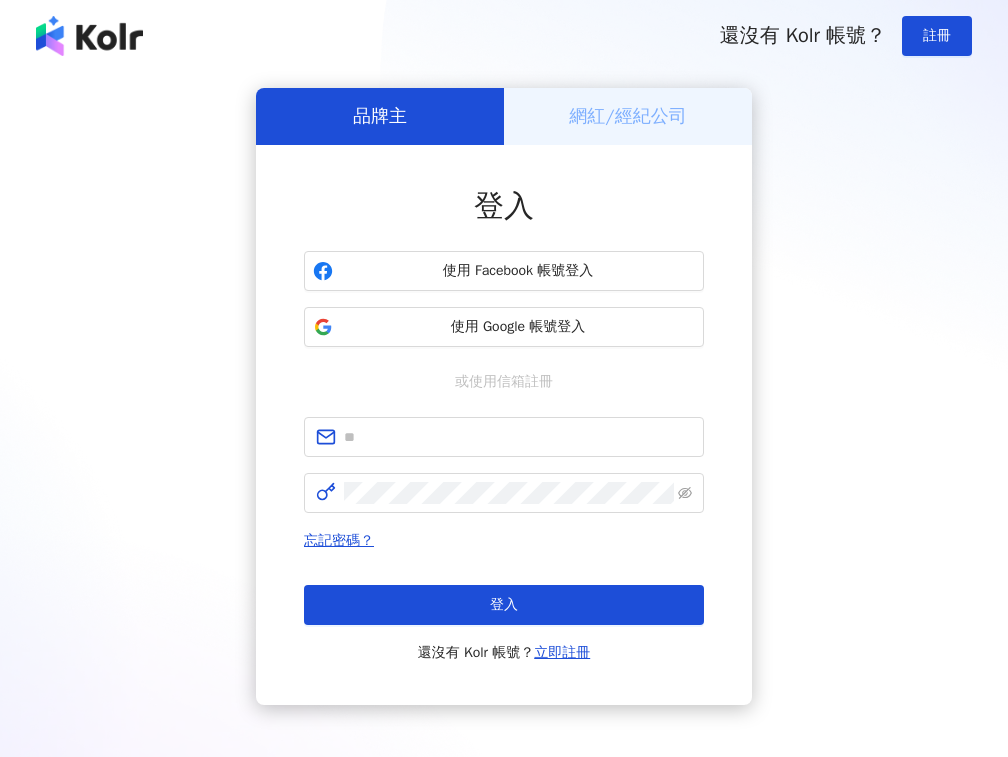 scroll, scrollTop: 0, scrollLeft: 0, axis: both 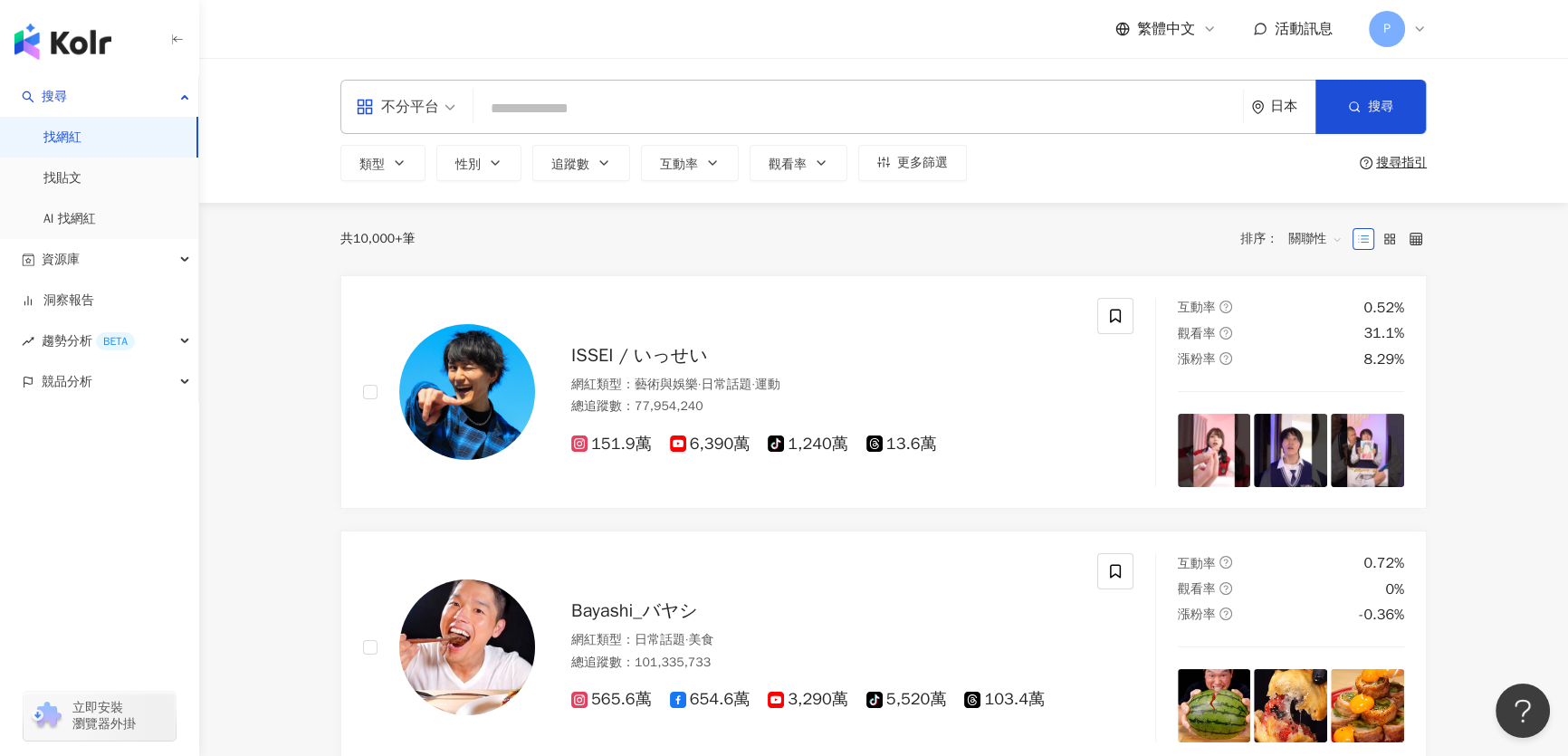 click on "日本" at bounding box center [1283, 107] 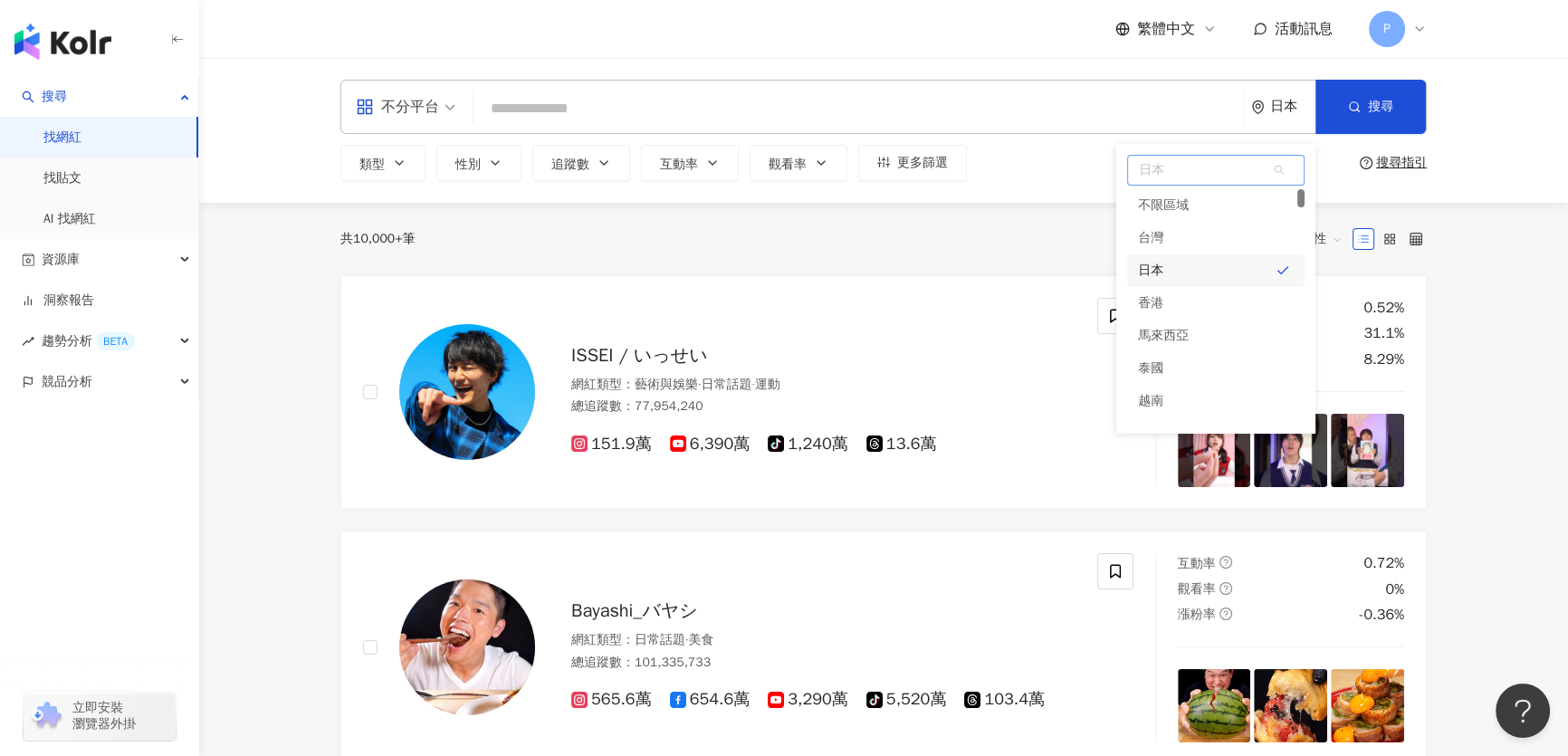 click on "日本" at bounding box center (1216, 271) 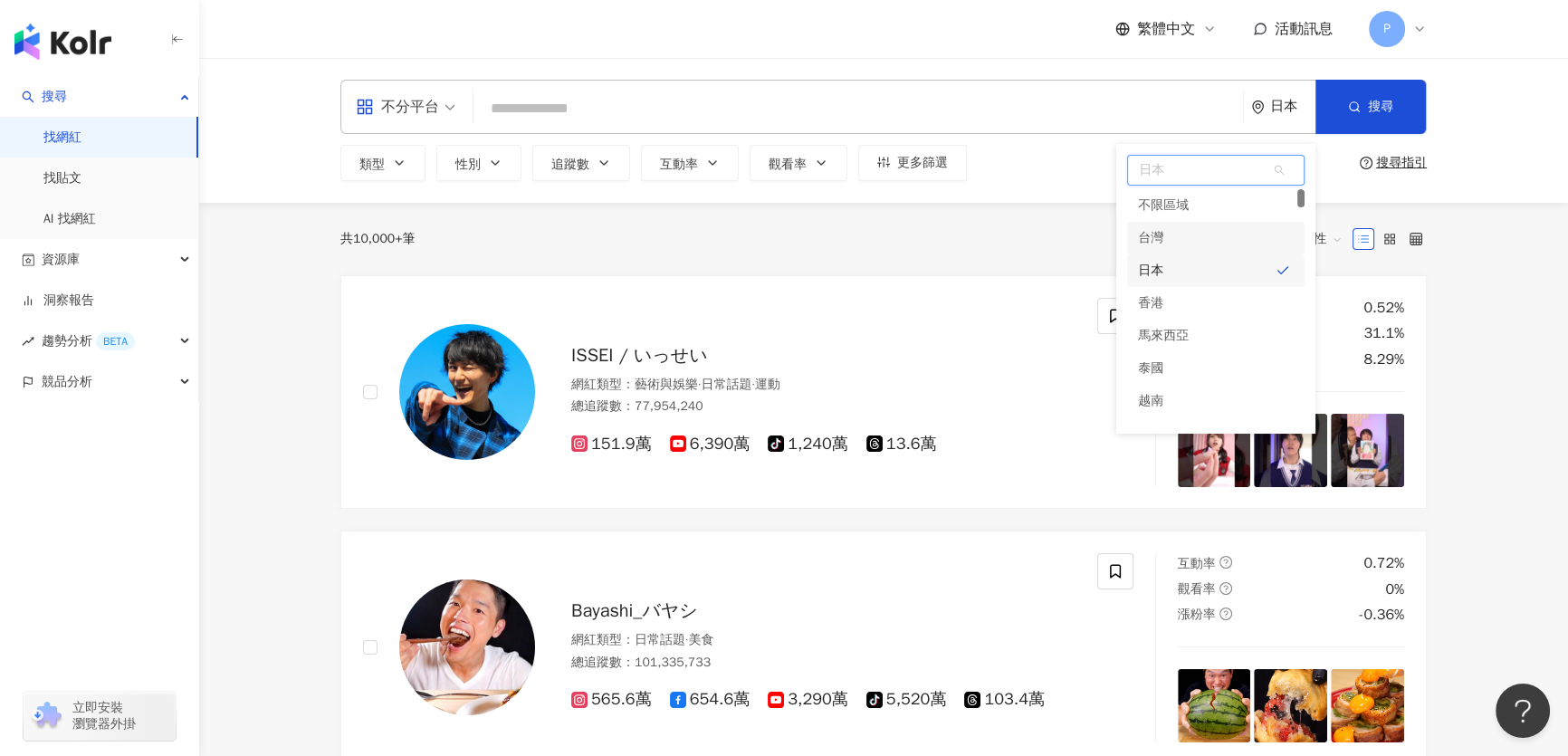 click on "台灣" at bounding box center (1216, 238) 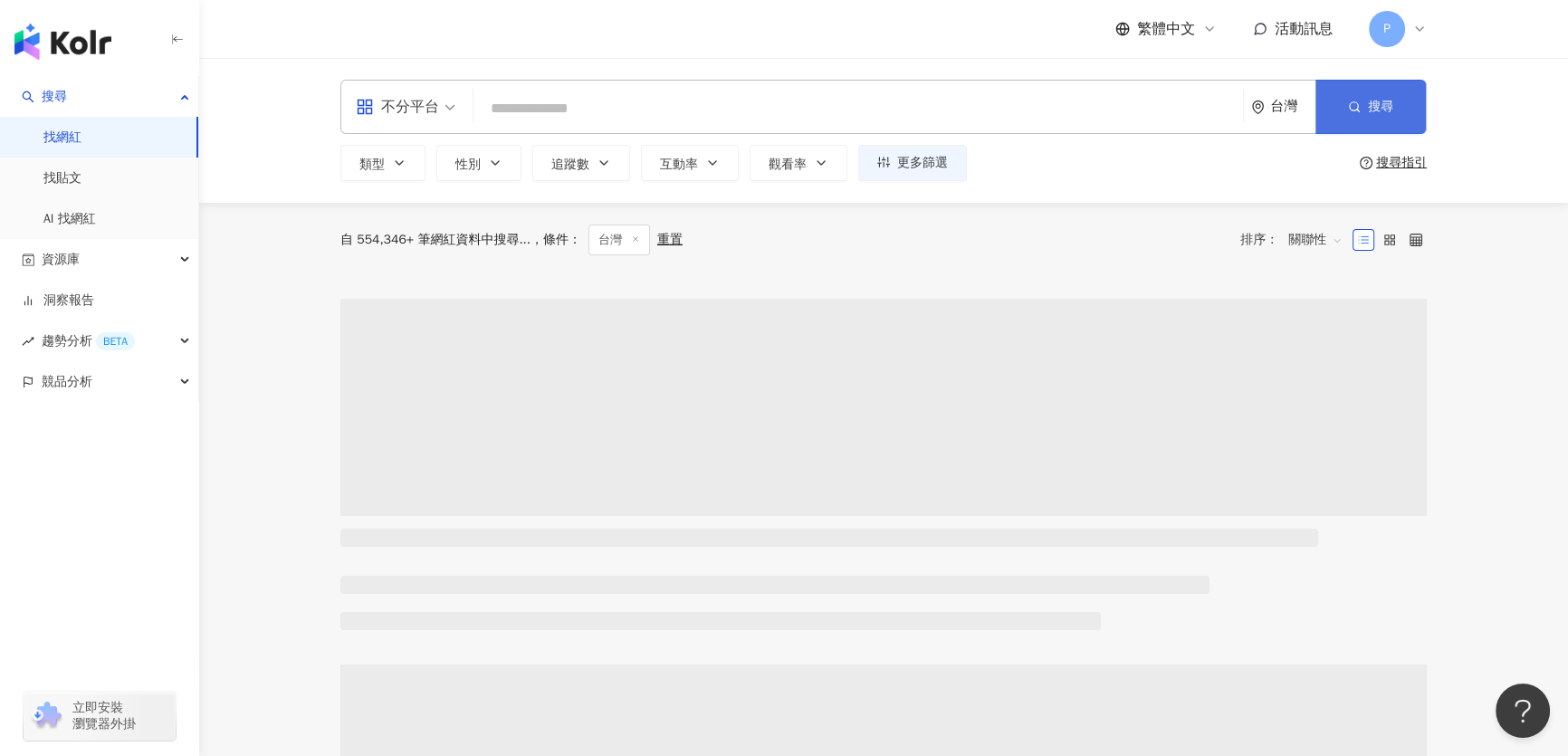 click on "搜尋" at bounding box center (1371, 107) 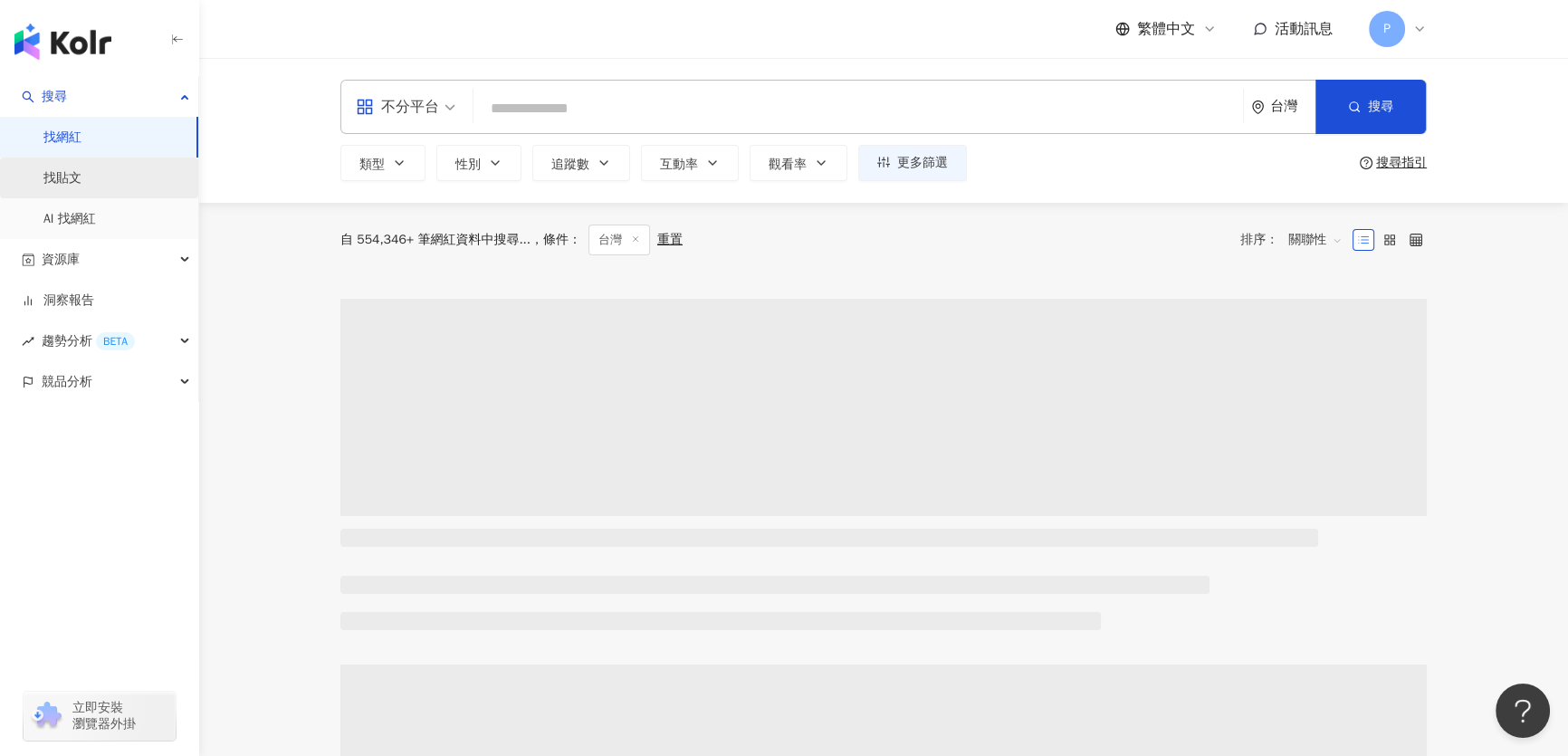 click on "找貼文" at bounding box center (62, 178) 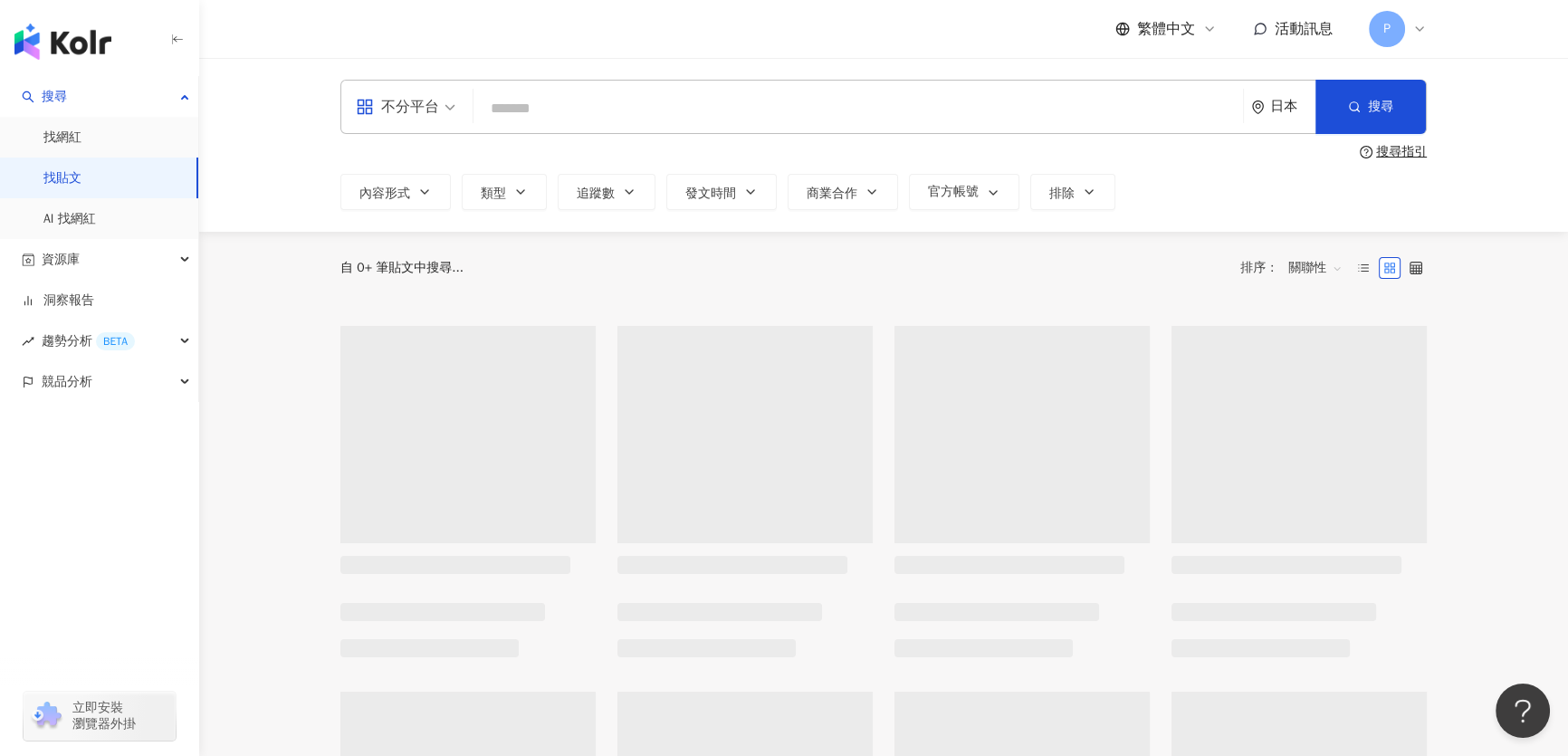 click on "找貼文" at bounding box center (62, 178) 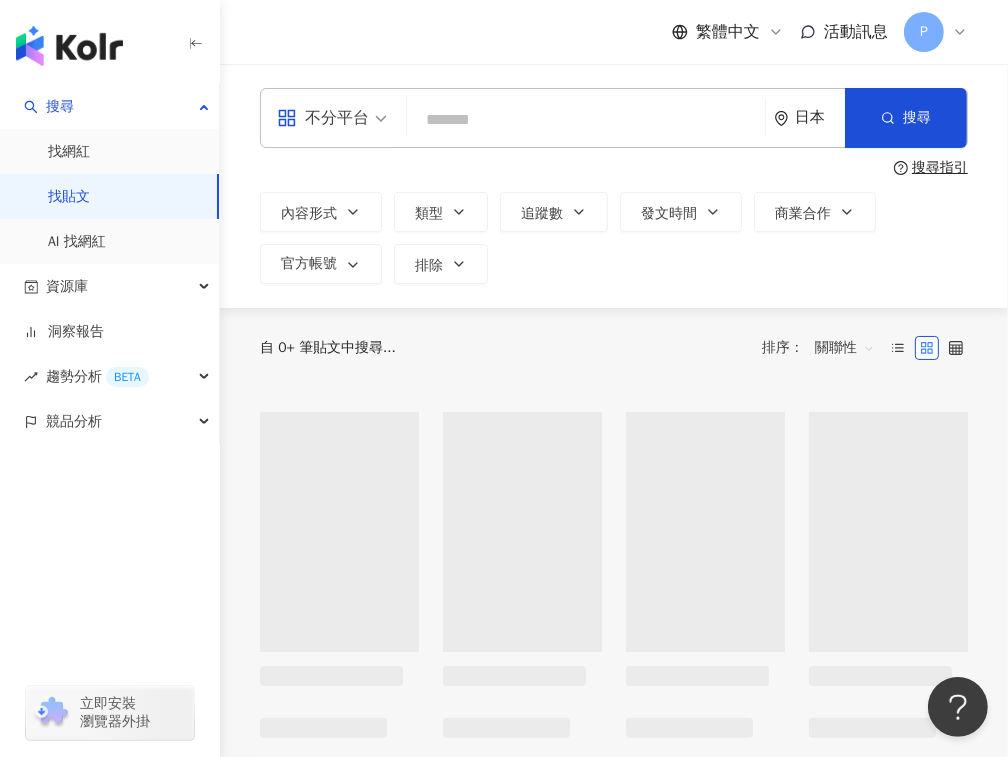 click on "繁體中文 活動訊息 P" at bounding box center [614, 32] 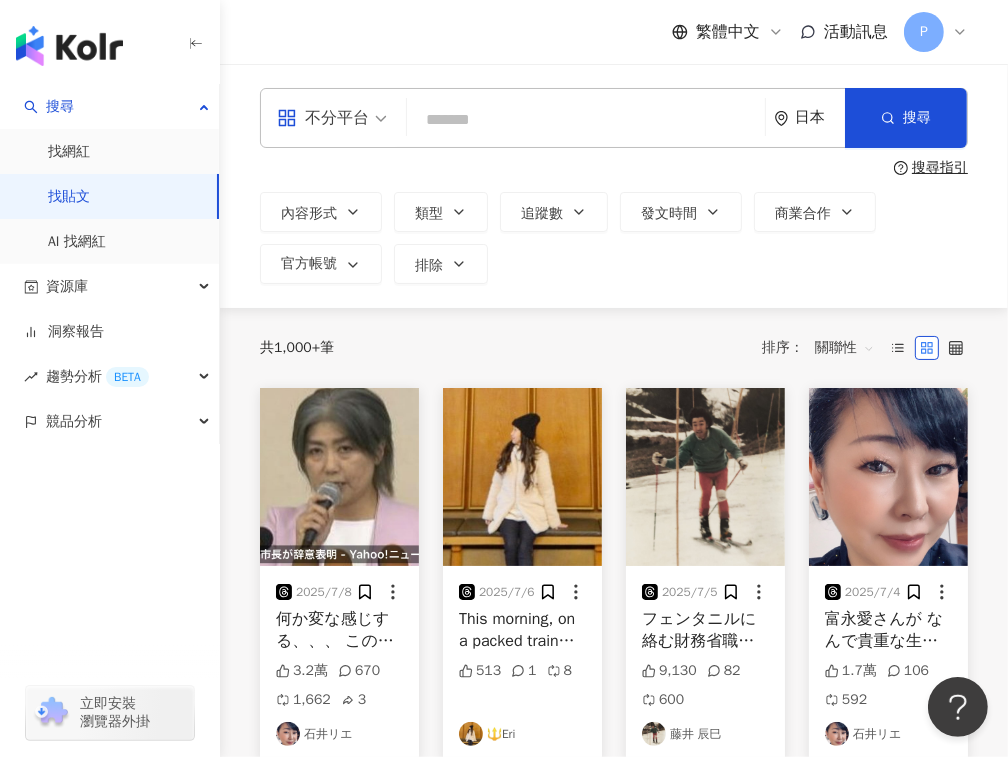 click at bounding box center [586, 119] 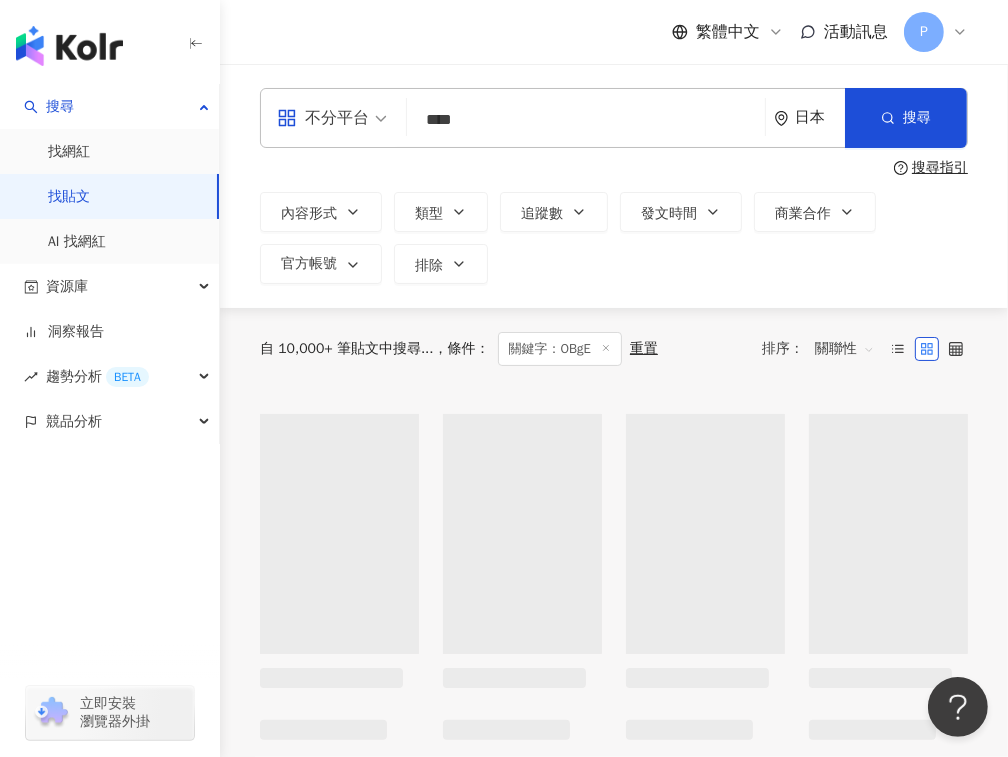 click on "日本" at bounding box center (820, 117) 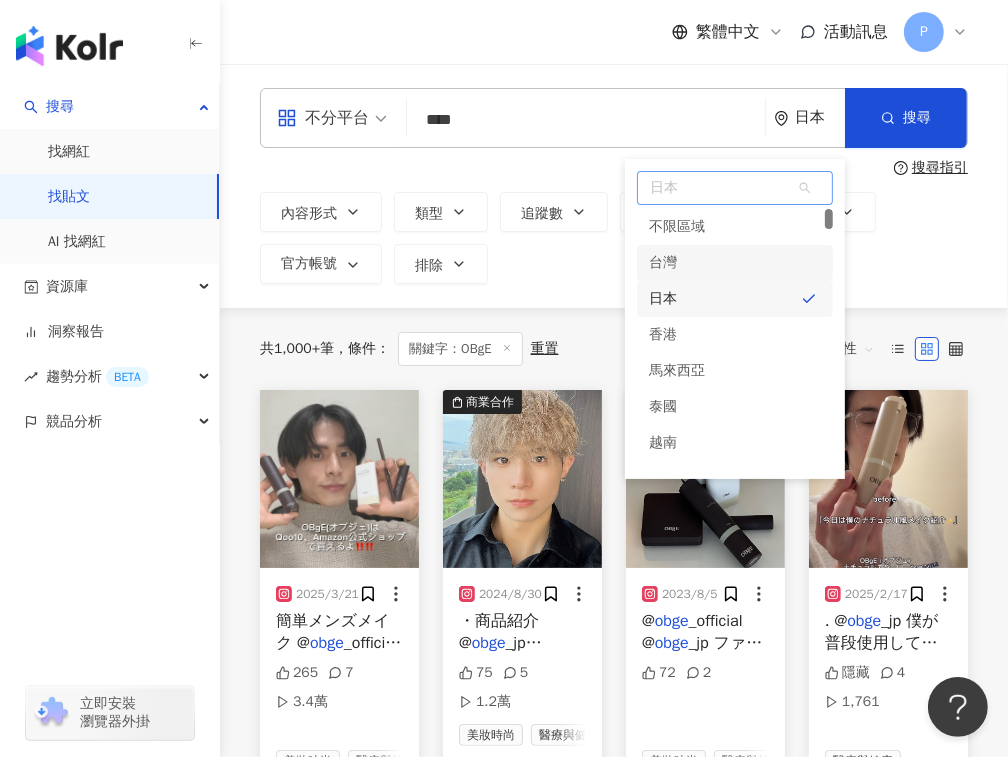 click on "台灣" at bounding box center [735, 263] 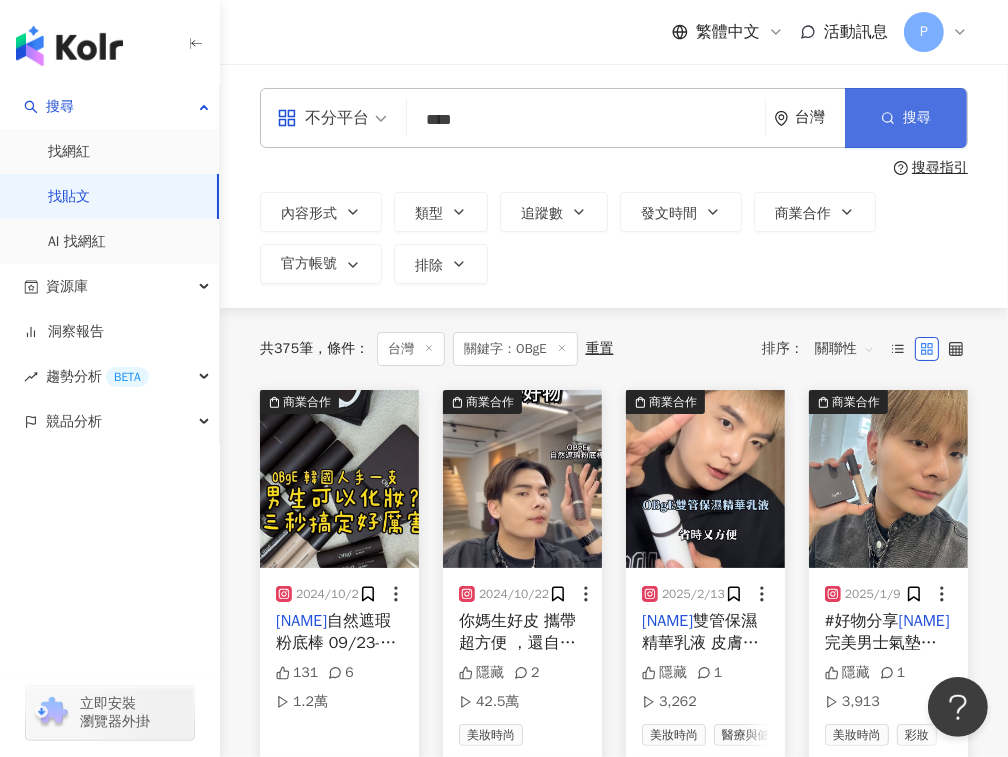 click on "搜尋" at bounding box center (906, 118) 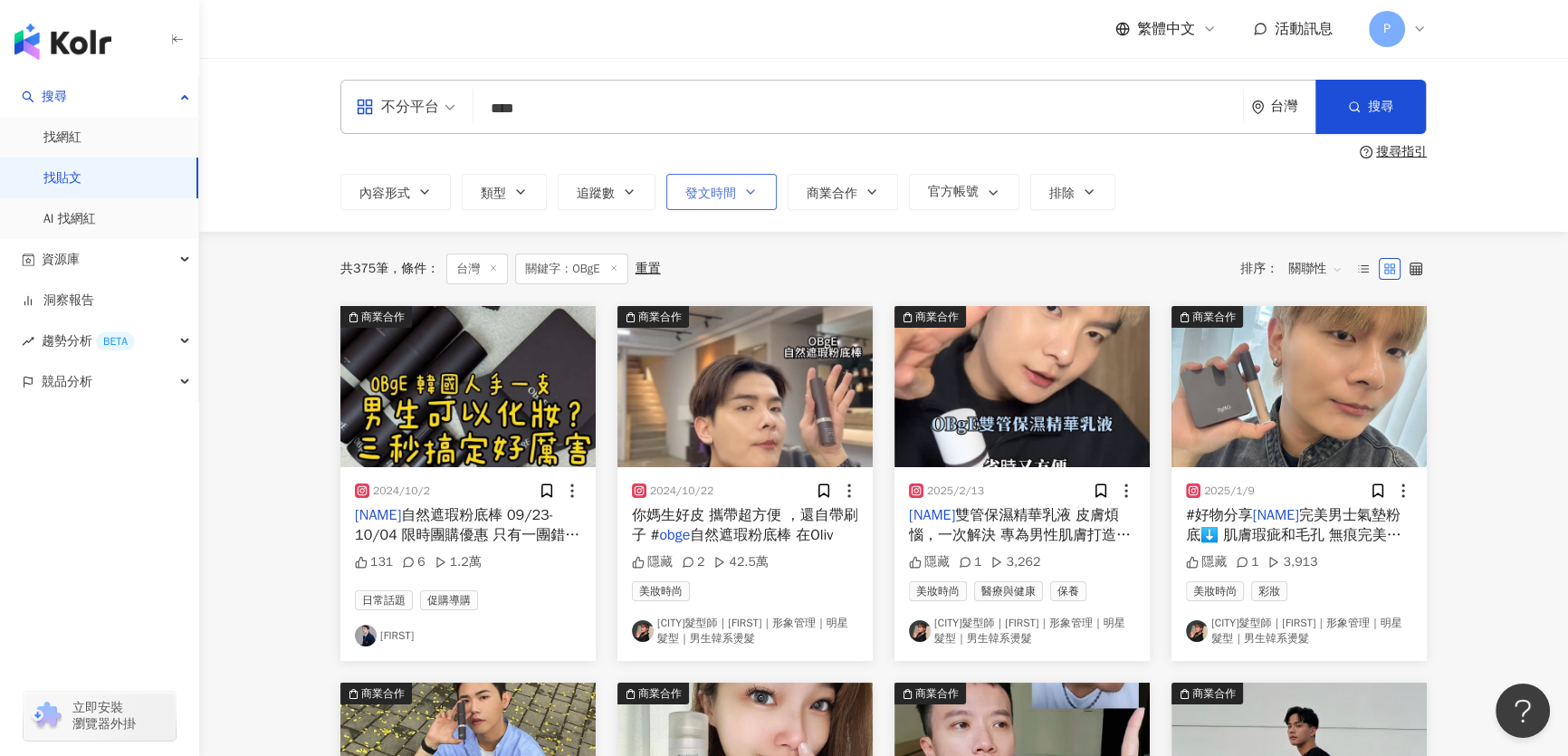 click on "發文時間" at bounding box center (711, 194) 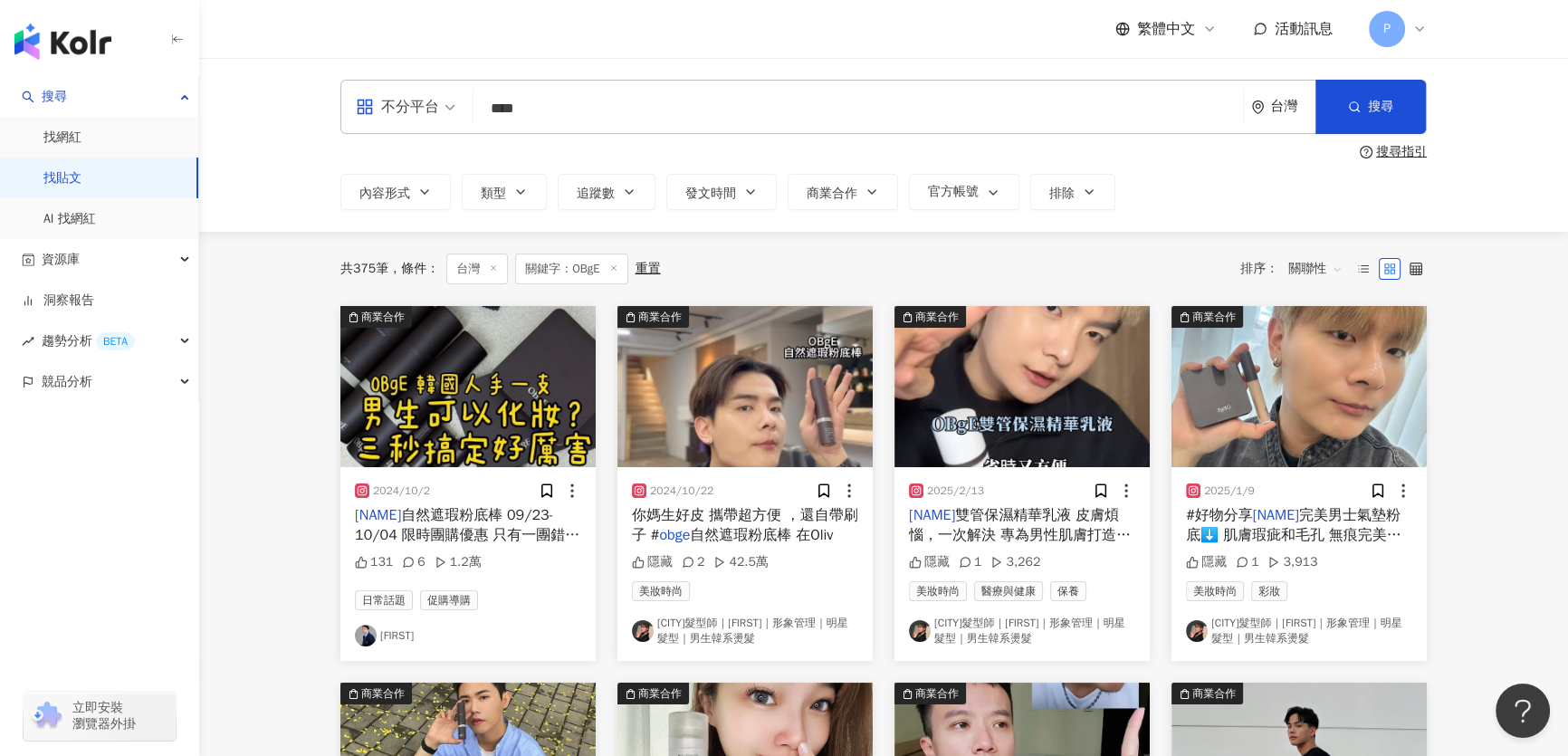 click on "不分平台 **** 台灣 搜尋 搜尋指引 內容形式 類型 追蹤數 發文時間 Jul 2025 Su Mo Tu We Th Fr Sa 29 30 1 2 3 4 5 6 7 8 9 10 11 12 13 14 15 16 17 18 19 20 21 22 23 24 25 26 27 28 29 30 31 1 2 3 4 5 6 7 8 9 Aug 2025 Su Mo Tu We Th Fr Sa 27 28 29 30 31 1 2 3 4 5 6 7 8 9 10 11 12 13 14 15 16 17 18 19 20 21 22 23 24 25 26 27 28 29 30 31 1 2 3 4 5 6 商業合作 官方帳號  排除" at bounding box center (884, 145) 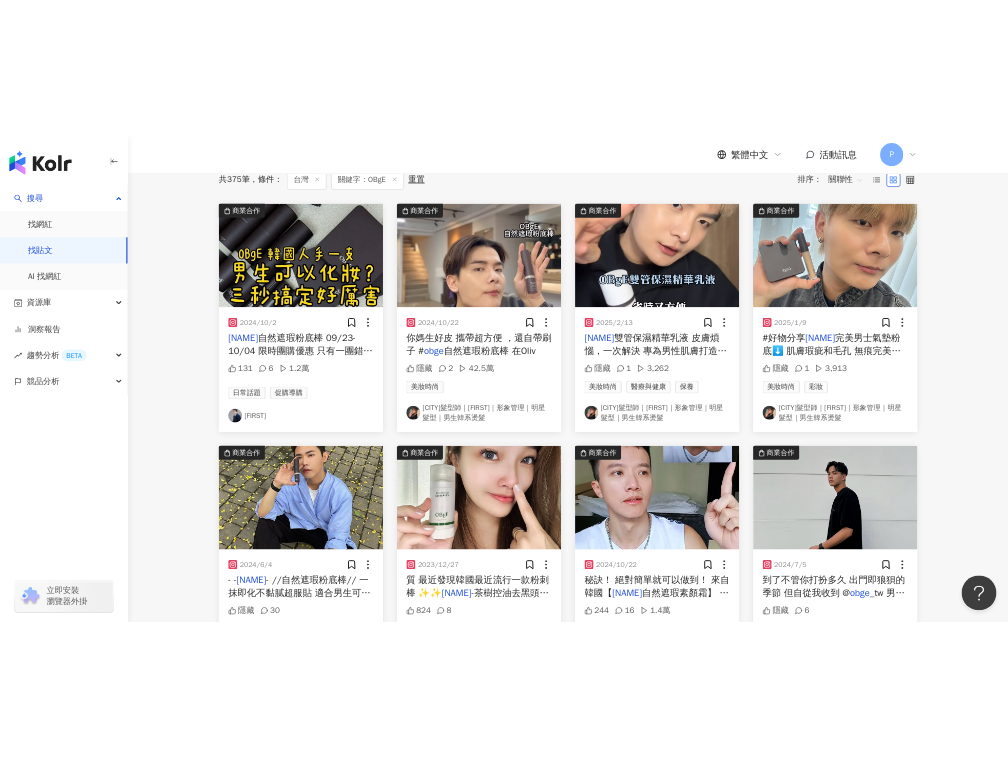 scroll, scrollTop: 0, scrollLeft: 0, axis: both 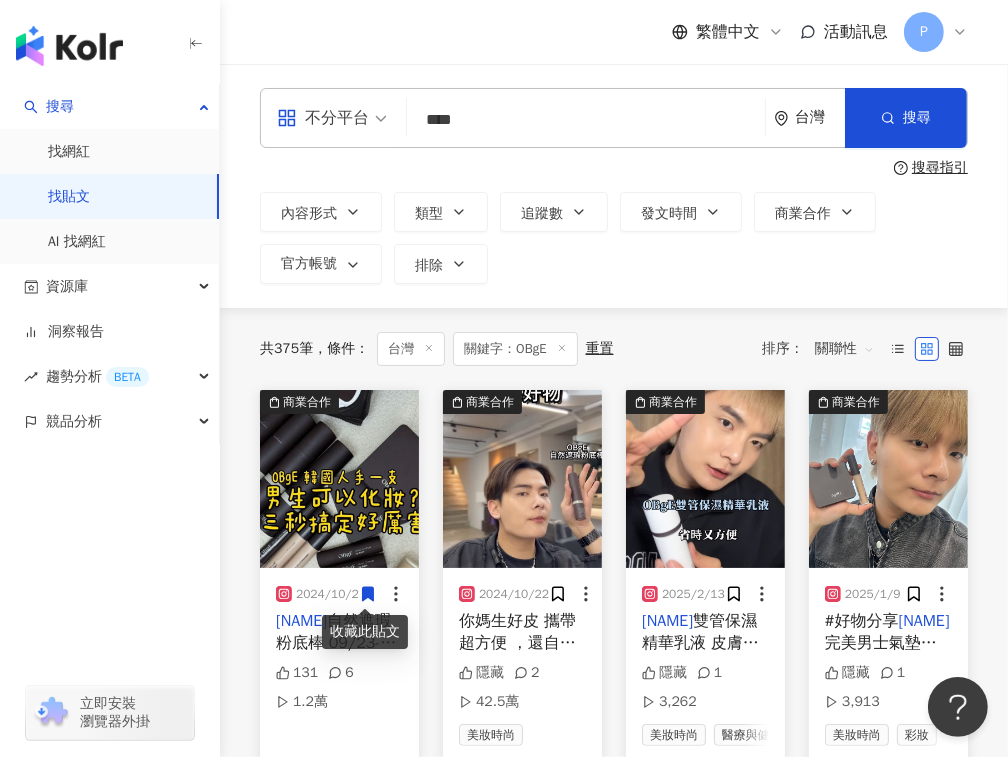 click on "共  375  筆 條件 ： 台灣 關鍵字：OBgE 重置 排序： 關聯性" at bounding box center (614, 349) 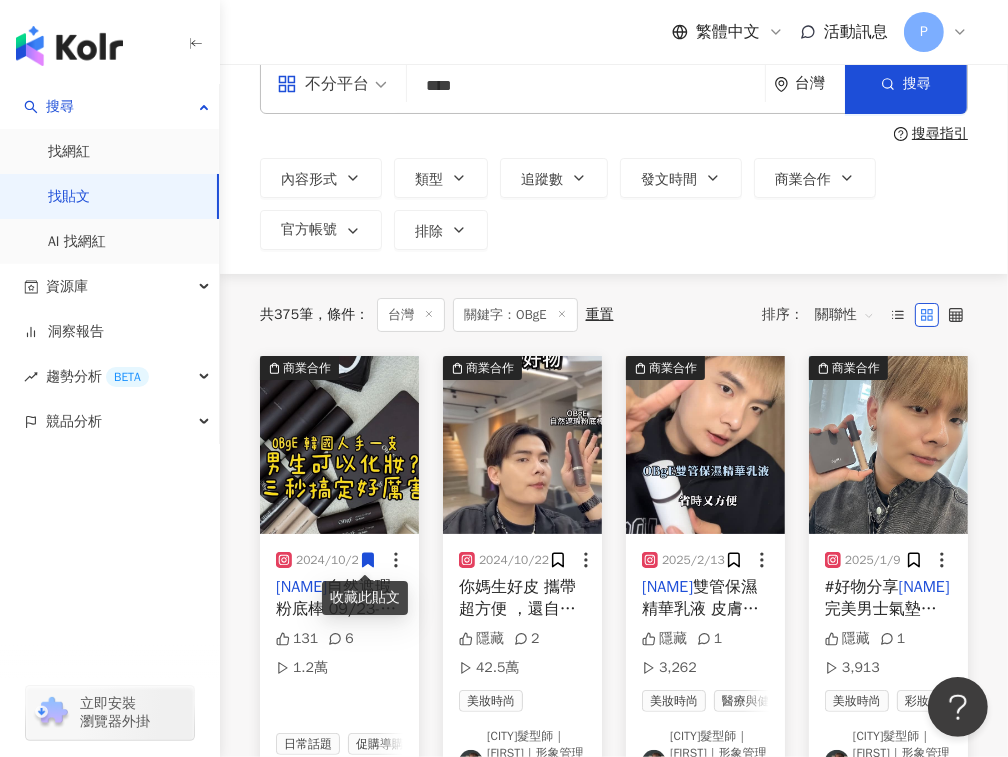 scroll, scrollTop: 0, scrollLeft: 0, axis: both 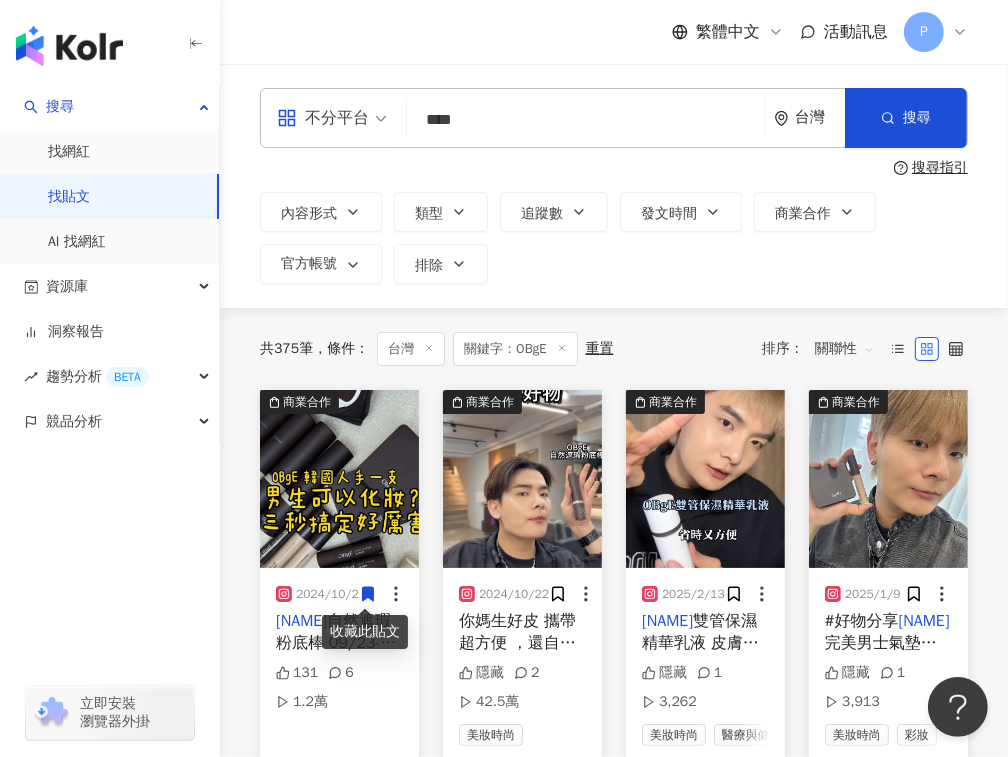 drag, startPoint x: 498, startPoint y: 115, endPoint x: 417, endPoint y: 128, distance: 82.036575 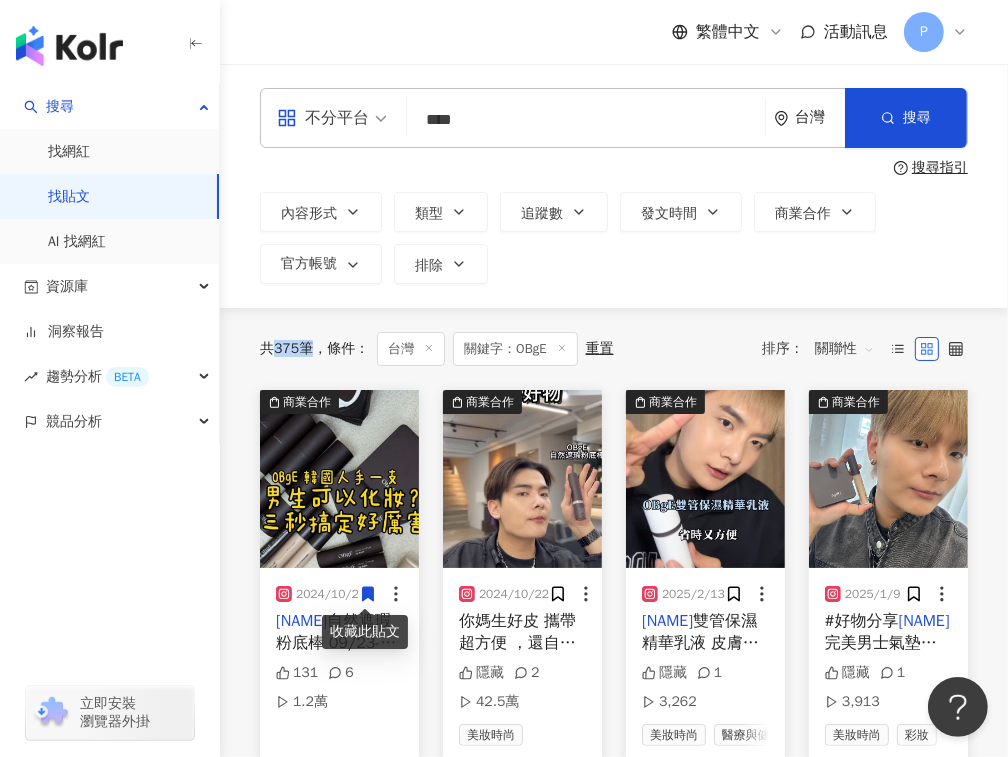 drag, startPoint x: 280, startPoint y: 342, endPoint x: 304, endPoint y: 344, distance: 24.083189 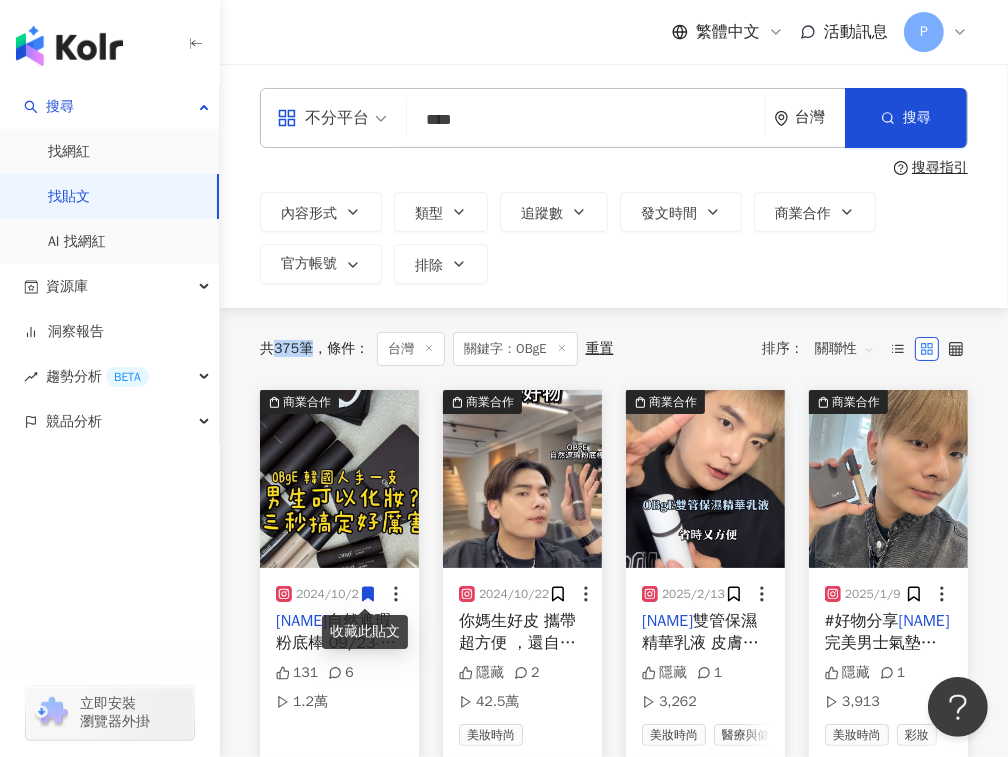 click on "共  375  筆" at bounding box center [286, 349] 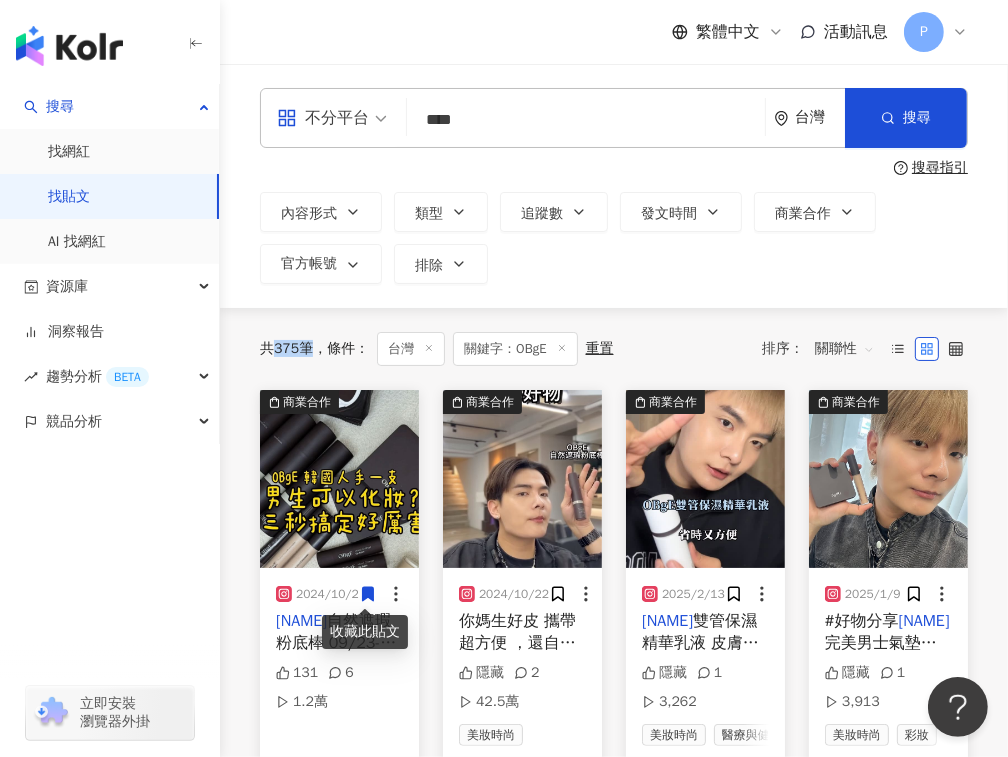 copy on "375" 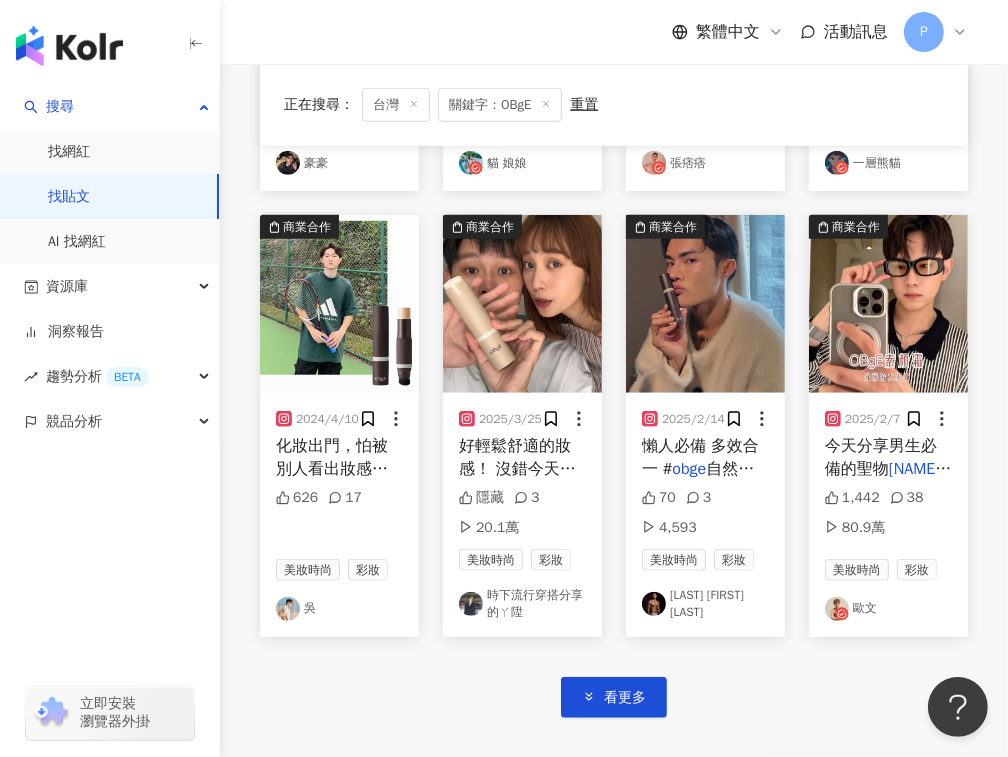 scroll, scrollTop: 1348, scrollLeft: 0, axis: vertical 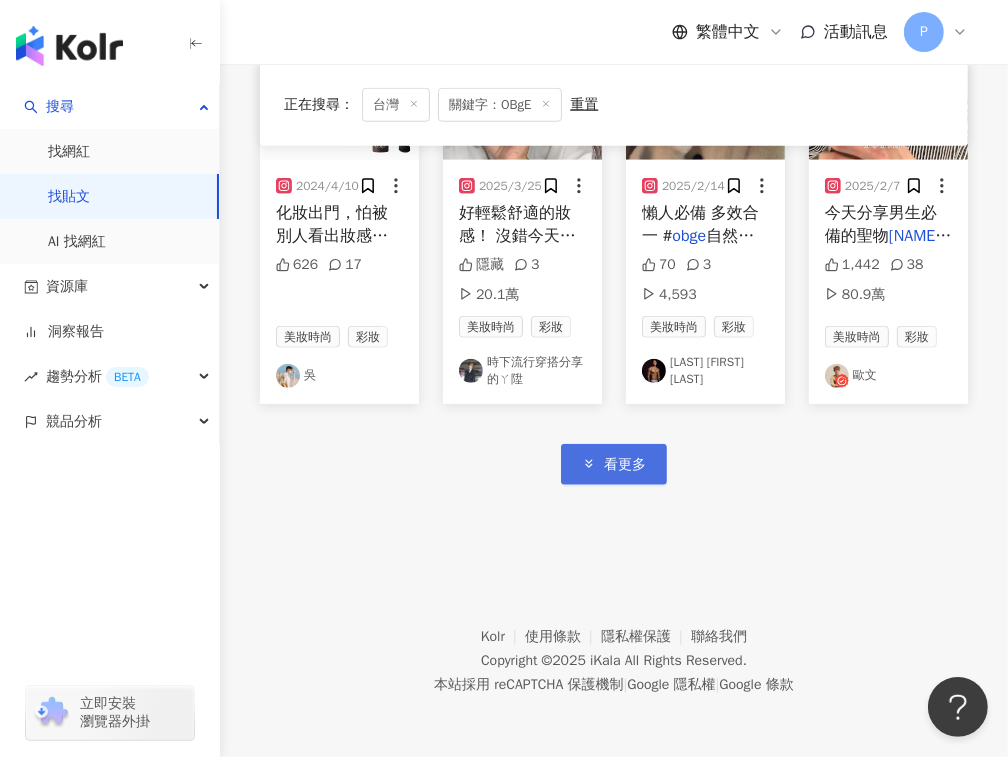 click on "看更多" at bounding box center (614, 464) 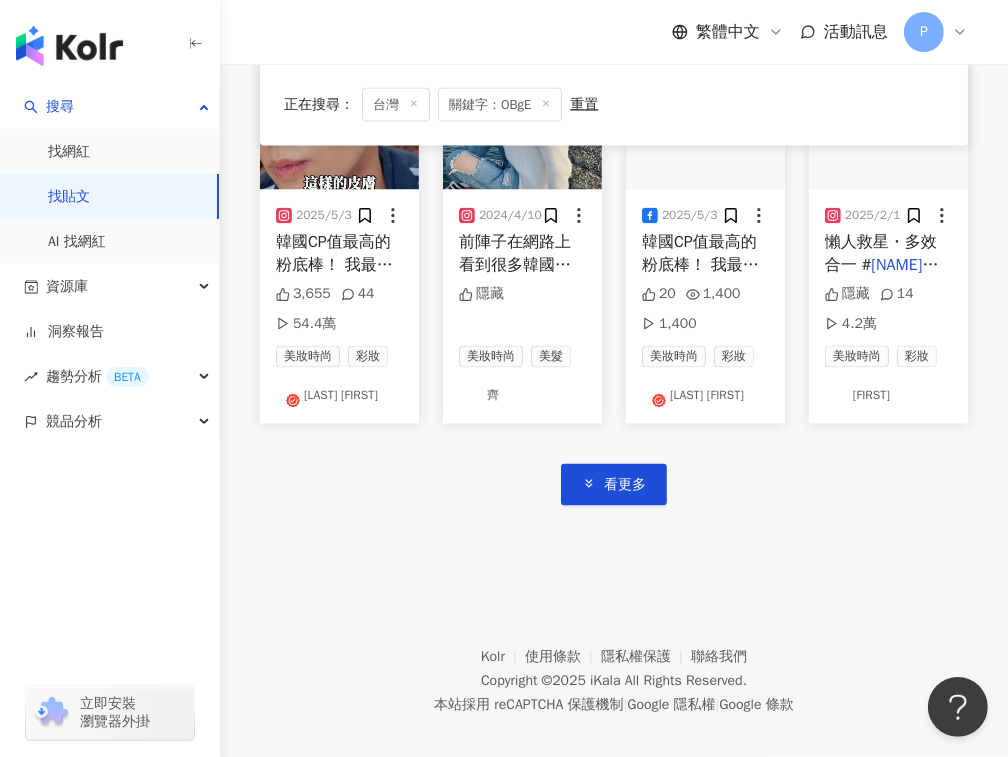 scroll, scrollTop: 2669, scrollLeft: 0, axis: vertical 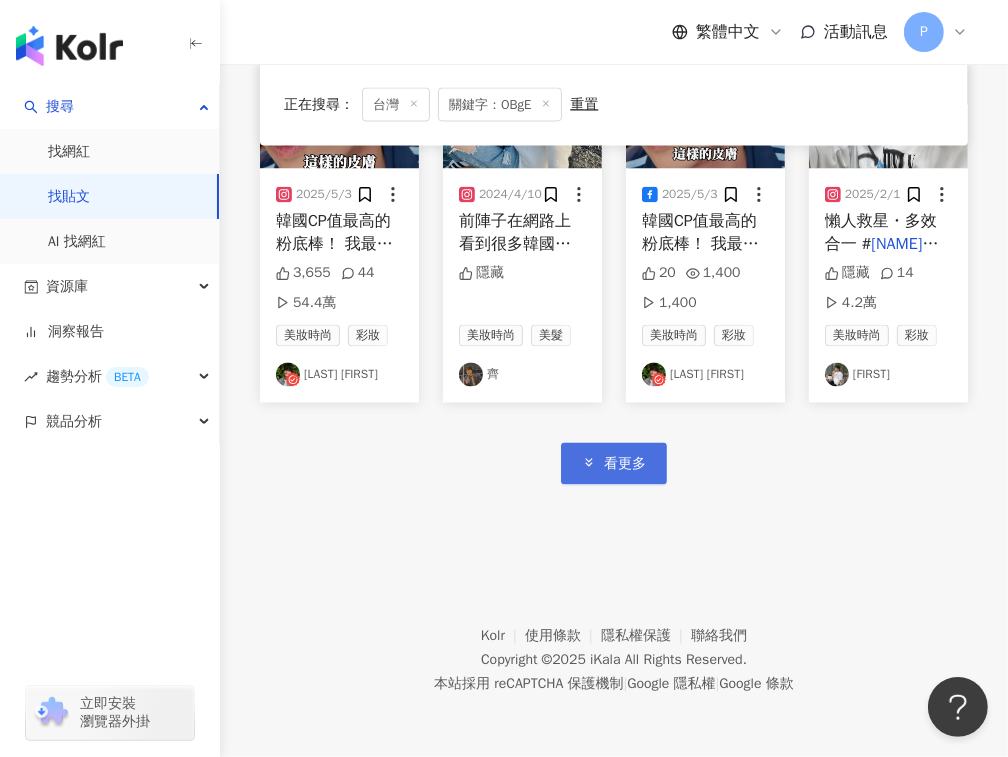 click on "看更多" at bounding box center (614, 463) 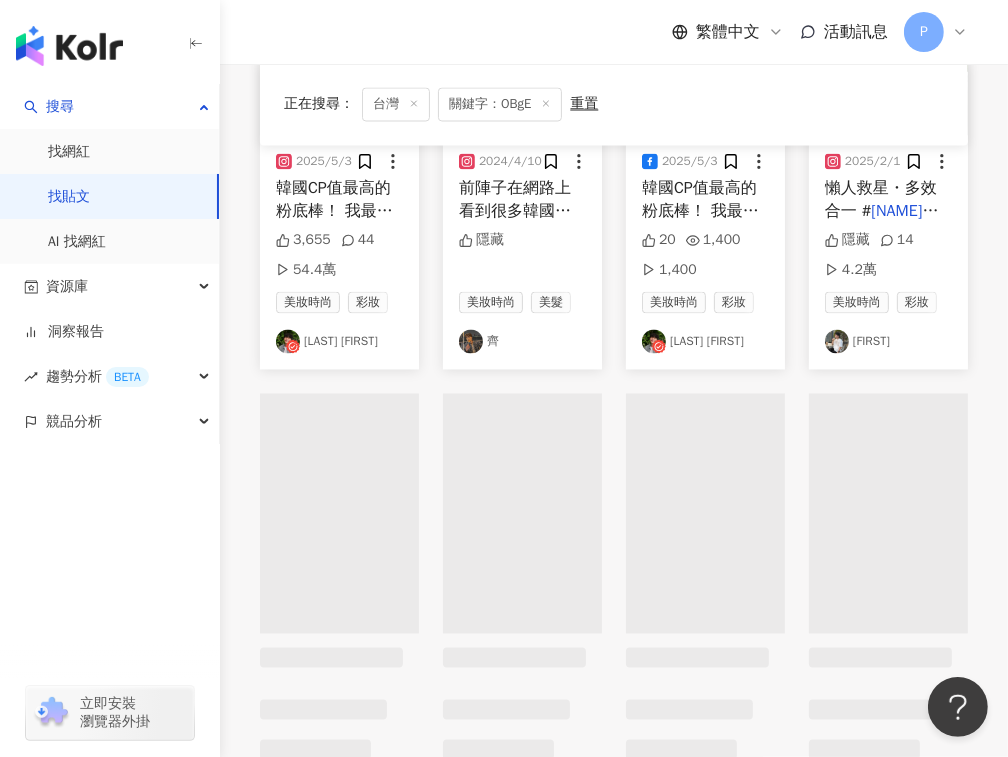 scroll, scrollTop: 2669, scrollLeft: 0, axis: vertical 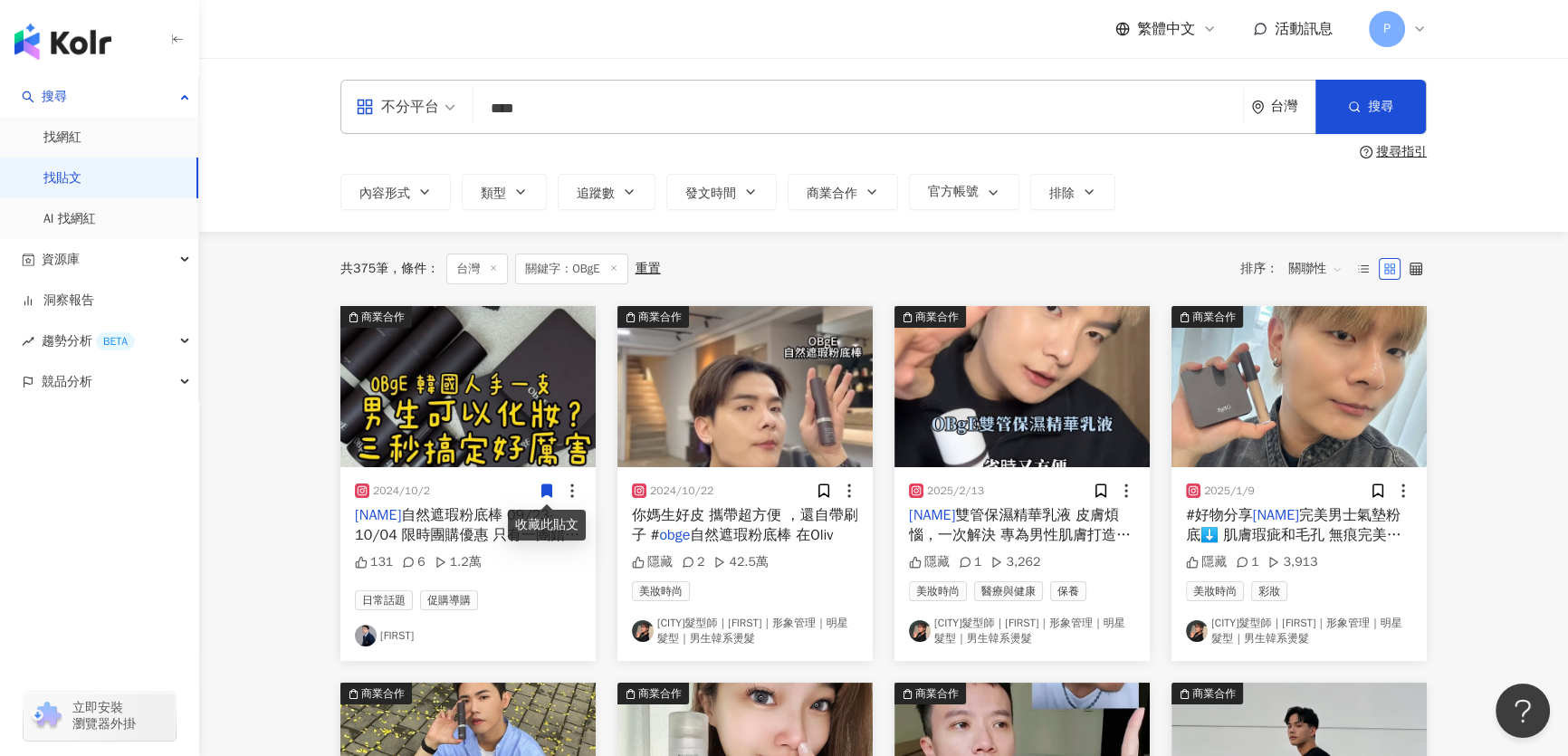 click on "****" at bounding box center (858, 108) 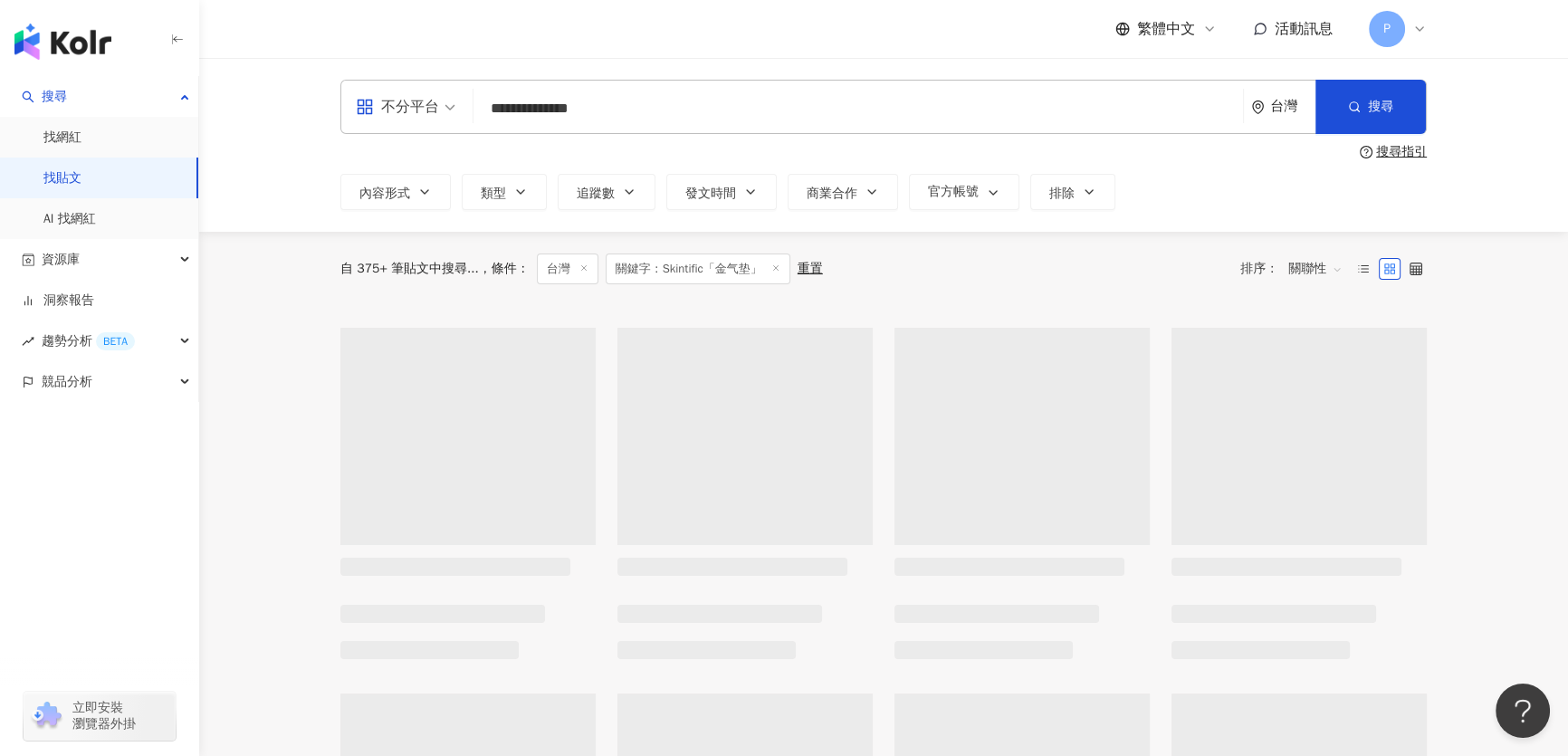 drag, startPoint x: 562, startPoint y: 108, endPoint x: 542, endPoint y: 104, distance: 20.39608 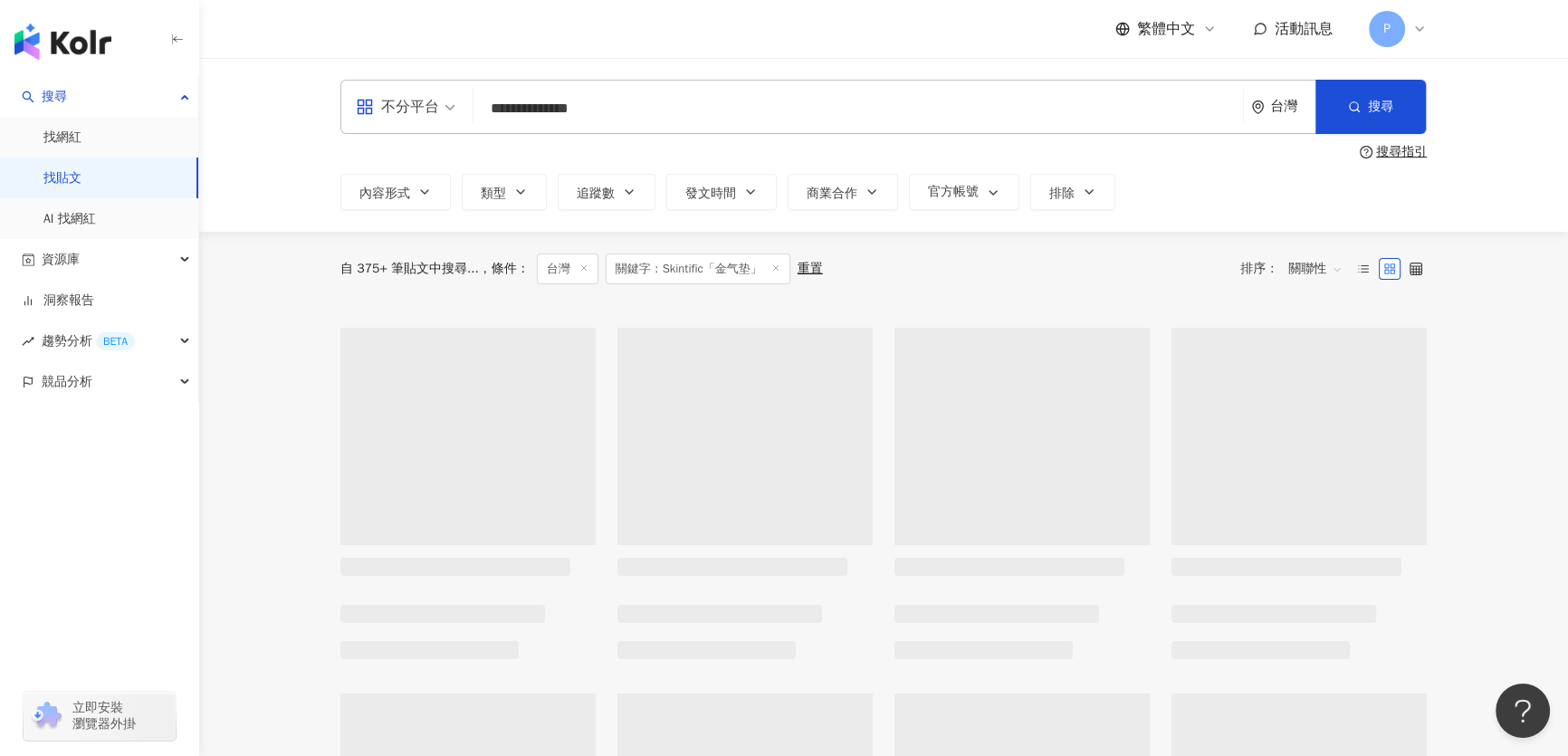 click on "**********" at bounding box center (858, 108) 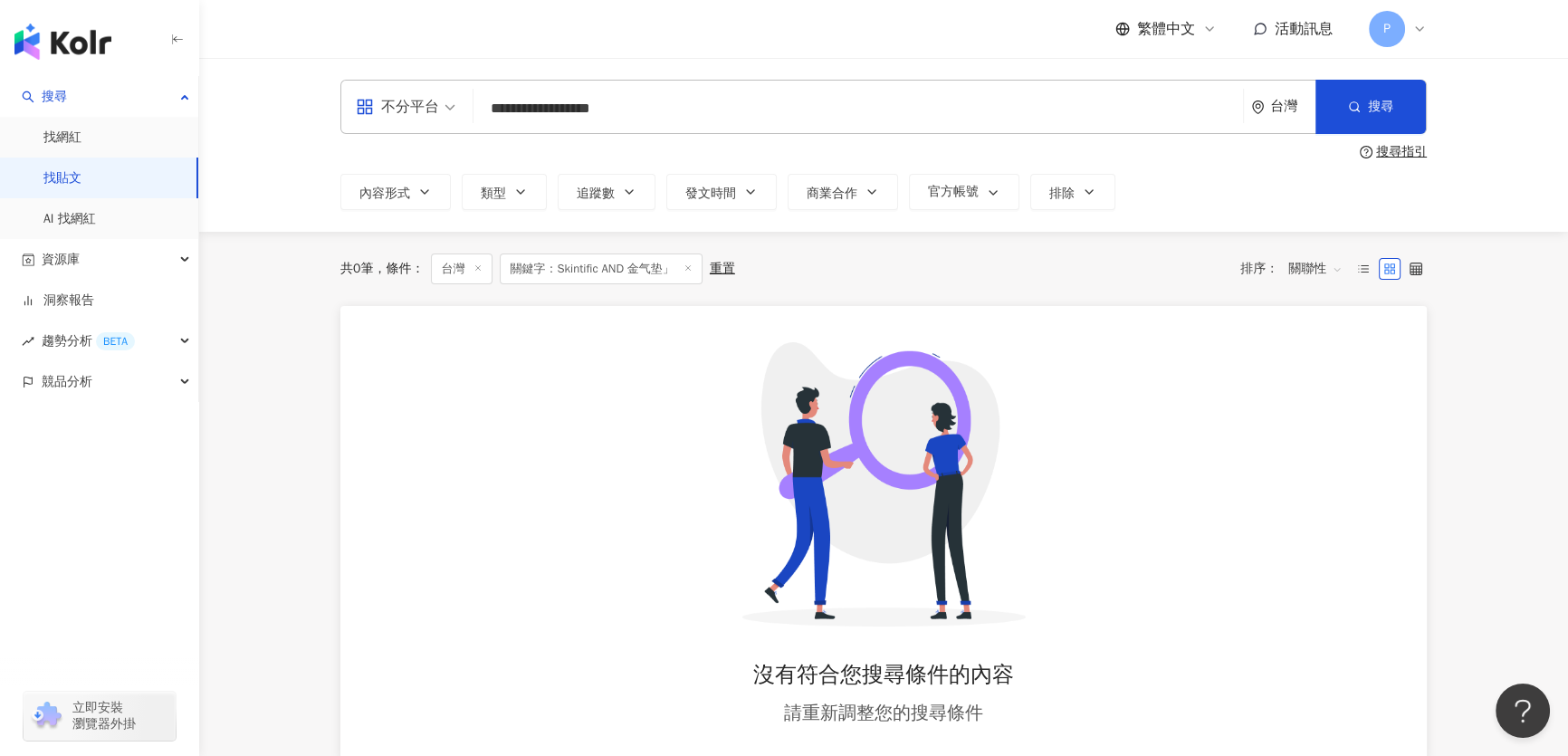 click on "**********" at bounding box center [858, 108] 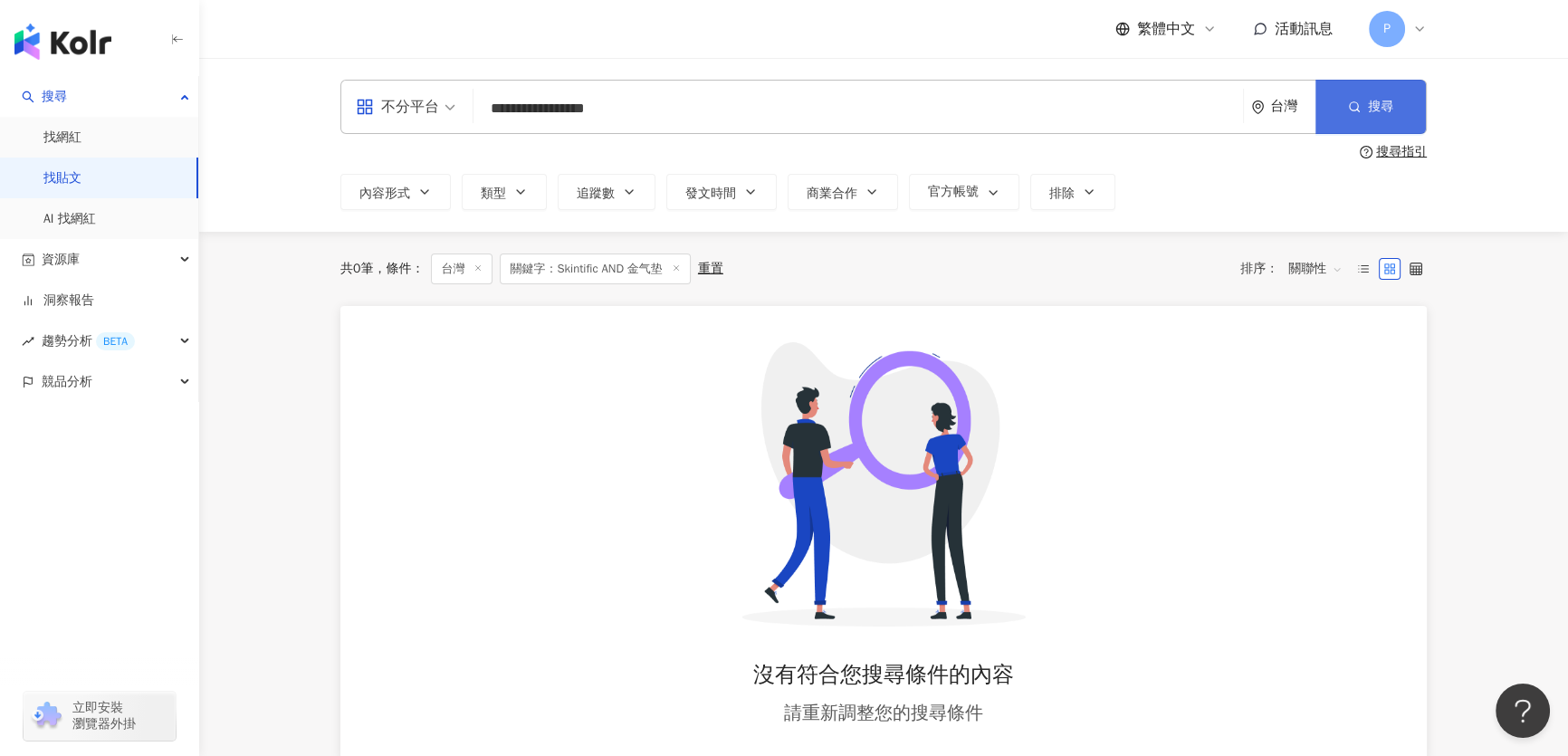 click on "搜尋" at bounding box center [1381, 107] 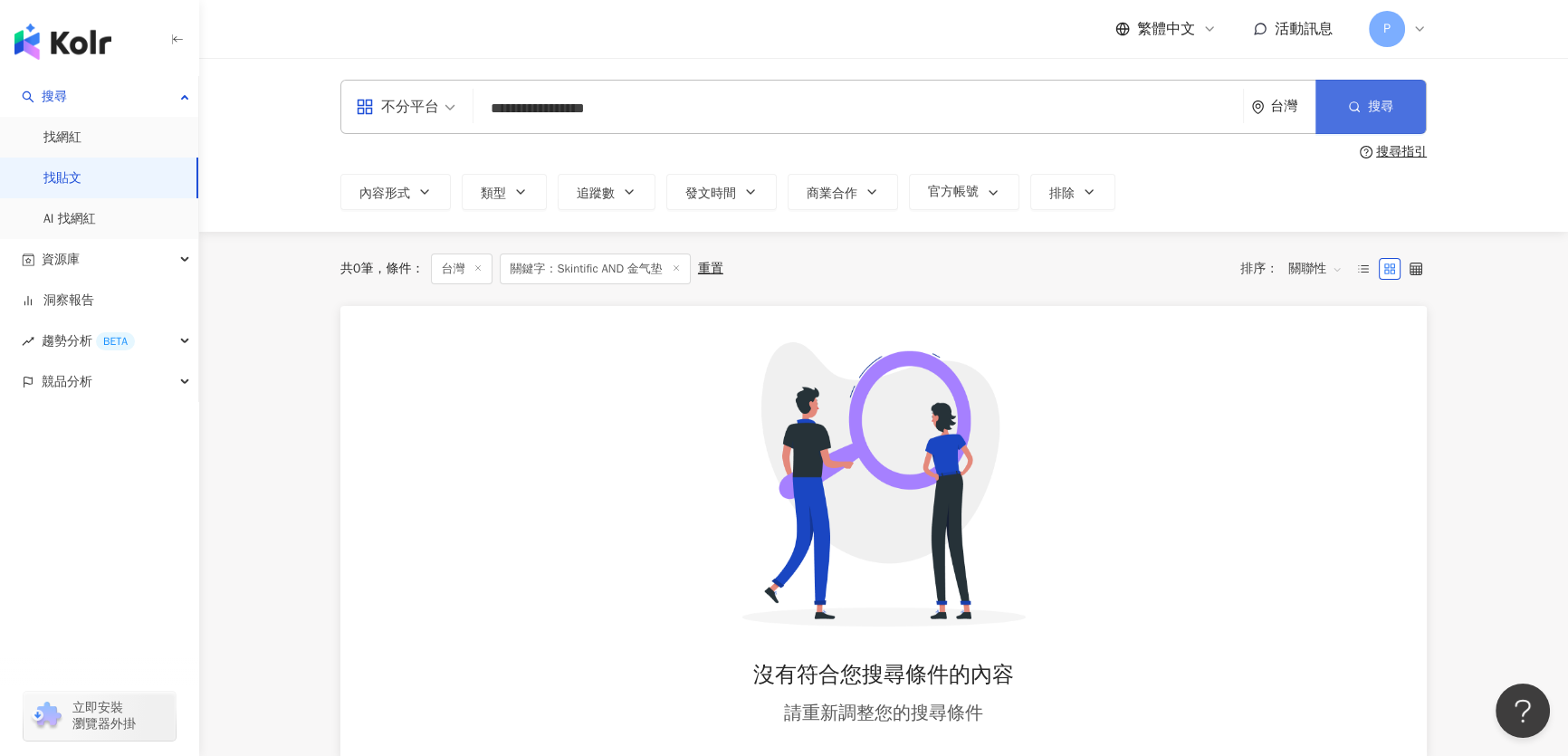 click on "搜尋" at bounding box center (1371, 107) 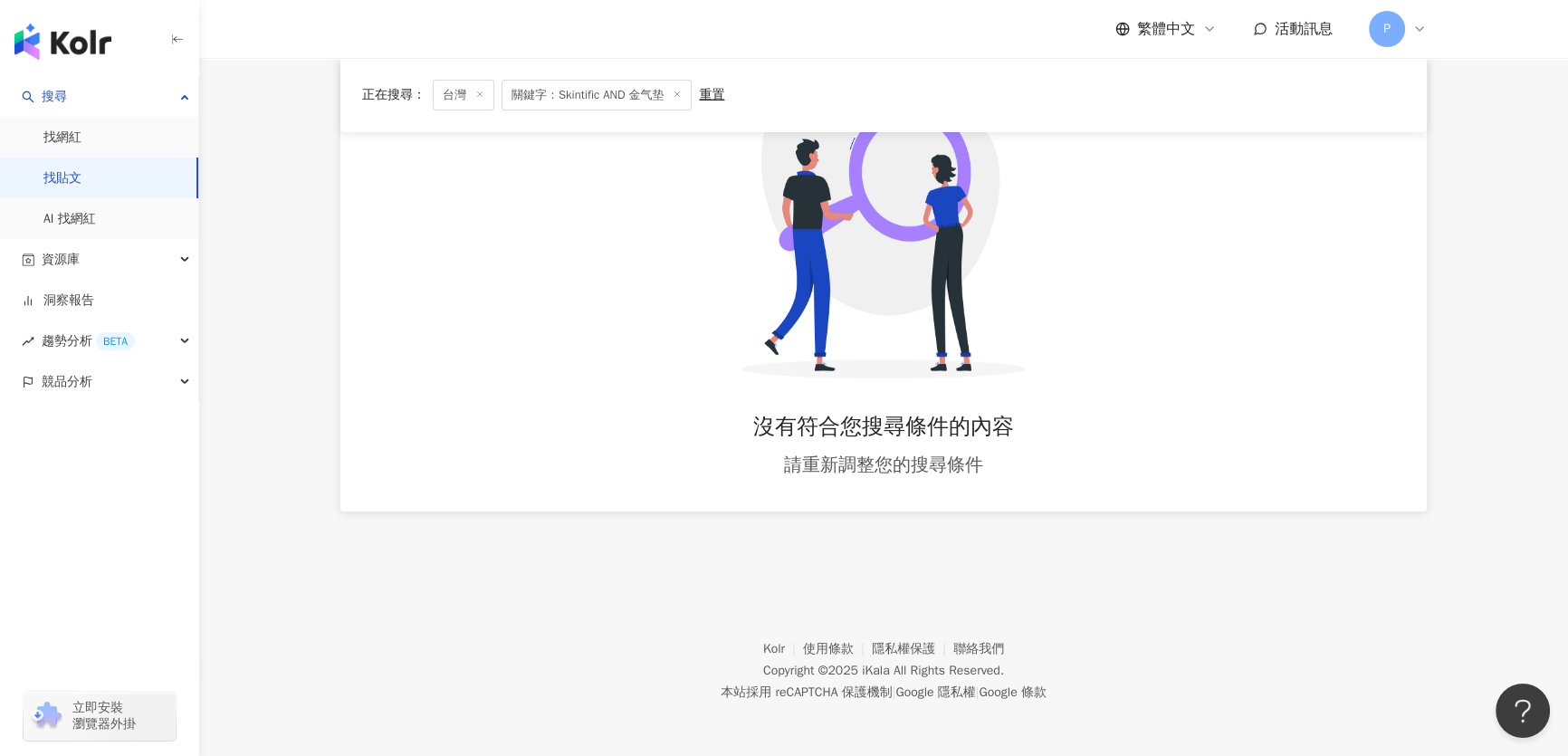 scroll, scrollTop: 0, scrollLeft: 0, axis: both 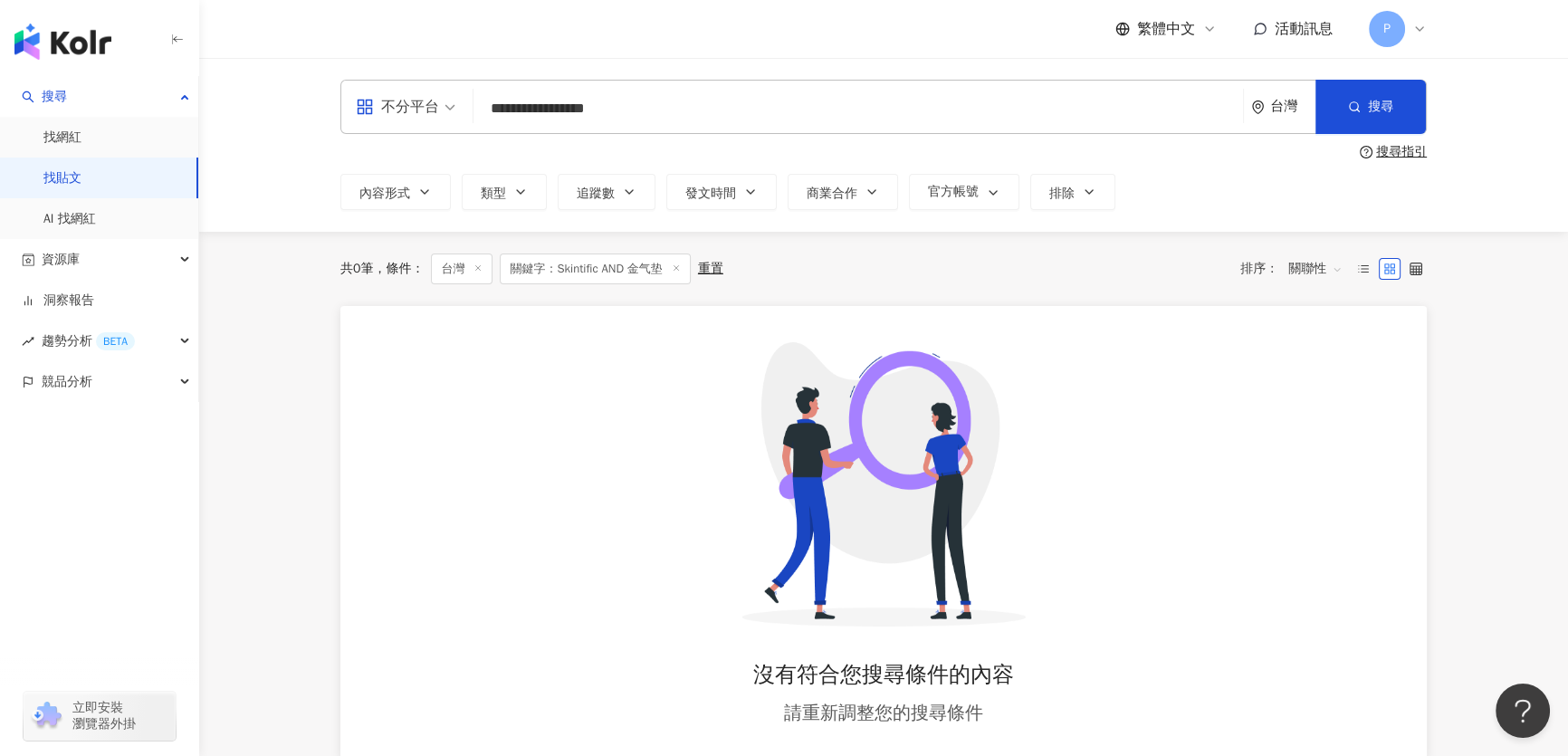 drag, startPoint x: 540, startPoint y: 104, endPoint x: 673, endPoint y: 106, distance: 133.015 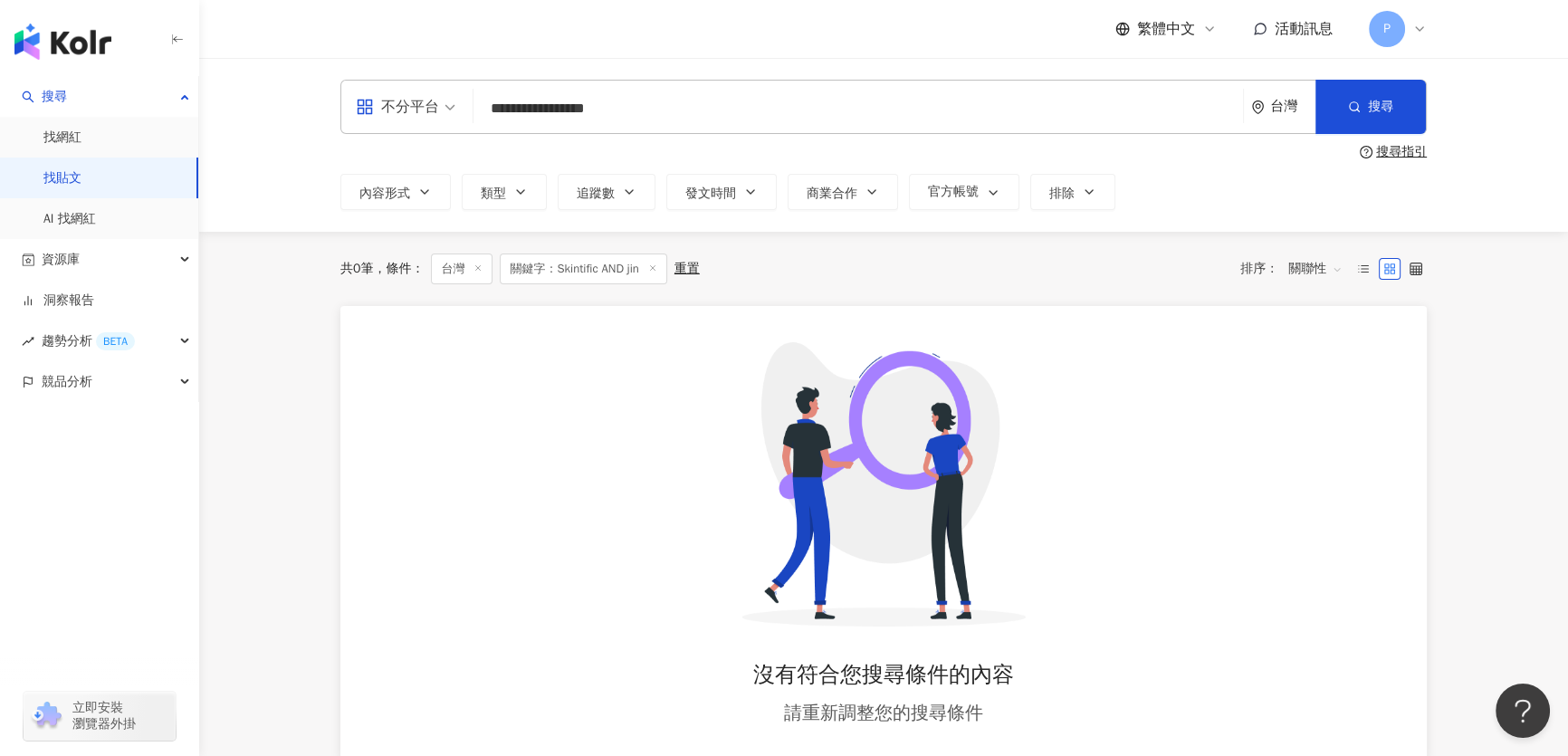 type on "**********" 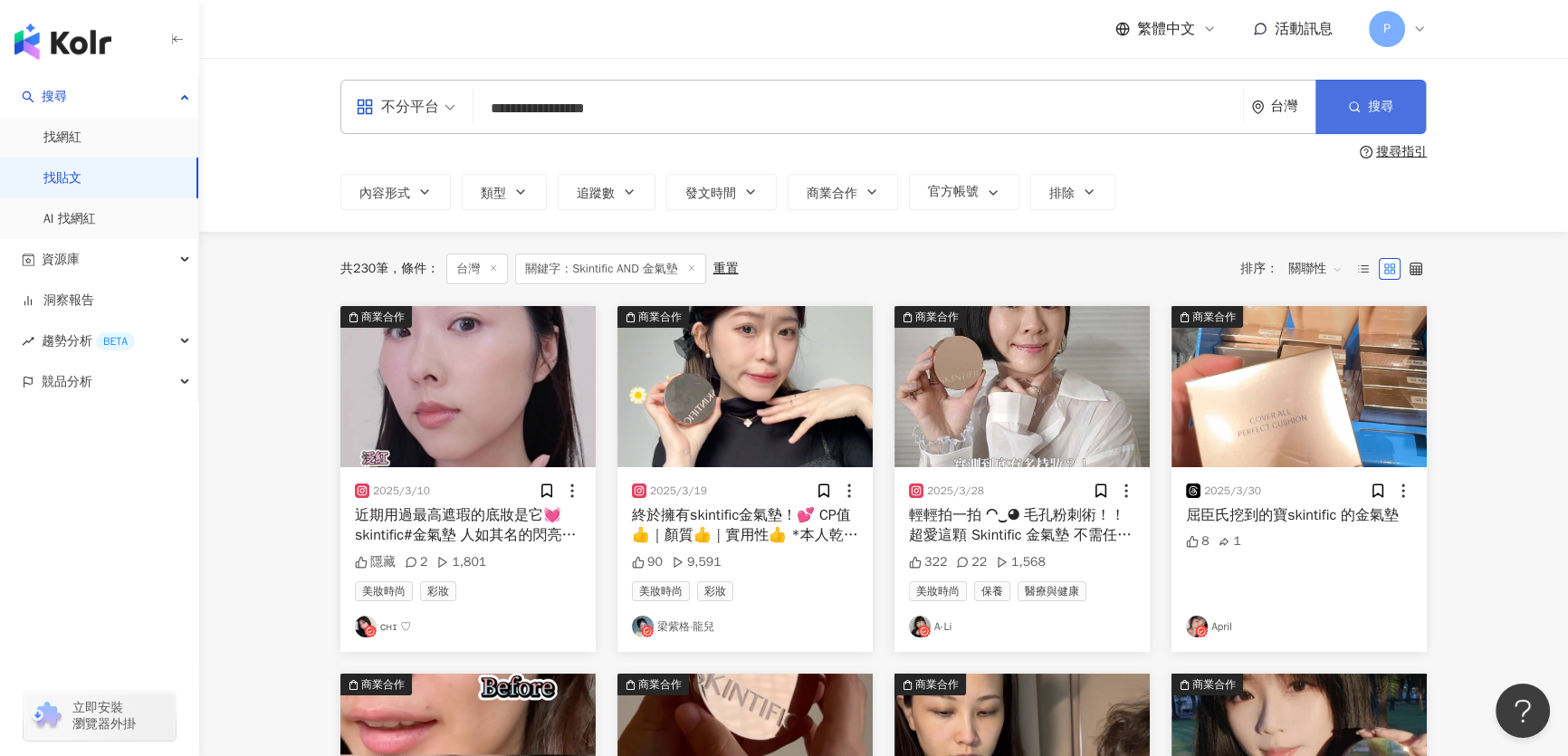click on "搜尋" at bounding box center [1371, 107] 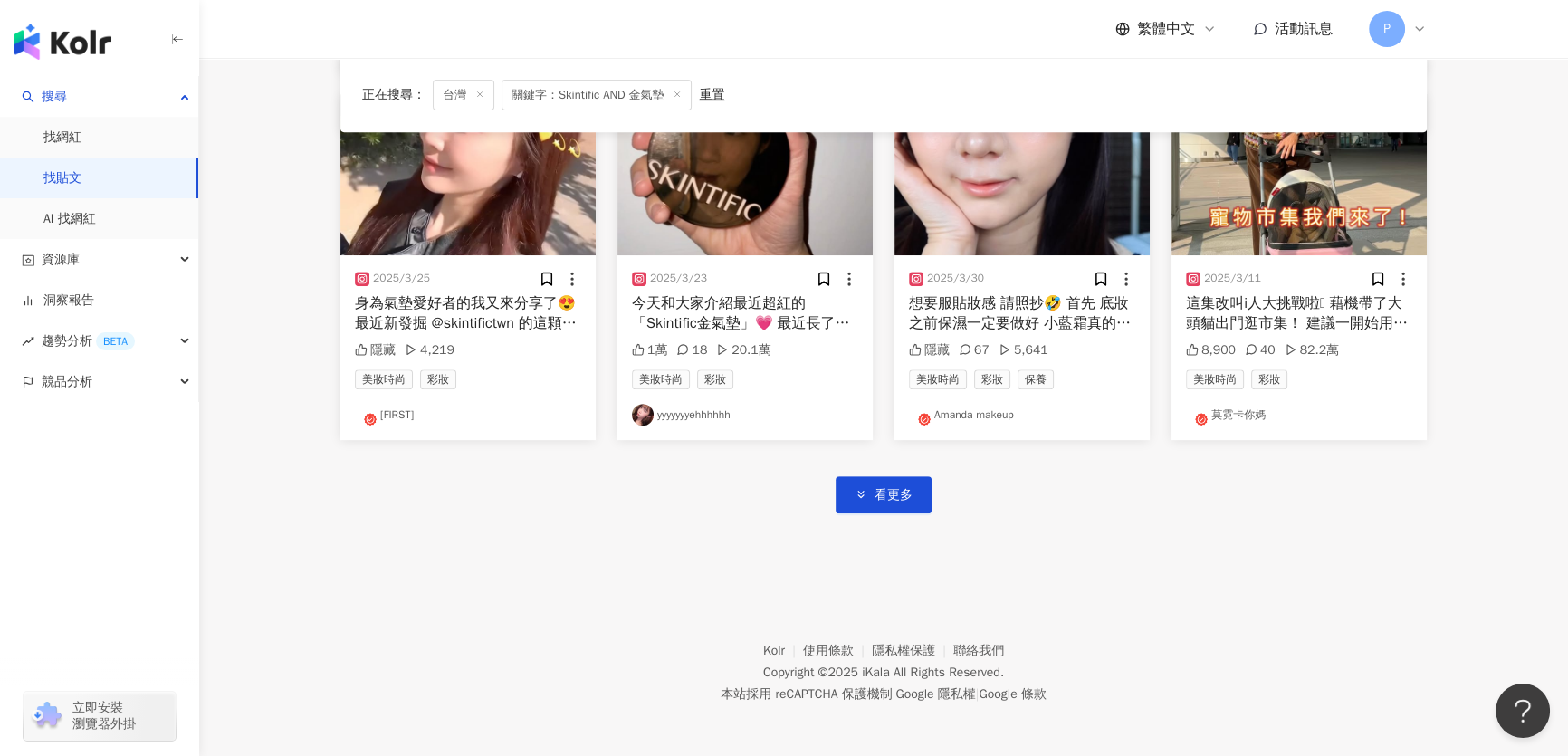 scroll, scrollTop: 950, scrollLeft: 0, axis: vertical 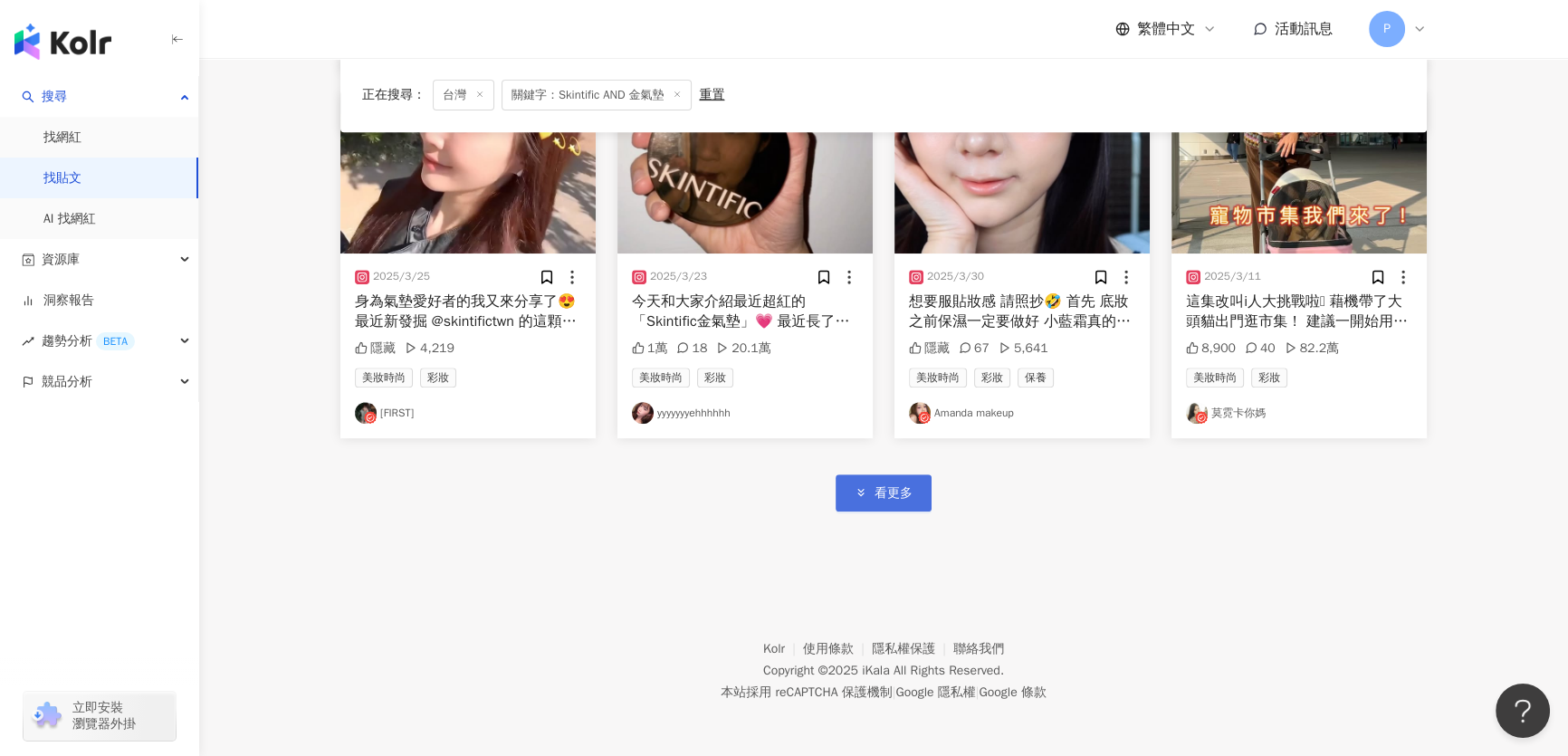 click on "看更多" at bounding box center [884, 493] 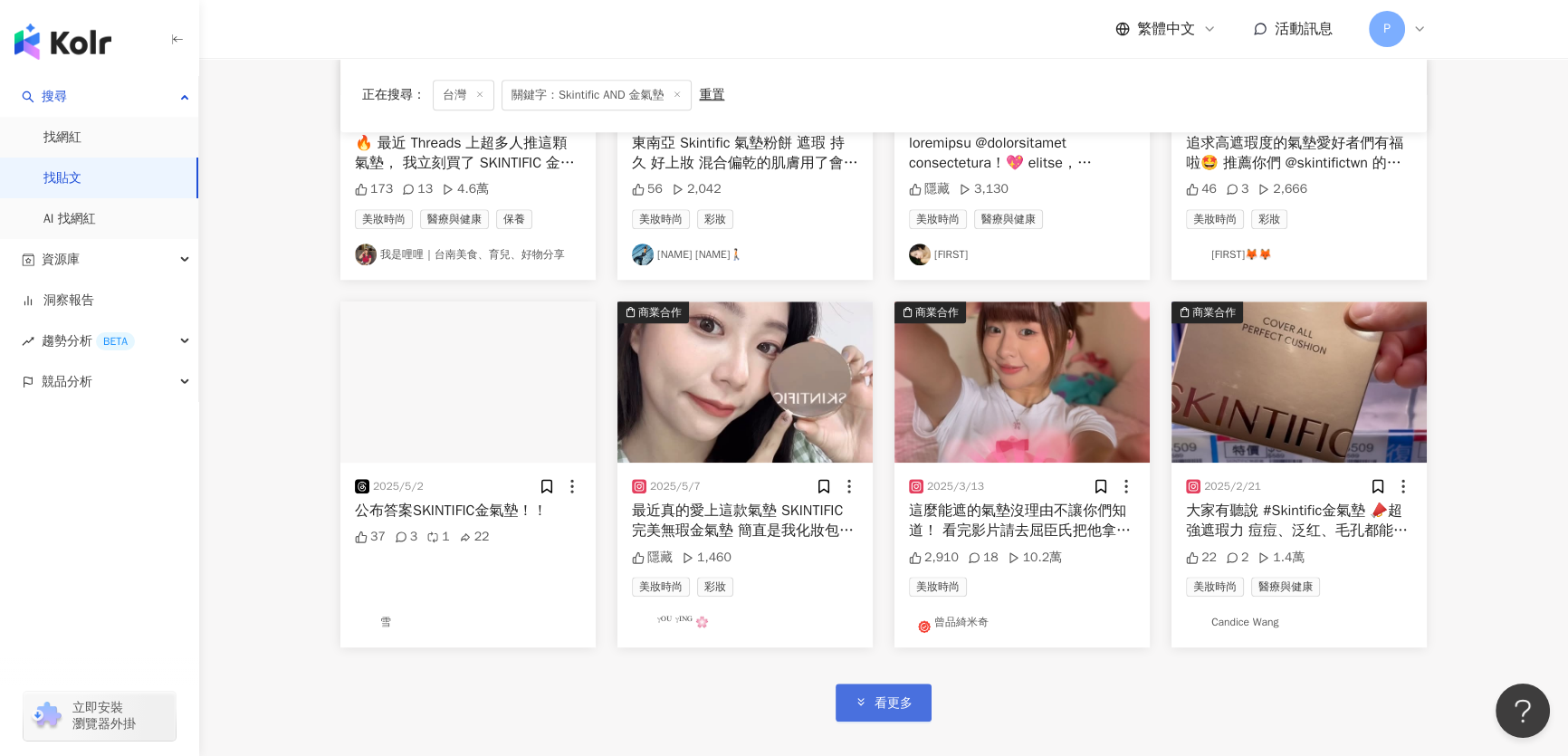 scroll, scrollTop: 1855, scrollLeft: 0, axis: vertical 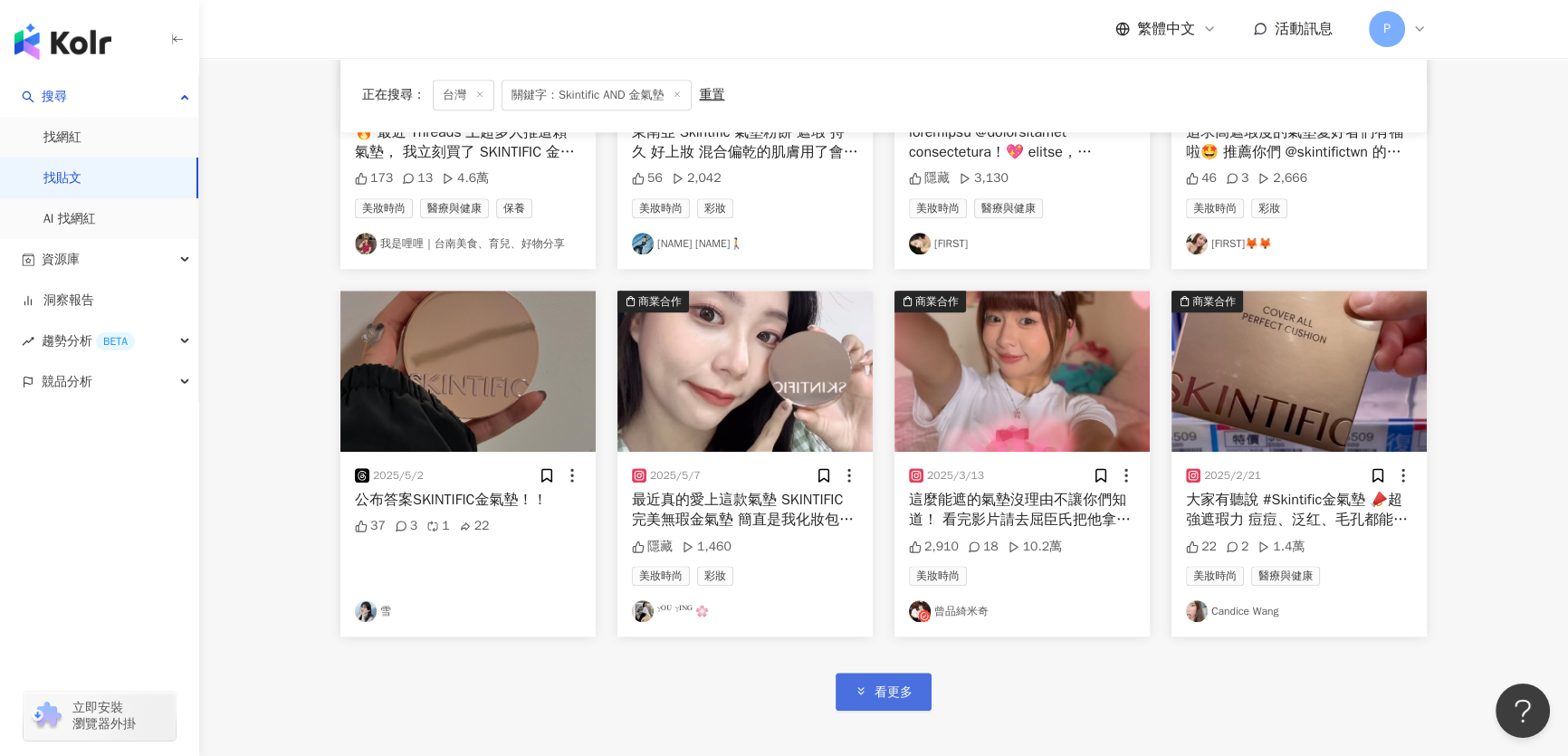 click on "看更多" at bounding box center (884, 691) 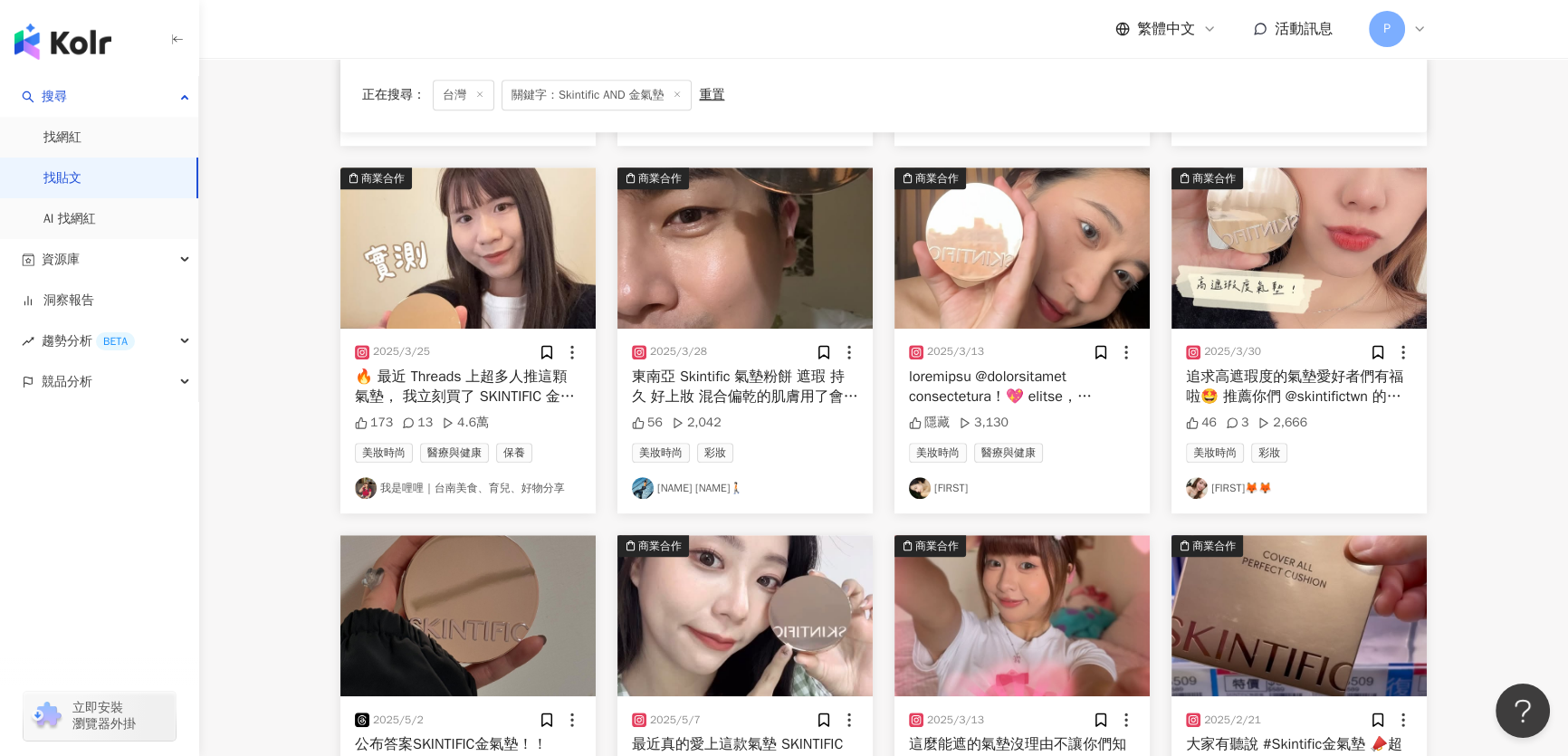 scroll, scrollTop: 1428, scrollLeft: 0, axis: vertical 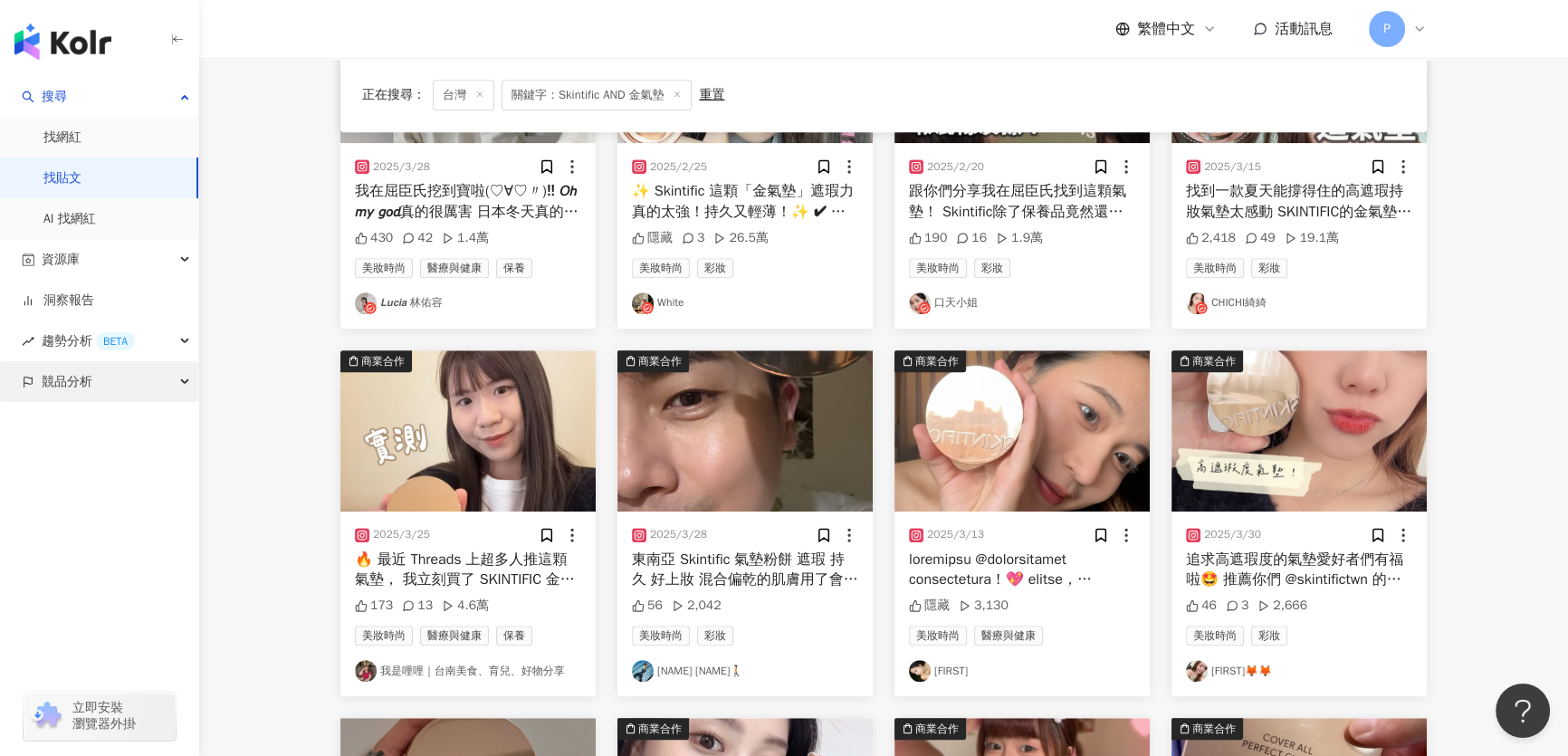 click on "競品分析" at bounding box center (99, 381) 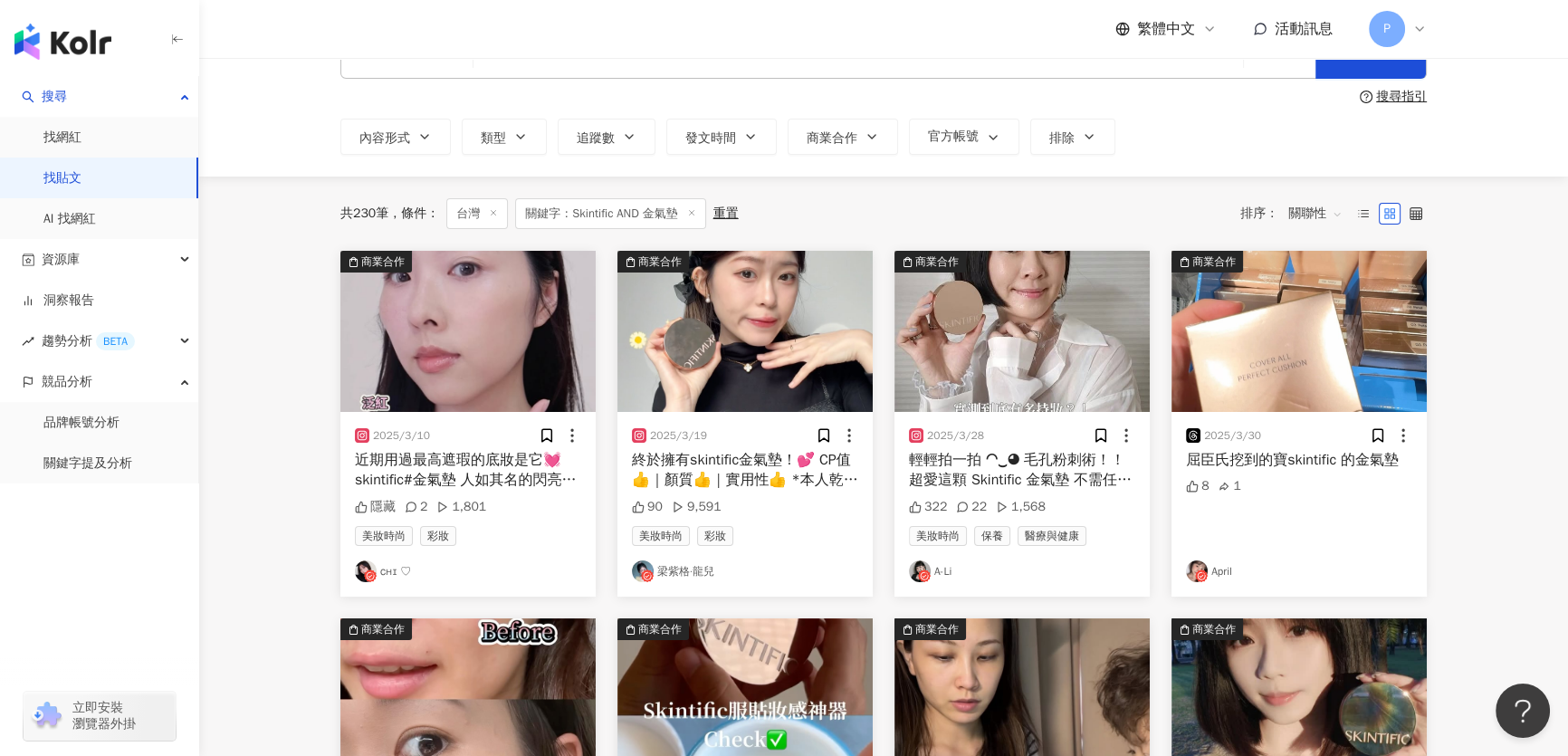 scroll, scrollTop: 0, scrollLeft: 0, axis: both 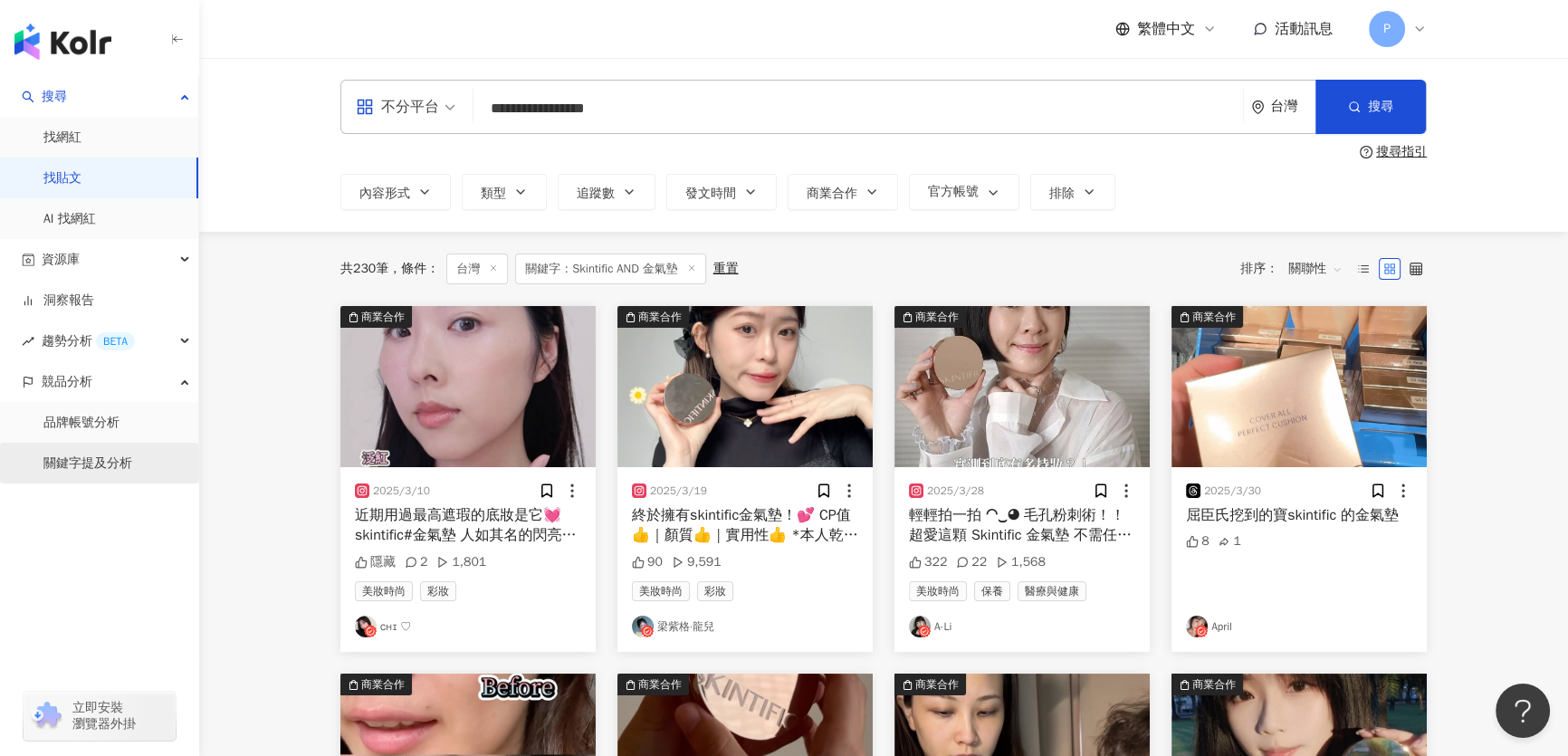 click on "關鍵字提及分析" at bounding box center [88, 464] 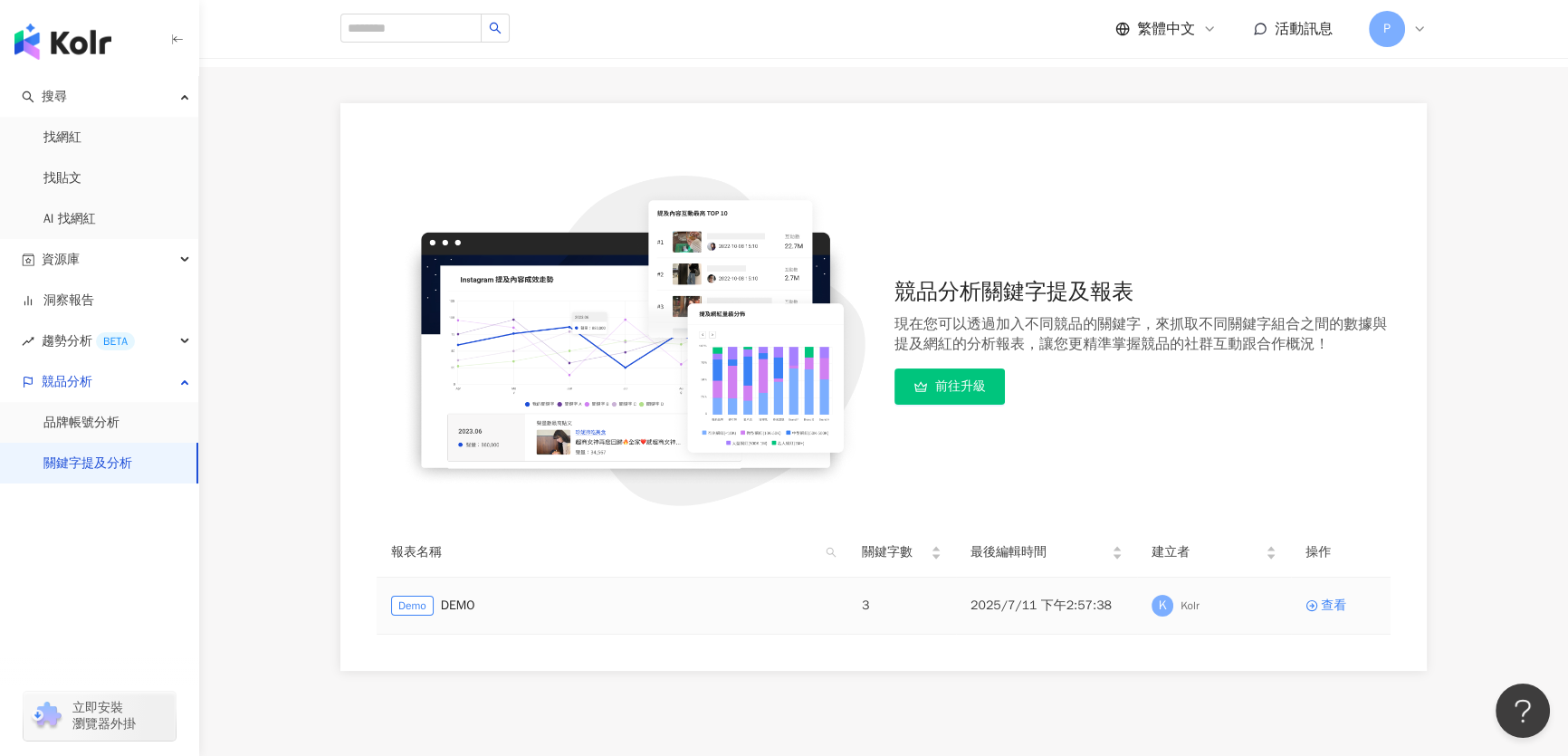 scroll, scrollTop: 217, scrollLeft: 0, axis: vertical 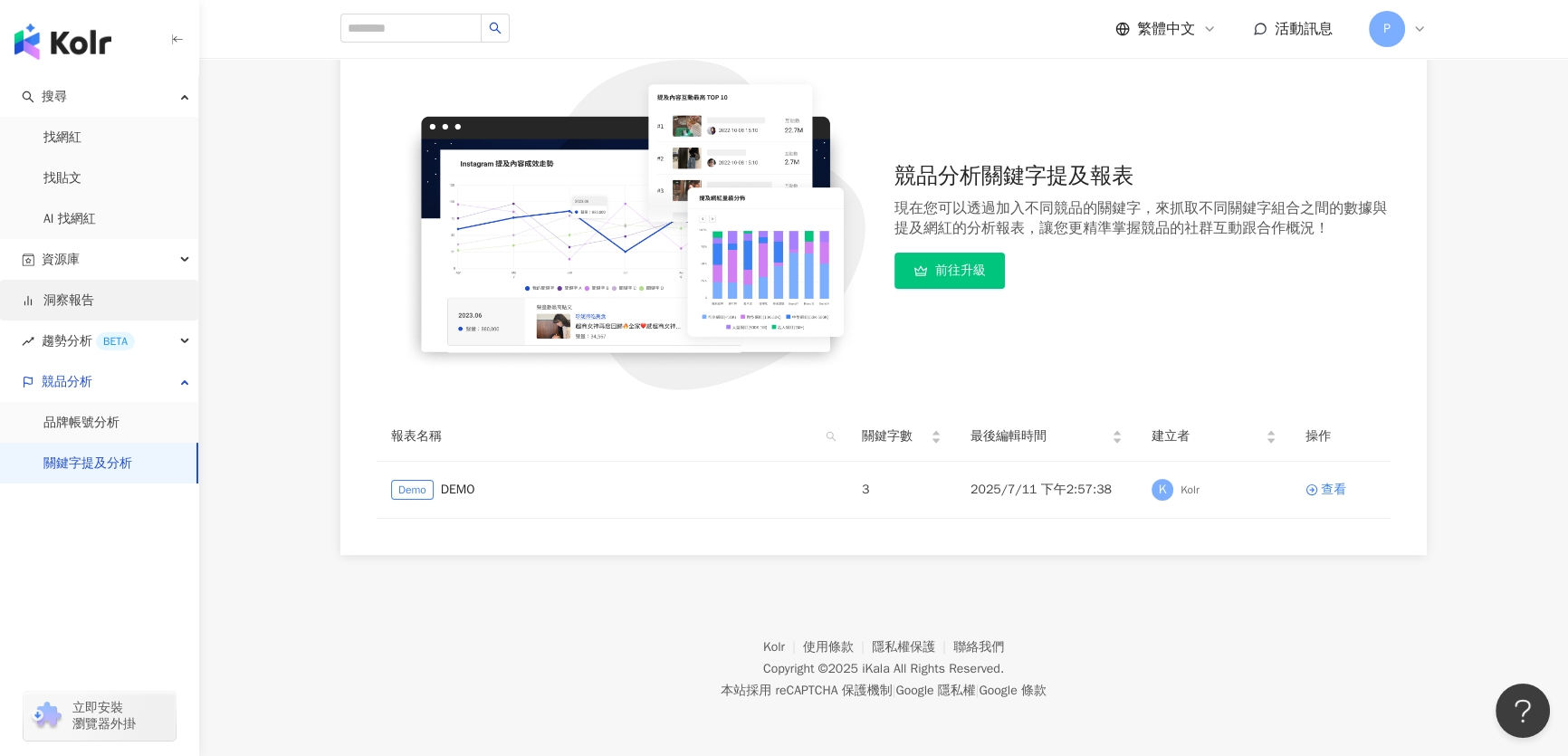 click on "洞察報告" at bounding box center (58, 301) 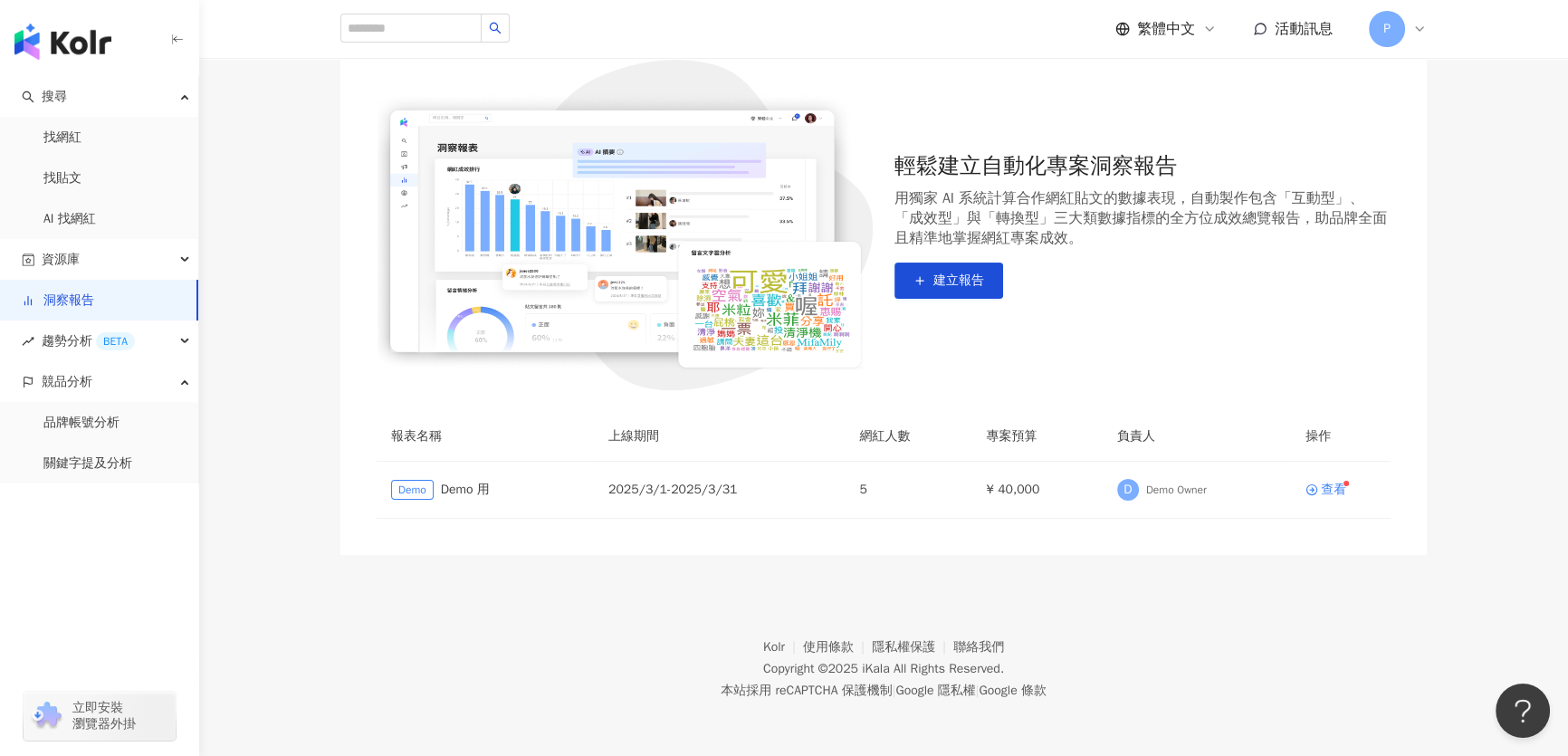 scroll, scrollTop: 0, scrollLeft: 0, axis: both 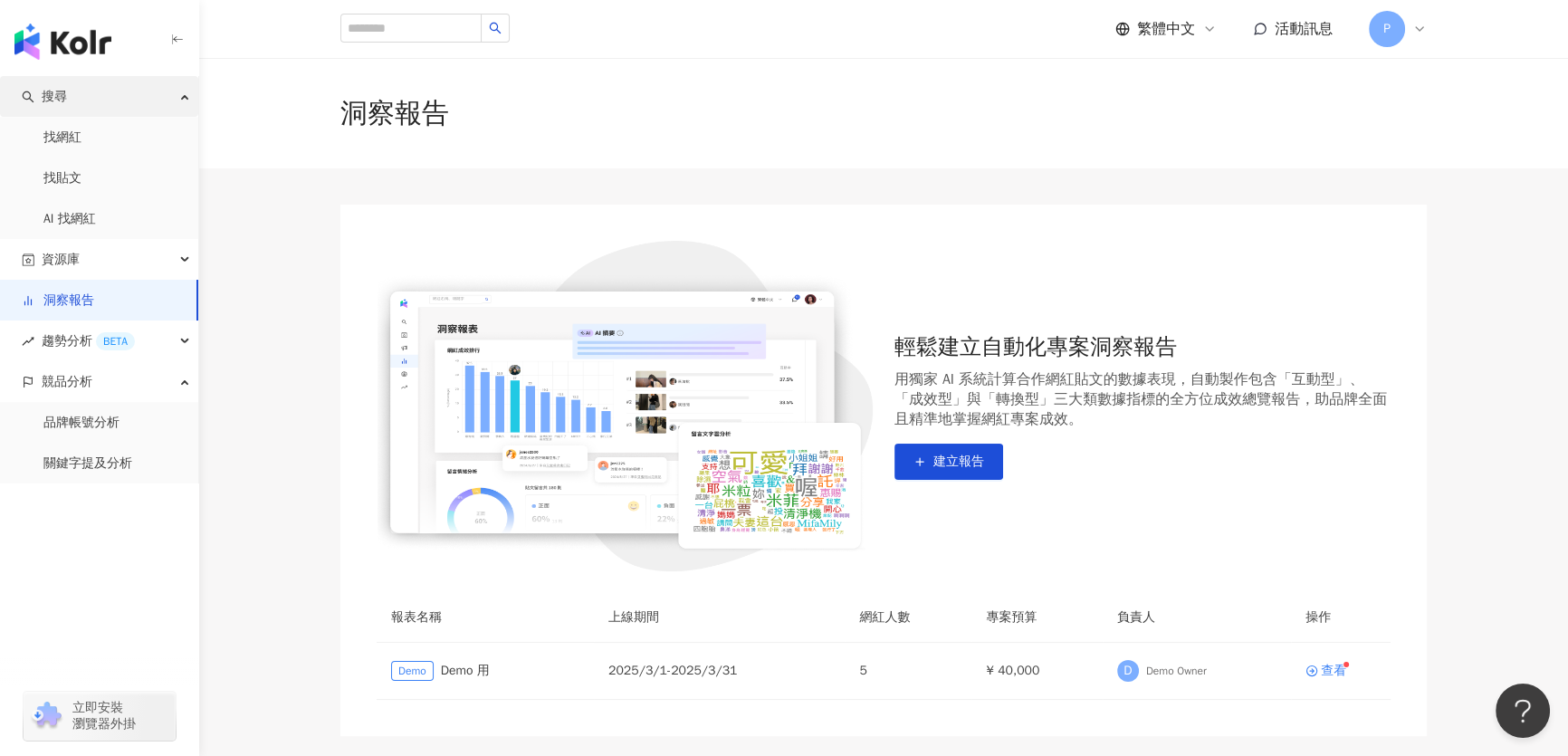 click on "搜尋" at bounding box center [99, 96] 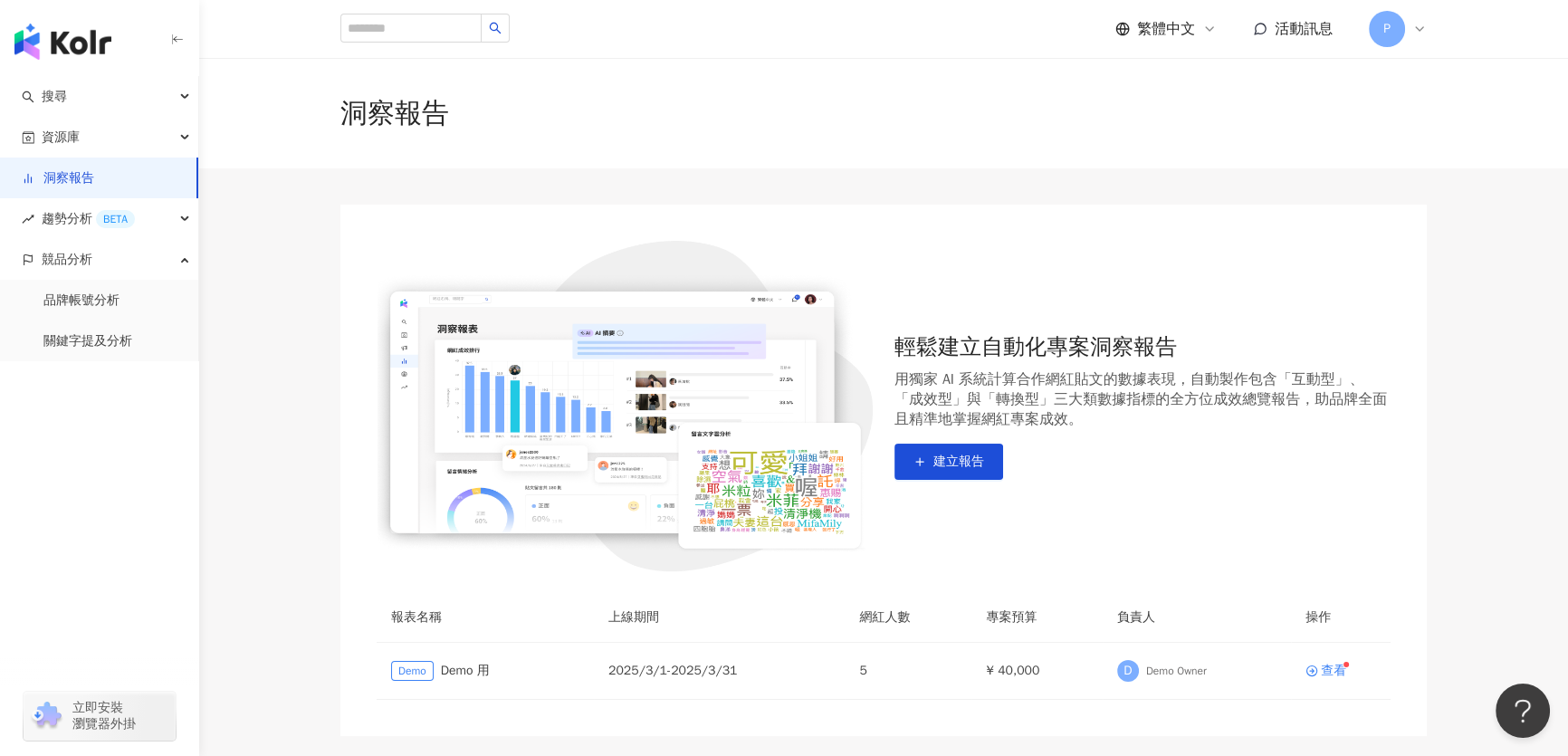 click on "資源庫" at bounding box center [99, 137] 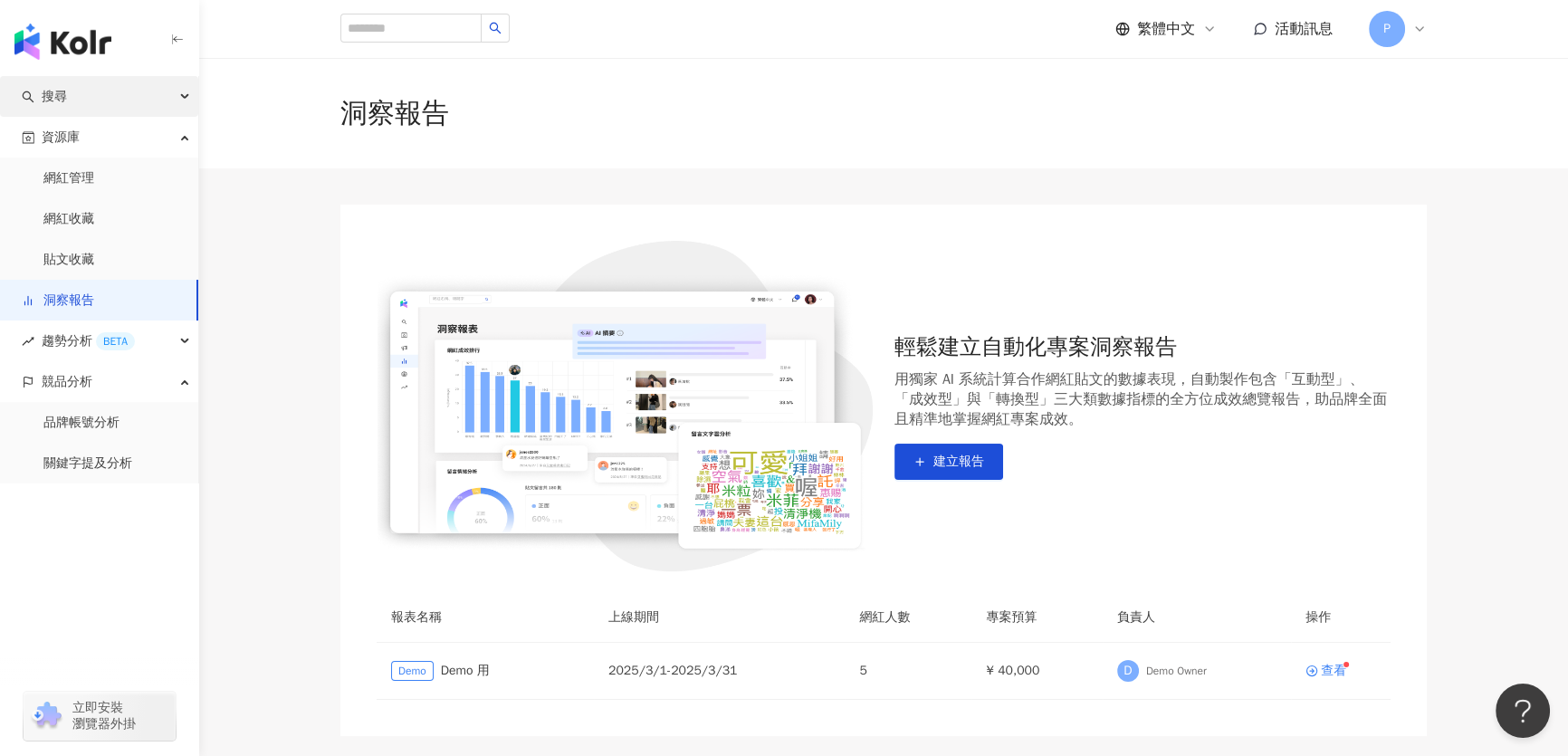 click on "搜尋" at bounding box center (54, 96) 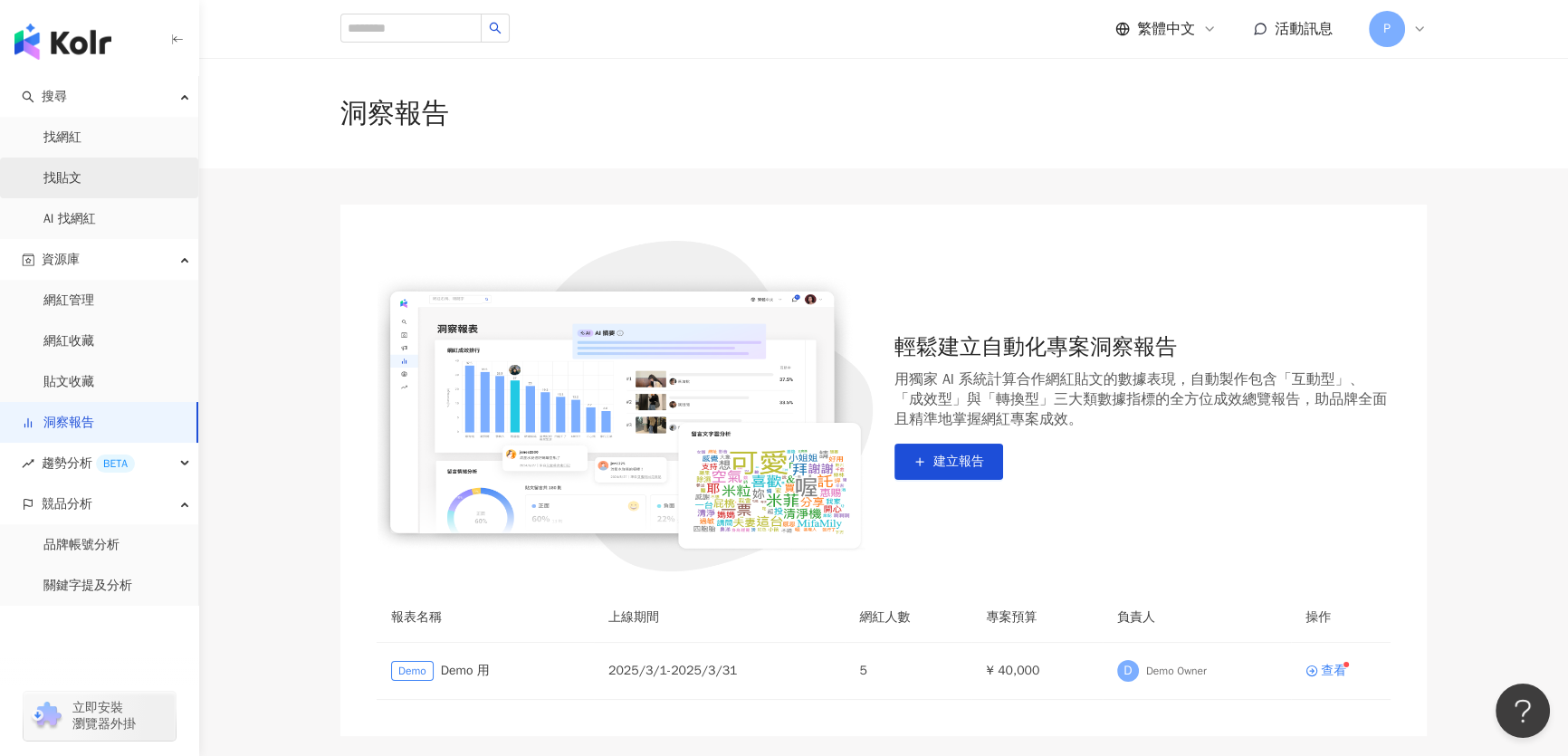 click on "找貼文" at bounding box center (62, 178) 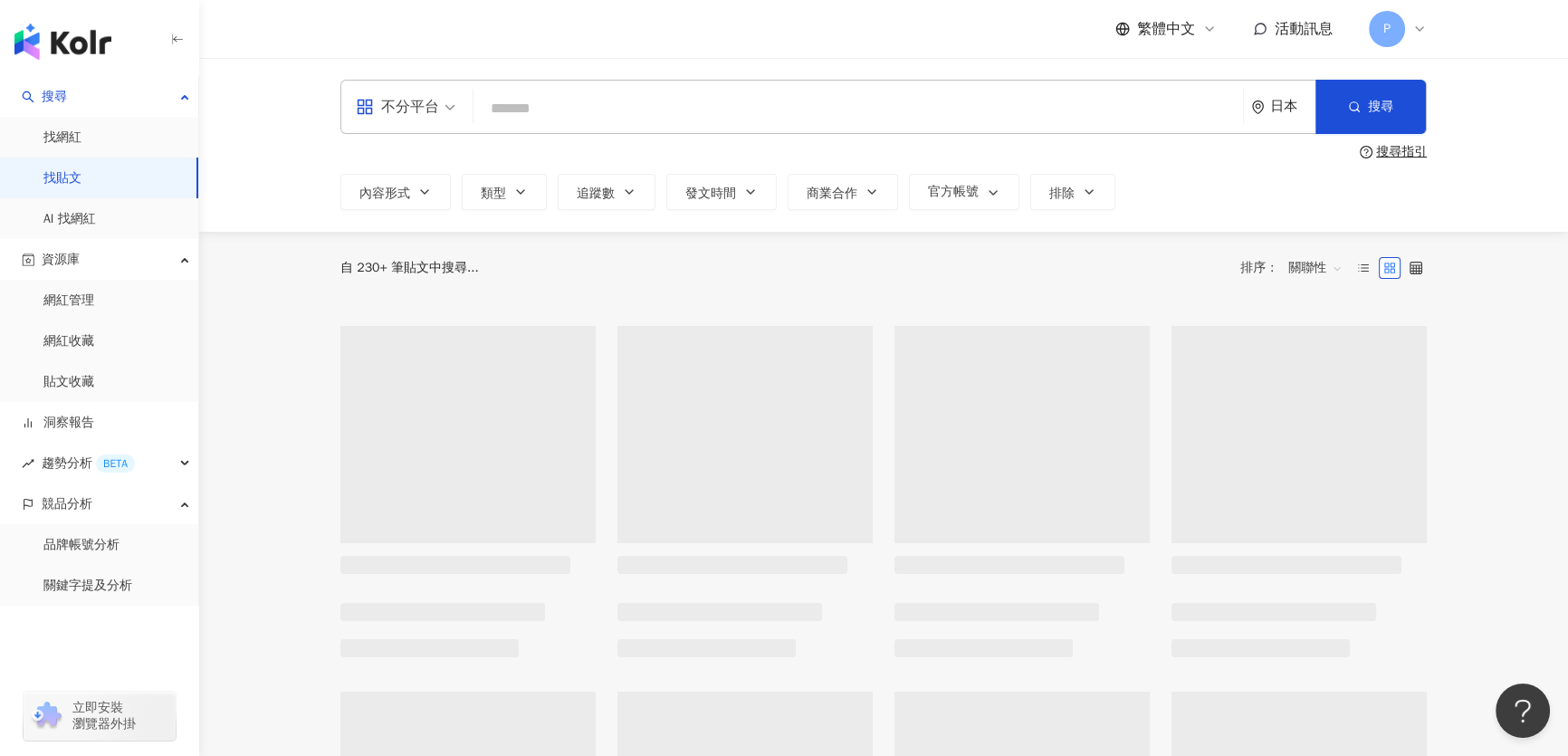 click at bounding box center [858, 108] 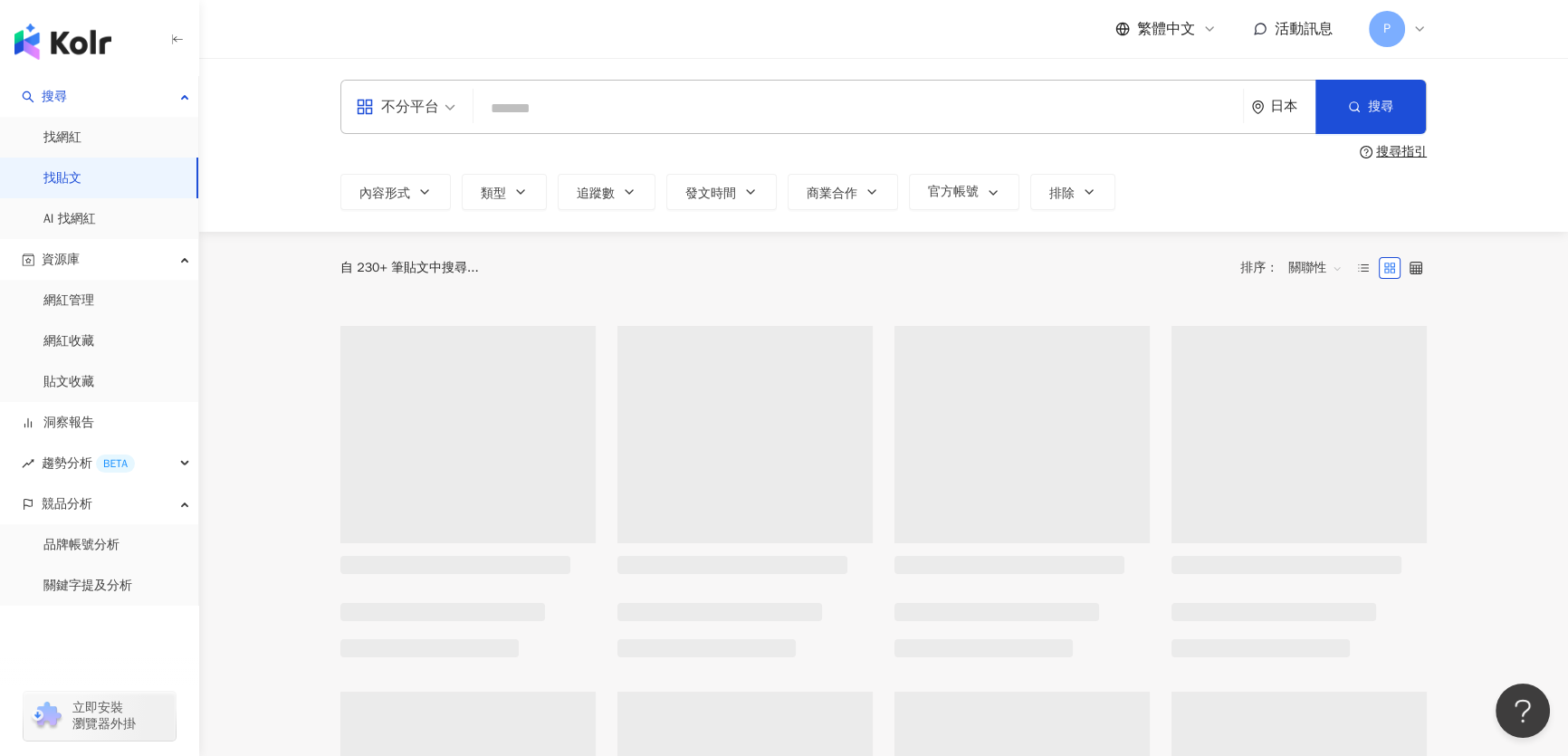 paste on "**********" 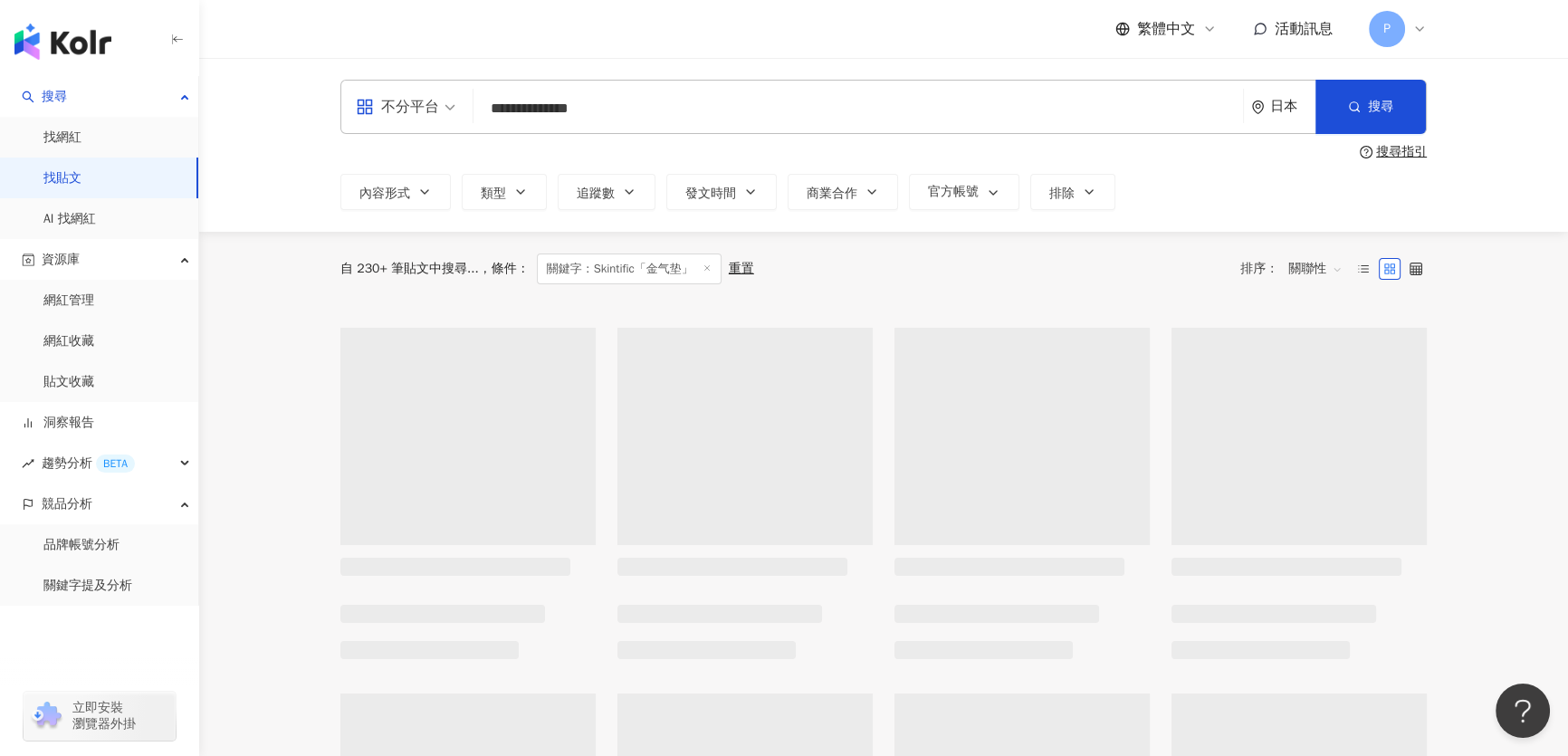 drag, startPoint x: 552, startPoint y: 103, endPoint x: 670, endPoint y: 123, distance: 119.6829 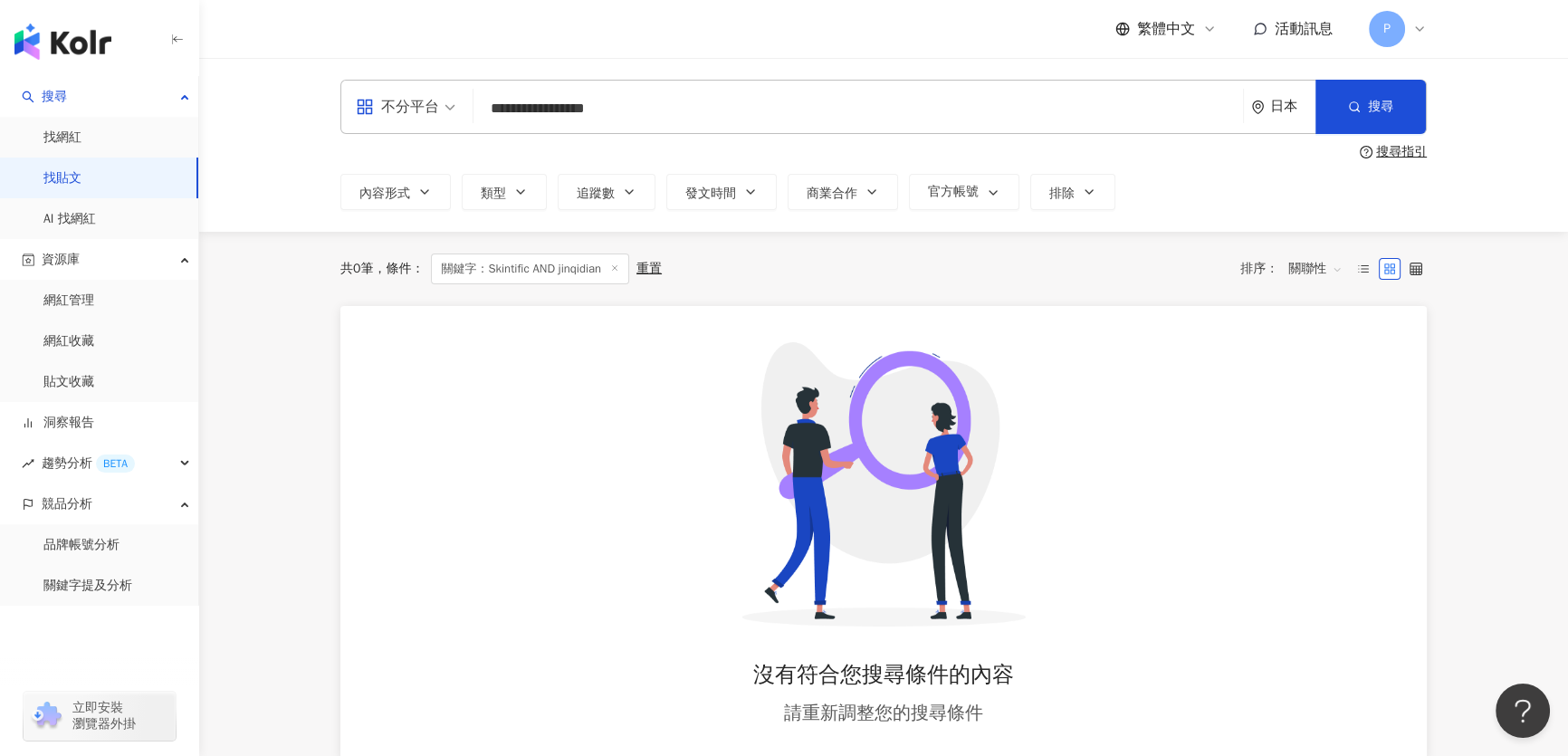 type on "**********" 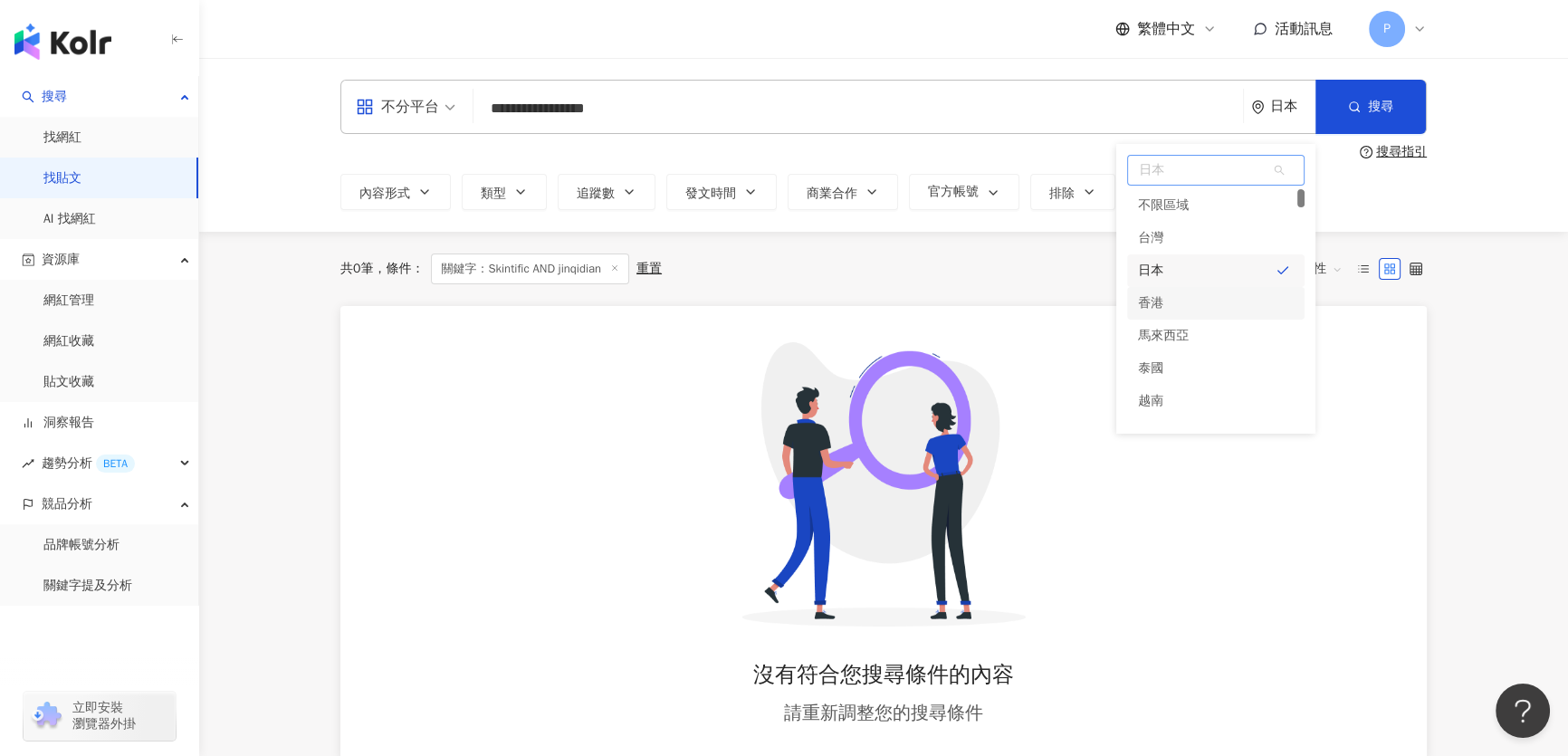 click on "香港" at bounding box center (1216, 303) 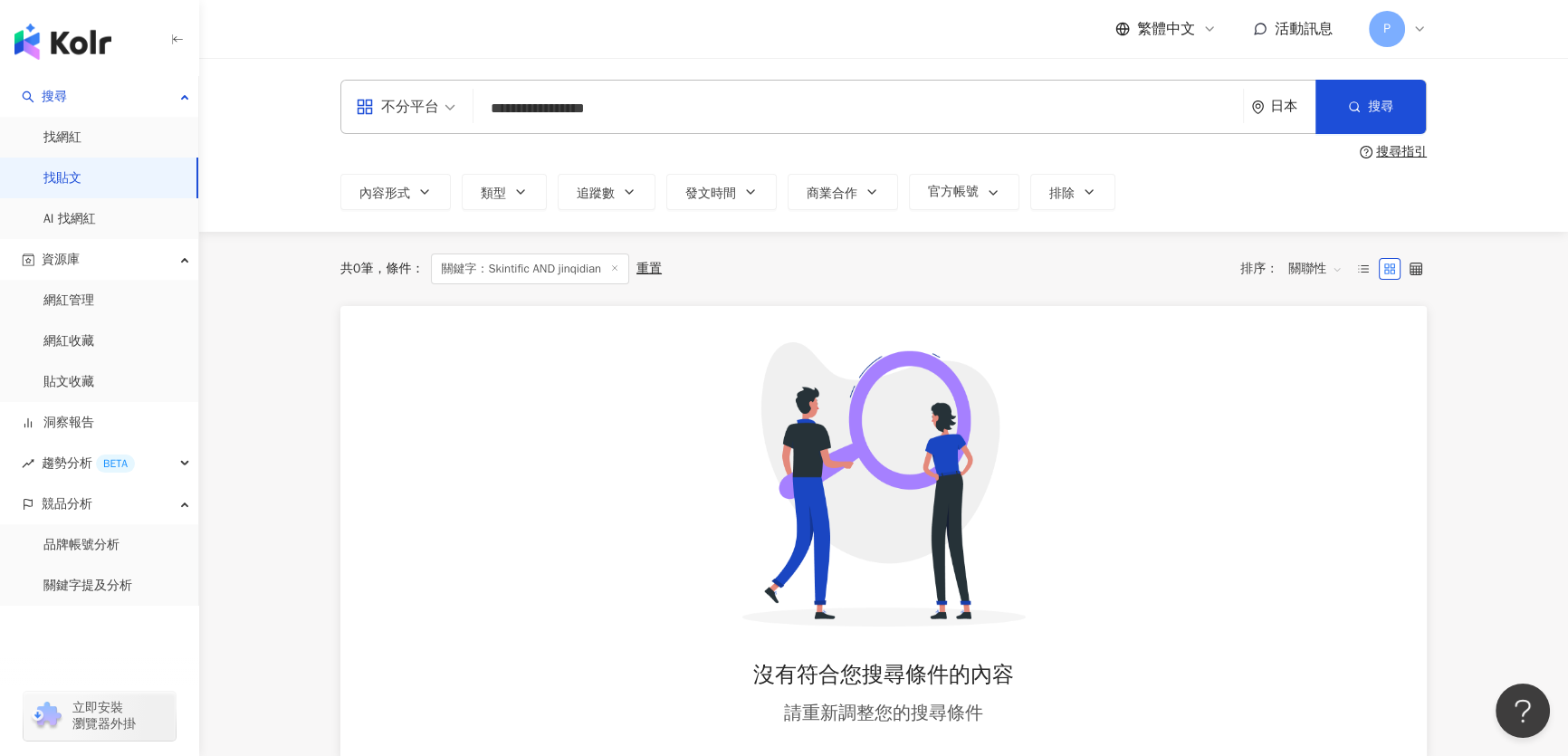 click on "日本" at bounding box center [1283, 107] 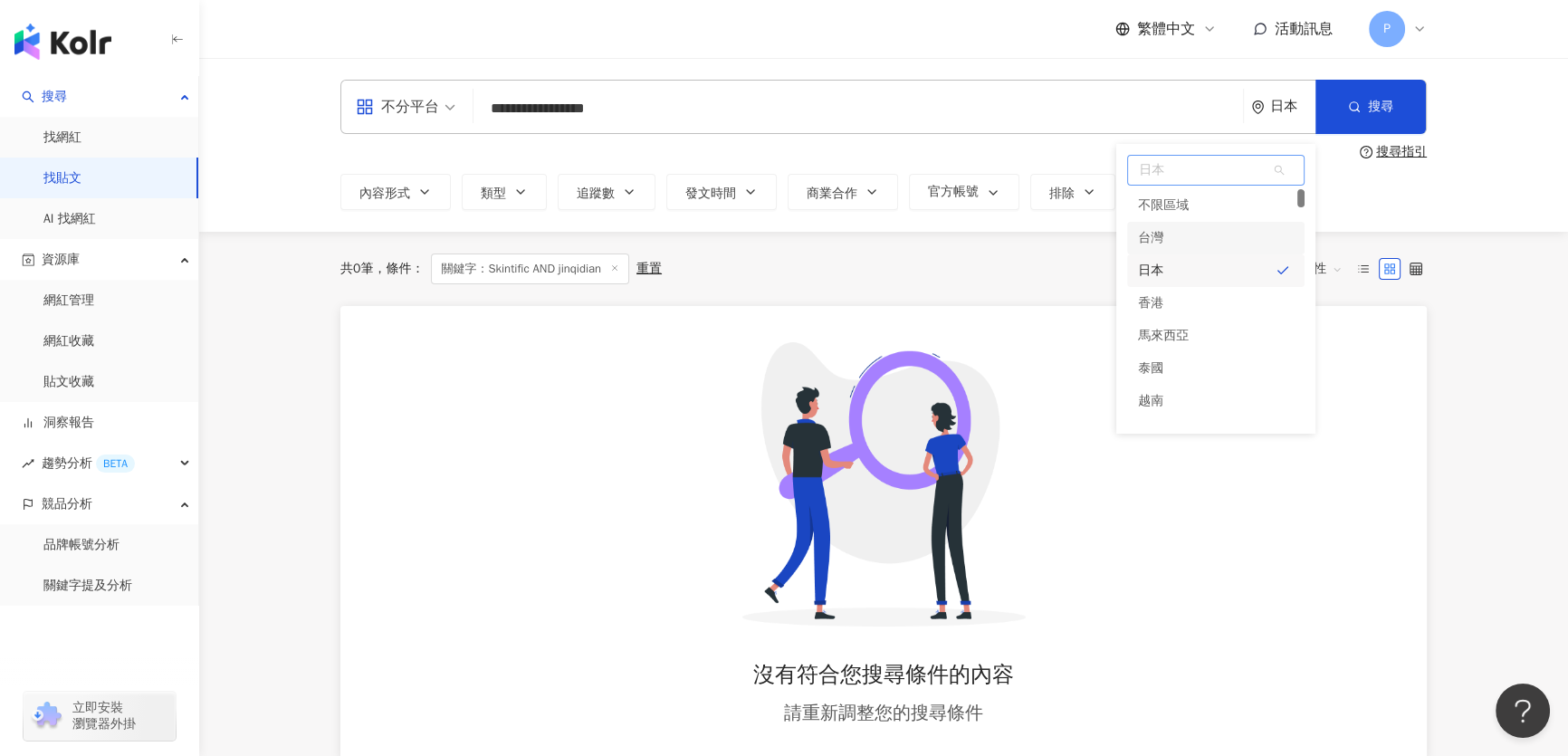 click on "台灣" at bounding box center (1216, 238) 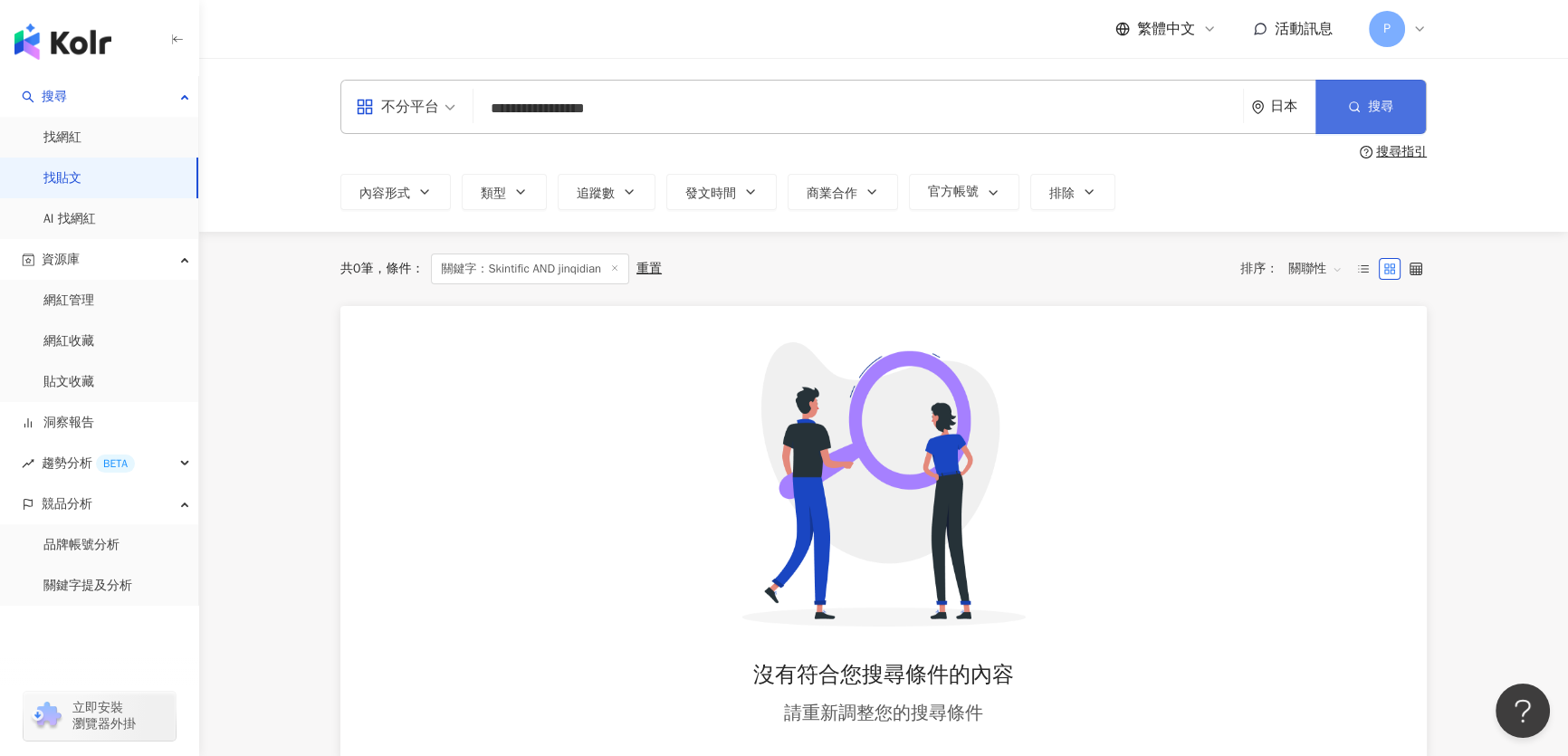 click on "搜尋" at bounding box center (1371, 107) 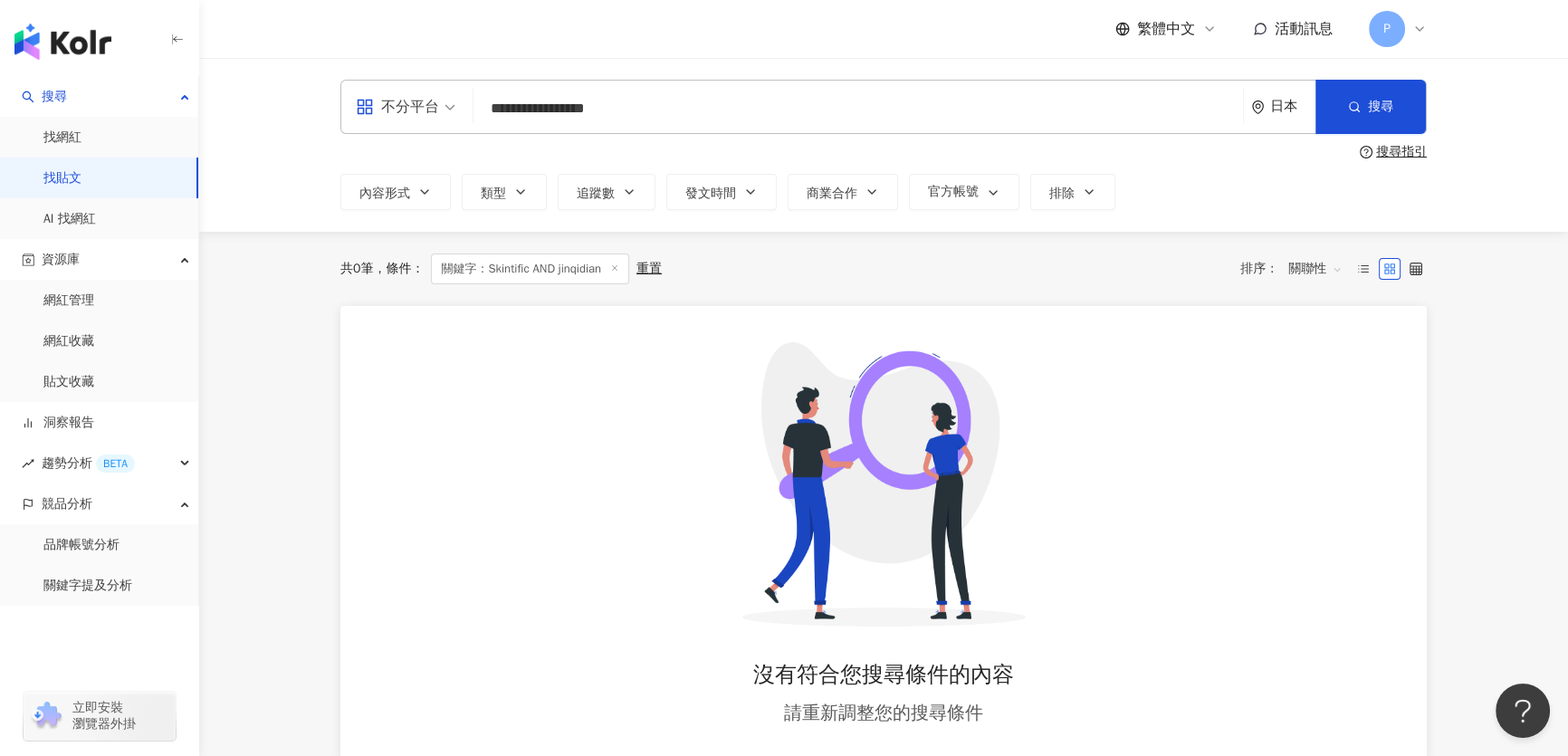 click on "日本" at bounding box center [1293, 106] 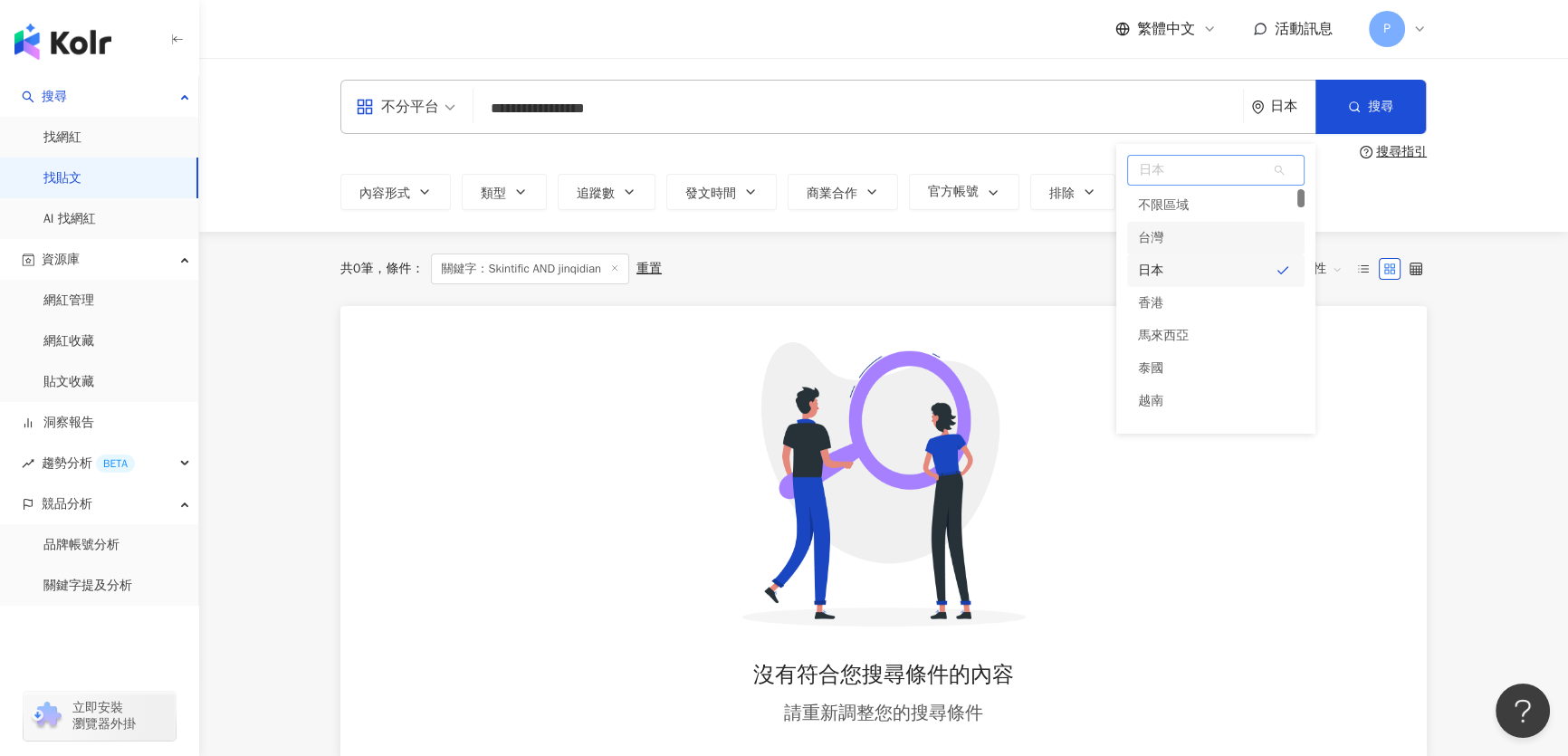 click on "台灣" at bounding box center [1216, 238] 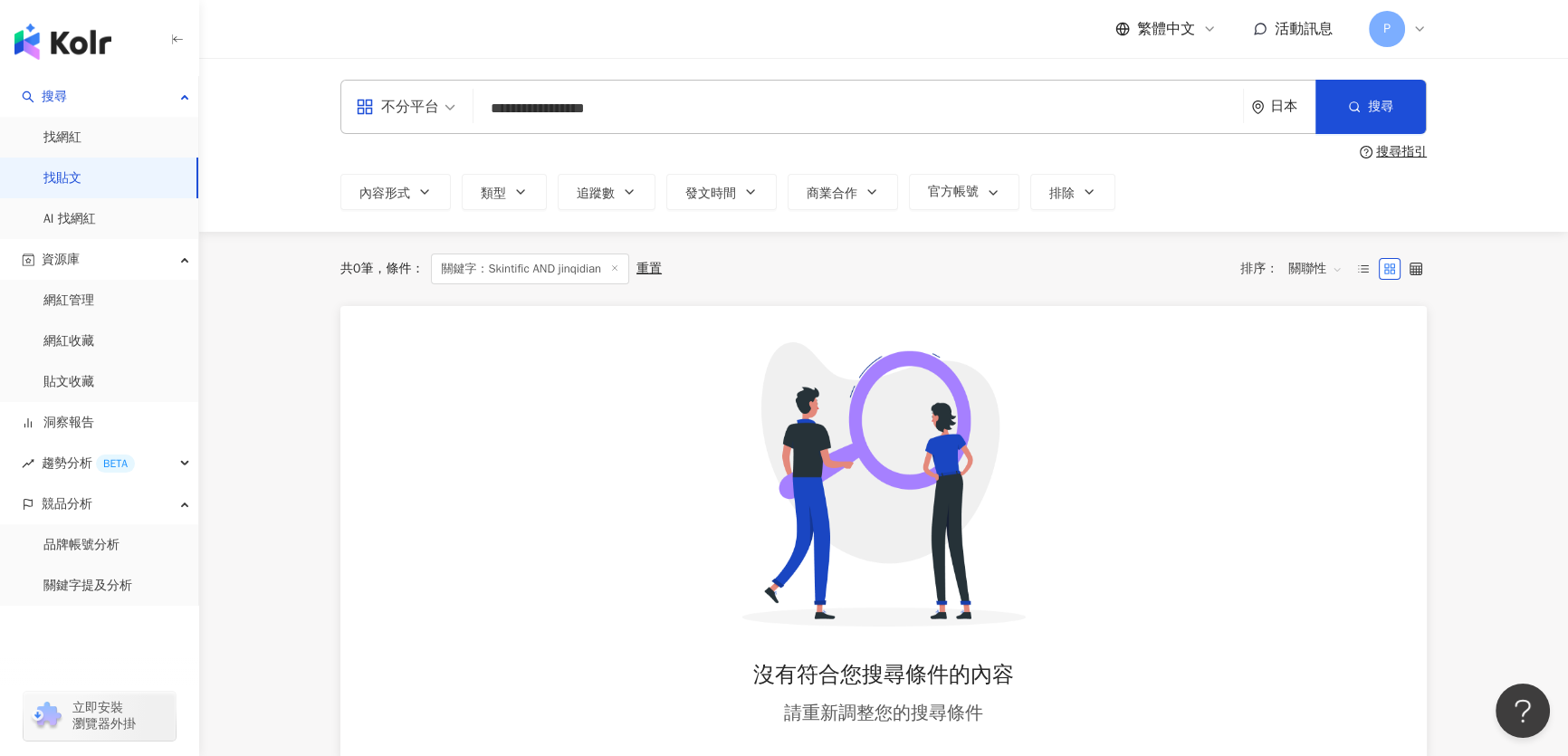 click on "日本" at bounding box center [1293, 106] 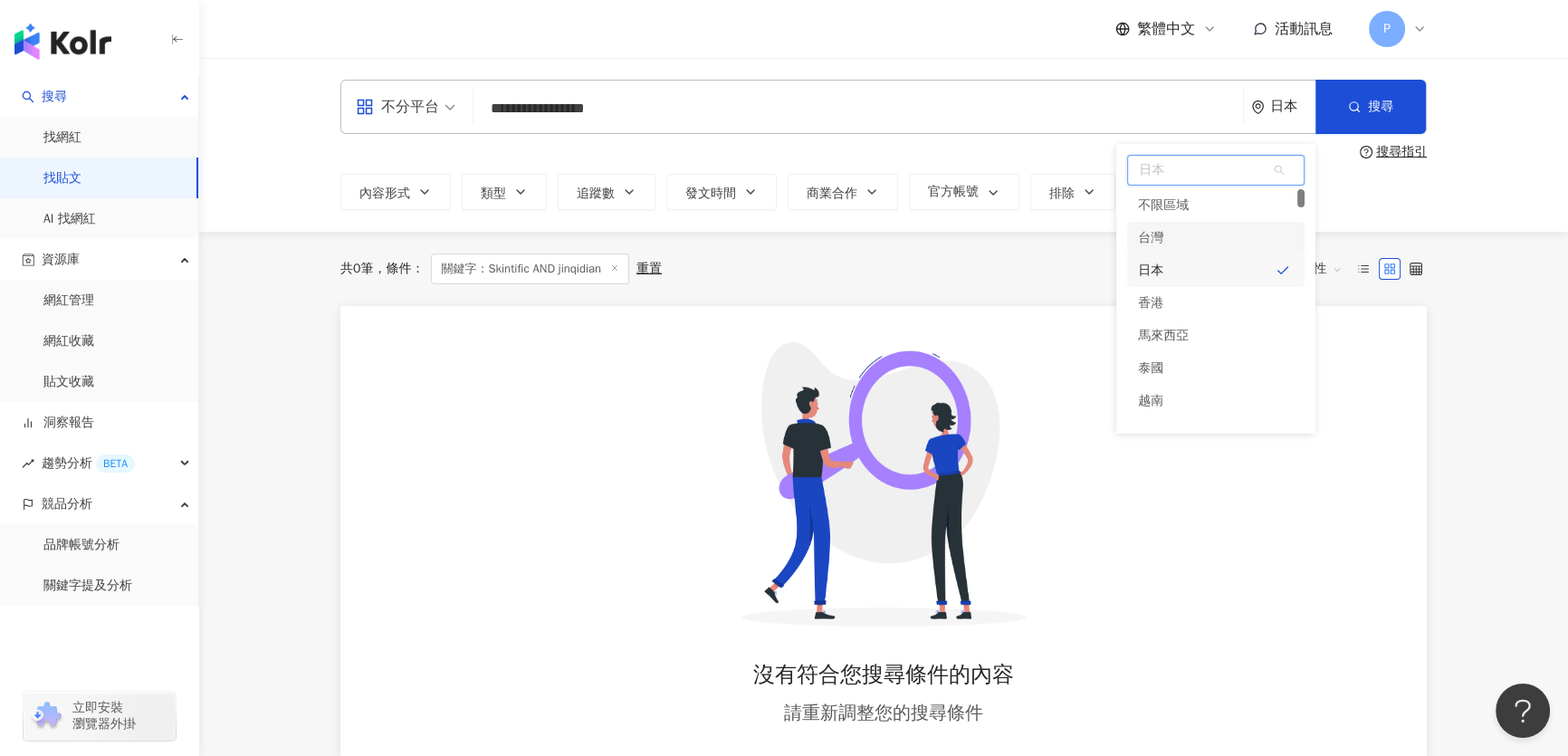 click on "台灣" at bounding box center (1151, 238) 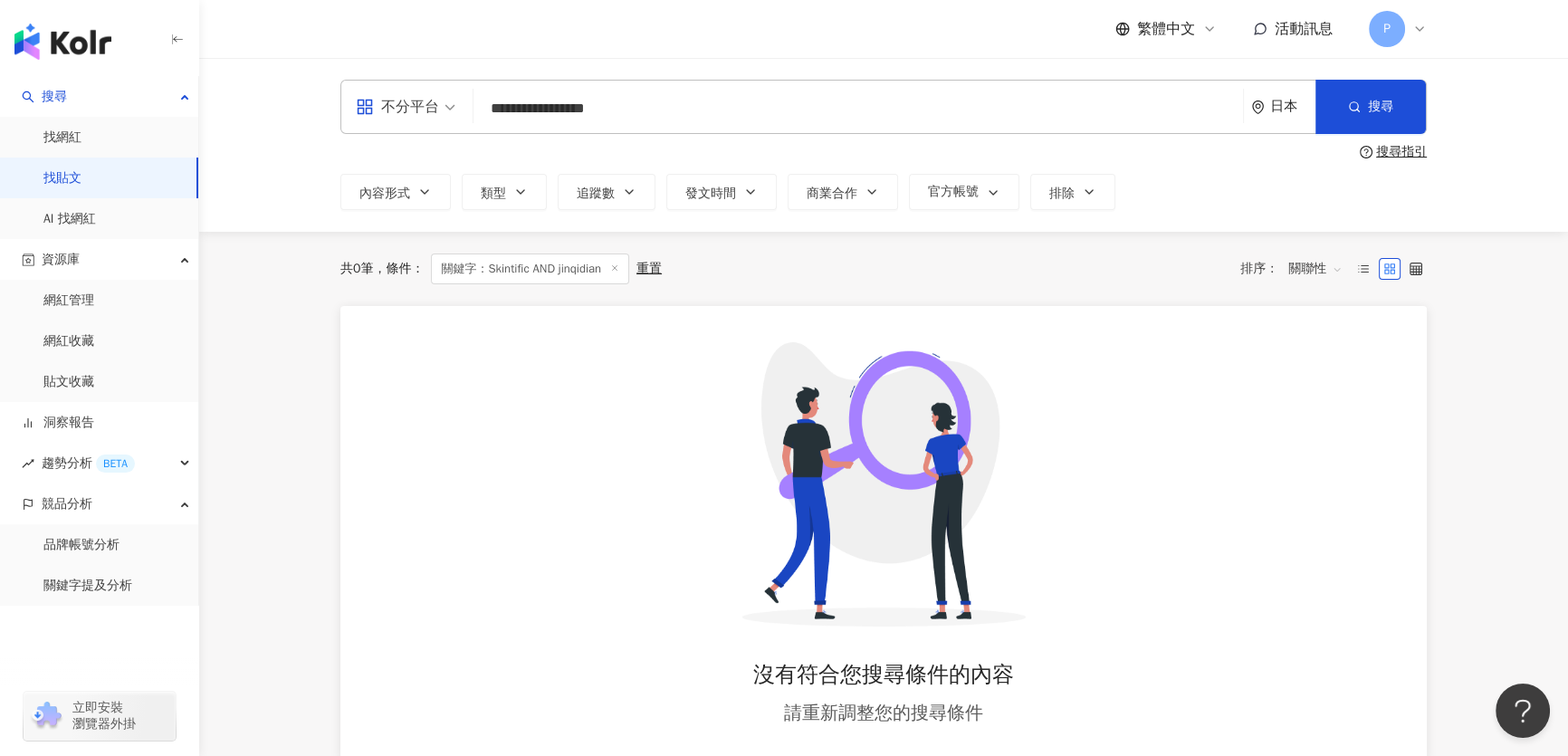 drag, startPoint x: 662, startPoint y: 112, endPoint x: 416, endPoint y: 117, distance: 246.0508 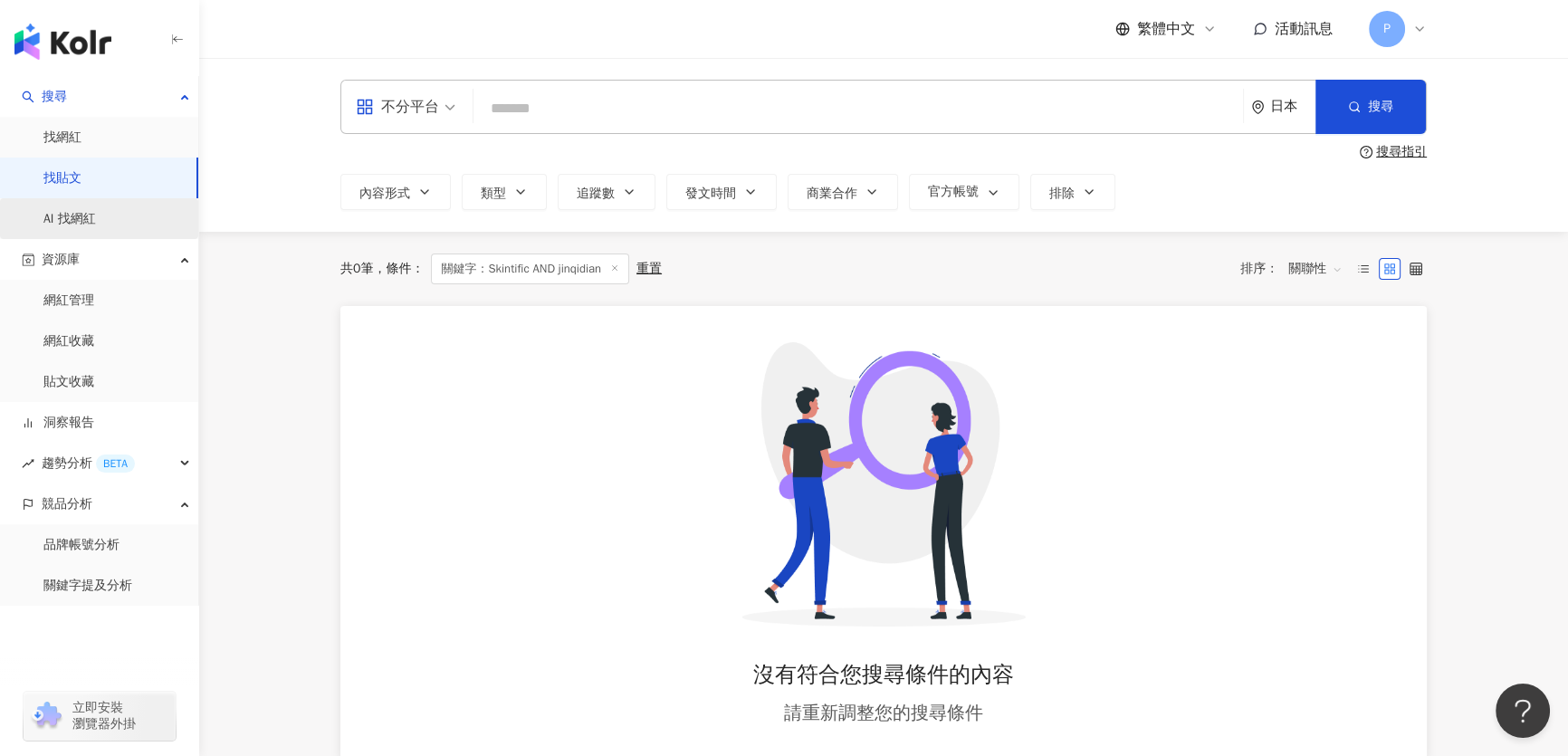 type 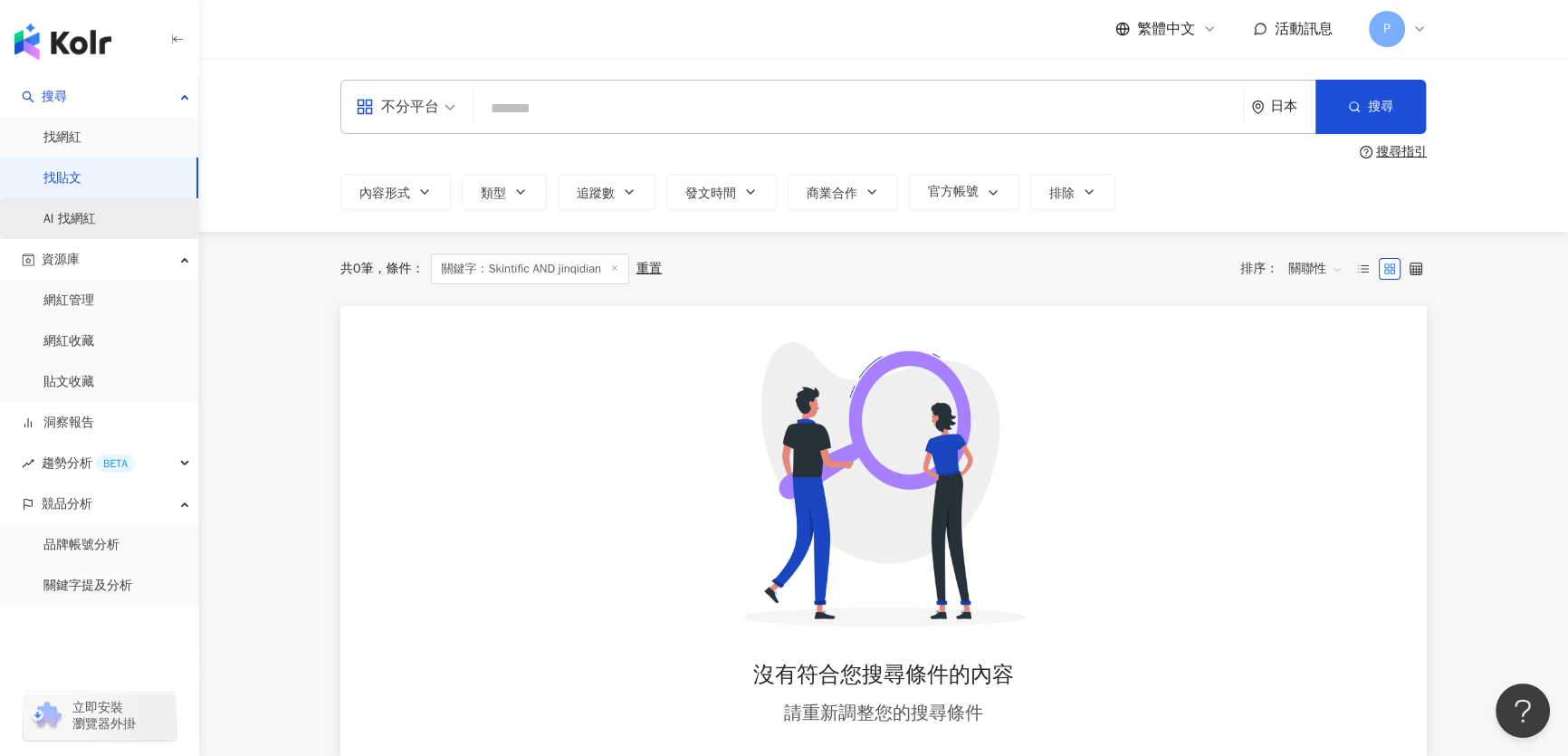 click on "AI 找網紅" at bounding box center (70, 219) 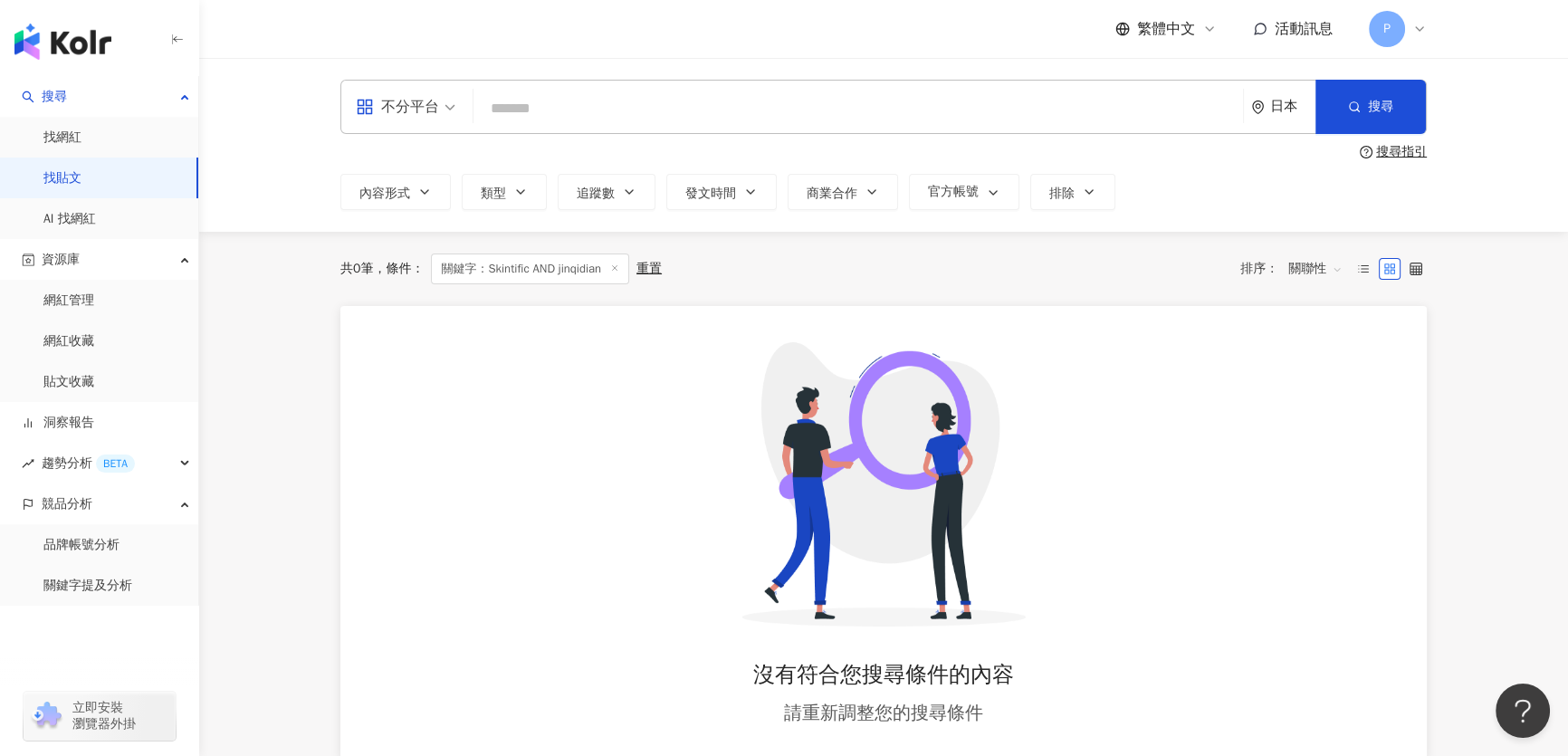 click on "找貼文" at bounding box center [62, 178] 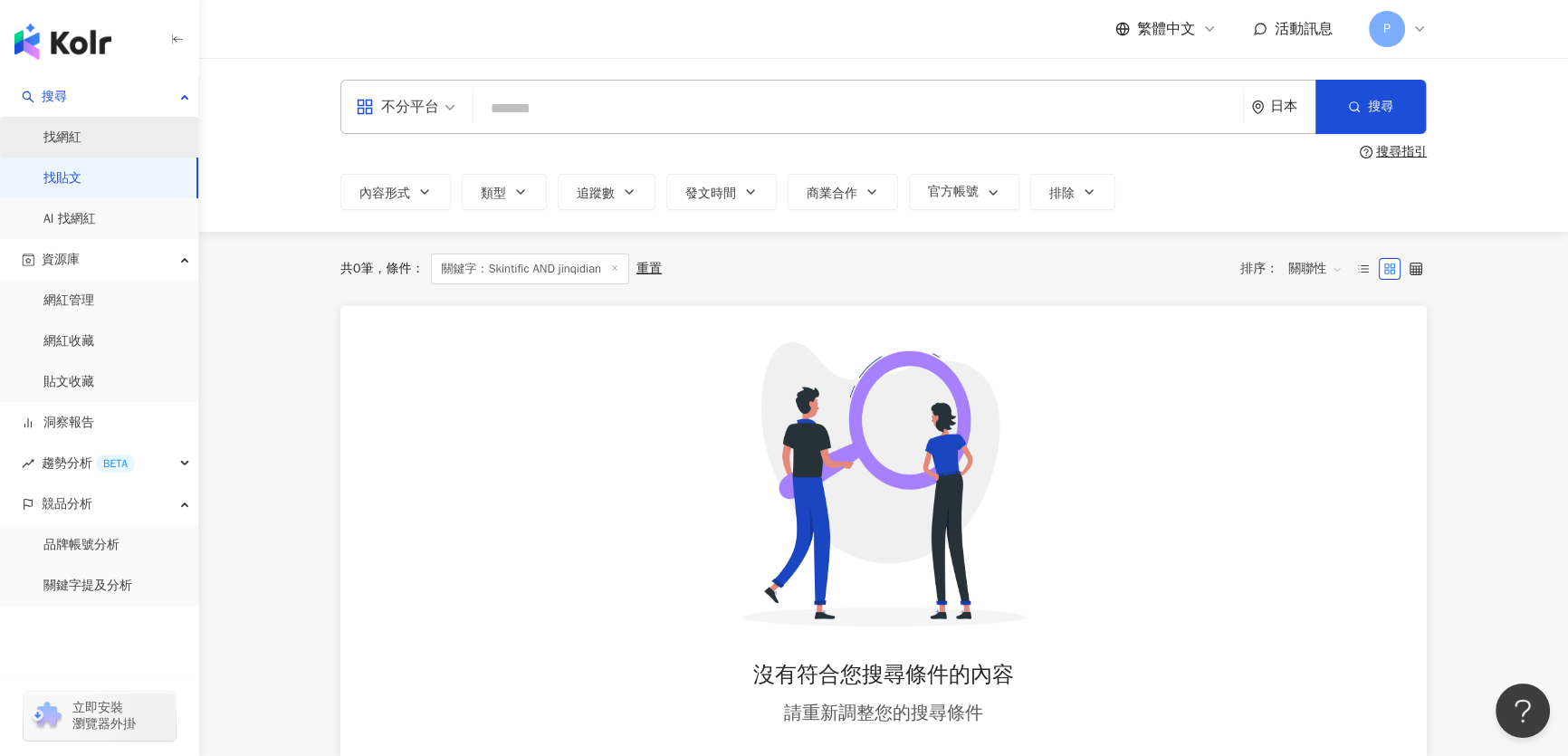 click on "找網紅" at bounding box center [62, 138] 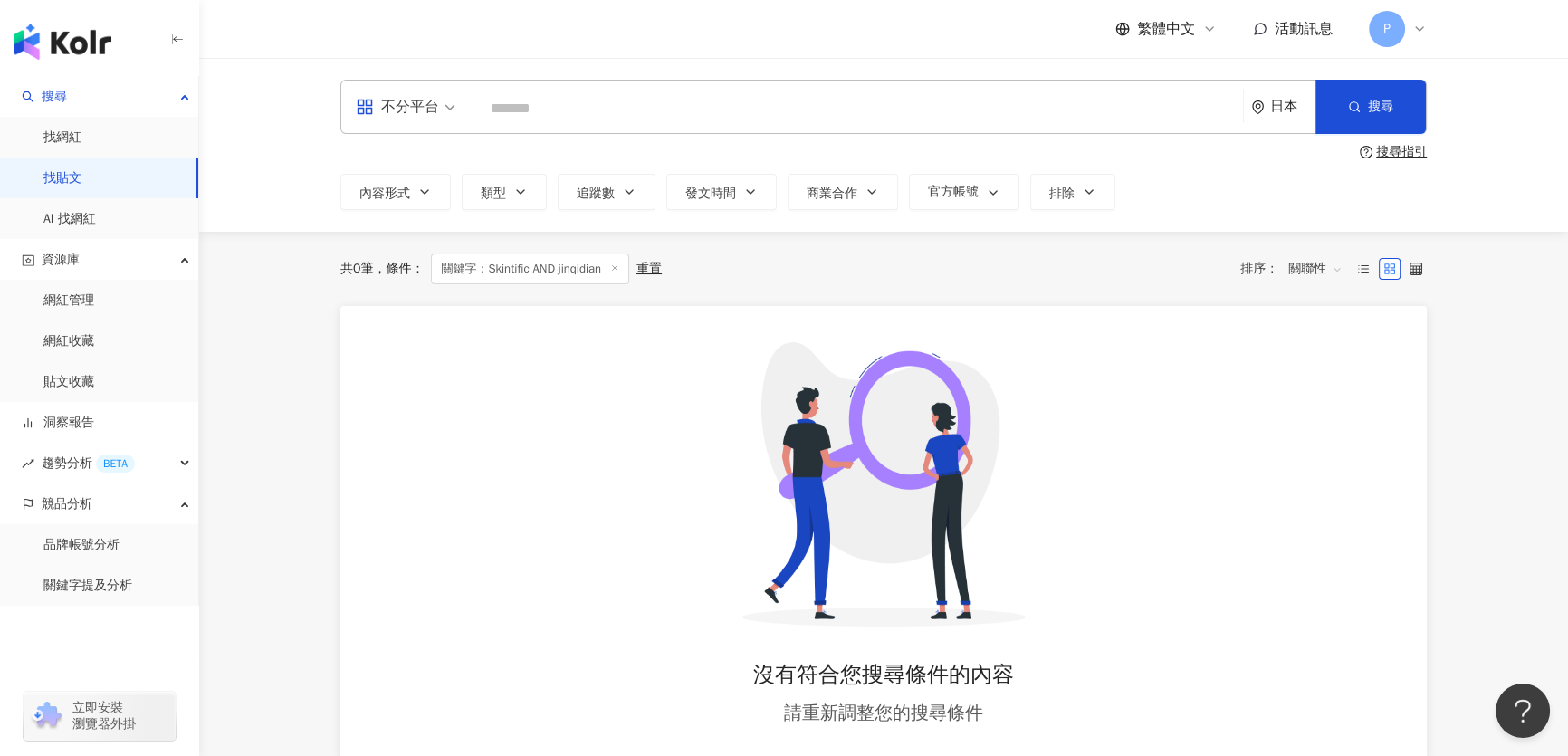 click on "找貼文" at bounding box center [62, 178] 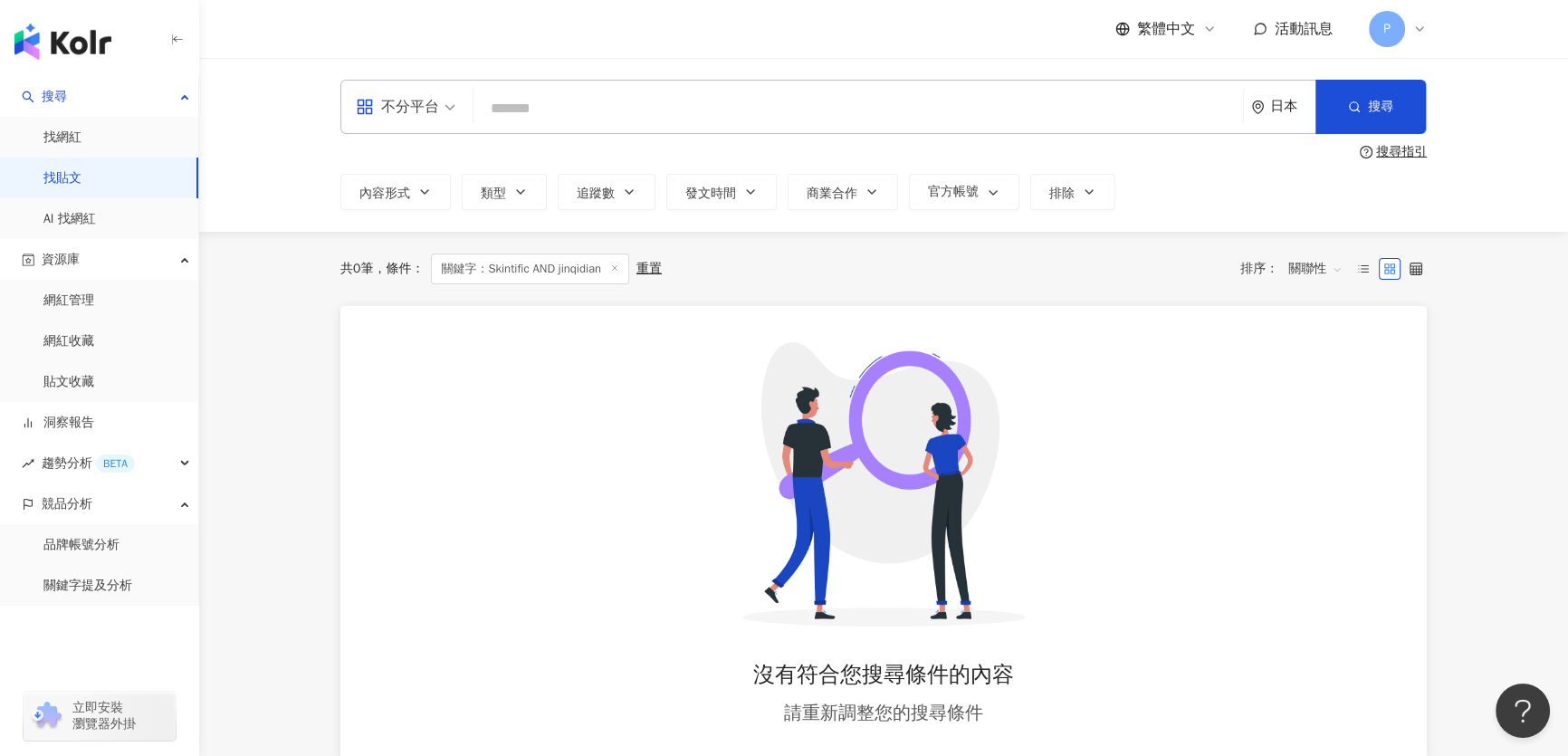 click on "找貼文" at bounding box center [62, 178] 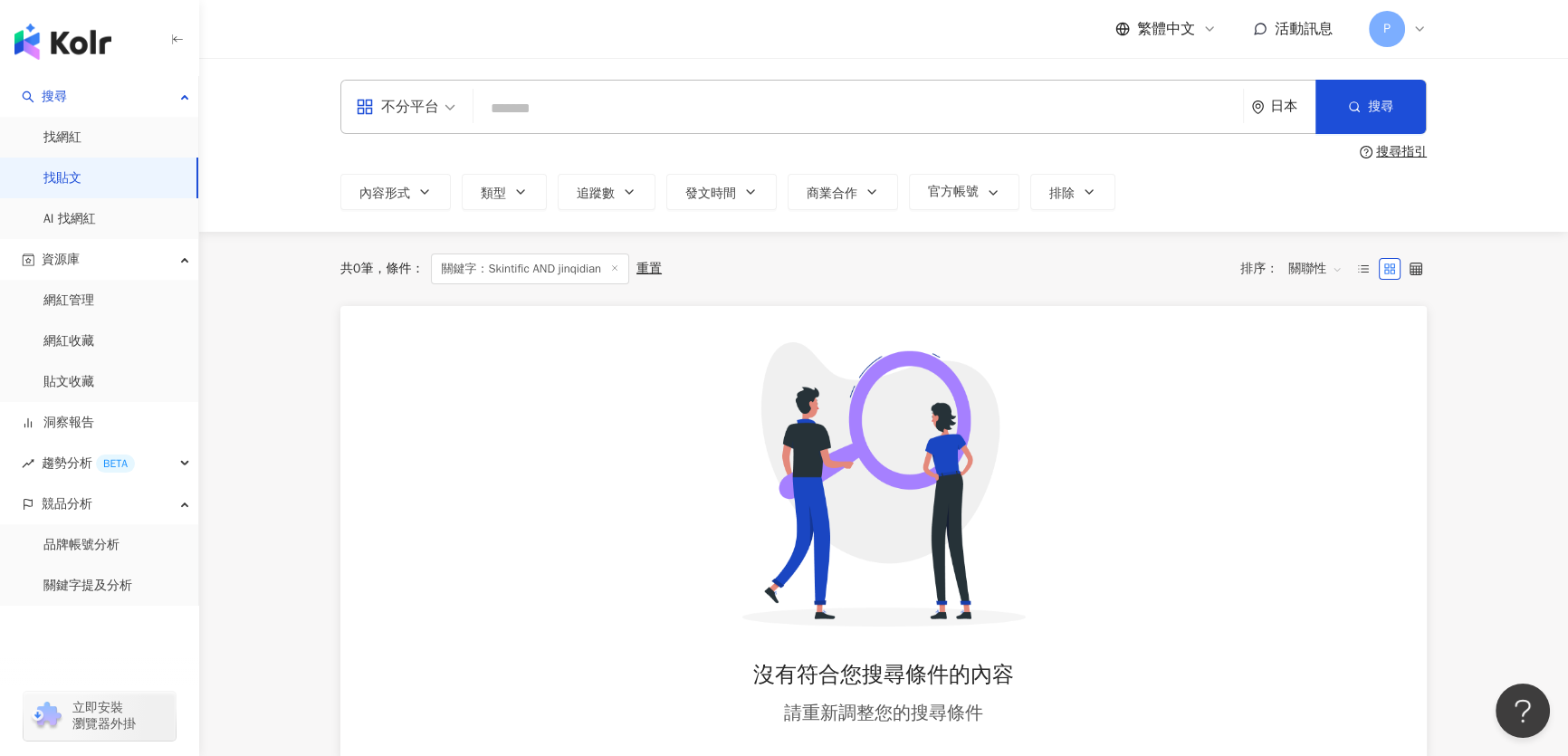 click on "找貼文" at bounding box center (62, 178) 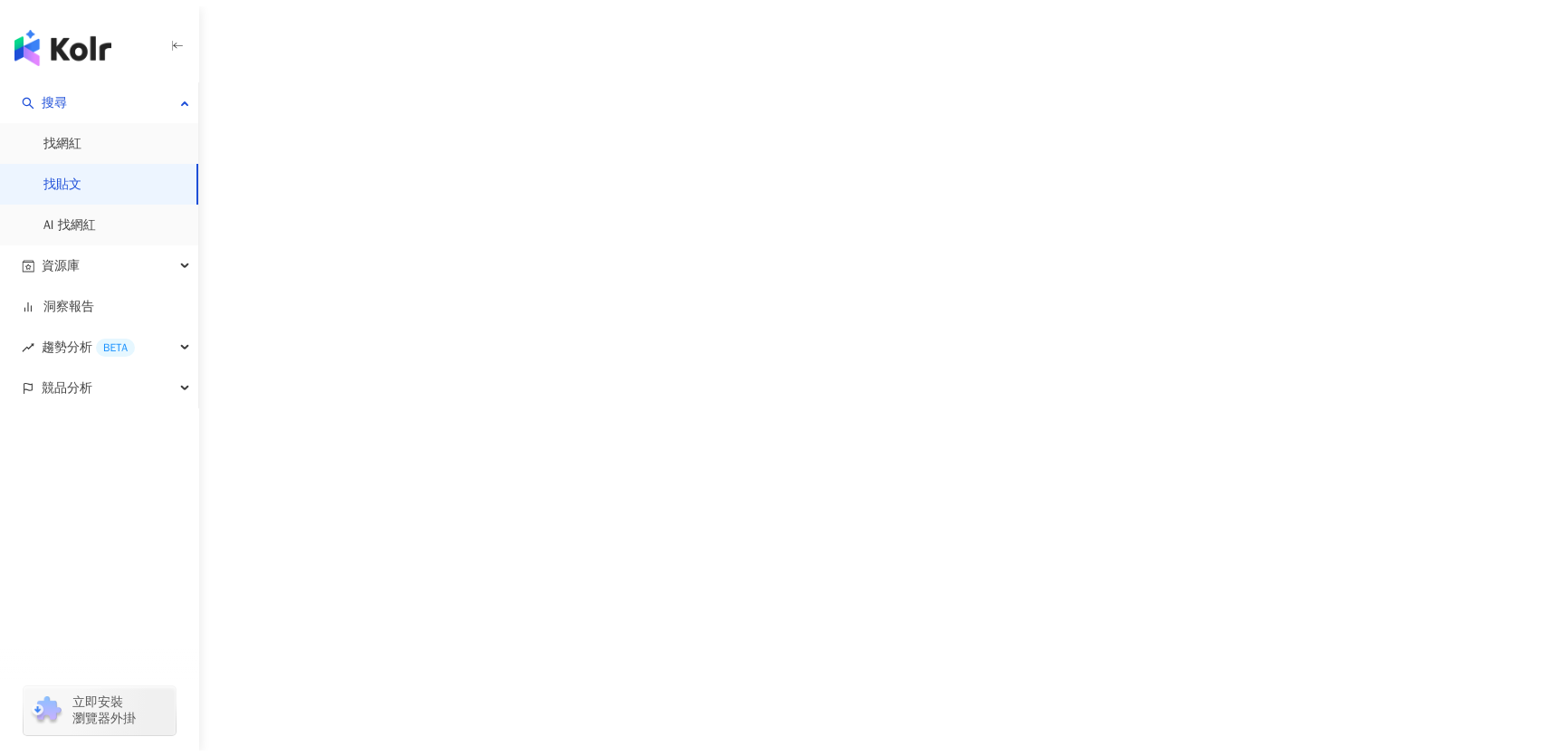 scroll, scrollTop: 0, scrollLeft: 0, axis: both 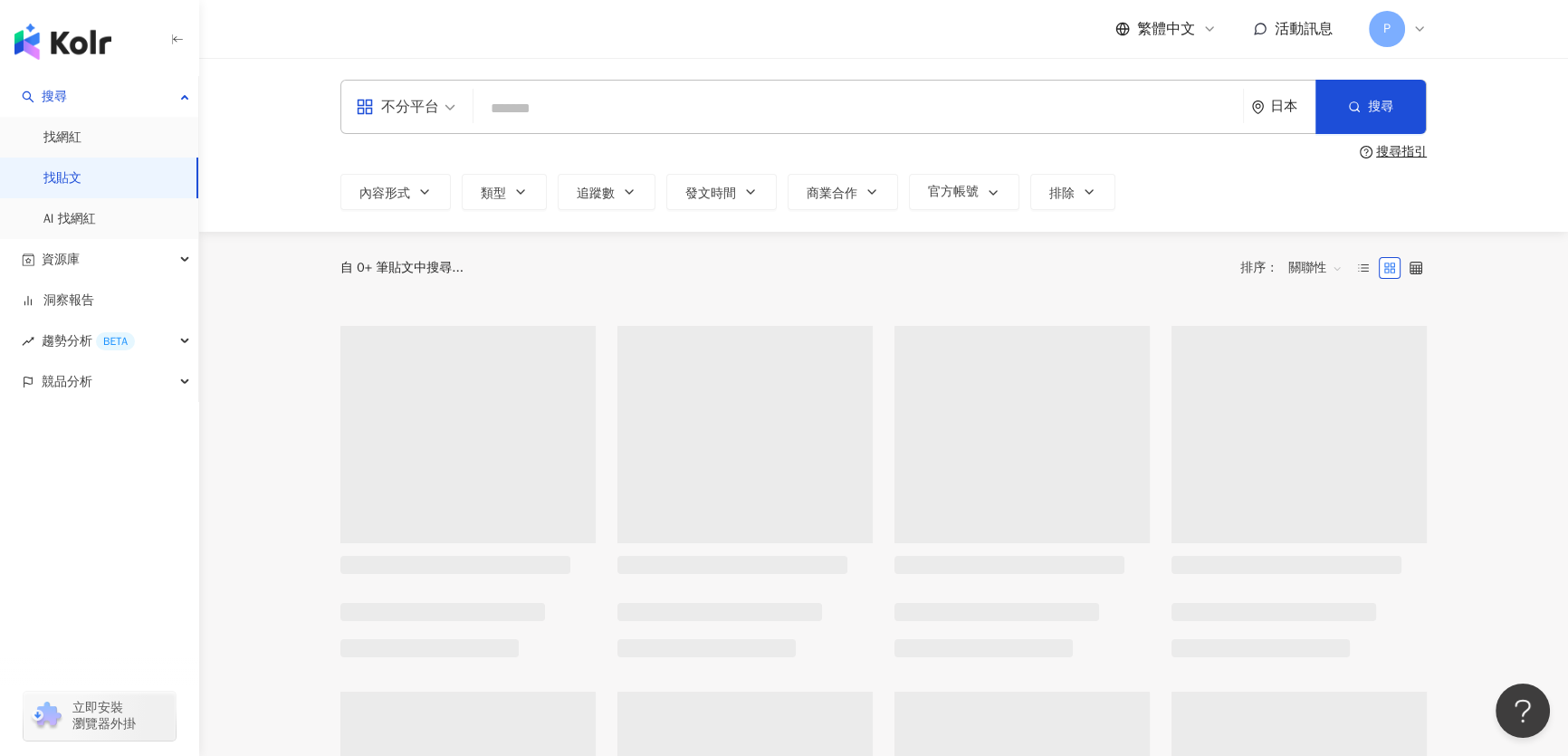 click on "日本" at bounding box center (1283, 107) 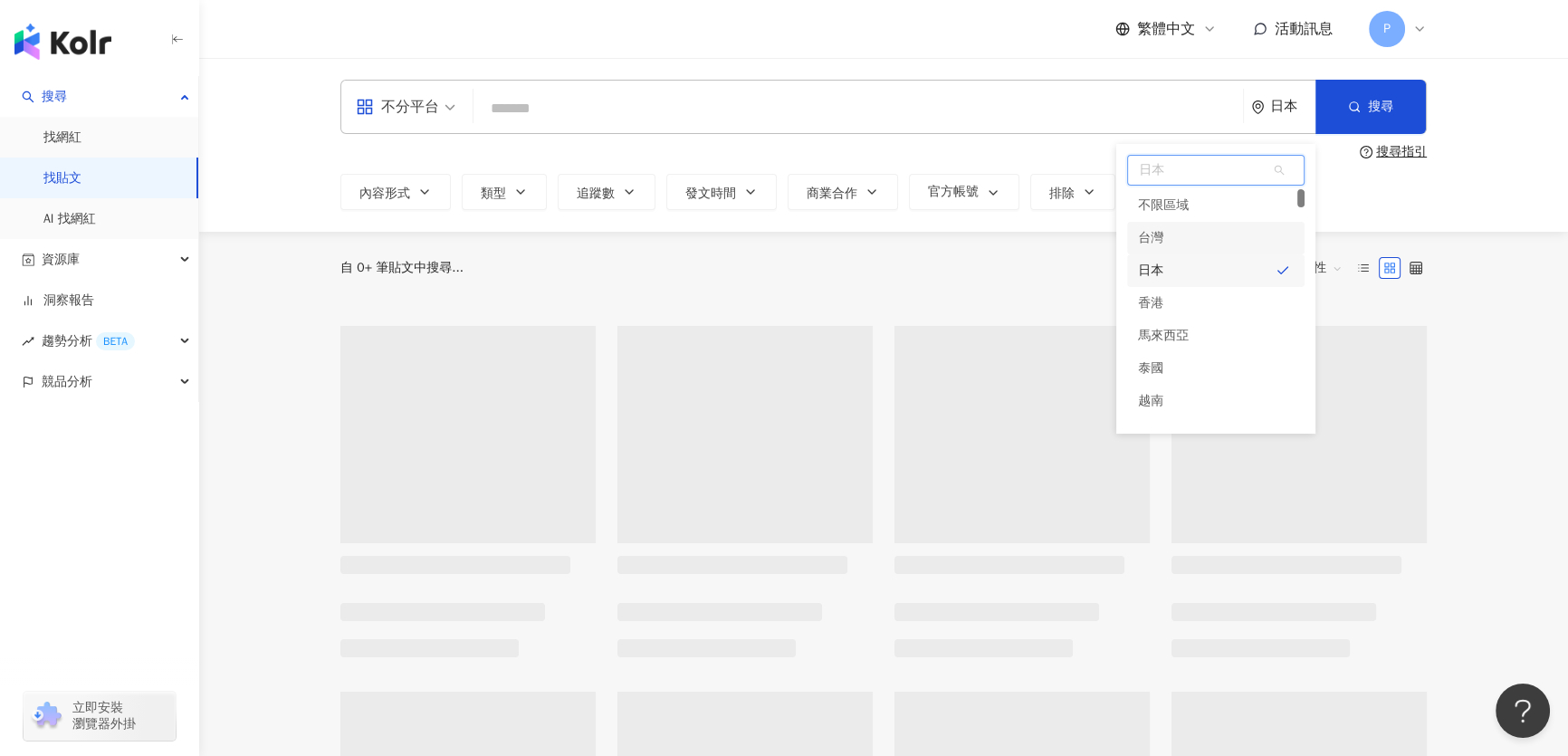 click on "台灣" at bounding box center (1151, 238) 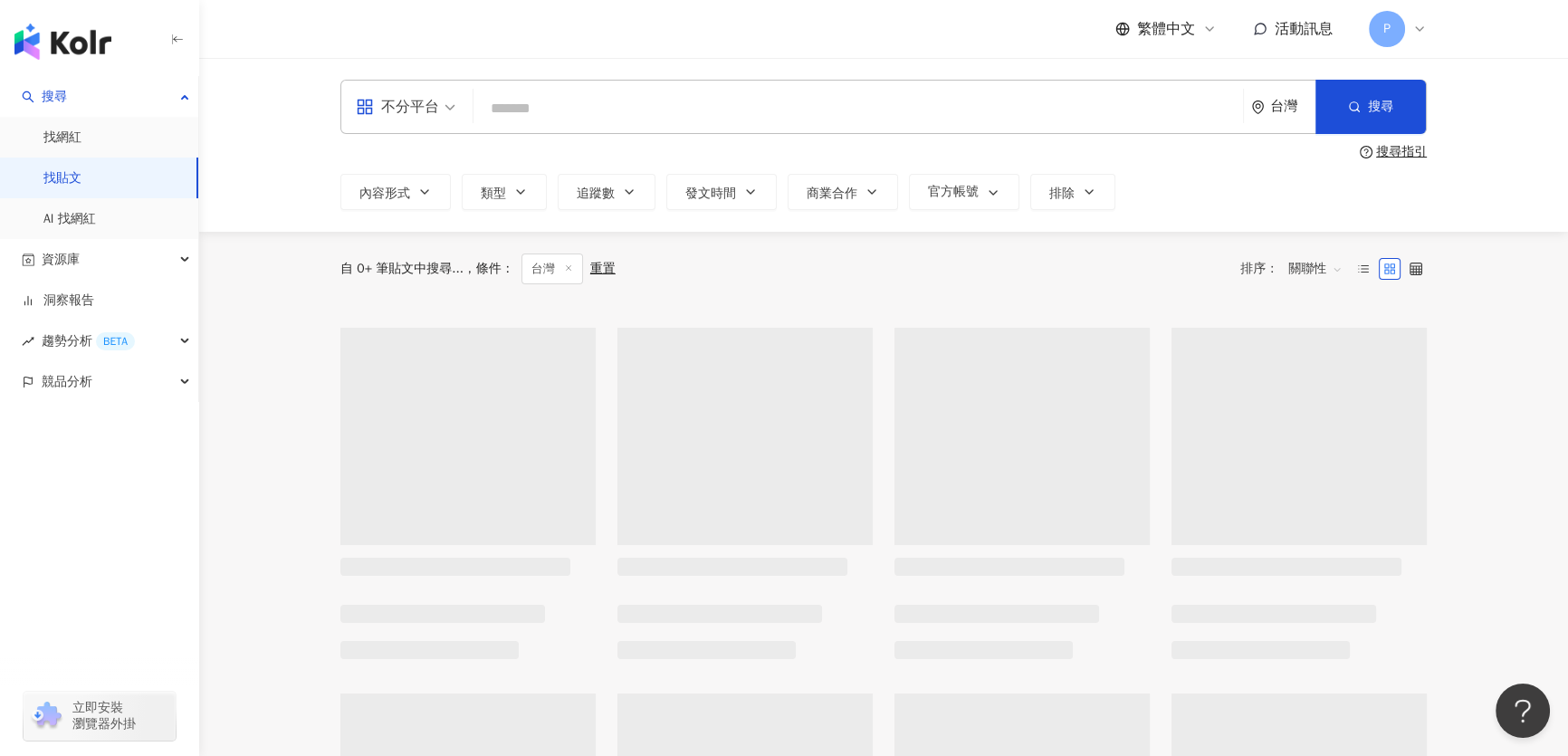 click at bounding box center [858, 108] 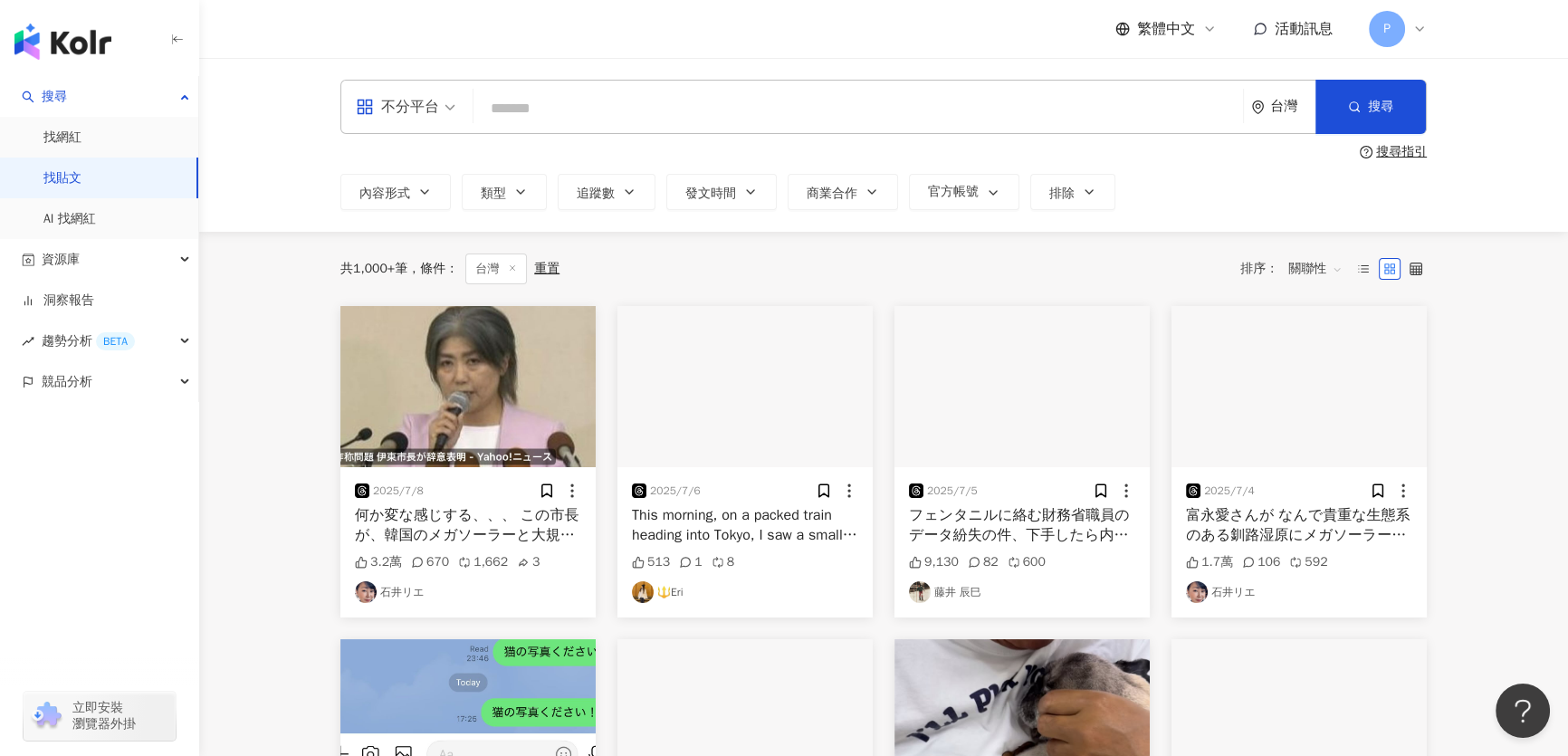 paste on "**********" 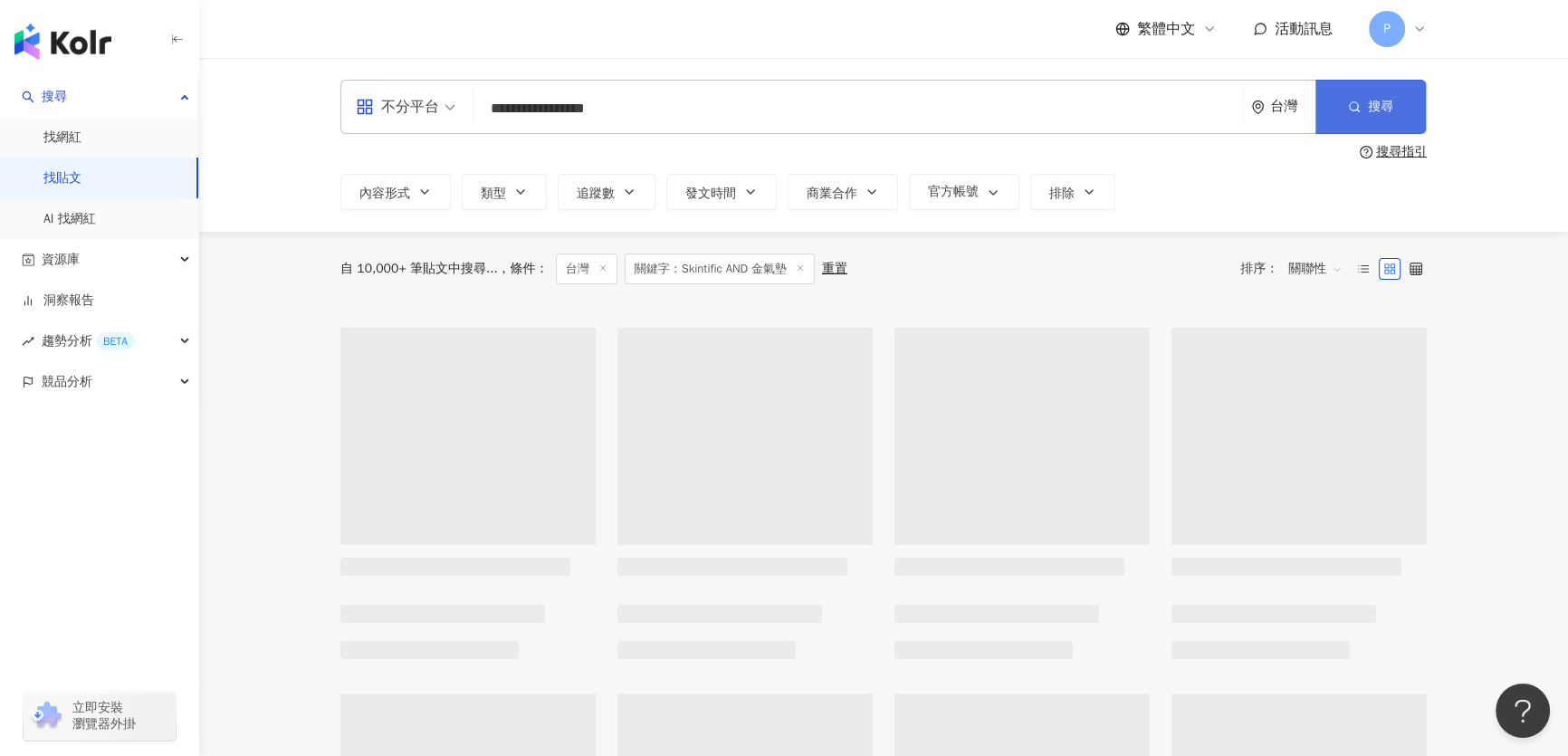 type on "**********" 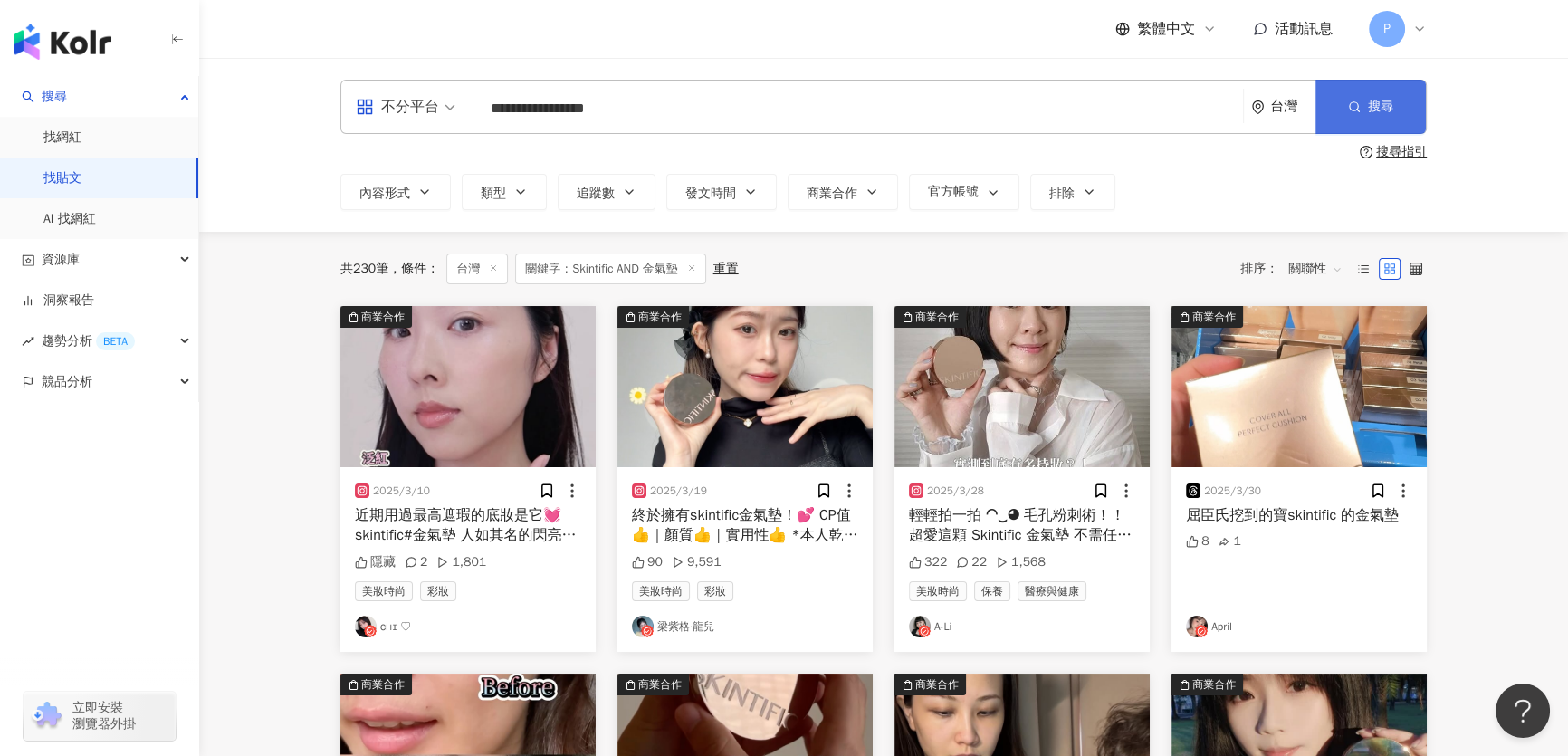 click on "搜尋" at bounding box center (1381, 107) 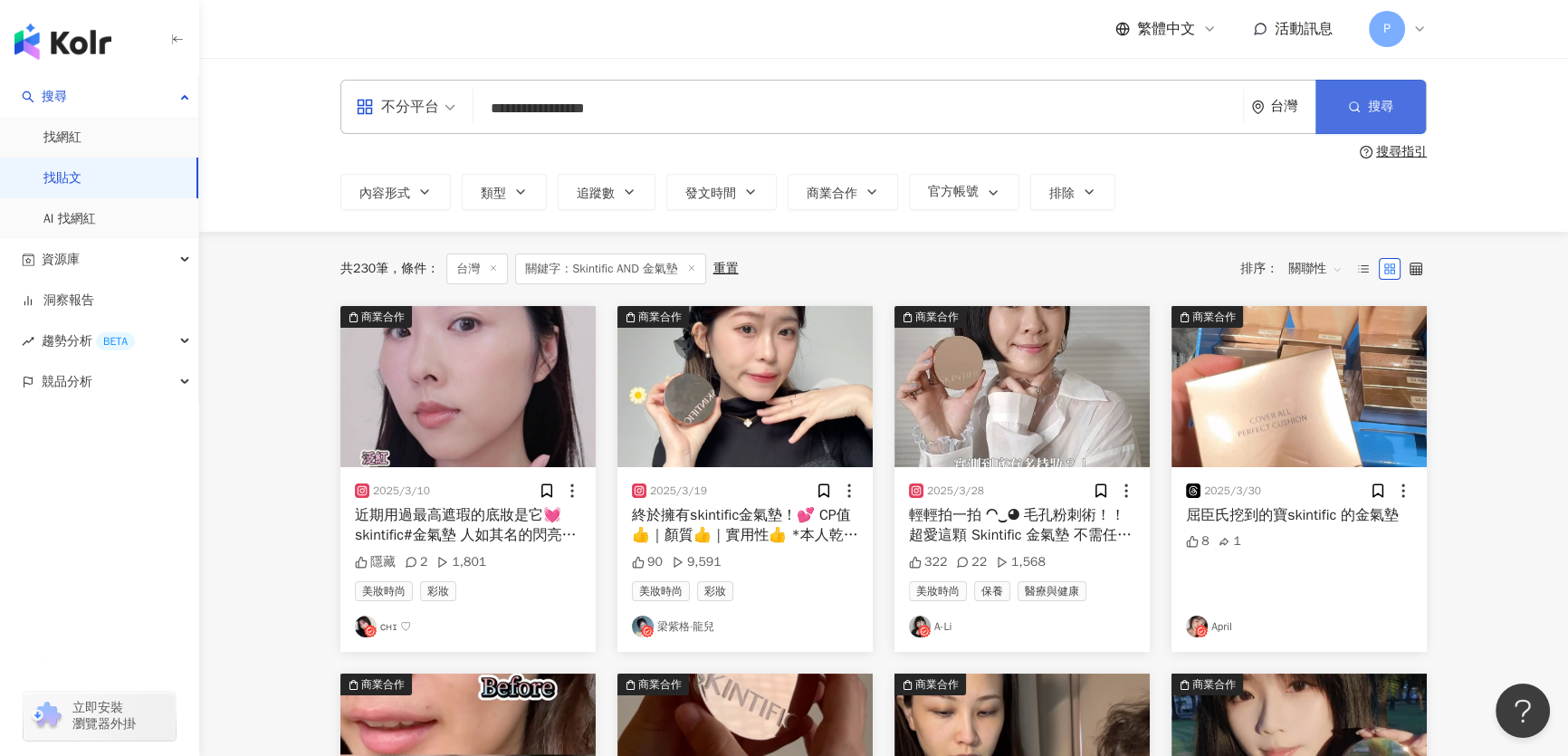 click on "搜尋" at bounding box center (1371, 107) 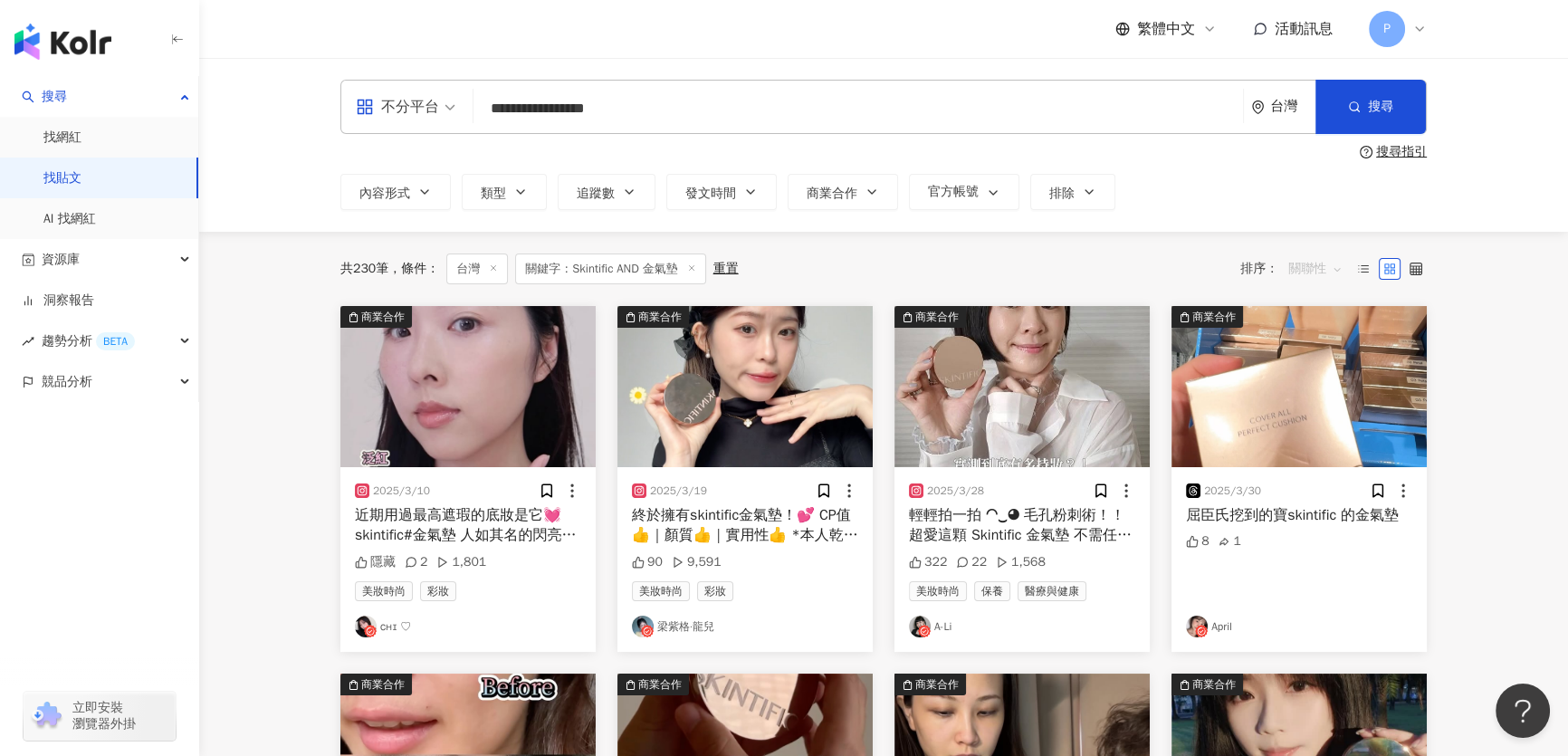 click on "關聯性" at bounding box center [1315, 269] 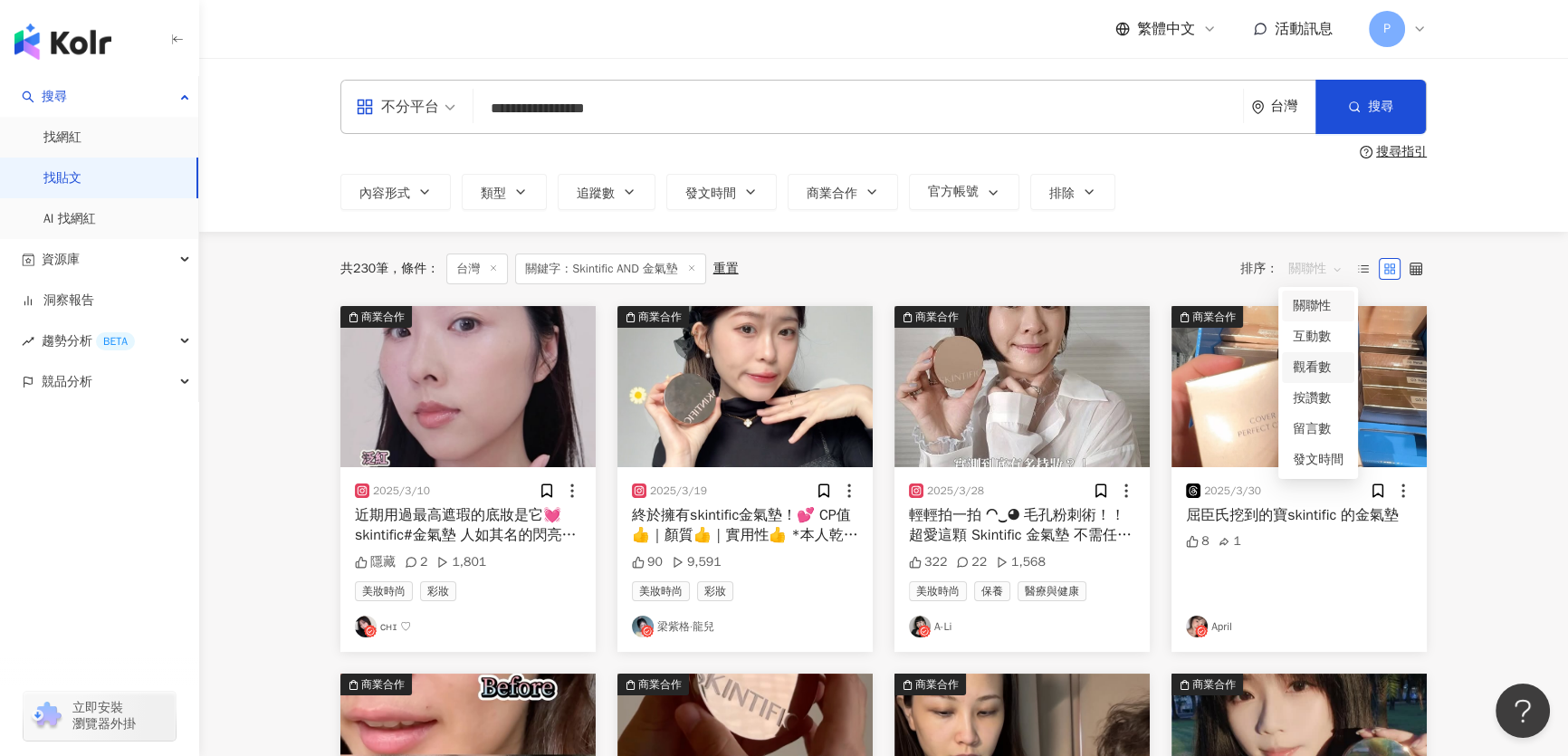 click on "觀看數" at bounding box center (1318, 368) 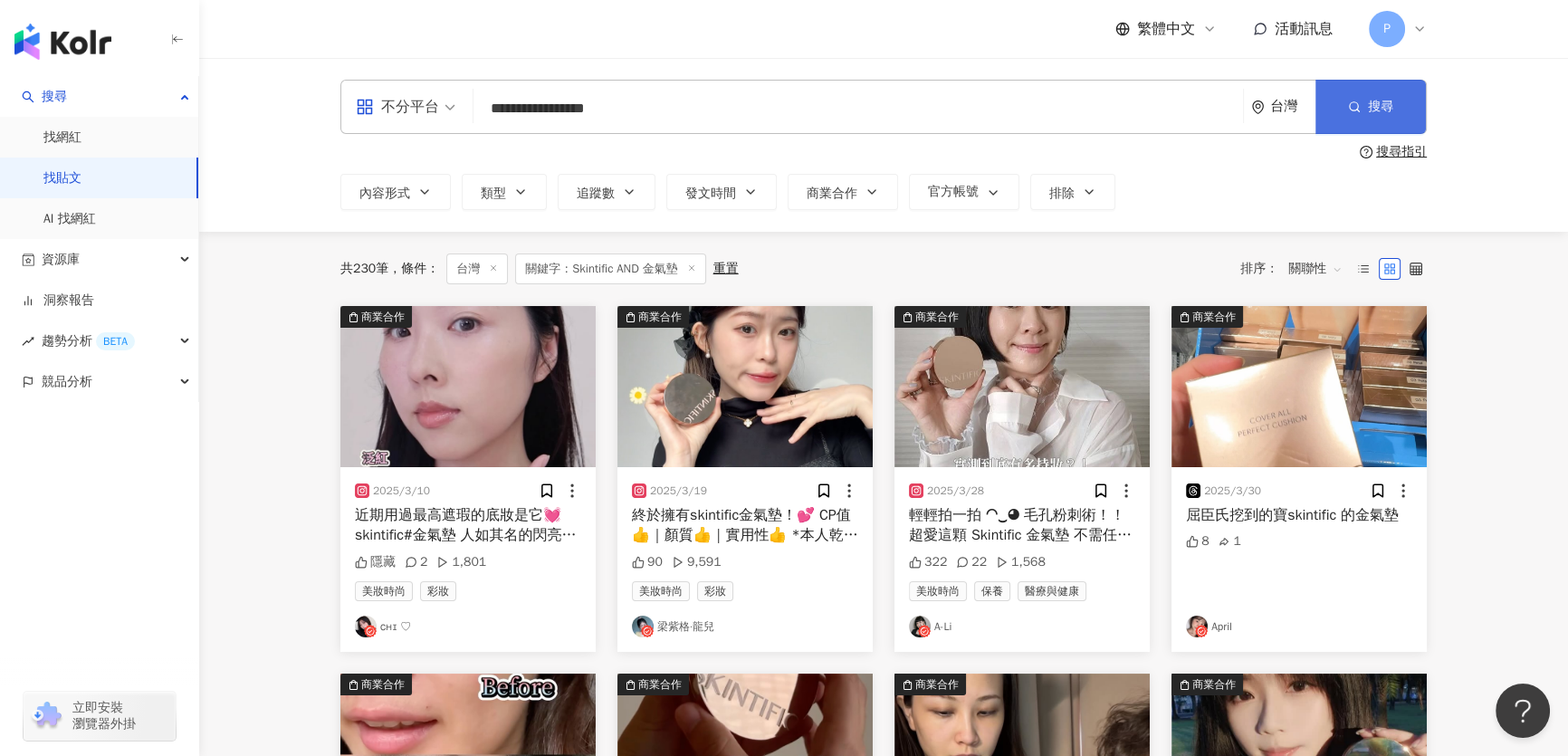 click on "搜尋" at bounding box center (1371, 107) 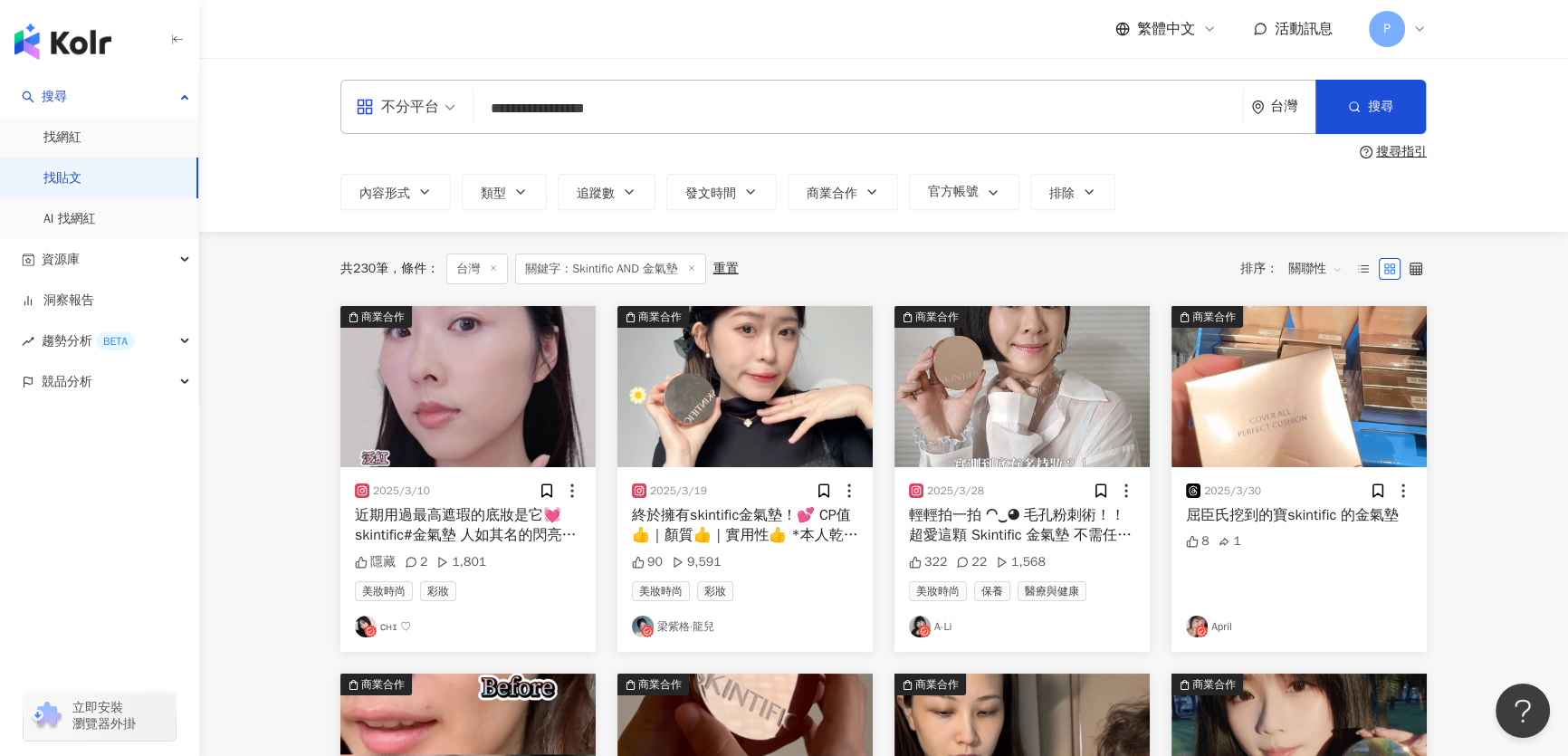 click on "關聯性" at bounding box center (1315, 269) 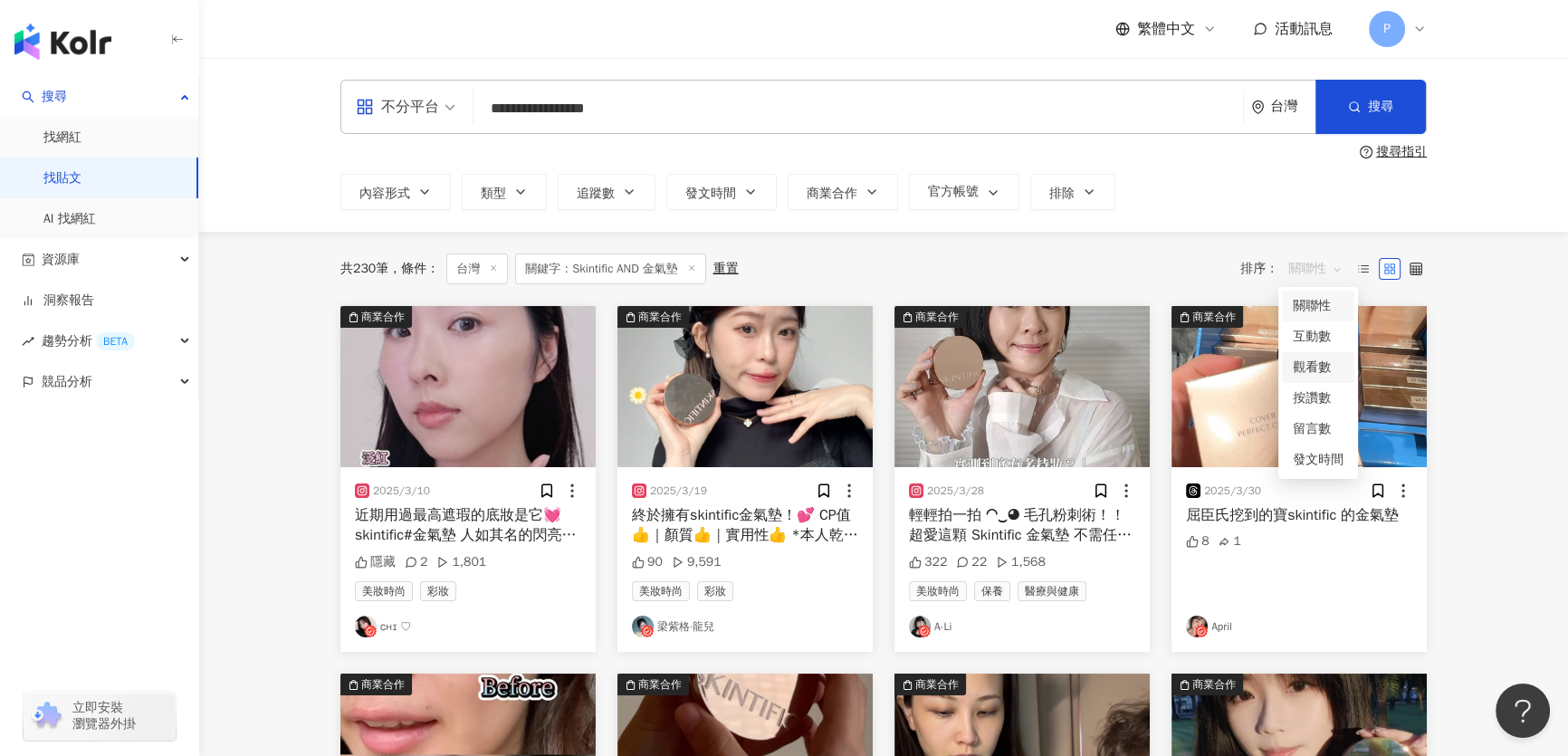 click on "觀看數" at bounding box center (1318, 368) 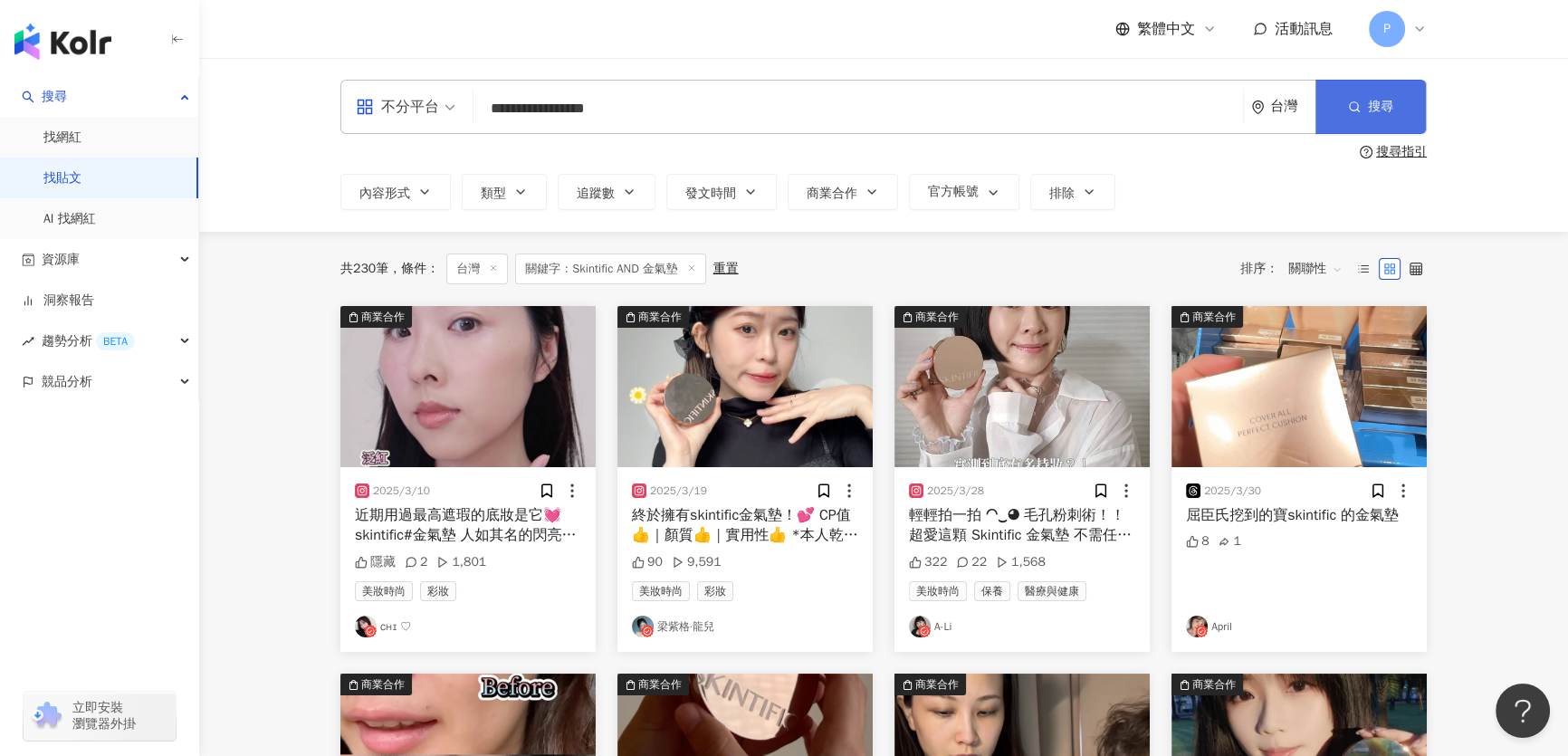 click on "搜尋" at bounding box center (1371, 107) 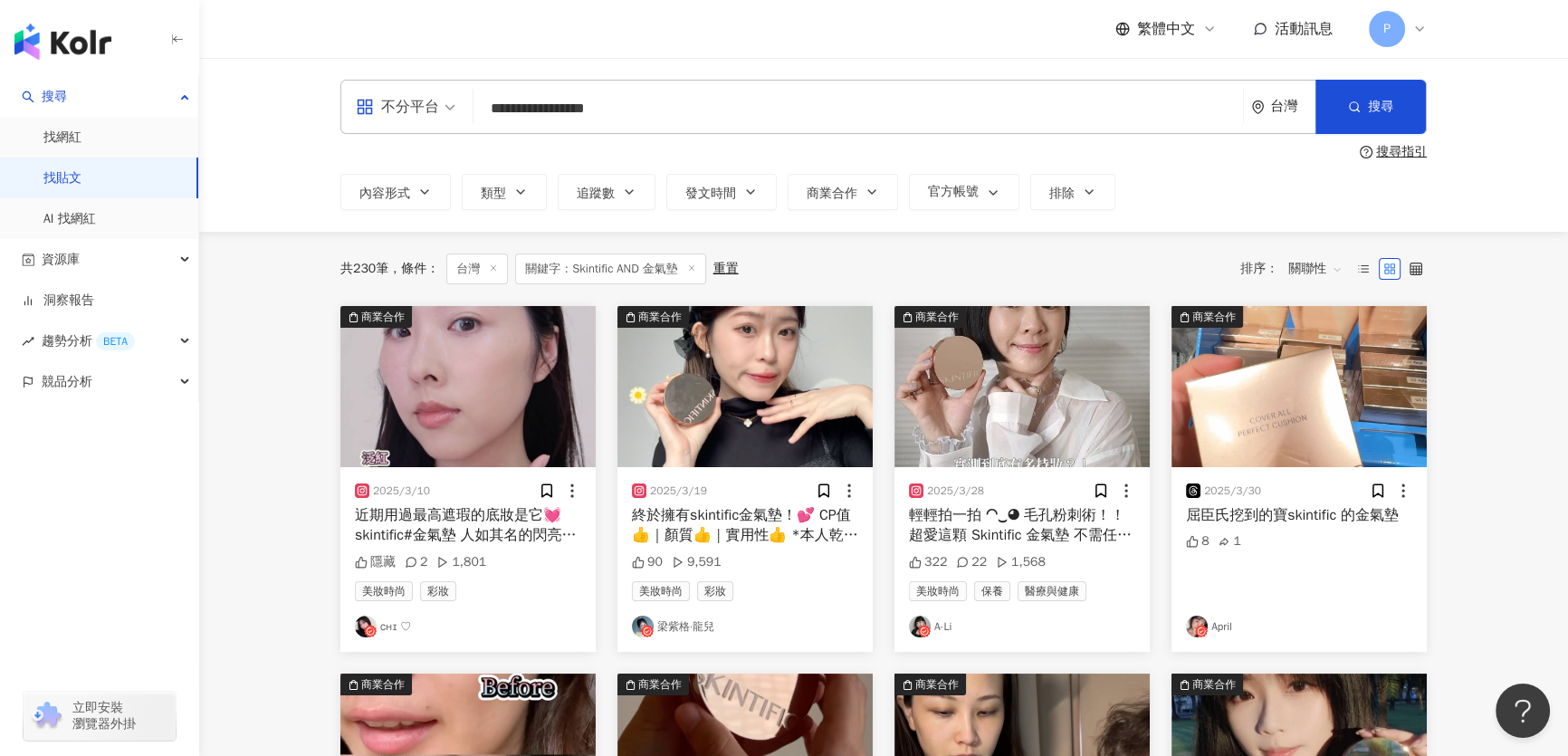 click on "關聯性" at bounding box center (1315, 269) 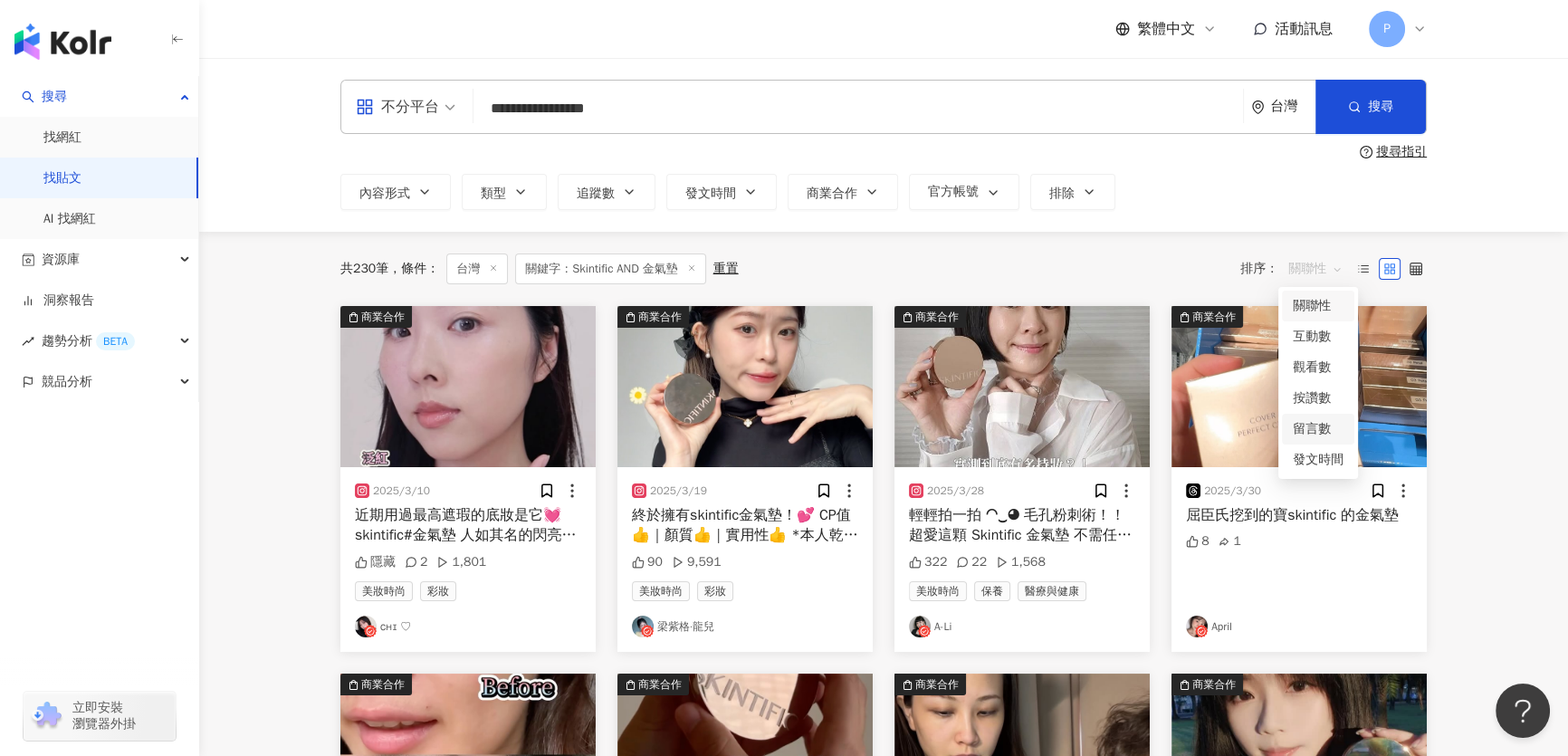 click on "留言數" at bounding box center (1318, 429) 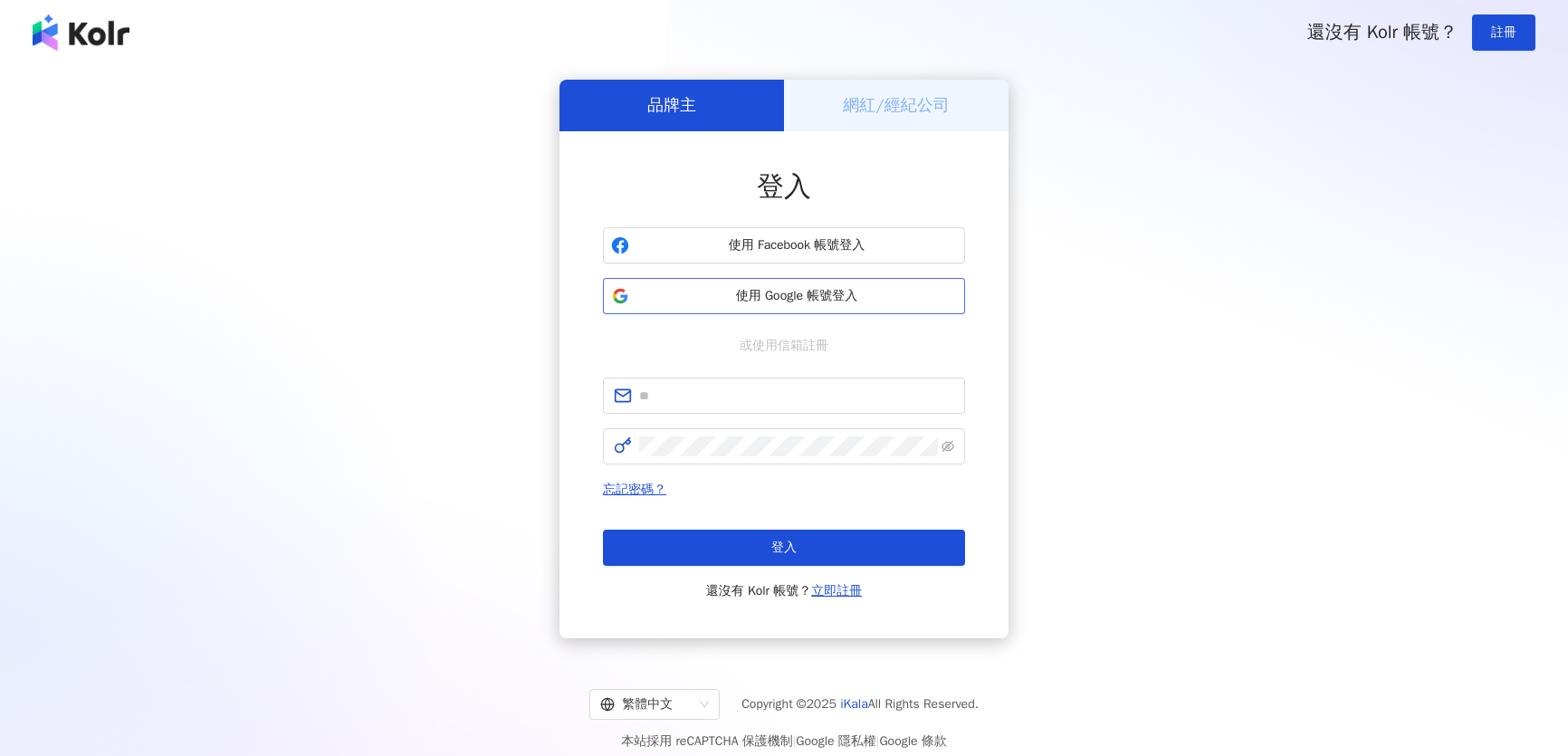 scroll, scrollTop: 0, scrollLeft: 0, axis: both 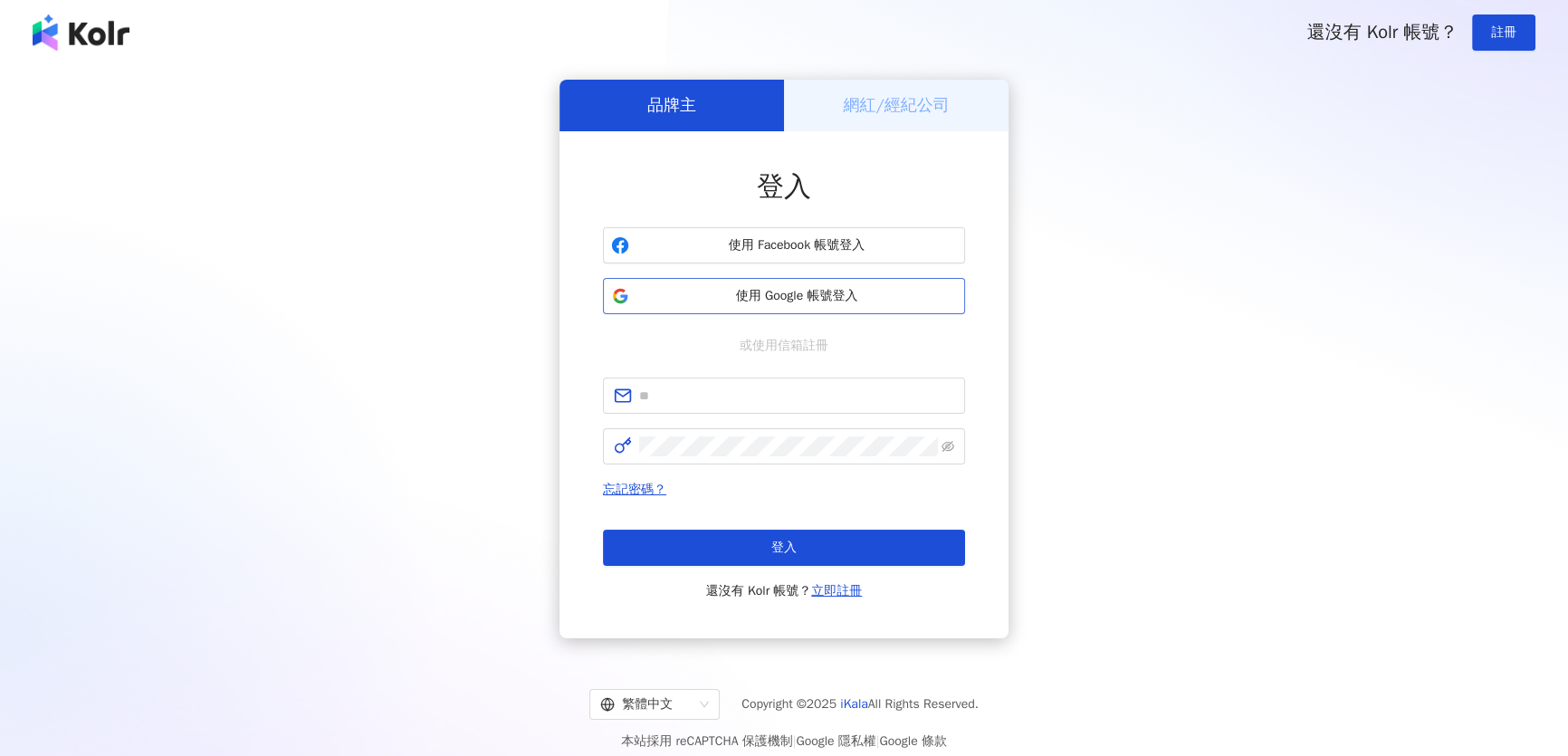 click on "使用 Google 帳號登入" at bounding box center [784, 296] 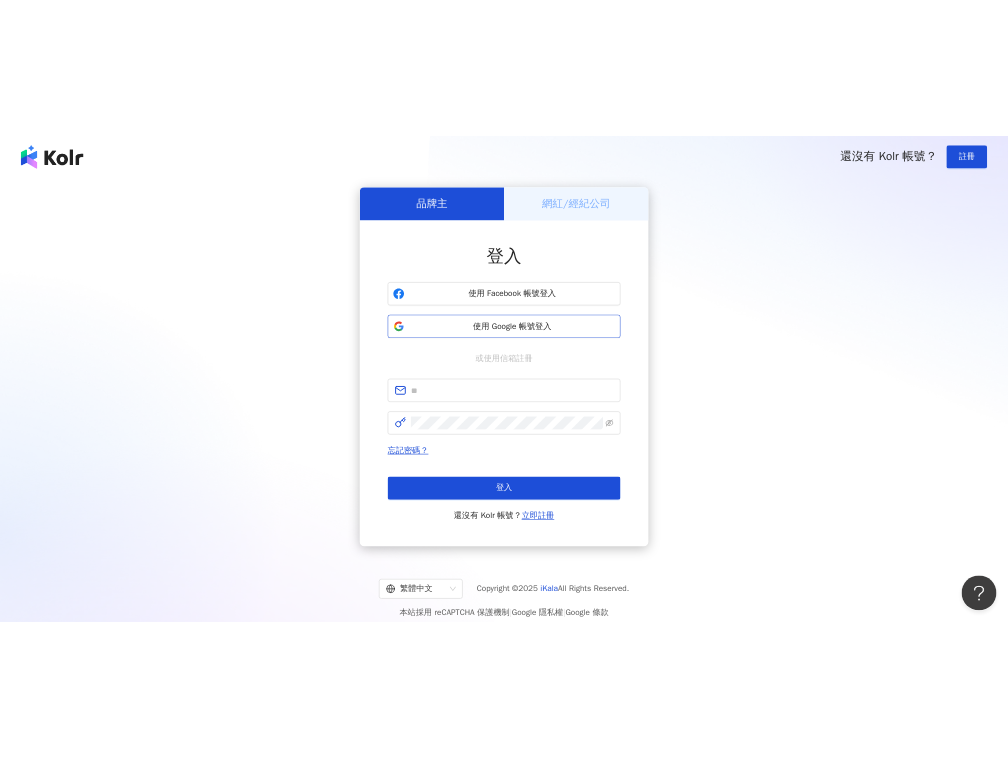 scroll, scrollTop: 0, scrollLeft: 0, axis: both 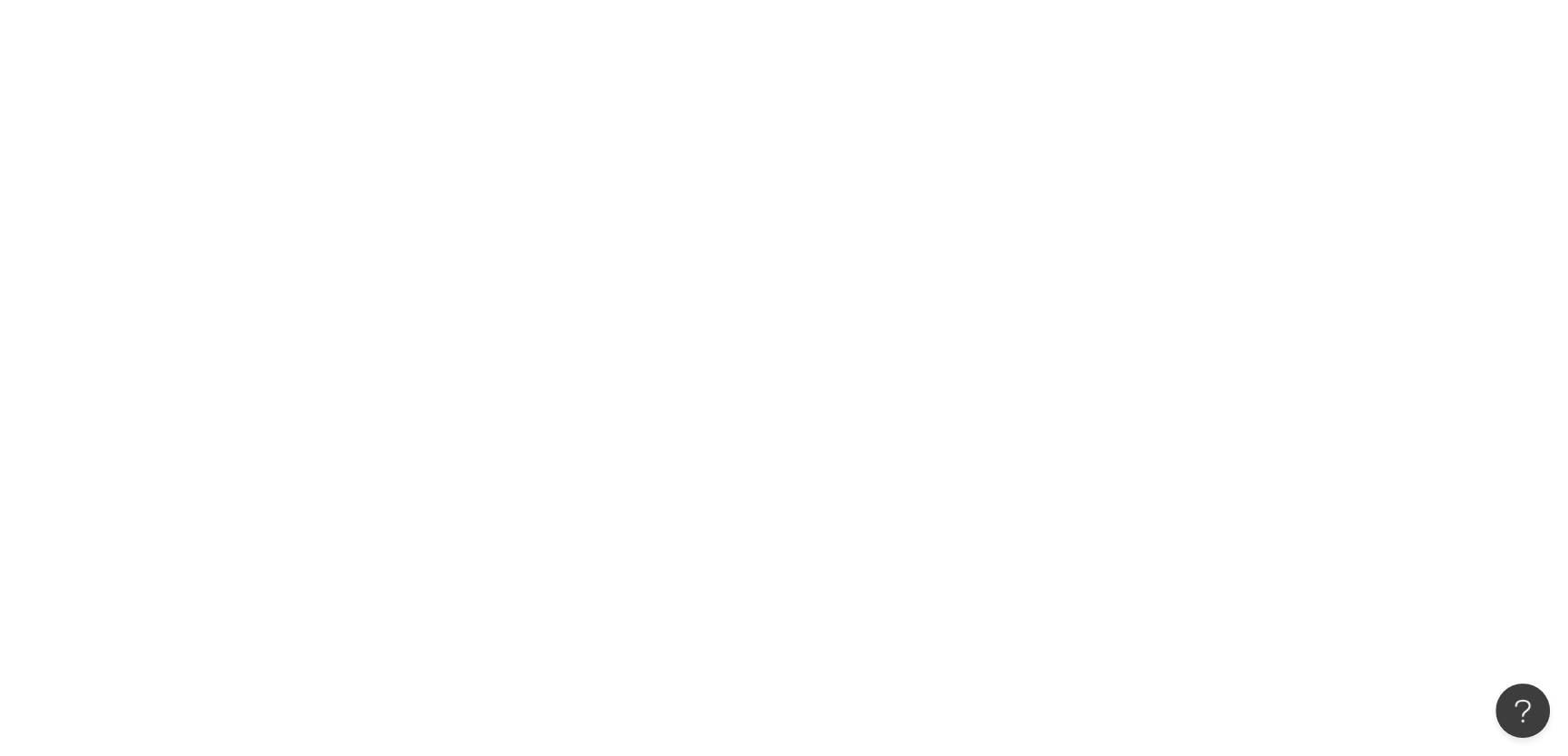 click at bounding box center [784, 378] 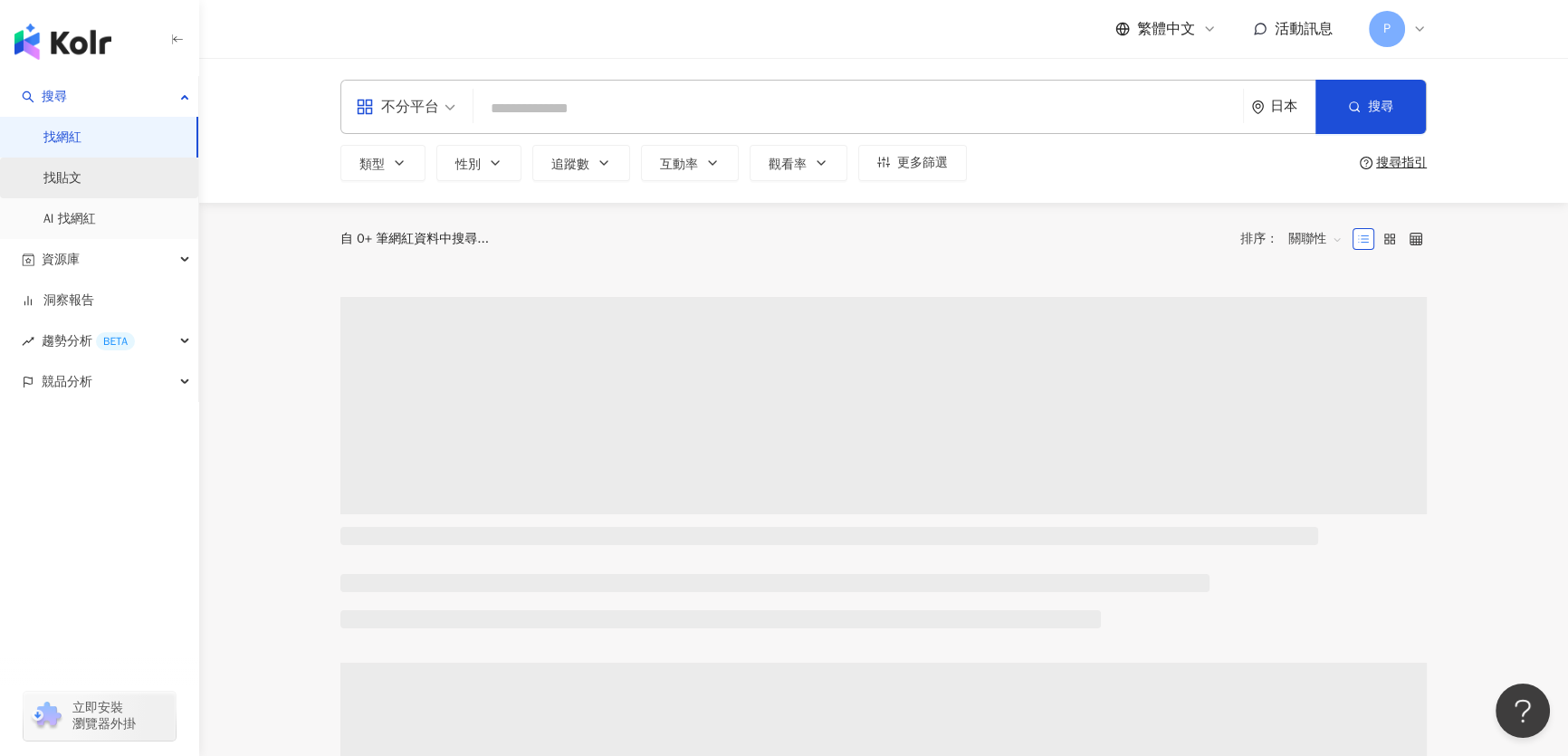click on "找貼文" at bounding box center [62, 178] 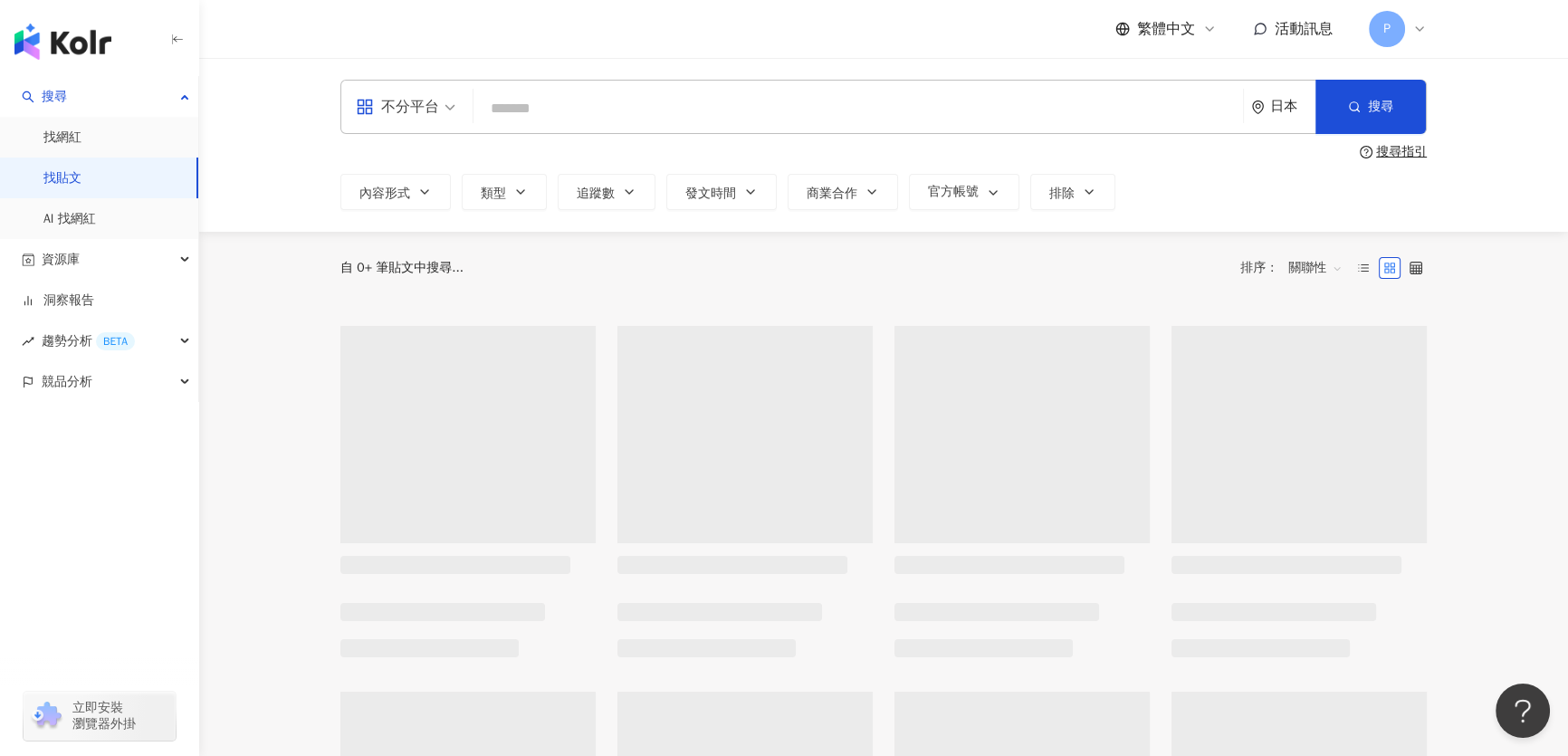 click on "找貼文" at bounding box center [62, 178] 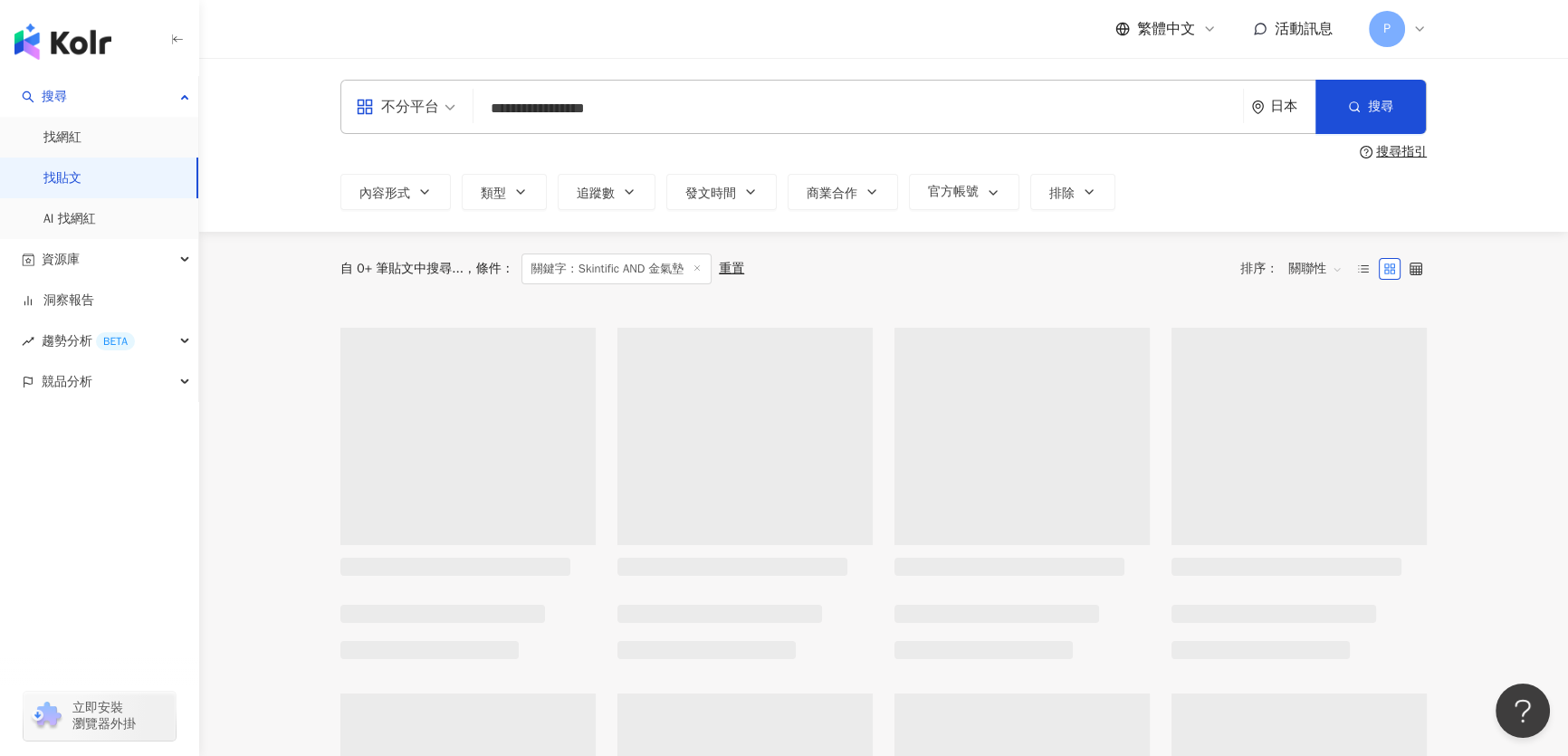 click on "日本" at bounding box center [1293, 106] 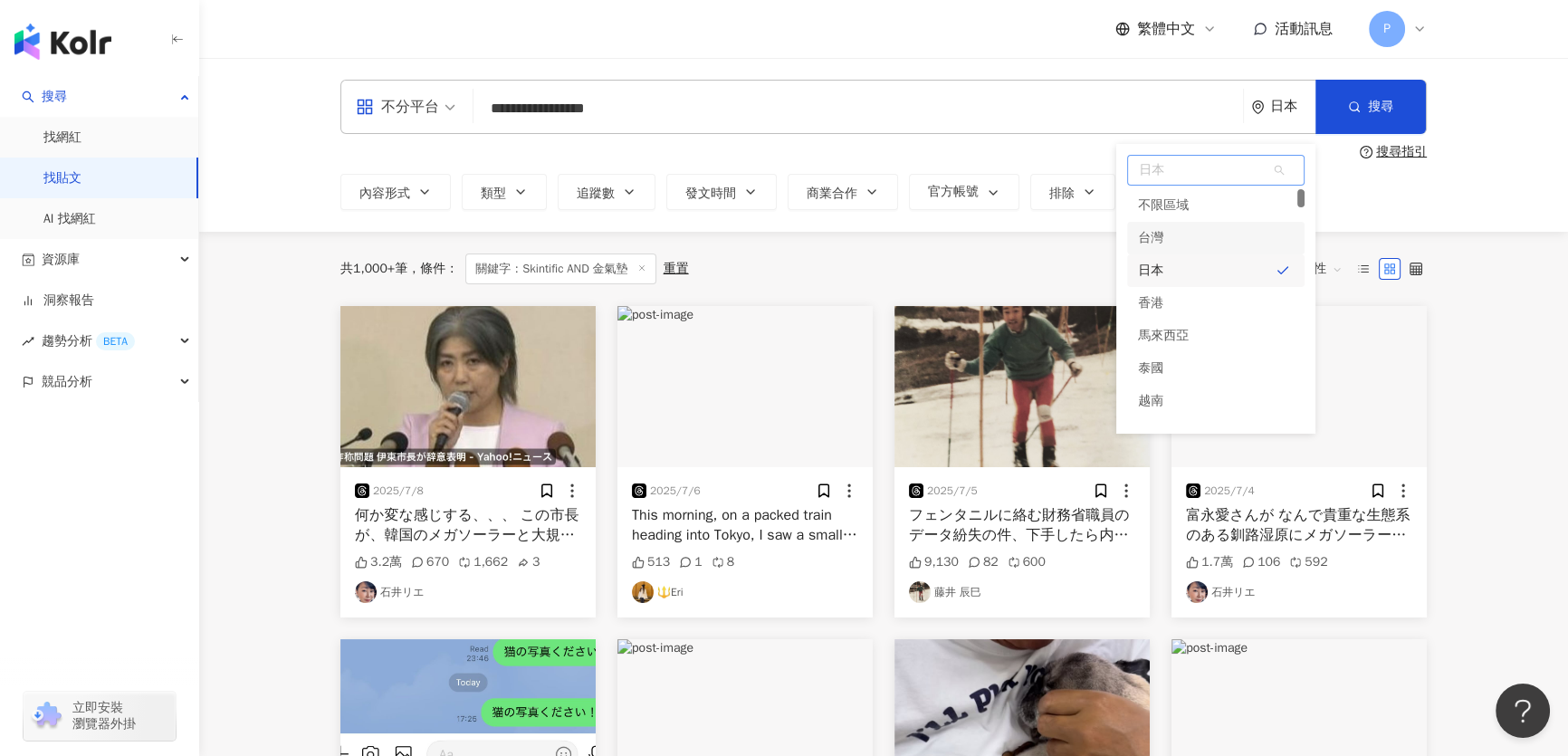 click on "台灣" at bounding box center [1216, 238] 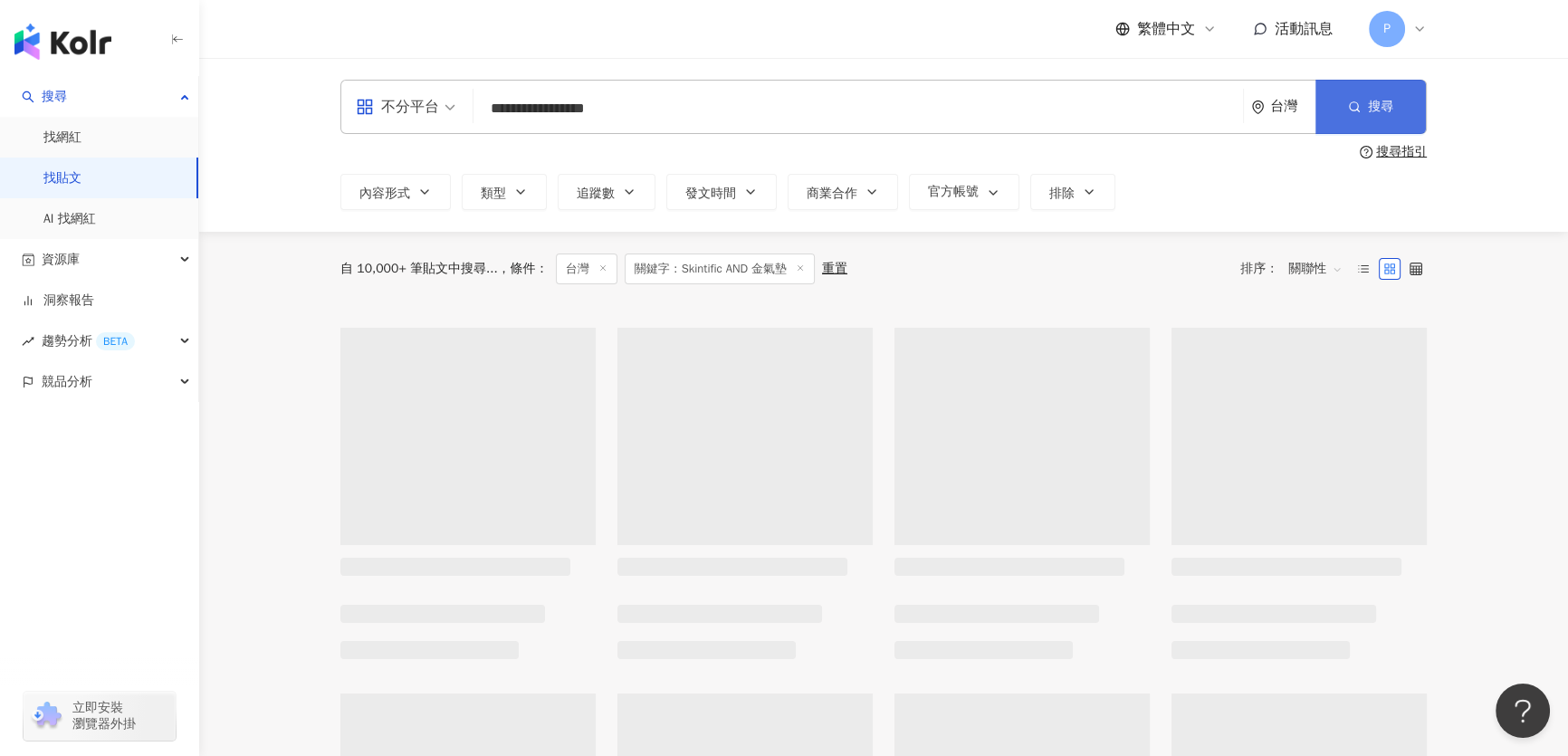 click on "搜尋" at bounding box center (1371, 107) 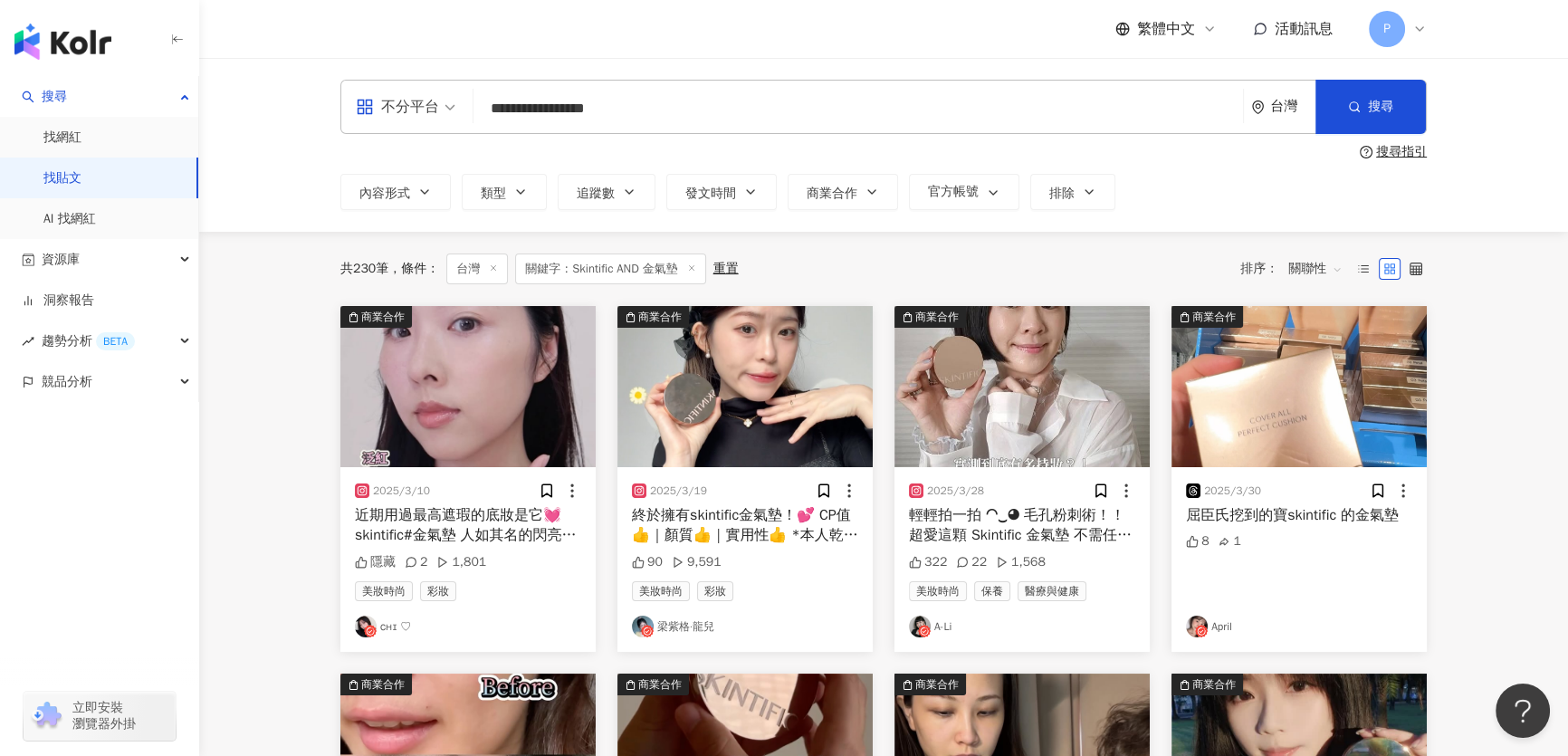 click on "關聯性" at bounding box center (1315, 269) 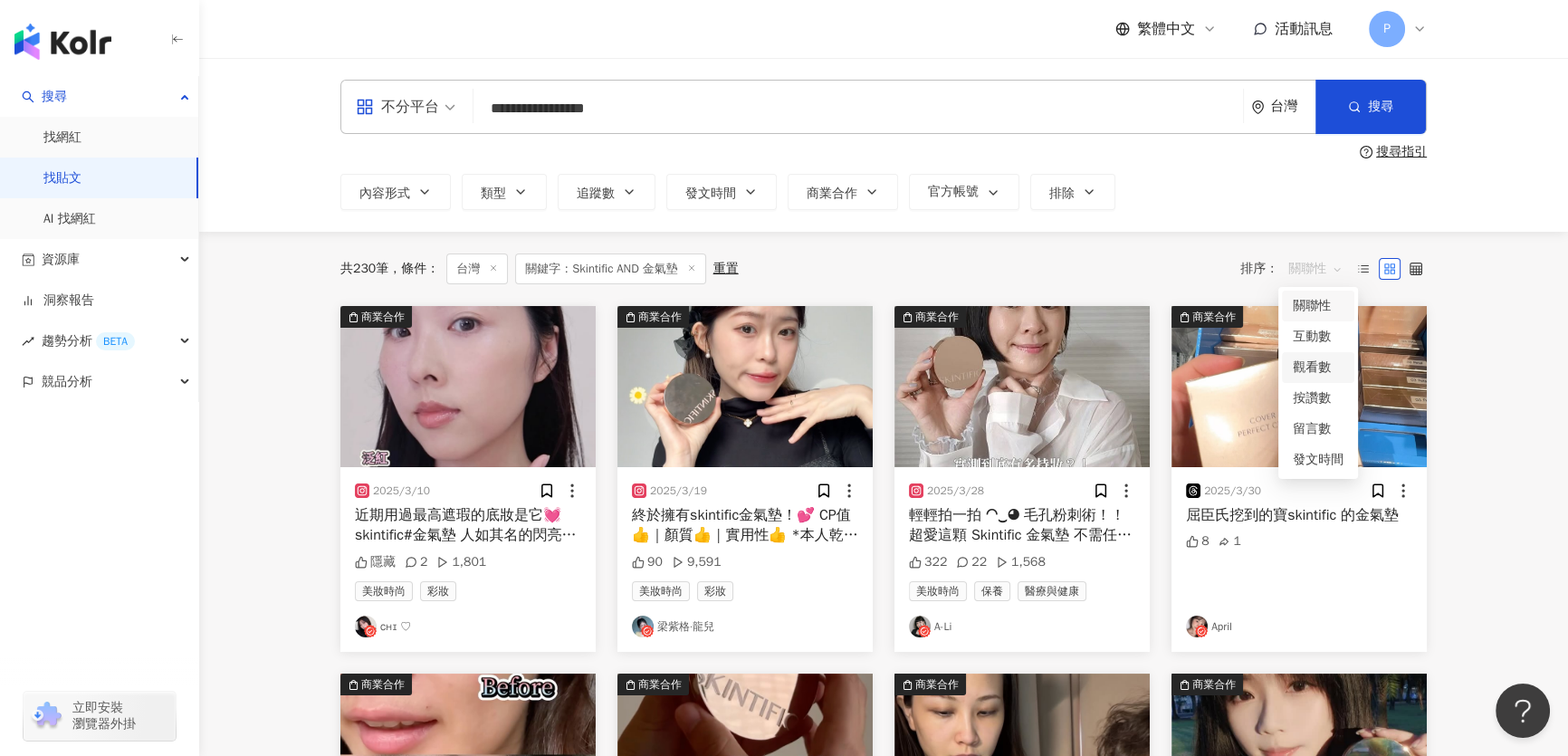 click on "觀看數" at bounding box center [1318, 368] 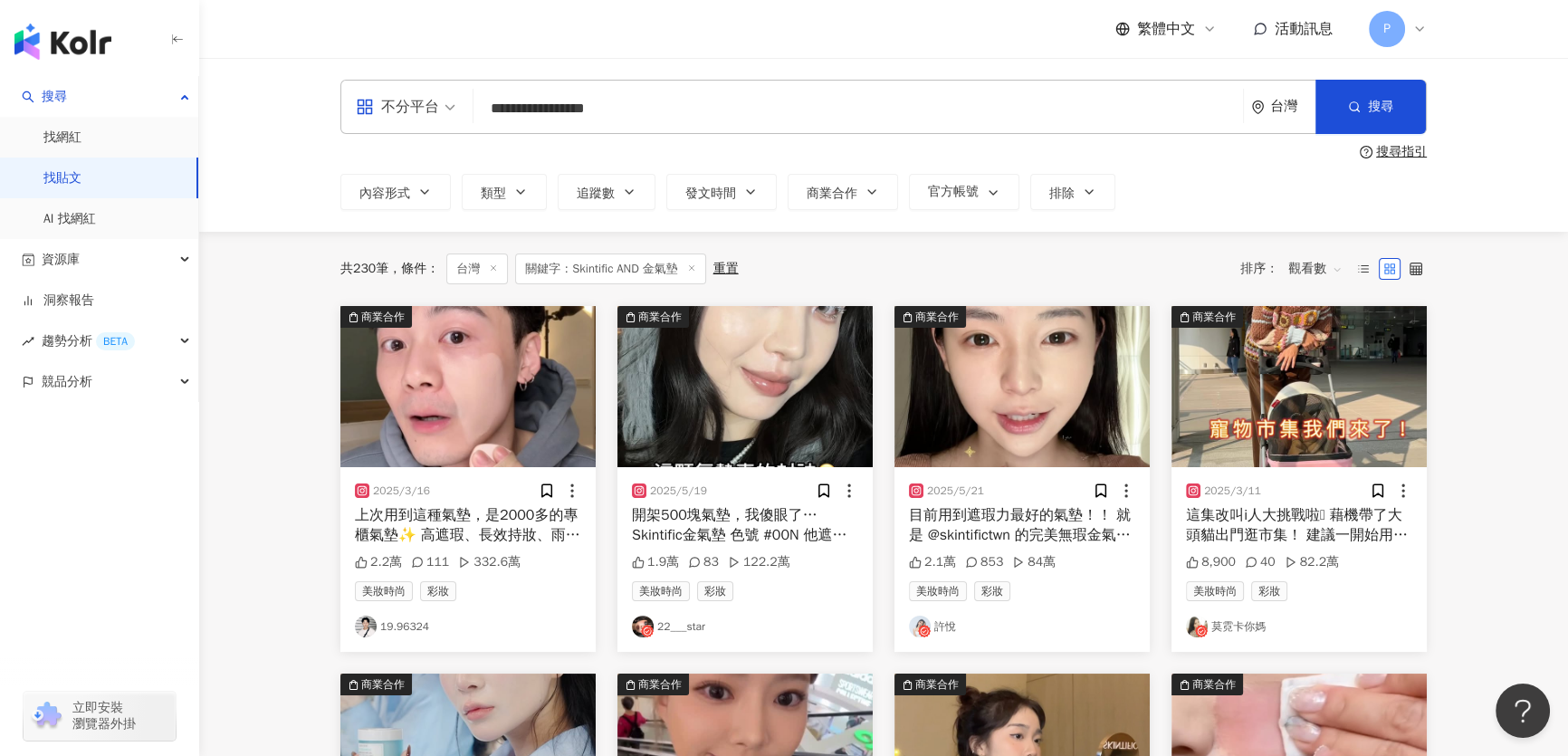 click on "商業合作" at bounding box center (937, 317) 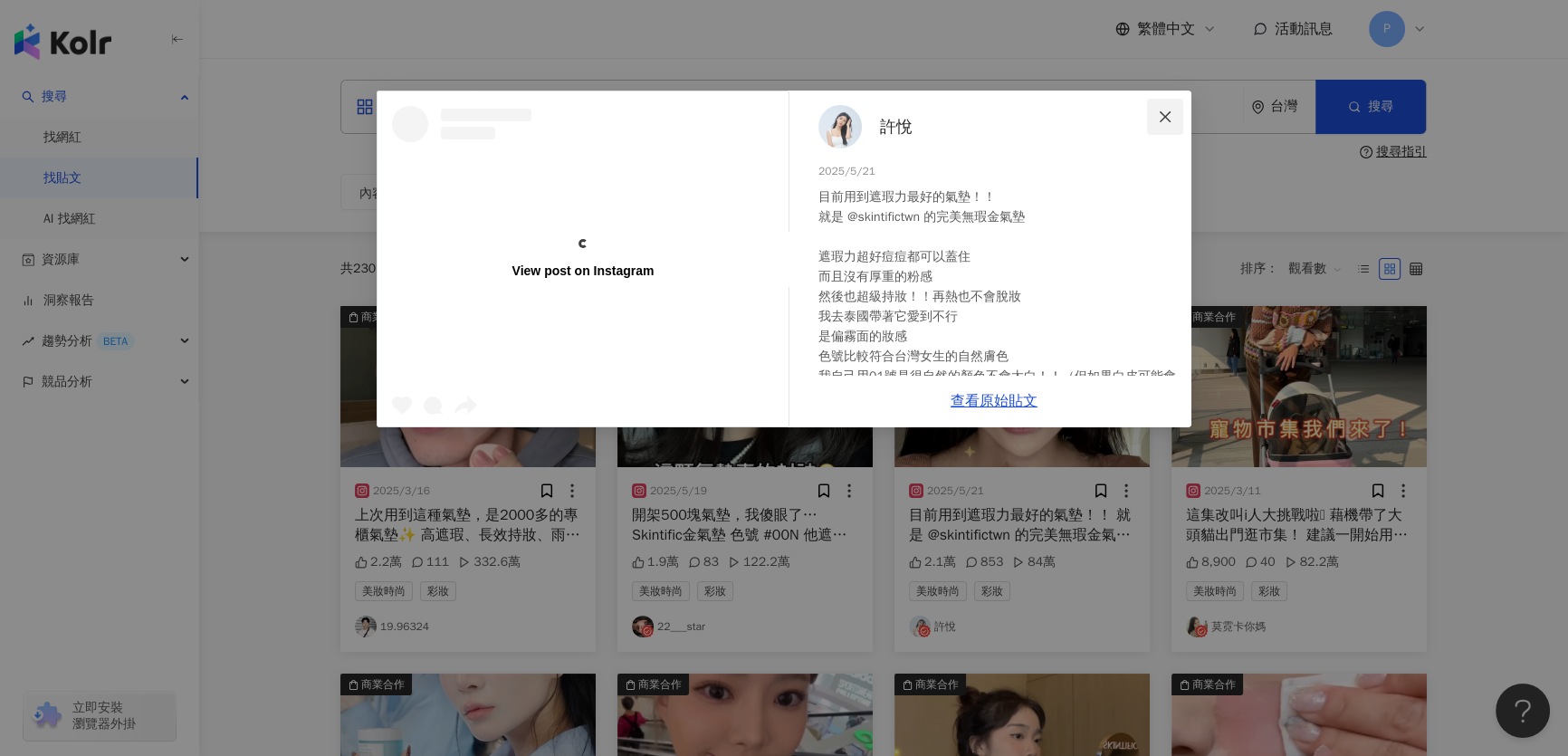 click 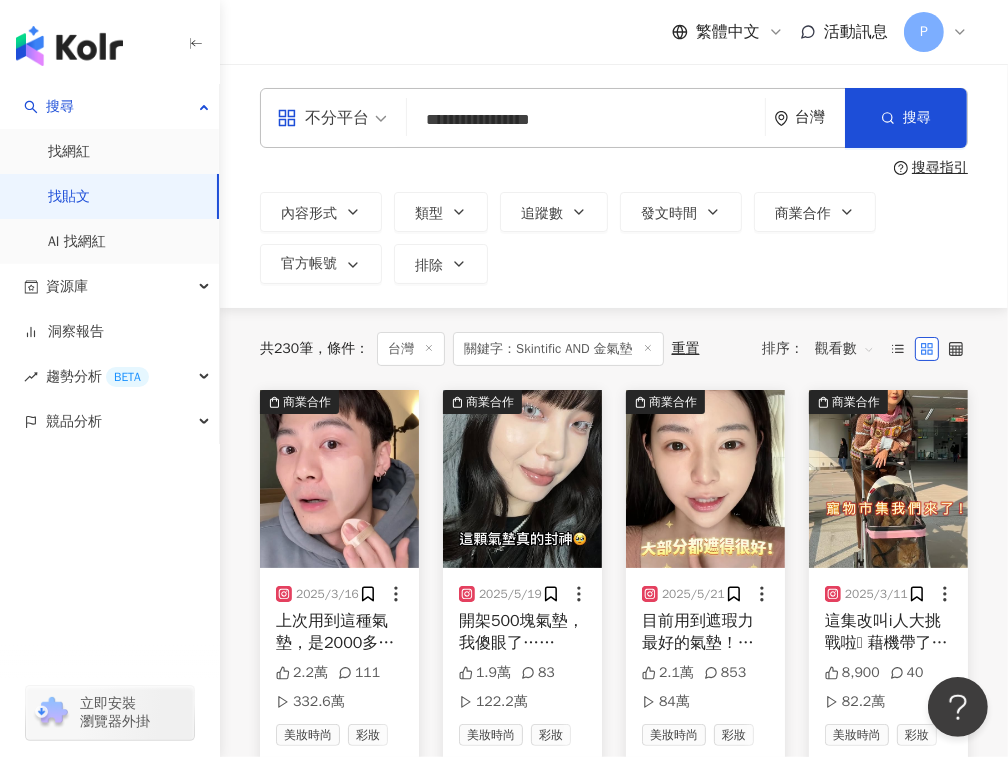 click at bounding box center [339, 479] 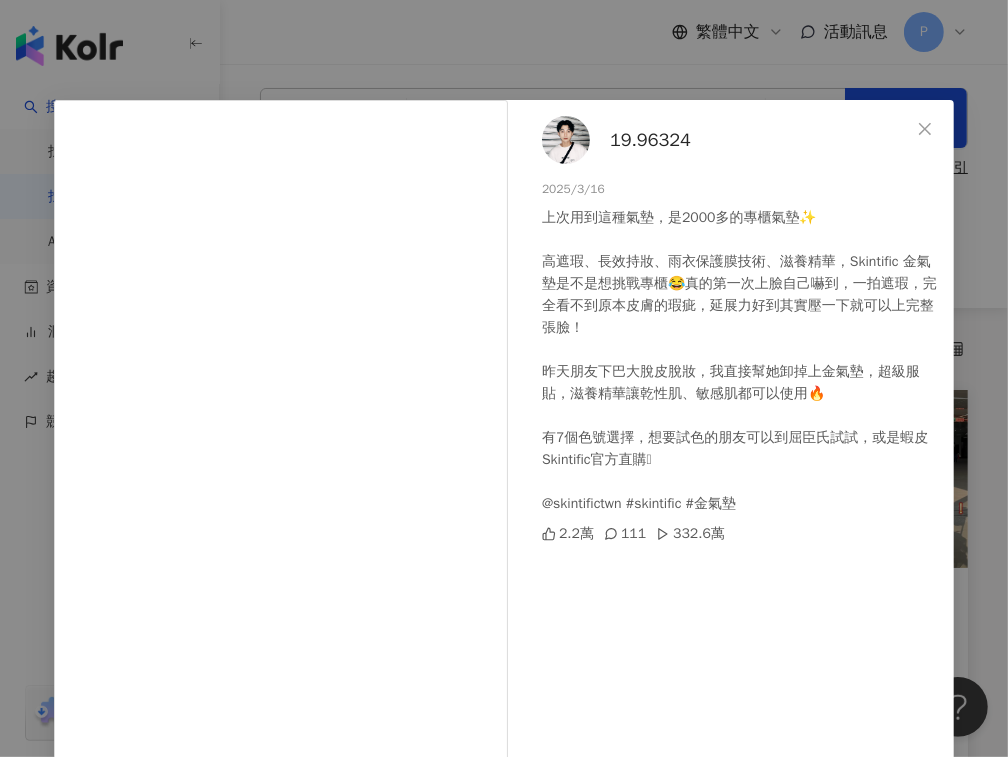 click on "上次用到這種氣墊，是2000多的專櫃氣墊✨
高遮瑕、長效持妝、雨衣保護膜技術、滋養精華，Skintific 金氣墊是不是想挑戰專櫃😂真的第一次上臉自己嚇到，一拍遮瑕，完全看不到原本皮膚的瑕疵，延展力好到其實壓一下就可以上完整張臉！
昨天朋友下巴大脫皮脫妝，我直接幫她卸掉上金氣墊，超級服貼，滋養精華讓乾性肌、敏感肌都可以使用🔥
有7個色號選擇，想要試色的朋友可以到屈臣氏試試，或是蝦皮Skintific官方直購🩵
@skintifictwn #skintific #金氣墊" at bounding box center (740, 361) 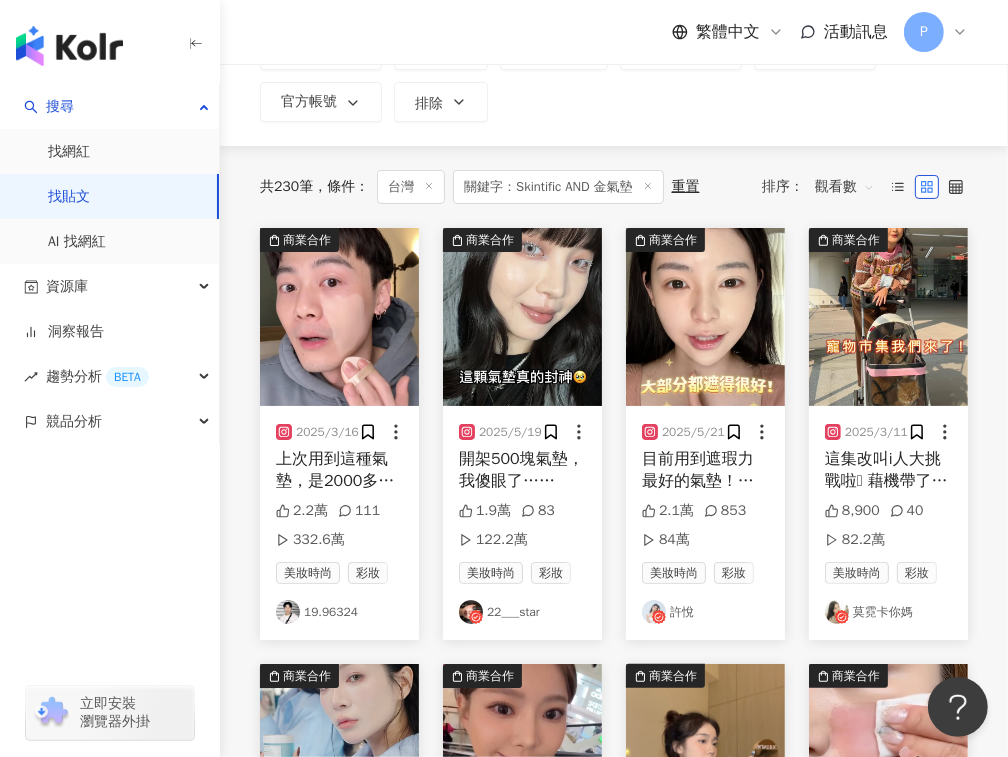 scroll, scrollTop: 181, scrollLeft: 0, axis: vertical 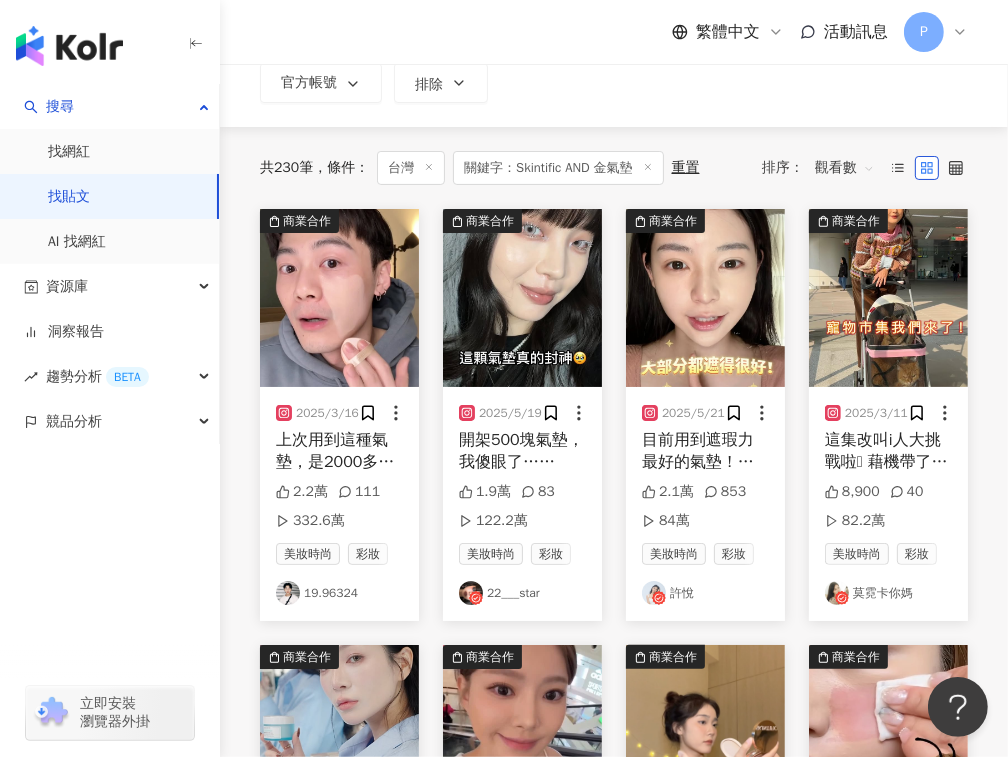 click at bounding box center [522, 298] 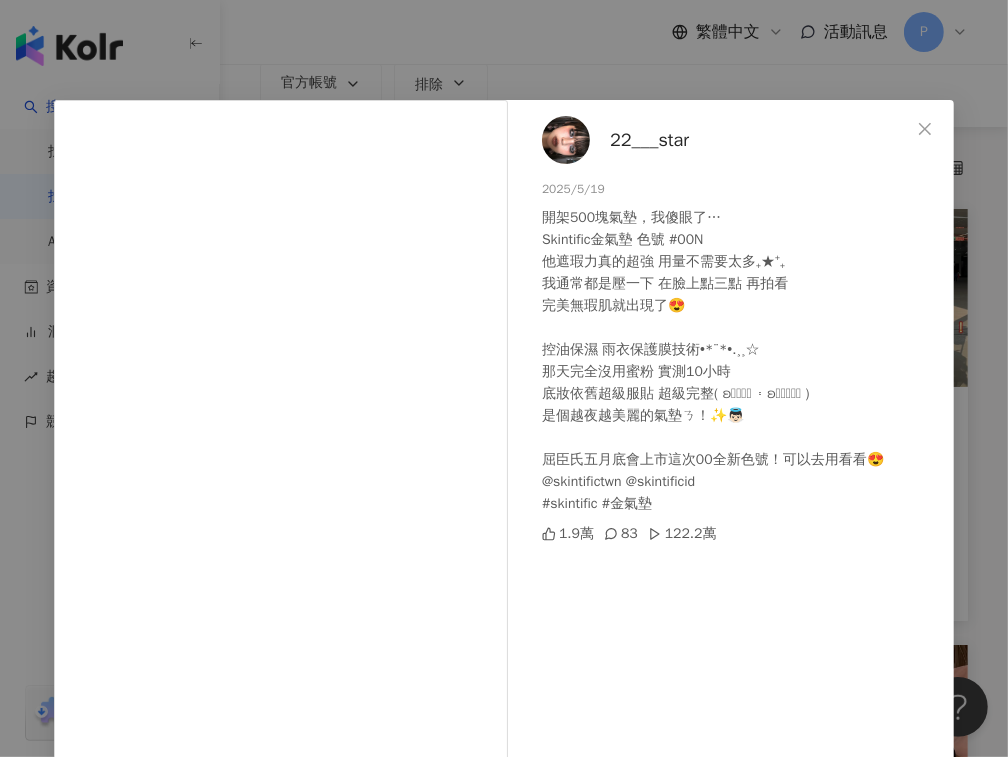 click on "22___star 2025/5/19 開架500塊氣墊，我傻眼了…
Skintific金氣墊 色號 #00N
他遮瑕力真的超強 用量不需要太多₊★⁺₊
我通常都是壓一下 在臉上點三點 再拍看
完美無瑕肌就出現了😍
控油保濕 雨衣保護膜技術•*¨*•.¸¸☆
那天完全沒用蜜粉 實測10小時
底妝依舊超級服貼 超級完整( ʚ̴̶̷́ ༝ ʚ̴̶̷̥̀ )
是個越夜越美麗的氣墊ㄋ！✨👼🏻
屈臣氏五月底會上市這次00全新色號！可以去用看看😍
@skintifictwn @skintificid
#skintific #金氣墊 1.9萬 83 122.2萬 查看原始貼文" at bounding box center (504, 378) 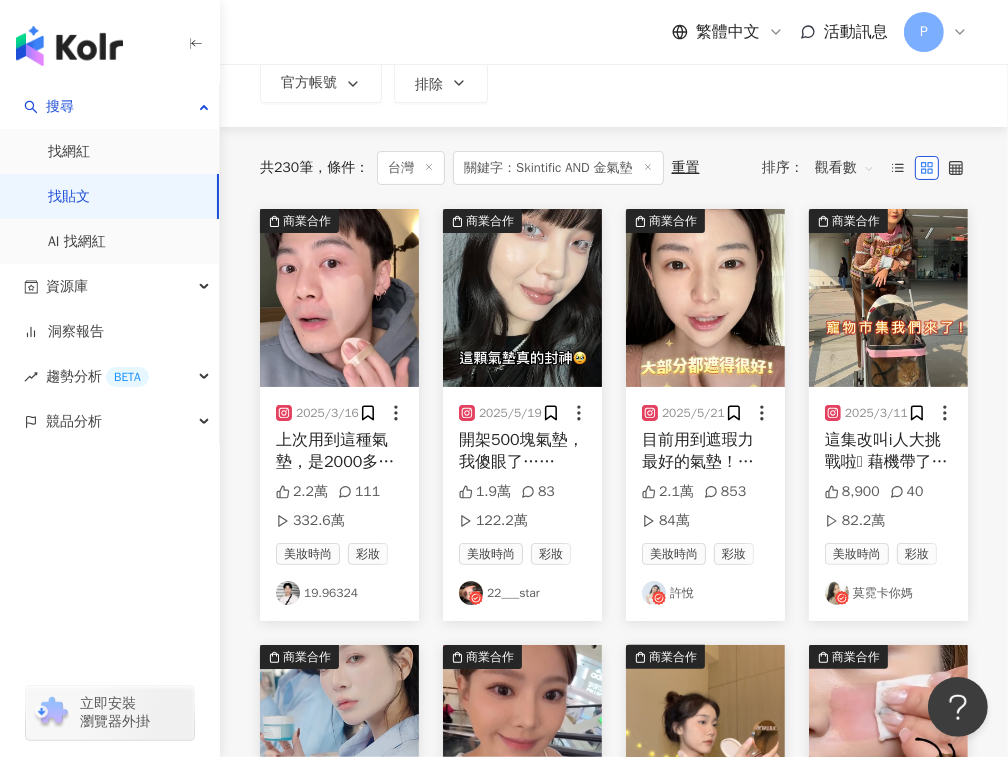 click at bounding box center [705, 298] 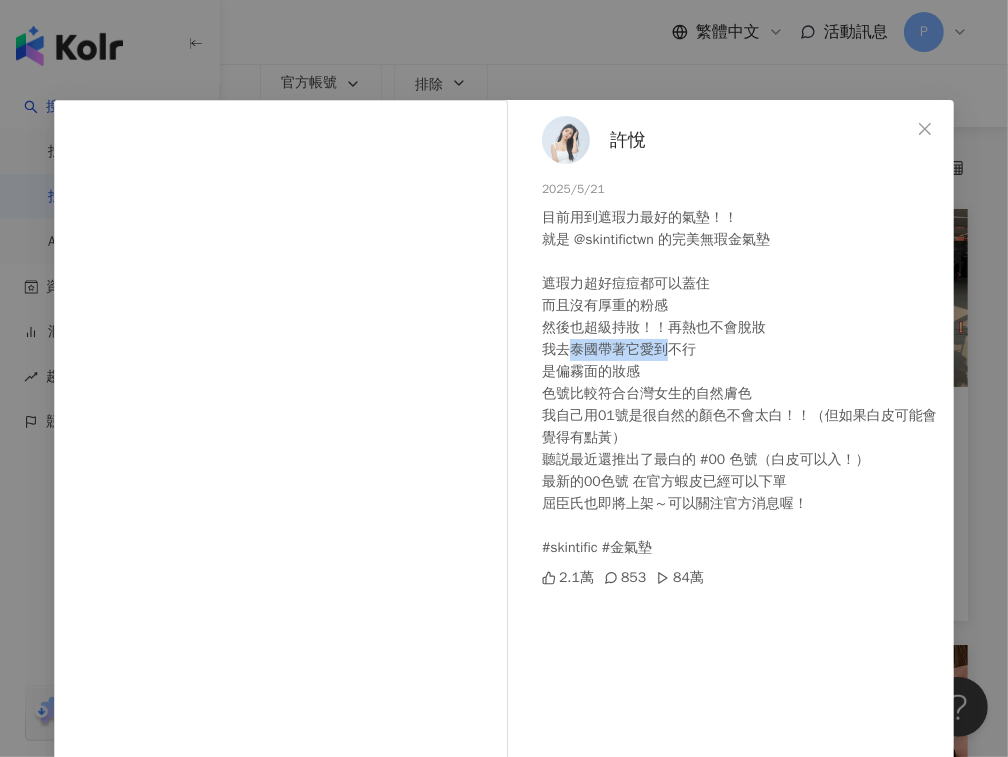 drag, startPoint x: 569, startPoint y: 357, endPoint x: 663, endPoint y: 357, distance: 94 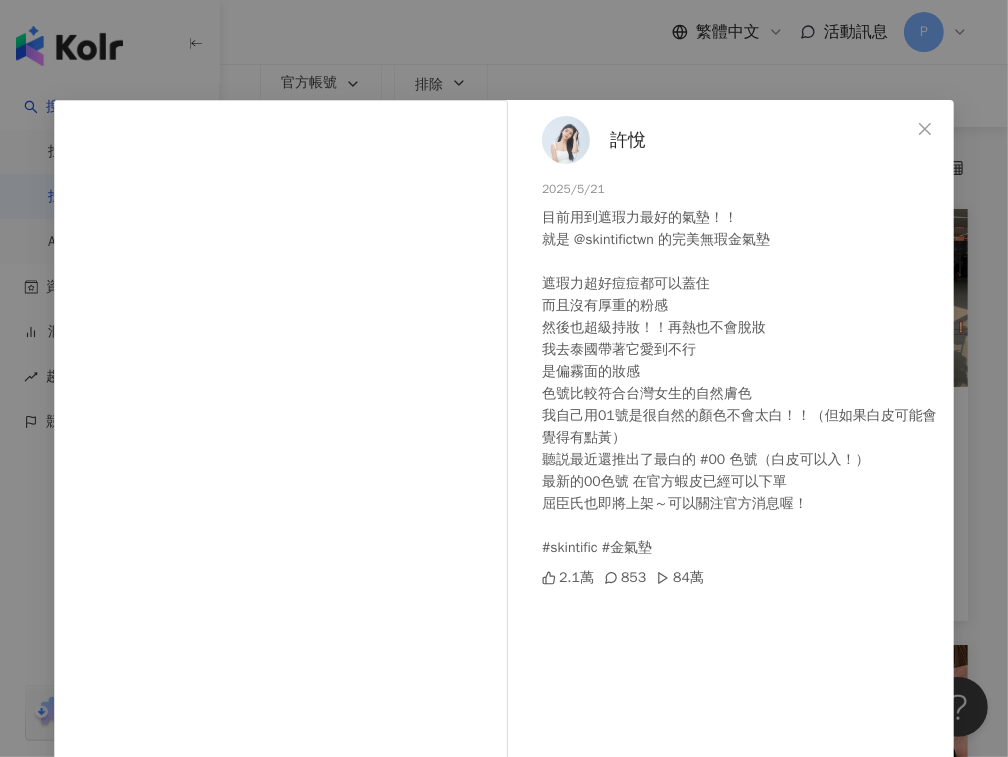 click on "許悅 2025/5/21 目前用到遮瑕力最好的氣墊！！
就是 @skintifictwn 的完美無瑕金氣墊
遮瑕力超好痘痘都可以蓋住
而且沒有厚重的粉感
然後也超級持妝！！再熱也不會脫妝
我去泰國帶著它愛到不行
是偏霧面的妝感
色號比較符合台灣女生的自然膚色
我自己用01號是很自然的顏色不會太白！！（但如果白皮可能會覺得有點黃）
聽説最近還推出了最白的 #00 色號（白皮可以入！）
最新的00色號 在官方蝦皮已經可以下單
屈臣氏也即將上架～可以關注官方消息喔！
#skintific #金氣墊 2.1萬 853 84萬 查看原始貼文" at bounding box center [504, 378] 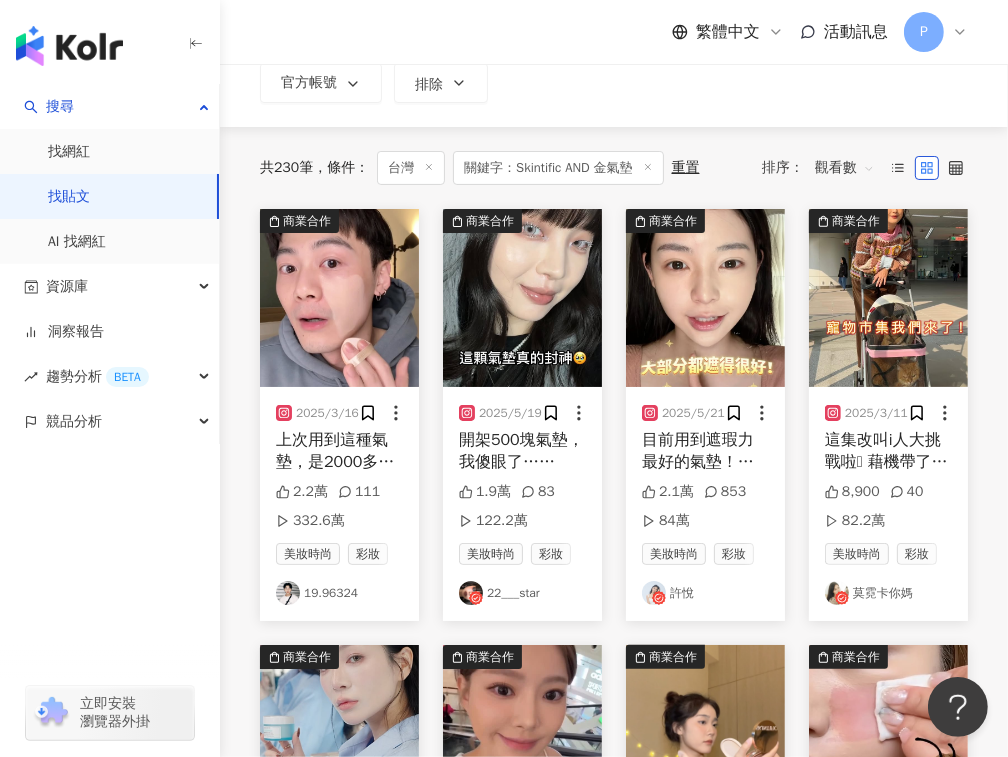 click at bounding box center [522, 298] 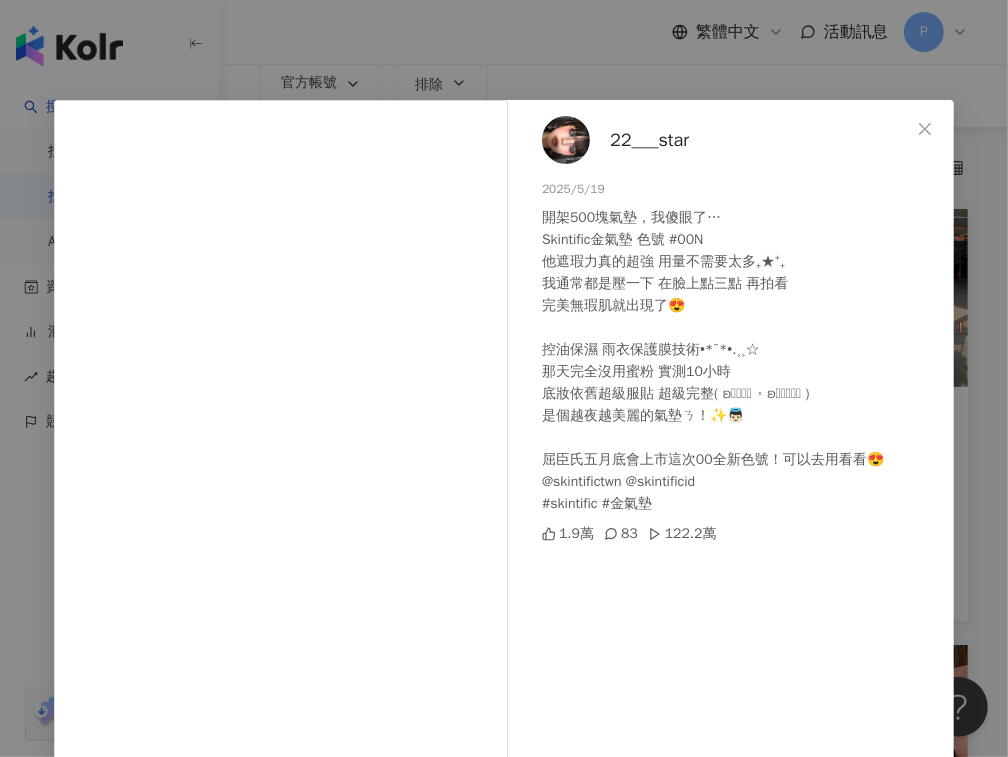 click on "22___star 2025/5/19 開架500塊氣墊，我傻眼了…
Skintific金氣墊 色號 #00N
他遮瑕力真的超強 用量不需要太多₊★⁺₊
我通常都是壓一下 在臉上點三點 再拍看
完美無瑕肌就出現了😍
控油保濕 雨衣保護膜技術•*¨*•.¸¸☆
那天完全沒用蜜粉 實測10小時
底妝依舊超級服貼 超級完整( ʚ̴̶̷́ ༝ ʚ̴̶̷̥̀ )
是個越夜越美麗的氣墊ㄋ！✨👼🏻
屈臣氏五月底會上市這次00全新色號！可以去用看看😍
@skintifictwn @skintificid
#skintific #金氣墊 1.9萬 83 122.2萬 查看原始貼文" at bounding box center [504, 378] 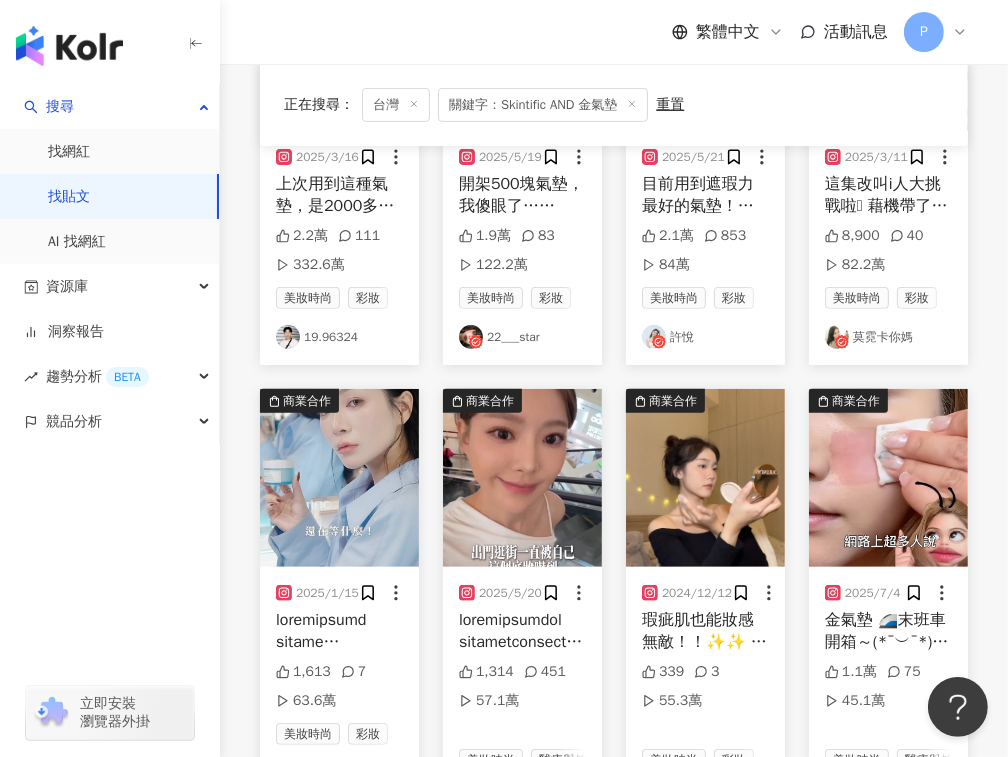 scroll, scrollTop: 454, scrollLeft: 0, axis: vertical 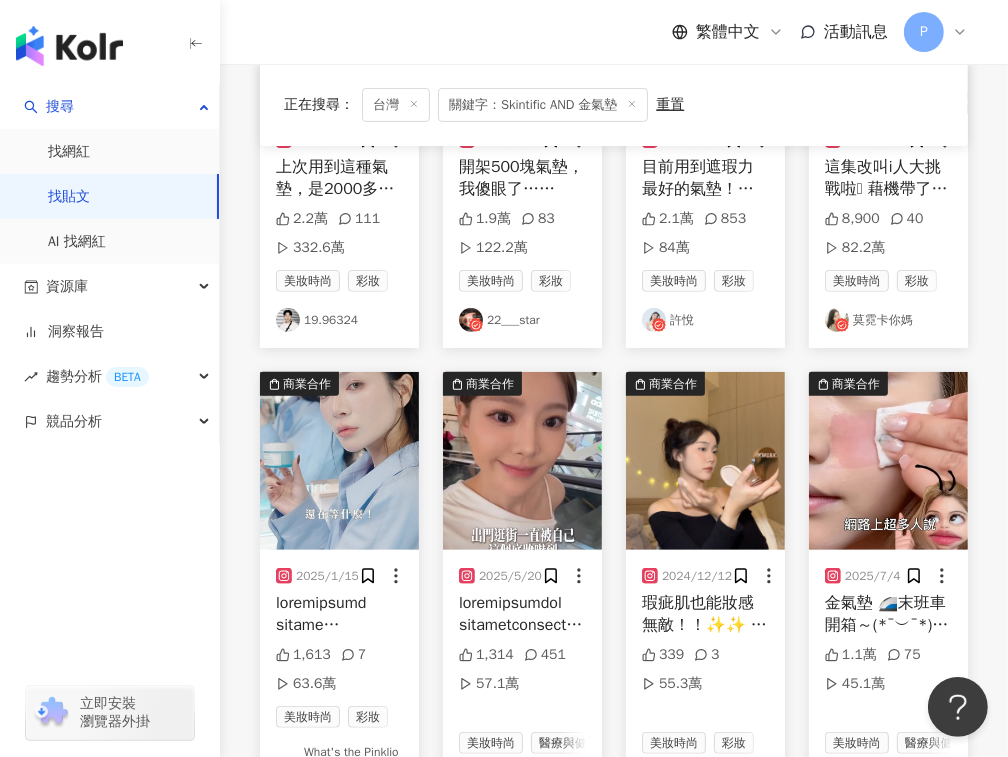 click at bounding box center (522, 461) 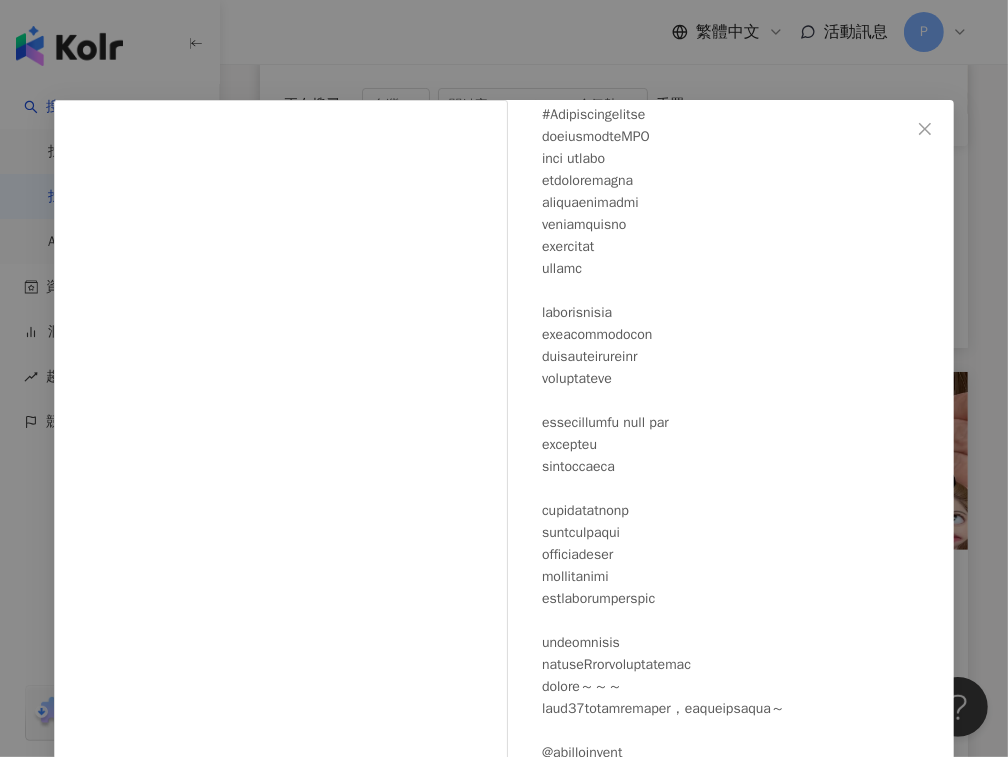 scroll, scrollTop: 191, scrollLeft: 0, axis: vertical 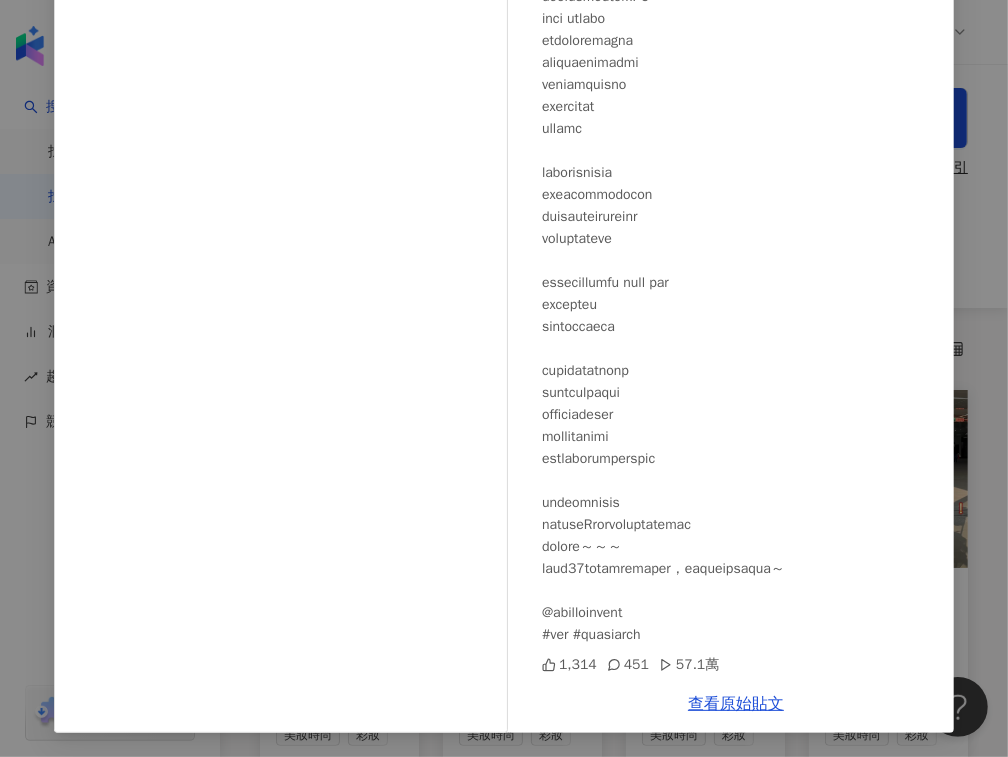 click on "陳俋安 2025/5/20 1,314 451 57.1萬 查看原始貼文" at bounding box center (504, 378) 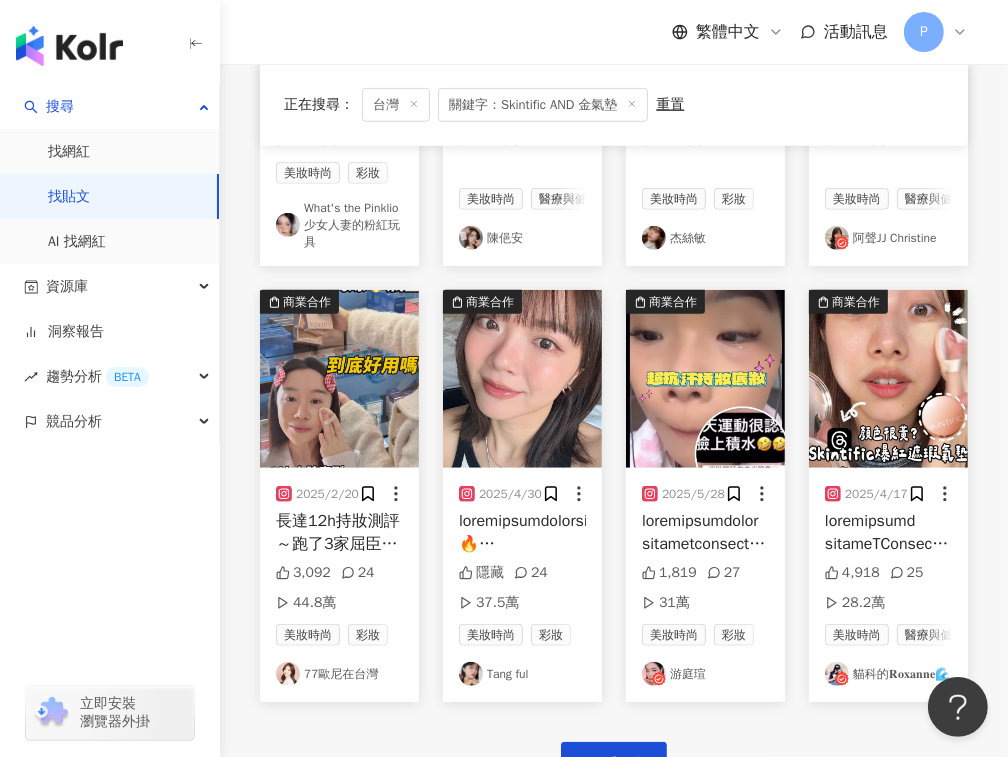 scroll, scrollTop: 1000, scrollLeft: 0, axis: vertical 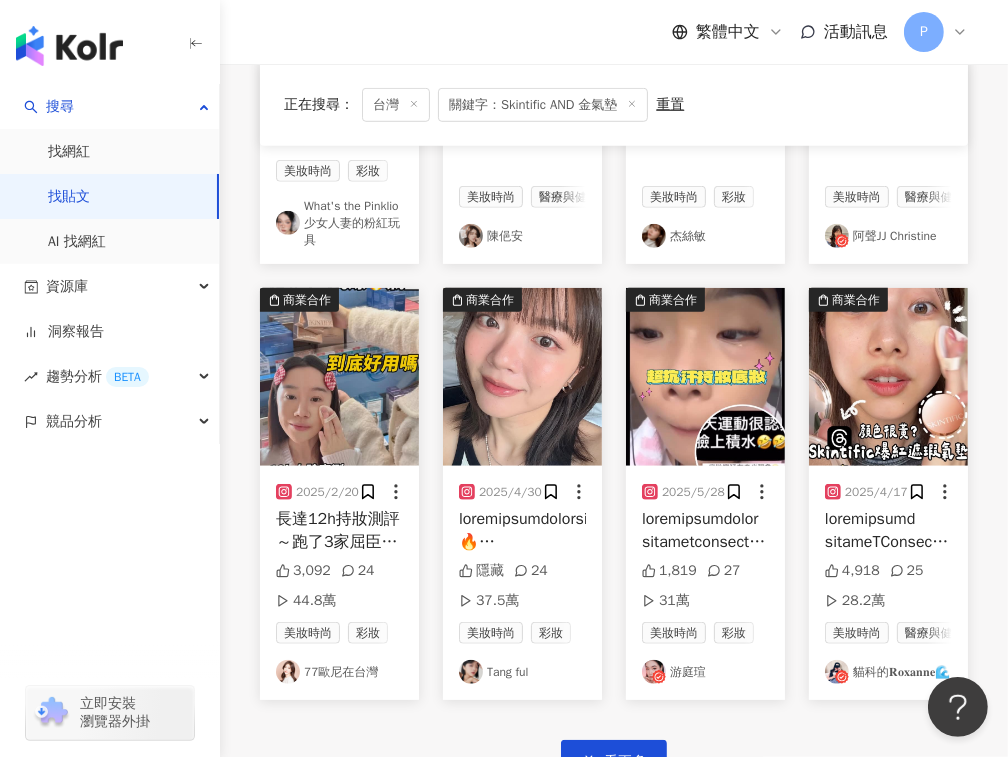 click at bounding box center [522, 377] 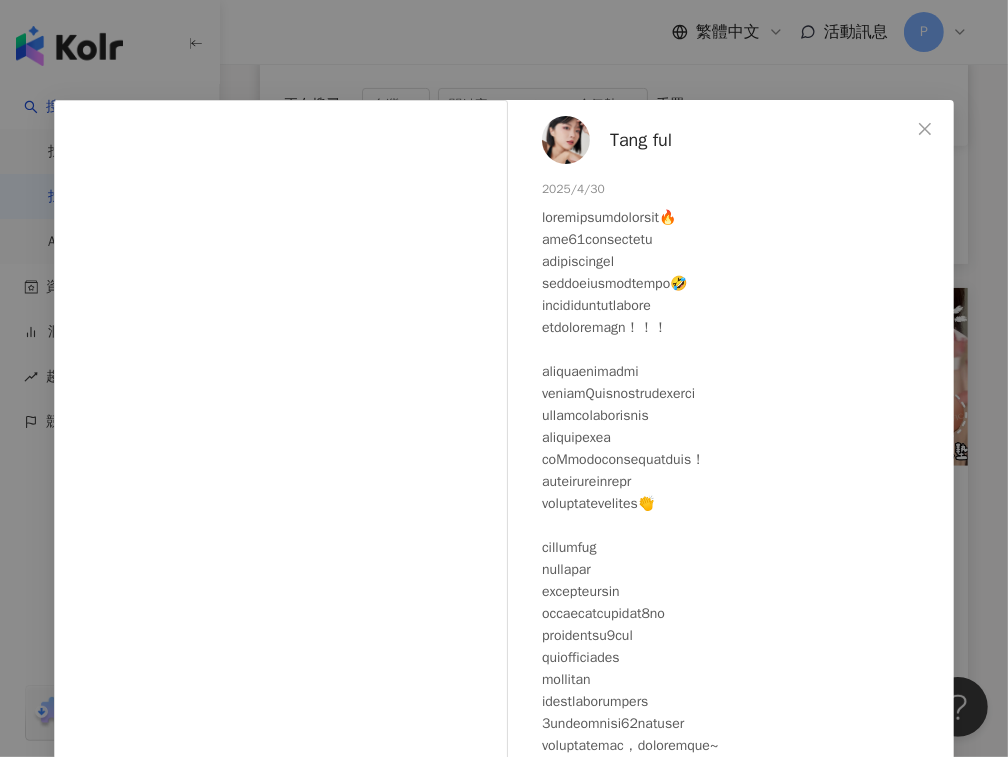 scroll, scrollTop: 170, scrollLeft: 0, axis: vertical 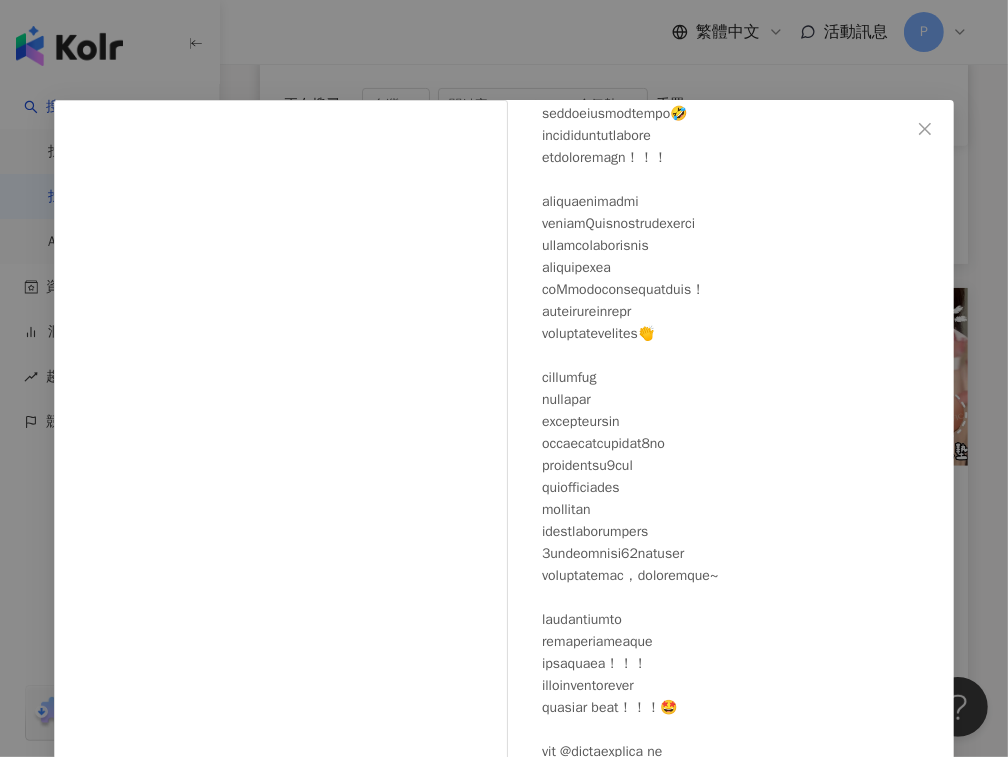 click on "Tang ful 2025/4/30 隱藏 24 37.5萬 查看原始貼文" at bounding box center [504, 378] 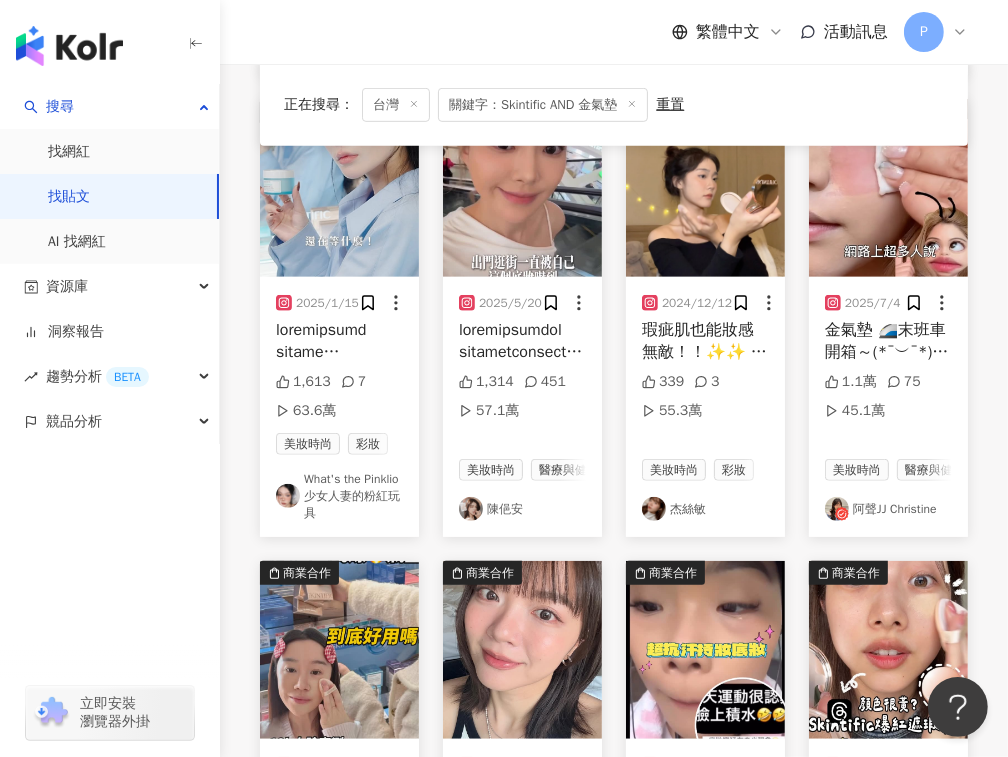 scroll, scrollTop: 1000, scrollLeft: 0, axis: vertical 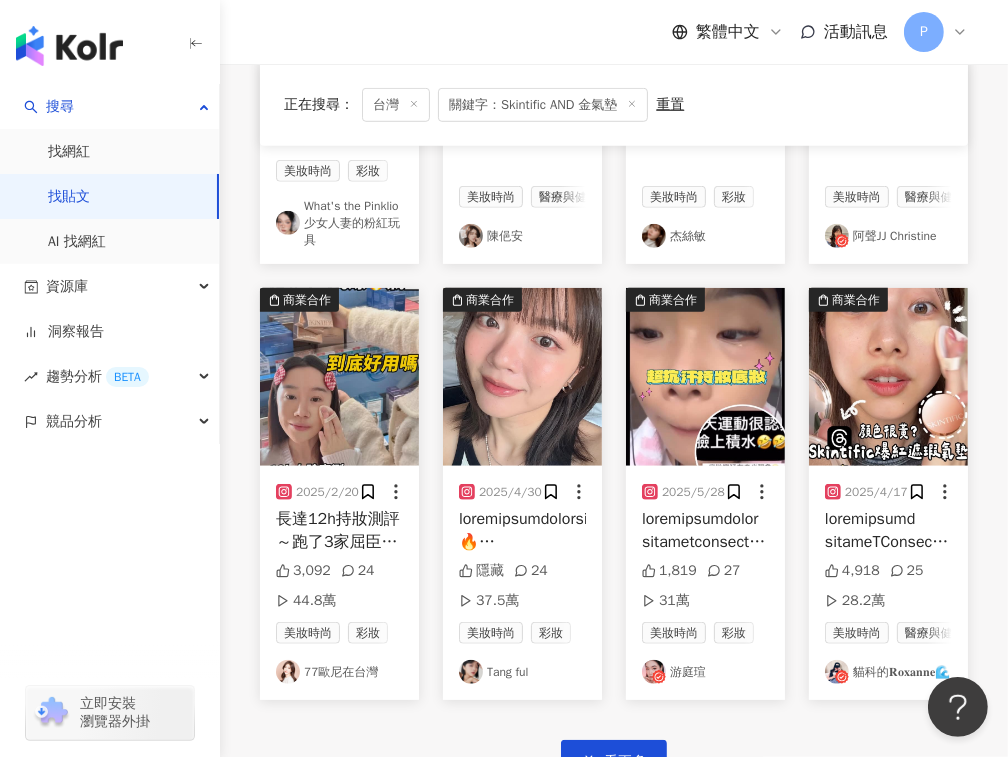 click on "正在搜尋 ： 台灣 關鍵字：Skintific AND 金氣墊 重置 排序： 觀看數 商業合作 2025/3/16 上次用到這種氣墊，是2000多的專櫃氣墊✨
高遮瑕、長效持妝、雨衣保護膜技術、滋養精華，Skintific 金氣墊是不是想挑戰專櫃😂真的第一次上臉自己嚇到，一拍遮瑕，完全看不到原本皮膚的瑕疵，延展力好到其實壓一下就可以上完整張臉！
昨天朋友下巴大脫皮脫妝，我直接幫她卸掉上金氣墊，超級服貼，滋養精華讓乾性肌、敏感肌都可以使用🔥
有7個色號選擇，想要試色的朋友可以到屈臣氏試試，或是蝦皮Skintific官方直購🩵
@skintifictwn #skintific #金氣墊 2.2萬 111 332.6萬 美妝時尚 彩妝 19.96324 商業合作 2025/5/19 1.9萬 83 122.2萬 美妝時尚 彩妝 22___star 商業合作 2025/5/21 2.1萬 853 84萬 美妝時尚 彩妝 許悅 商業合作 2025/3/11 8,900 40 82.2萬 美妝時尚 彩妝 莫霓卡你媽 商業合作 2025/1/15 1,613 7 63.6萬 451" at bounding box center (614, 70) 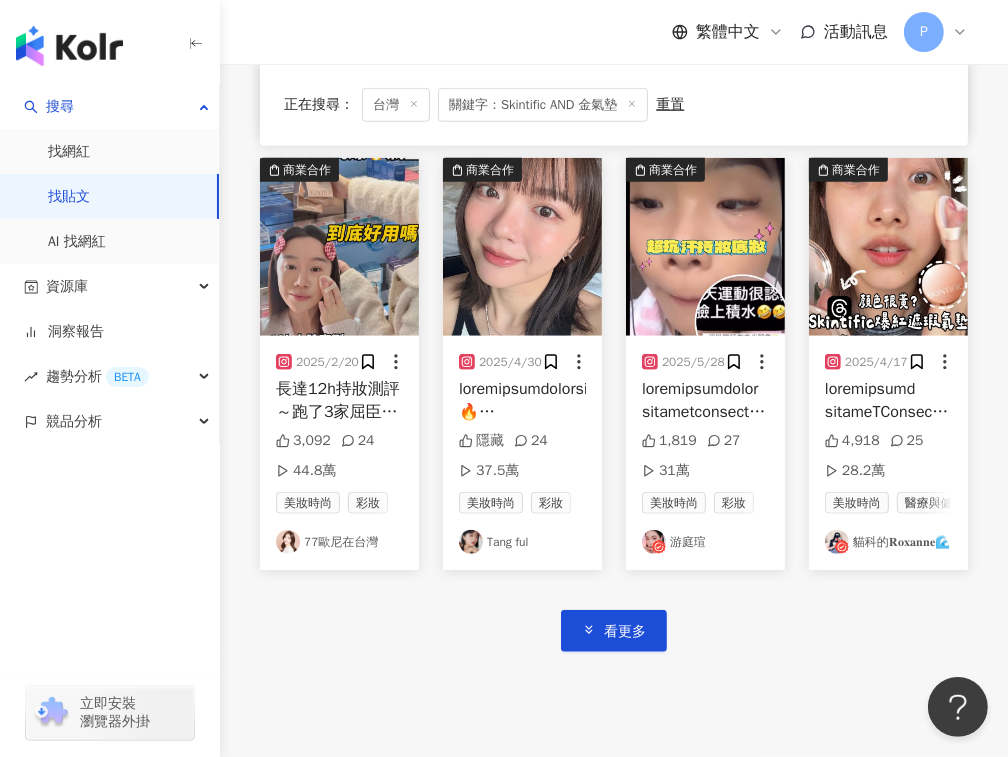 scroll, scrollTop: 1318, scrollLeft: 0, axis: vertical 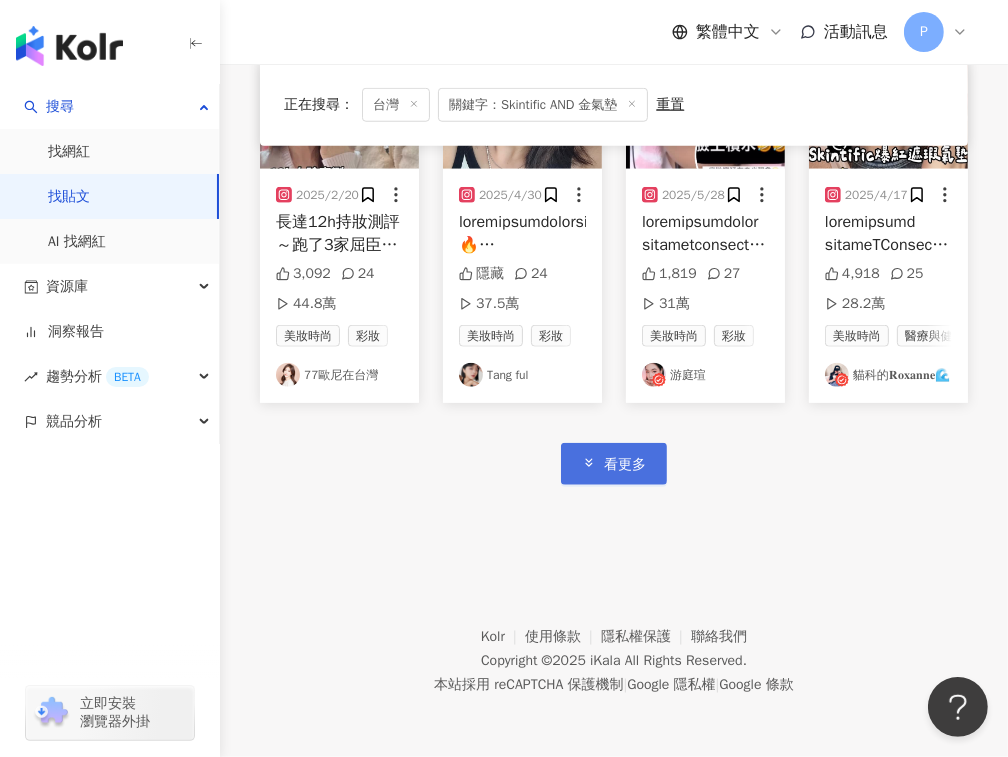 click 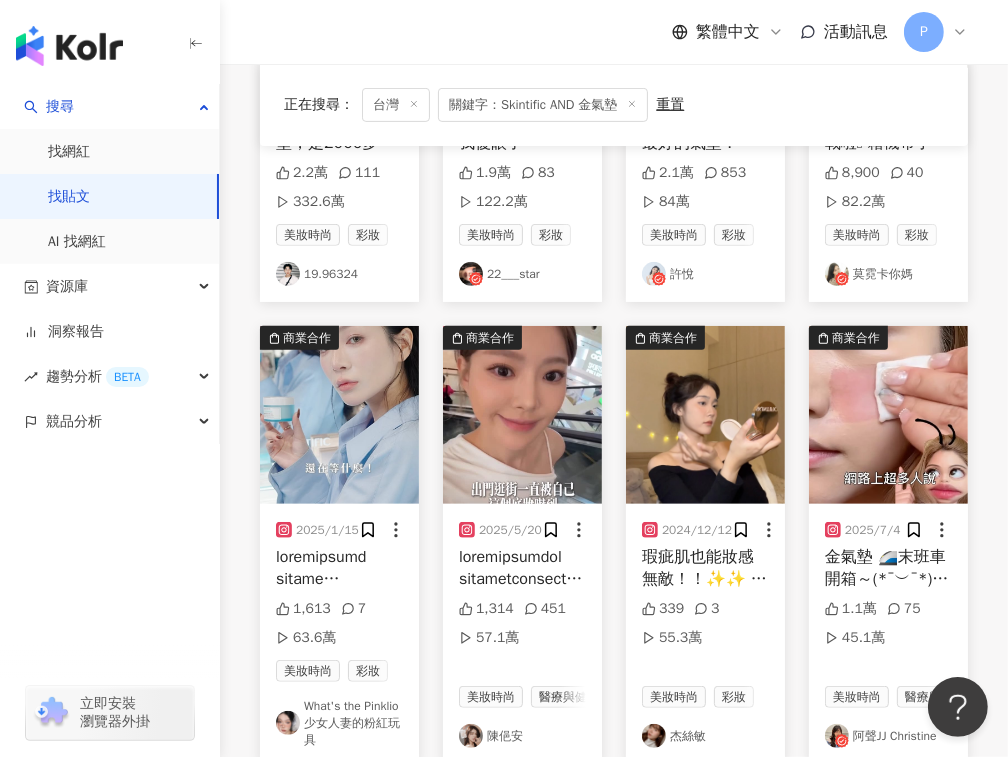 scroll, scrollTop: 0, scrollLeft: 0, axis: both 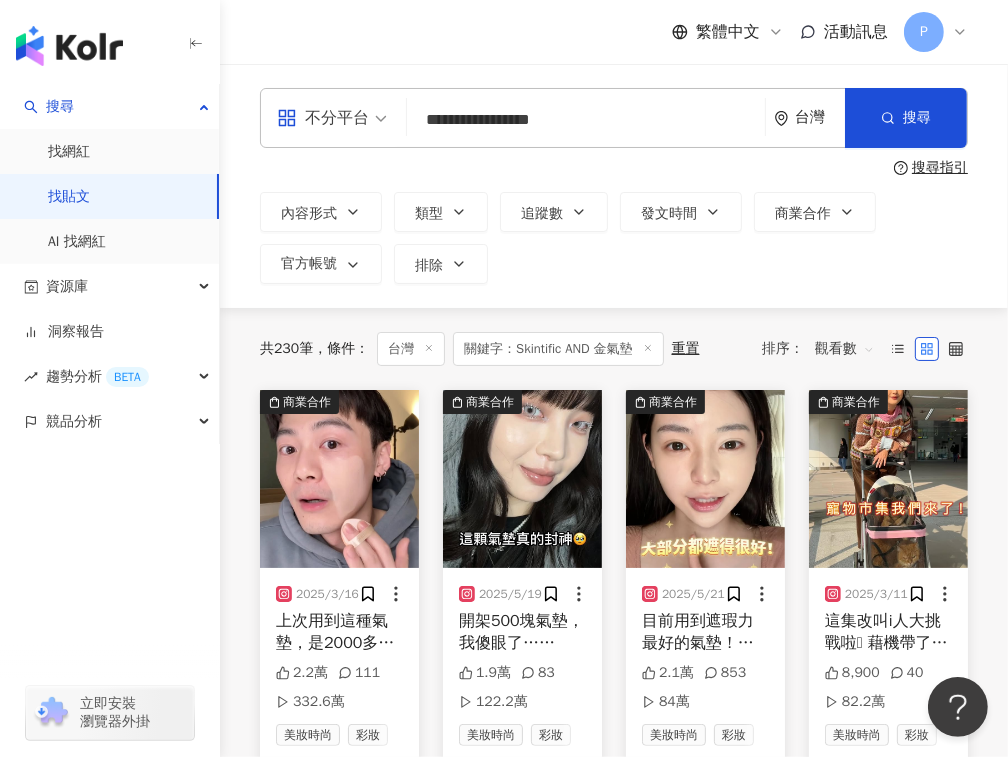 click on "**********" at bounding box center [586, 119] 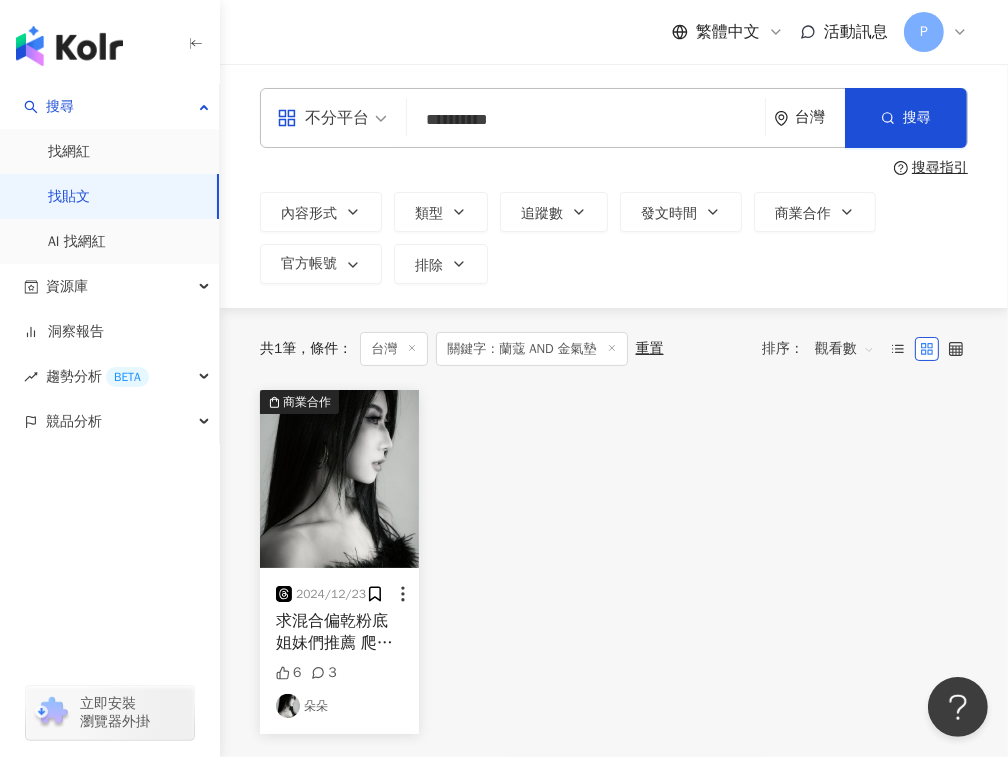 drag, startPoint x: 500, startPoint y: 122, endPoint x: 563, endPoint y: 122, distance: 63 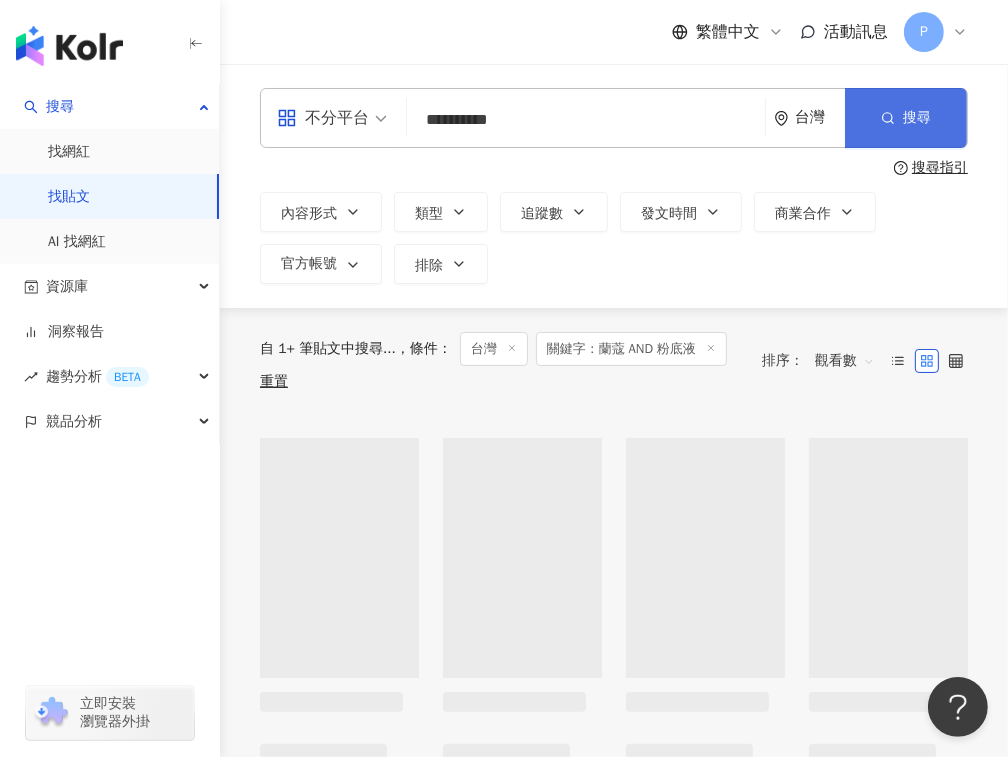 click on "搜尋" at bounding box center (906, 118) 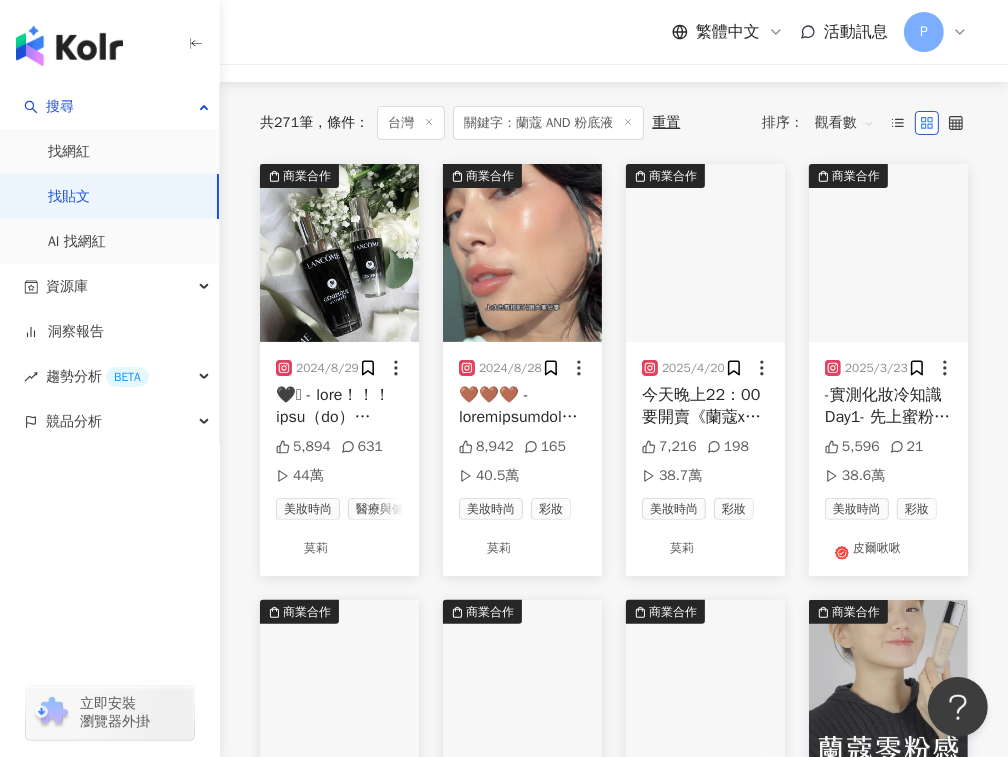 scroll, scrollTop: 0, scrollLeft: 0, axis: both 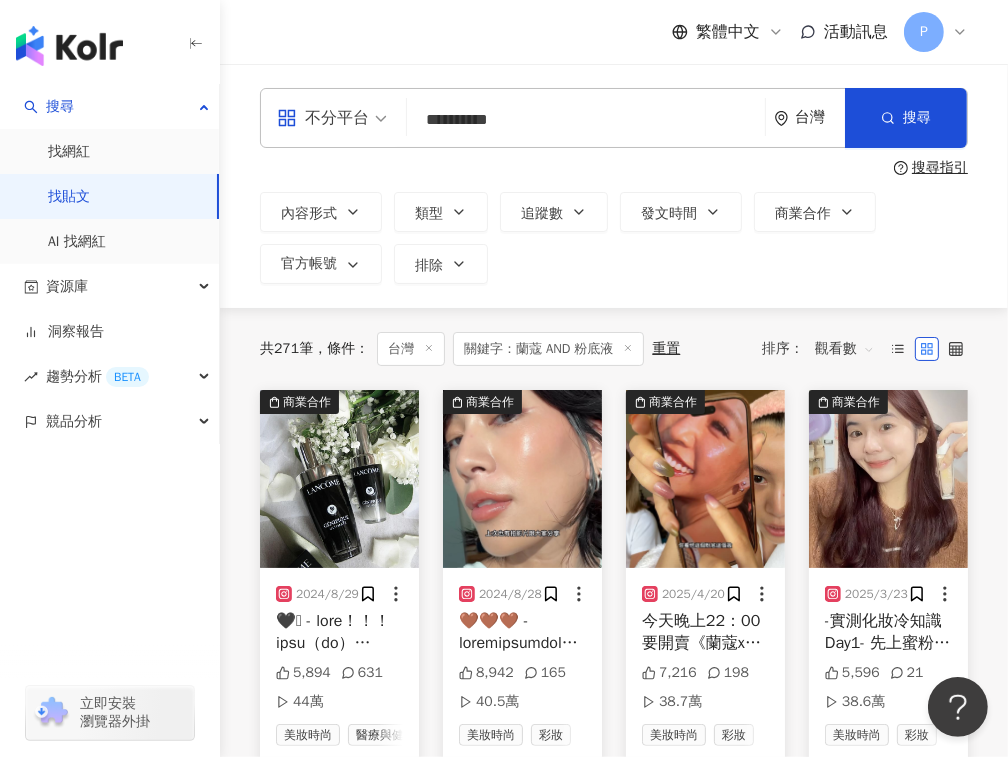click on "共  271  筆 條件 ： 台灣 關鍵字：蘭蔻 AND 粉底液 重置 排序： 觀看數" at bounding box center (614, 349) 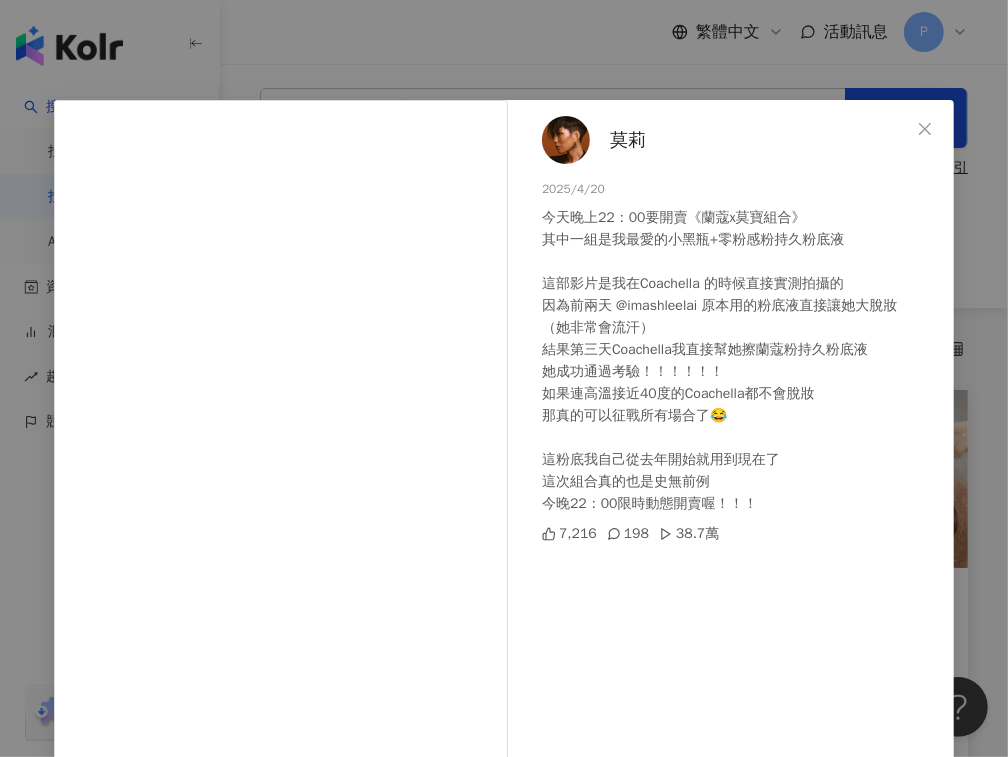 click on "莫莉 2025/4/20 今天晚上22：00要開賣《蘭蔻x莫寶組合》
其中一組是我最愛的小黑瓶+零粉感粉持久粉底液
這部影片是我在Coachella 的時候直接實測拍攝的
因為前兩天 @imashleelai 原本用的粉底液直接讓她大脫妝
（她非常會流汗）
結果第三天Coachella我直接幫她擦蘭蔻粉持久粉底液
她成功通過考驗！！！！！！
如果連高溫接近40度的Coachella都不會脫妝
那真的可以征戰所有場合了😂
這粉底我自己從去年開始就用到現在了
這次組合真的也是史無前例
今晚22：00限時動態開賣喔！！！ 7,216 198 38.7萬 查看原始貼文" at bounding box center [504, 378] 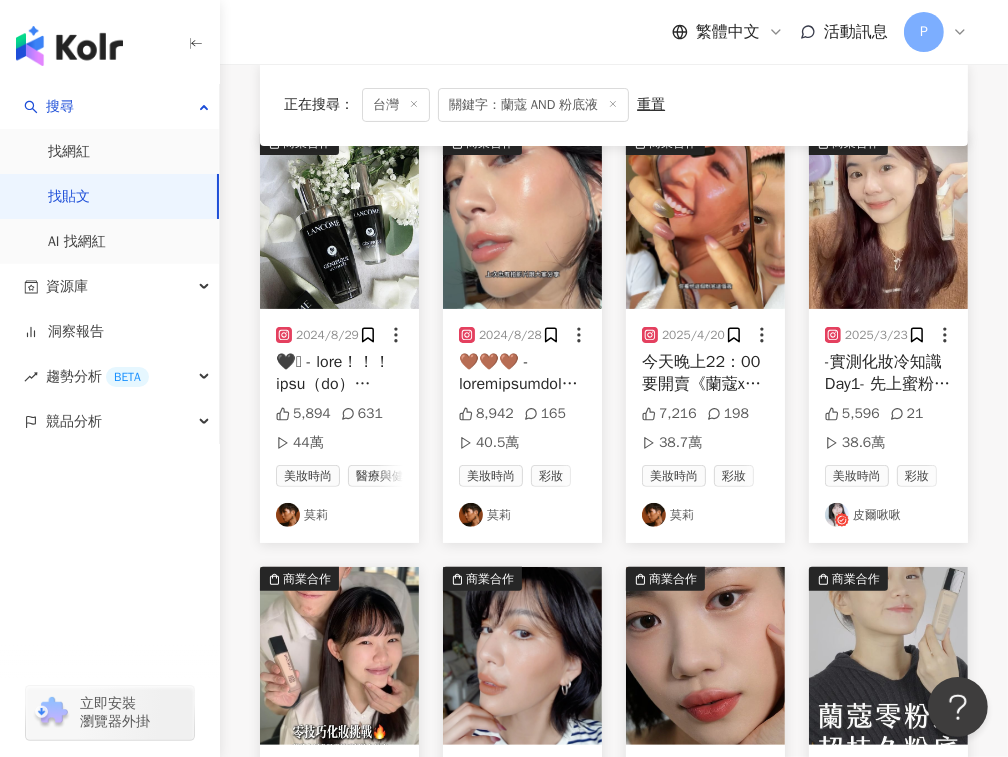 scroll, scrollTop: 272, scrollLeft: 0, axis: vertical 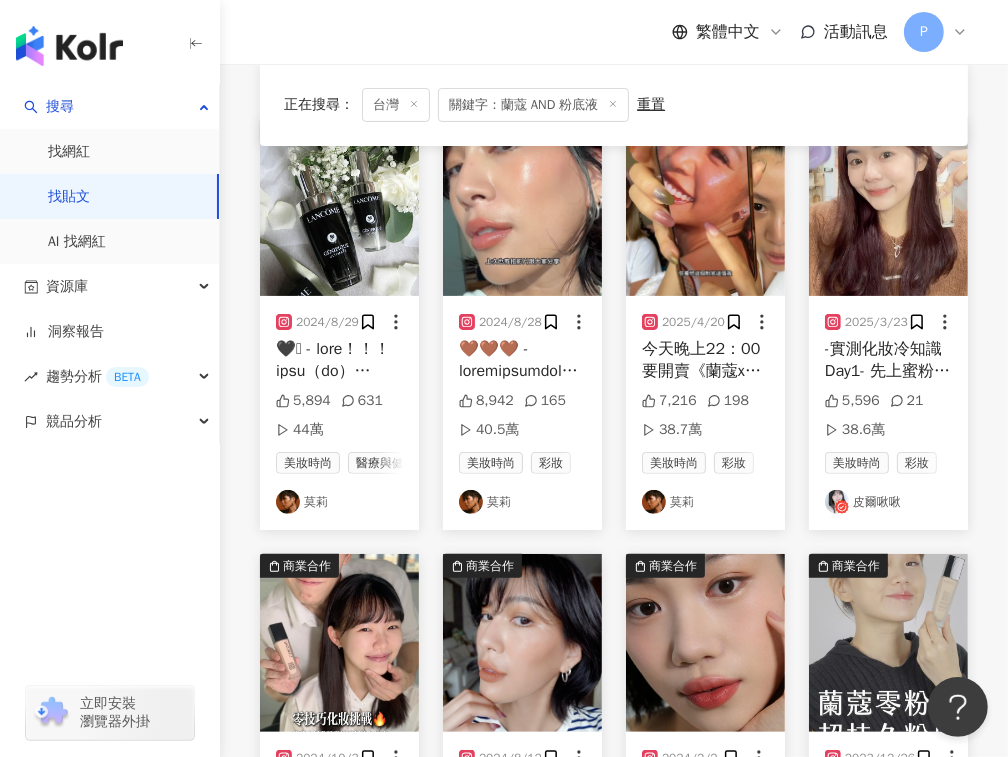 click at bounding box center [888, 207] 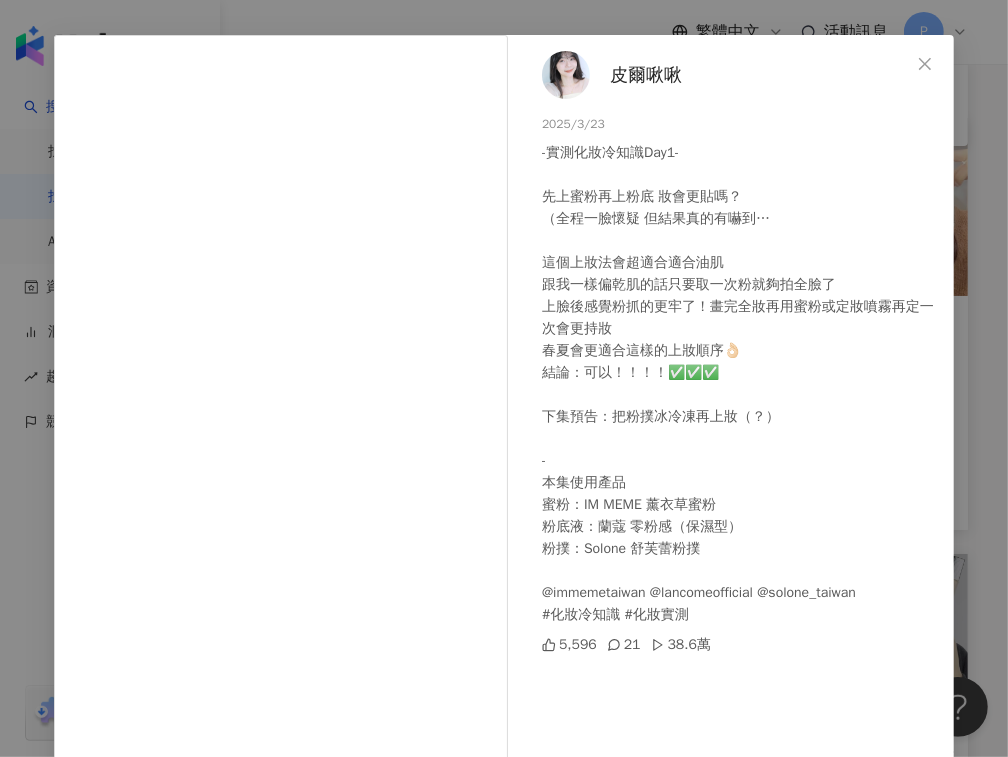 scroll, scrollTop: 140, scrollLeft: 0, axis: vertical 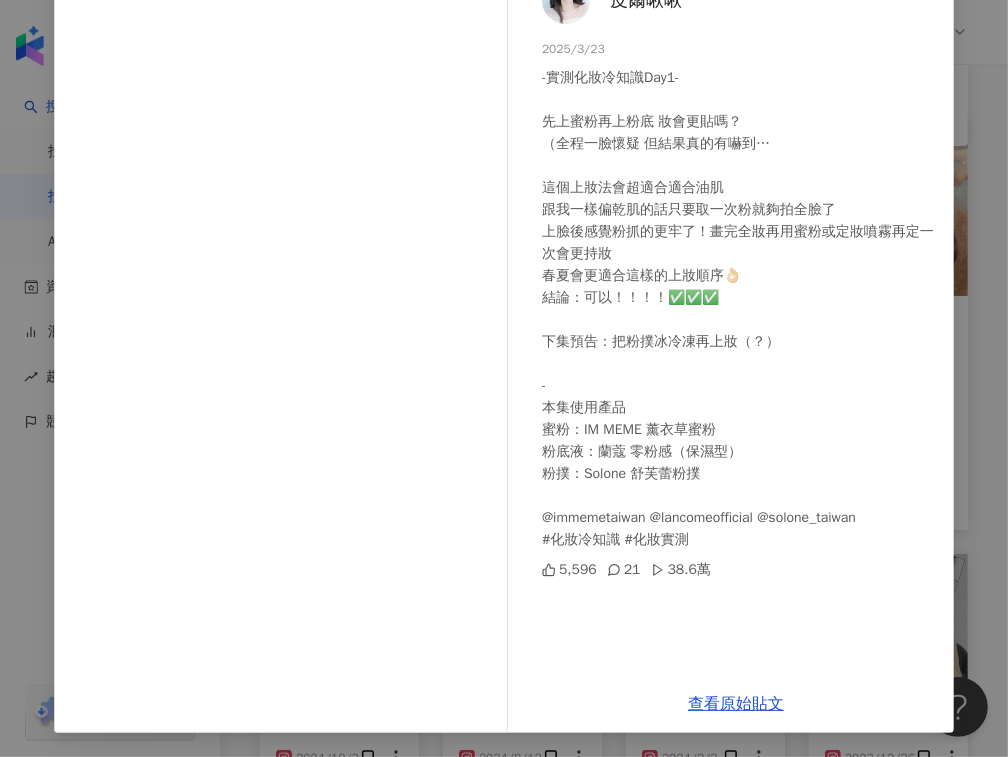 click on "皮爾啾啾 2025/3/23 -實測化妝冷知識Day1-
先上蜜粉再上粉底 妝會更貼嗎？
（全程一臉懷疑 但結果真的有嚇到…
這個上妝法會超適合適合油肌
跟我一樣偏乾肌的話只要取一次粉就夠拍全臉了
上臉後感覺粉抓的更牢了！畫完全妝再用蜜粉或定妝噴霧再定一次會更持妝
春夏會更適合這樣的上妝順序👌🏻
結論：可以！！！！✅✅✅
下集預告：把粉撲冰冷凍再上妝（？）
-
本集使用產品
蜜粉：IM MEME 薰衣草蜜粉
粉底液：蘭蔻 零粉感（保濕型）
粉撲：Solone 舒芙蕾粉撲
@immemetaiwan @lancomeofficial @solone_taiwan
#化妝冷知識 #化妝實測 5,596 21 38.6萬 查看原始貼文" at bounding box center [504, 378] 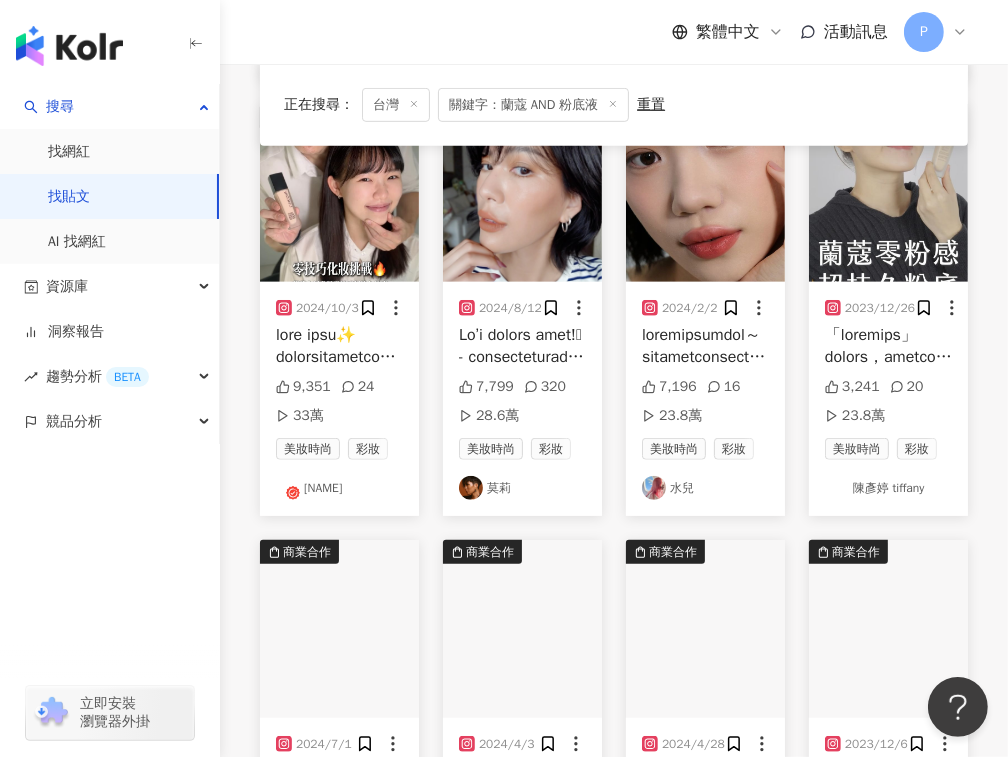 scroll, scrollTop: 727, scrollLeft: 0, axis: vertical 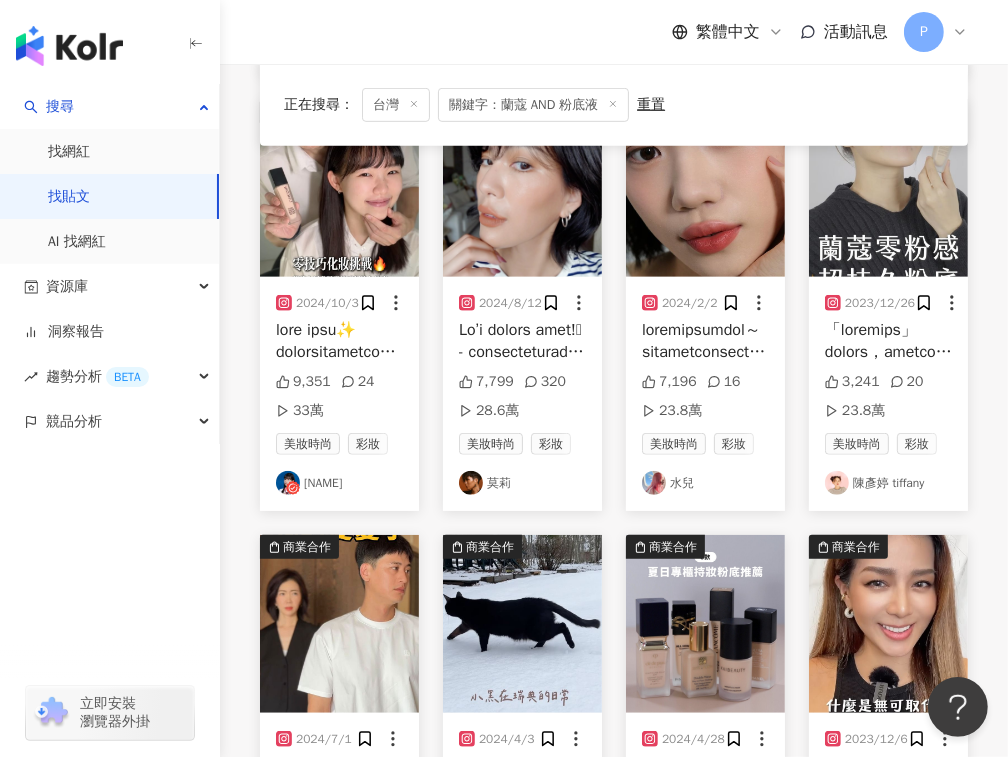 click at bounding box center (339, 188) 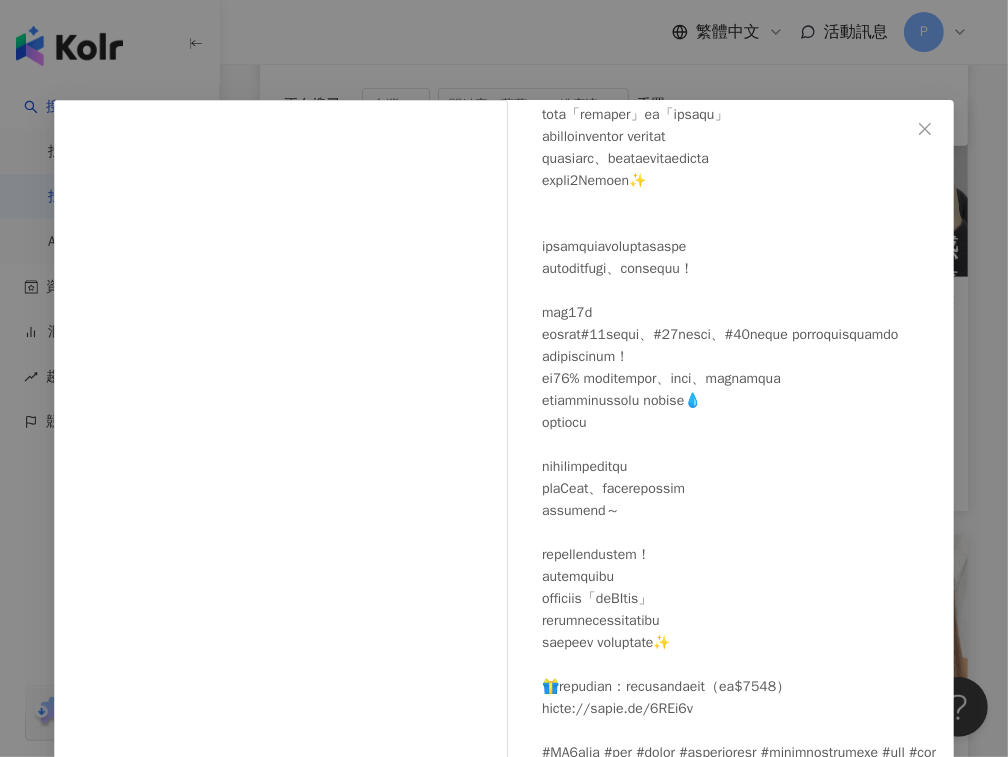 scroll, scrollTop: 873, scrollLeft: 0, axis: vertical 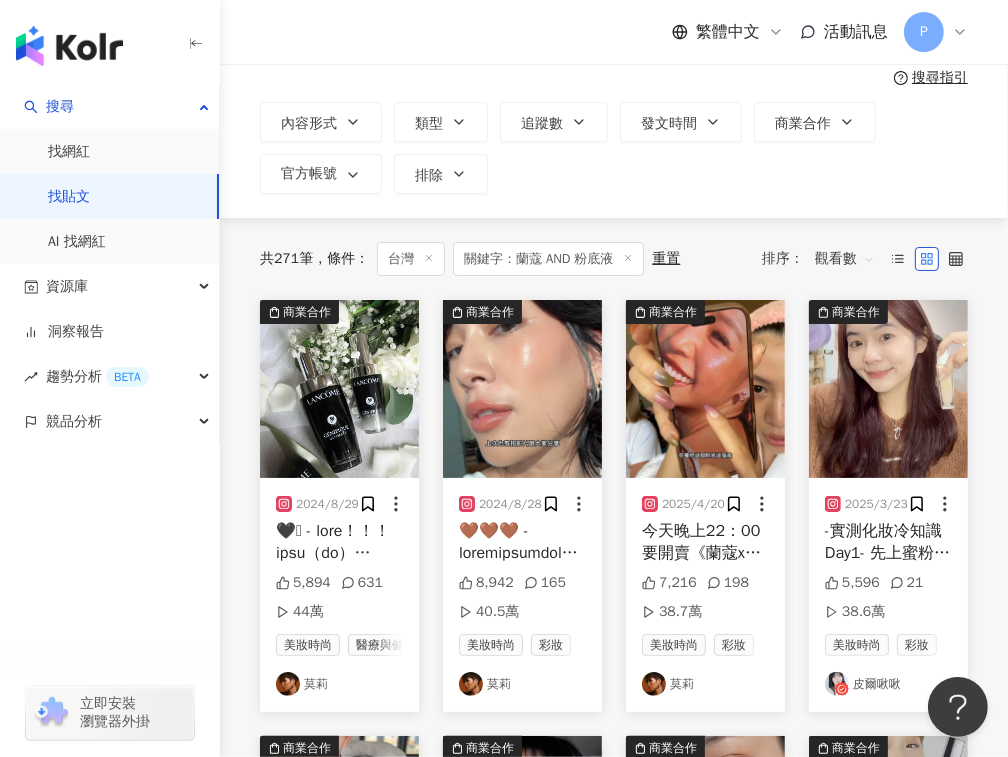 click at bounding box center [705, 389] 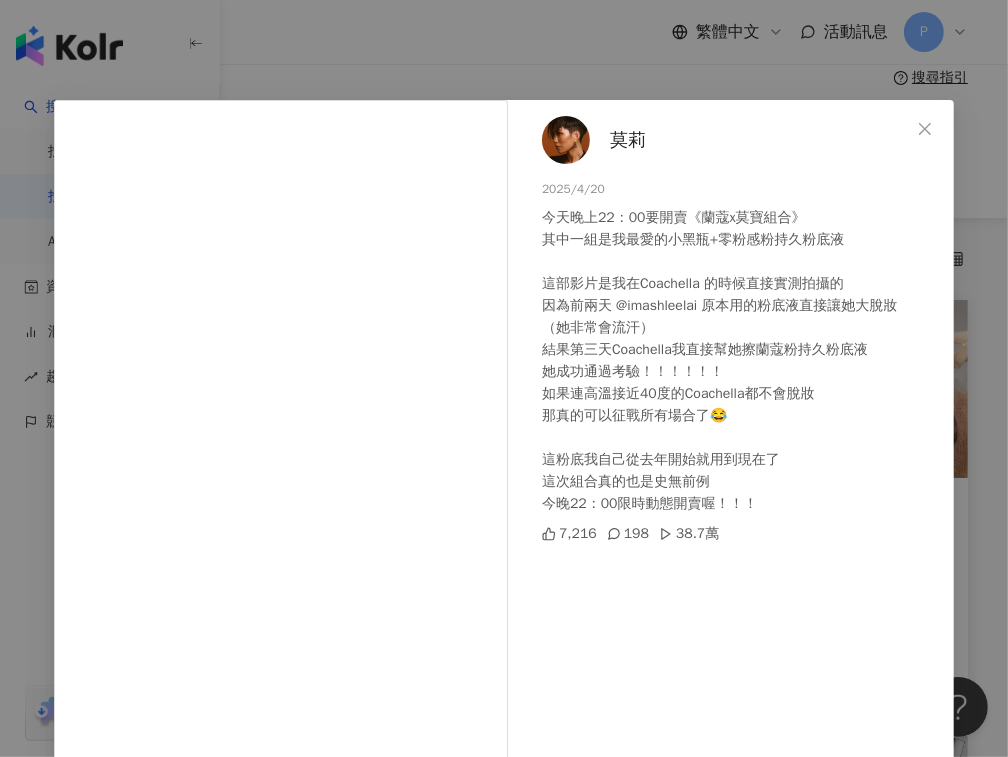 click on "莫莉 2025/4/20 今天晚上22：00要開賣《蘭蔻x莫寶組合》
其中一組是我最愛的小黑瓶+零粉感粉持久粉底液
這部影片是我在Coachella 的時候直接實測拍攝的
因為前兩天 @imashleelai 原本用的粉底液直接讓她大脫妝
（她非常會流汗）
結果第三天Coachella我直接幫她擦蘭蔻粉持久粉底液
她成功通過考驗！！！！！！
如果連高溫接近40度的Coachella都不會脫妝
那真的可以征戰所有場合了😂
這粉底我自己從去年開始就用到現在了
這次組合真的也是史無前例
今晚22：00限時動態開賣喔！！！ 7,216 198 38.7萬 查看原始貼文" at bounding box center [504, 378] 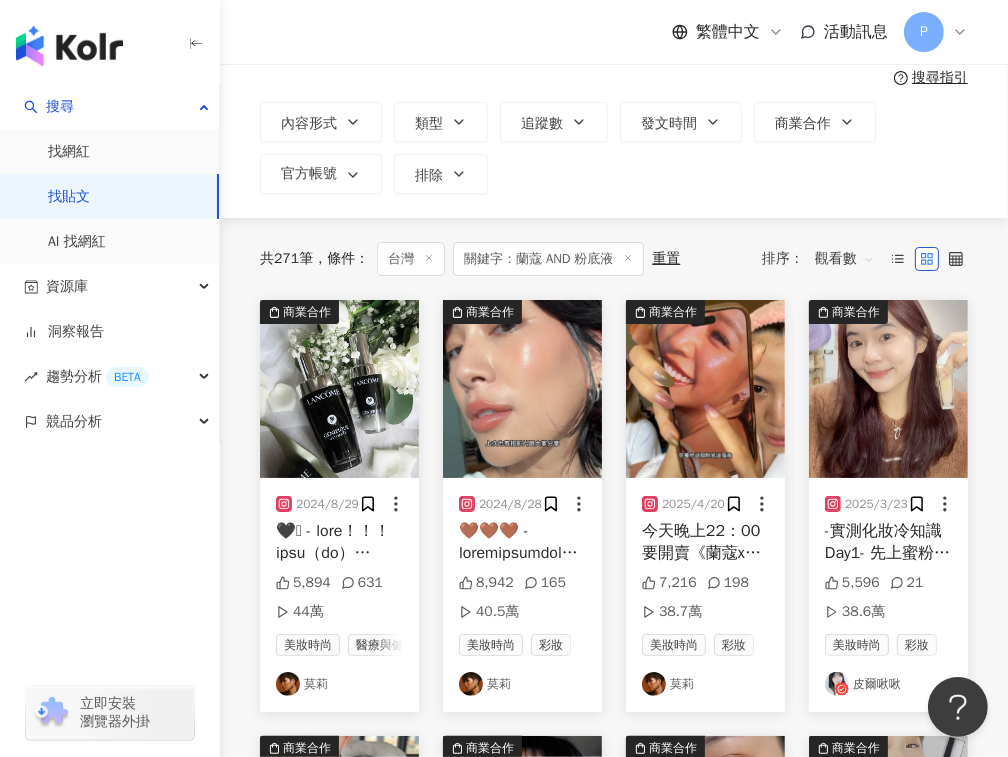 click at bounding box center (888, 389) 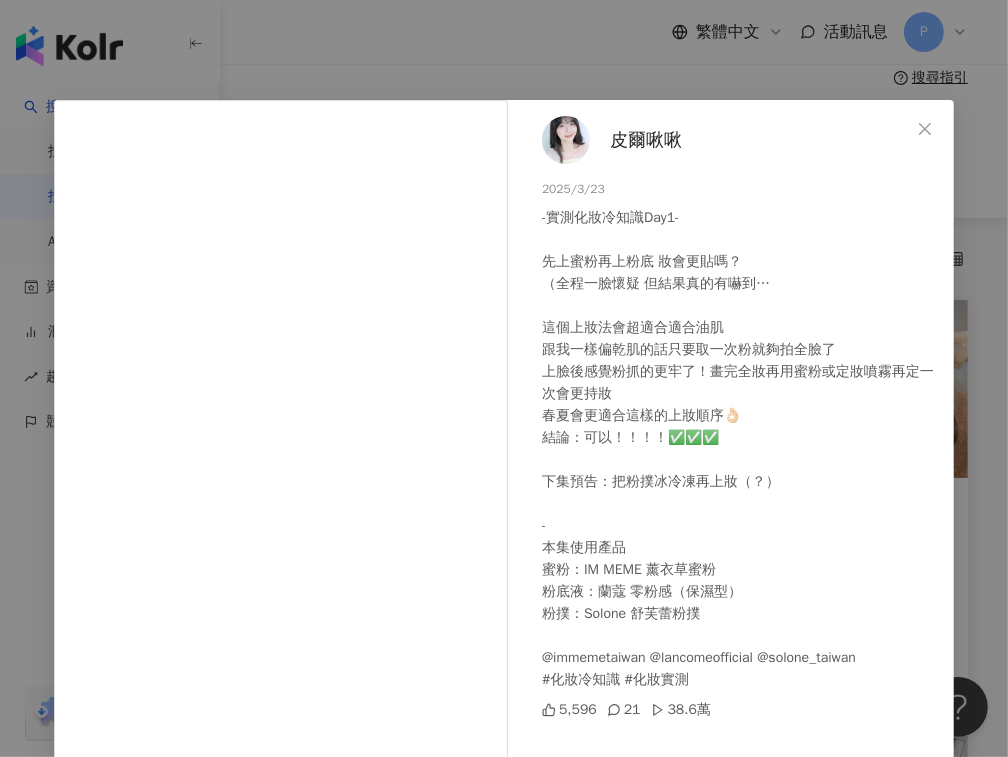 scroll, scrollTop: 140, scrollLeft: 0, axis: vertical 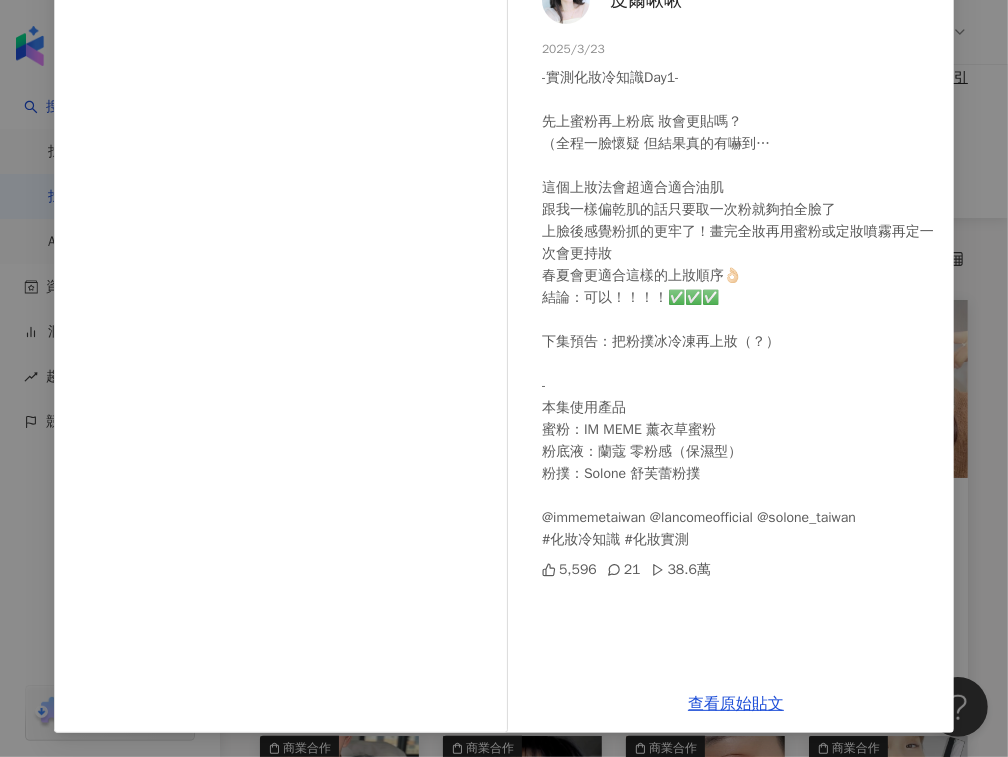 click on "皮爾啾啾 2025/3/23 -實測化妝冷知識Day1-
先上蜜粉再上粉底 妝會更貼嗎？
（全程一臉懷疑 但結果真的有嚇到…
這個上妝法會超適合適合油肌
跟我一樣偏乾肌的話只要取一次粉就夠拍全臉了
上臉後感覺粉抓的更牢了！畫完全妝再用蜜粉或定妝噴霧再定一次會更持妝
春夏會更適合這樣的上妝順序👌🏻
結論：可以！！！！✅✅✅
下集預告：把粉撲冰冷凍再上妝（？）
-
本集使用產品
蜜粉：IM MEME 薰衣草蜜粉
粉底液：蘭蔻 零粉感（保濕型）
粉撲：Solone 舒芙蕾粉撲
@immemetaiwan @lancomeofficial @solone_taiwan
#化妝冷知識 #化妝實測 5,596 21 38.6萬 查看原始貼文" at bounding box center (504, 378) 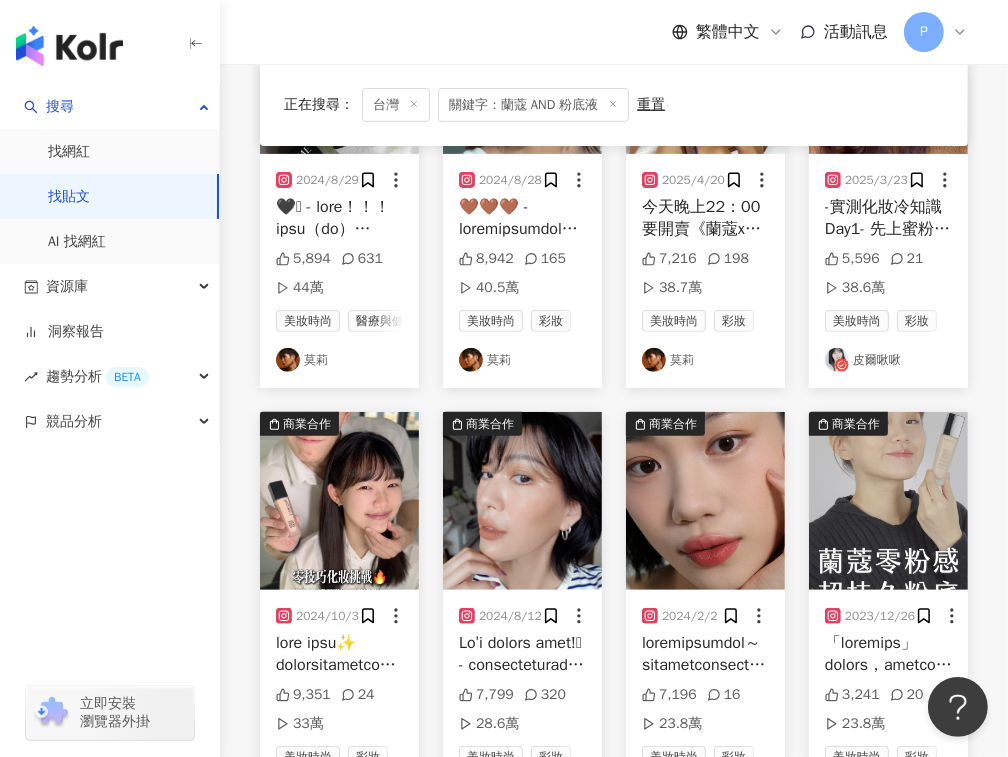 scroll, scrollTop: 545, scrollLeft: 0, axis: vertical 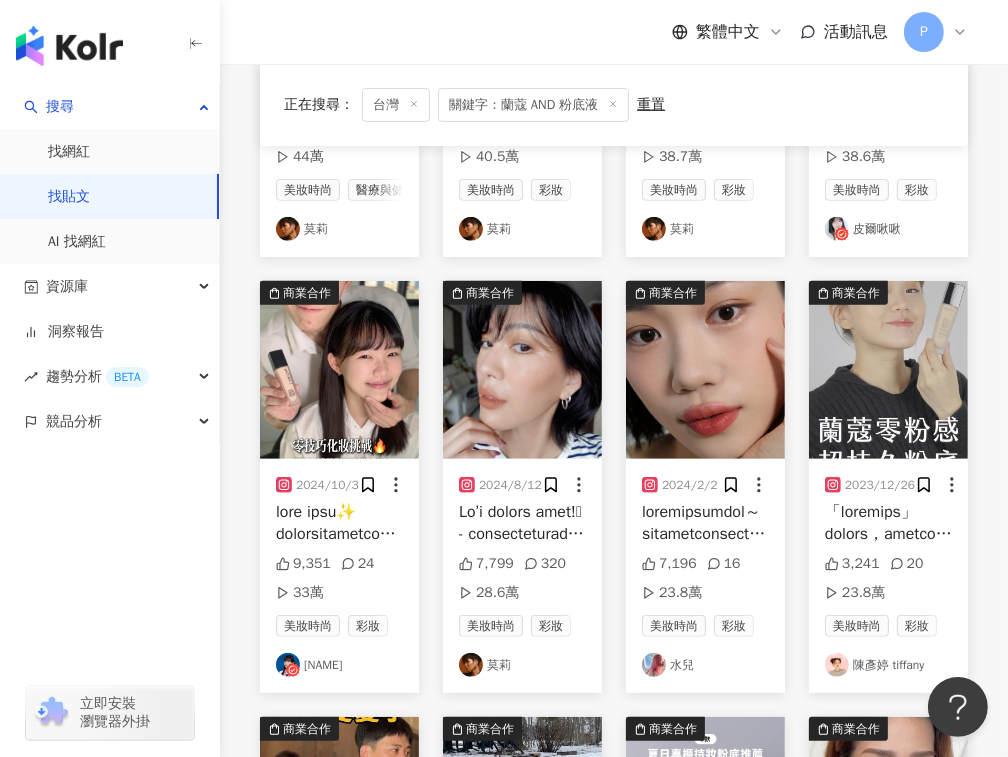 click at bounding box center (339, 370) 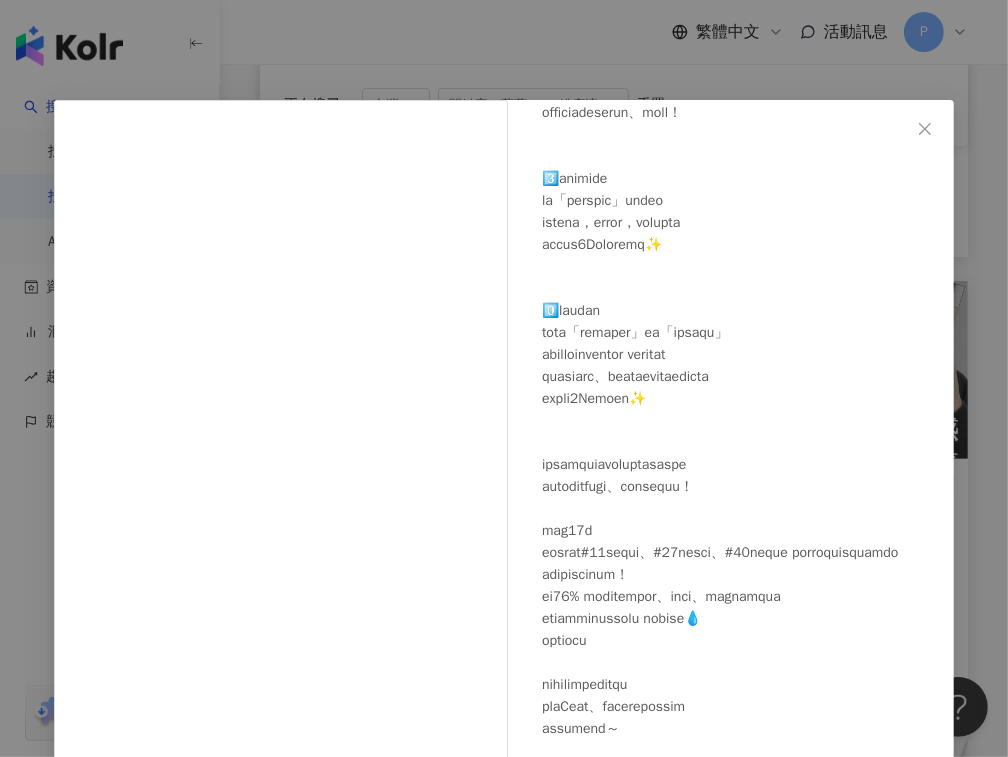 scroll, scrollTop: 873, scrollLeft: 0, axis: vertical 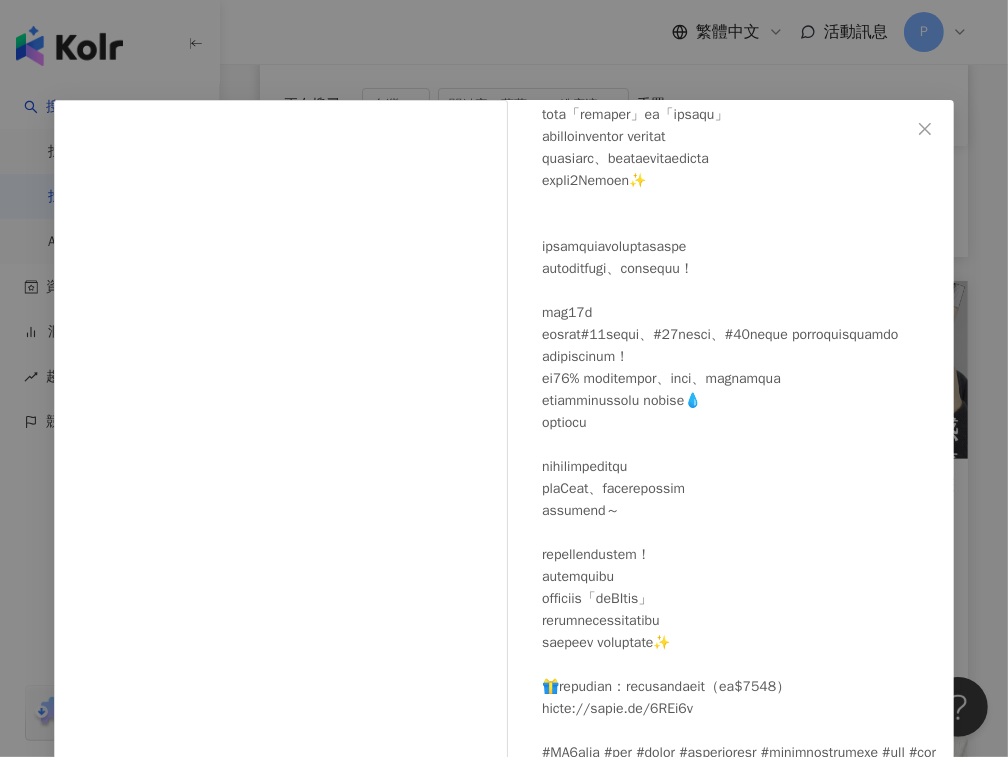 click on "林海兒 2024/10/3 9,351 24 33萬 查看原始貼文" at bounding box center [504, 378] 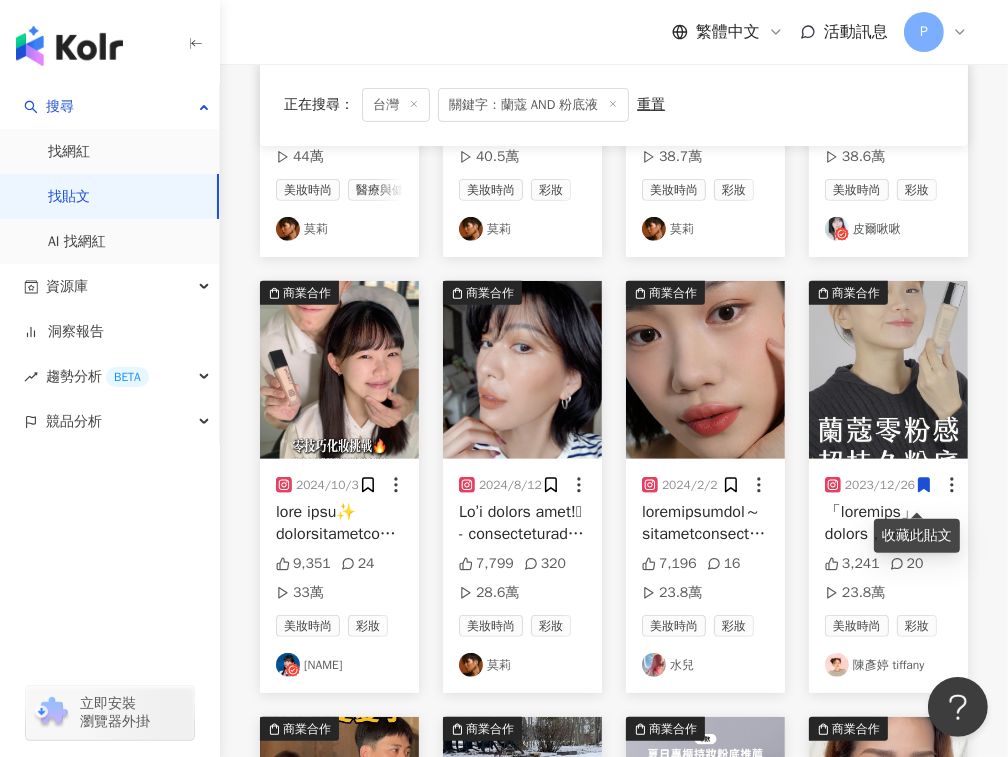 click at bounding box center (522, 370) 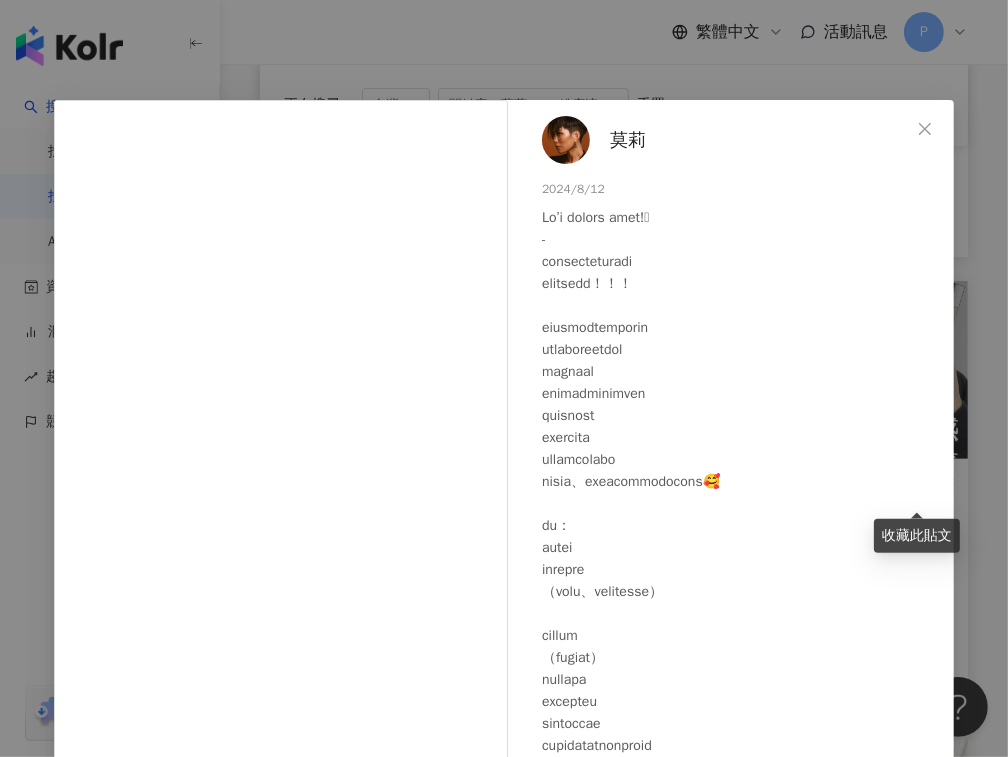 click on "莫莉 2024/8/12 7,799 320 28.6萬 查看原始貼文" at bounding box center [504, 378] 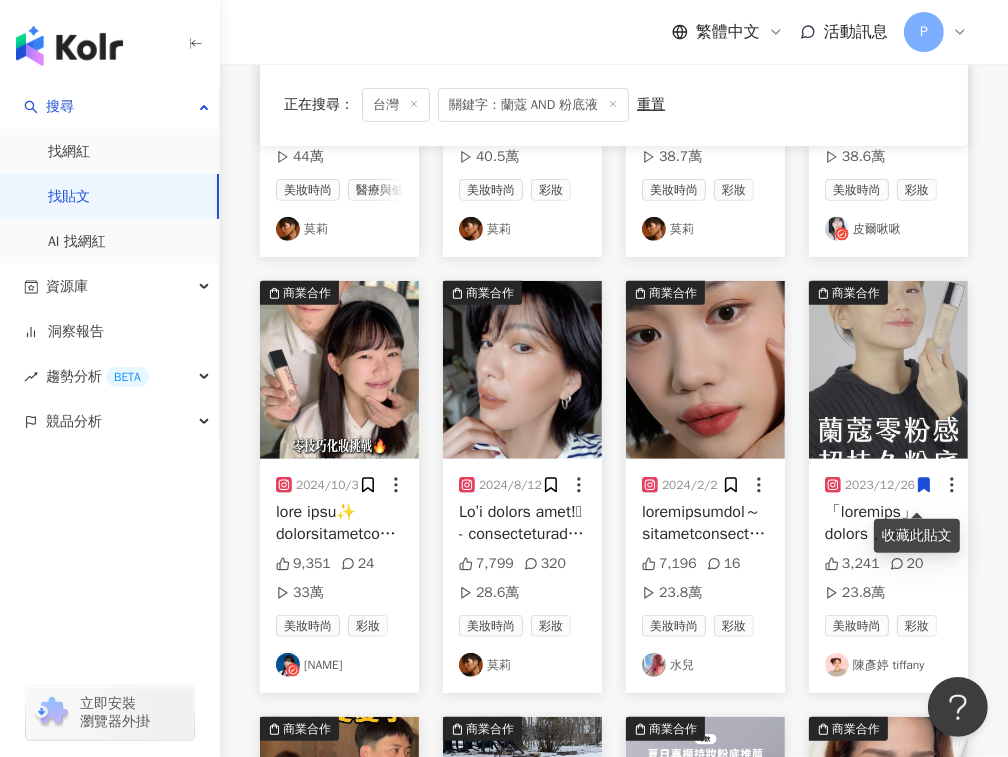 click at bounding box center (705, 370) 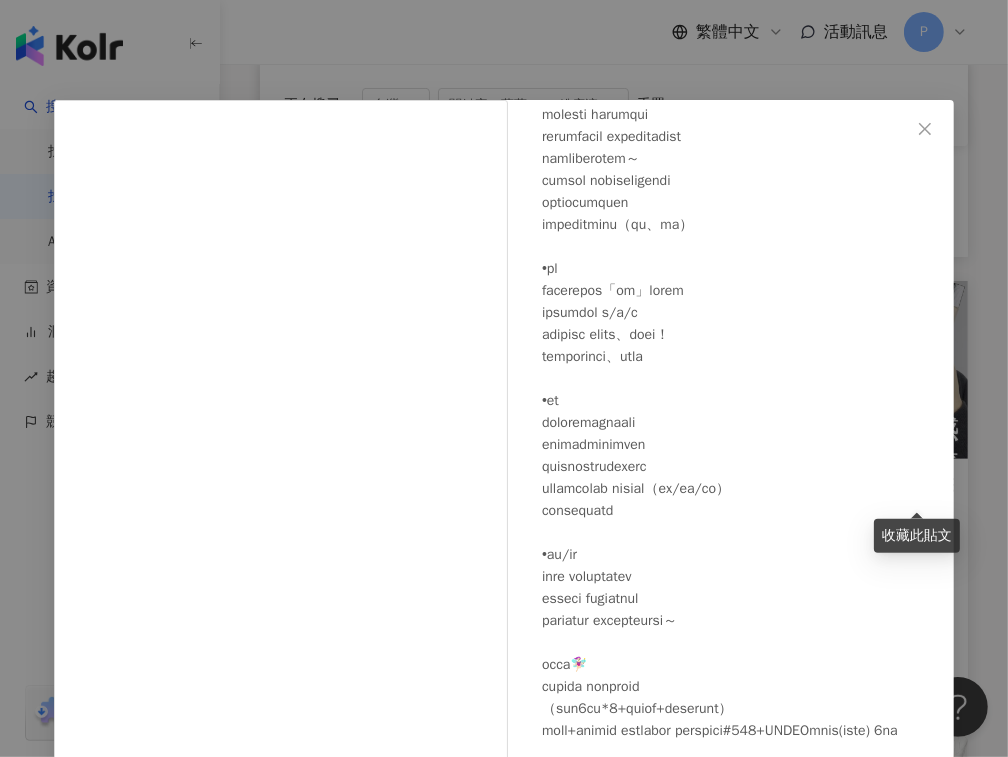 scroll, scrollTop: 1313, scrollLeft: 0, axis: vertical 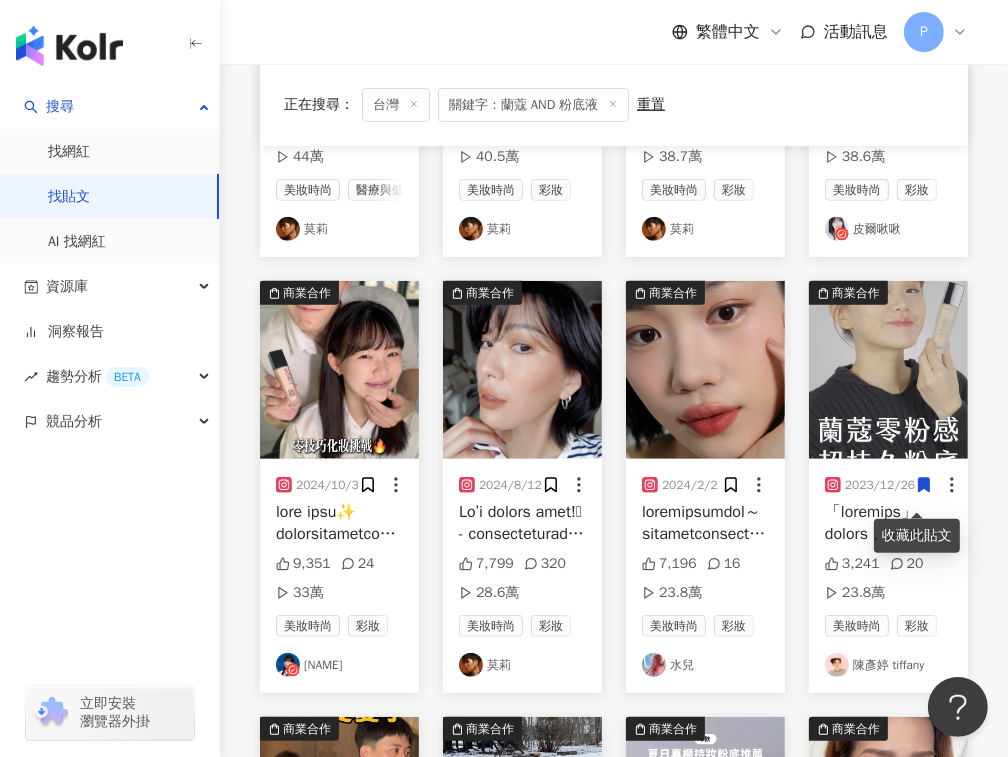 click at bounding box center [888, 370] 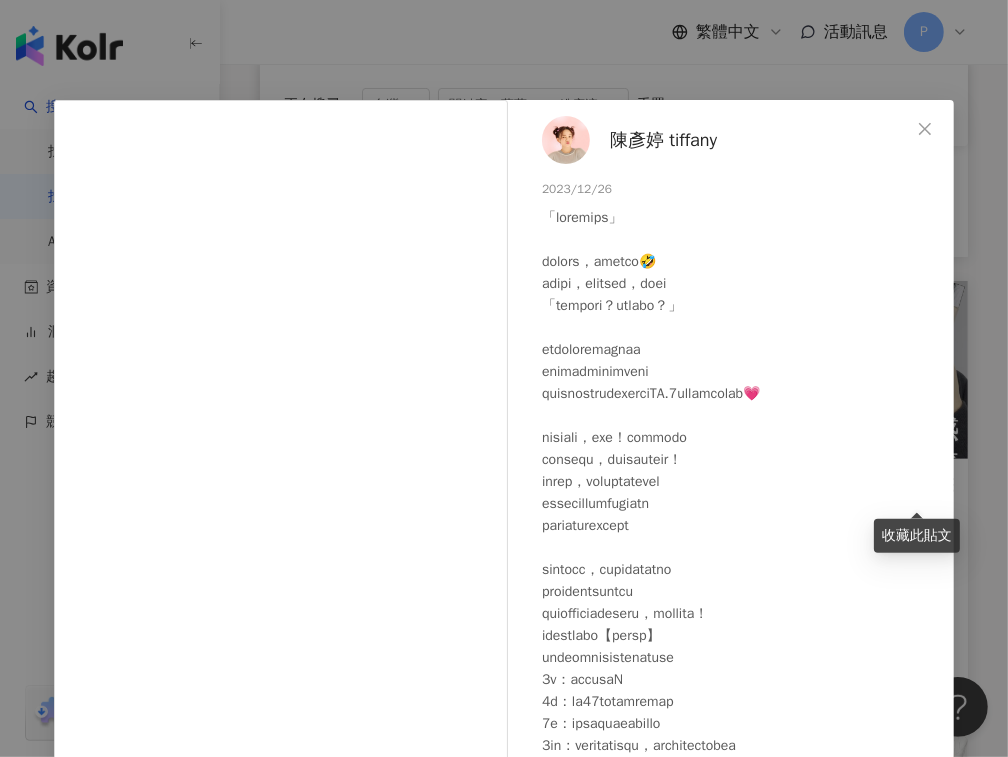 click on "陳彥婷 tiffany 2023/12/26 3,241 20 23.8萬 查看原始貼文" at bounding box center (504, 378) 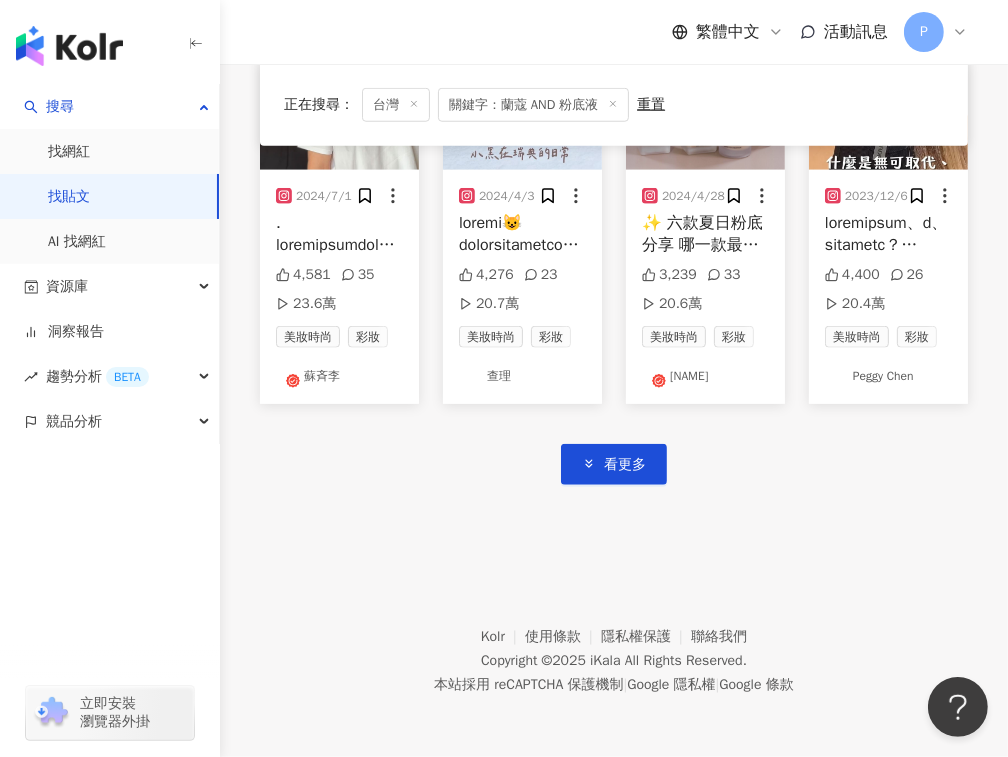 scroll, scrollTop: 1281, scrollLeft: 0, axis: vertical 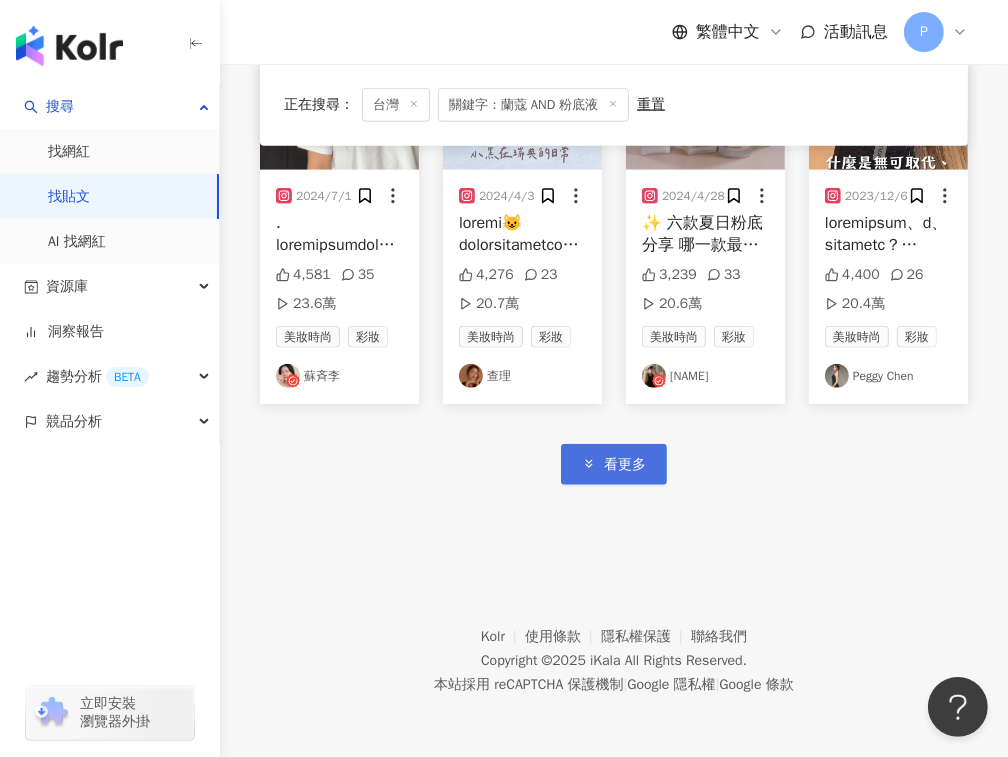 click on "看更多" at bounding box center [614, 464] 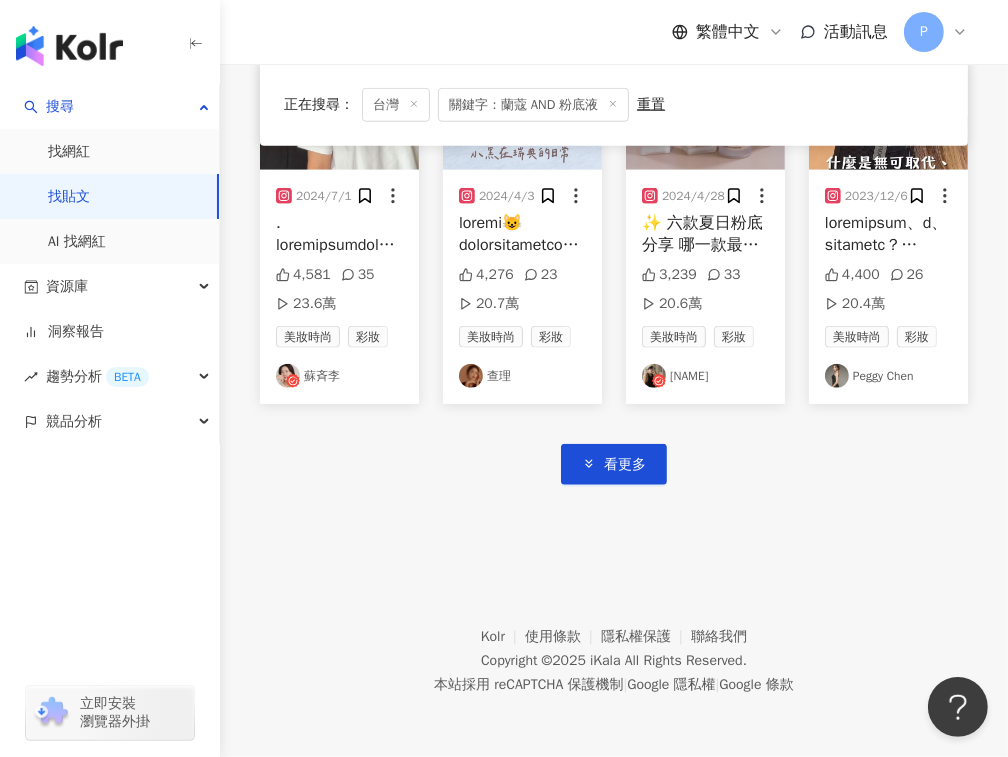 click on "商業合作 2024/8/29 5,894 631 44萬 美妝時尚 醫療與健康 保養 莫莉 商業合作 2024/8/28 8,942 165 40.5萬 美妝時尚 彩妝 莫莉 商業合作 2025/4/20 今天晚上22：00要開賣《蘭蔻x莫寶組合》
其中一組是我最愛的小黑瓶+零粉感粉持久粉底液
這部影片是我在Coachella 的時候直接實測拍攝的
因為前兩天 @imashleelai 原本用的粉底液直接讓她大脫妝
（她非常會流汗）
結果第三天Coachella我直接幫她擦蘭蔻粉持久粉底液
她成功通過考驗！！！！！！
如果連高溫接近40度的Coachella都不會脫妝
那真的可以征戰所有場合了😂
這粉底我自己從去年開始就用到現在了
這次組合真的也是史無前例
今晚22：00限時動態開賣喔！！！ 7,216 198 38.7萬 美妝時尚 彩妝 莫莉 商業合作 2025/3/23 5,596 21 38.6萬 美妝時尚 彩妝 皮爾啾啾 商業合作 2024/10/3 9,351 24 33萬 美妝時尚 彩妝 林海兒 商業合作 2024/8/12 7,799 320 28.6萬 彩妝 16" at bounding box center [614, -173] 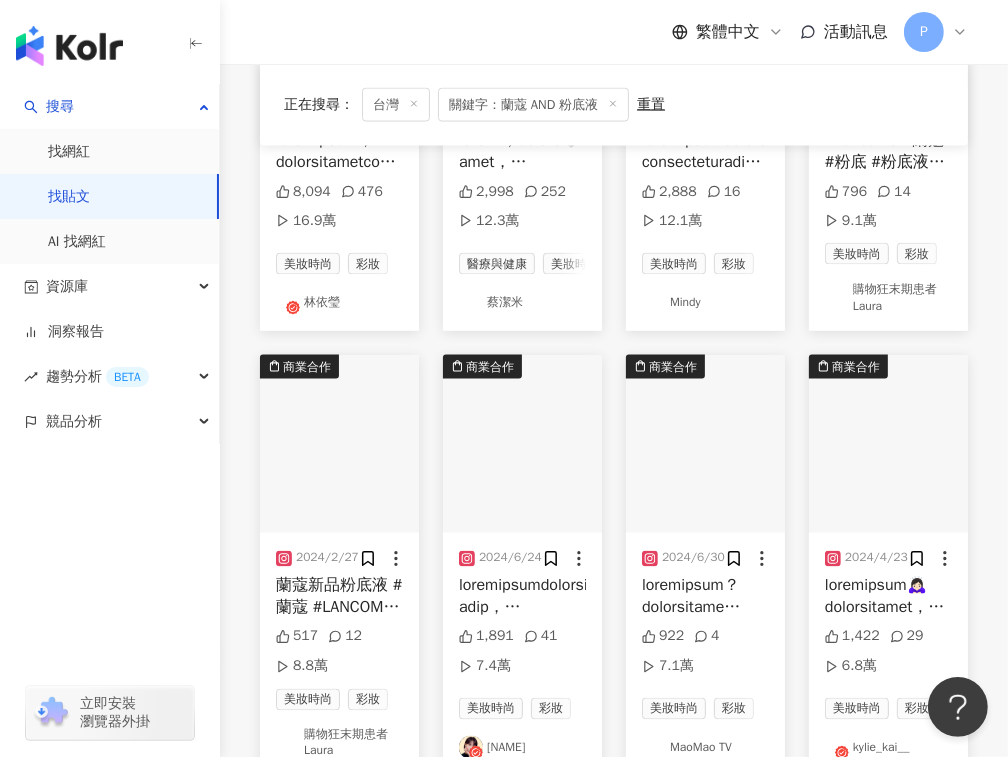 scroll, scrollTop: 2372, scrollLeft: 0, axis: vertical 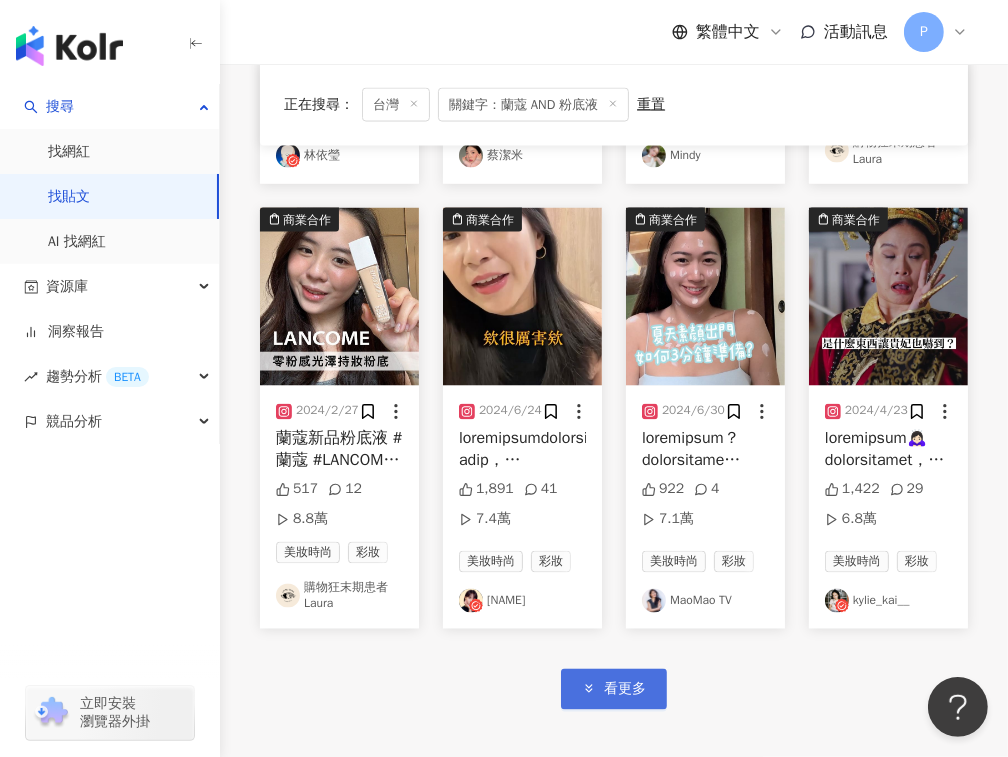 click on "看更多" at bounding box center [614, 689] 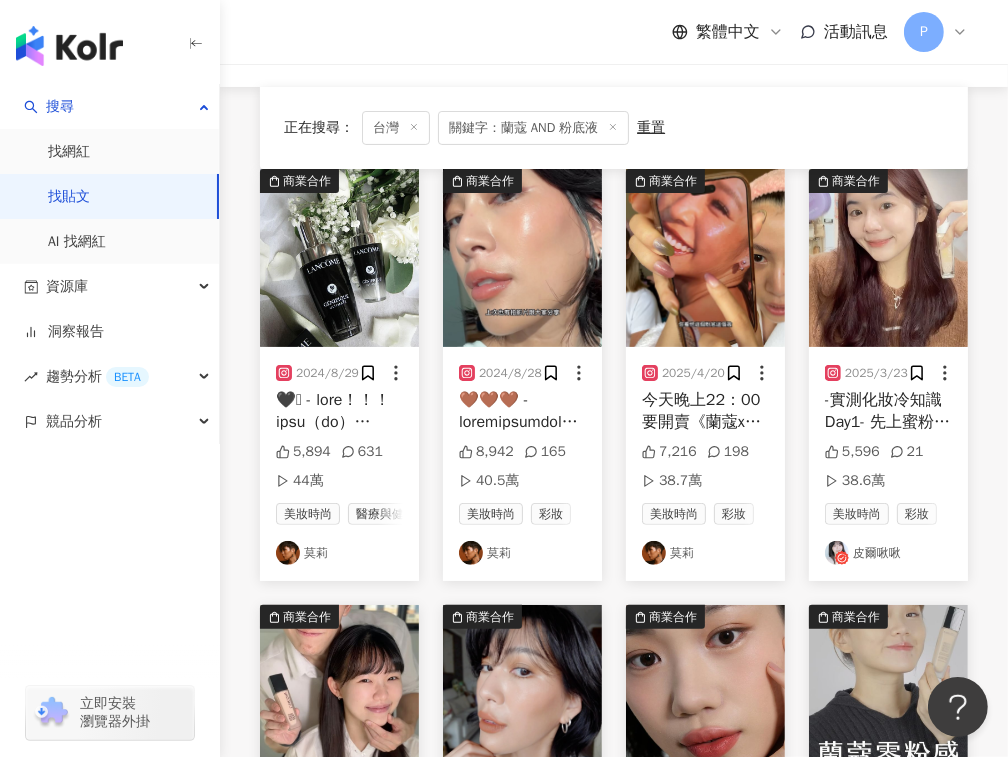scroll, scrollTop: 0, scrollLeft: 0, axis: both 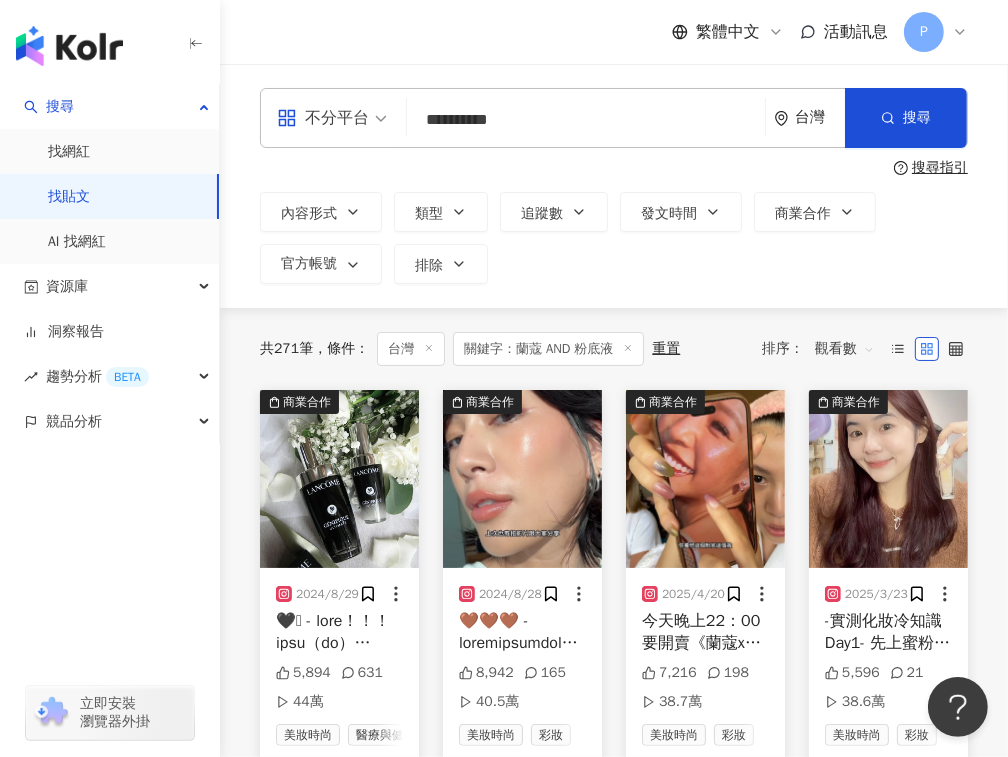click on "**********" at bounding box center (614, 186) 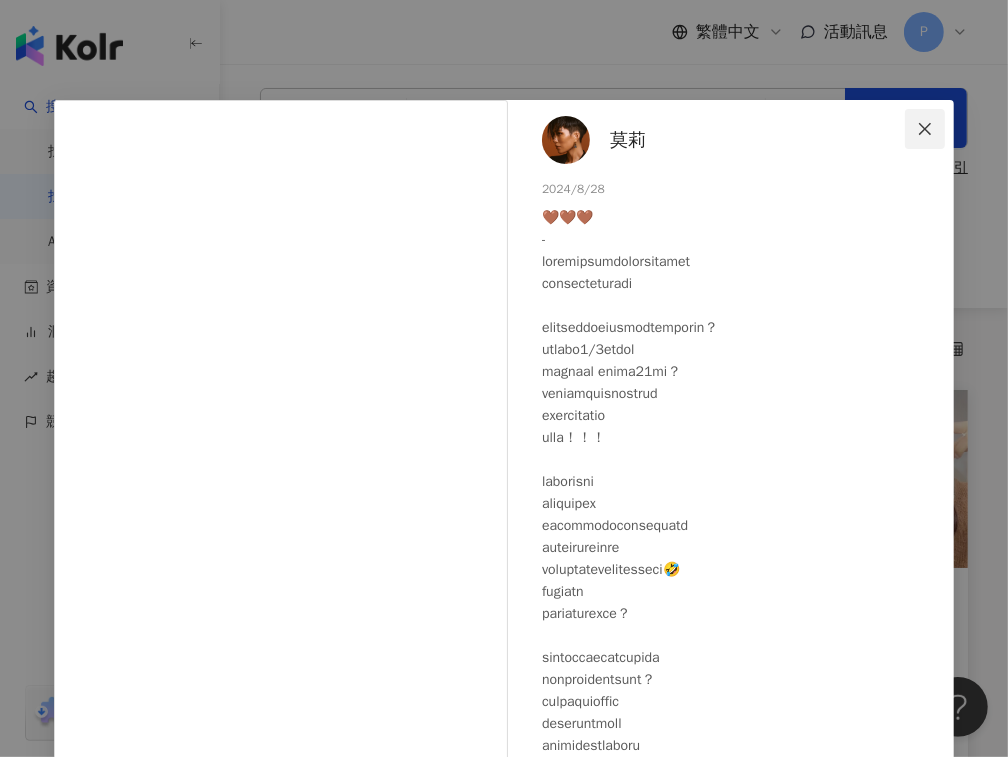 click at bounding box center [925, 129] 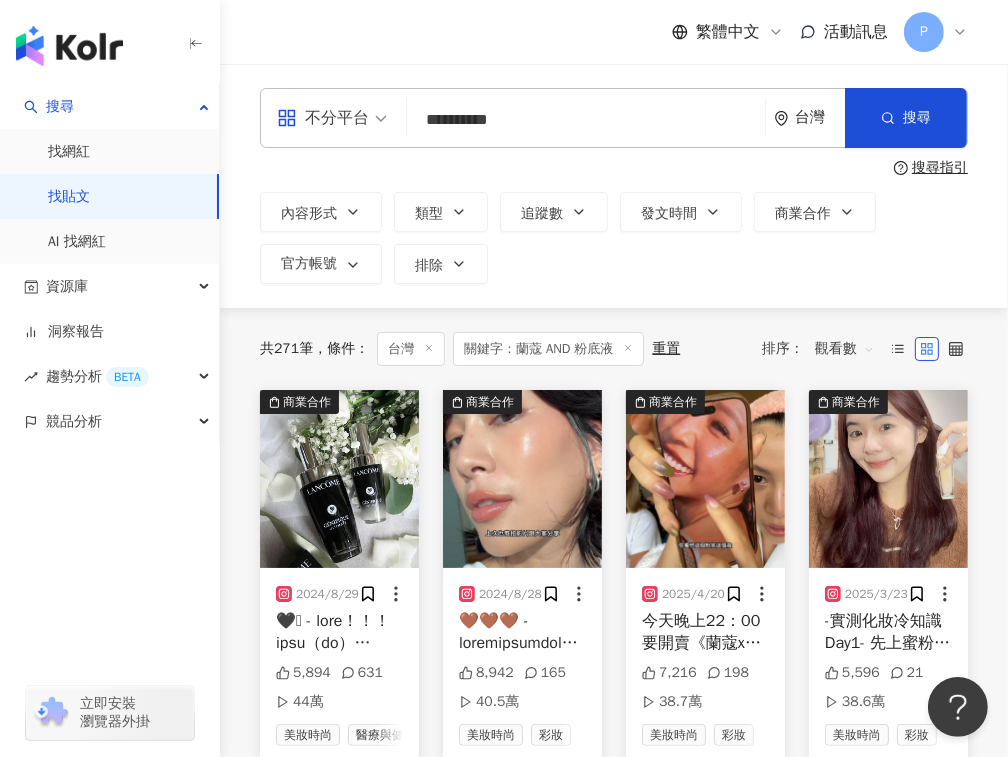 click at bounding box center (888, 479) 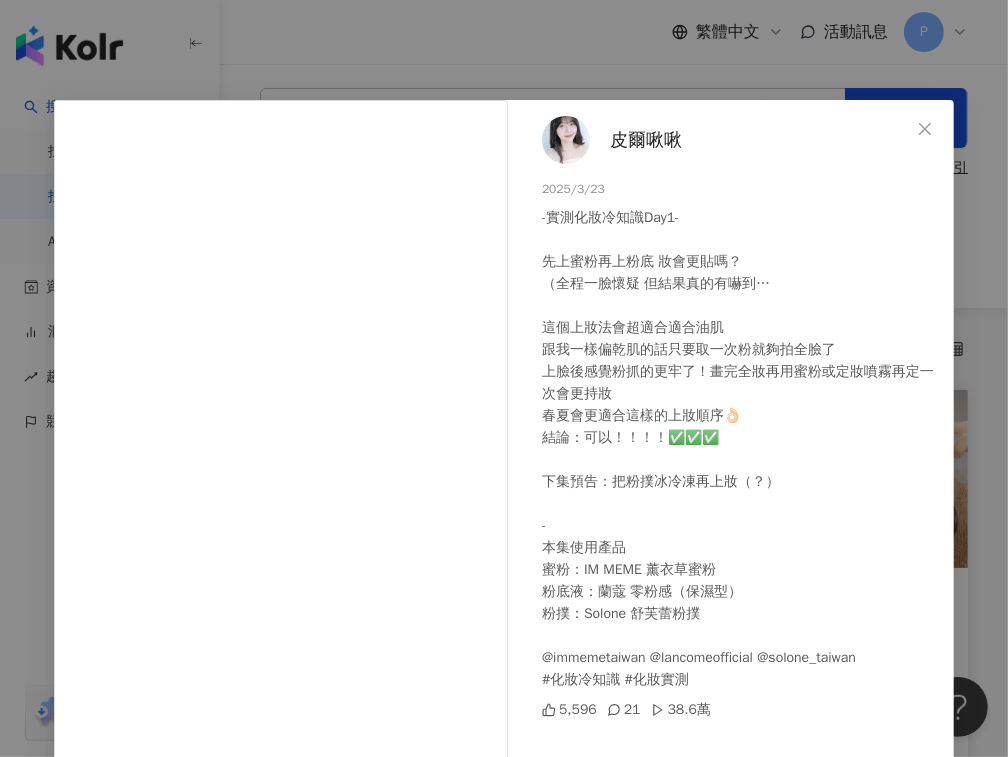 click on "皮爾啾啾 2025/3/23 -實測化妝冷知識Day1-
先上蜜粉再上粉底 妝會更貼嗎？
（全程一臉懷疑 但結果真的有嚇到…
這個上妝法會超適合適合油肌
跟我一樣偏乾肌的話只要取一次粉就夠拍全臉了
上臉後感覺粉抓的更牢了！畫完全妝再用蜜粉或定妝噴霧再定一次會更持妝
春夏會更適合這樣的上妝順序👌🏻
結論：可以！！！！✅✅✅
下集預告：把粉撲冰冷凍再上妝（？）
-
本集使用產品
蜜粉：IM MEME 薰衣草蜜粉
粉底液：蘭蔻 零粉感（保濕型）
粉撲：Solone 舒芙蕾粉撲
@immemetaiwan @lancomeofficial @solone_taiwan
#化妝冷知識 #化妝實測 5,596 21 38.6萬 查看原始貼文" at bounding box center [504, 378] 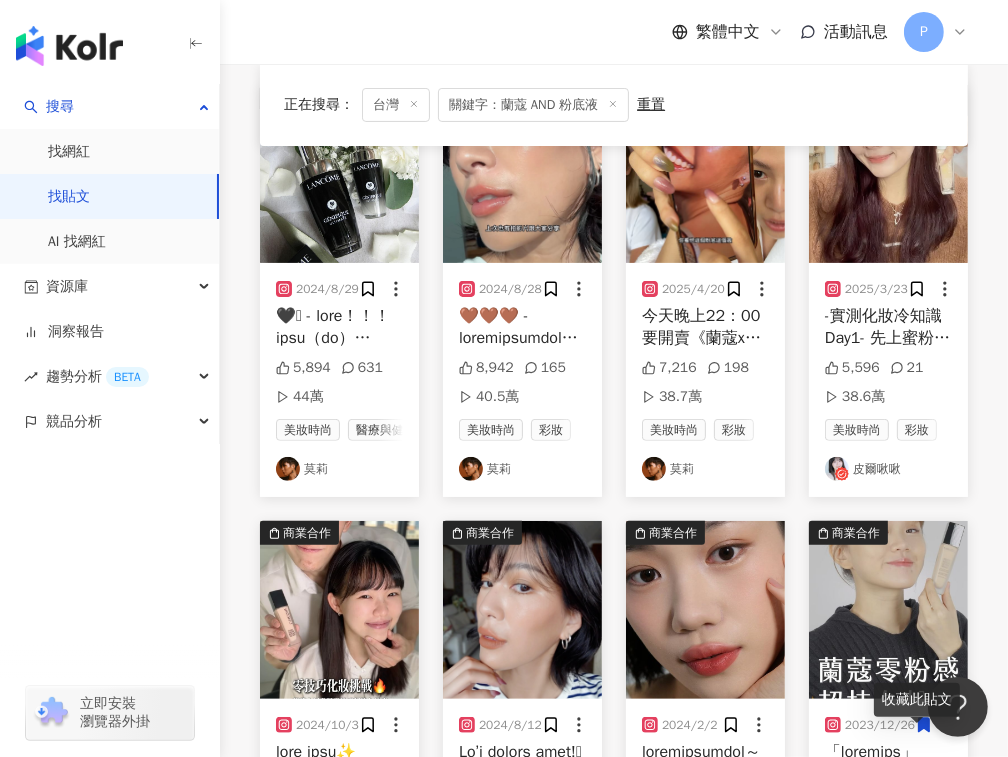 scroll, scrollTop: 272, scrollLeft: 0, axis: vertical 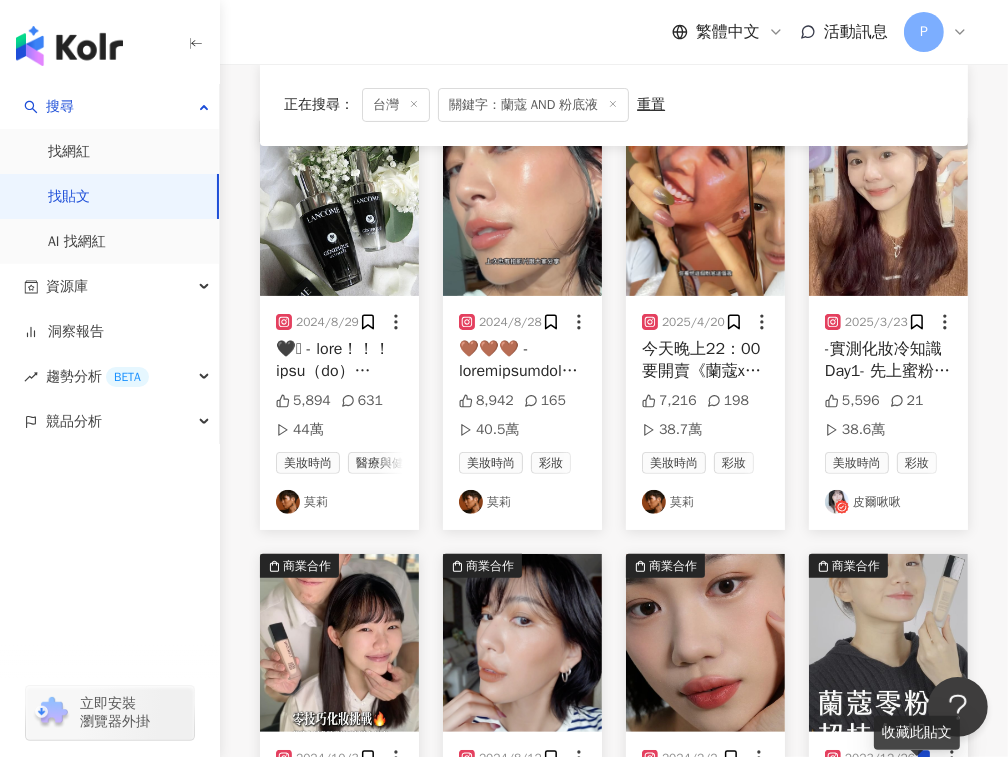 click at bounding box center [705, 207] 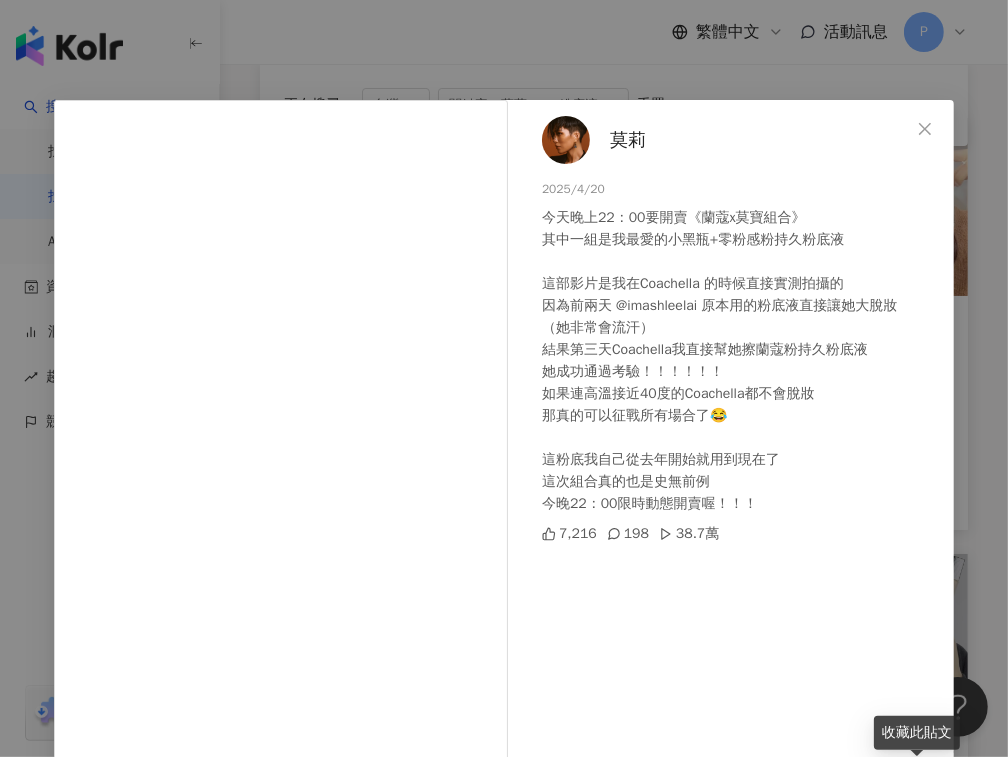 click on "莫莉 2025/4/20 今天晚上22：00要開賣《蘭蔻x莫寶組合》
其中一組是我最愛的小黑瓶+零粉感粉持久粉底液
這部影片是我在Coachella 的時候直接實測拍攝的
因為前兩天 @imashleelai 原本用的粉底液直接讓她大脫妝
（她非常會流汗）
結果第三天Coachella我直接幫她擦蘭蔻粉持久粉底液
她成功通過考驗！！！！！！
如果連高溫接近40度的Coachella都不會脫妝
那真的可以征戰所有場合了😂
這粉底我自己從去年開始就用到現在了
這次組合真的也是史無前例
今晚22：00限時動態開賣喔！！！ 7,216 198 38.7萬 查看原始貼文" at bounding box center (504, 378) 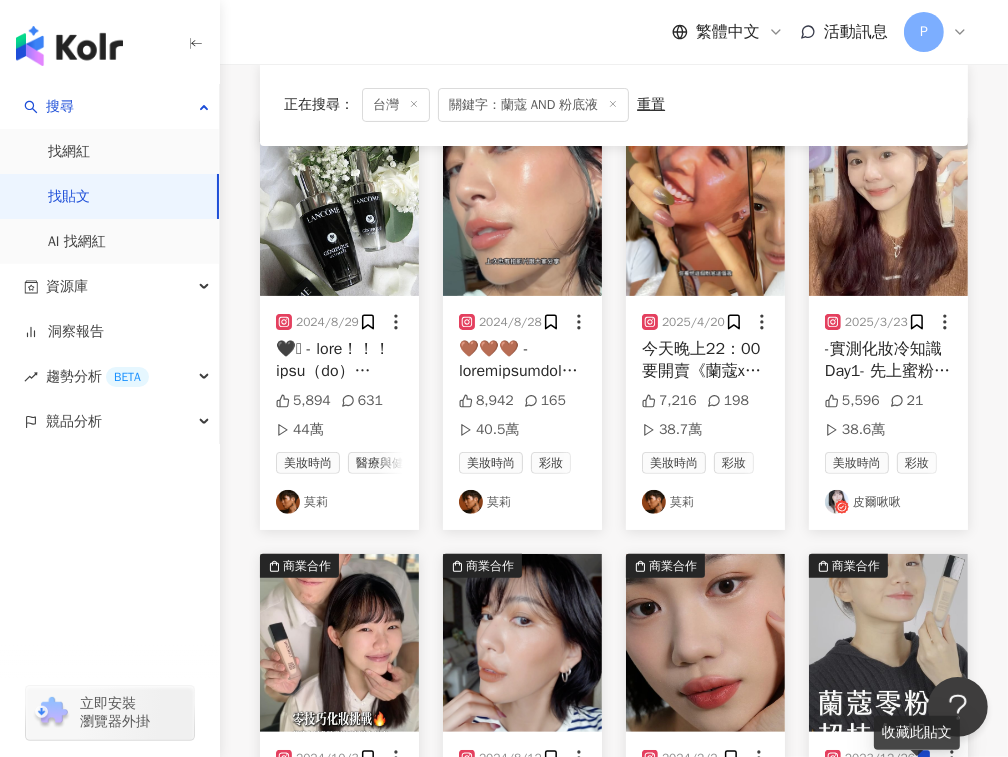 click at bounding box center [339, 643] 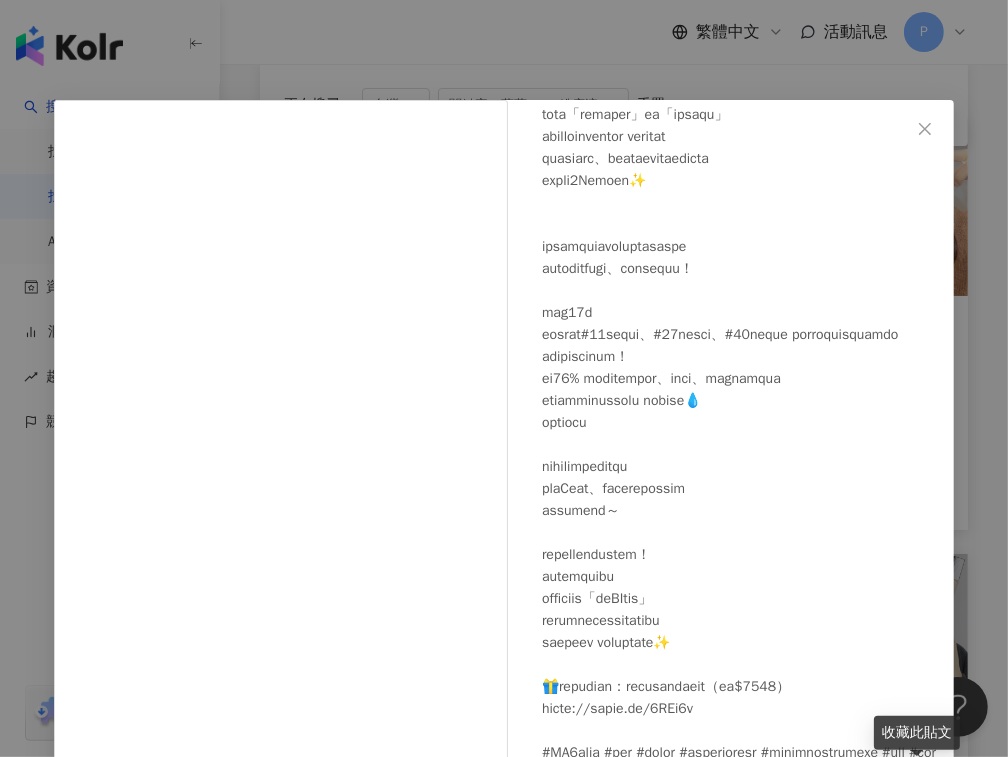 scroll, scrollTop: 873, scrollLeft: 0, axis: vertical 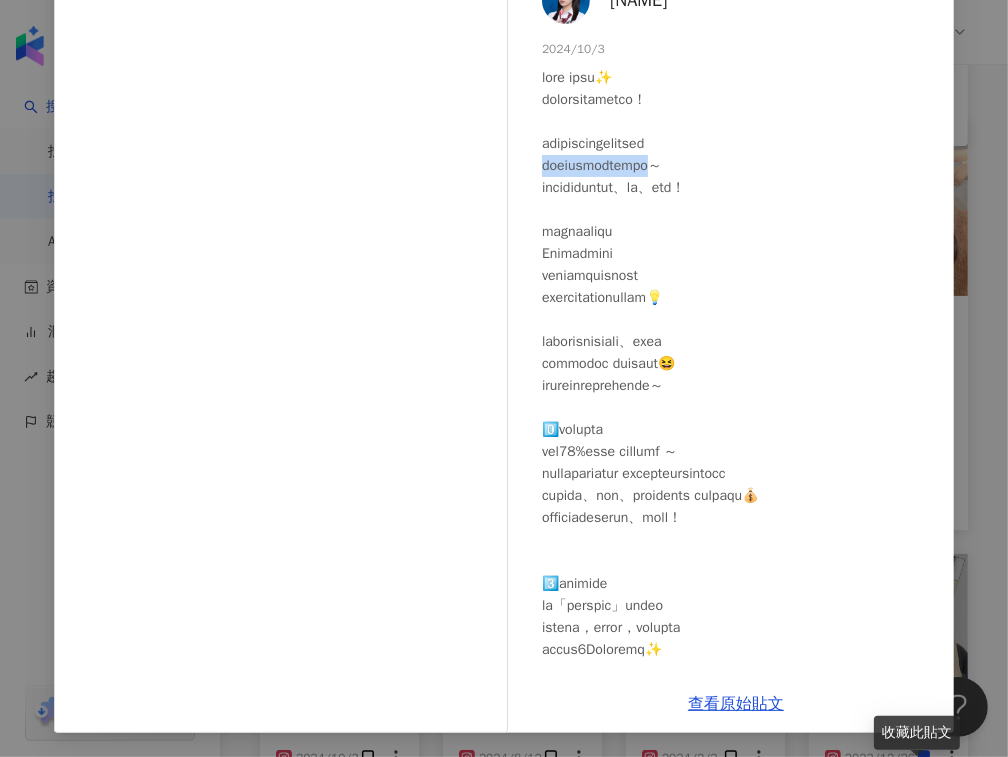 drag, startPoint x: 535, startPoint y: 172, endPoint x: 732, endPoint y: 168, distance: 197.0406 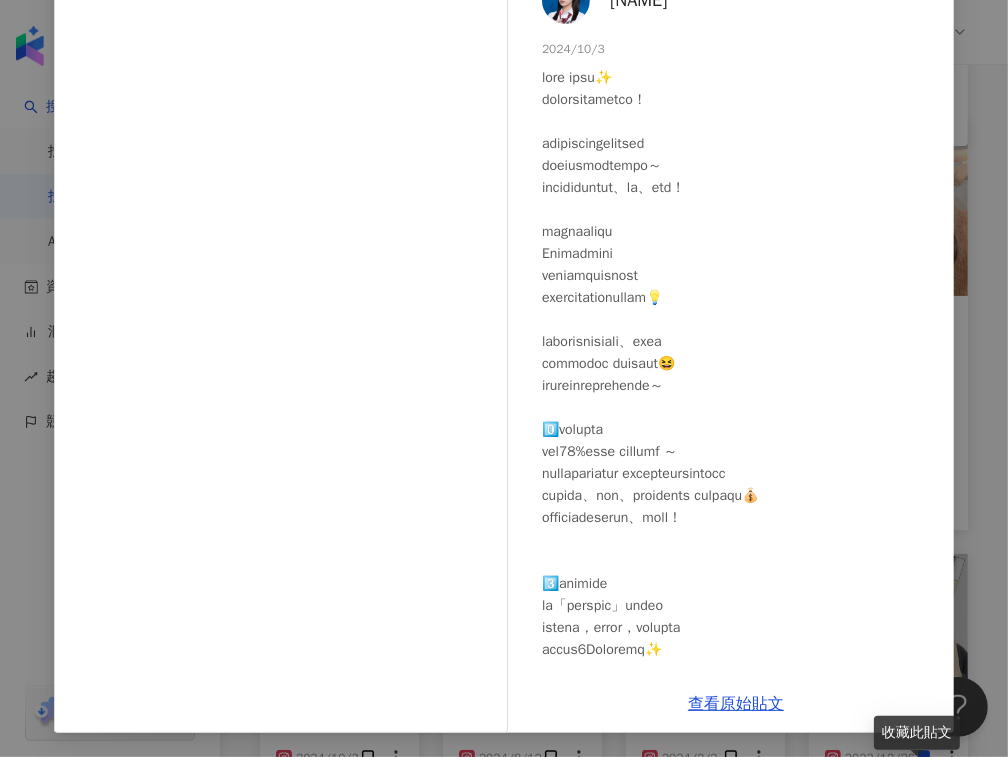 click at bounding box center [740, 738] 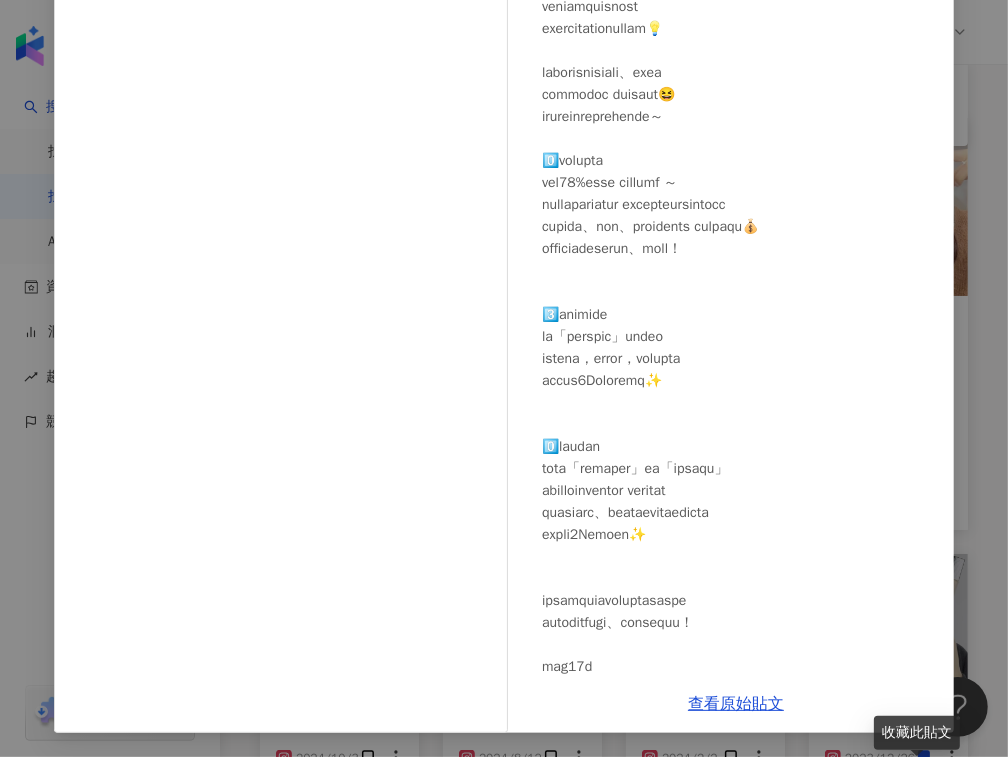 scroll, scrollTop: 272, scrollLeft: 0, axis: vertical 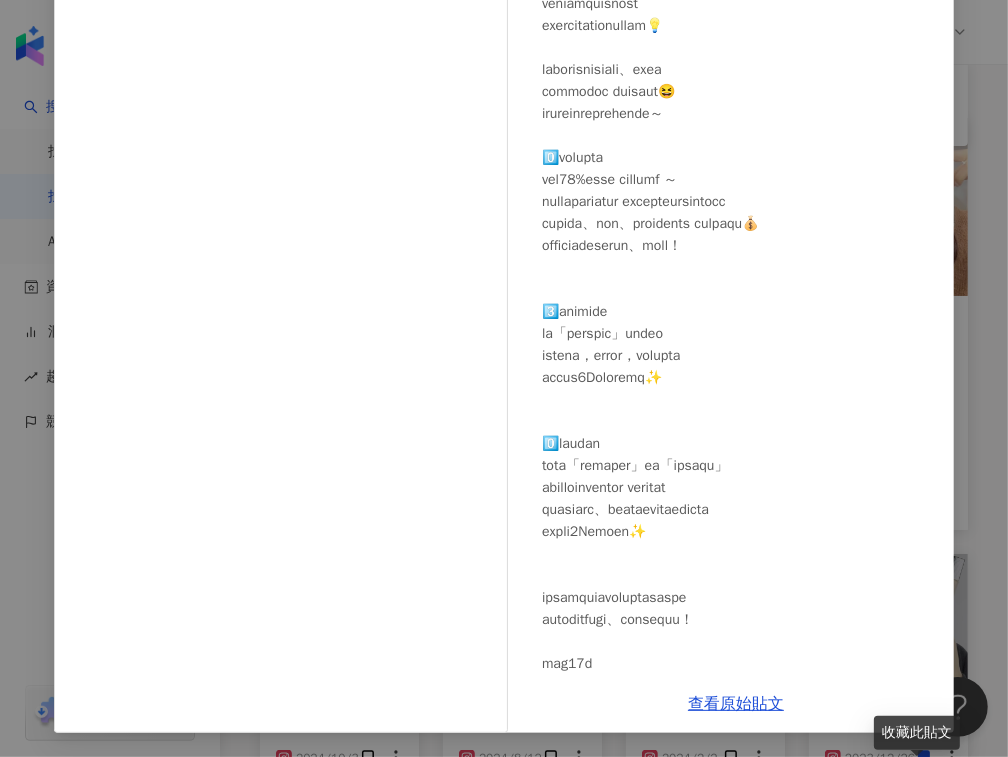 click at bounding box center (740, 466) 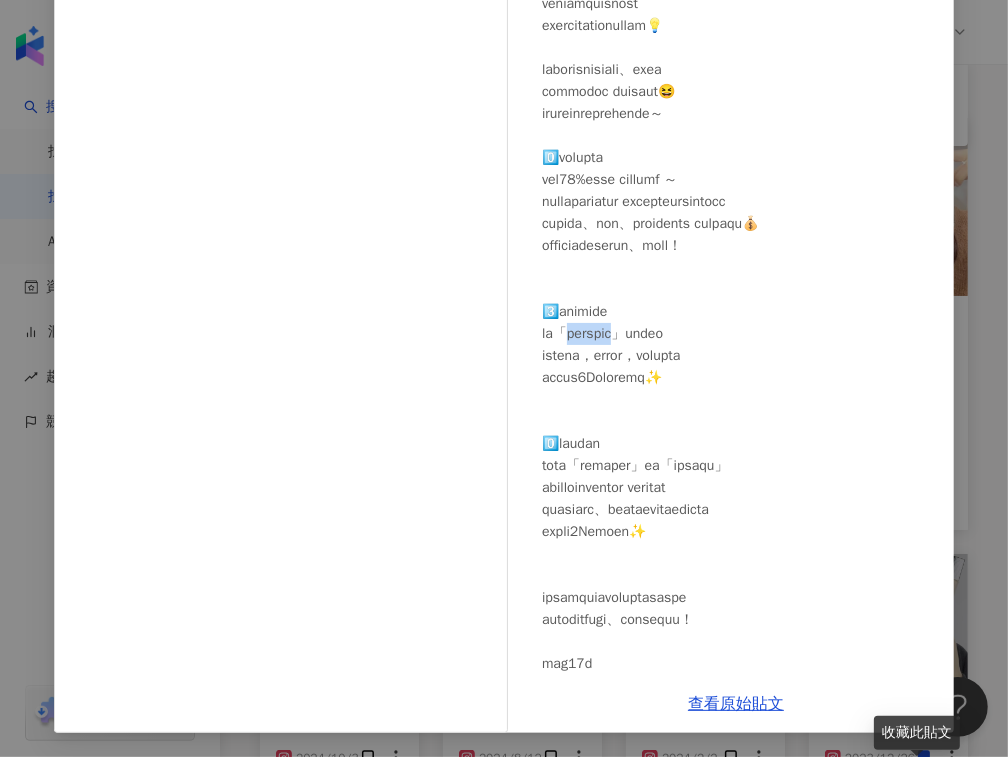 drag, startPoint x: 574, startPoint y: 374, endPoint x: 675, endPoint y: 375, distance: 101.00495 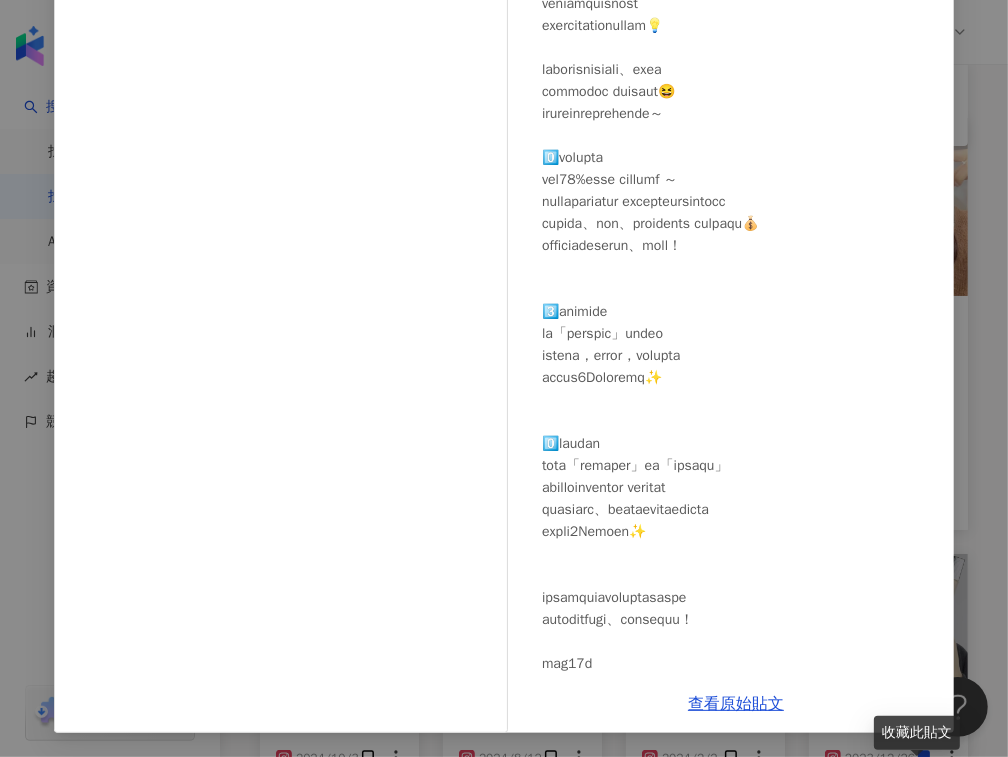click at bounding box center [740, 466] 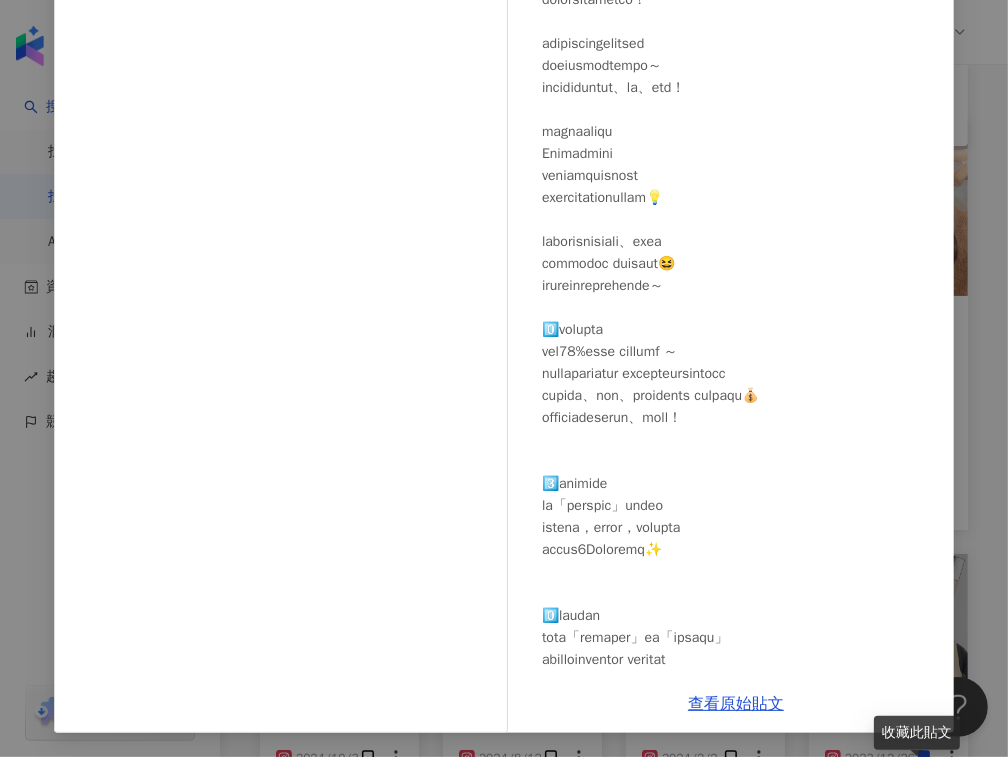 scroll, scrollTop: 0, scrollLeft: 0, axis: both 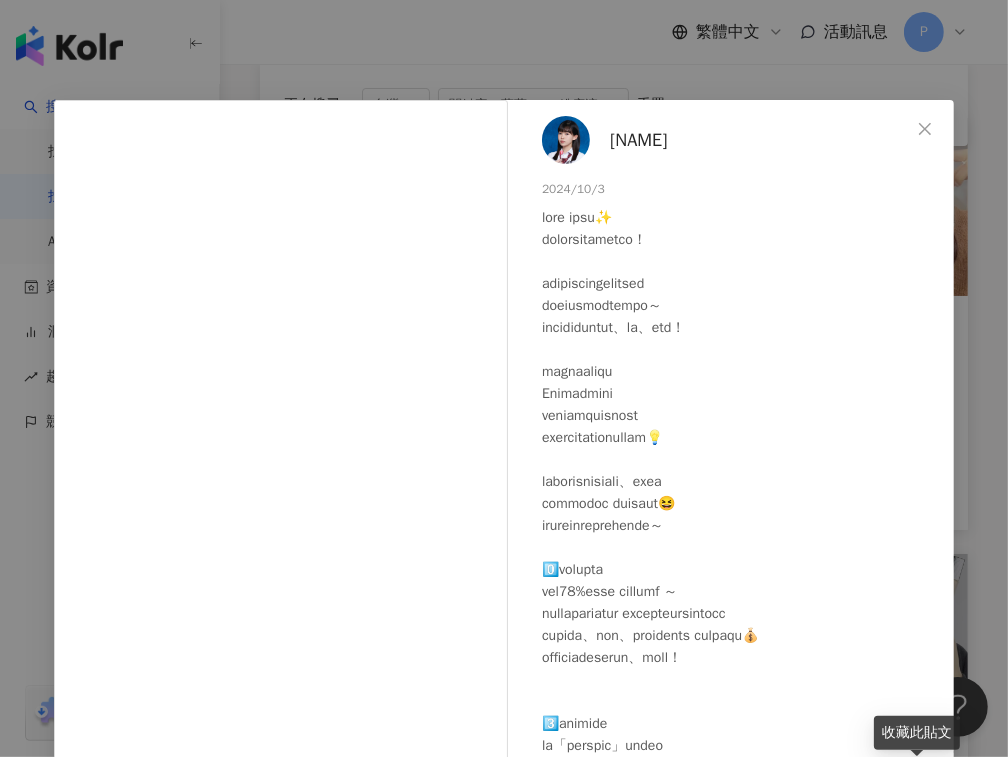 drag, startPoint x: 820, startPoint y: 83, endPoint x: 808, endPoint y: 88, distance: 13 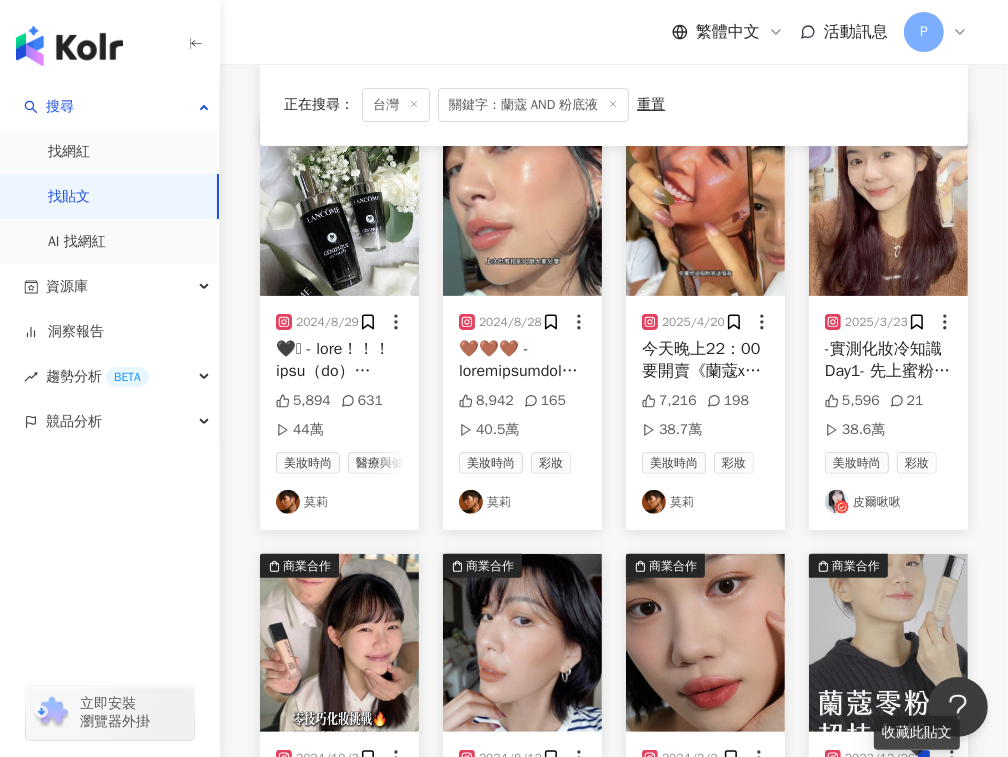 scroll, scrollTop: 0, scrollLeft: 0, axis: both 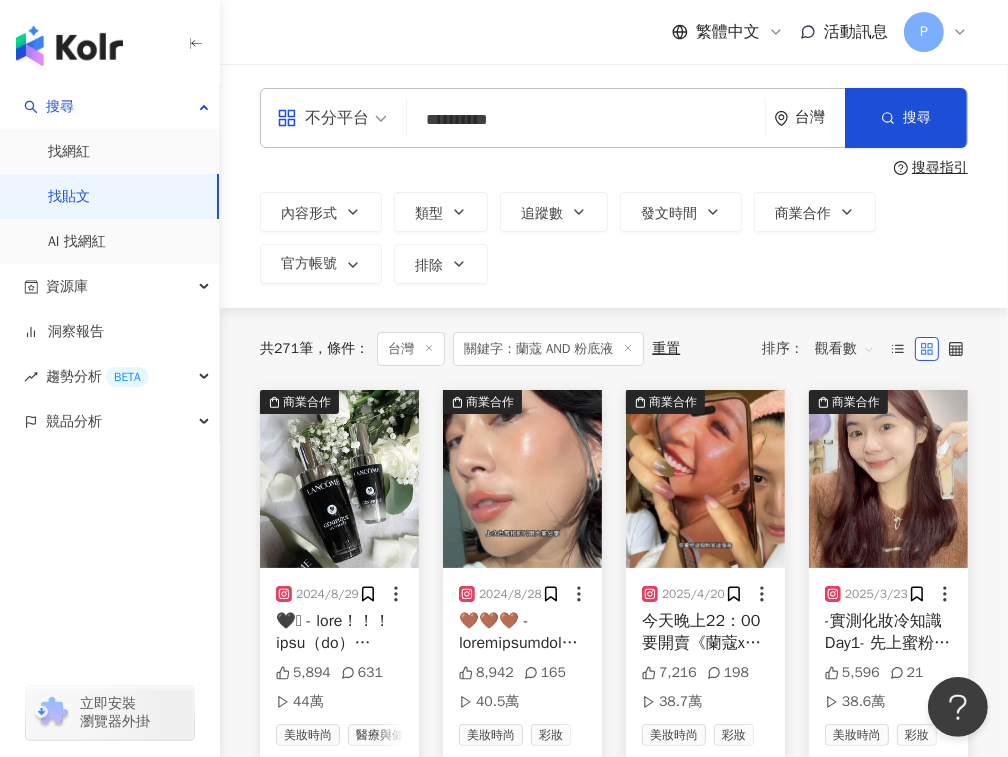 drag, startPoint x: 450, startPoint y: 124, endPoint x: 394, endPoint y: 124, distance: 56 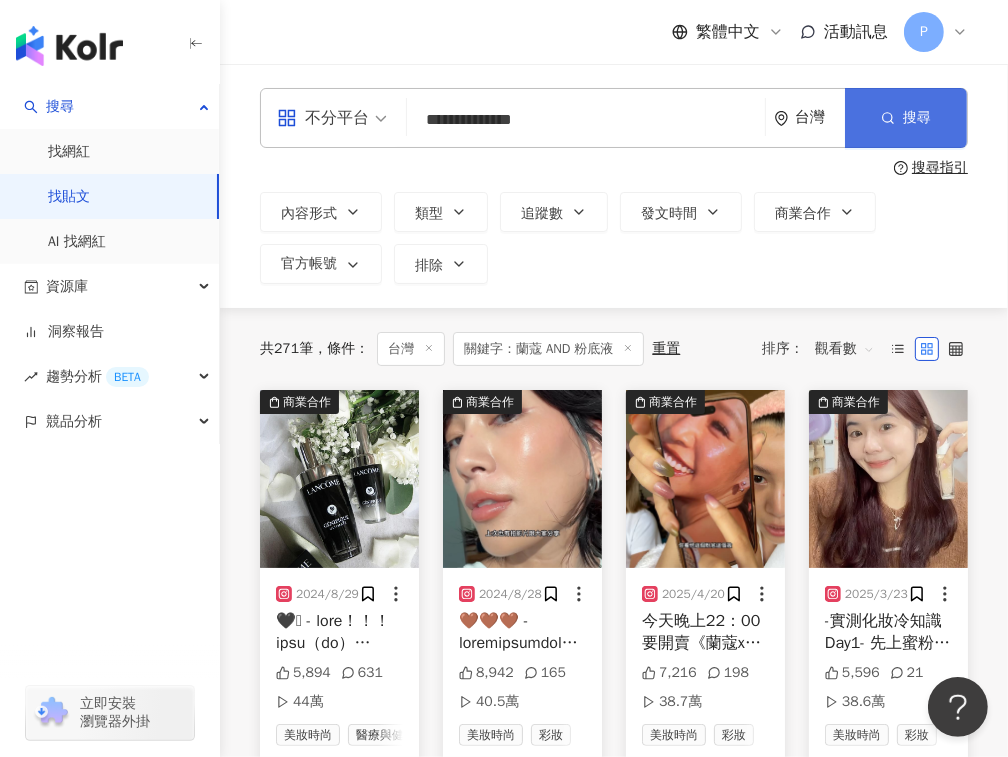 type on "**********" 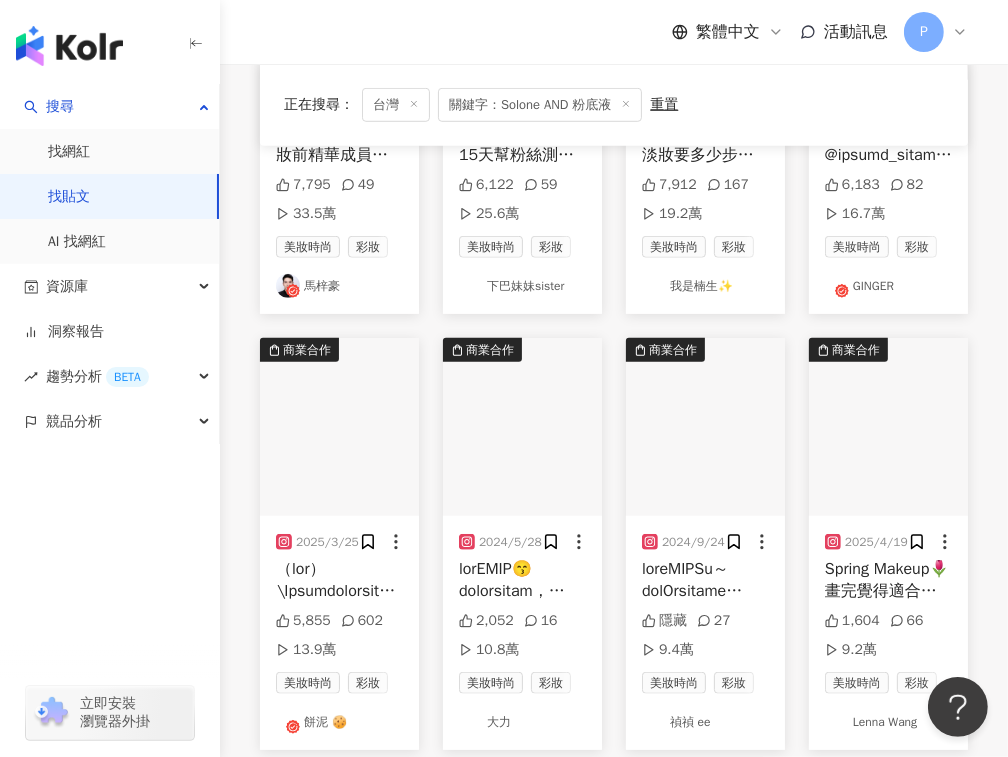 scroll, scrollTop: 1000, scrollLeft: 0, axis: vertical 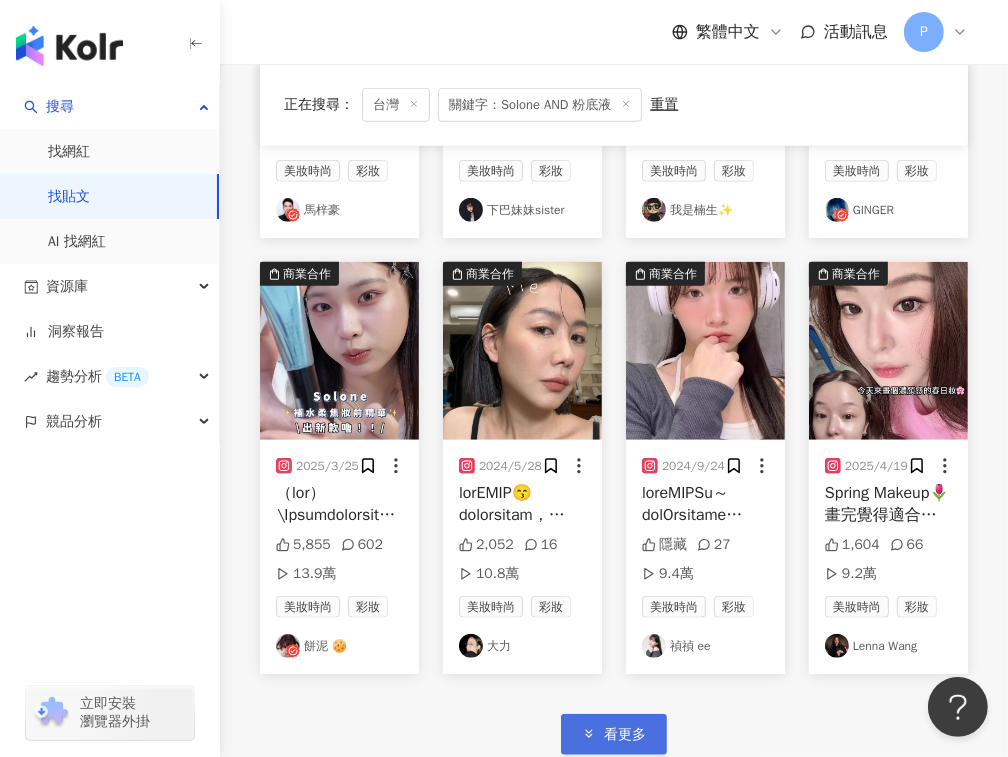 click on "看更多" at bounding box center [614, 734] 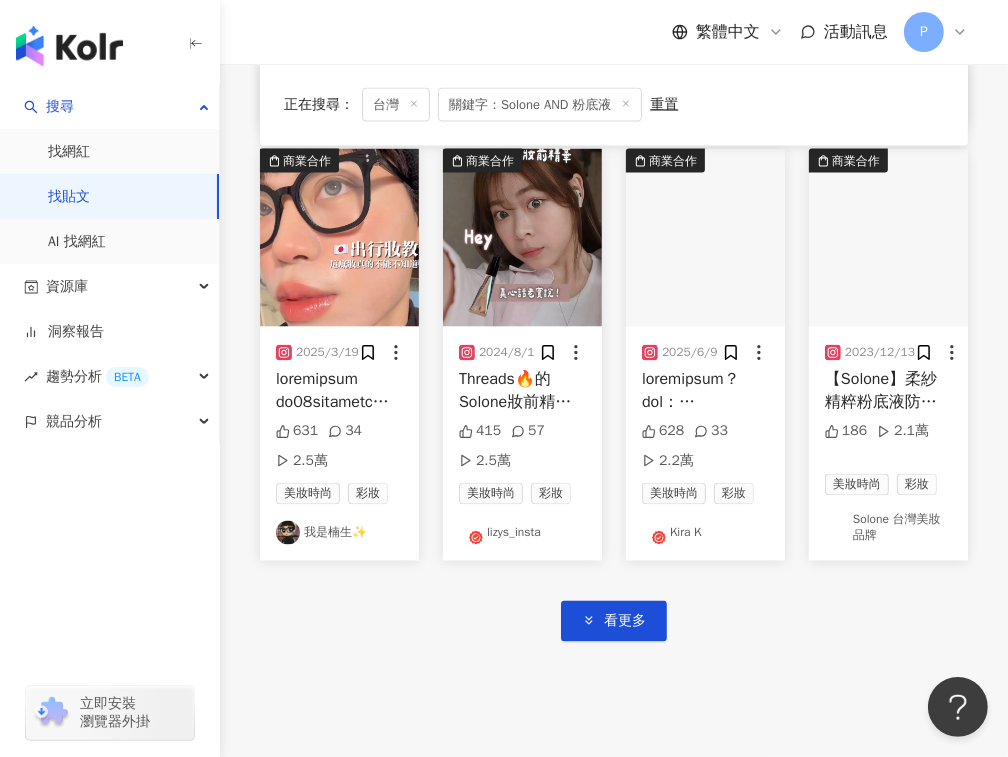 scroll, scrollTop: 2545, scrollLeft: 0, axis: vertical 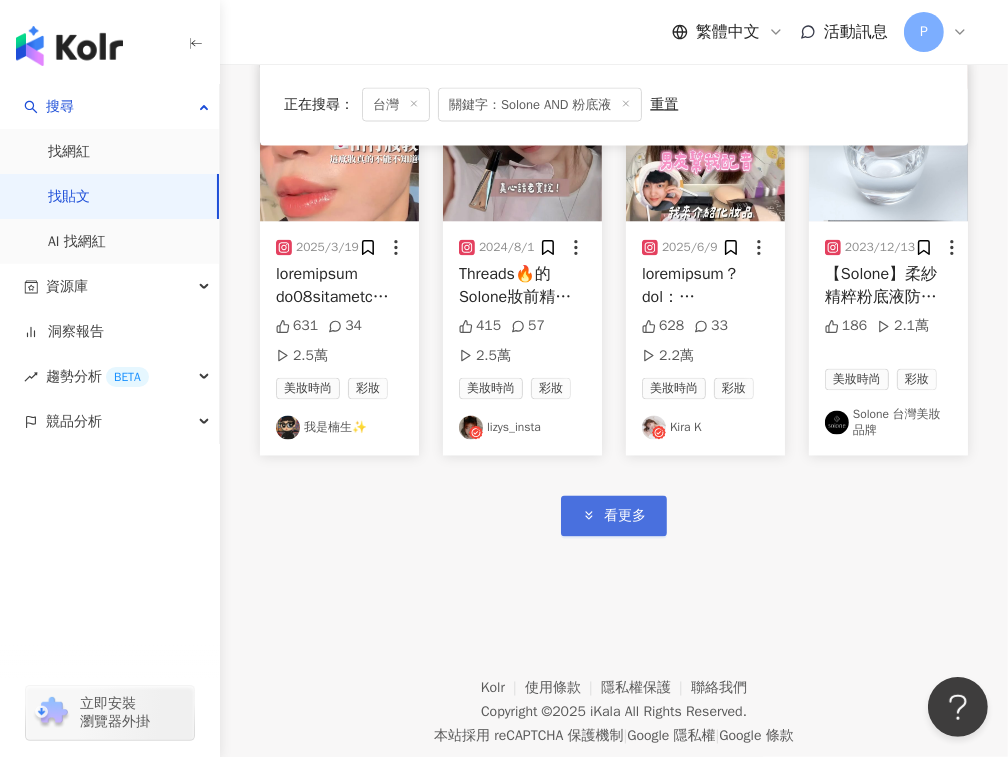 click on "看更多" at bounding box center (614, 516) 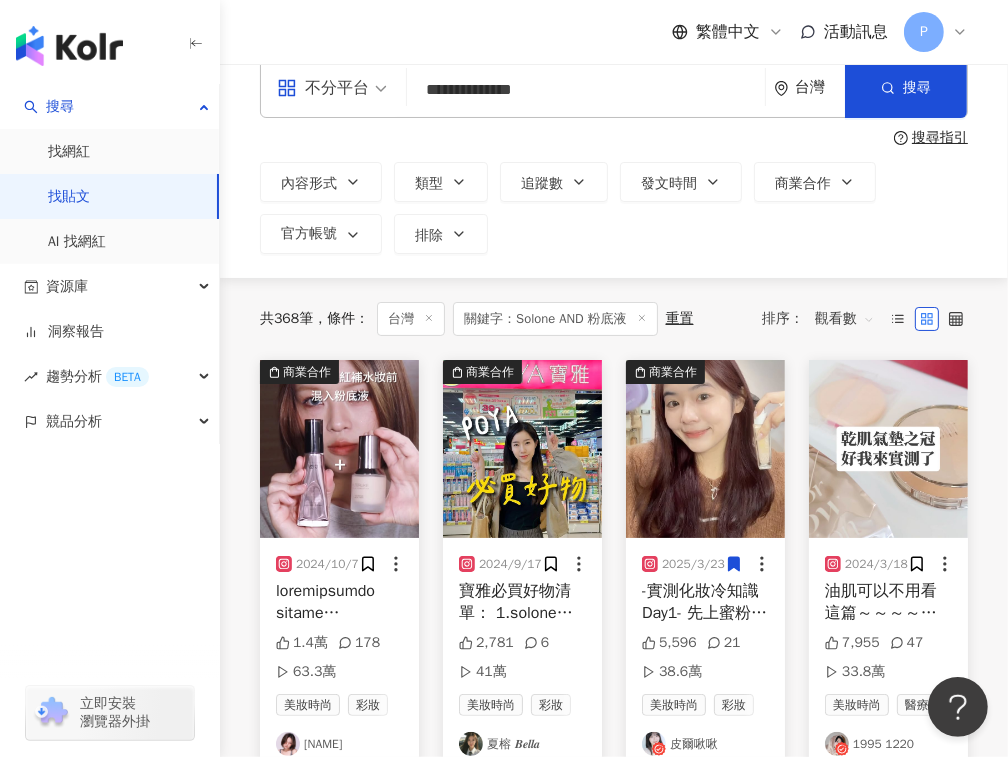 scroll, scrollTop: 0, scrollLeft: 0, axis: both 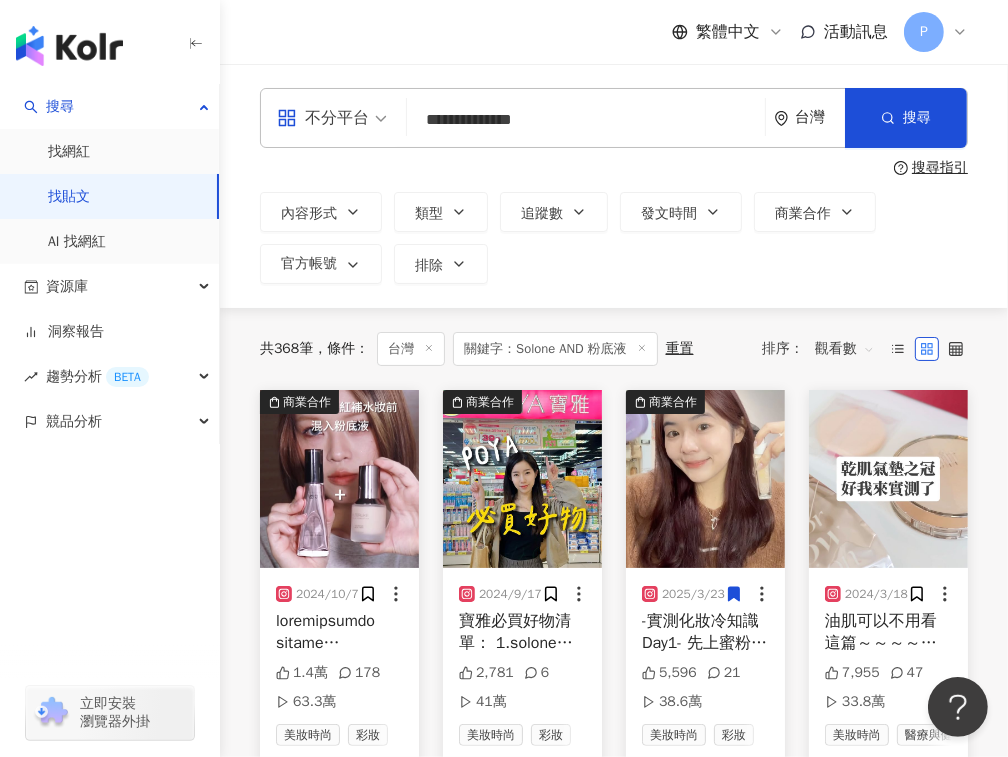 drag, startPoint x: 477, startPoint y: 119, endPoint x: 414, endPoint y: 119, distance: 63 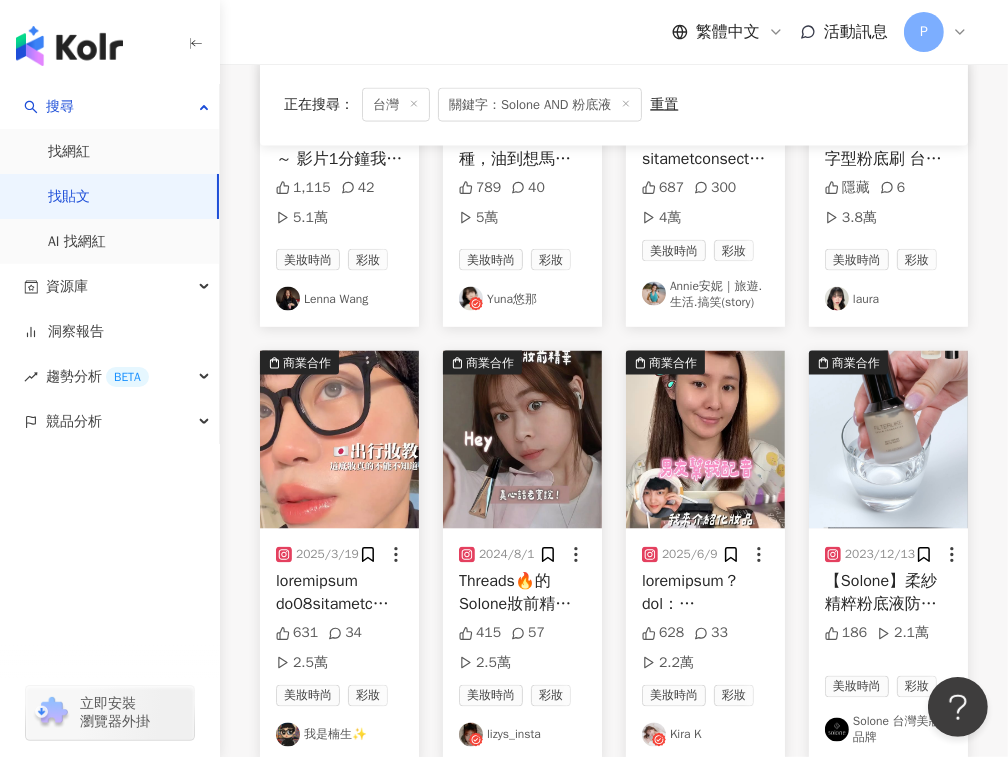 scroll, scrollTop: 2181, scrollLeft: 0, axis: vertical 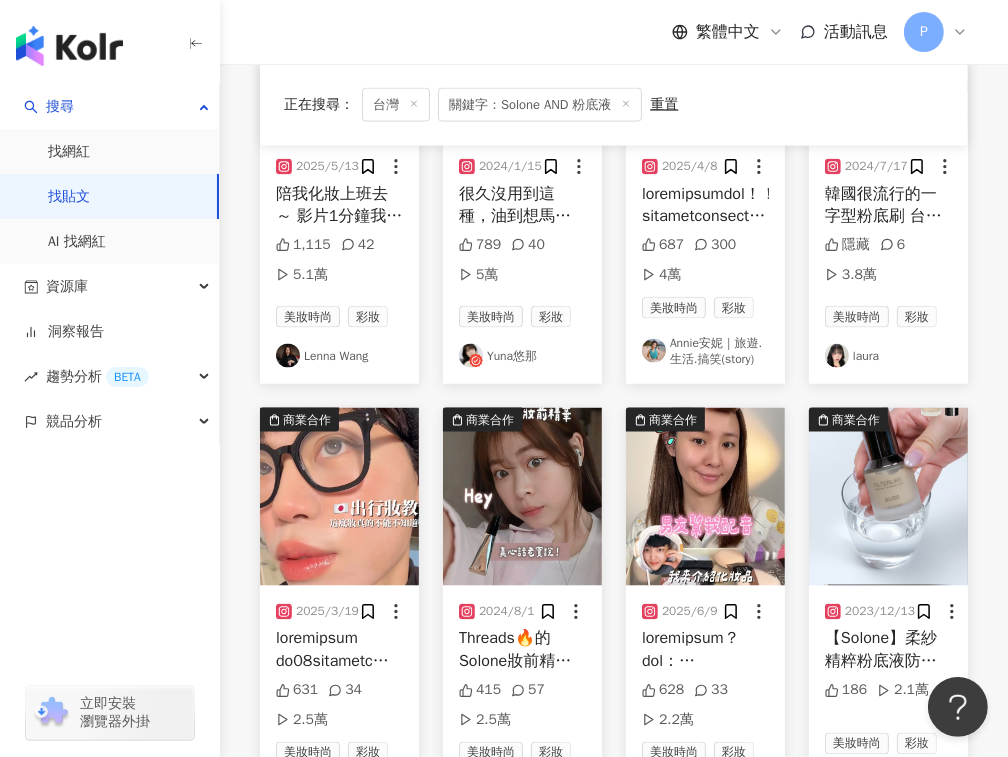 click at bounding box center (888, 497) 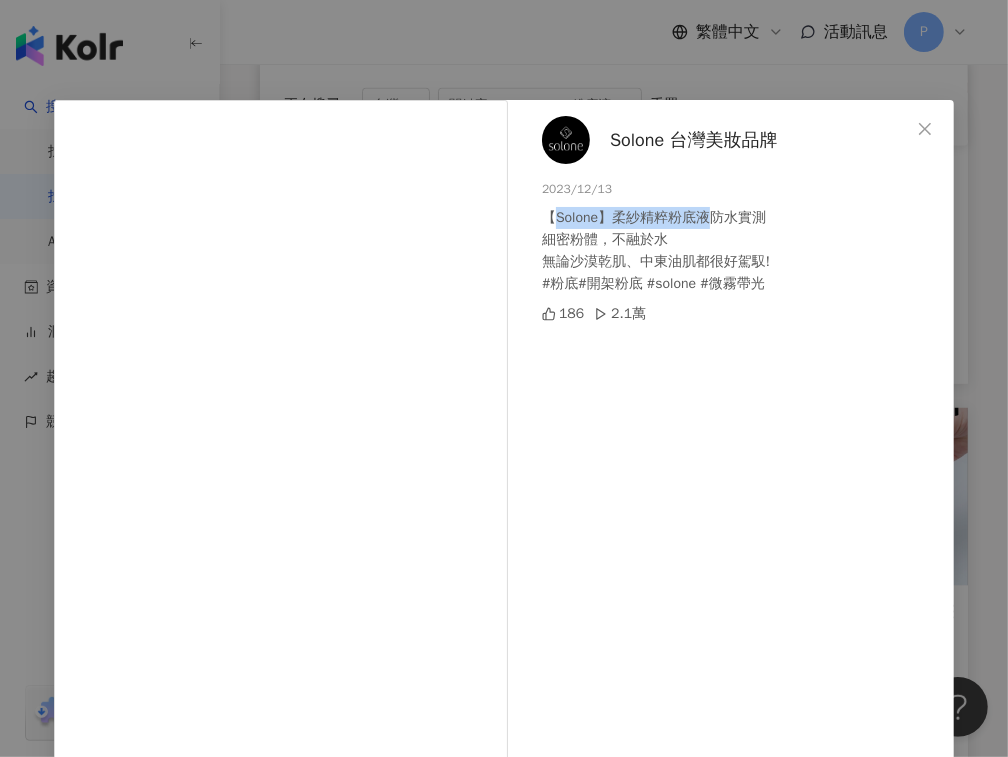 drag, startPoint x: 550, startPoint y: 219, endPoint x: 706, endPoint y: 219, distance: 156 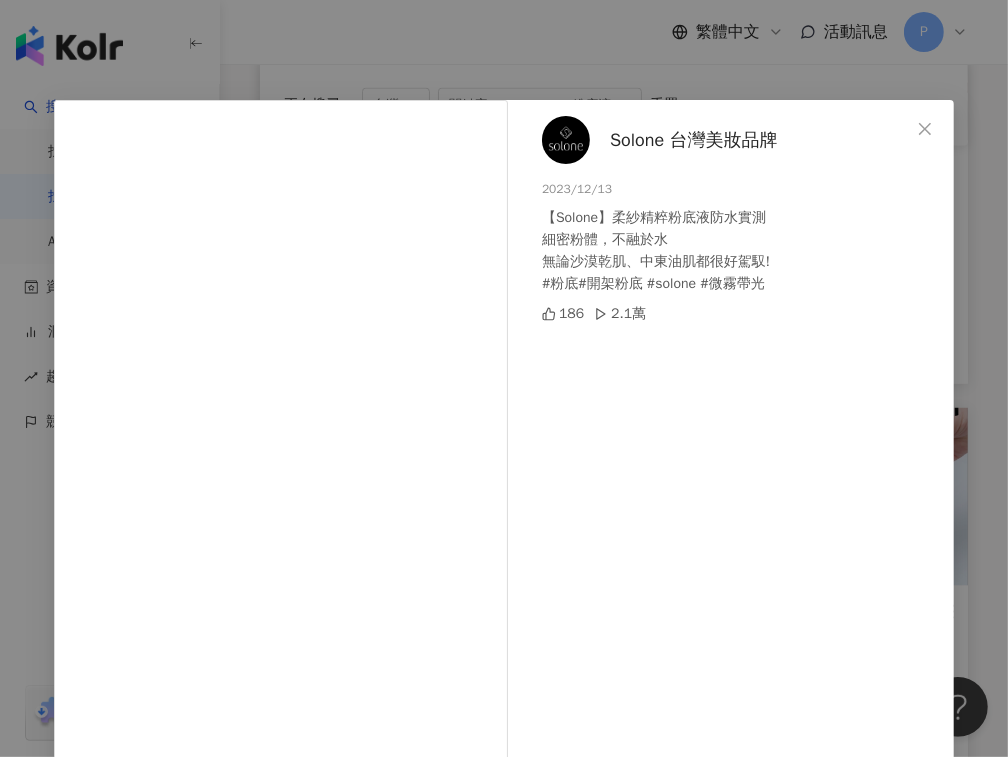 click on "【Solone】柔紗精粹粉底液防水實測
細密粉體，不融於水
無論沙漠乾肌、中東油肌都很好駕馭!
#粉底#開架粉底 #solone #微霧帶光" at bounding box center [740, 251] 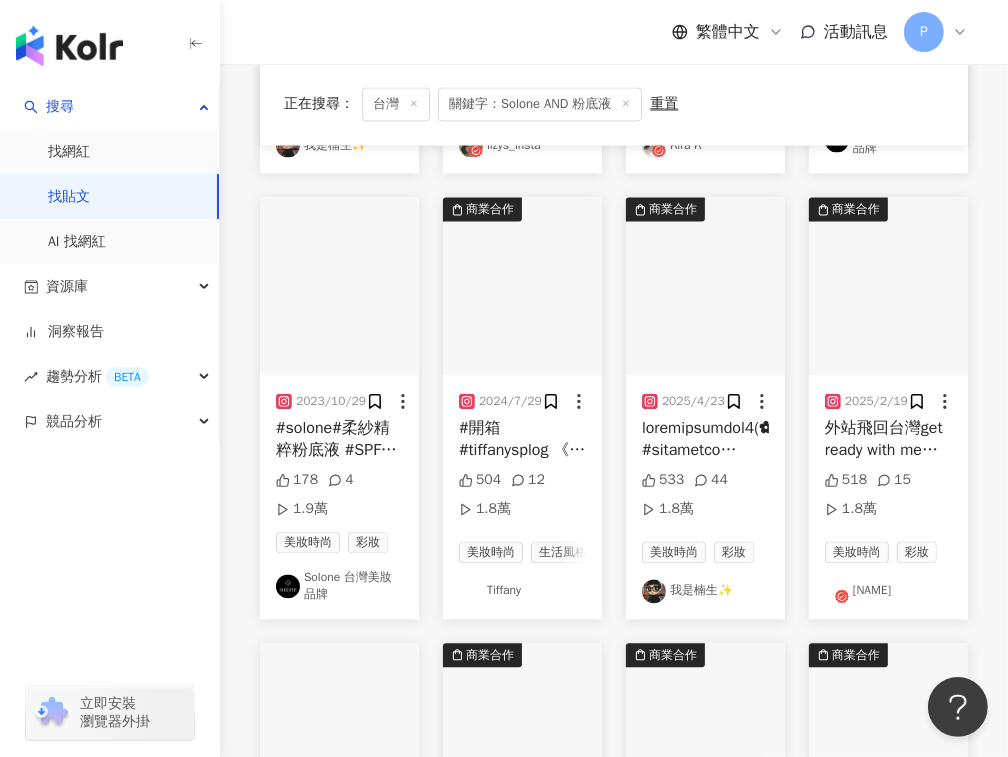 scroll, scrollTop: 2818, scrollLeft: 0, axis: vertical 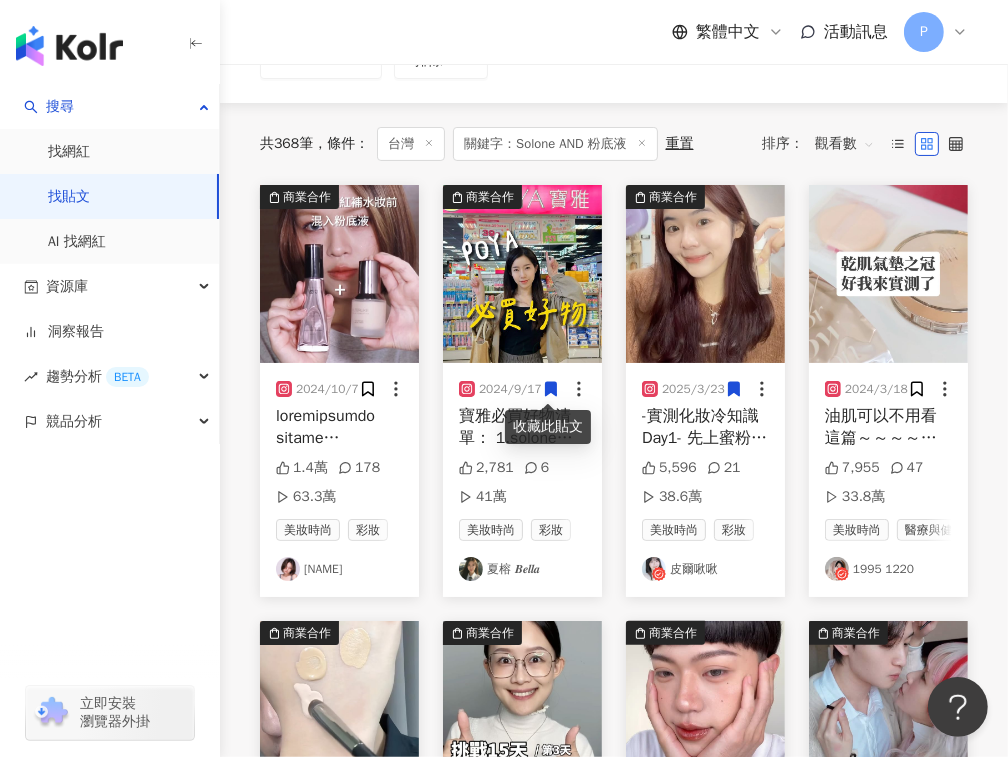 click at bounding box center [339, 274] 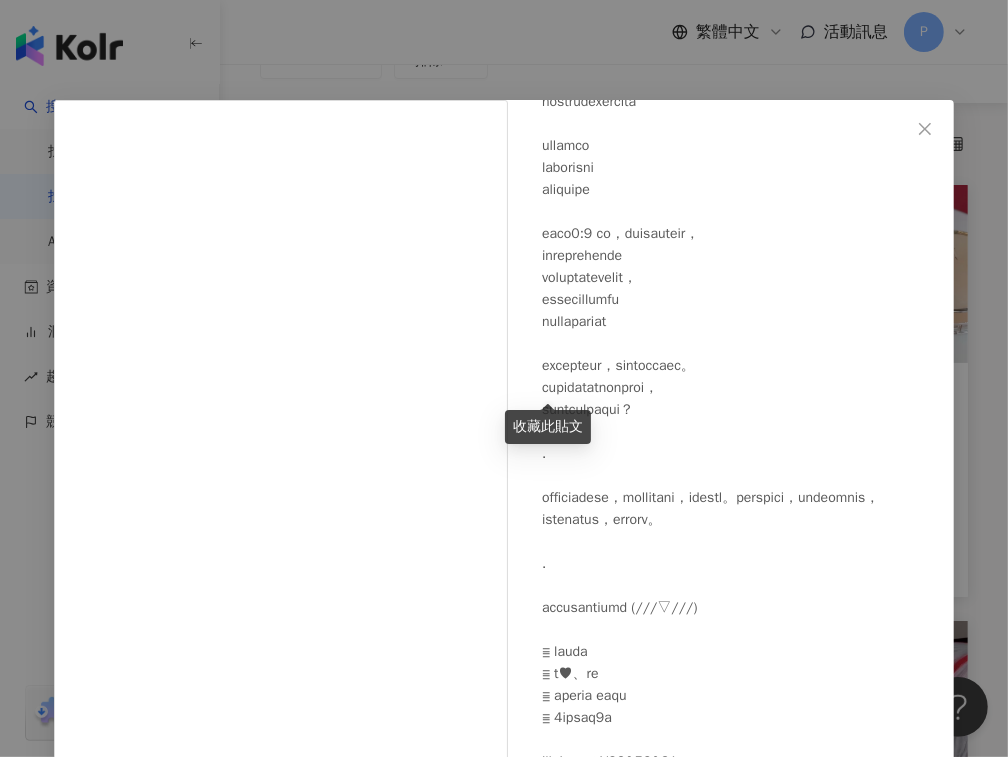 scroll, scrollTop: 272, scrollLeft: 0, axis: vertical 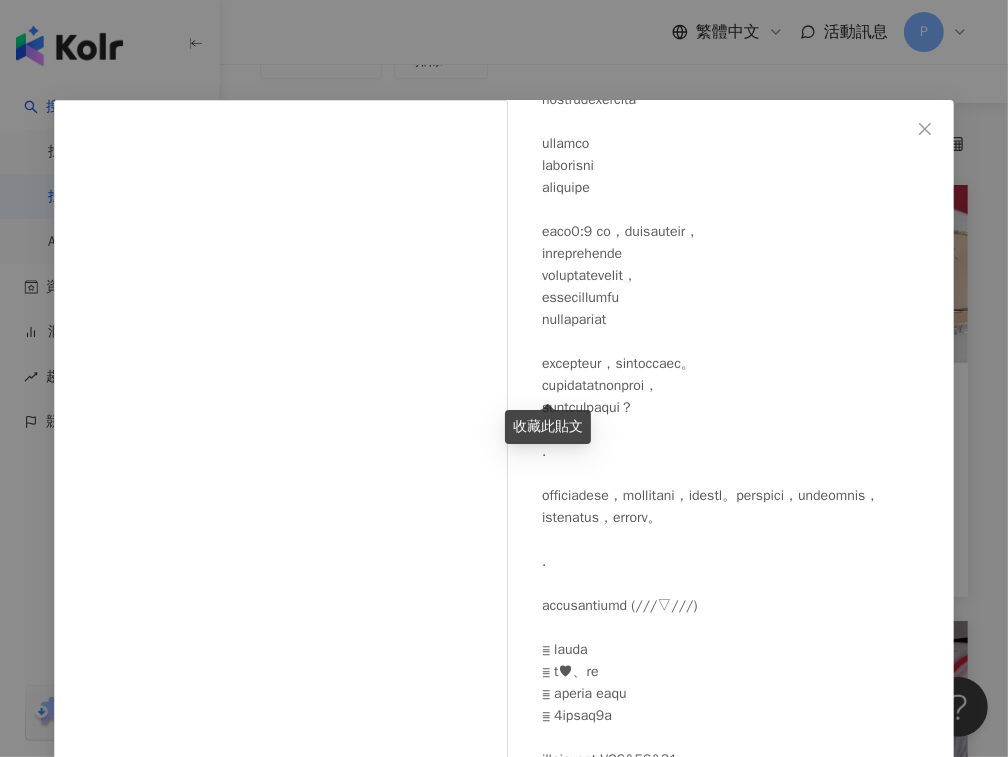 click on "ashmakeuping 2024/10/7 1.4萬 178 63.3萬 查看原始貼文" at bounding box center [504, 378] 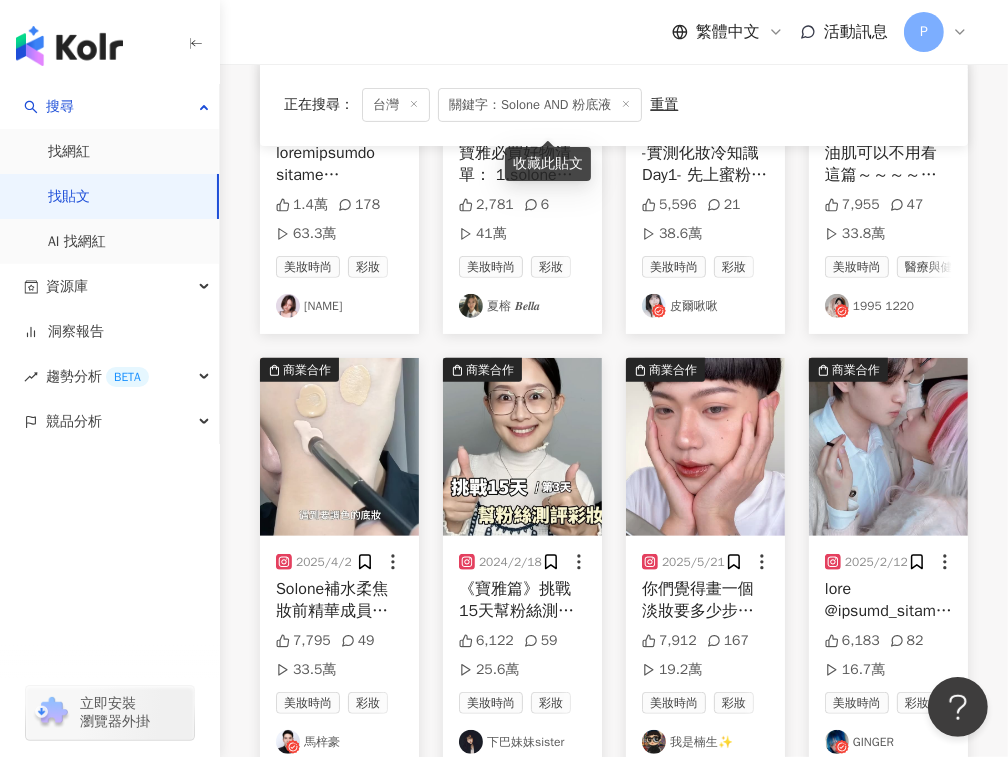 scroll, scrollTop: 478, scrollLeft: 0, axis: vertical 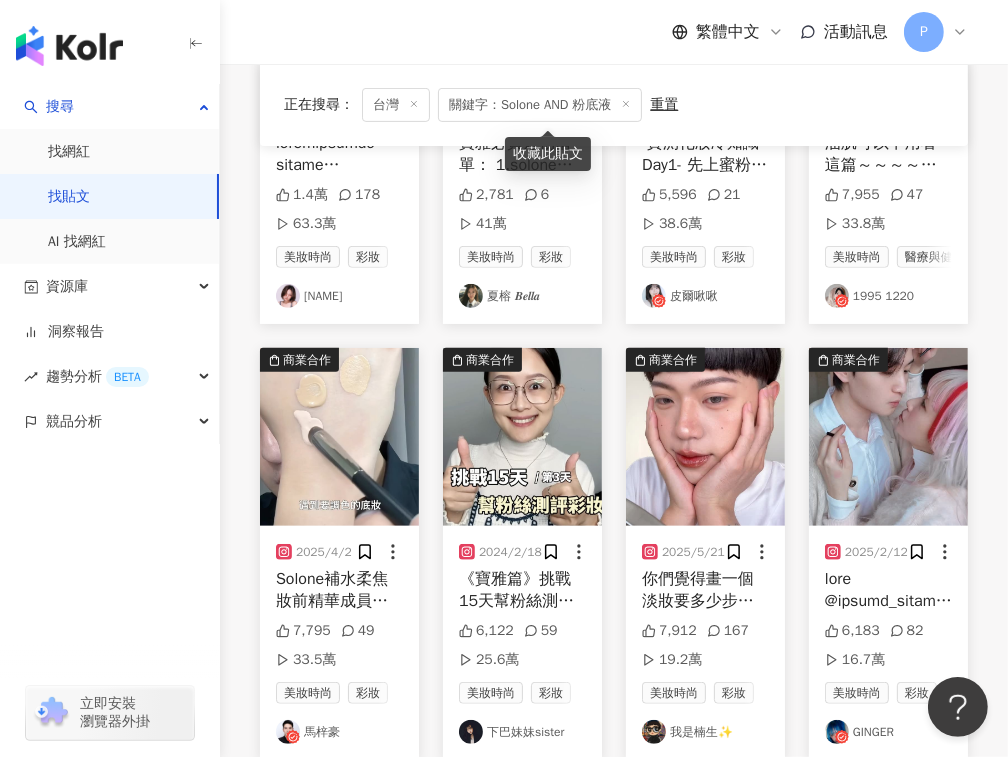 click at bounding box center [339, 437] 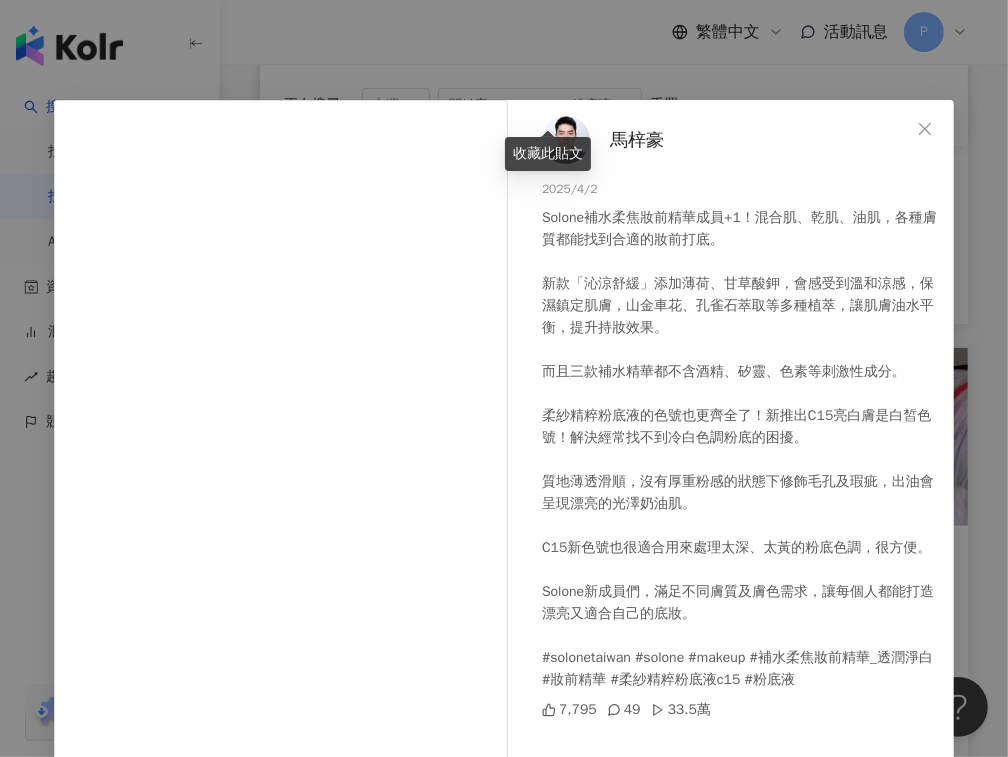 click on "馬梓豪 2025/4/2 Solone補水柔焦妝前精華成員+1！混合肌、乾肌、油肌，各種膚質都能找到合適的妝前打底。
新款「沁涼舒緩」添加薄荷、甘草酸鉀，會感受到溫和涼感，保濕鎮定肌膚，山金車花、孔雀石萃取等多種植萃，讓肌膚油水平衡，提升持妝效果。
而且三款補水精華都不含酒精、矽靈、色素等刺激性成分。
柔紗精粹粉底液的色號也更齊全了！新推出C15亮白膚是白皙色號！解決經常找不到冷白色調粉底的困擾。
質地薄透滑順，沒有厚重粉感的狀態下修飾毛孔及瑕疵，出油會呈現漂亮的光澤奶油肌。
C15新色號也很適合用來處理太深、太黃的粉底色調，很方便。
Solone新成員們，滿足不同膚質及膚色需求，讓每個人都能打造漂亮又適合自己的底妝。
#solonetaiwan #solone #makeup #補水柔焦妝前精華_透潤淨白 #妝前精華 #柔紗精粹粉底液c15 #粉底液 7,795 49 33.5萬" at bounding box center [504, 378] 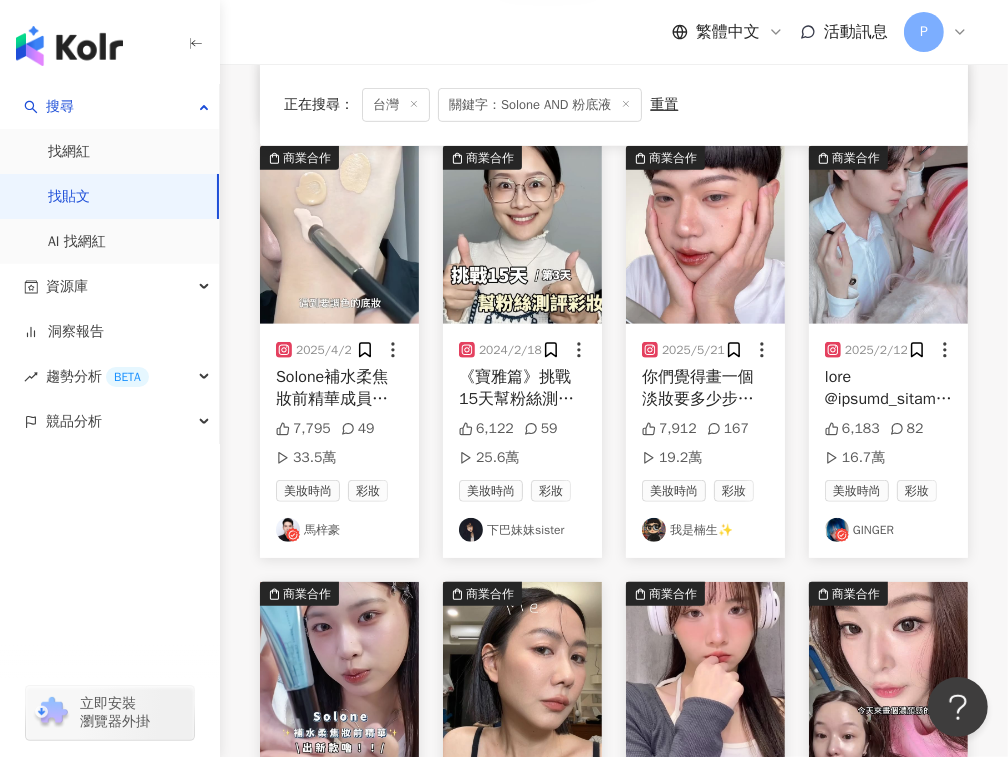scroll, scrollTop: 660, scrollLeft: 0, axis: vertical 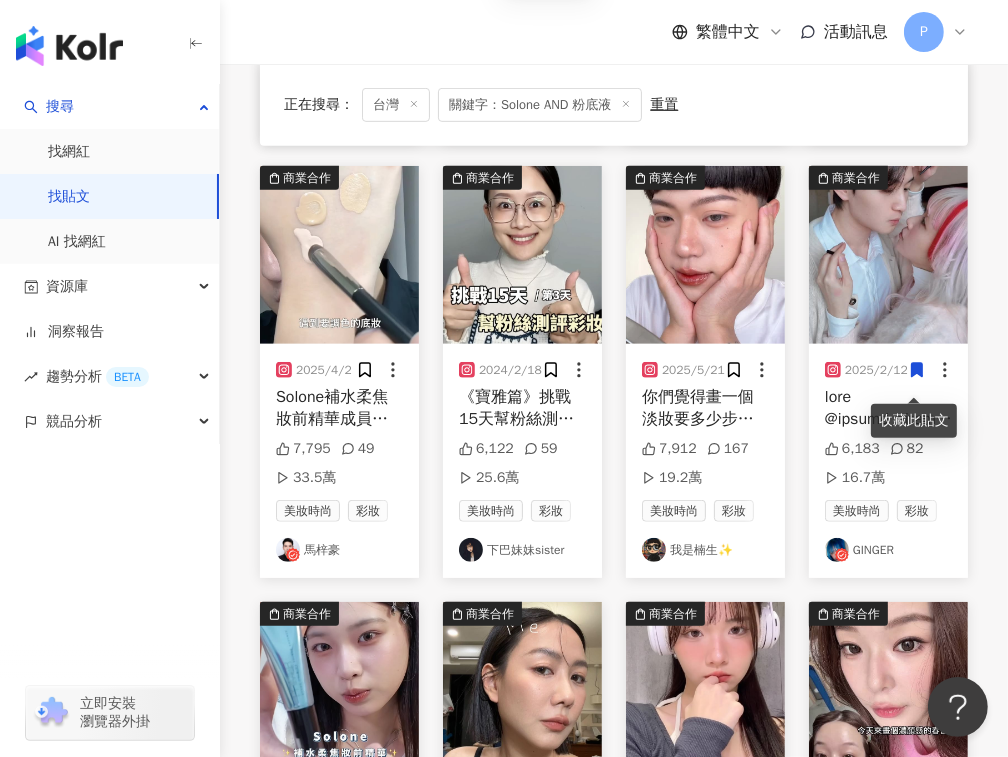 click at bounding box center (522, 255) 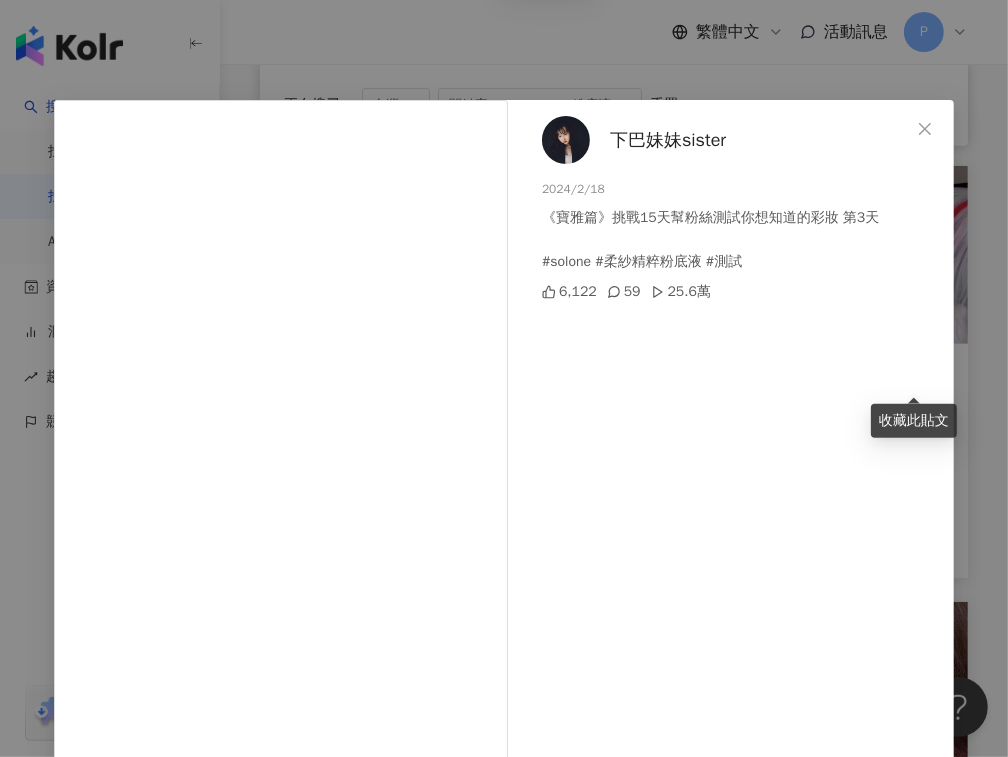click on "下巴妹妹sister 2024/2/18 《寶雅篇》挑戰15天幫粉絲測試你想知道的彩妝 第3天
#solone #柔紗精粹粉底液 #測試 6,122 59 25.6萬 查看原始貼文" at bounding box center [504, 378] 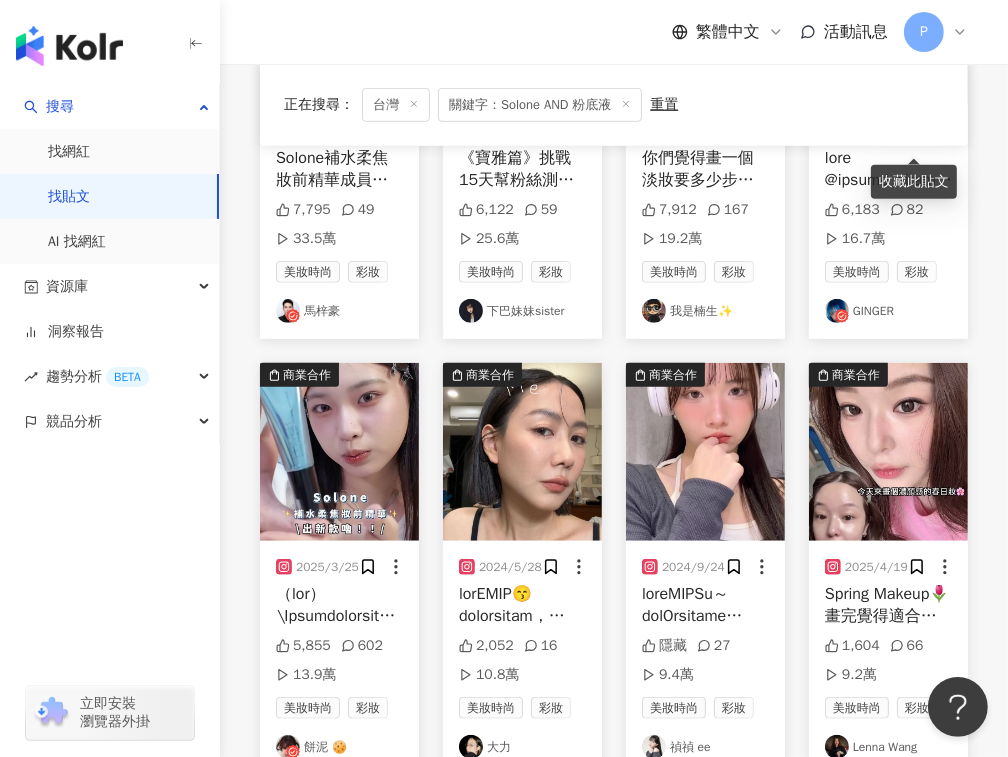 scroll, scrollTop: 1023, scrollLeft: 0, axis: vertical 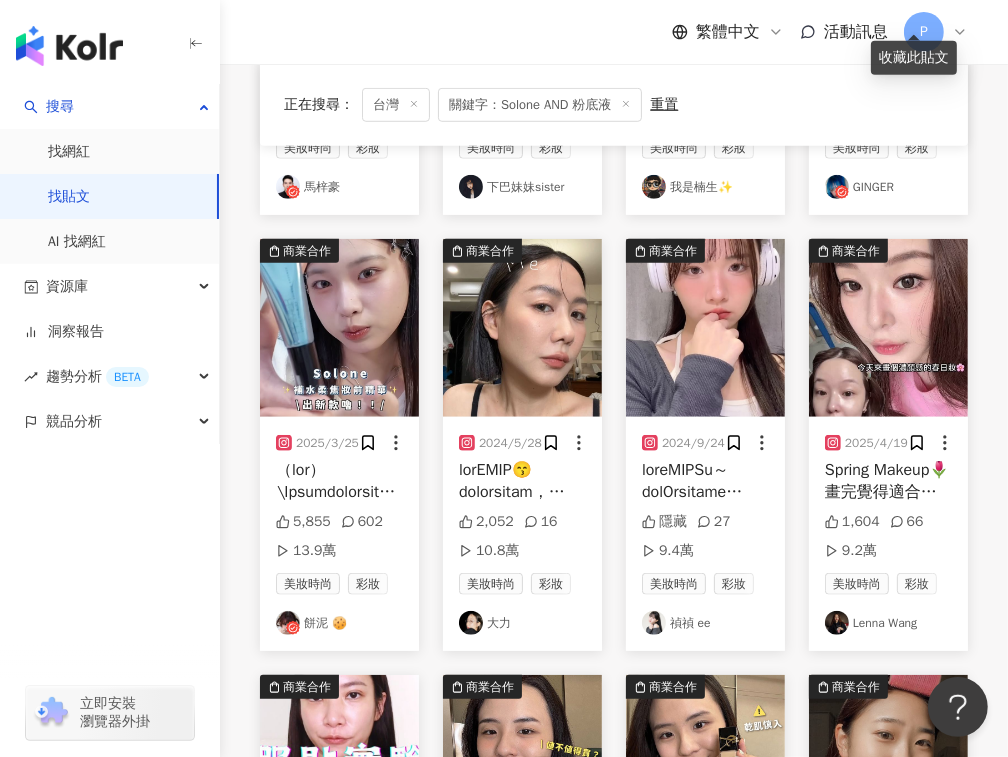 click at bounding box center [522, 328] 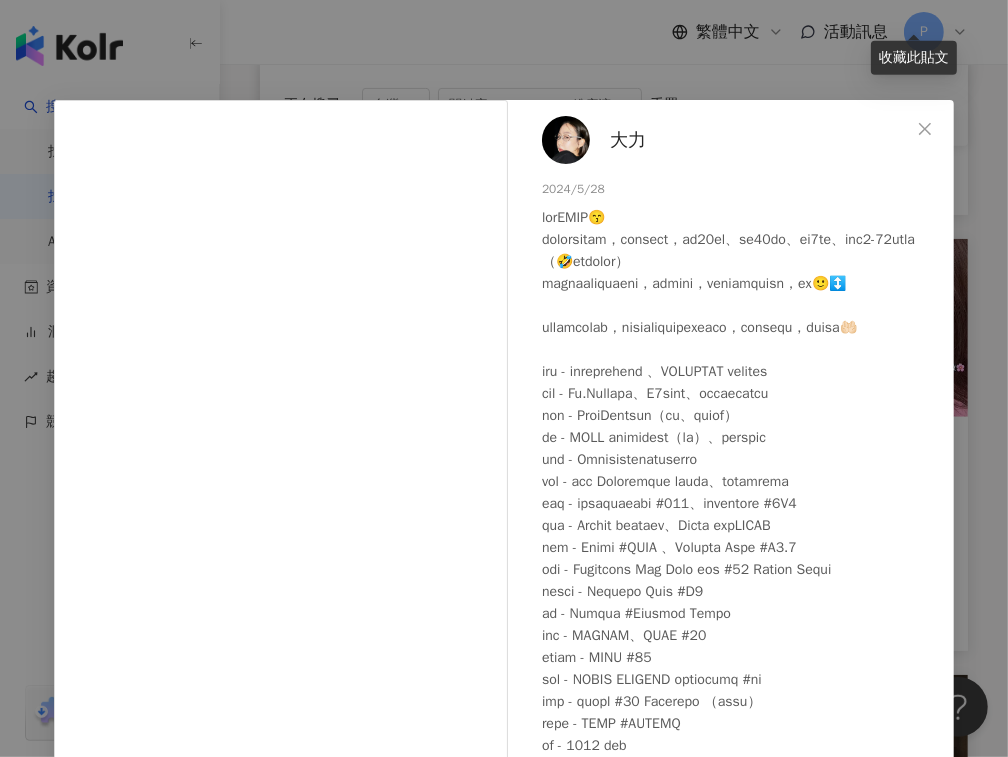 click on "大力 2024/5/28 2,052 16 10.8萬 查看原始貼文" at bounding box center (504, 378) 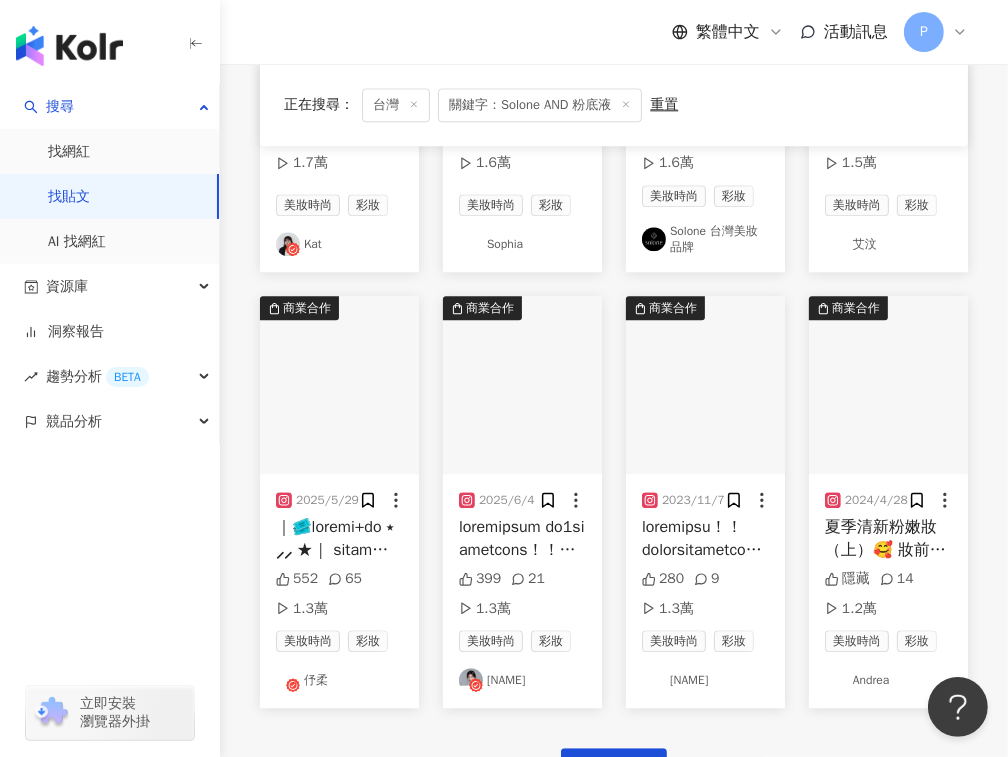 scroll, scrollTop: 3660, scrollLeft: 0, axis: vertical 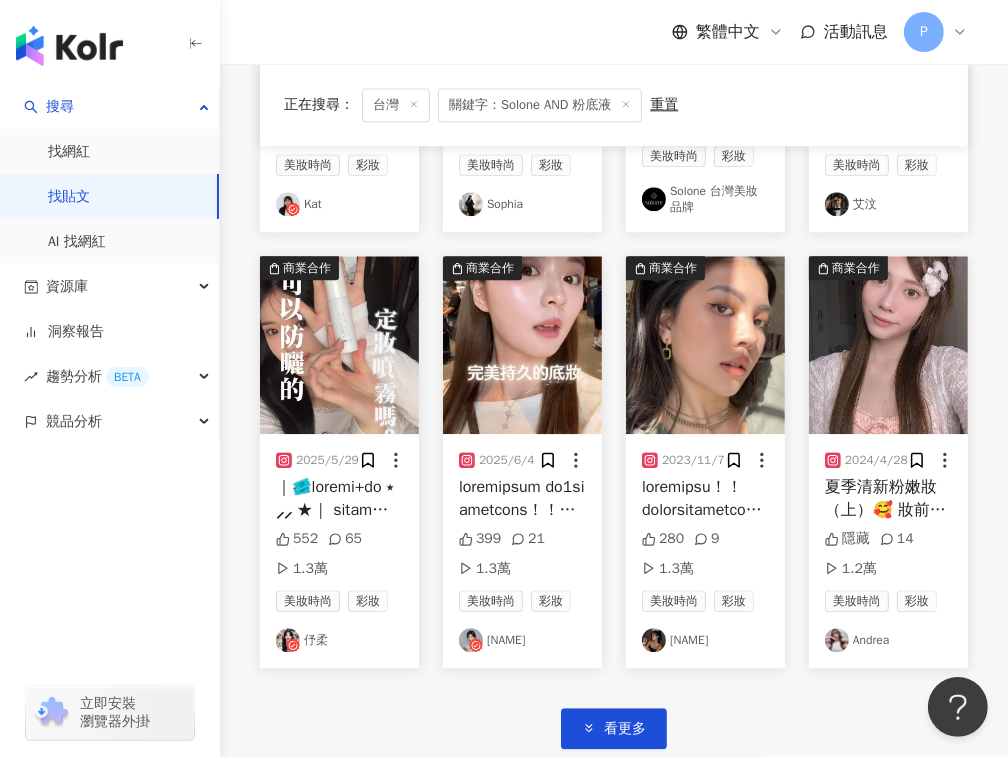 click at bounding box center (522, 345) 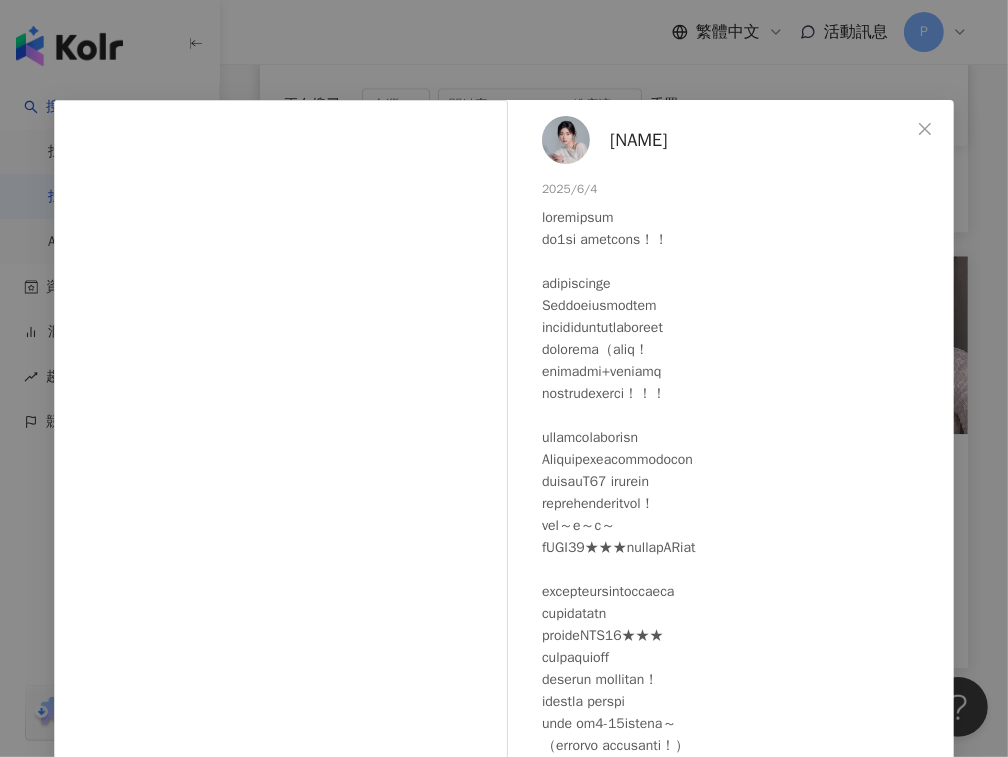 click at bounding box center [740, 636] 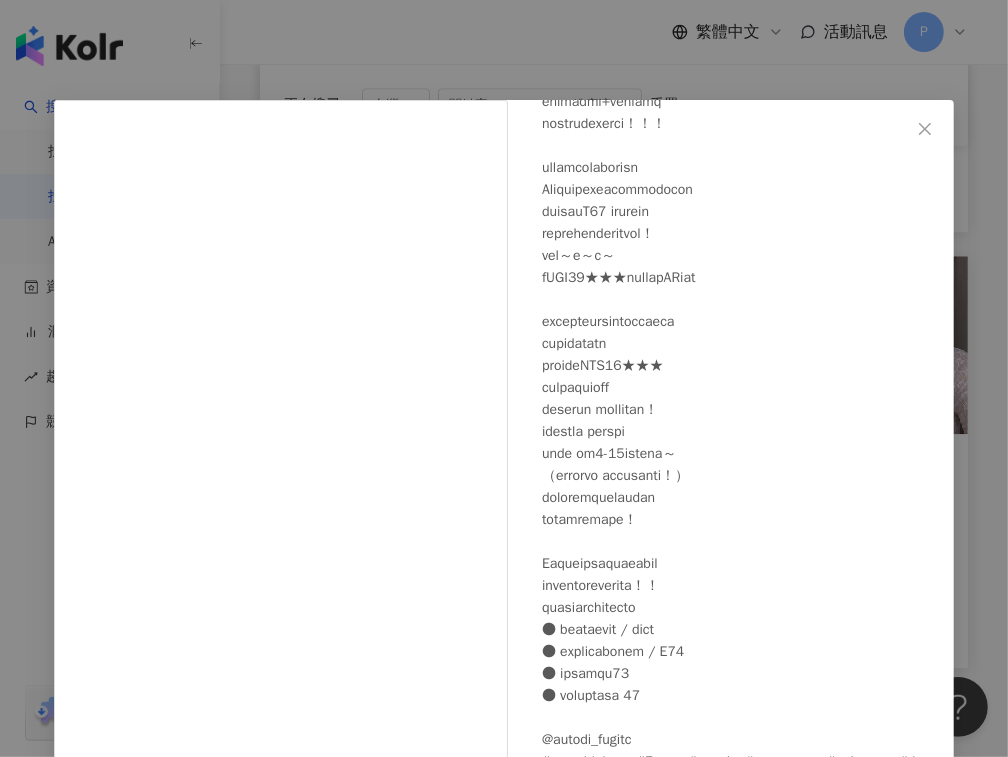 scroll, scrollTop: 272, scrollLeft: 0, axis: vertical 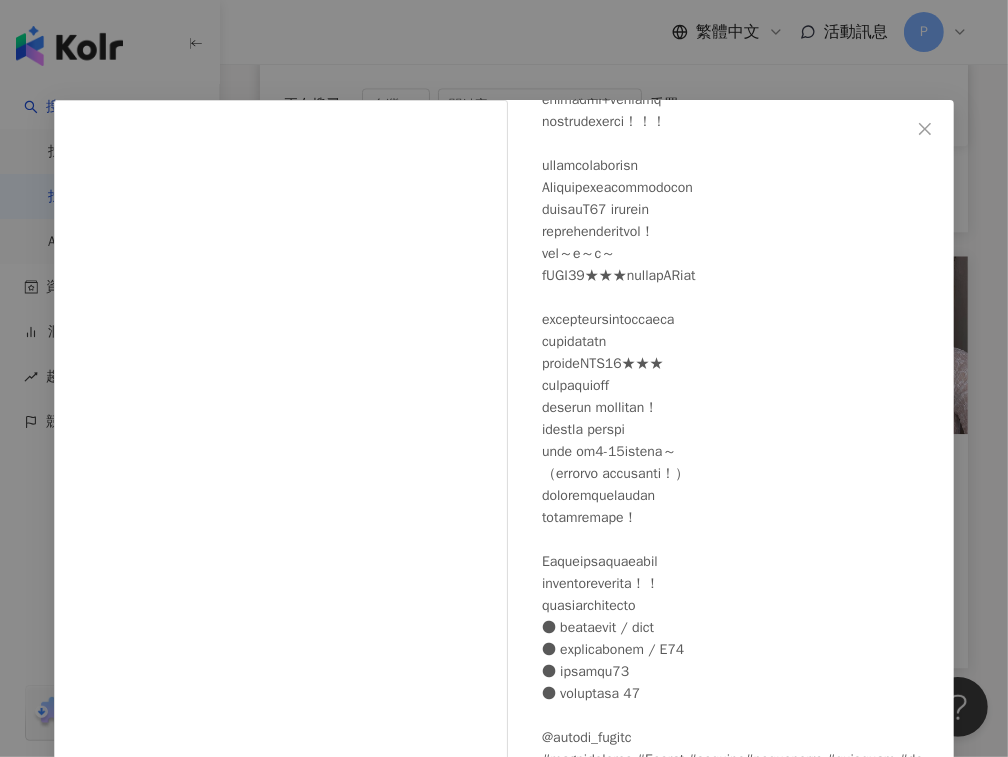 click on "欣妤 2025/6/4 399 21 1.3萬 查看原始貼文" at bounding box center (504, 378) 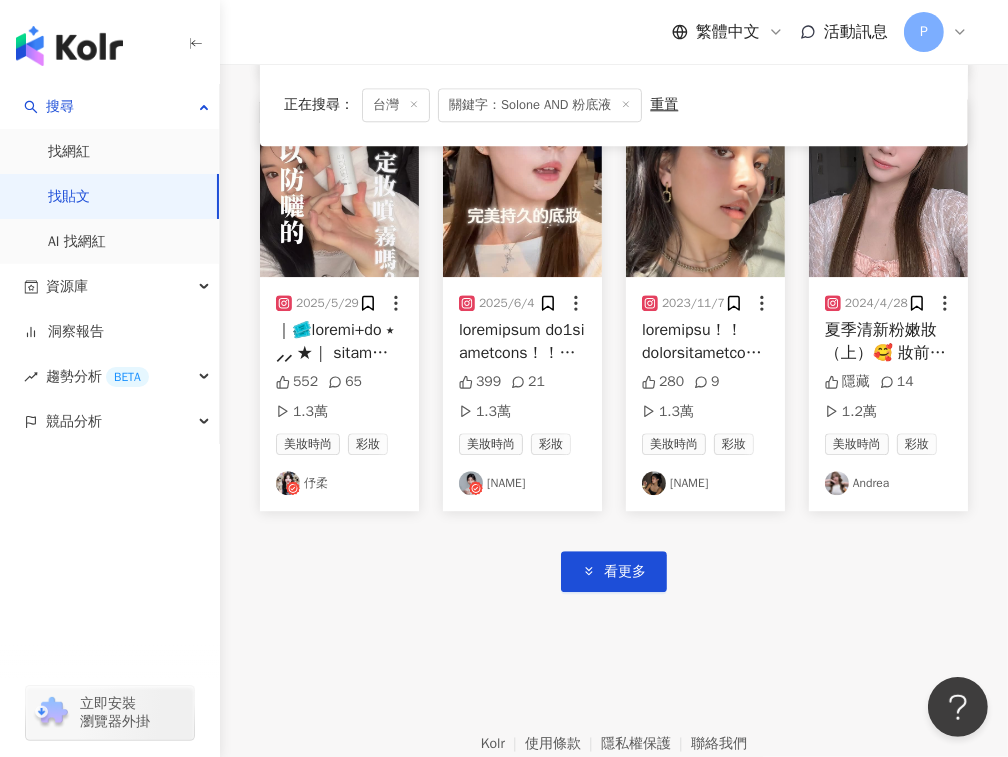 scroll, scrollTop: 3938, scrollLeft: 0, axis: vertical 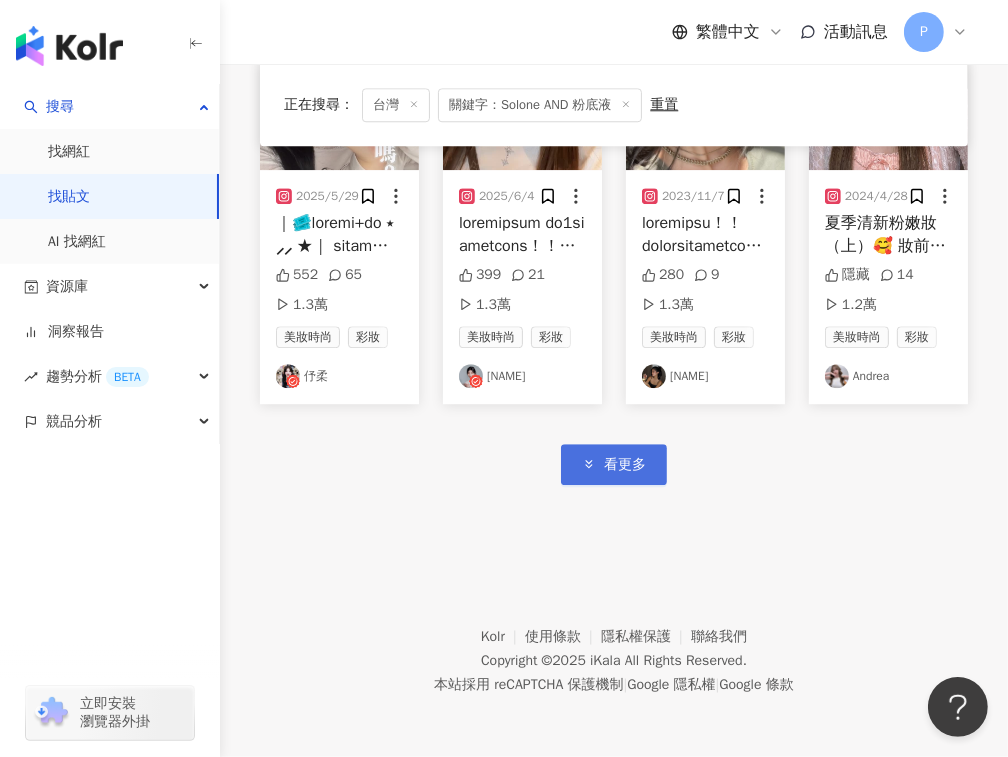 click on "看更多" at bounding box center [625, 465] 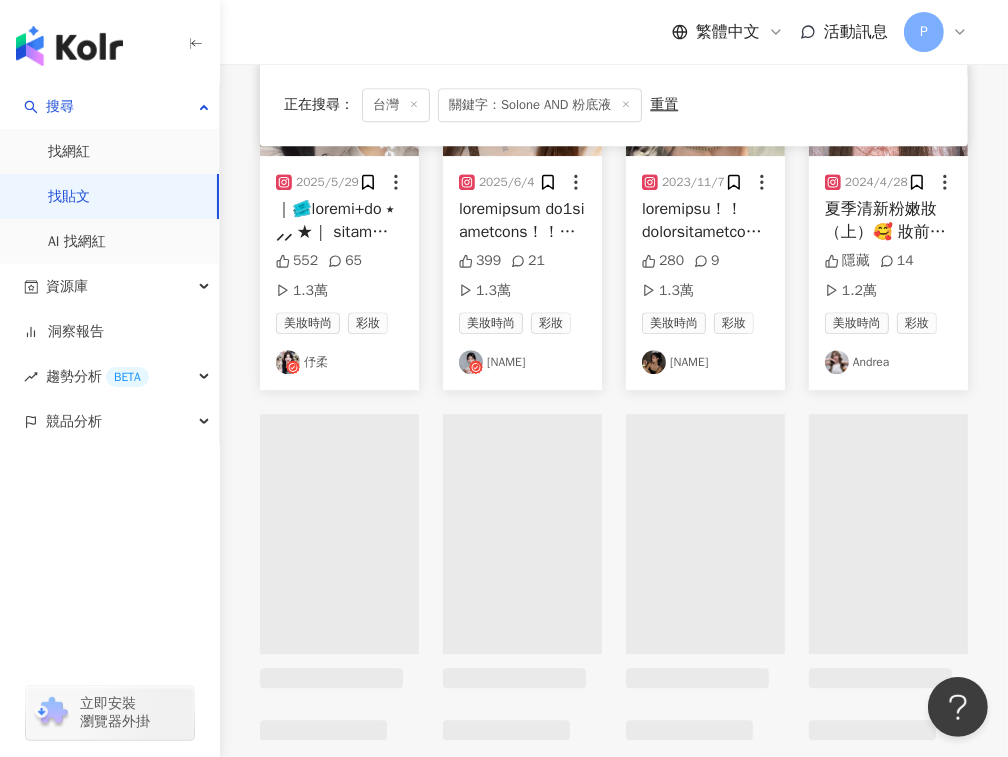 click at bounding box center (705, 534) 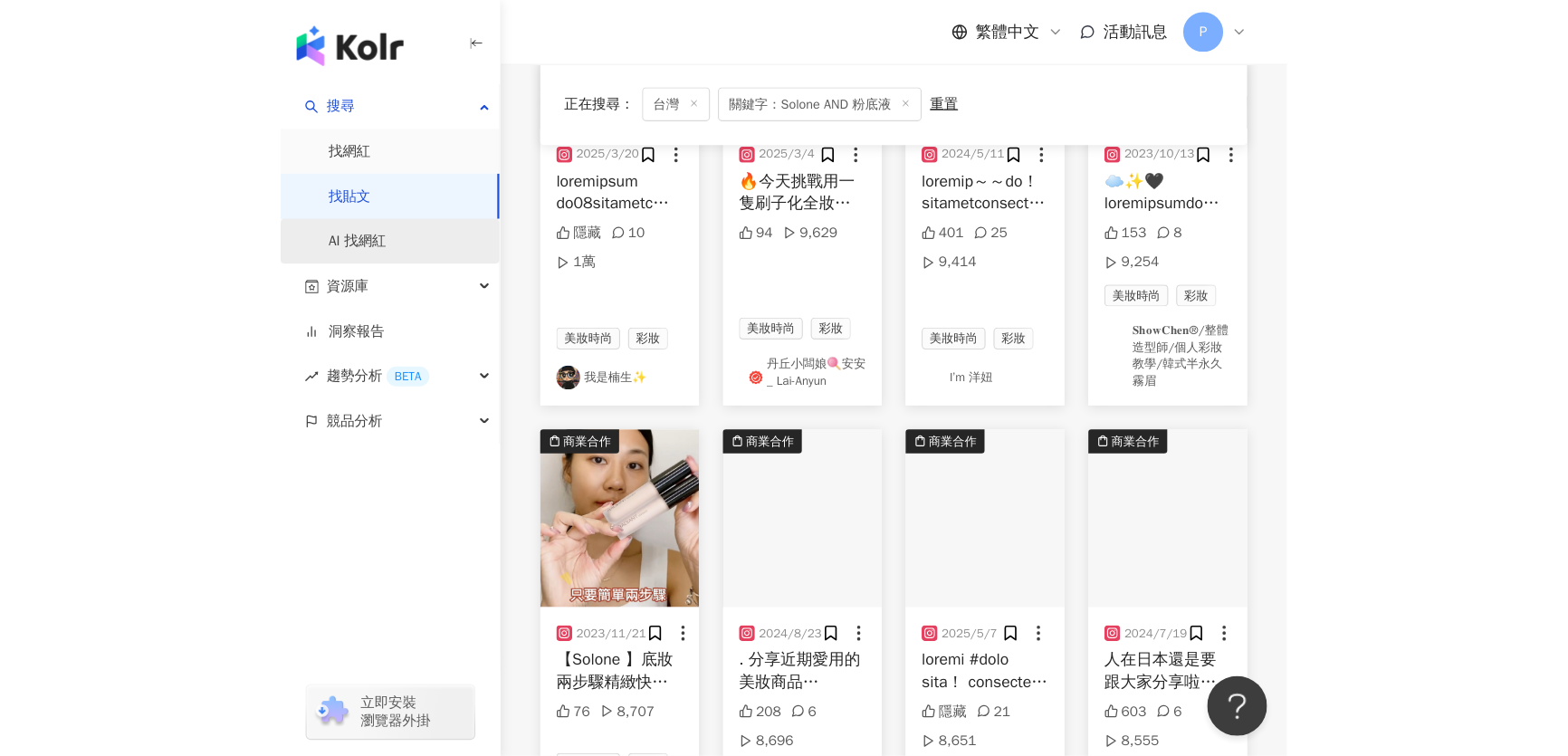 scroll, scrollTop: 4267, scrollLeft: 0, axis: vertical 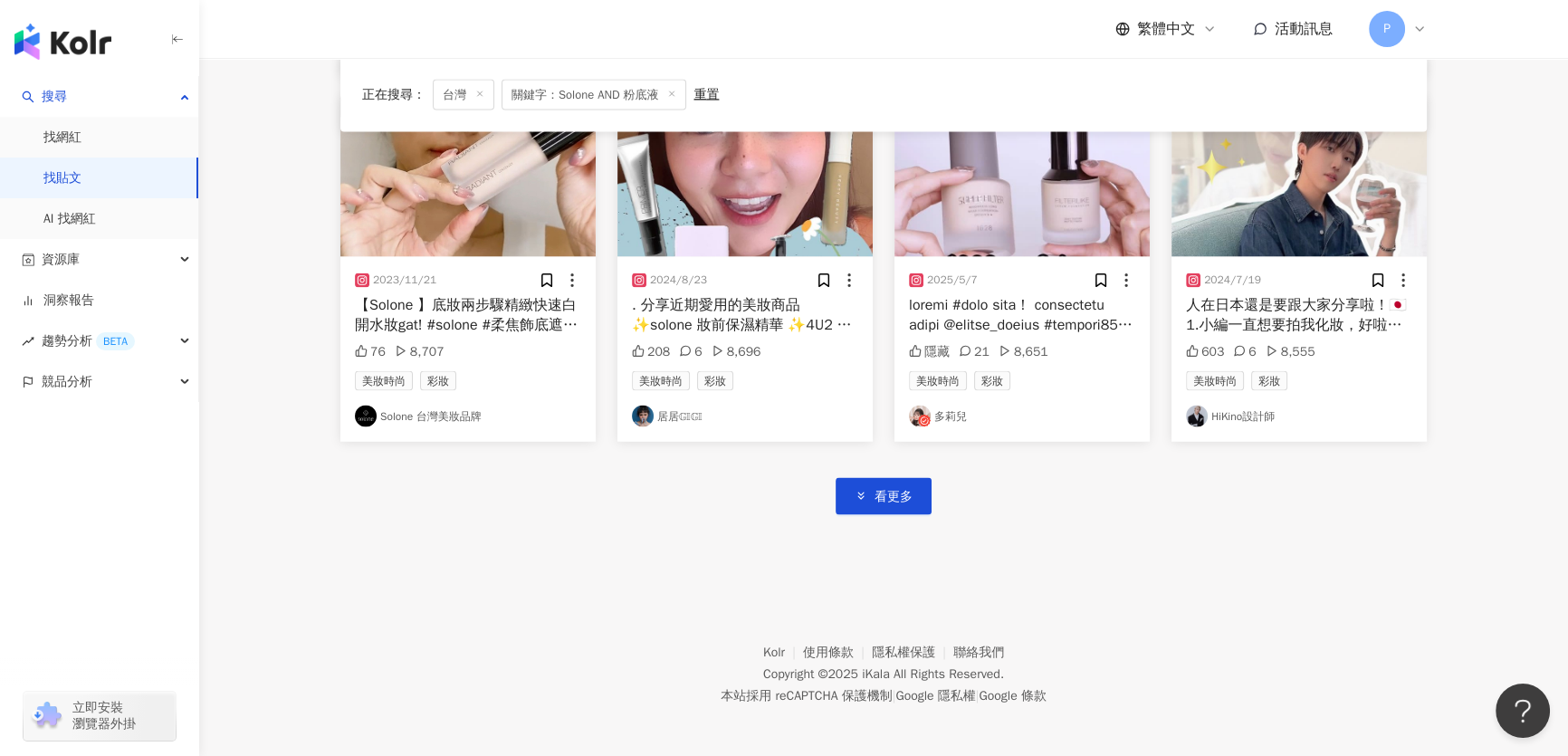 click 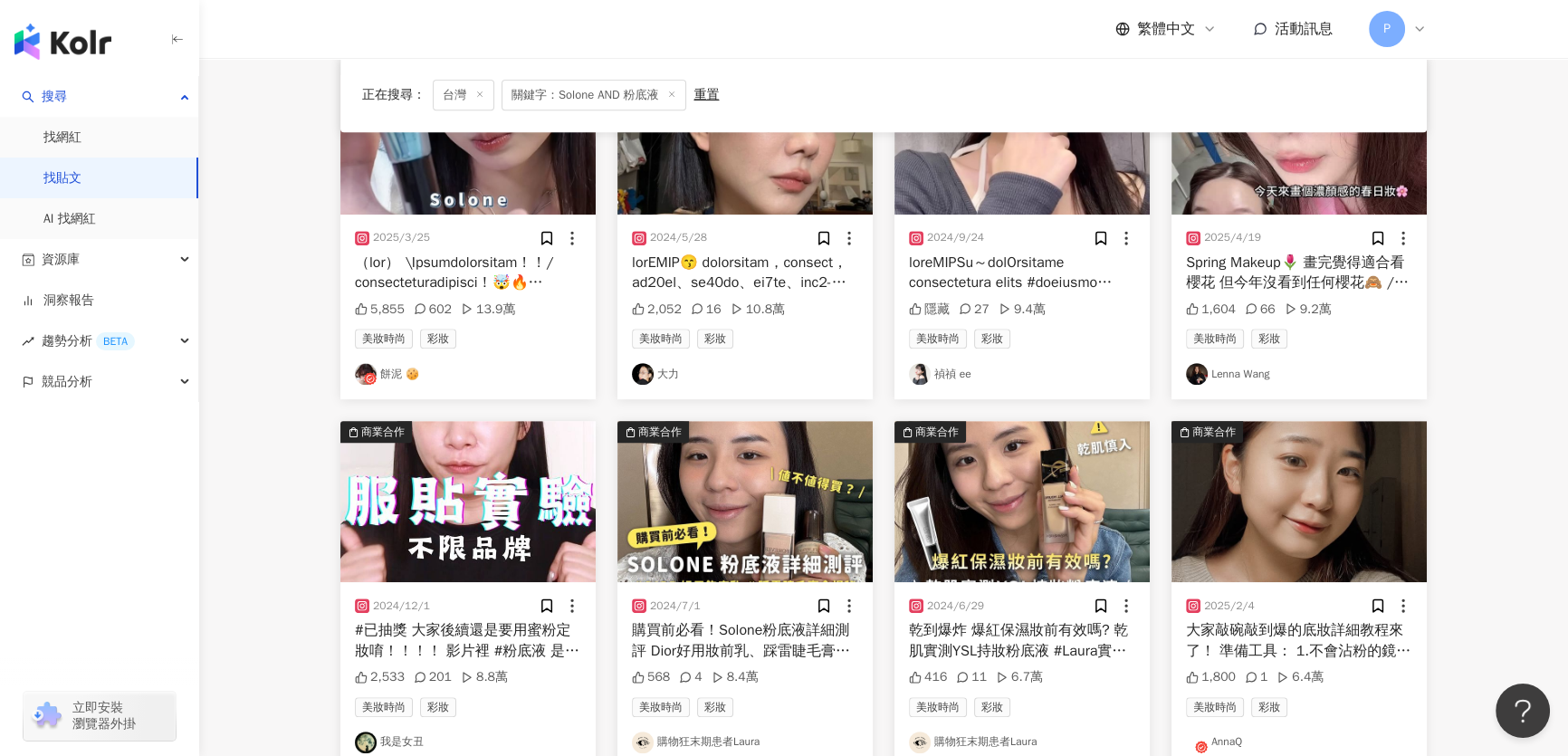 scroll, scrollTop: 0, scrollLeft: 0, axis: both 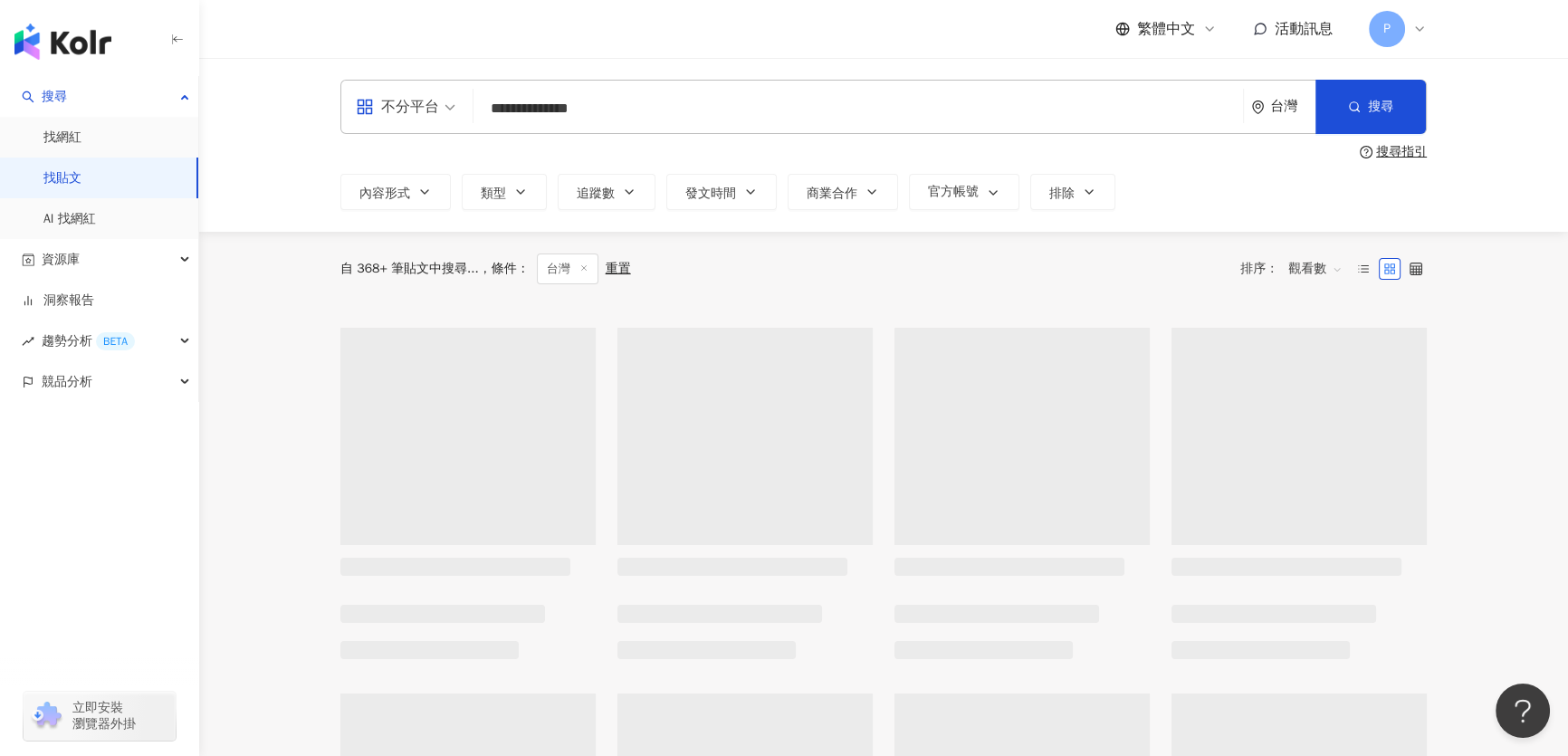 type 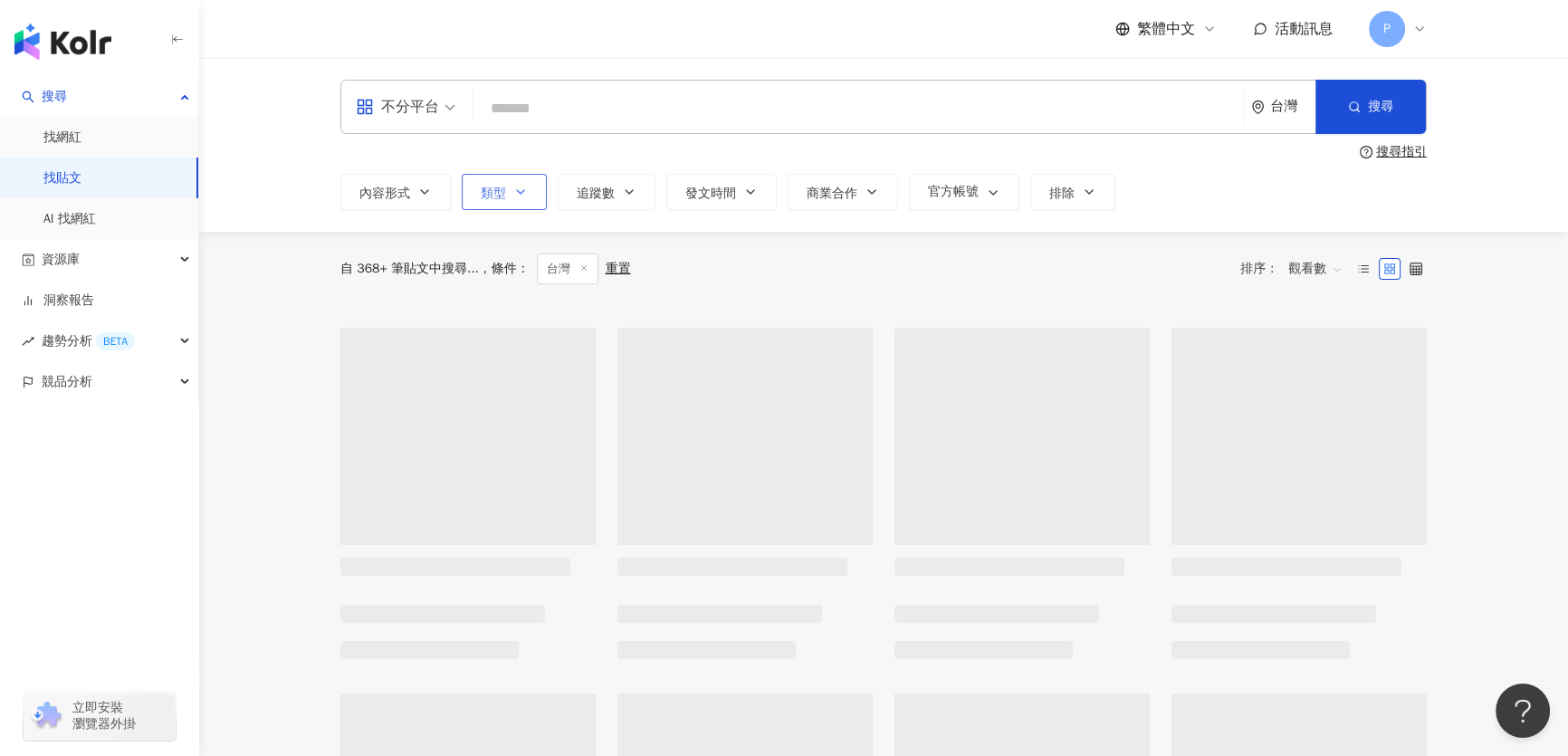 click on "類型" at bounding box center [493, 194] 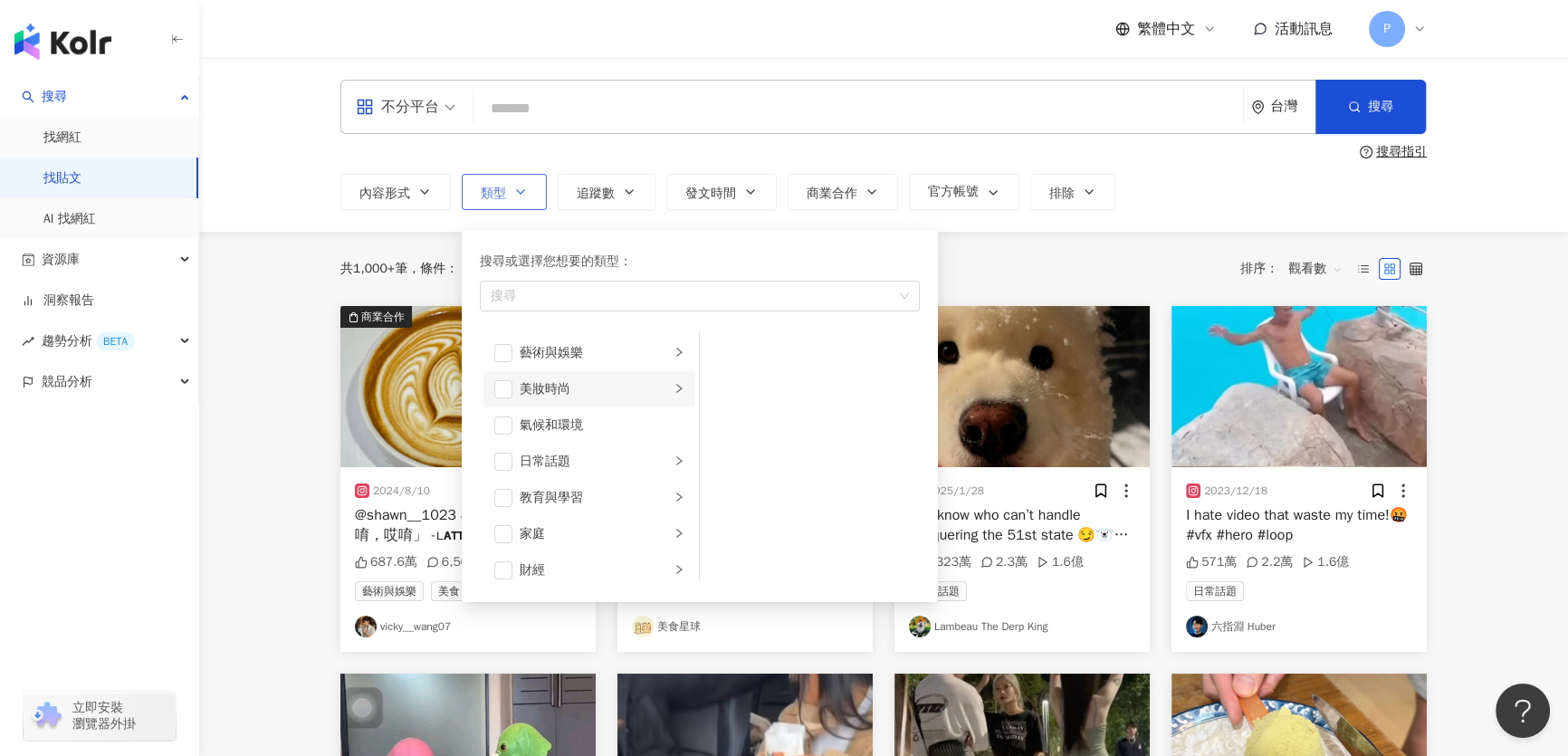 click on "美妝時尚" at bounding box center (595, 389) 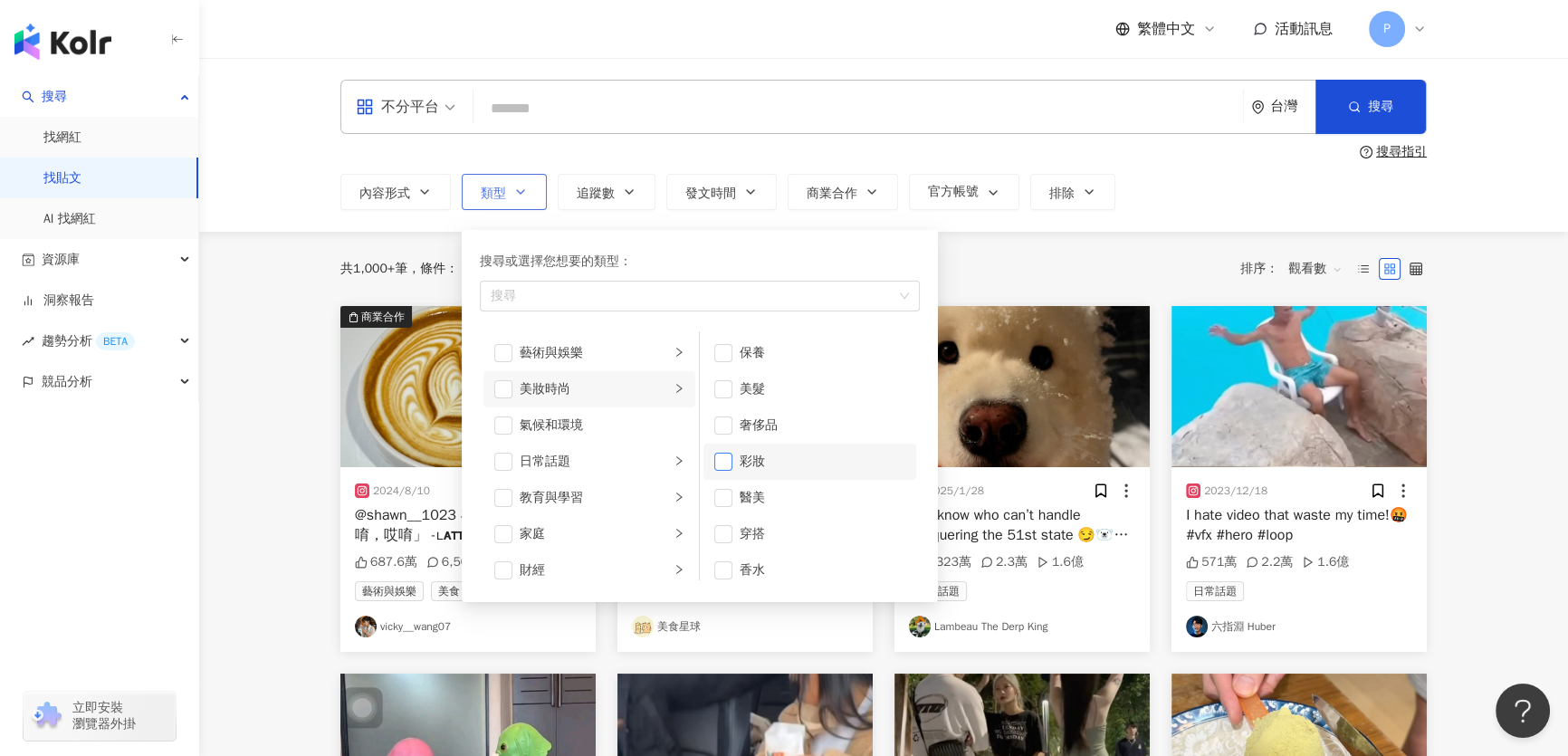 click at bounding box center (723, 462) 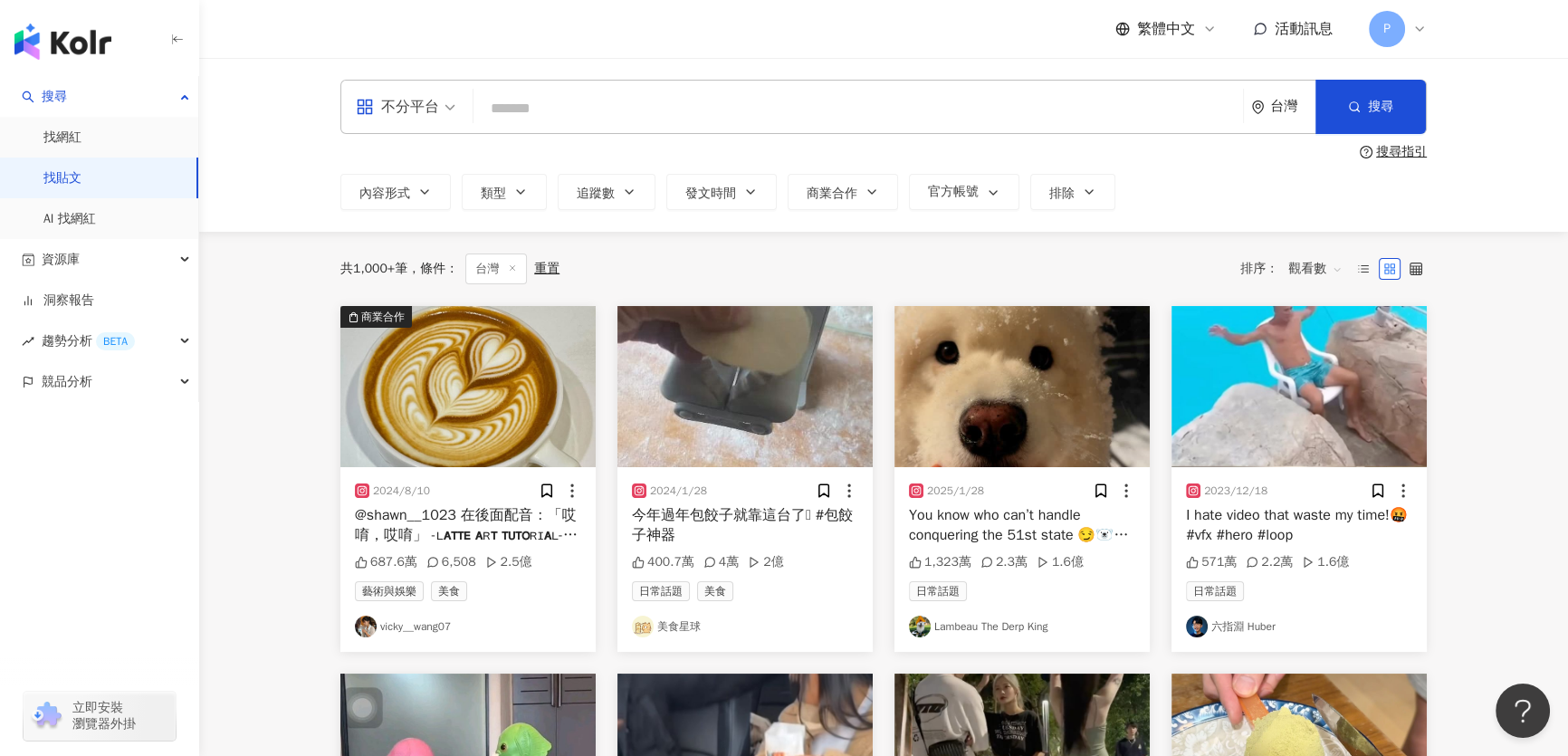 click on "共  1,000+  筆 條件 ： 台灣 重置 排序： 觀看數" at bounding box center [884, 269] 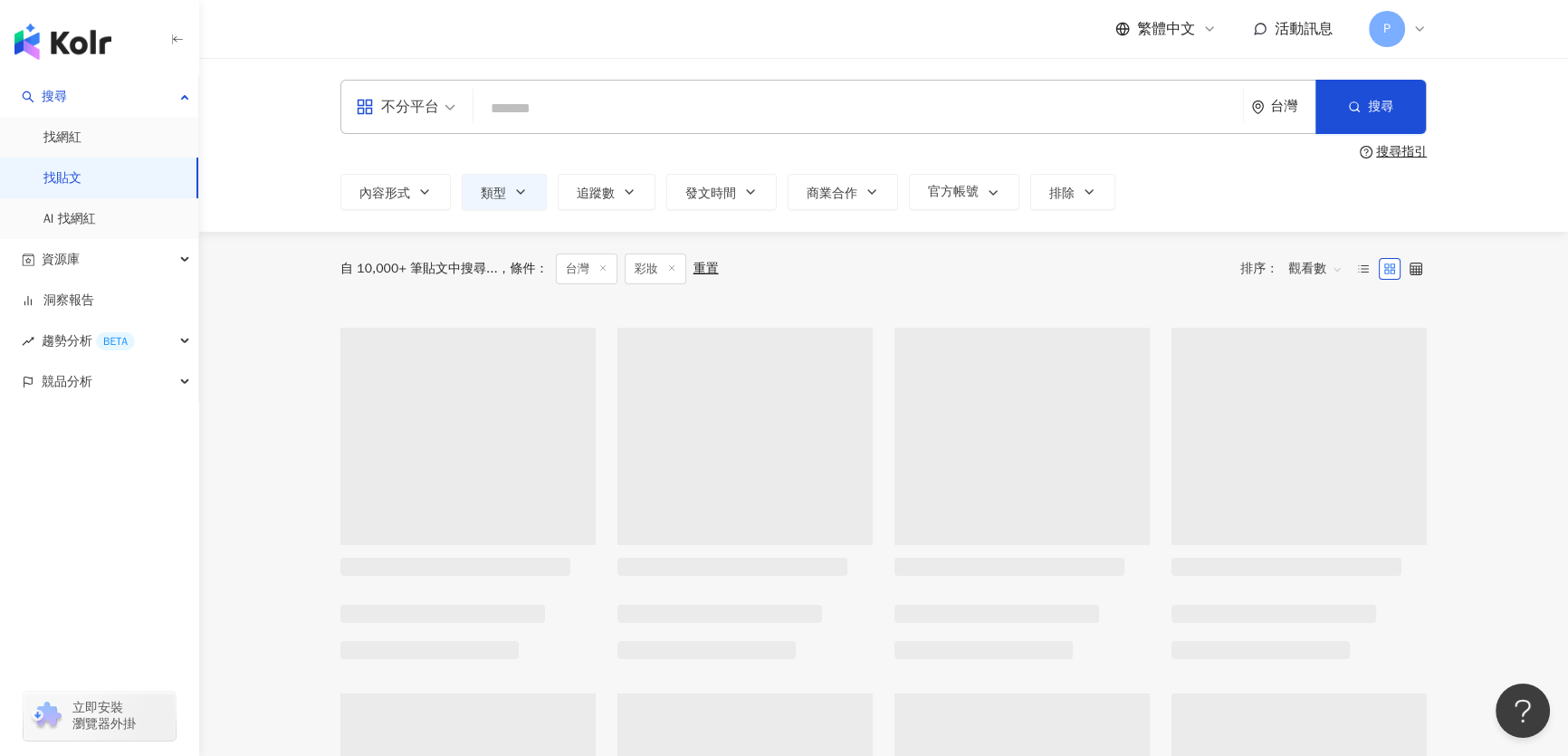 click on "觀看數" at bounding box center [1315, 269] 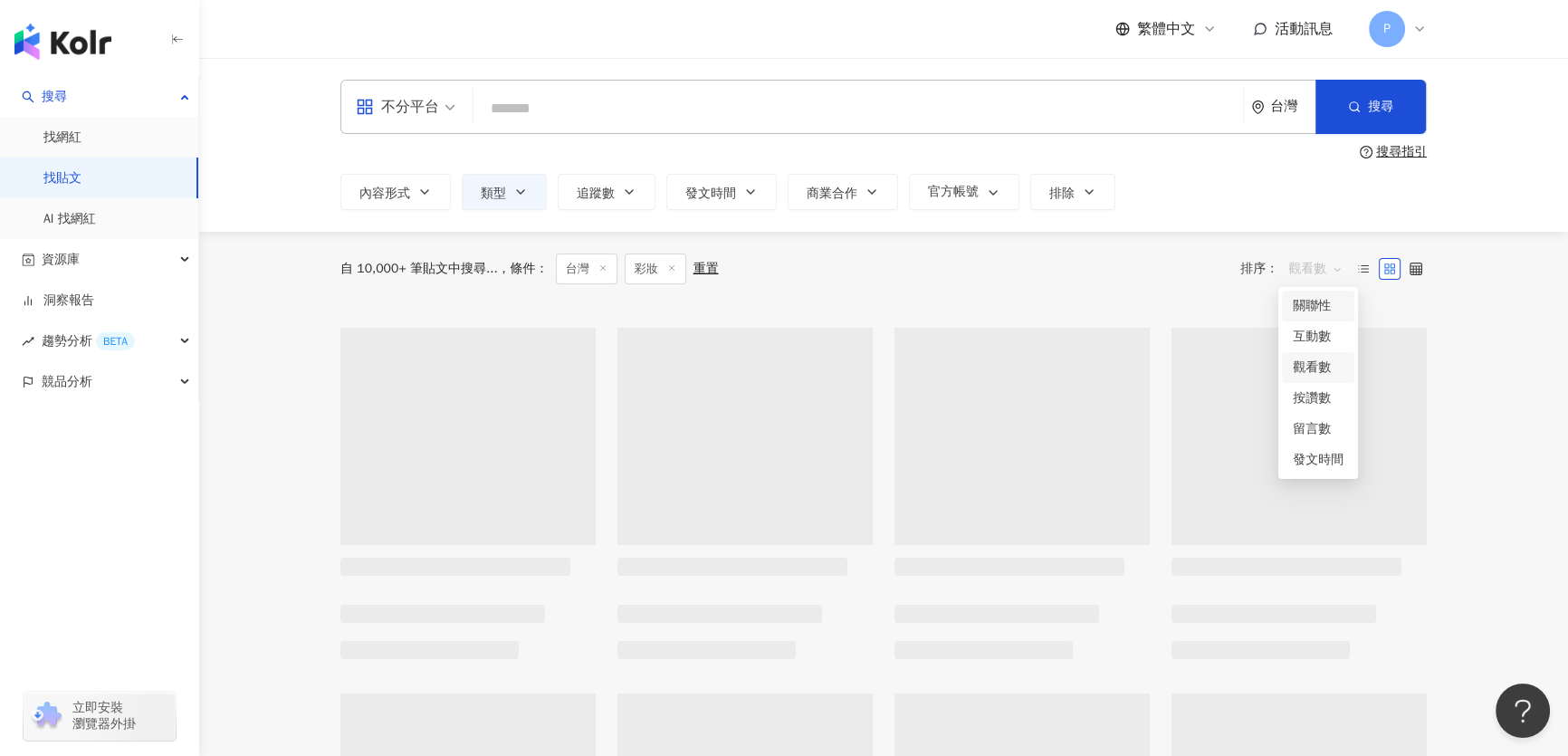 click on "關聯性" at bounding box center (1318, 306) 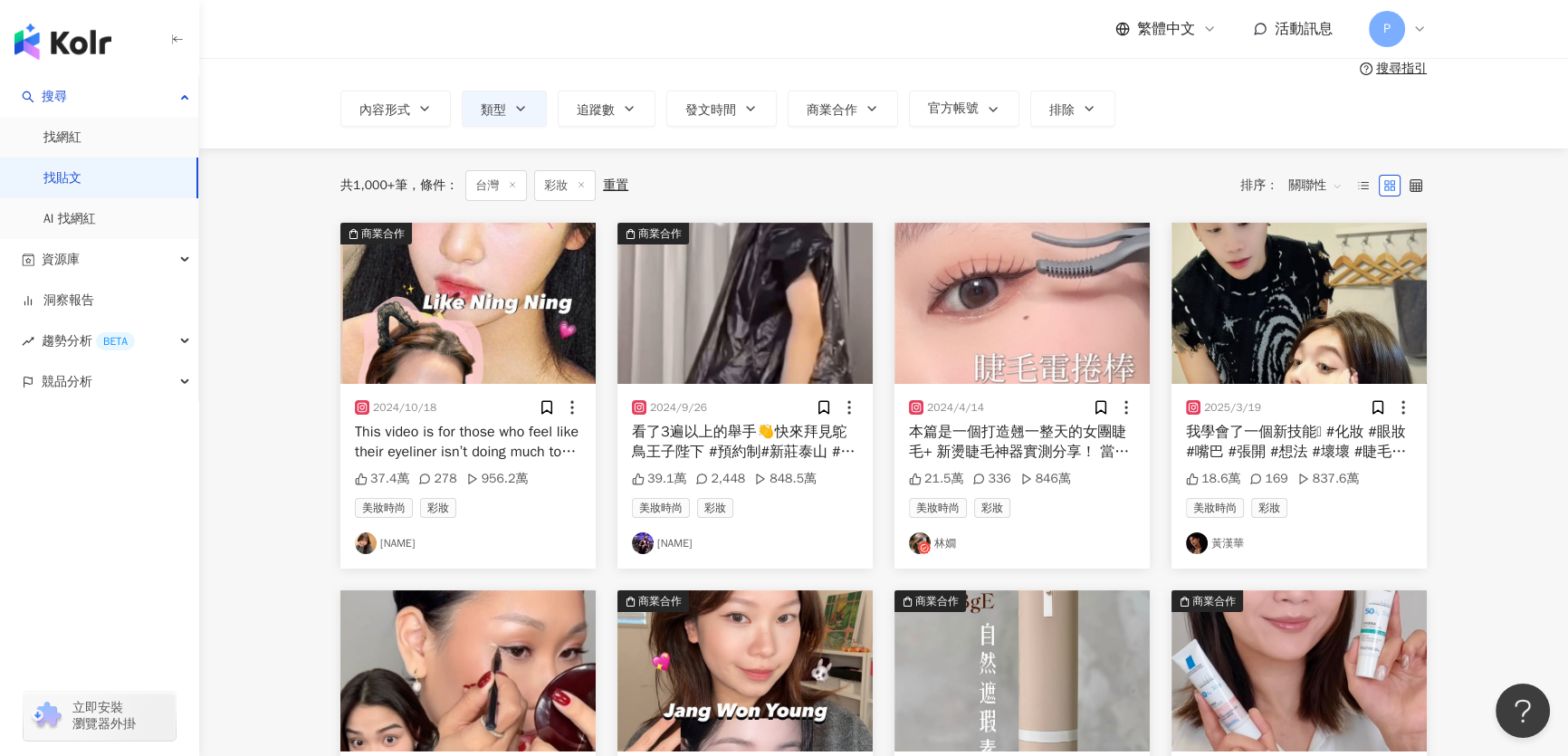 scroll, scrollTop: 164, scrollLeft: 0, axis: vertical 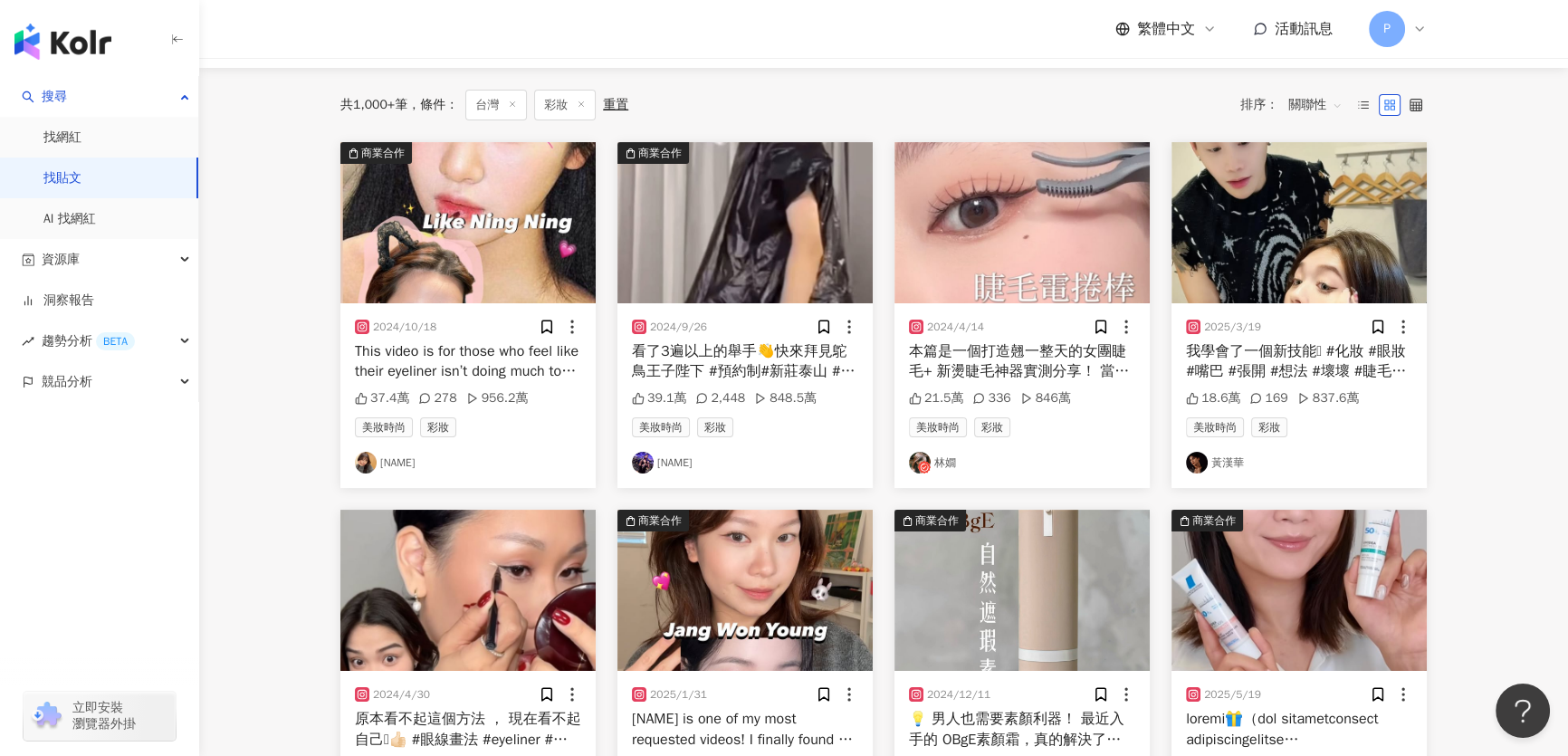 click at bounding box center (1022, 223) 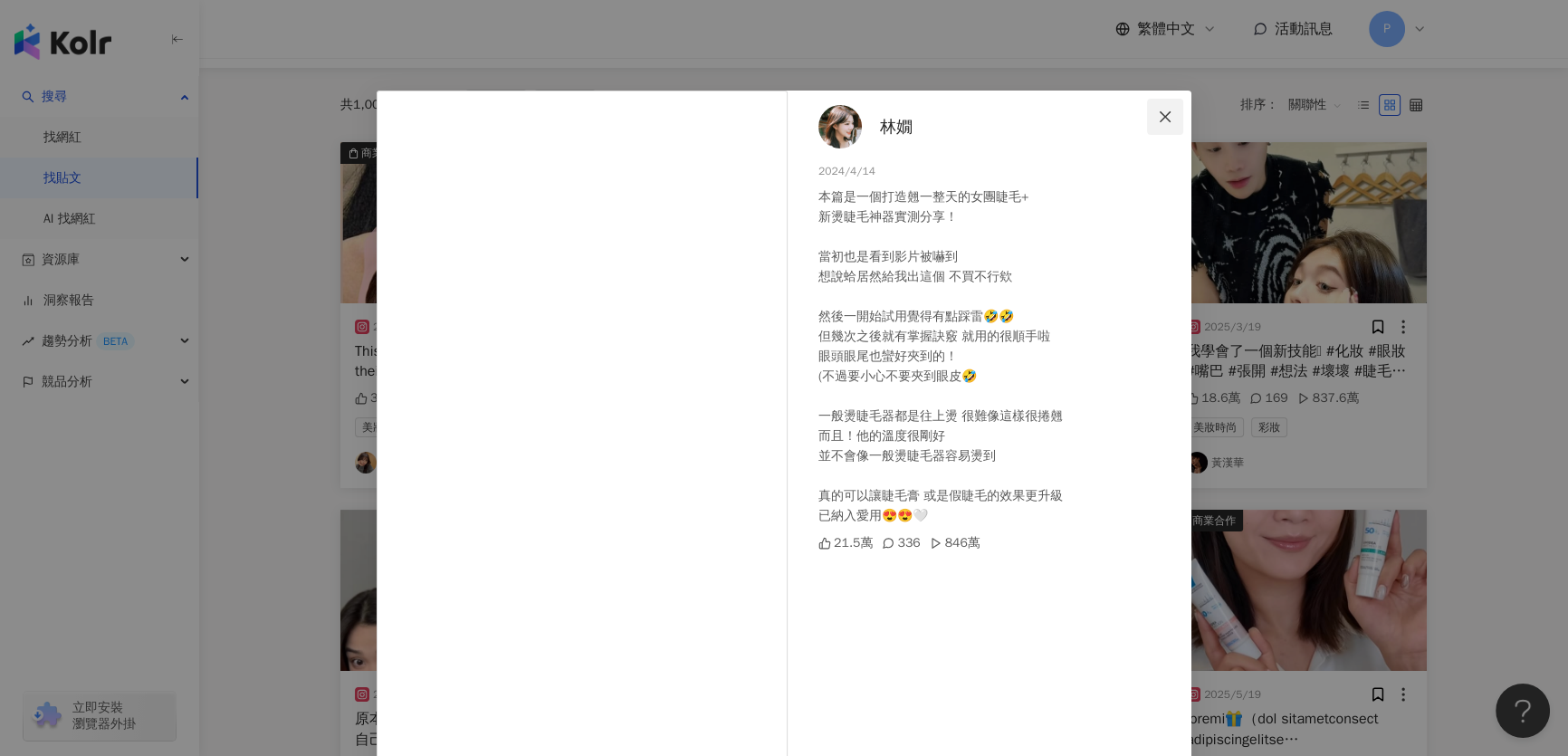 click at bounding box center [1165, 117] 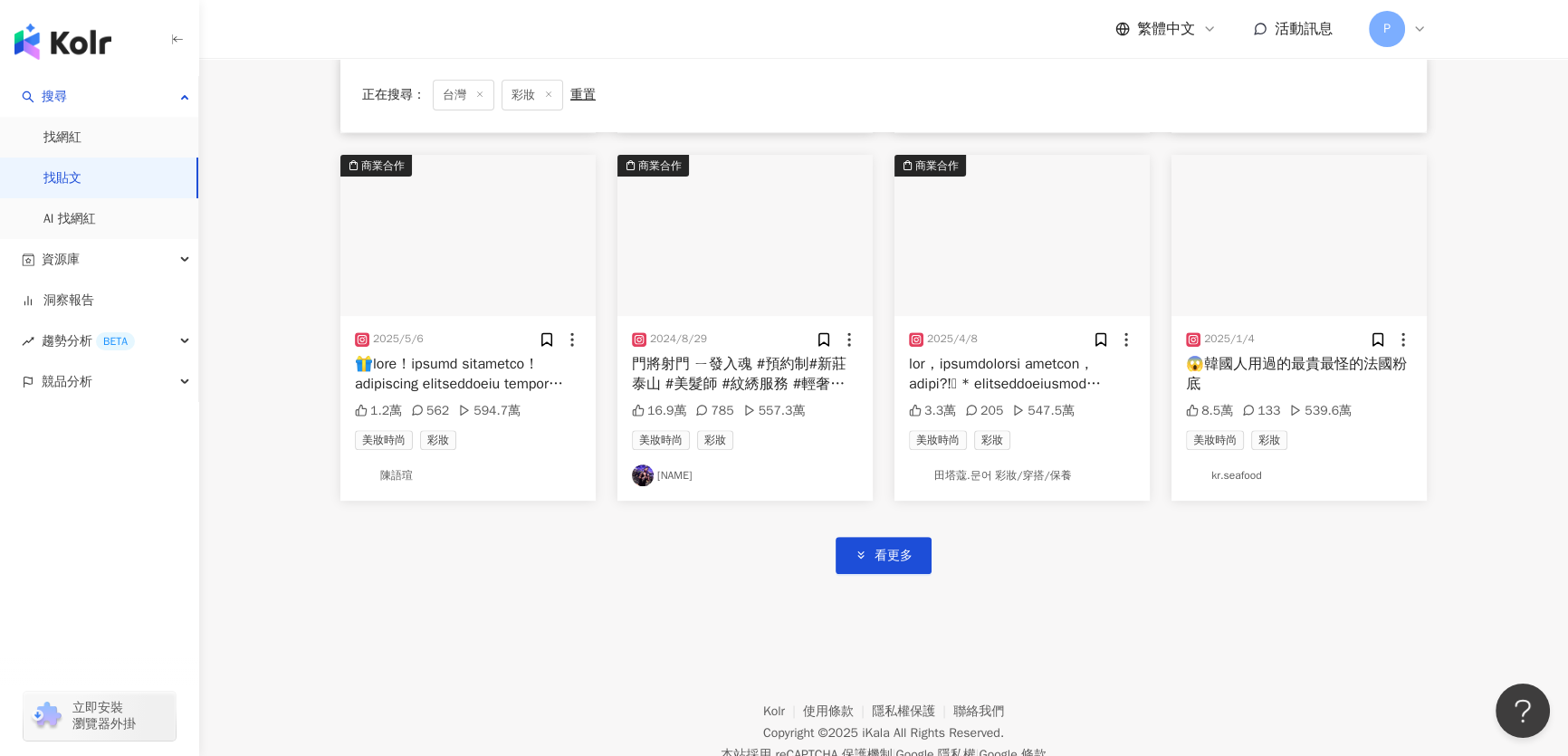 scroll, scrollTop: 950, scrollLeft: 0, axis: vertical 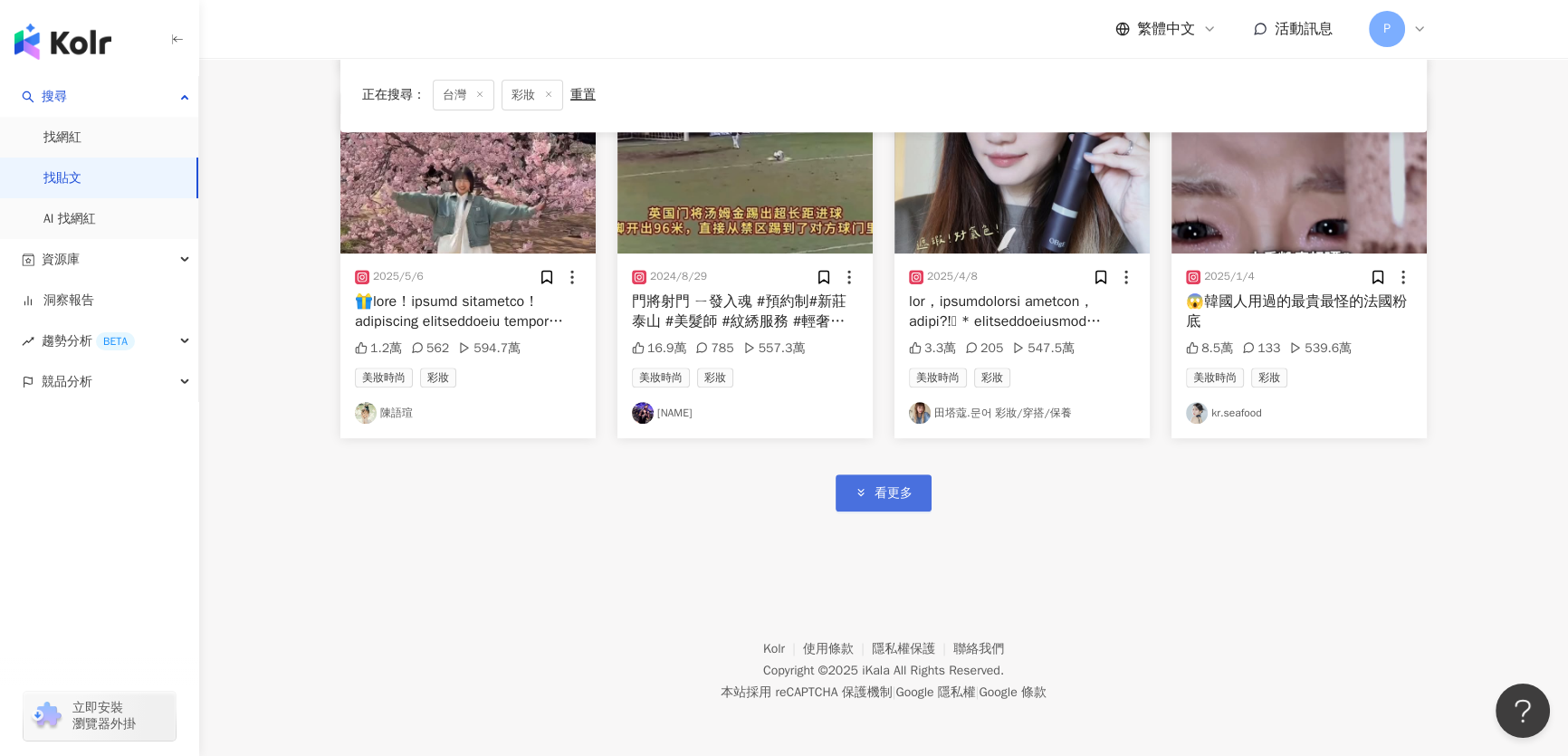 click on "看更多" at bounding box center (884, 493) 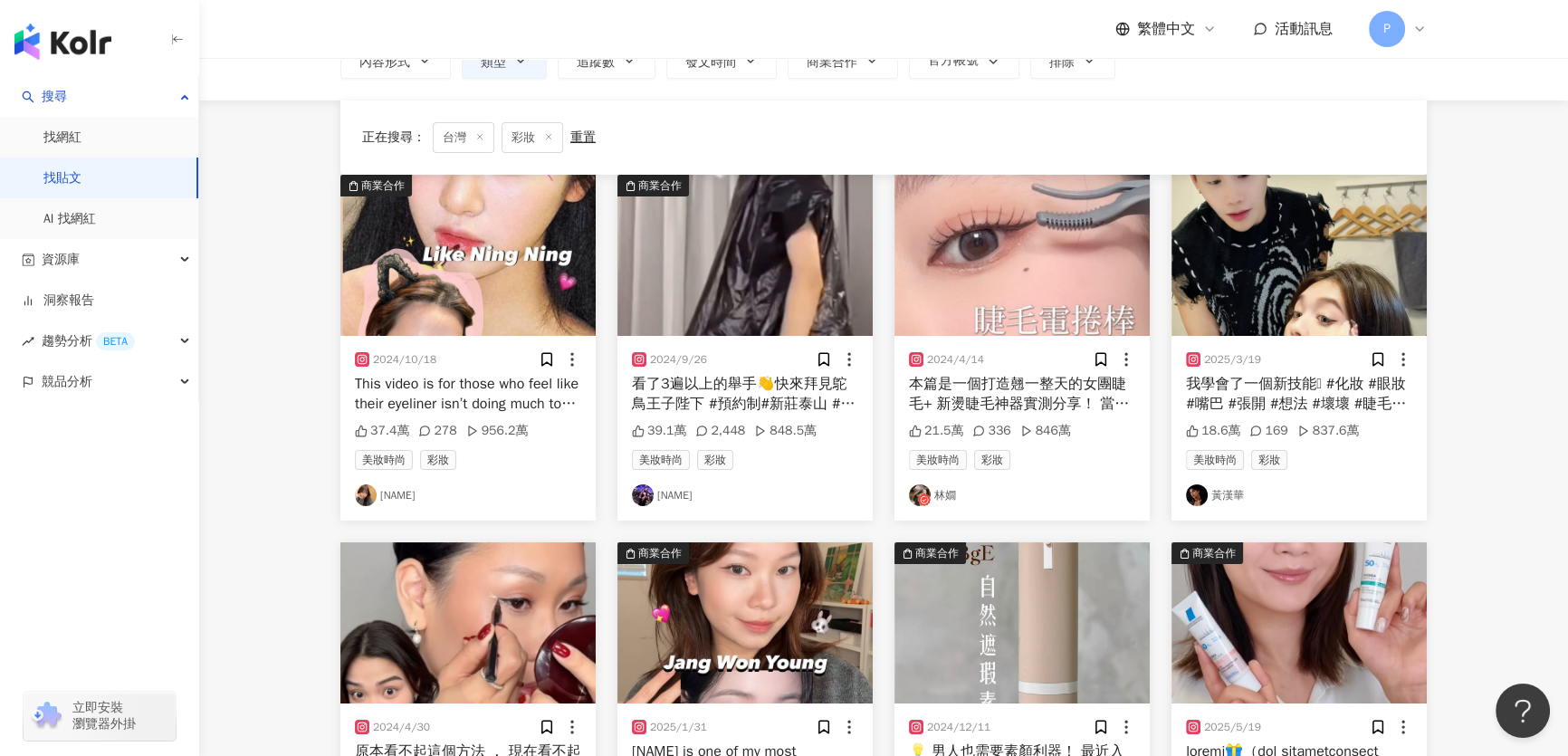scroll, scrollTop: 0, scrollLeft: 0, axis: both 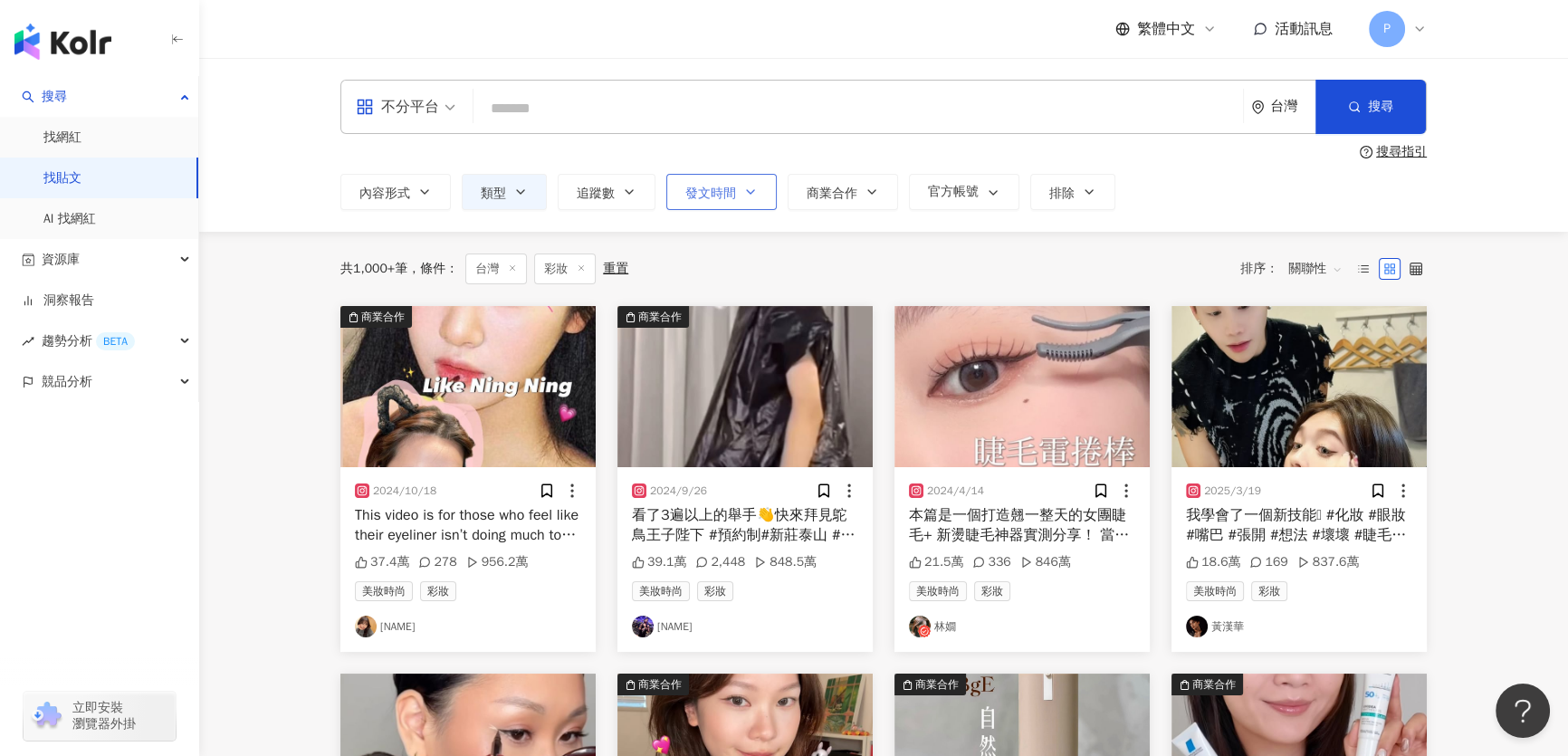 click on "發文時間" at bounding box center (711, 194) 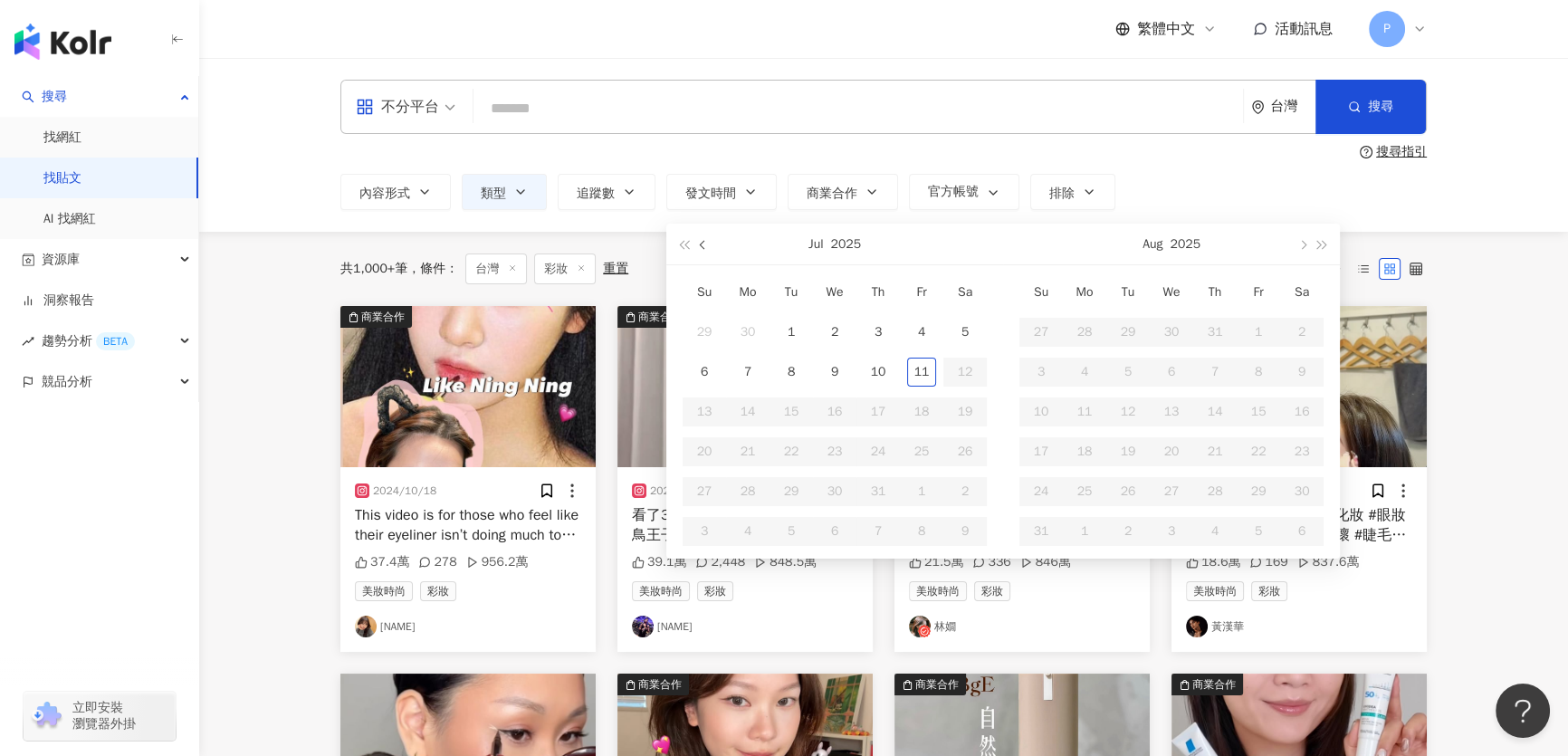 click at bounding box center (703, 244) 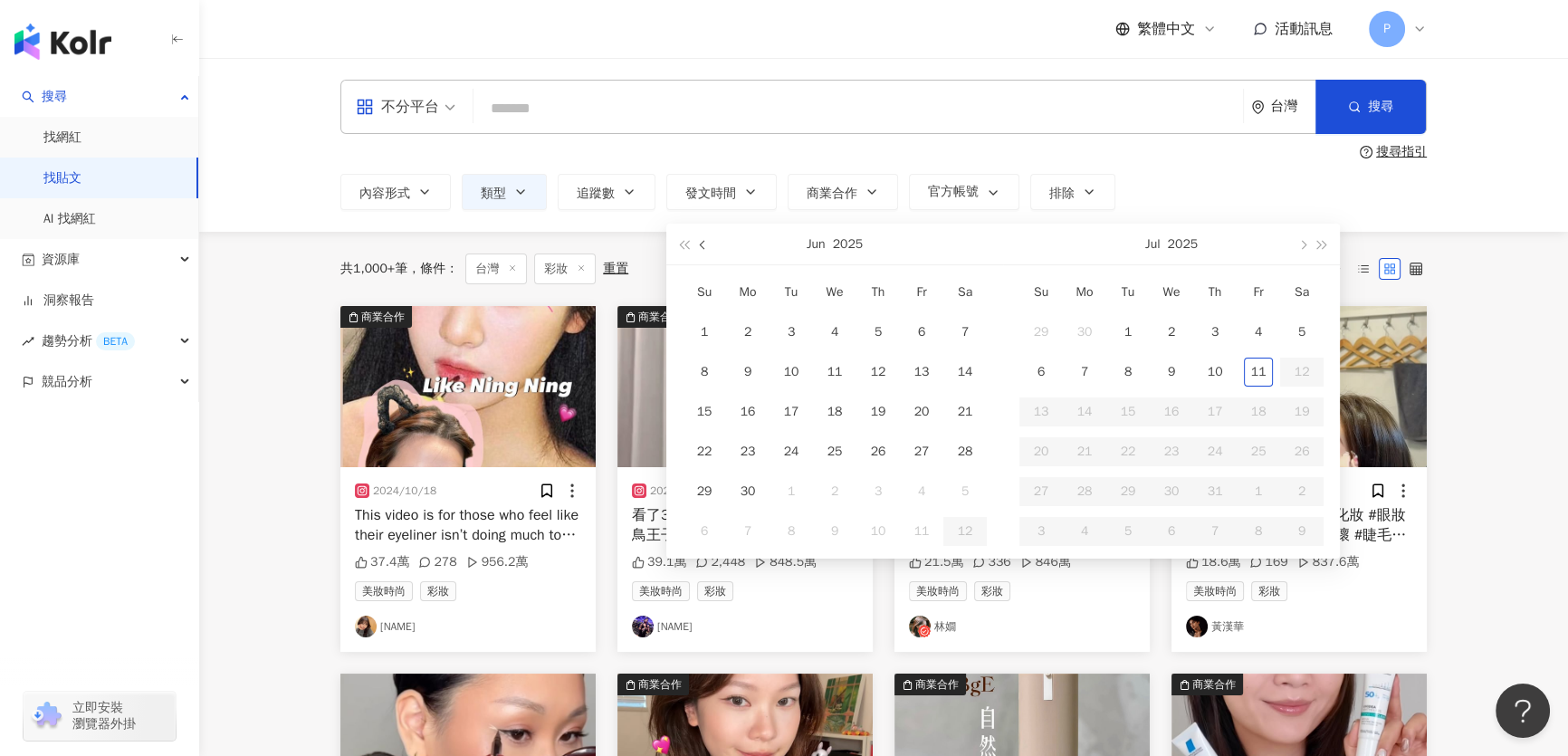 click at bounding box center (703, 244) 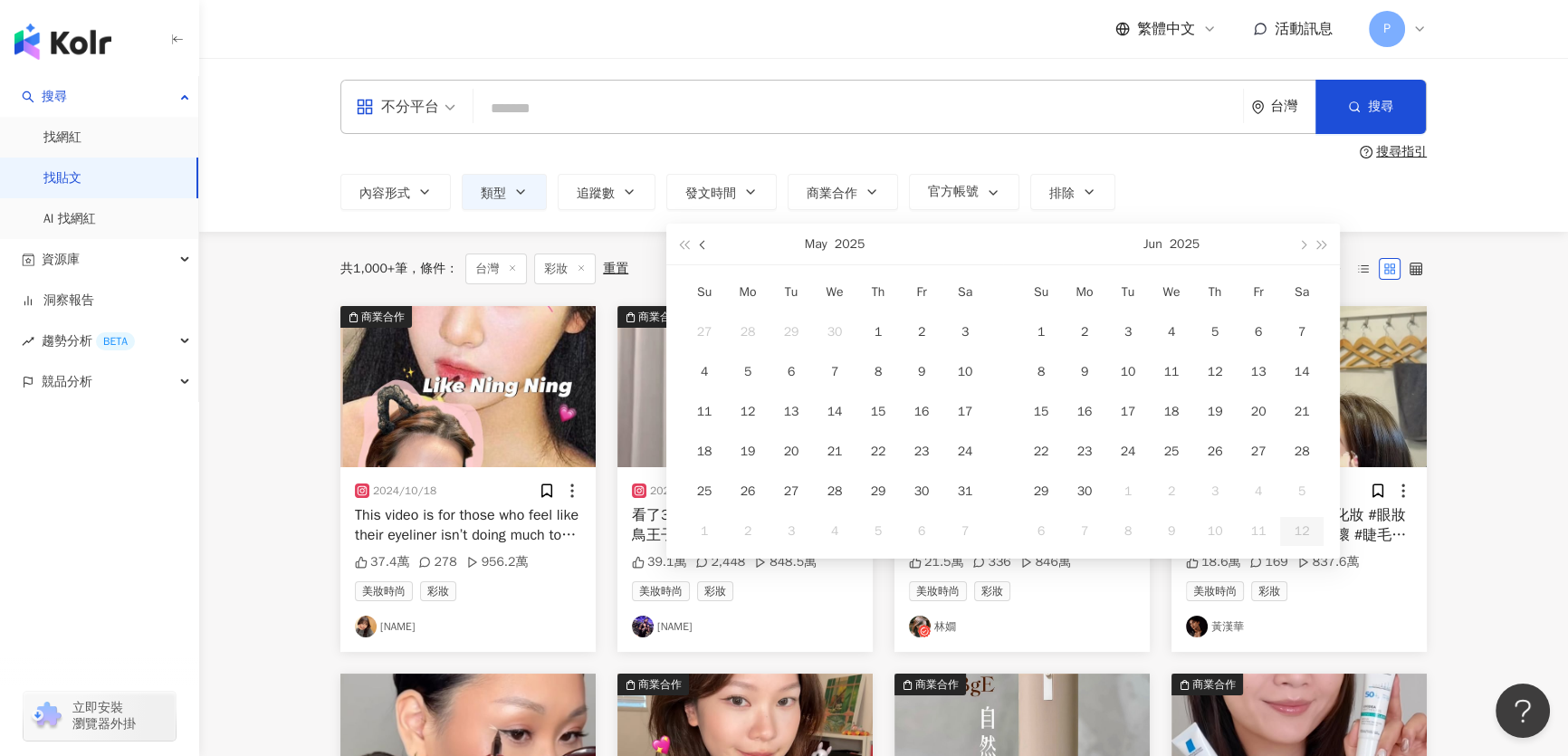 click at bounding box center (703, 244) 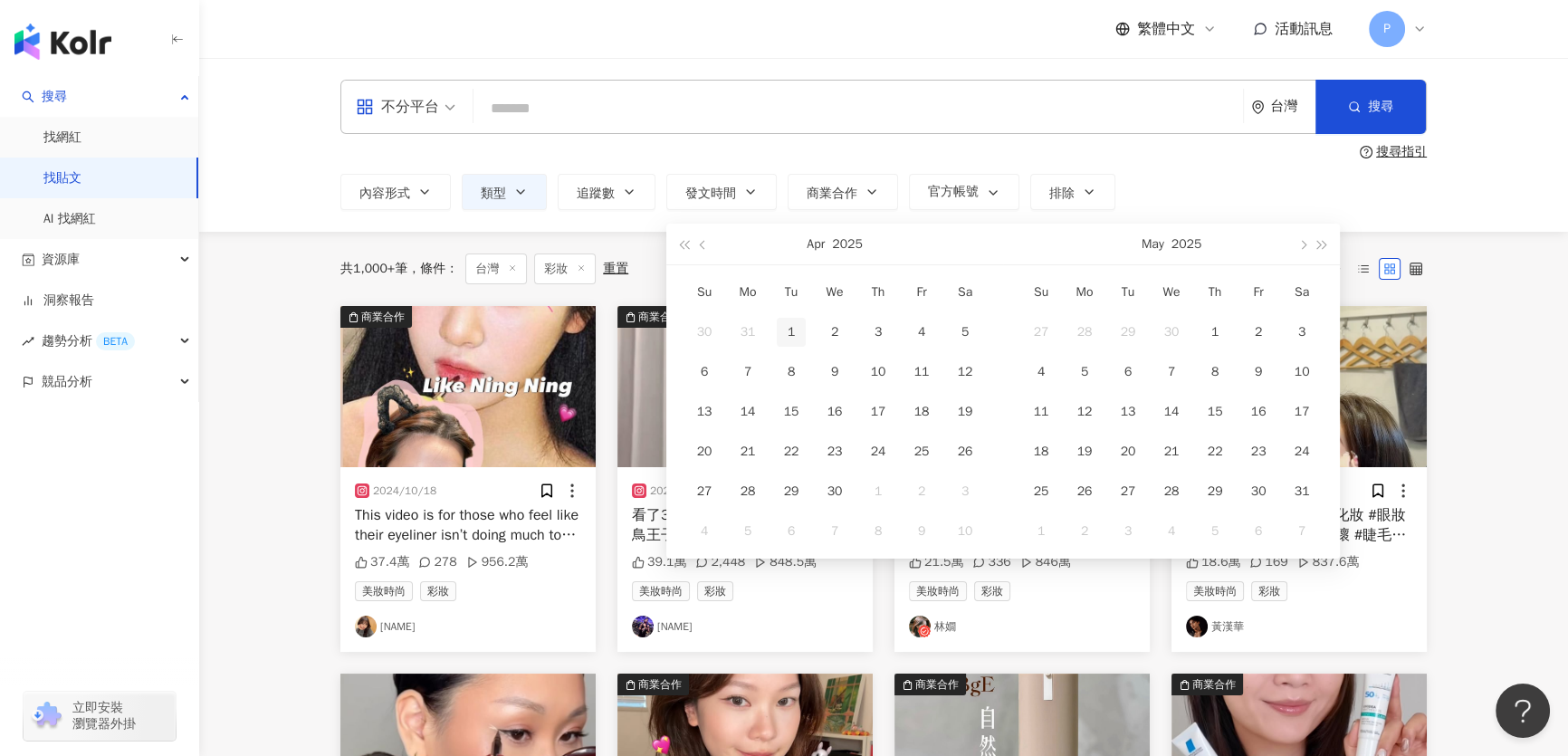 type on "**********" 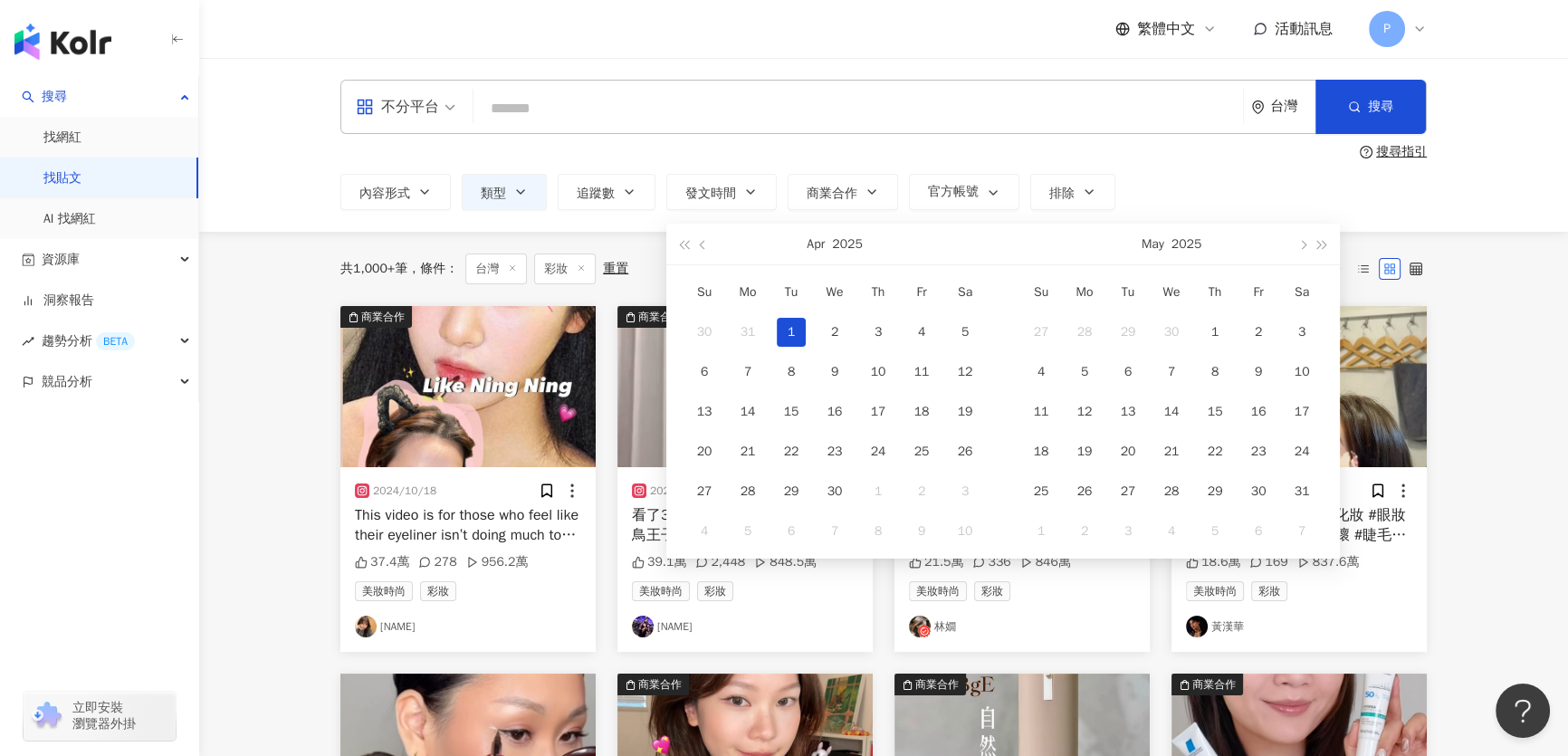 click on "1" at bounding box center (791, 332) 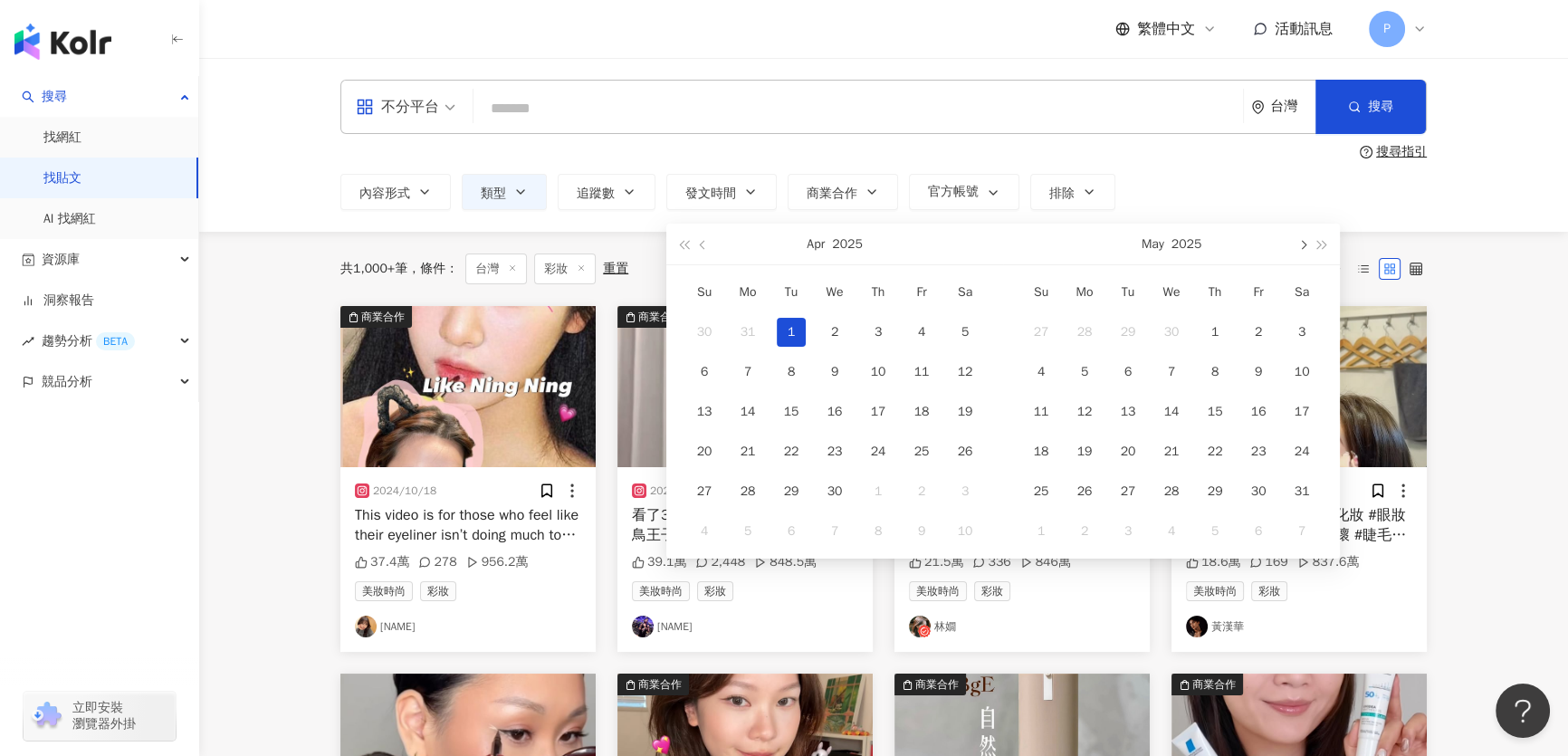 click at bounding box center [1302, 244] 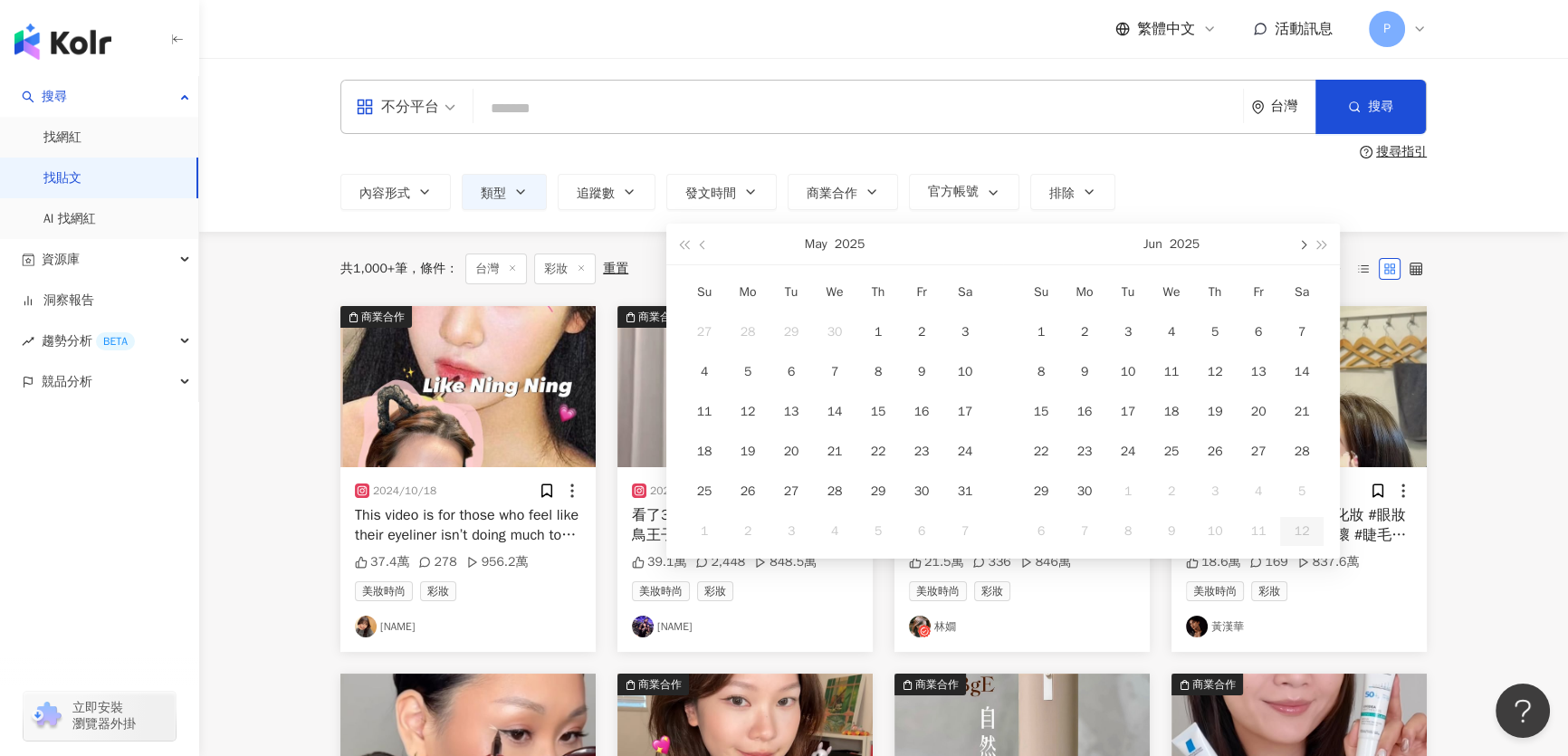 click at bounding box center [1302, 244] 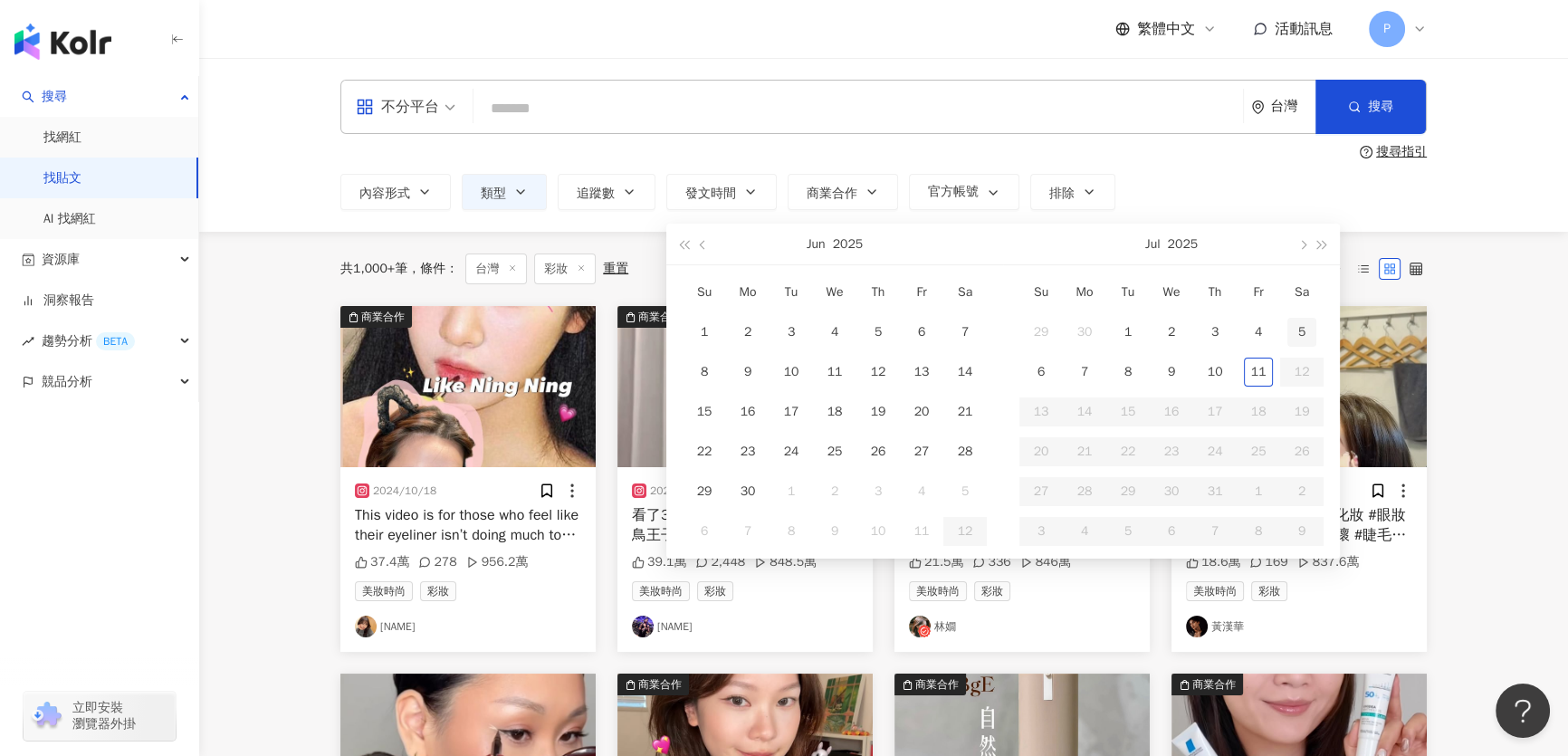 type on "**********" 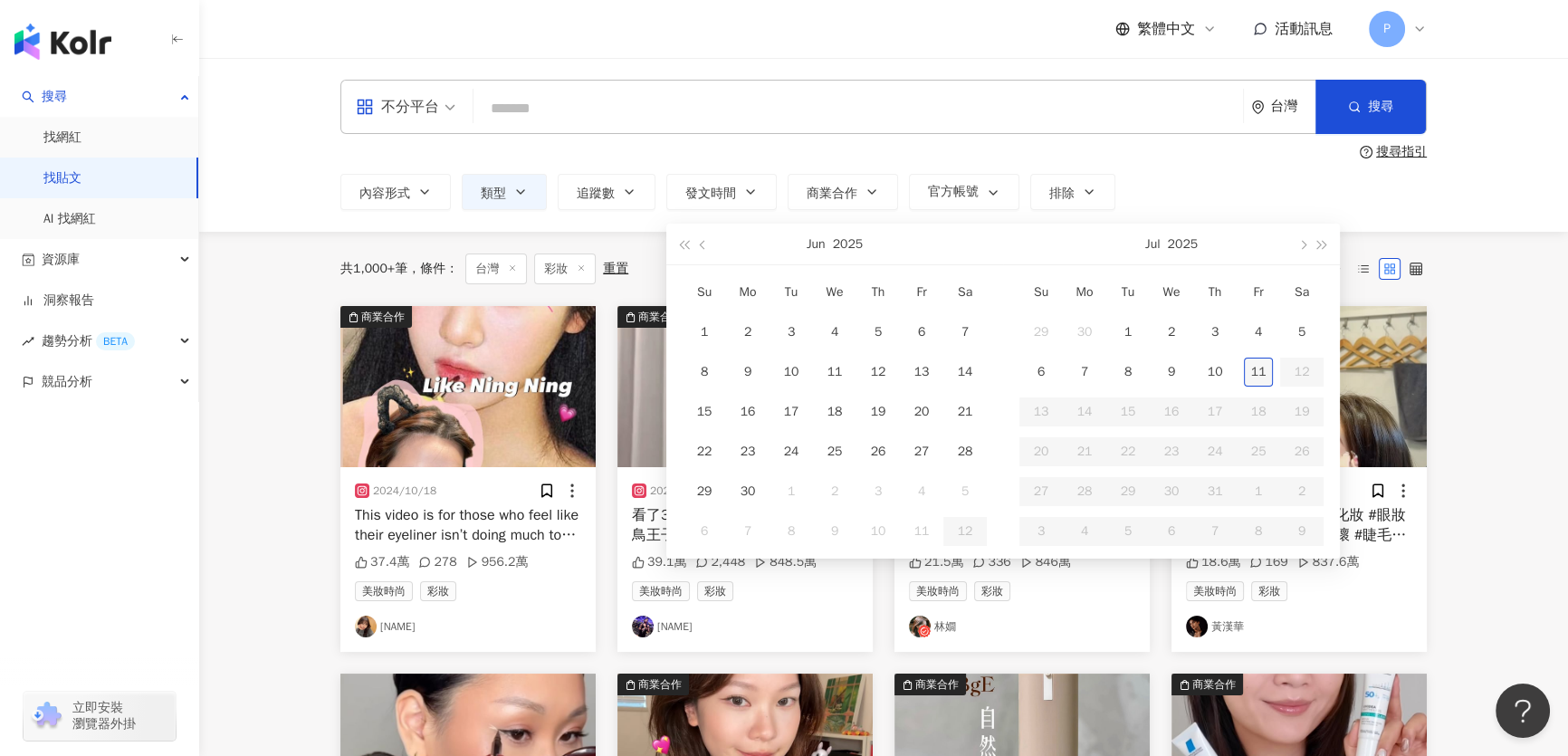 type on "**********" 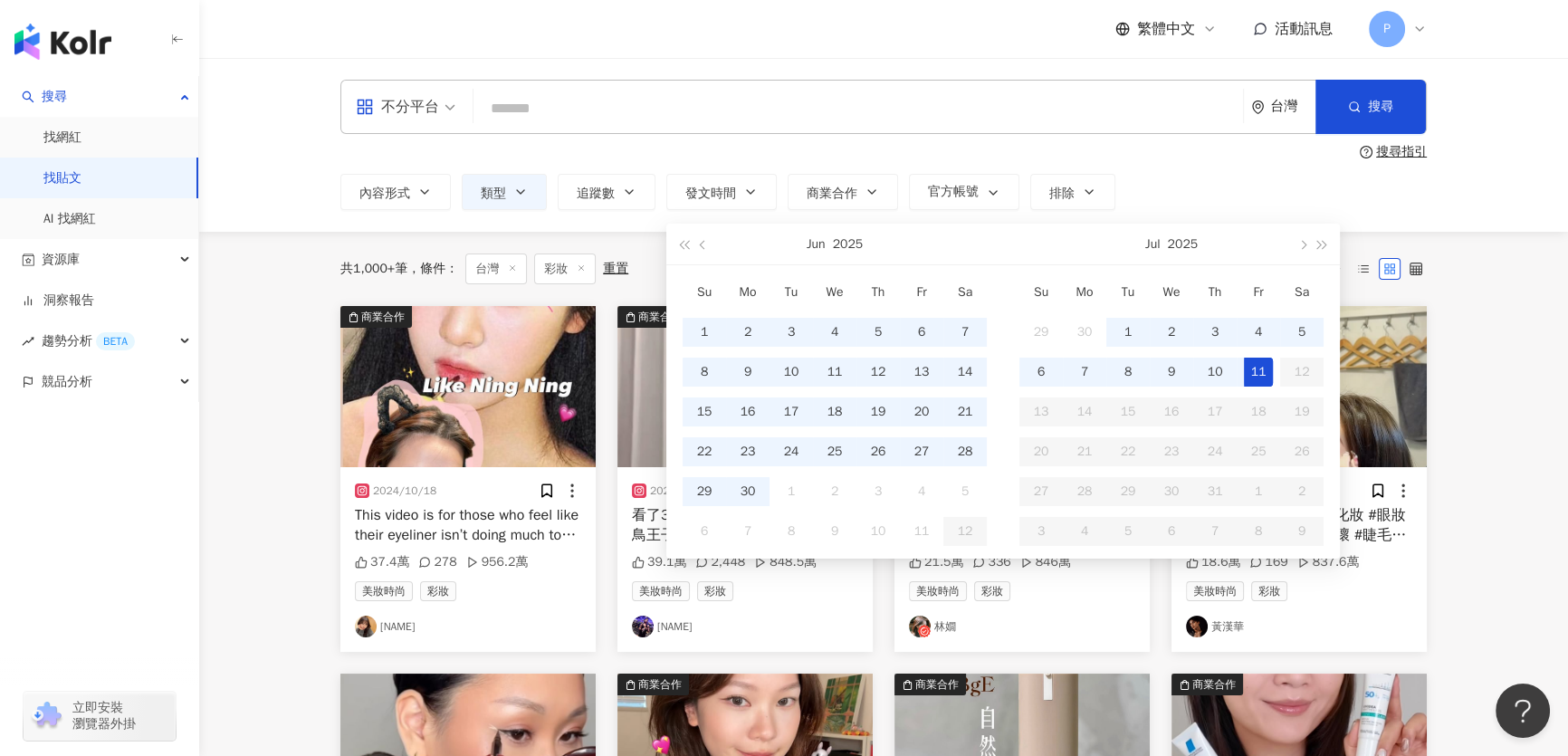 click on "11" at bounding box center (1258, 372) 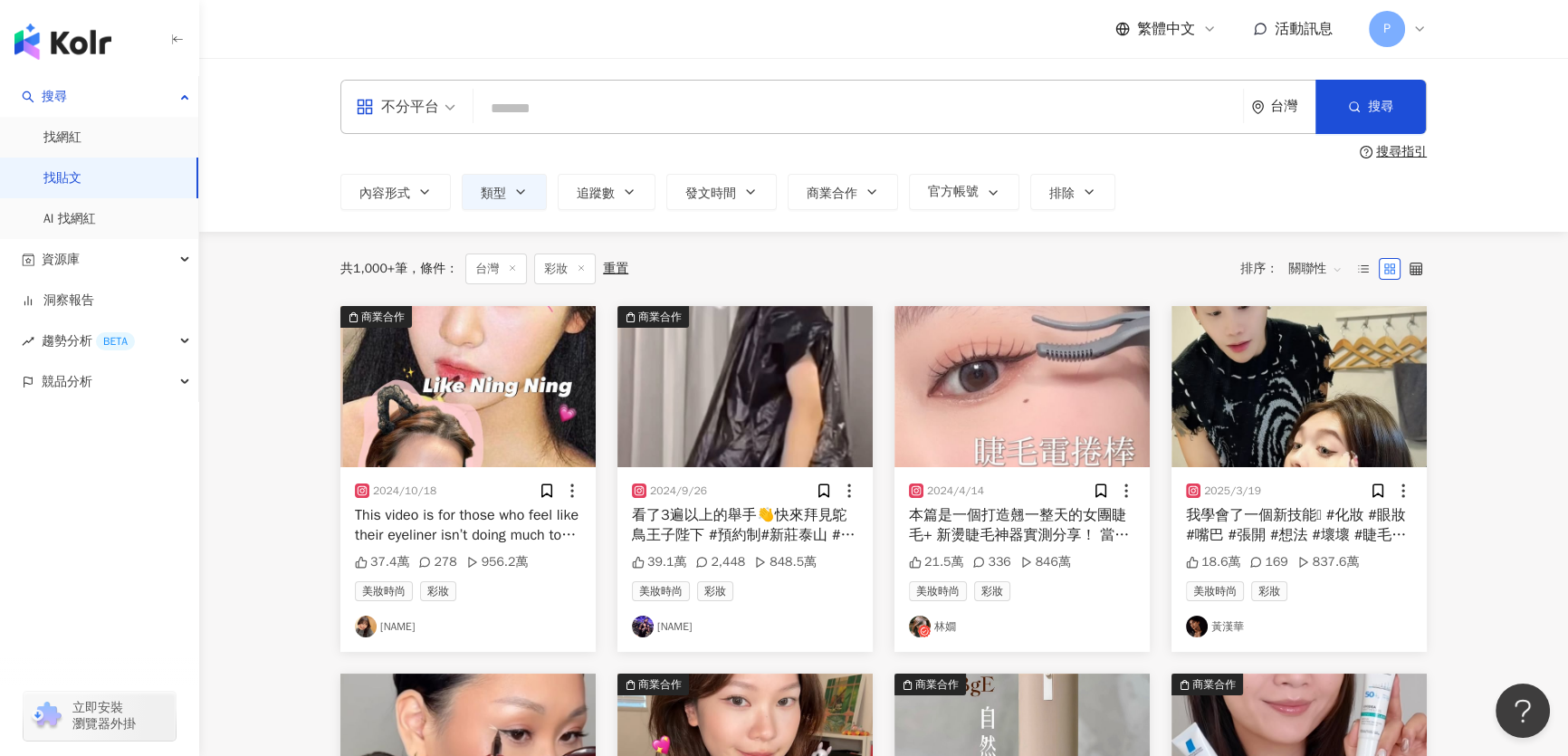 type 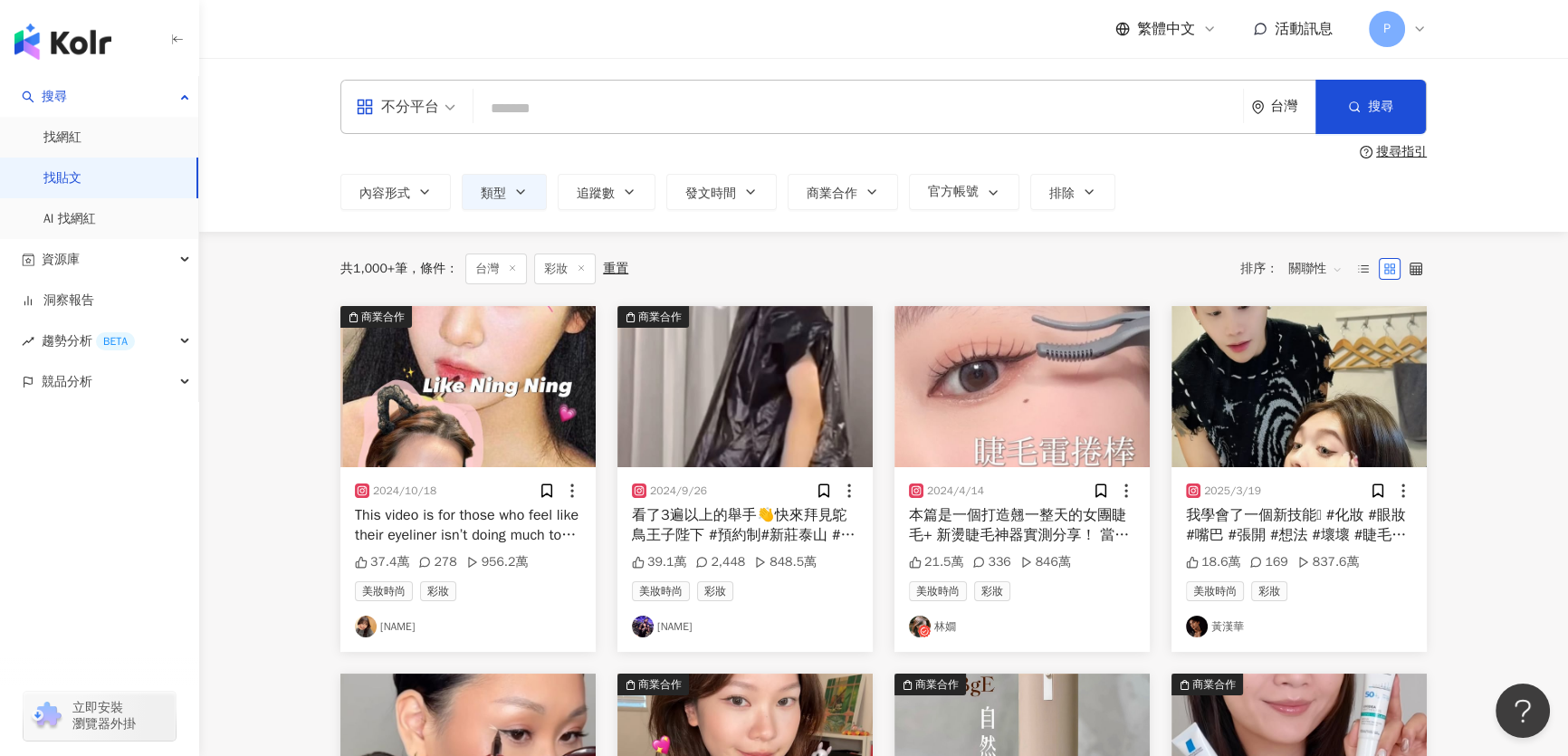 type 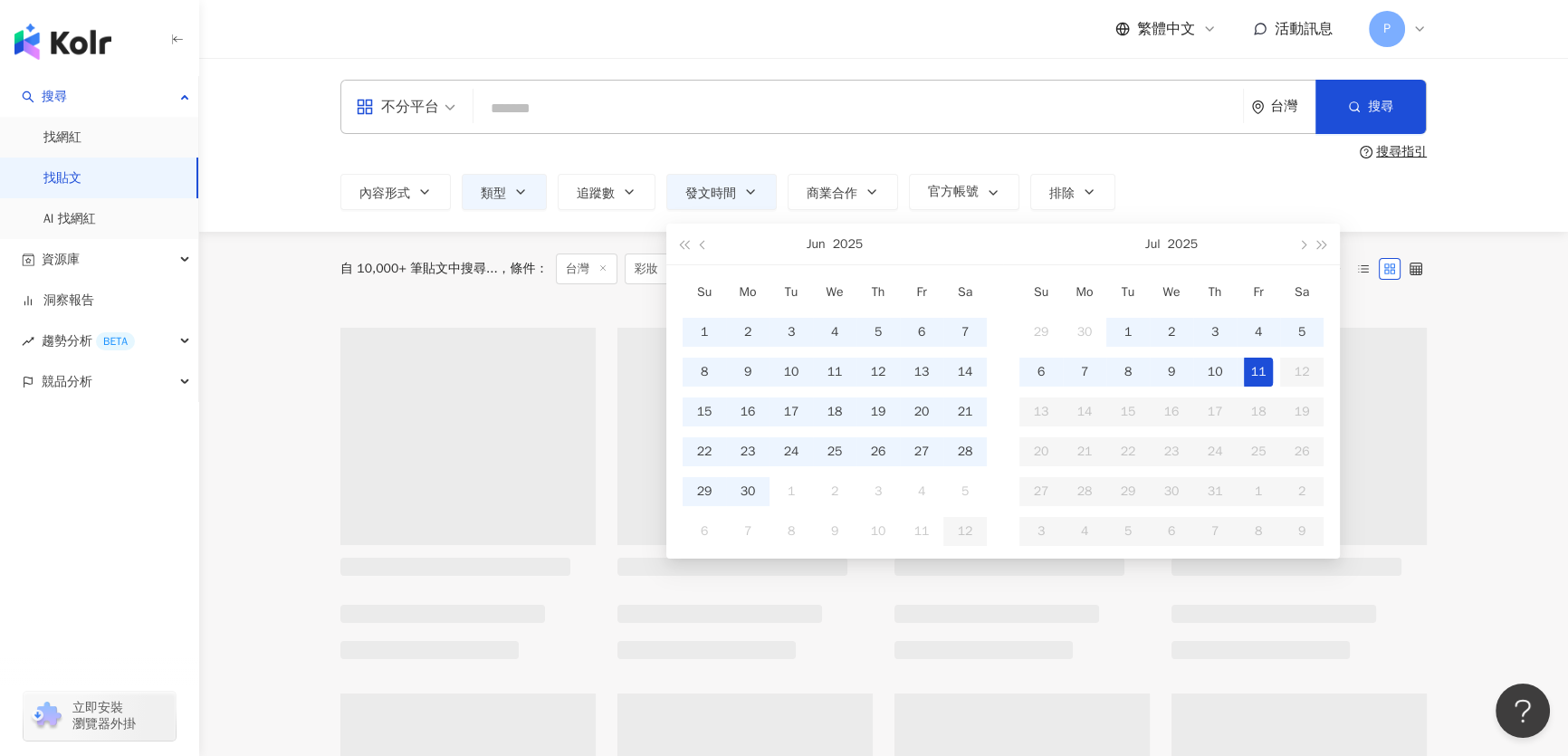 type on "**********" 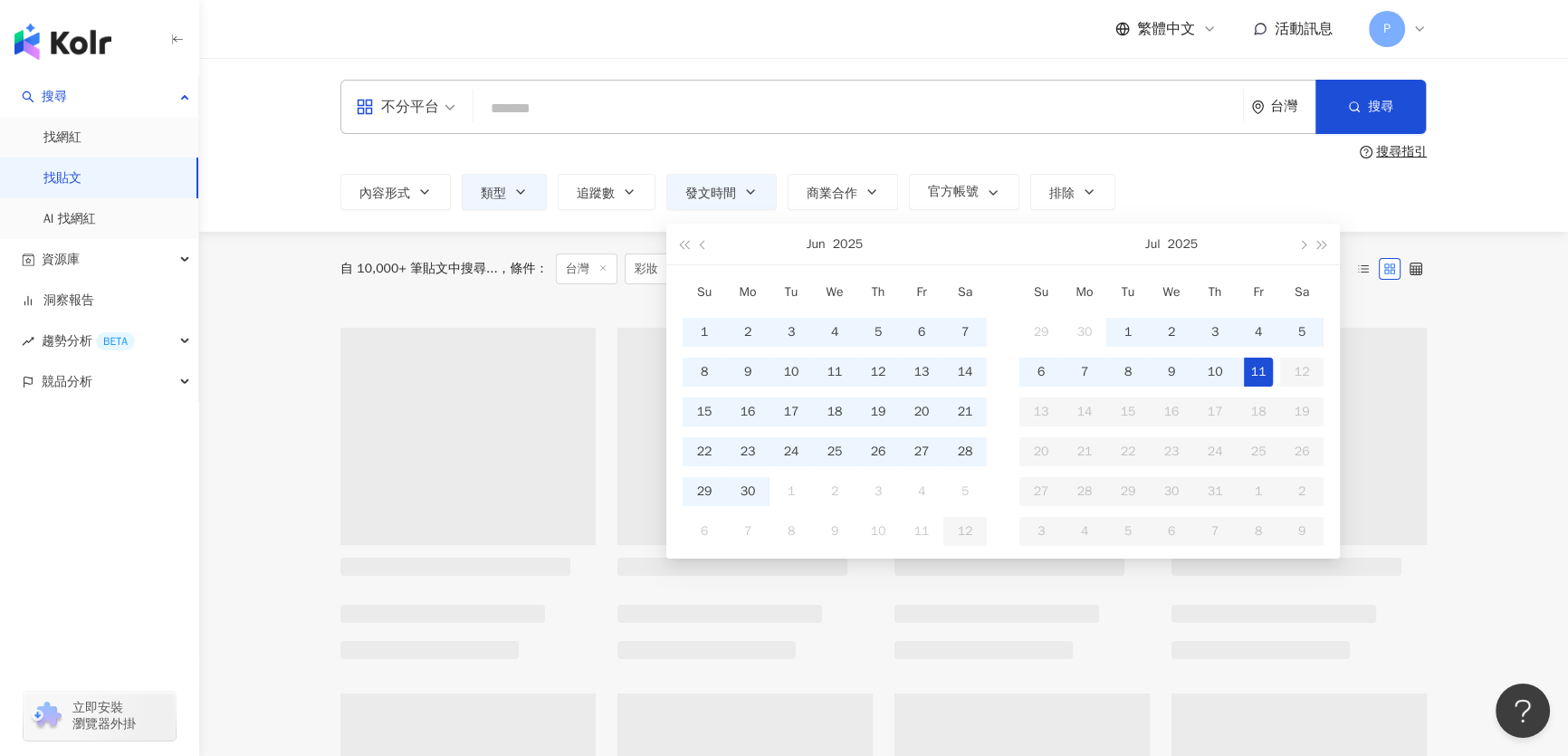 type on "**********" 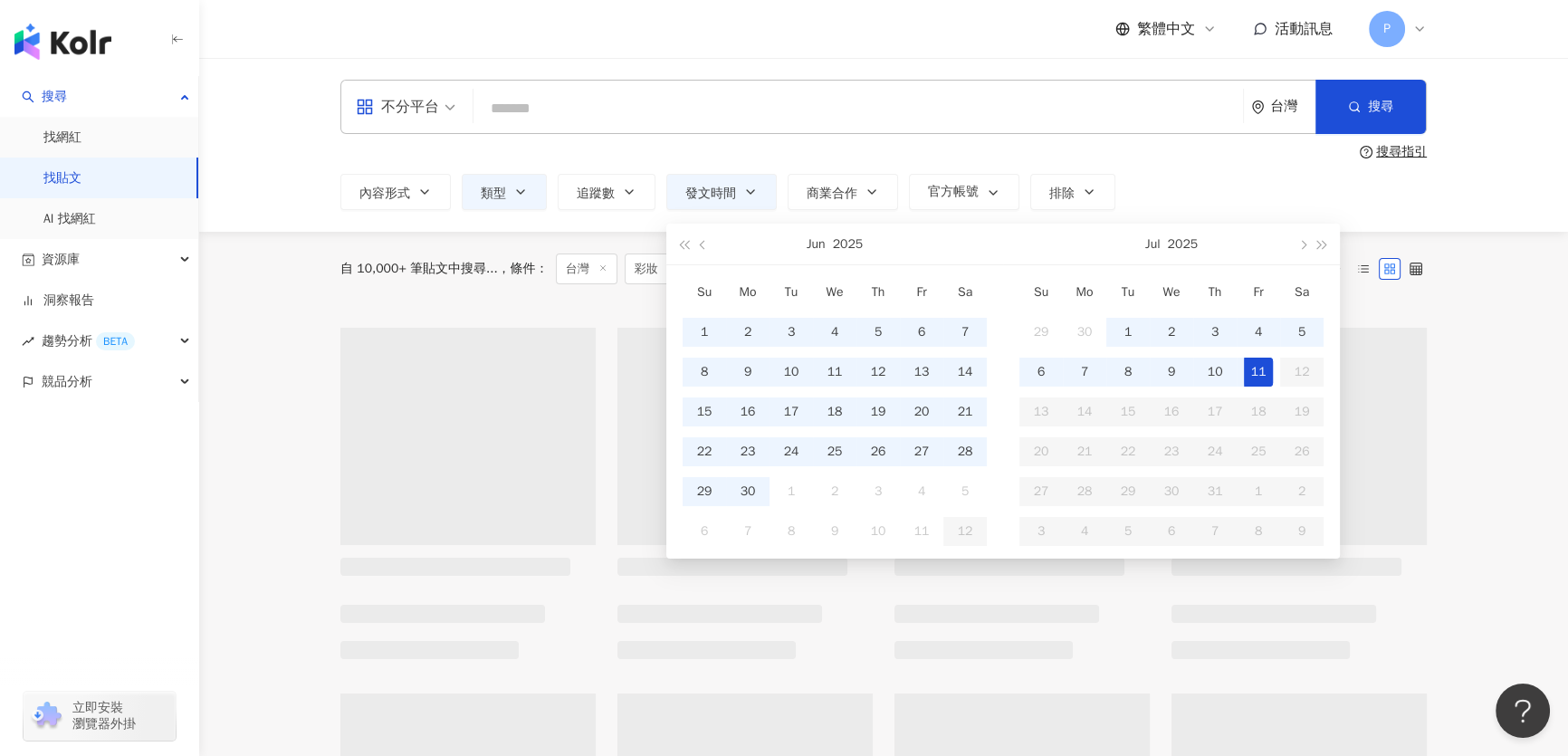 click on "自 10,000+ 筆貼文中搜尋... 條件 ： 台灣 彩妝 發文時間：2025/4/1 - 2025/7/11 重置 排序： 關聯性" at bounding box center [884, 269] 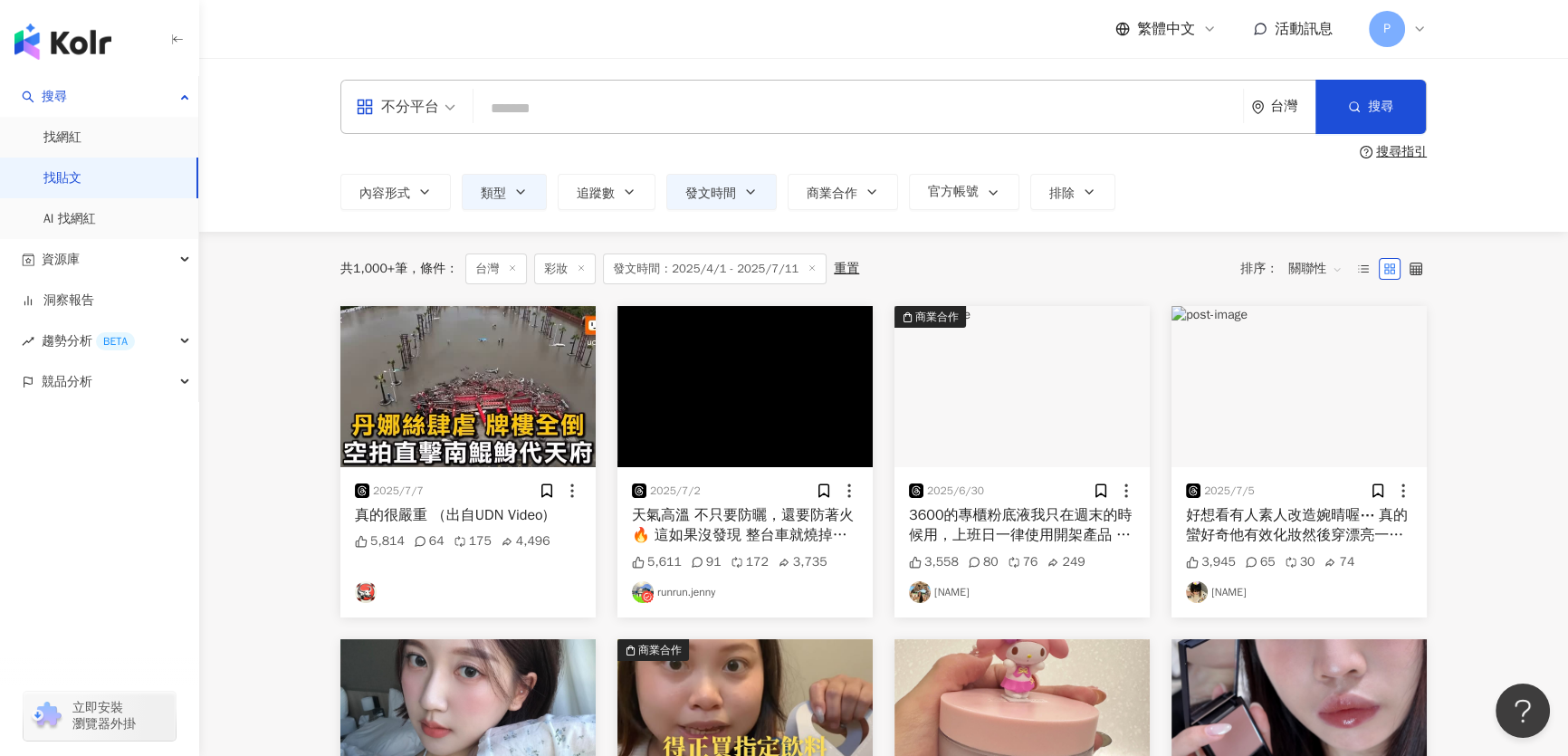 click on "關聯性" at bounding box center [1315, 269] 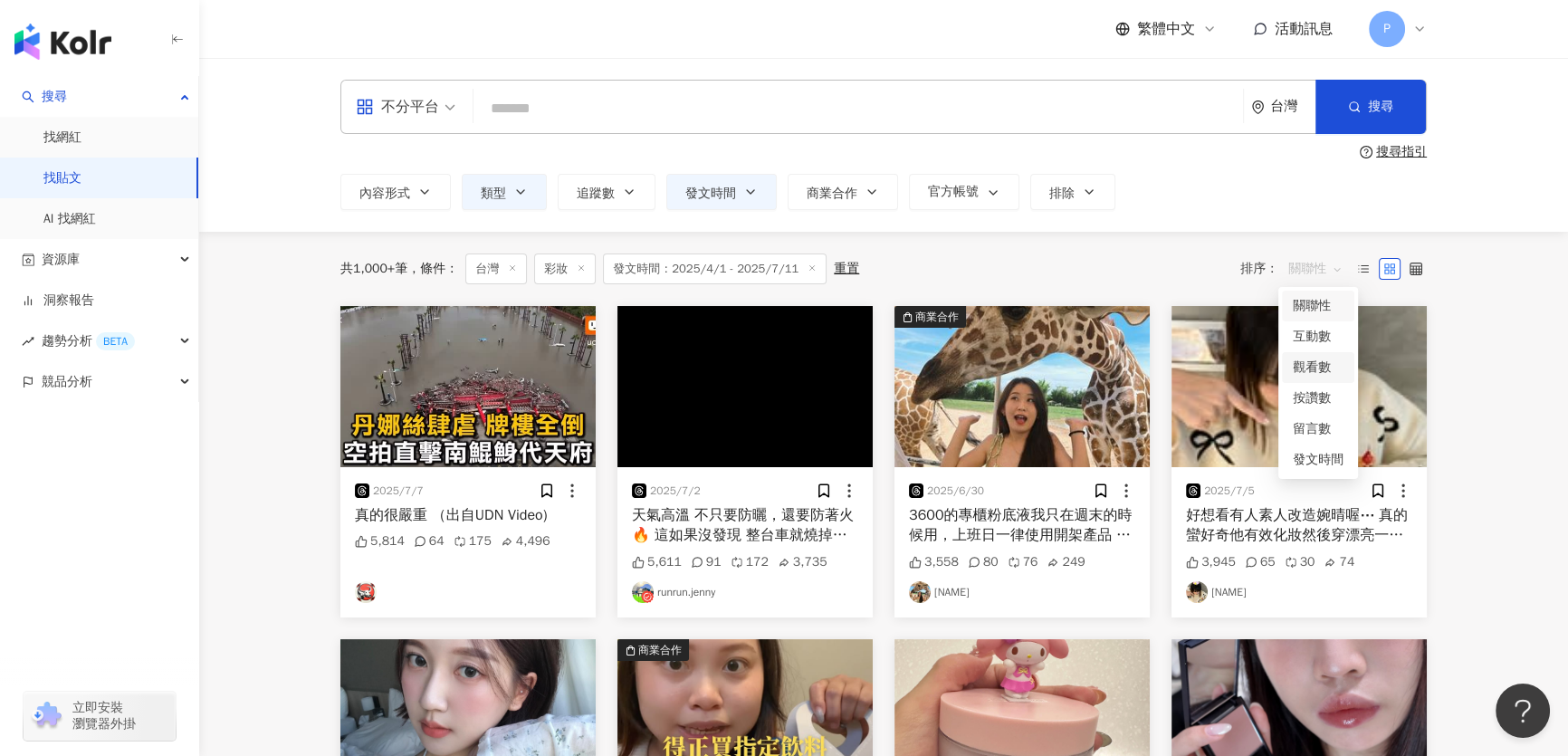 click on "觀看數" at bounding box center (1318, 368) 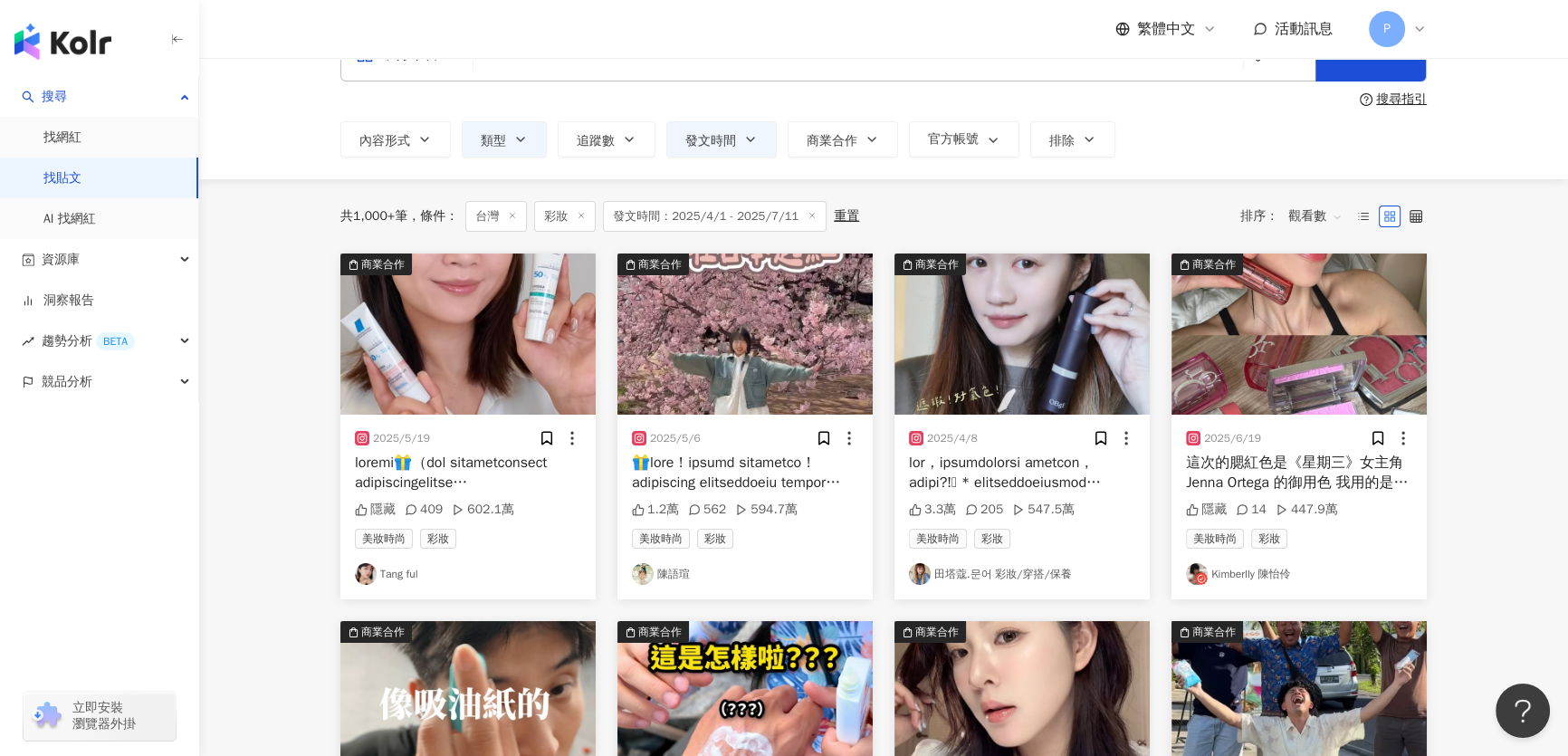scroll, scrollTop: 81, scrollLeft: 0, axis: vertical 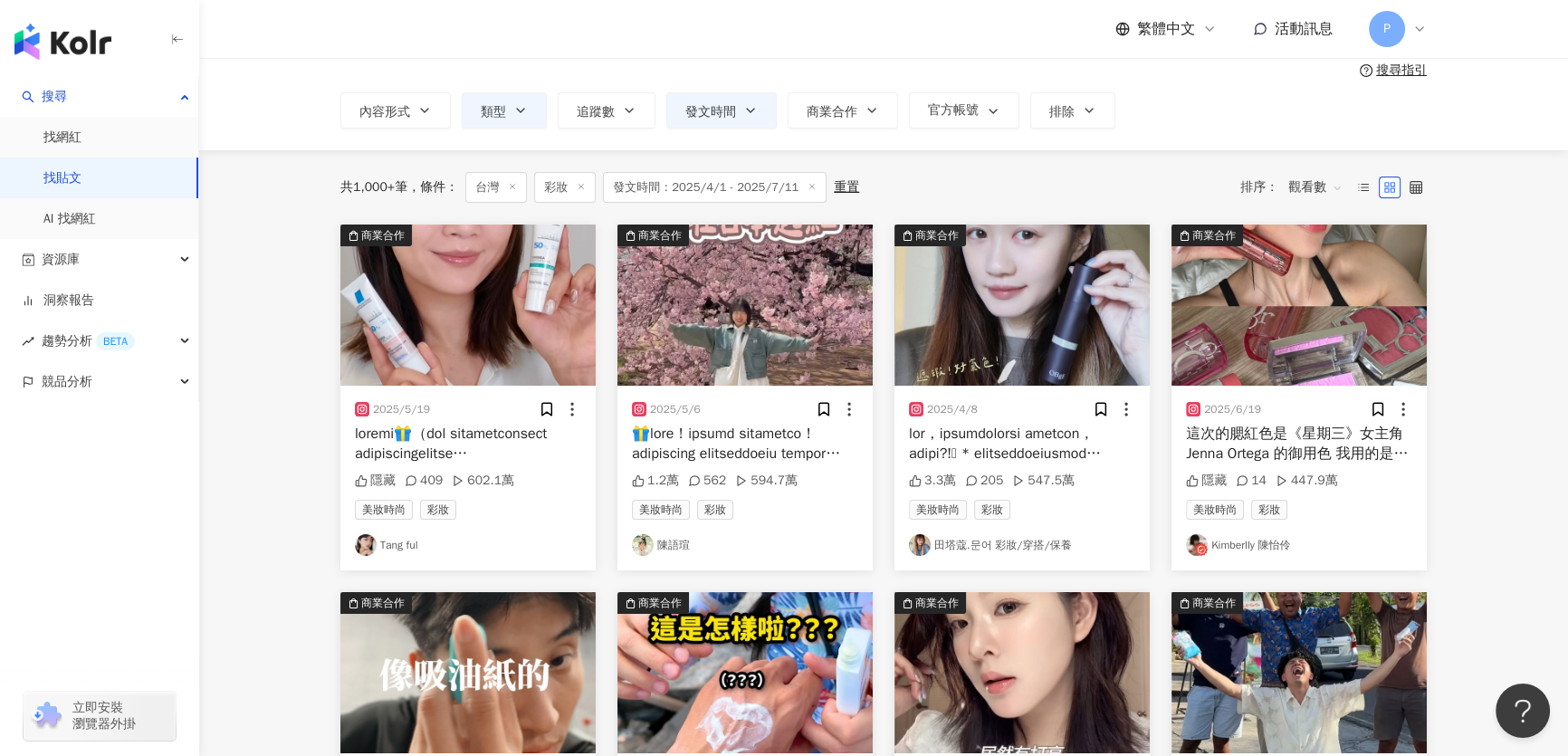 click at bounding box center (1022, 305) 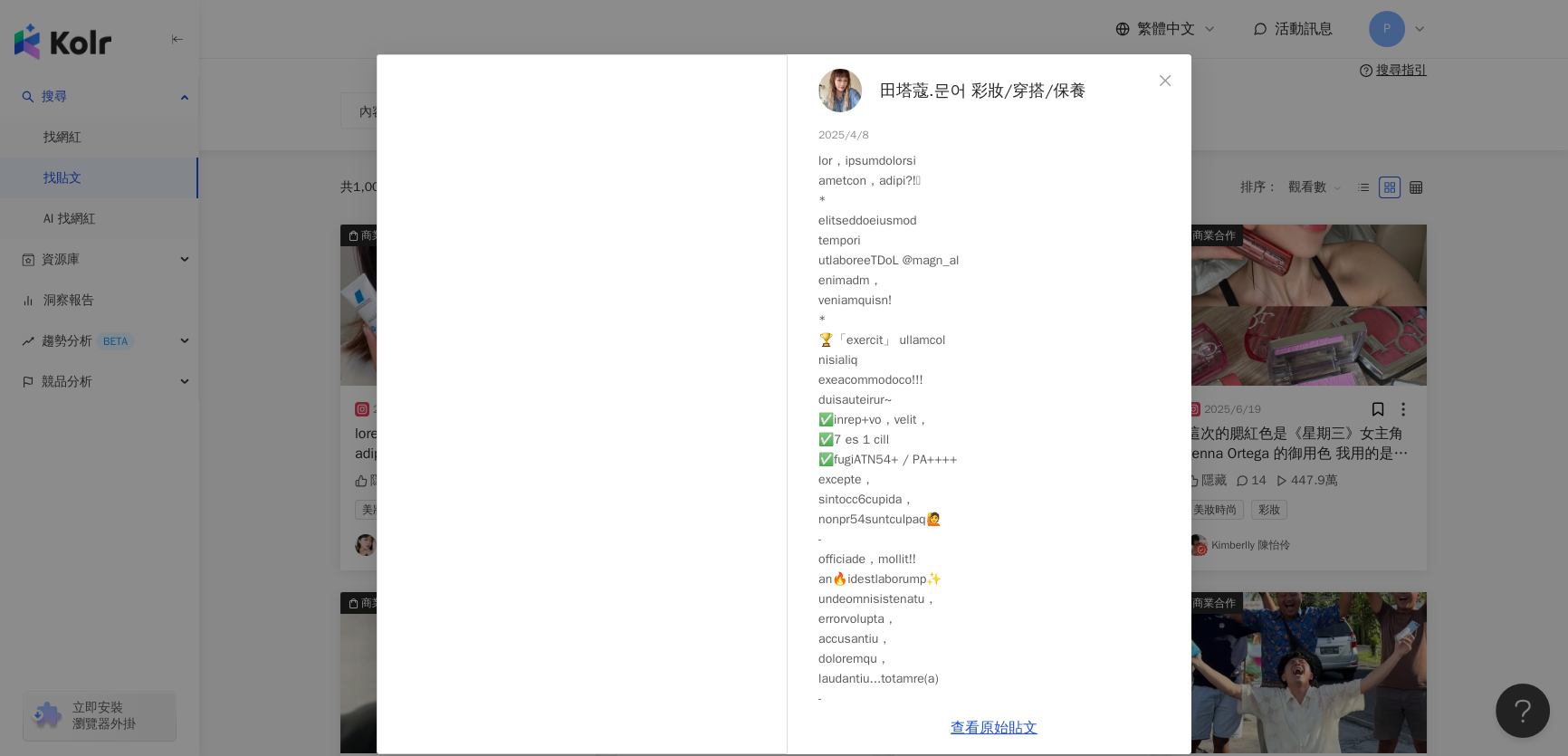 scroll, scrollTop: 55, scrollLeft: 0, axis: vertical 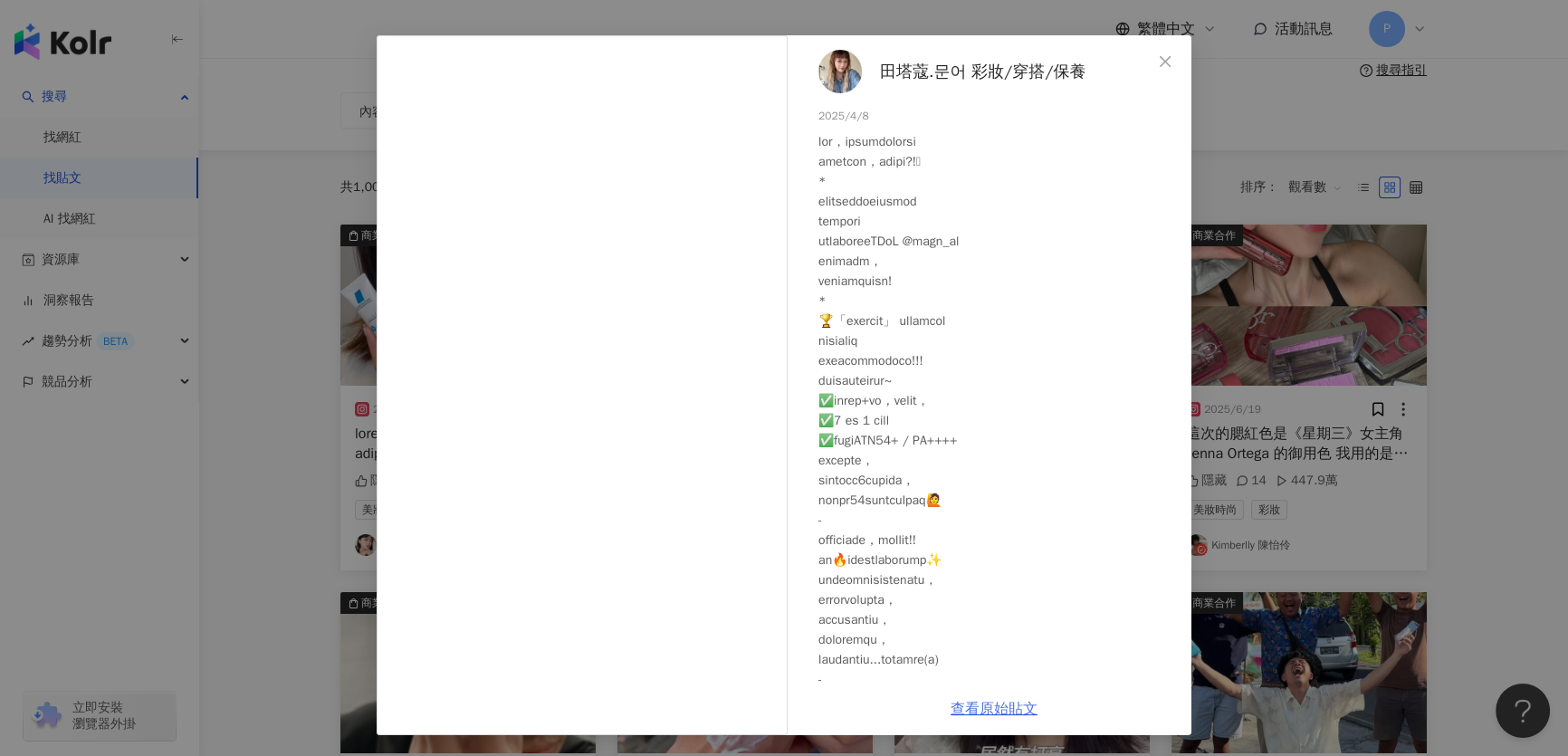 click on "查看原始貼文" at bounding box center [994, 709] 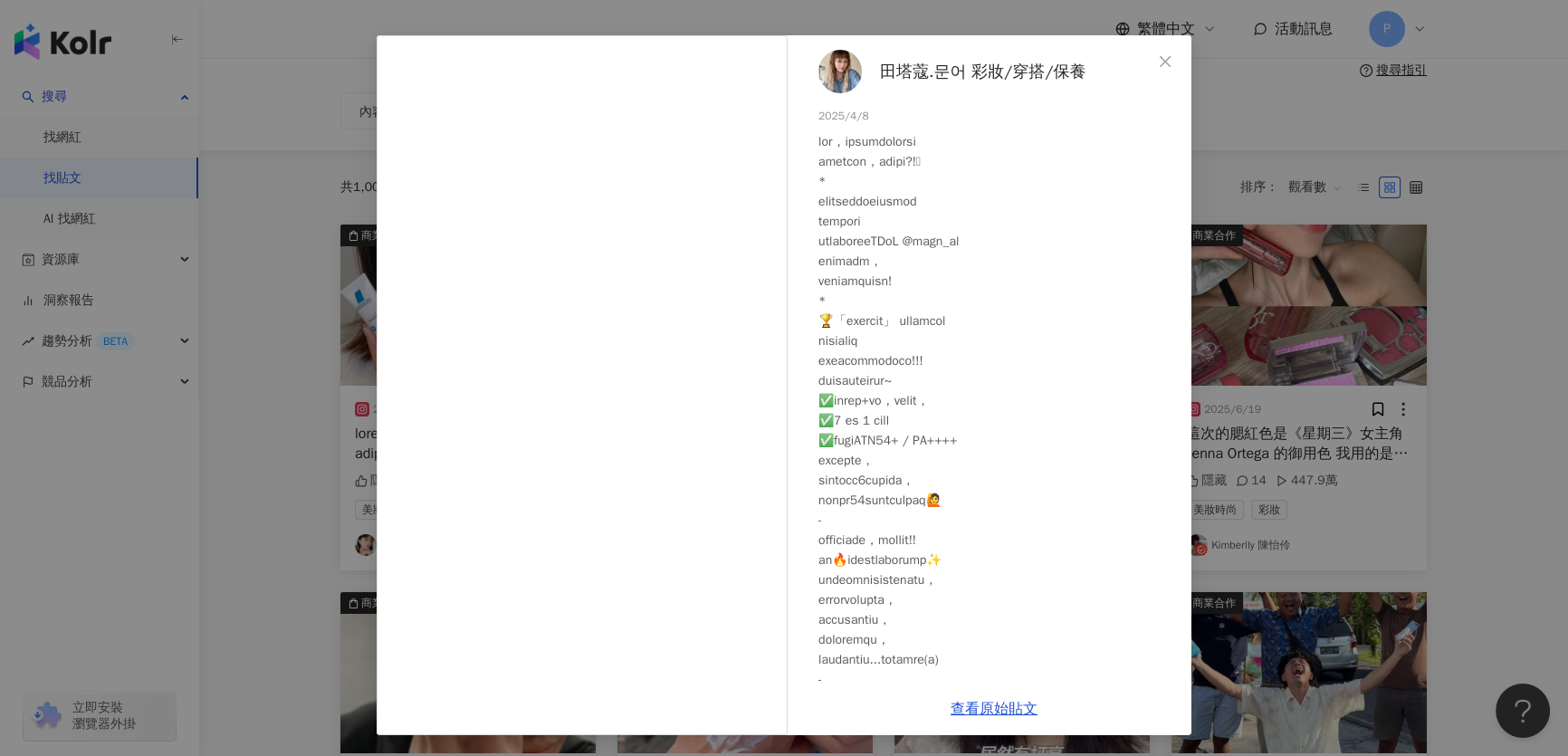 click on "田塔蔻.문어 彩妝/穿搭/保養 2025/4/8 3.3萬 205 547.5萬 查看原始貼文" at bounding box center [784, 378] 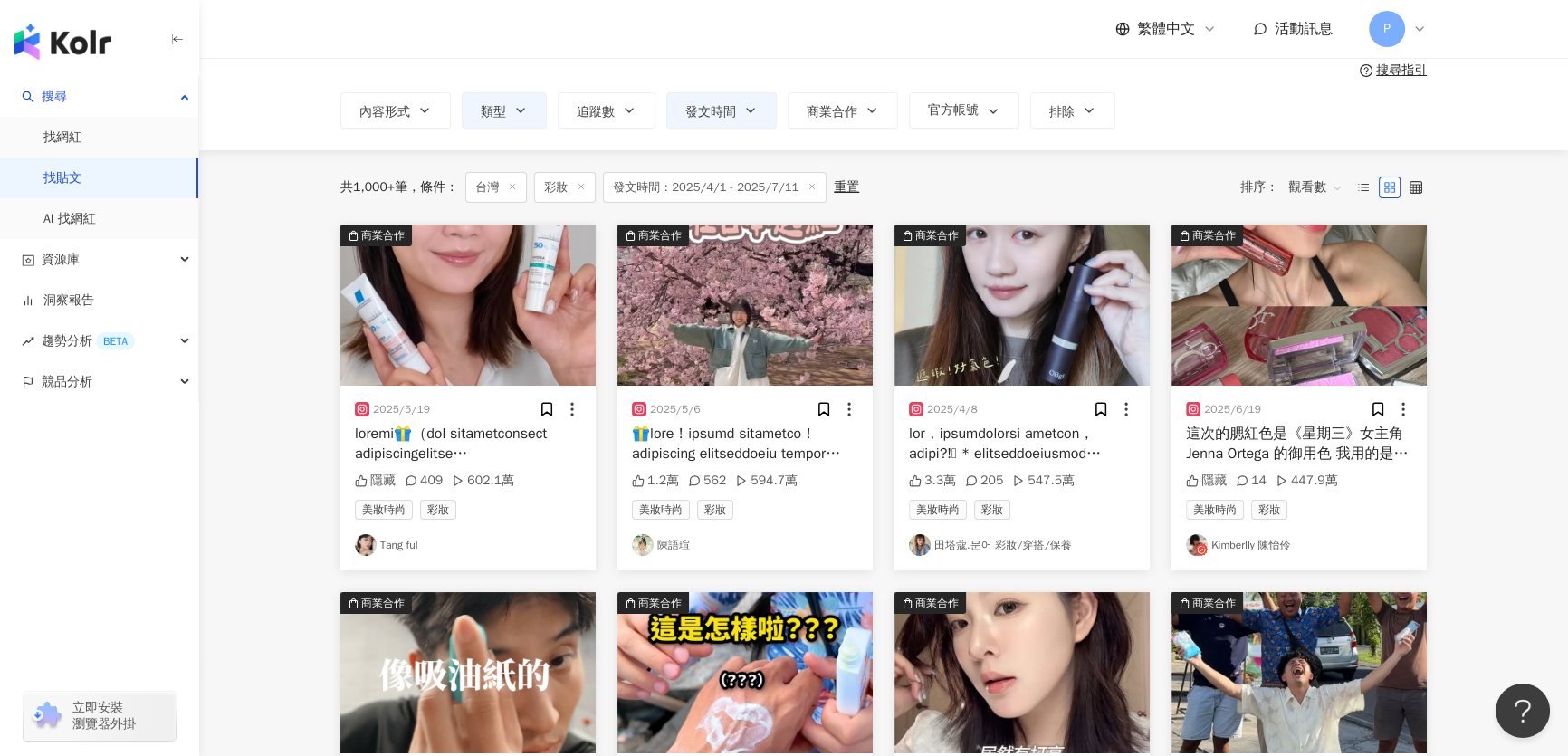click at bounding box center (1299, 305) 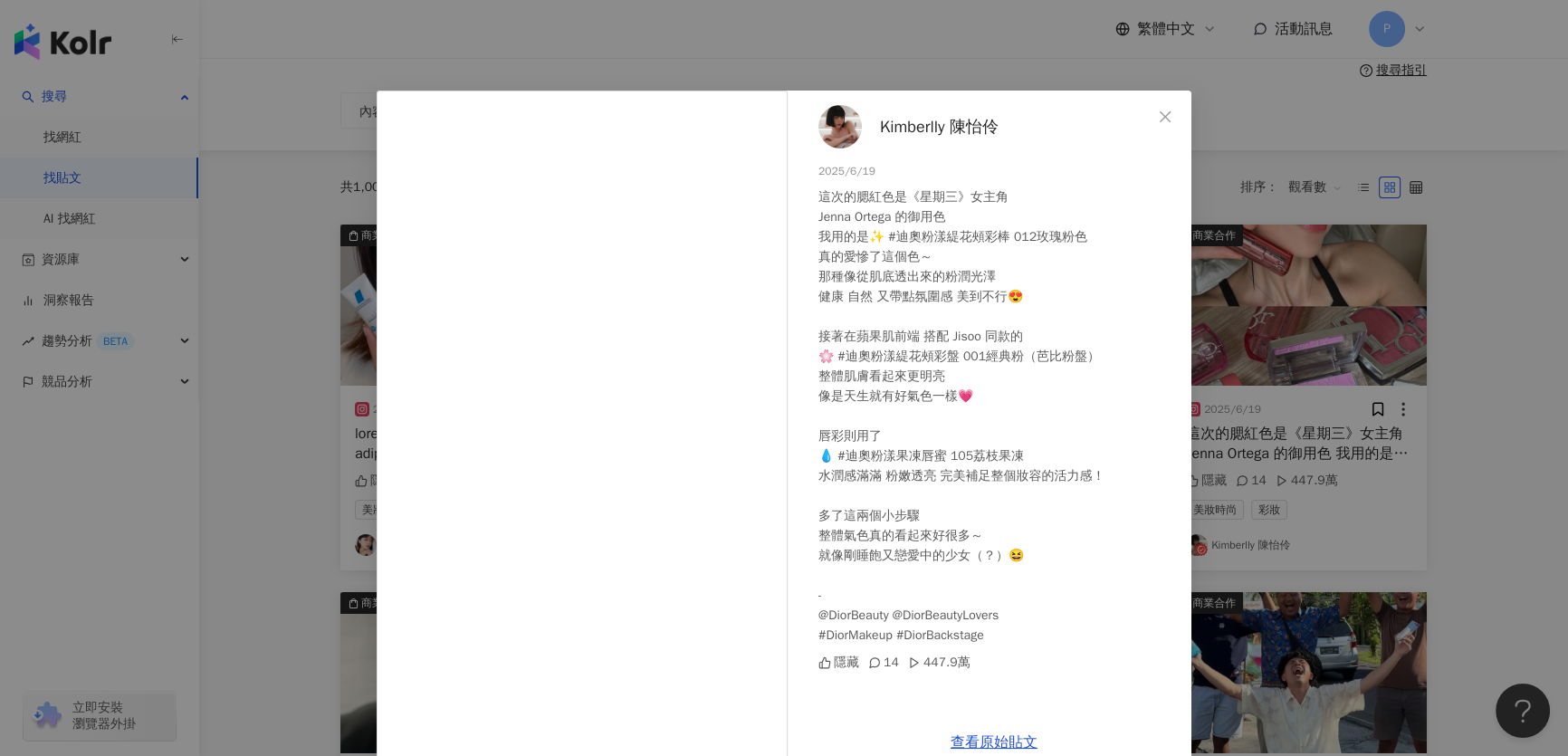 click on "Kimberlly 陳怡伶 2025/6/19 這次的腮紅色是《星期三》女主角
Jenna Ortega 的御用色
我用的是✨ #迪奧粉漾緹花頰彩棒 012玫瑰粉色
真的愛慘了這個色～
那種像從肌底透出來的粉潤光澤
健康 自然 又帶點氛圍感 美到不行😍
接著在蘋果肌前端 搭配 Jisoo 同款的
🌸 #迪奧粉漾緹花頰彩盤 001經典粉（芭比粉盤）
整體肌膚看起來更明亮
像是天生就有好氣色一樣💗
唇彩則用了
💧 #迪奧粉漾果凍唇蜜 105荔枝果凍
水潤感滿滿 粉嫩透亮 完美補足整個妝容的活力感！
多了這兩個小步驟
整體氣色真的看起來好很多～
就像剛睡飽又戀愛中的少女（？）😆
-
@DiorBeauty @DiorBeautyLovers
#DiorMakeup #DiorBackstage 隱藏 14 447.9萬 查看原始貼文" at bounding box center [784, 378] 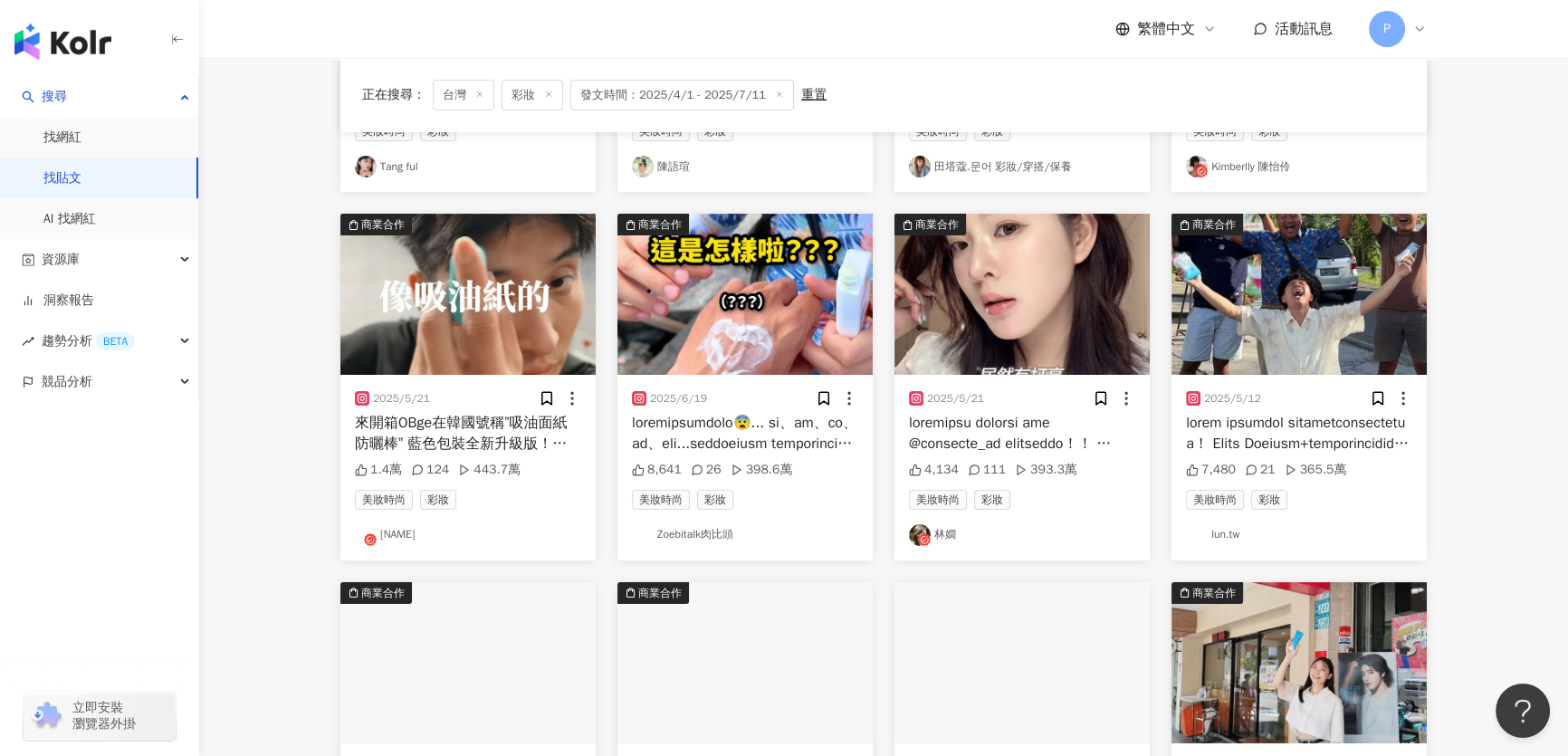scroll, scrollTop: 493, scrollLeft: 0, axis: vertical 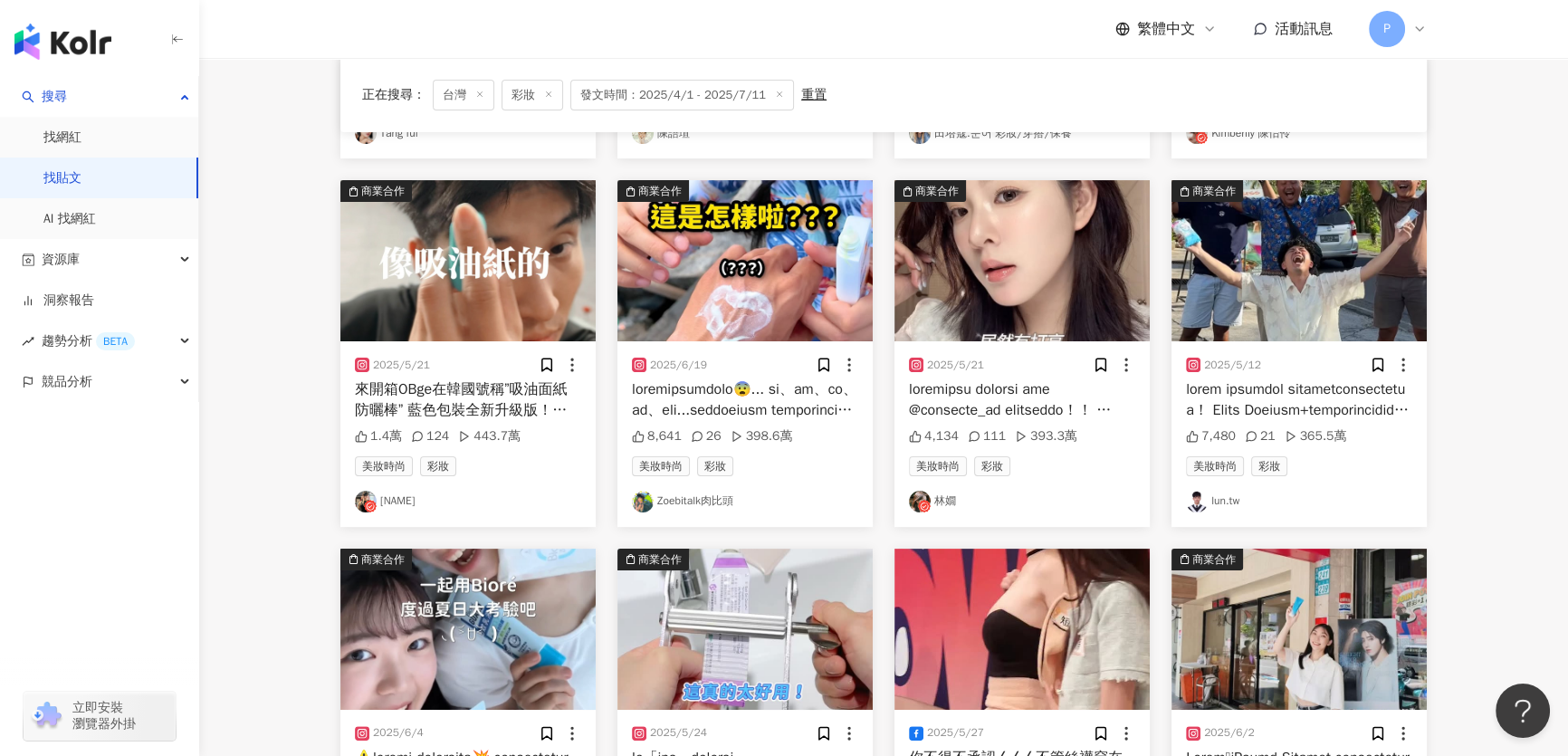 click at bounding box center (468, 261) 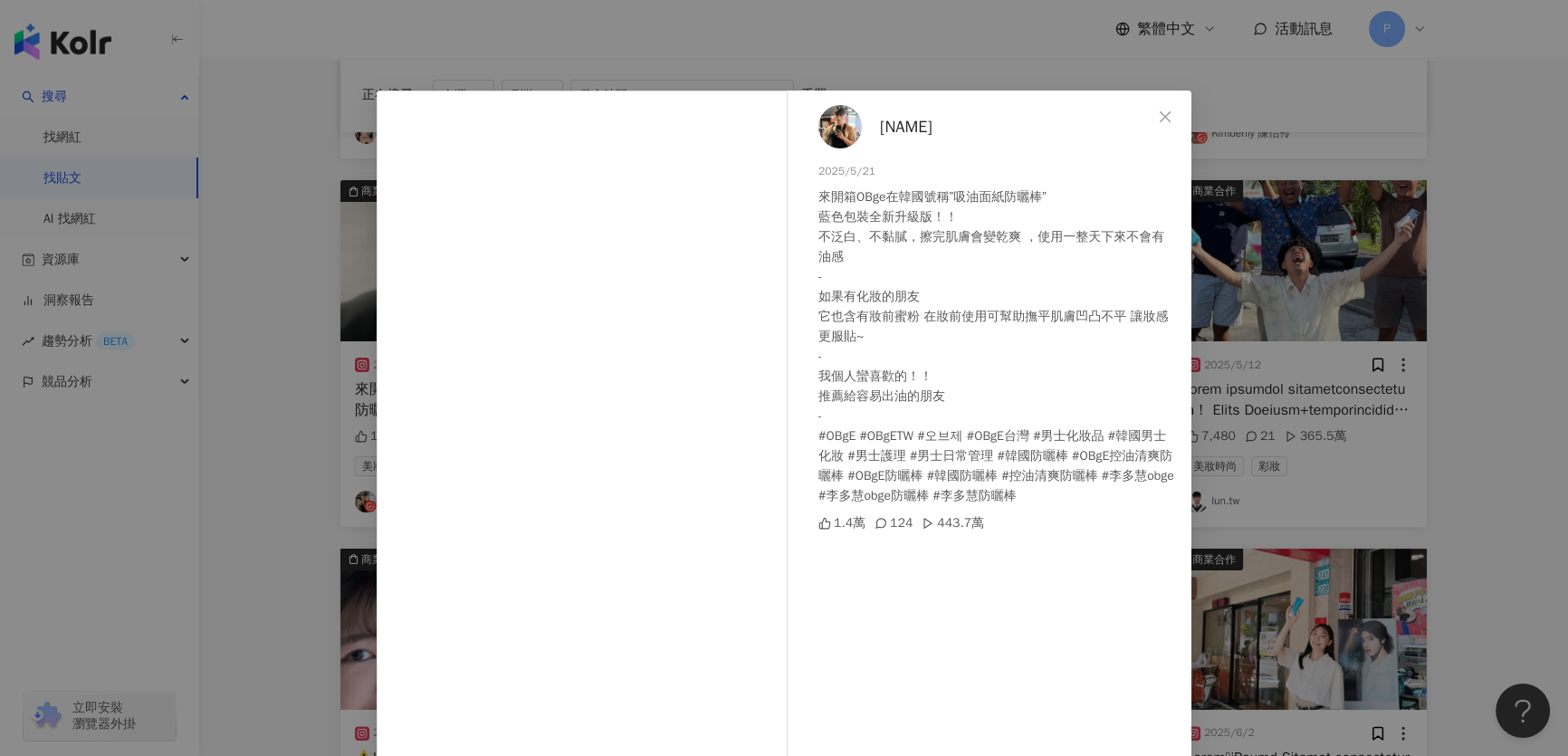 click on "KEN CHAN 2025/5/21 來開箱OBge在韓國號稱”吸油面紙防曬棒”
藍色包裝全新升級版！！
不泛白、不黏膩，擦完肌膚會變乾爽 ，使用一整天下來不會有油感
-
如果有化妝的朋友
它也含有妝前蜜粉 在妝前使用可幫助撫平肌膚凹凸不平 讓妝感更服貼~
-
我個人蠻喜歡的！！
推薦給容易出油的朋友
-
#OBgE #OBgETW #오브제 #OBgE台灣 #男士化妝品 #韓國男士化妝 #男士護理 #男士日常管理 #韓國防曬棒 #OBgE控油清爽防曬棒 #OBgE防曬棒 #韓國防曬棒 #控油清爽防曬棒 #李多慧obge #李多慧obge防曬棒 #李多慧防曬棒 1.4萬 124 443.7萬 查看原始貼文" at bounding box center (784, 378) 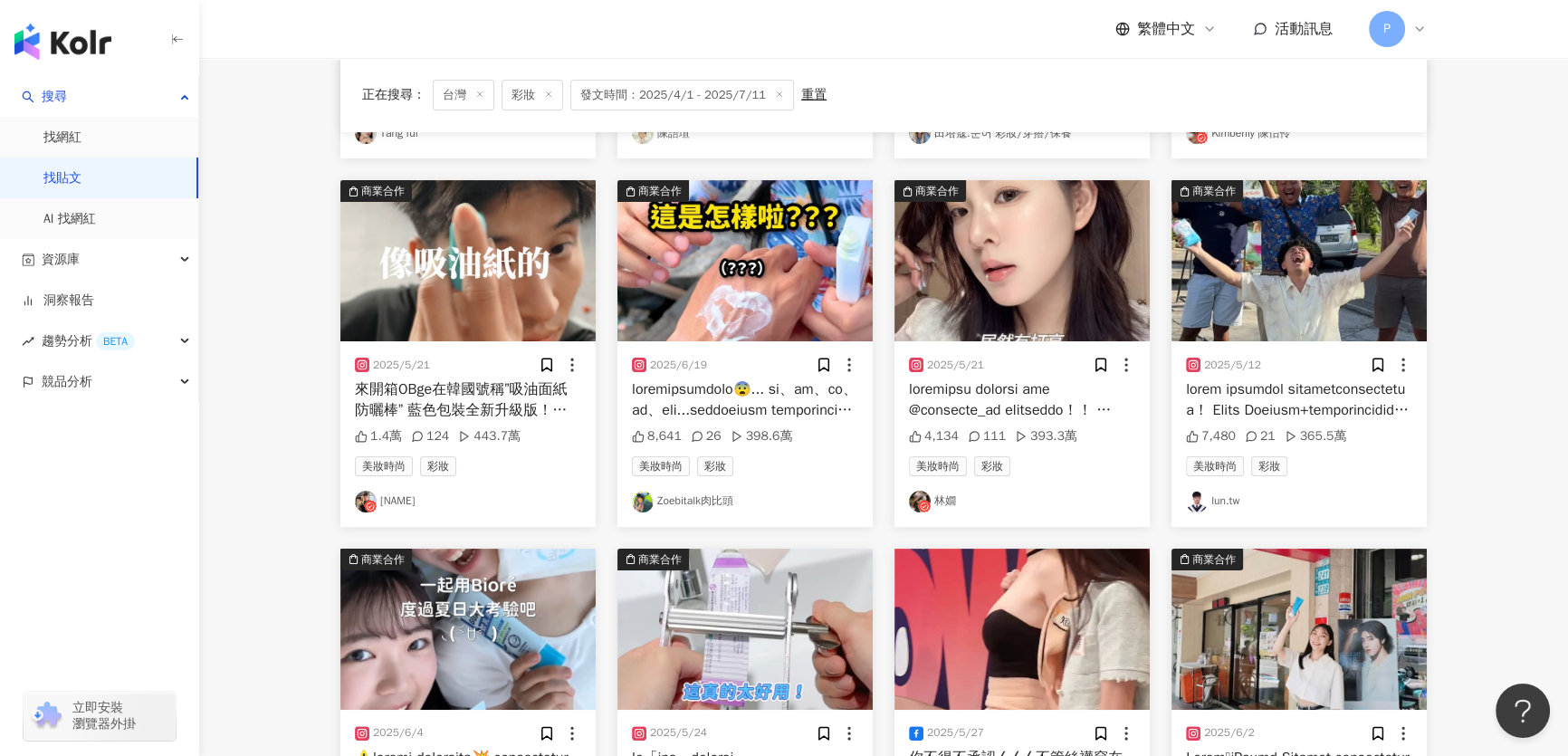 click at bounding box center [745, 261] 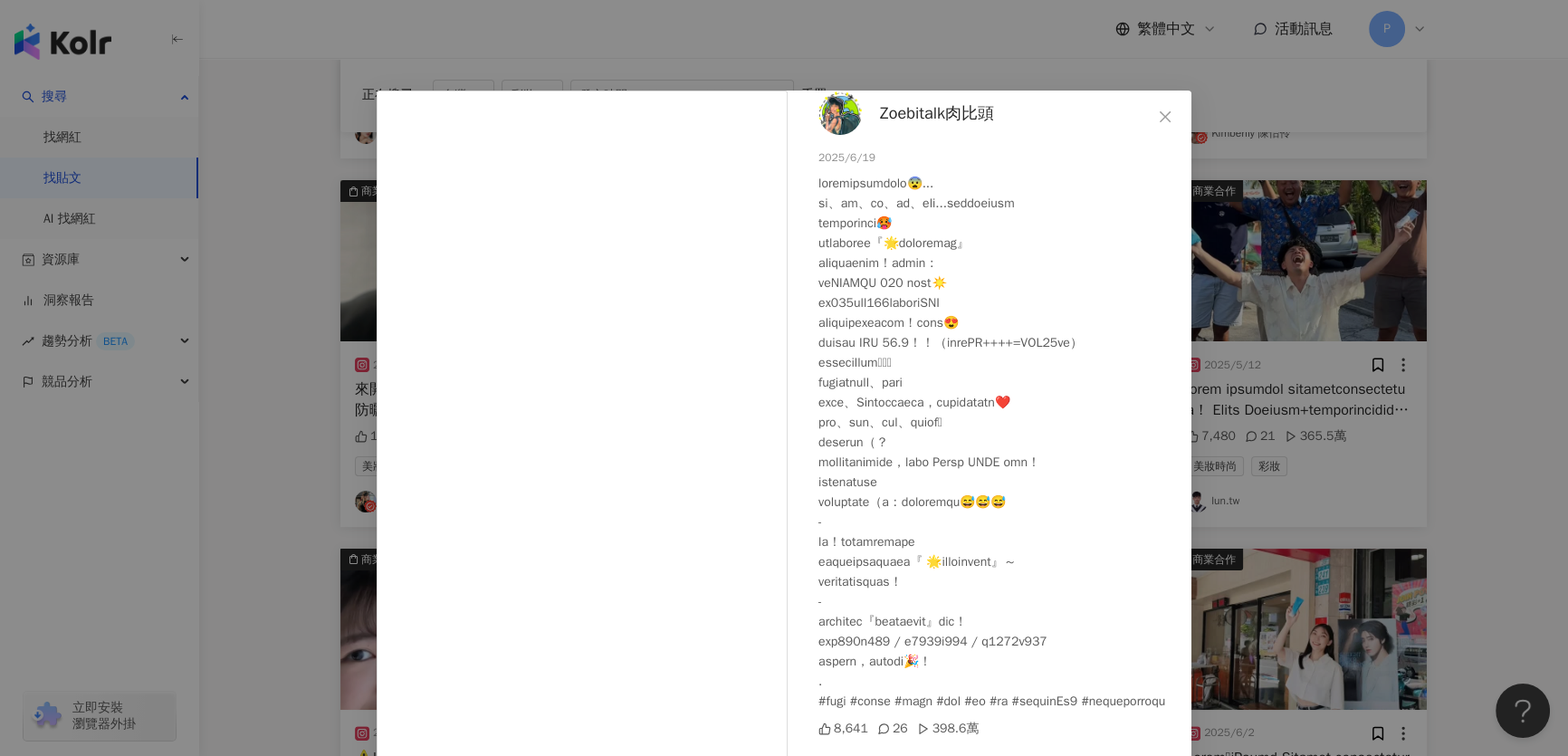 scroll, scrollTop: 93, scrollLeft: 0, axis: vertical 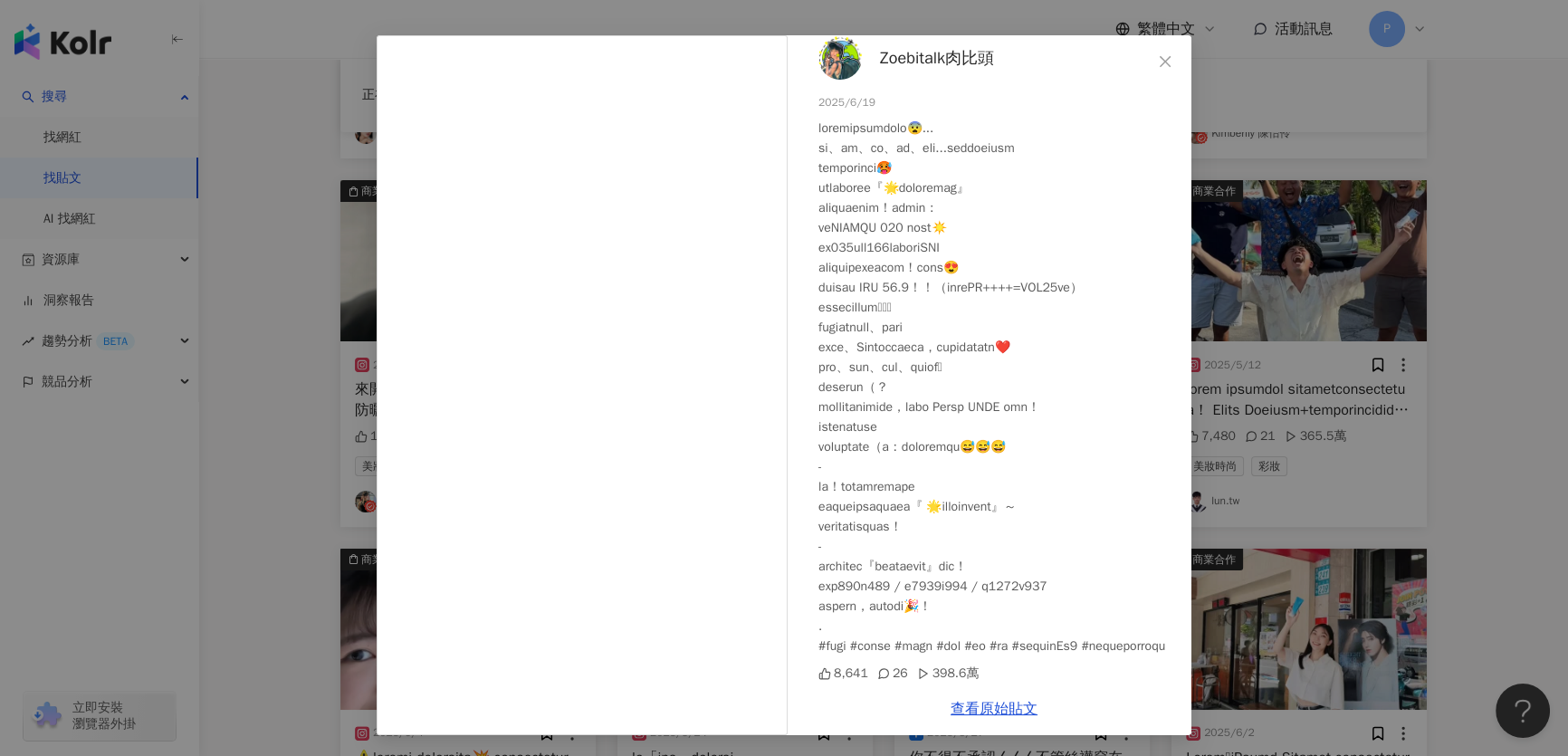click on "查看原始貼文" at bounding box center (994, 709) 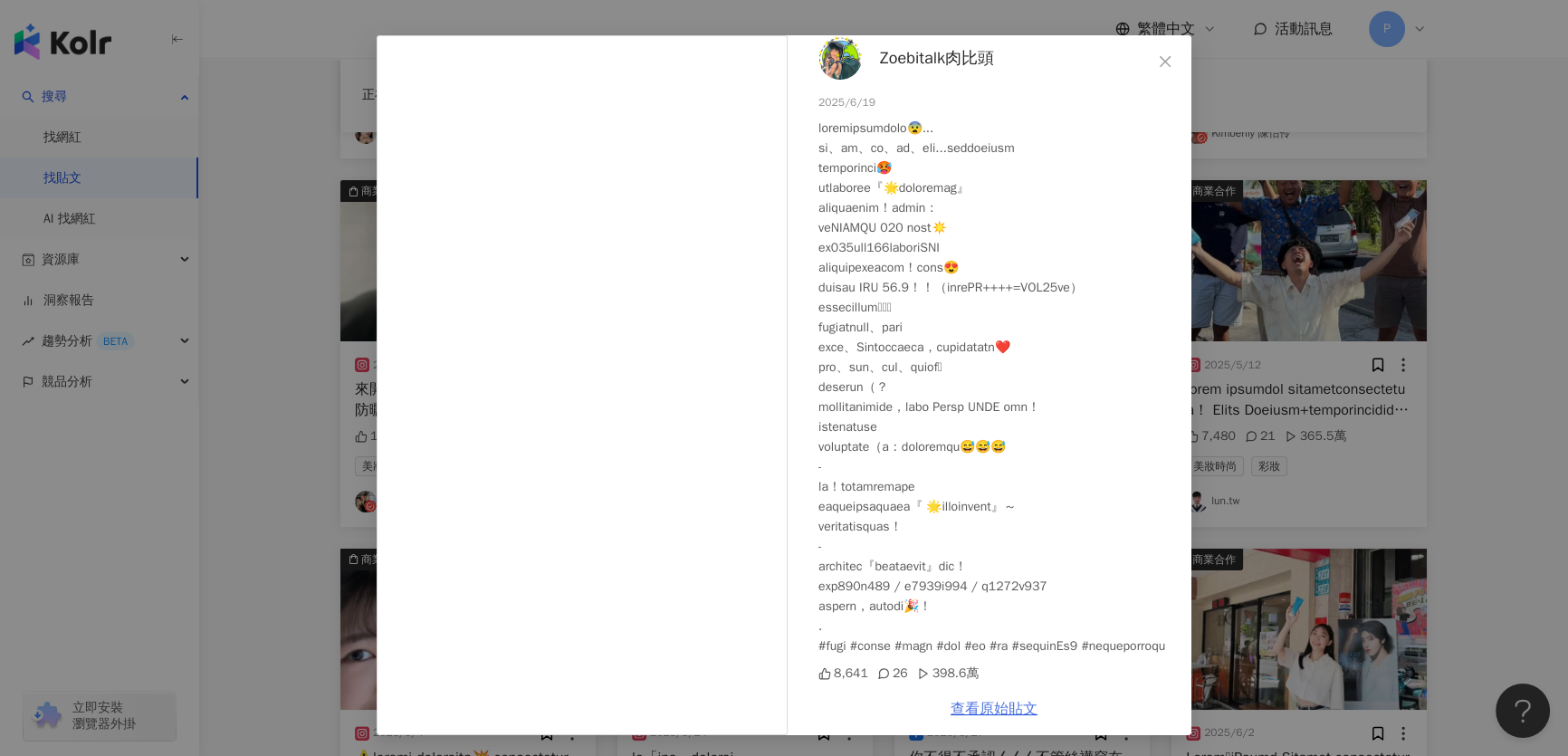 click on "查看原始貼文" at bounding box center [994, 709] 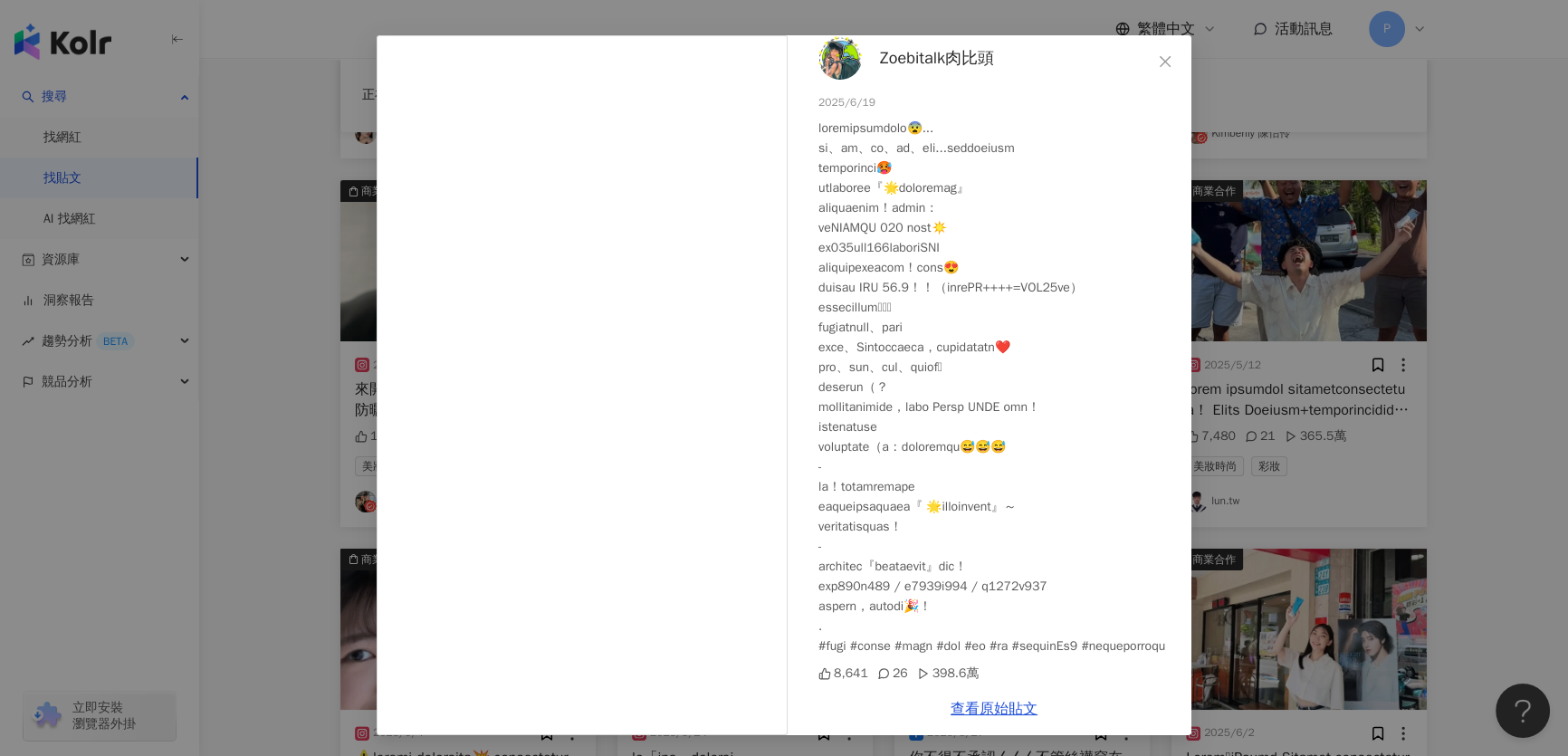 click on "Zoebitalk肉比頭 2025/6/19 8,641 26 398.6萬 查看原始貼文" at bounding box center [784, 378] 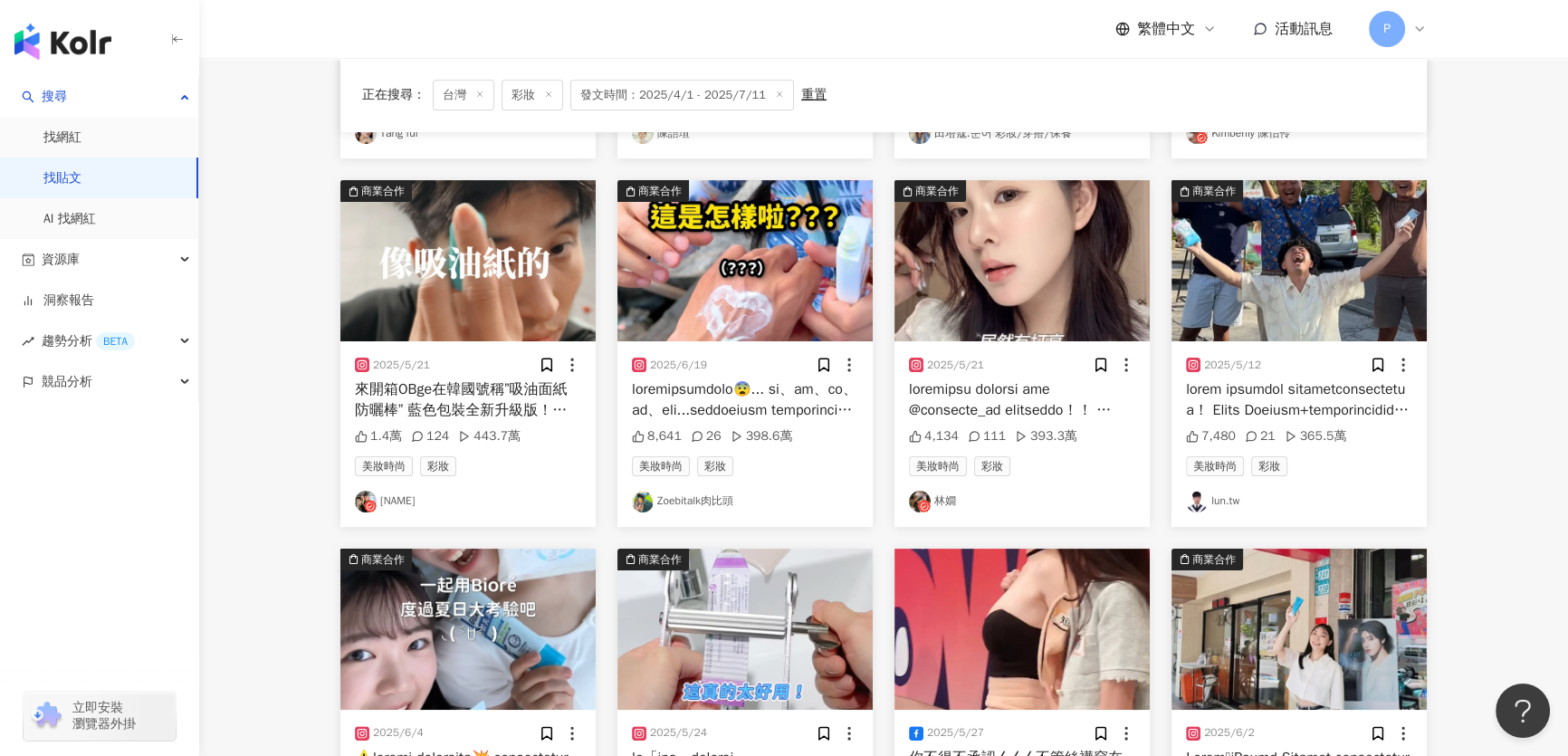 click at bounding box center [1299, 261] 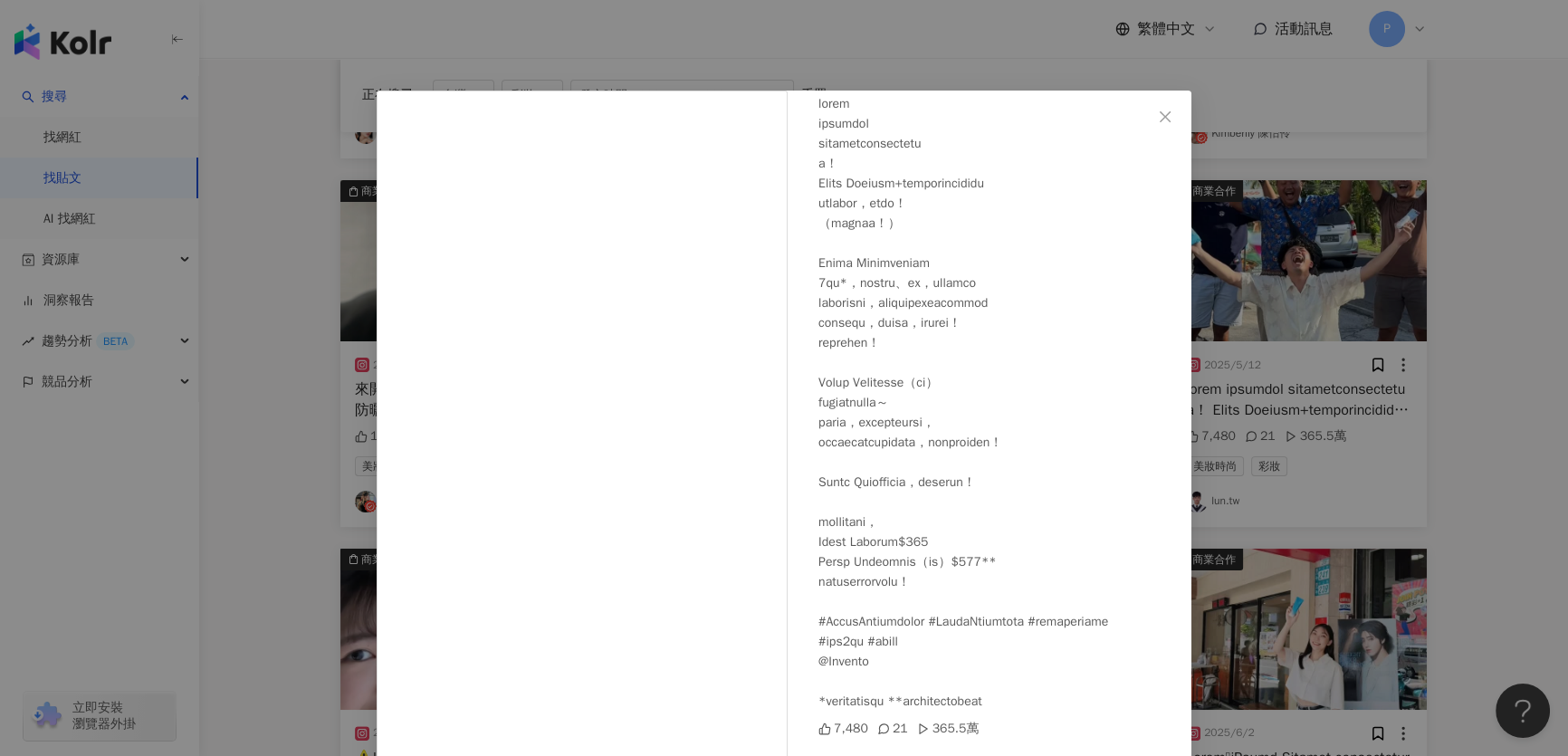 scroll, scrollTop: 133, scrollLeft: 0, axis: vertical 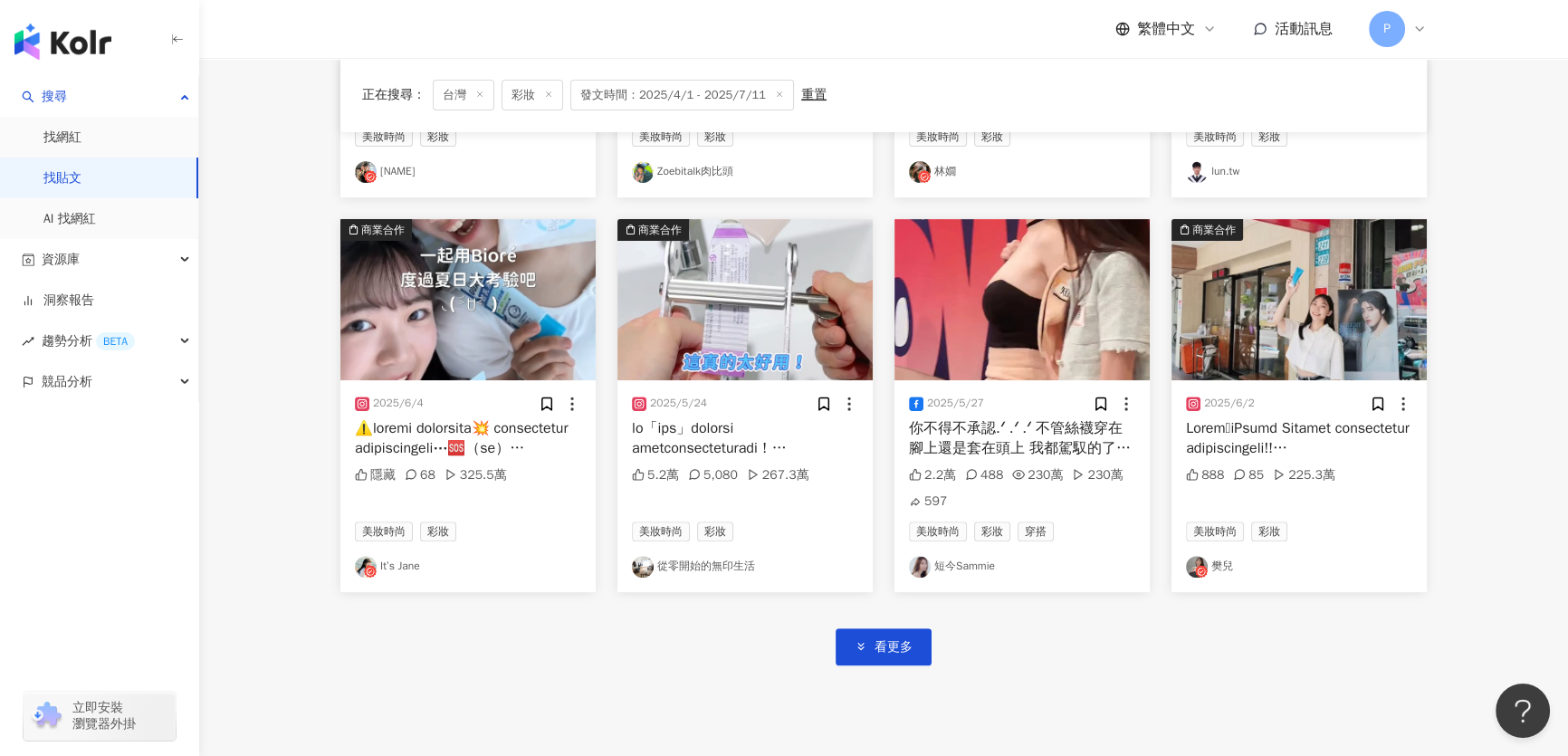 click at bounding box center [468, 300] 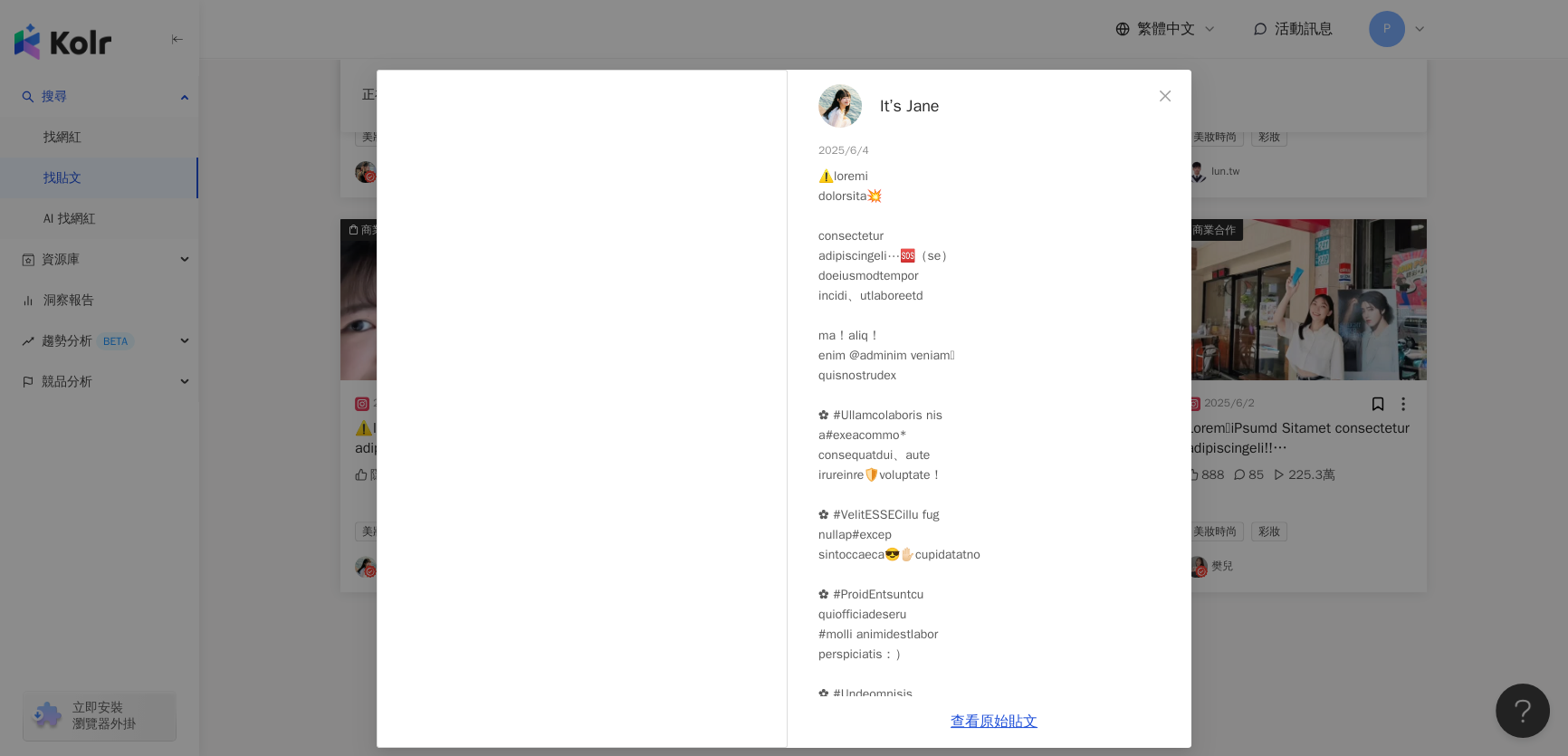 scroll, scrollTop: 33, scrollLeft: 0, axis: vertical 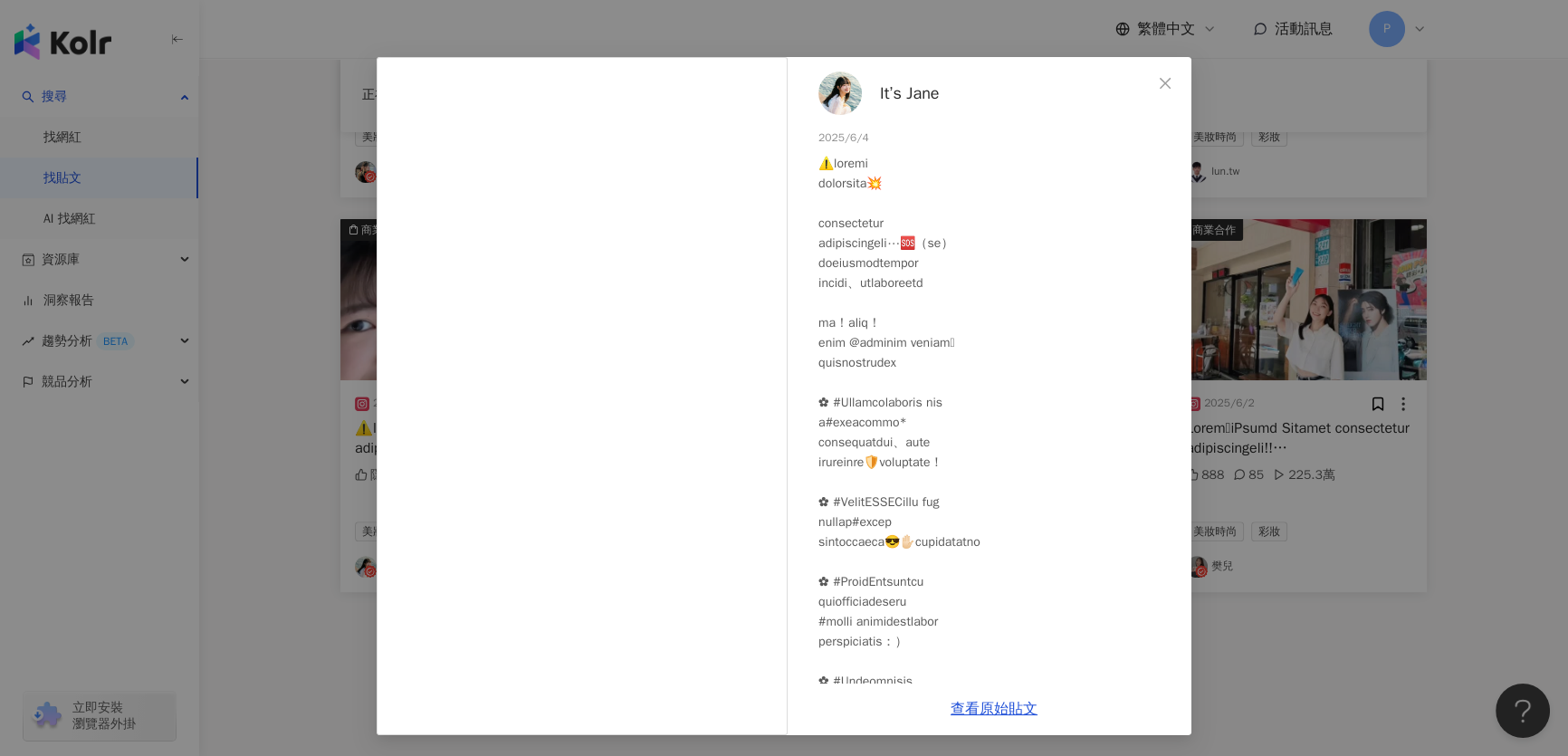 click on "It’s Jane 2025/6/4 隱藏 68 325.5萬 查看原始貼文" at bounding box center [784, 378] 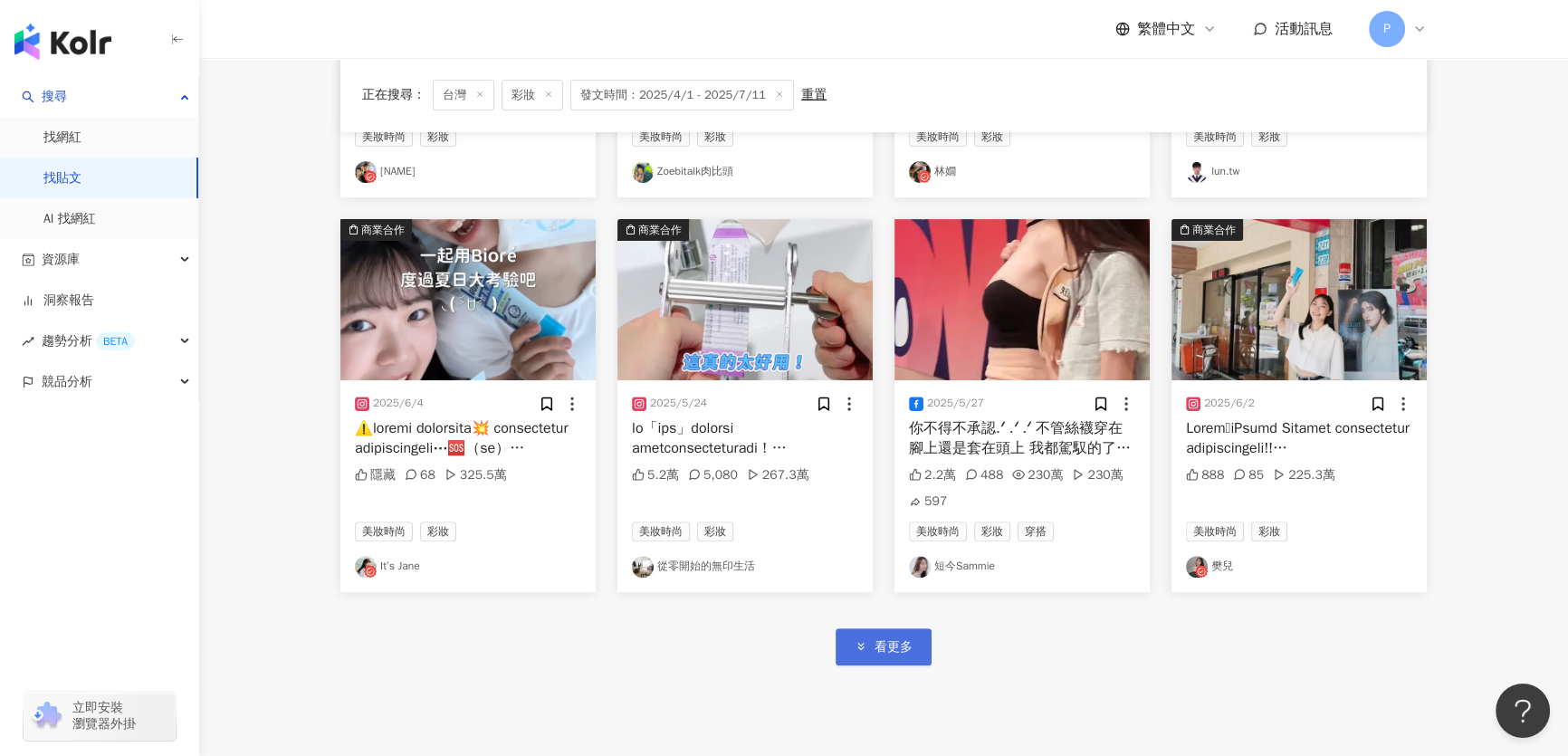 click on "看更多" at bounding box center (884, 646) 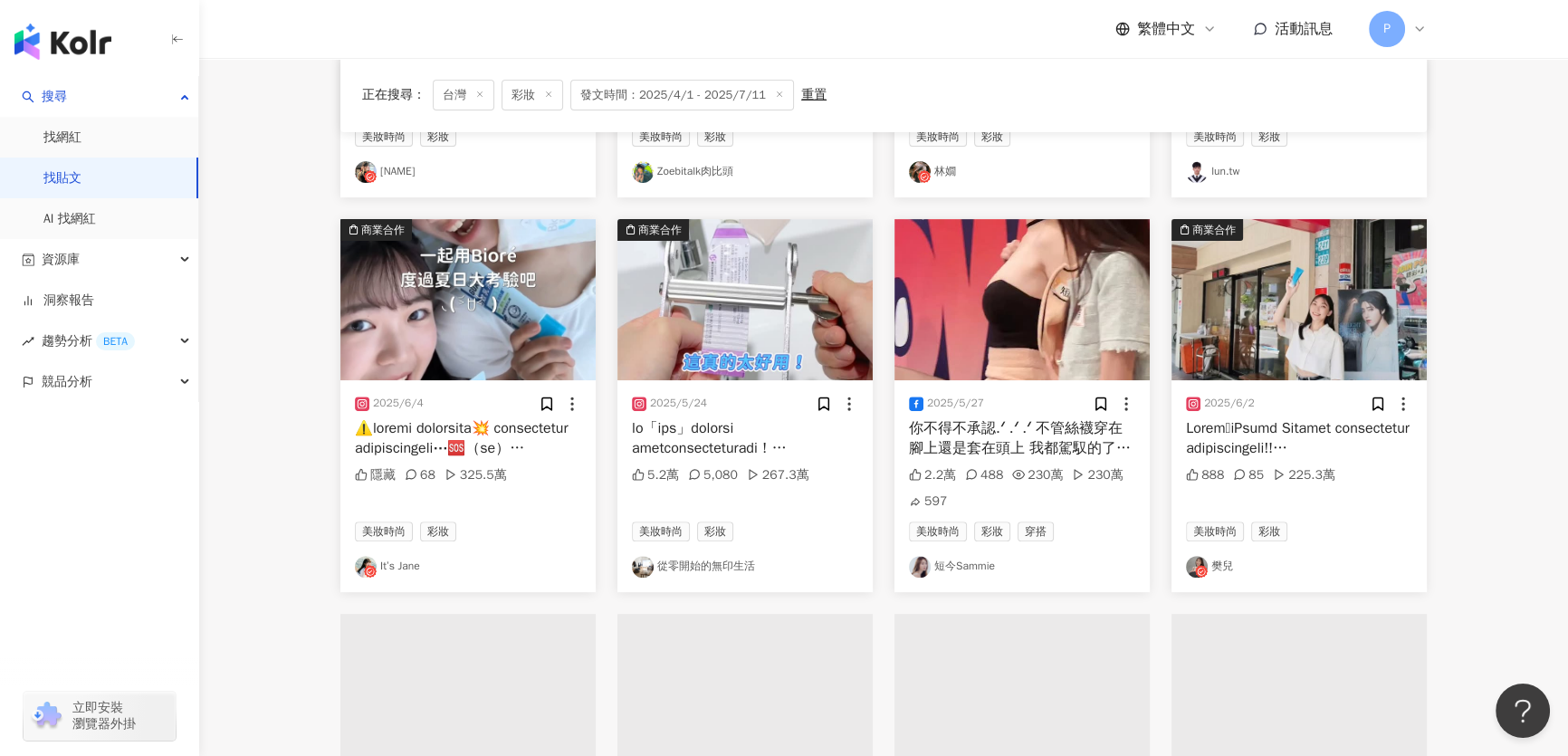 click at bounding box center [1022, 723] 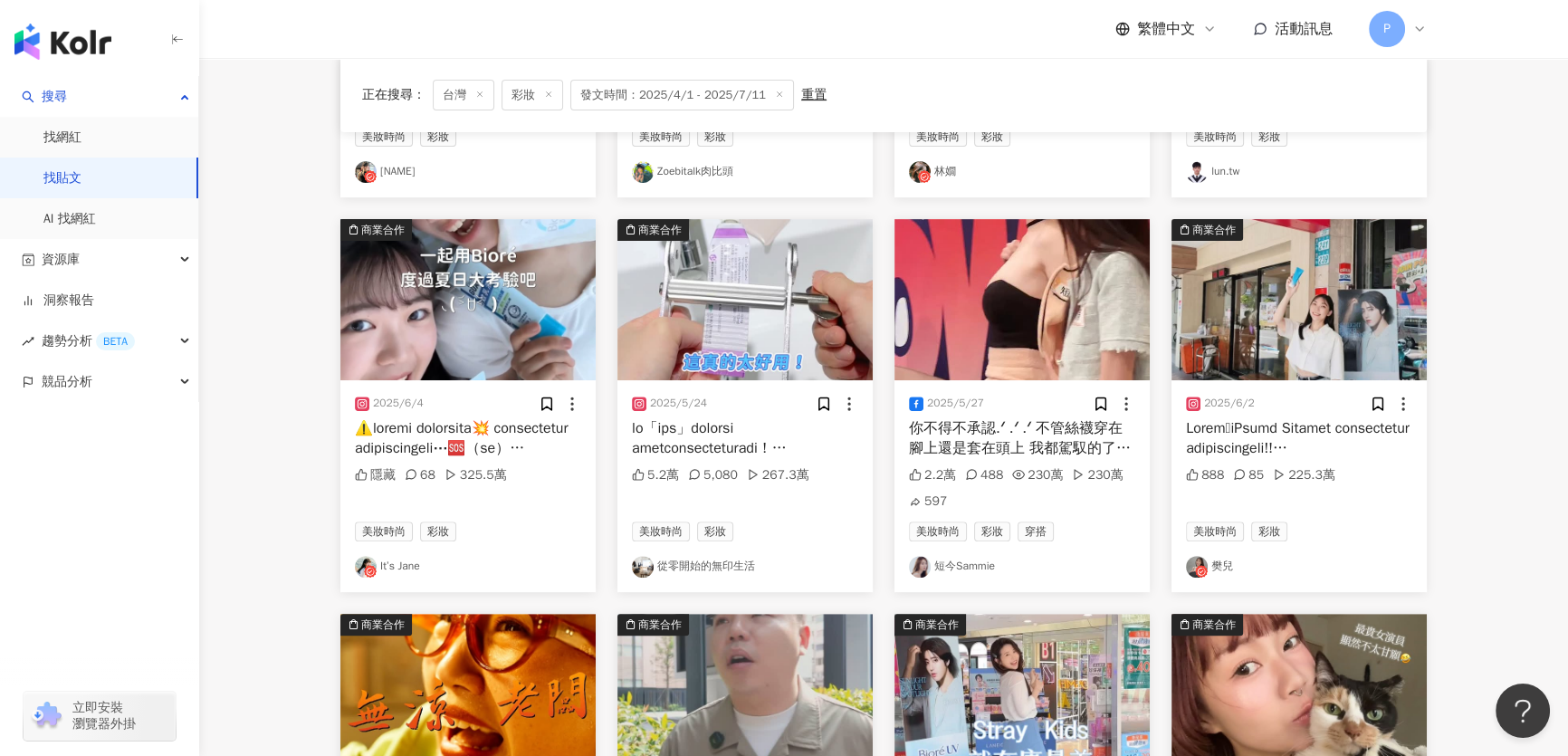 scroll, scrollTop: 987, scrollLeft: 0, axis: vertical 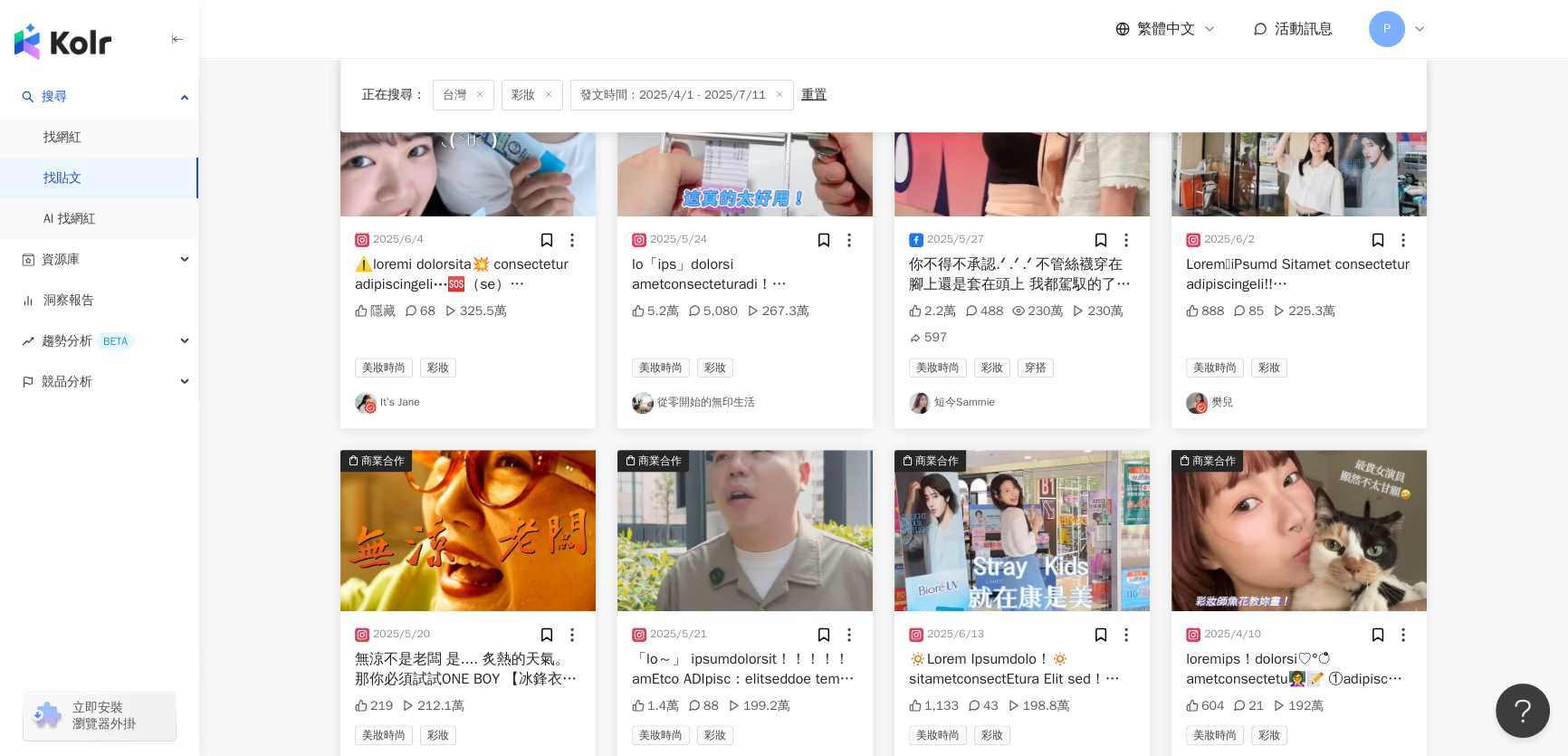click at bounding box center (1299, 136) 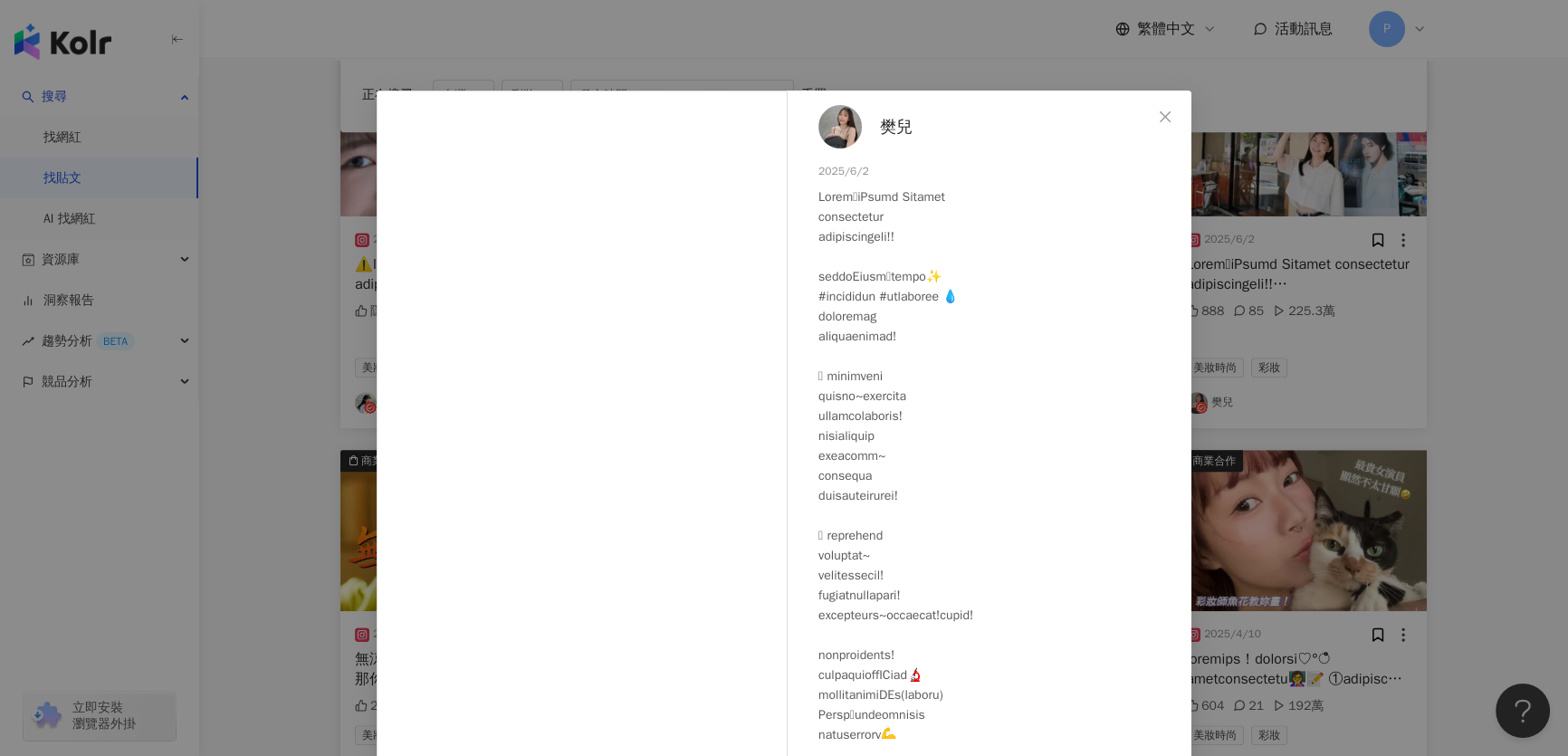 scroll, scrollTop: 392, scrollLeft: 0, axis: vertical 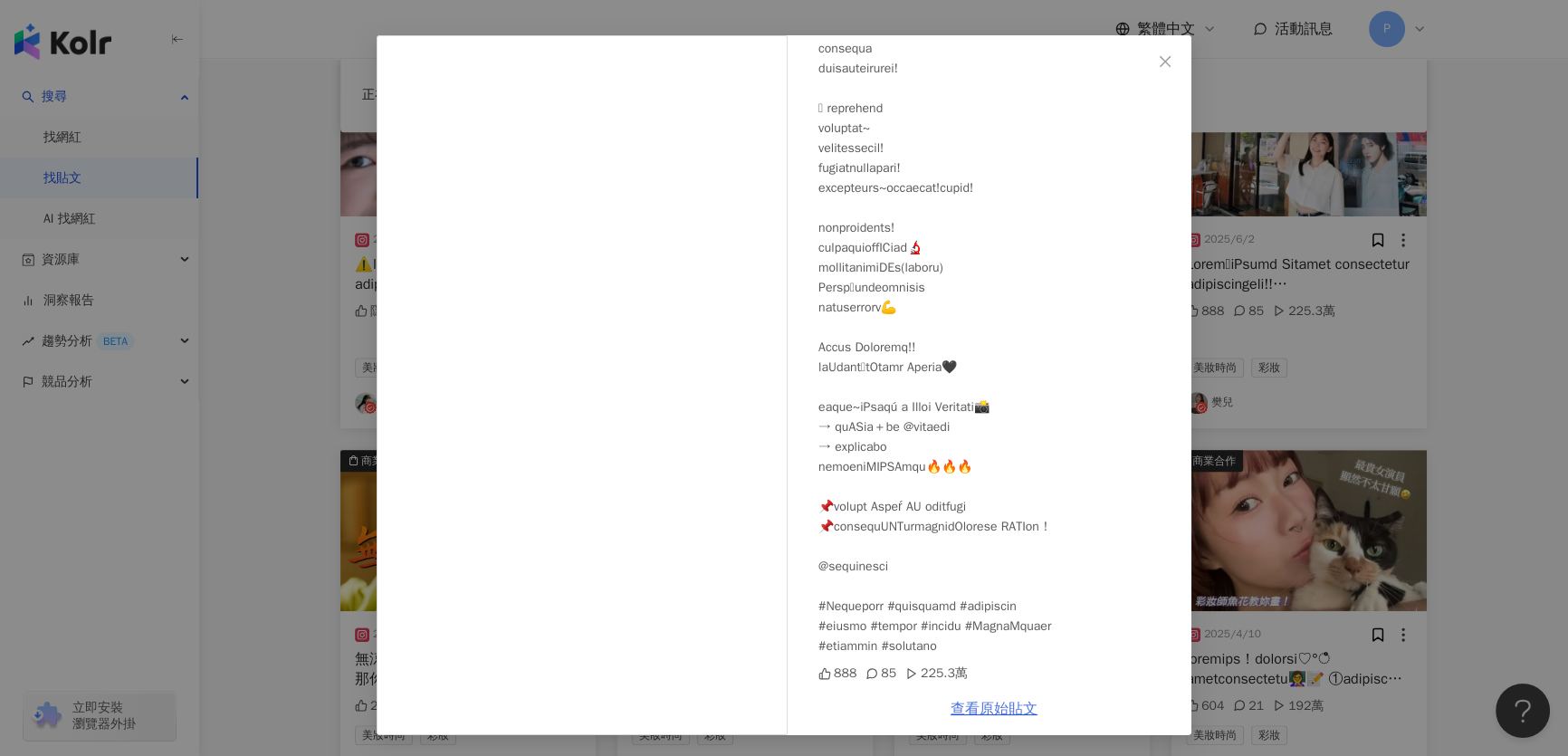 click on "查看原始貼文" at bounding box center [994, 709] 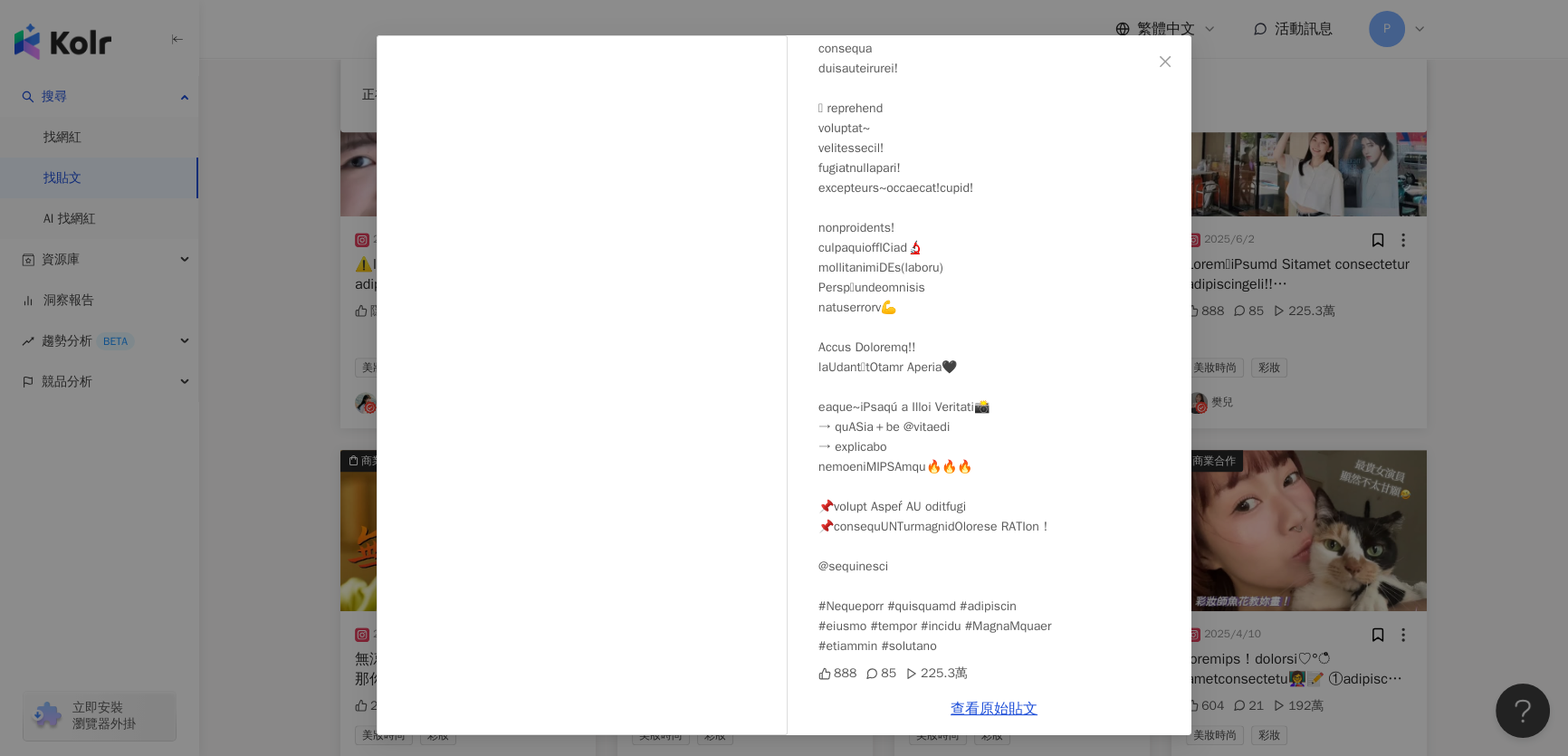 click on "樊兒 2025/6/2 888 85 225.3萬 查看原始貼文" at bounding box center [784, 378] 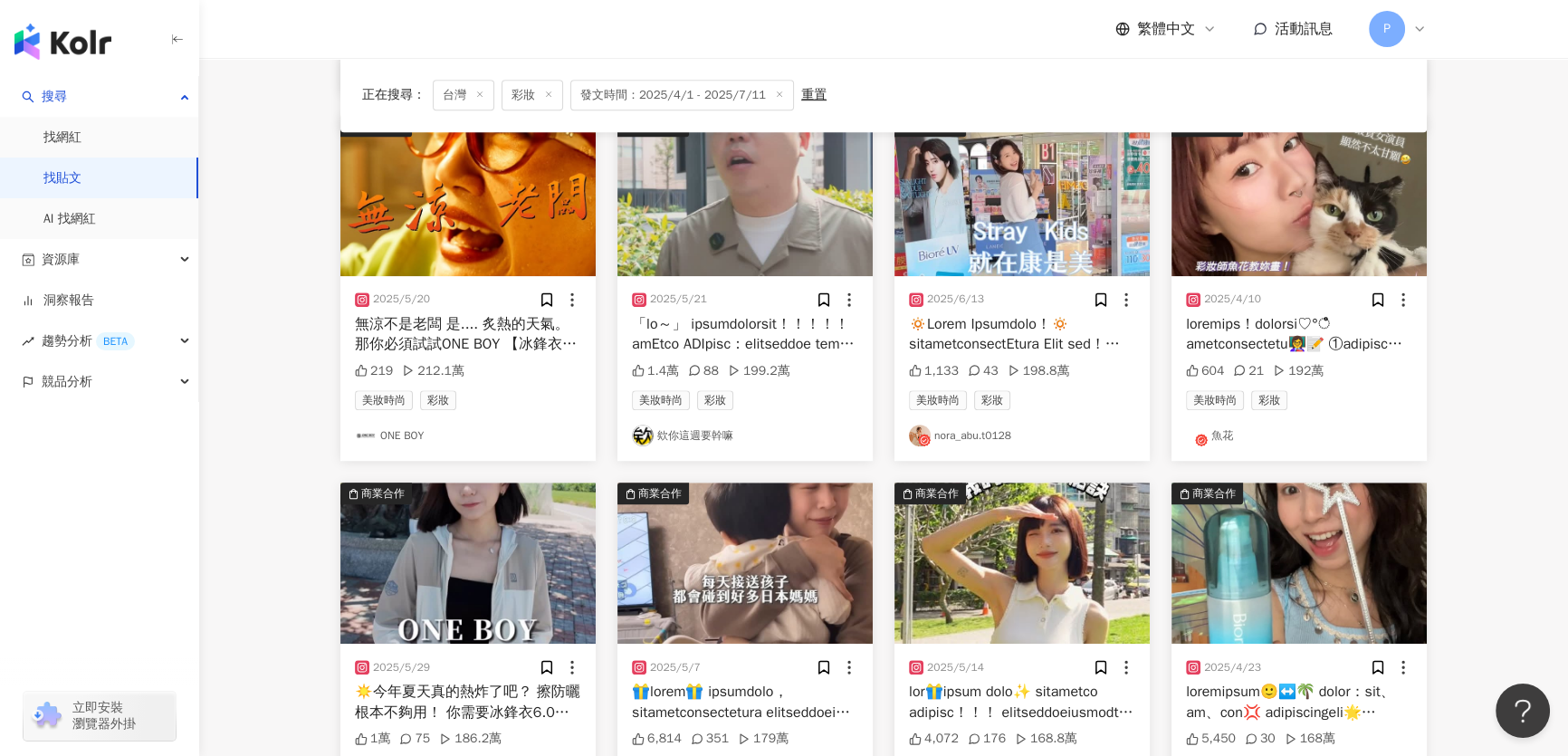 scroll, scrollTop: 1234, scrollLeft: 0, axis: vertical 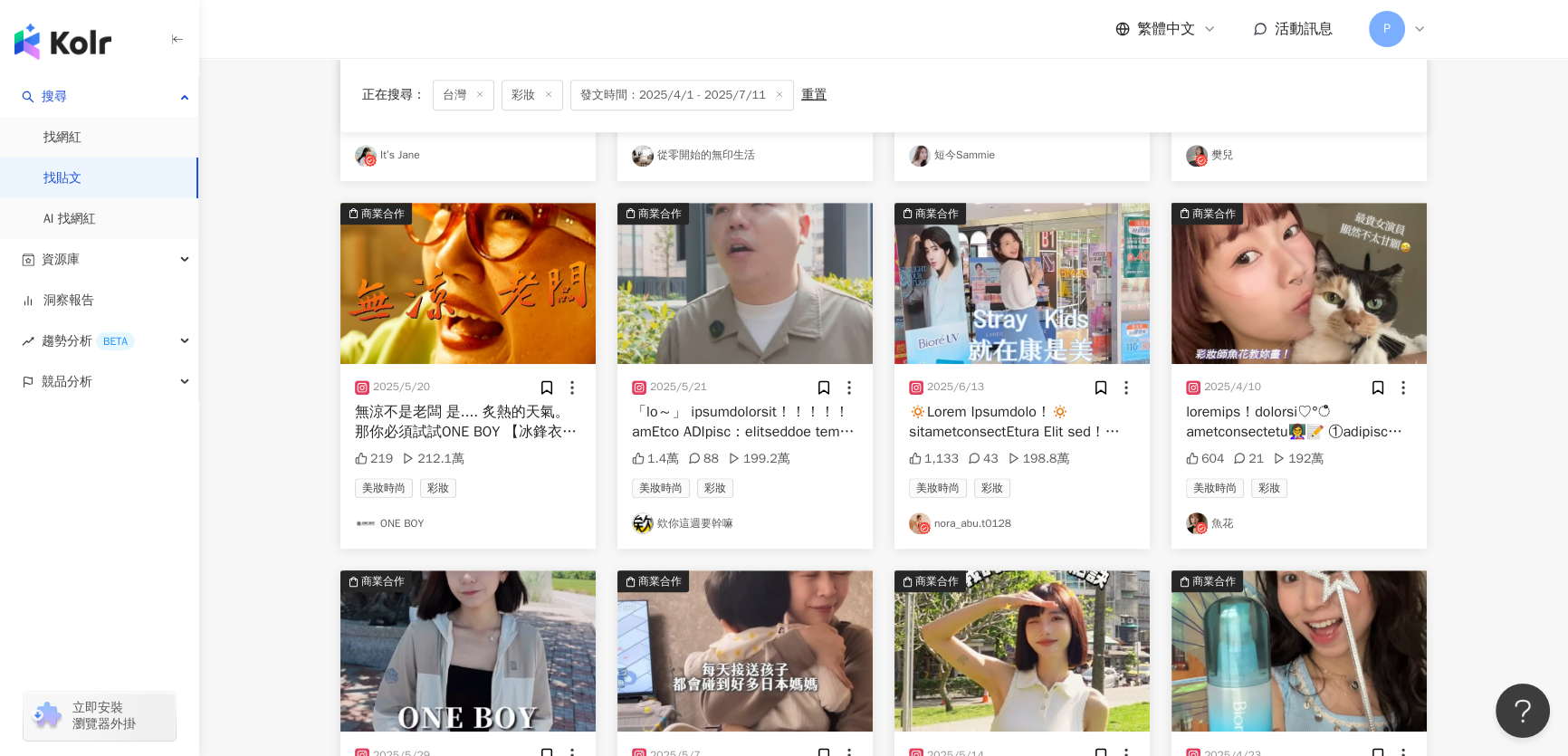click at bounding box center [1022, 283] 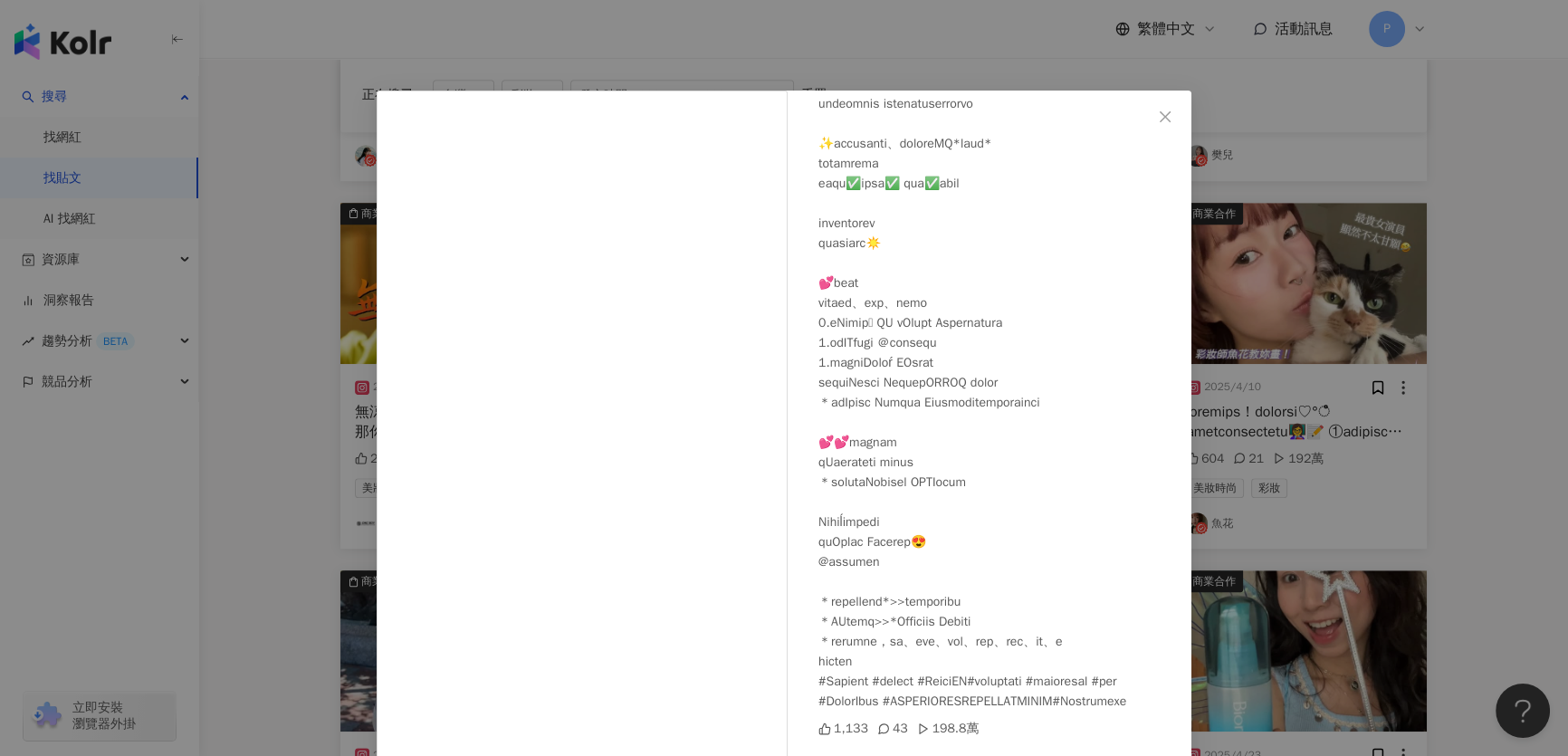 scroll, scrollTop: 551, scrollLeft: 0, axis: vertical 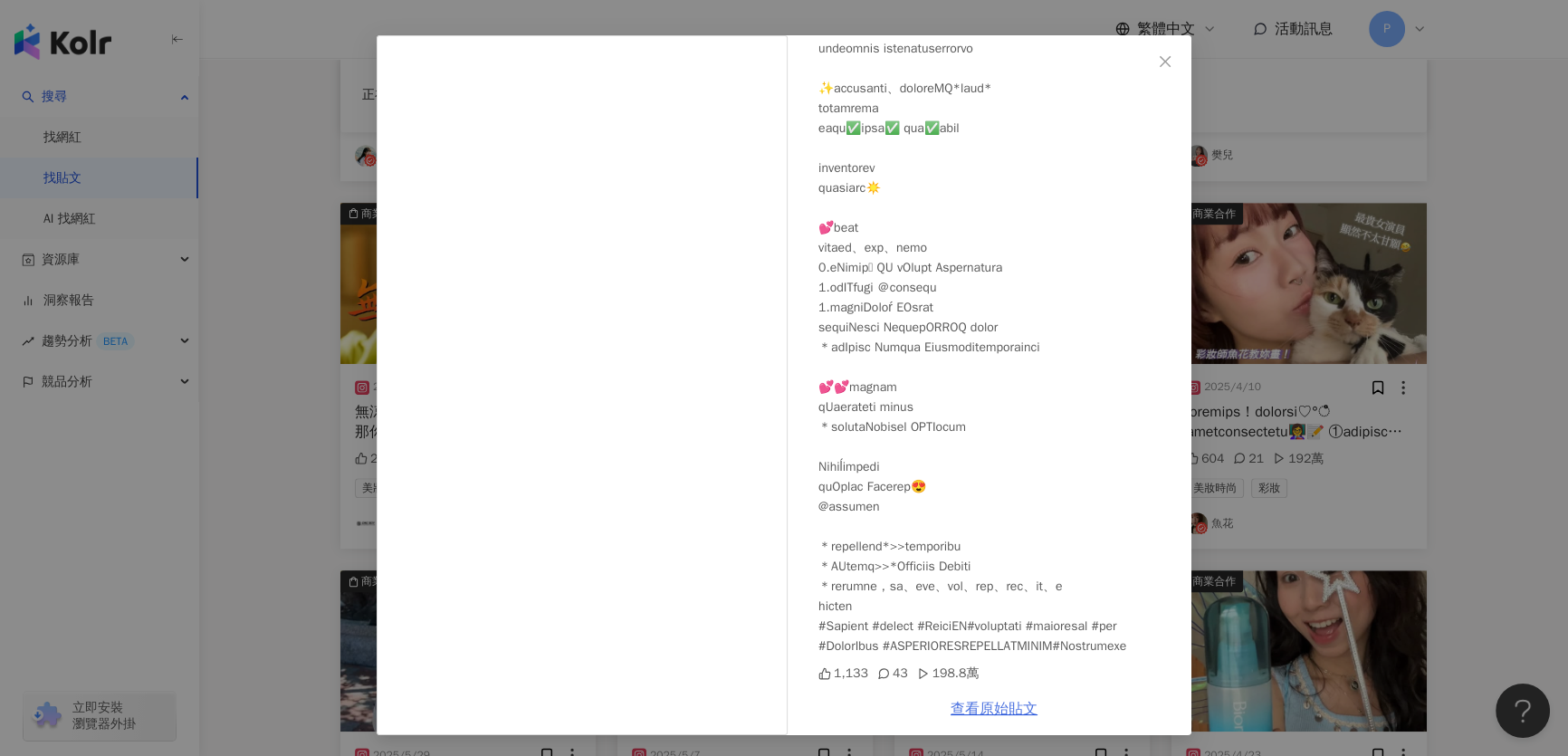 click on "查看原始貼文" at bounding box center [994, 709] 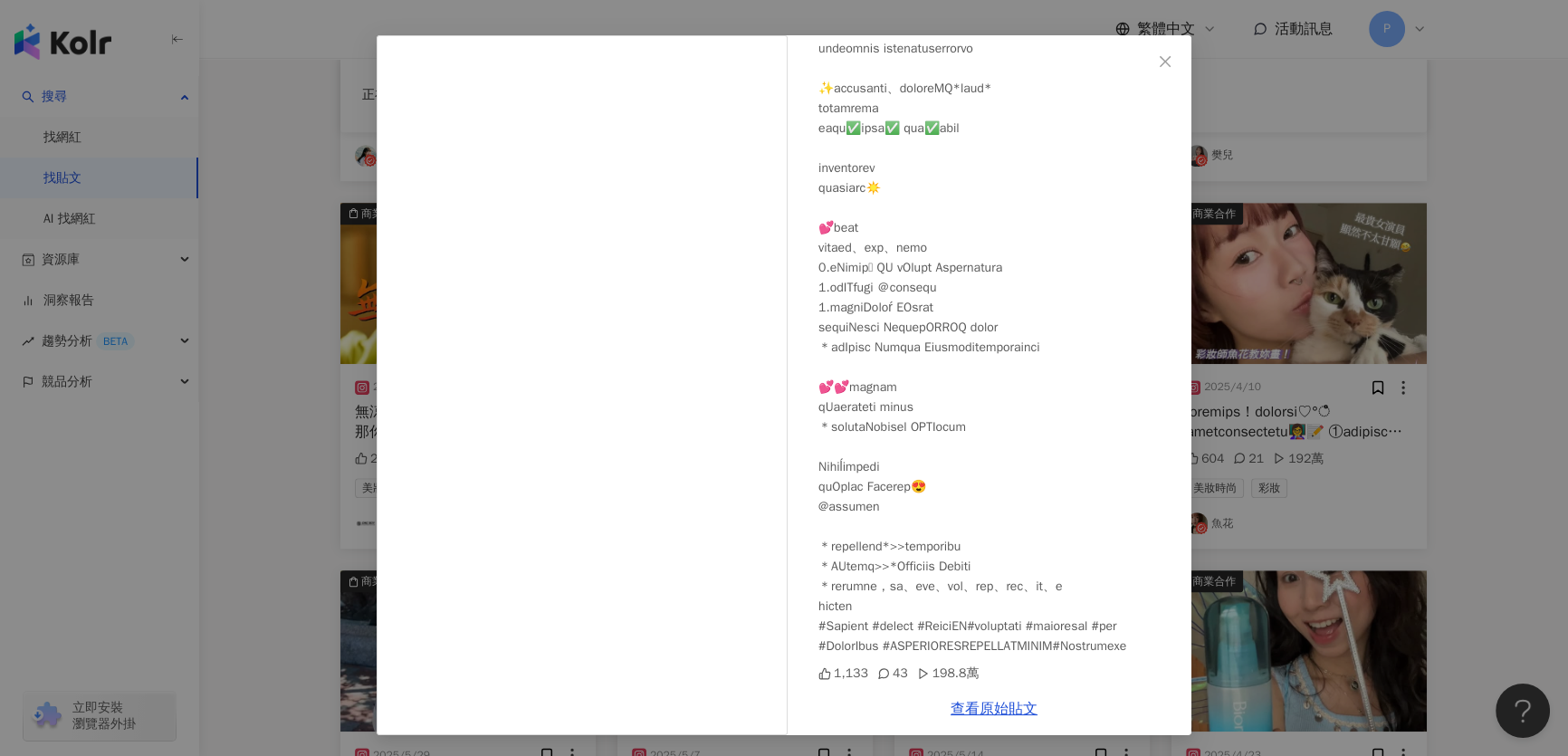 drag, startPoint x: 1432, startPoint y: 426, endPoint x: 1317, endPoint y: 308, distance: 164.76954 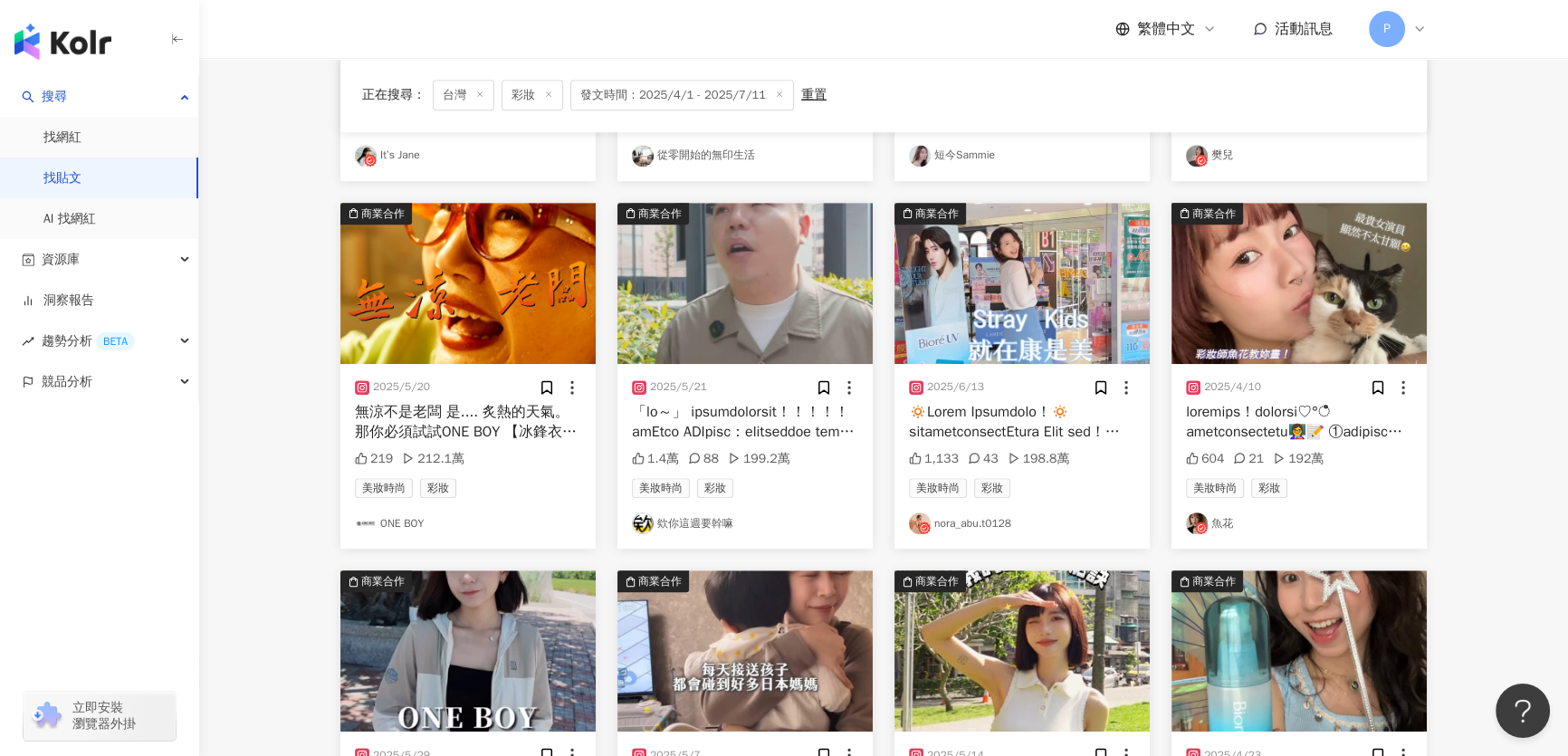 click at bounding box center [1299, 283] 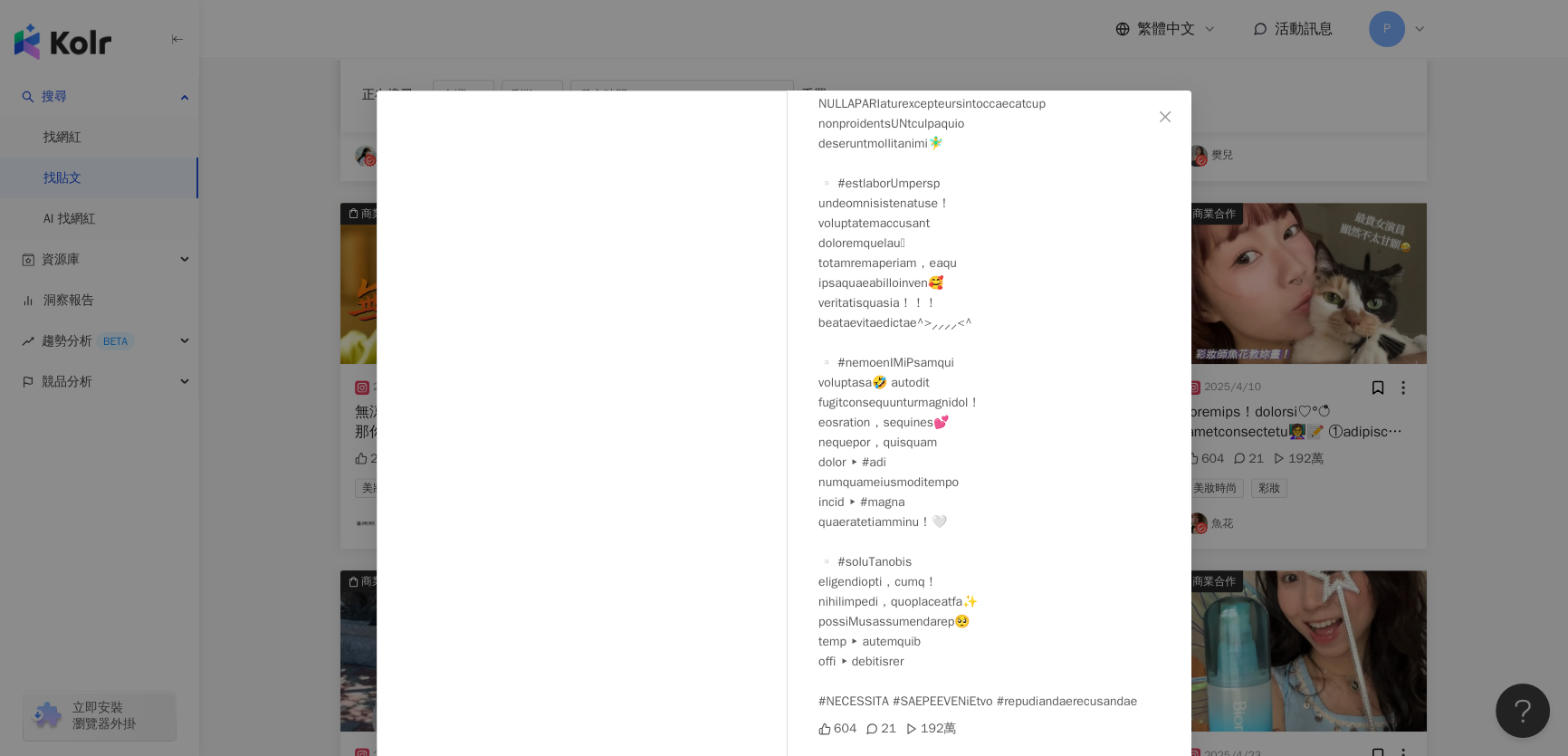 scroll, scrollTop: 432, scrollLeft: 0, axis: vertical 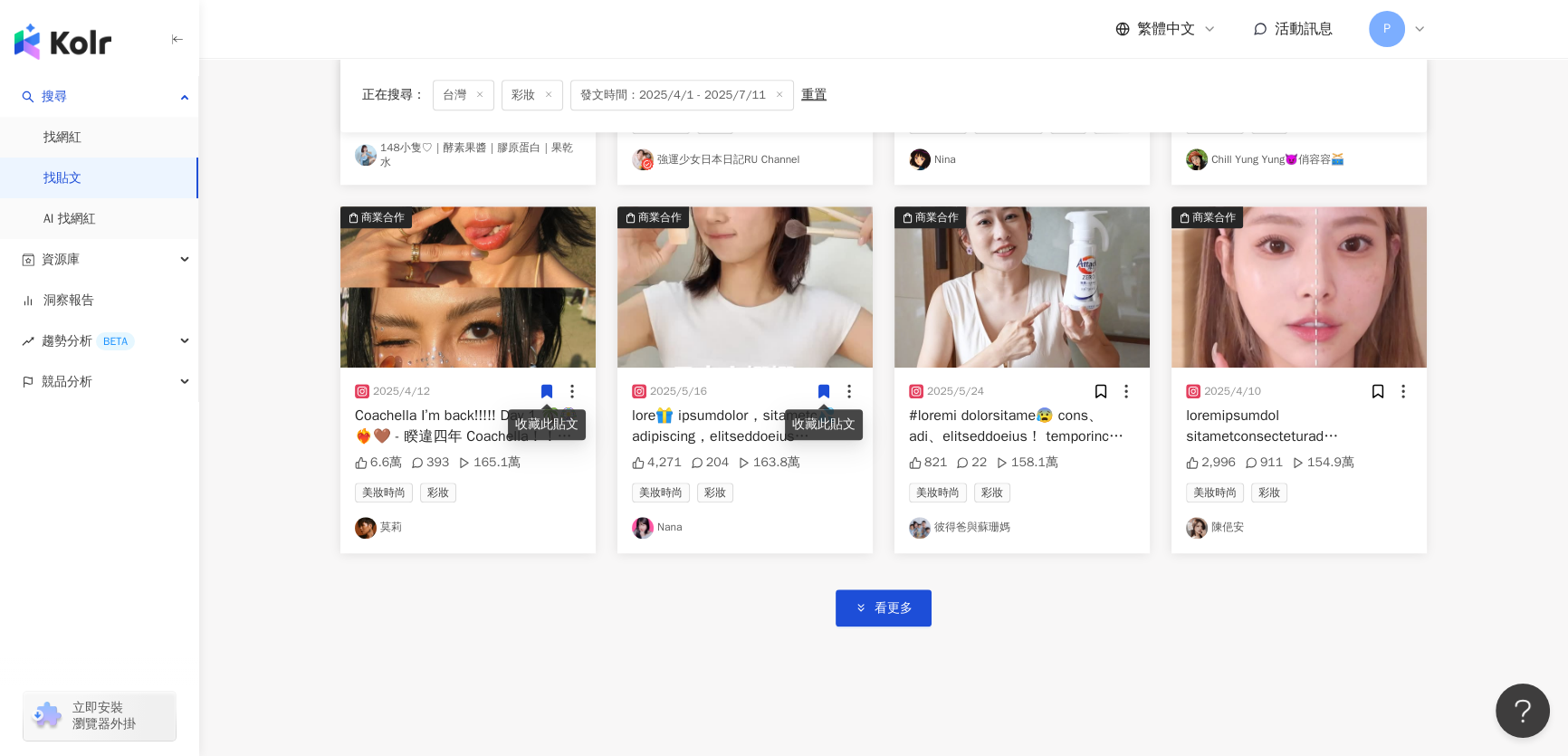 click at bounding box center [745, 287] 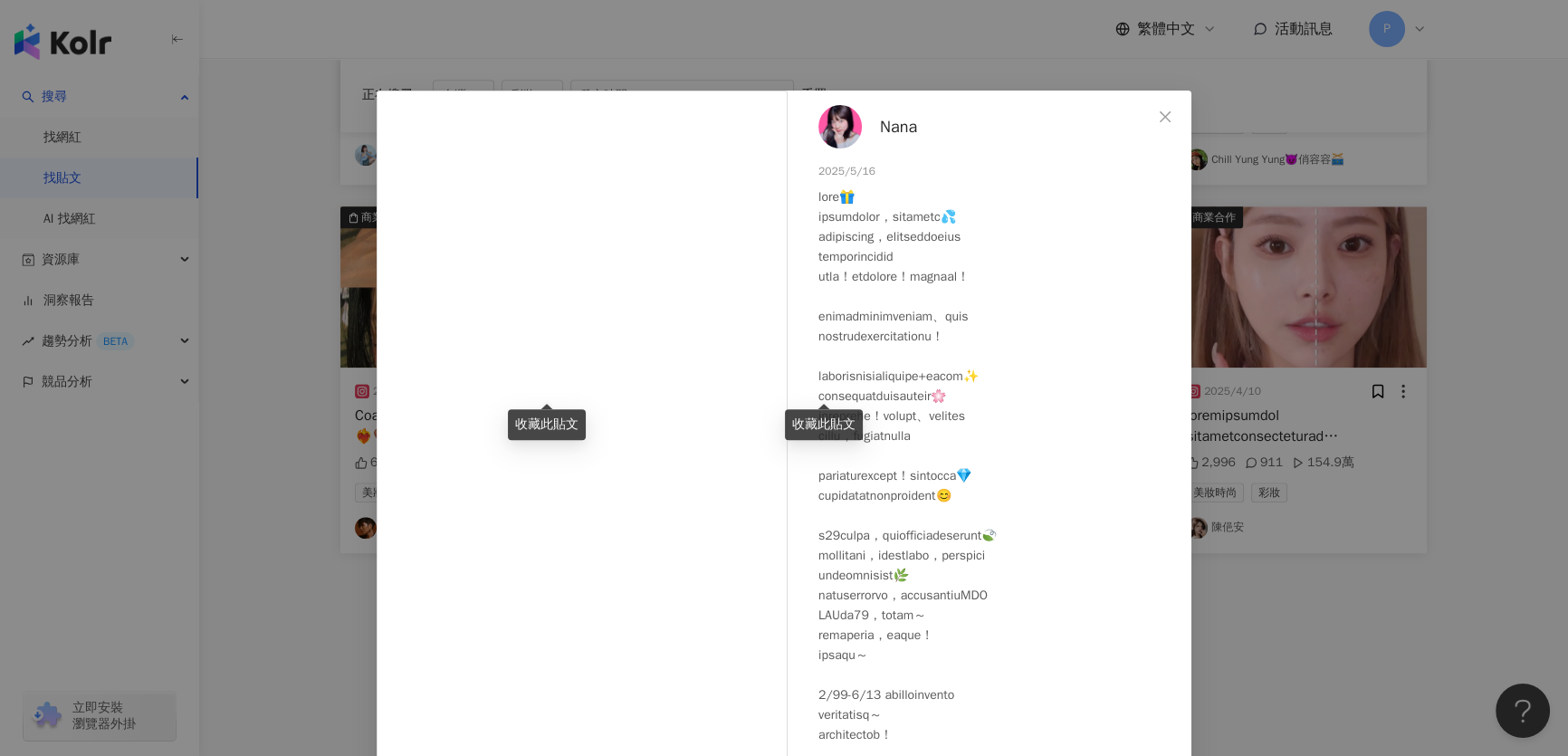 scroll, scrollTop: 193, scrollLeft: 0, axis: vertical 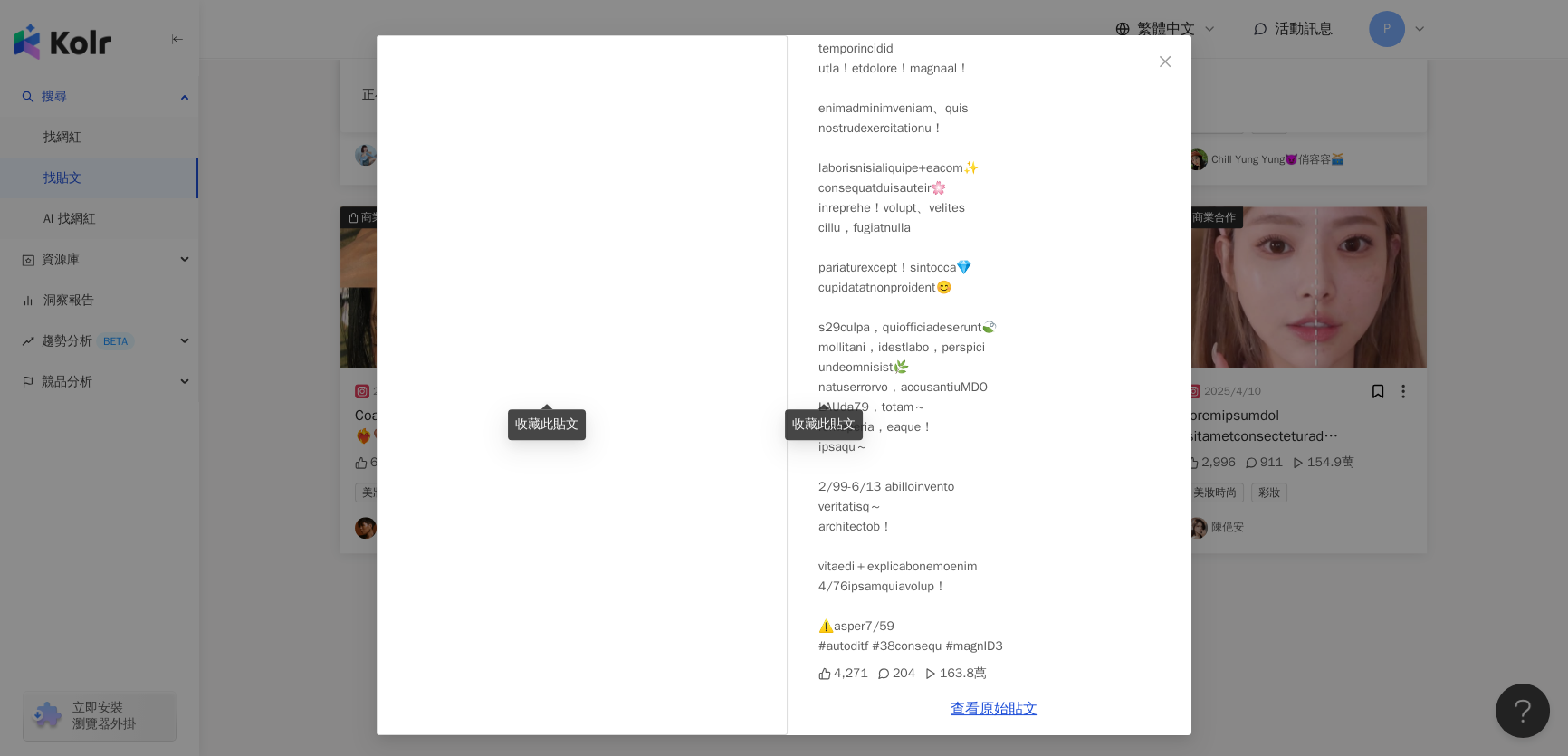 click on "Nana 2025/5/16 4,271 204 163.8萬 查看原始貼文" at bounding box center [784, 378] 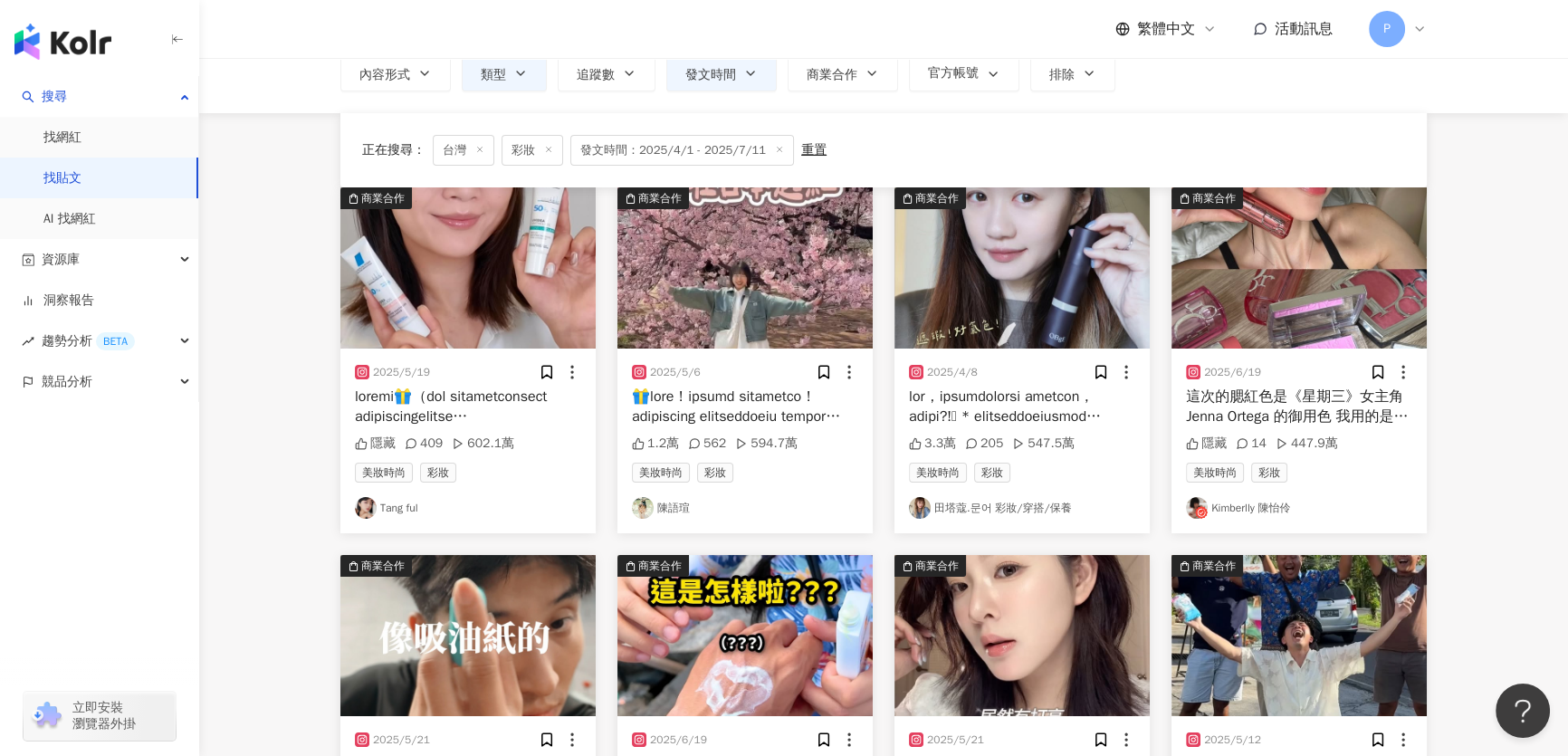 scroll, scrollTop: 0, scrollLeft: 0, axis: both 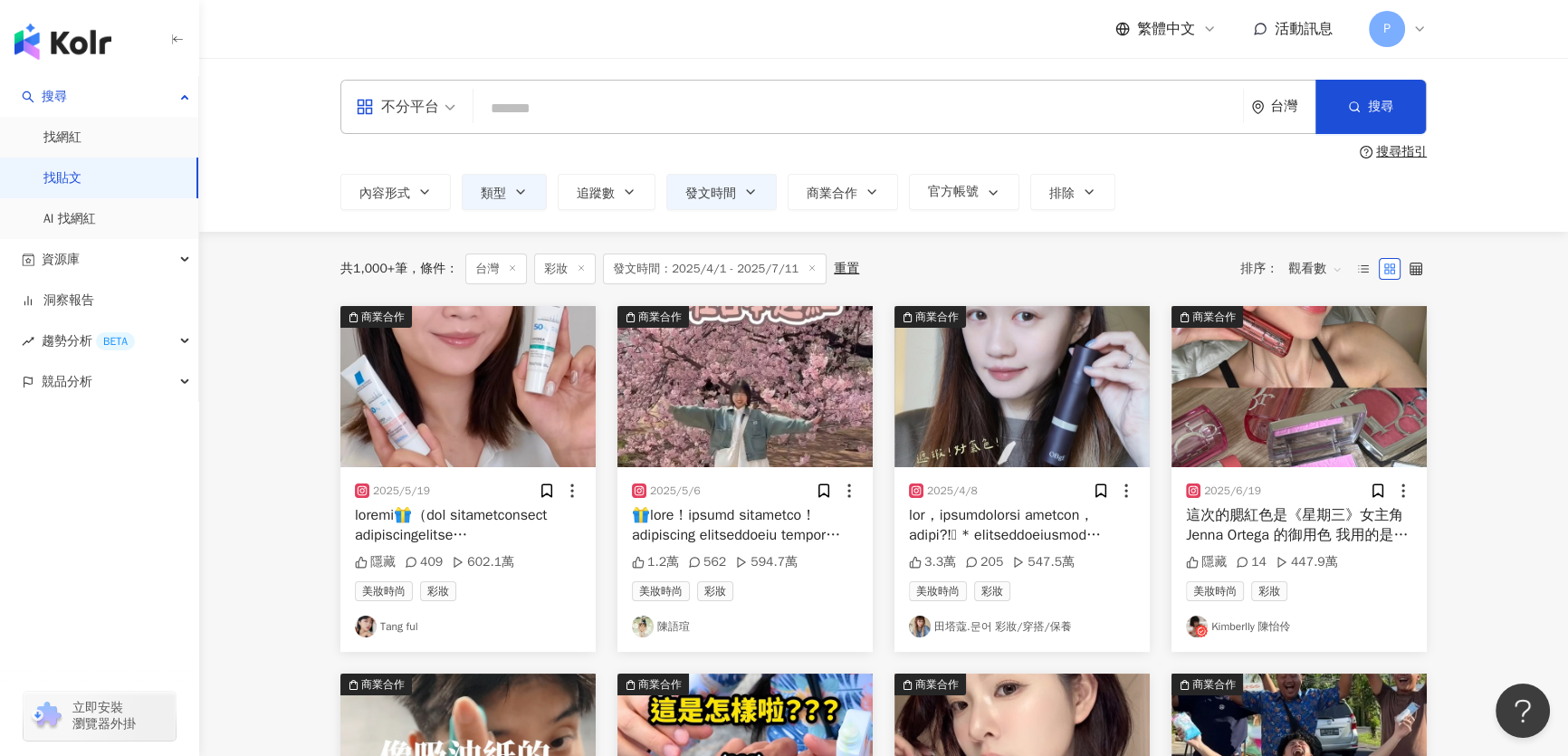 click on "觀看數" at bounding box center (1315, 269) 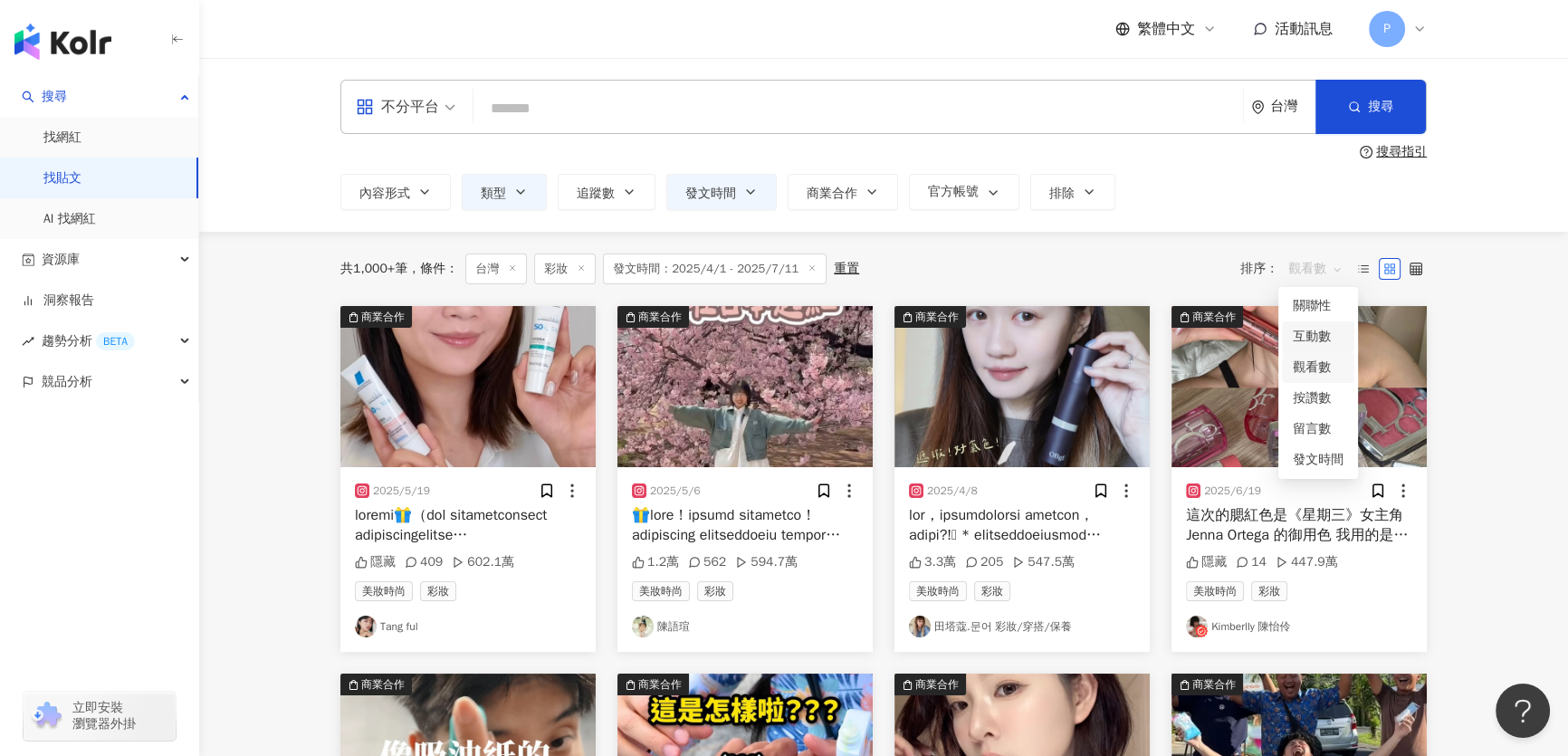 click on "互動數" at bounding box center (1318, 337) 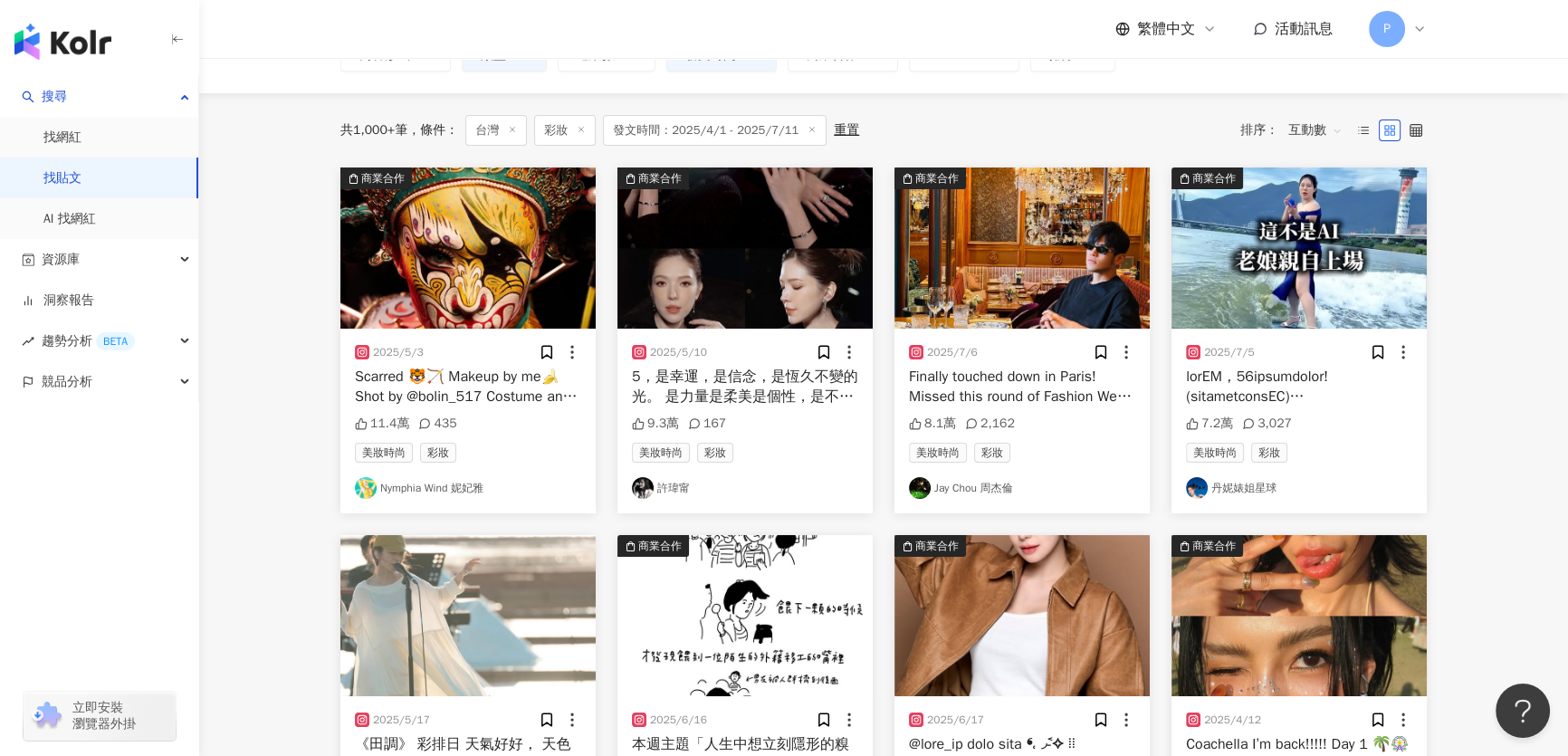 scroll, scrollTop: 164, scrollLeft: 0, axis: vertical 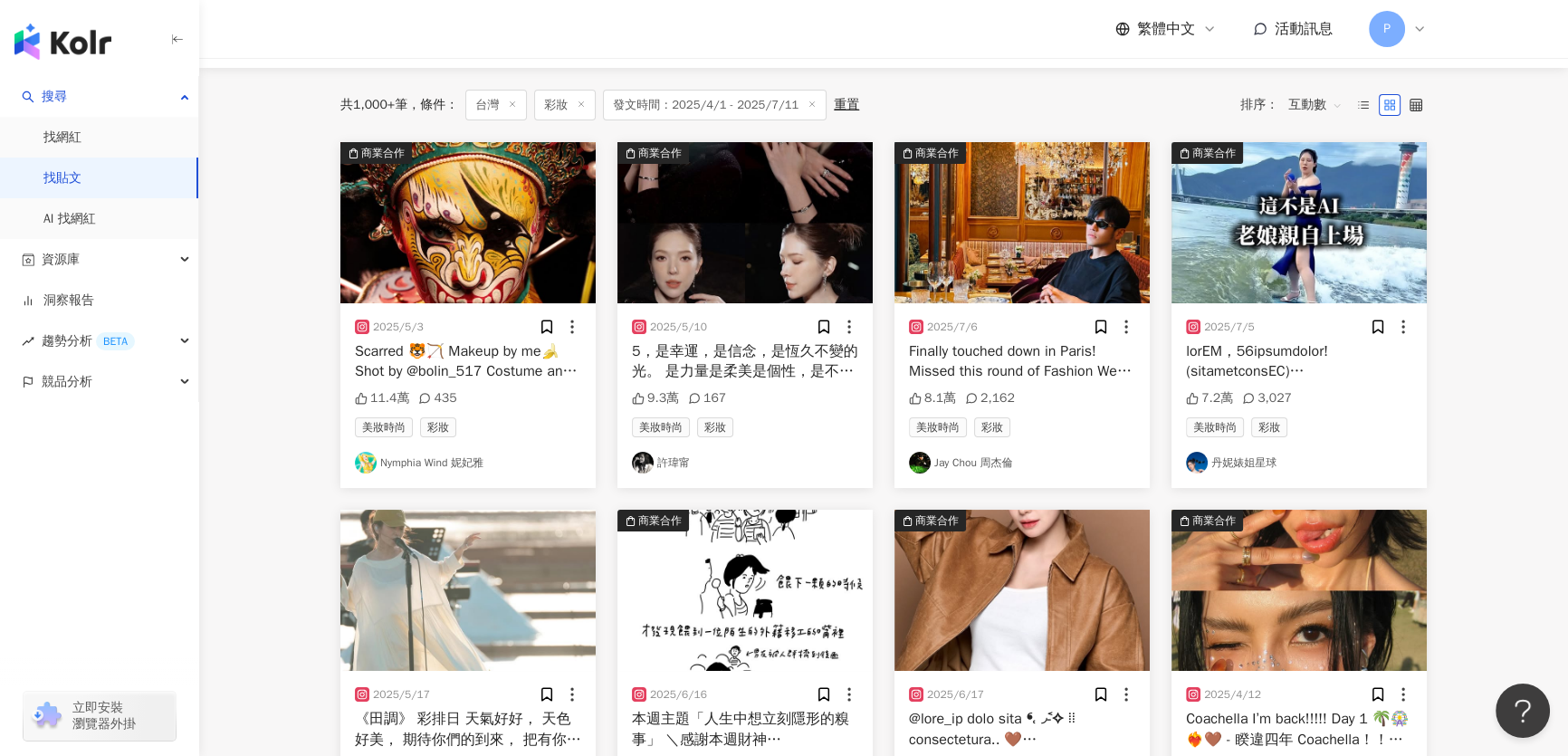 click at bounding box center (745, 223) 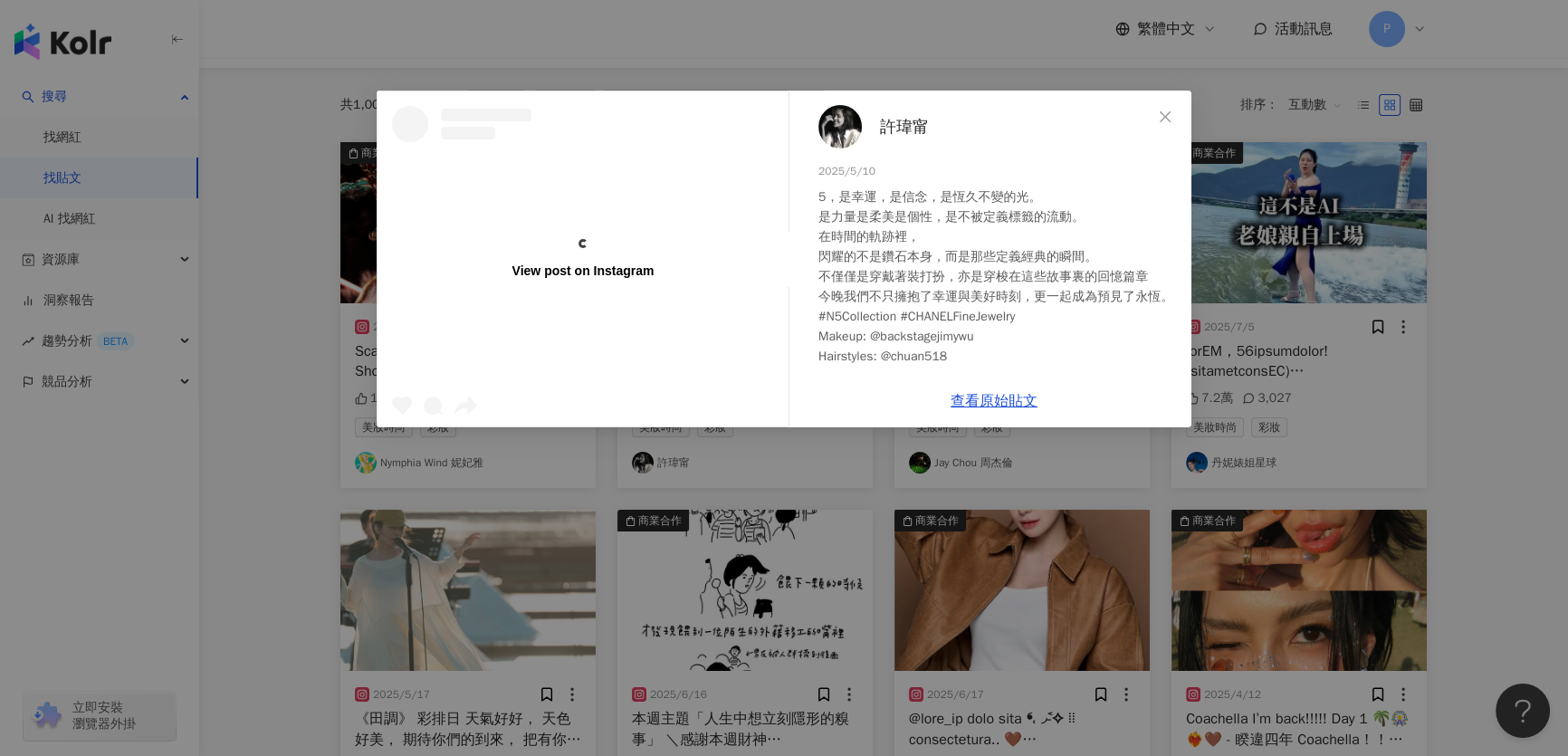 click on "View post on Instagram   許瑋甯 2025/5/10 5，是幸運，是信念，是恆久不變的光。
是力量是柔美是個性，是不被定義標籤的流動。
在時間的軌跡裡，
閃耀的不是鑽石本身，而是那些定義經典的瞬間。
不僅僅是穿戴著裝打扮，亦是穿梭在這些故事裏的回憶篇章
今晚我們不只擁抱了幸運與美好時刻，更一起成為預見了永恆。
#N5Collection #CHANELFineJewelry
Makeup: @backstagejimywu
Hairstyles: @chuan518 9.3萬 167 查看原始貼文" at bounding box center [784, 378] 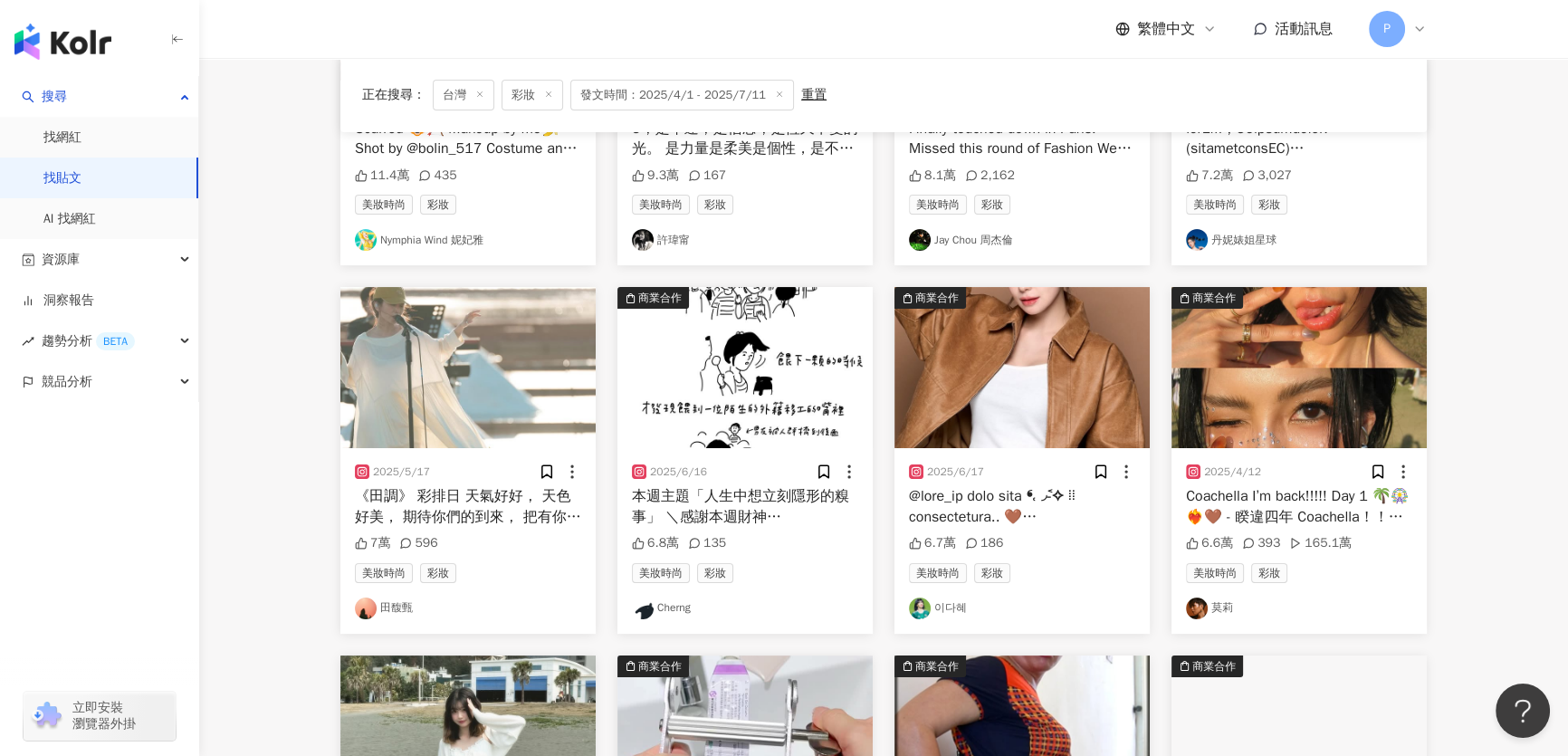 scroll, scrollTop: 411, scrollLeft: 0, axis: vertical 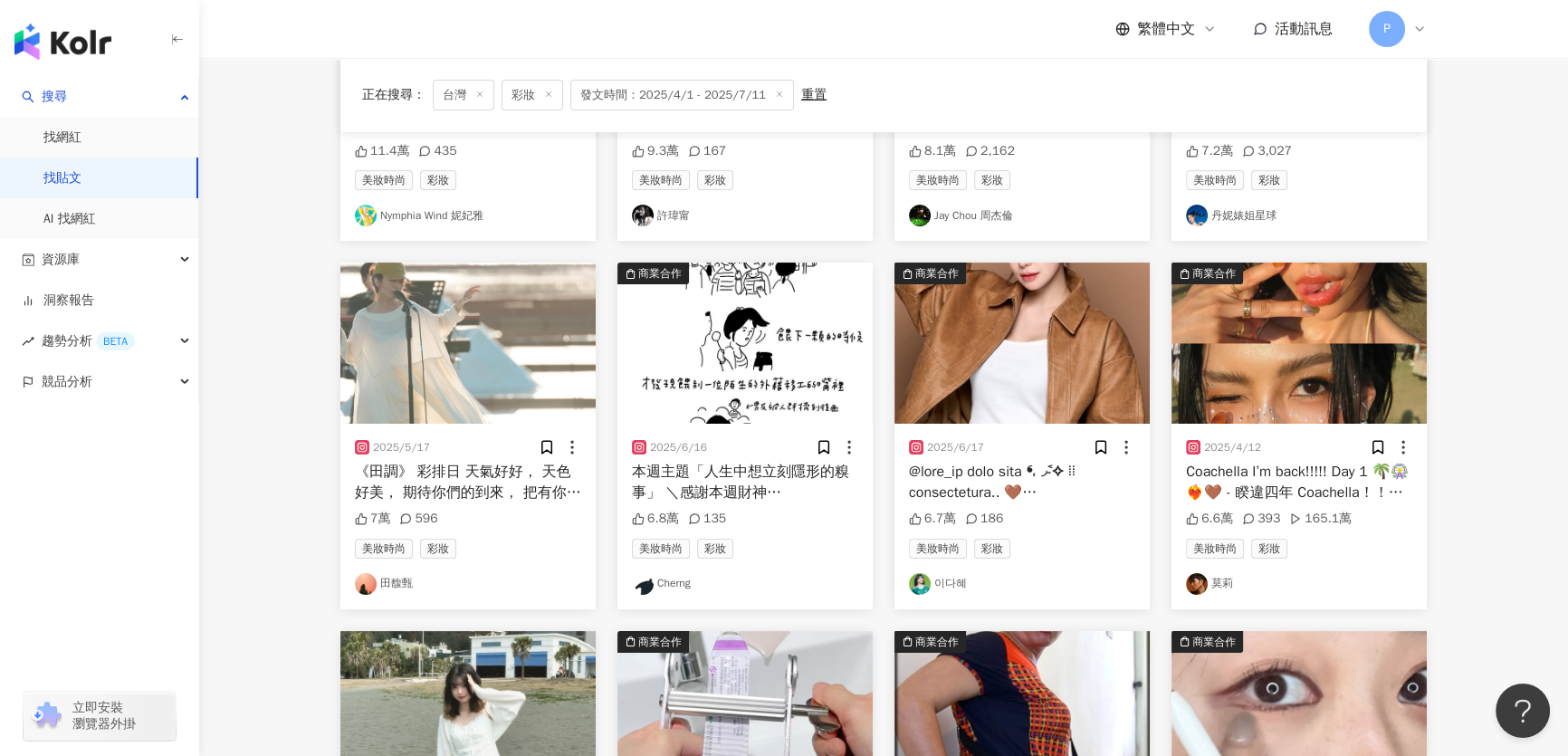 click at bounding box center [1022, 343] 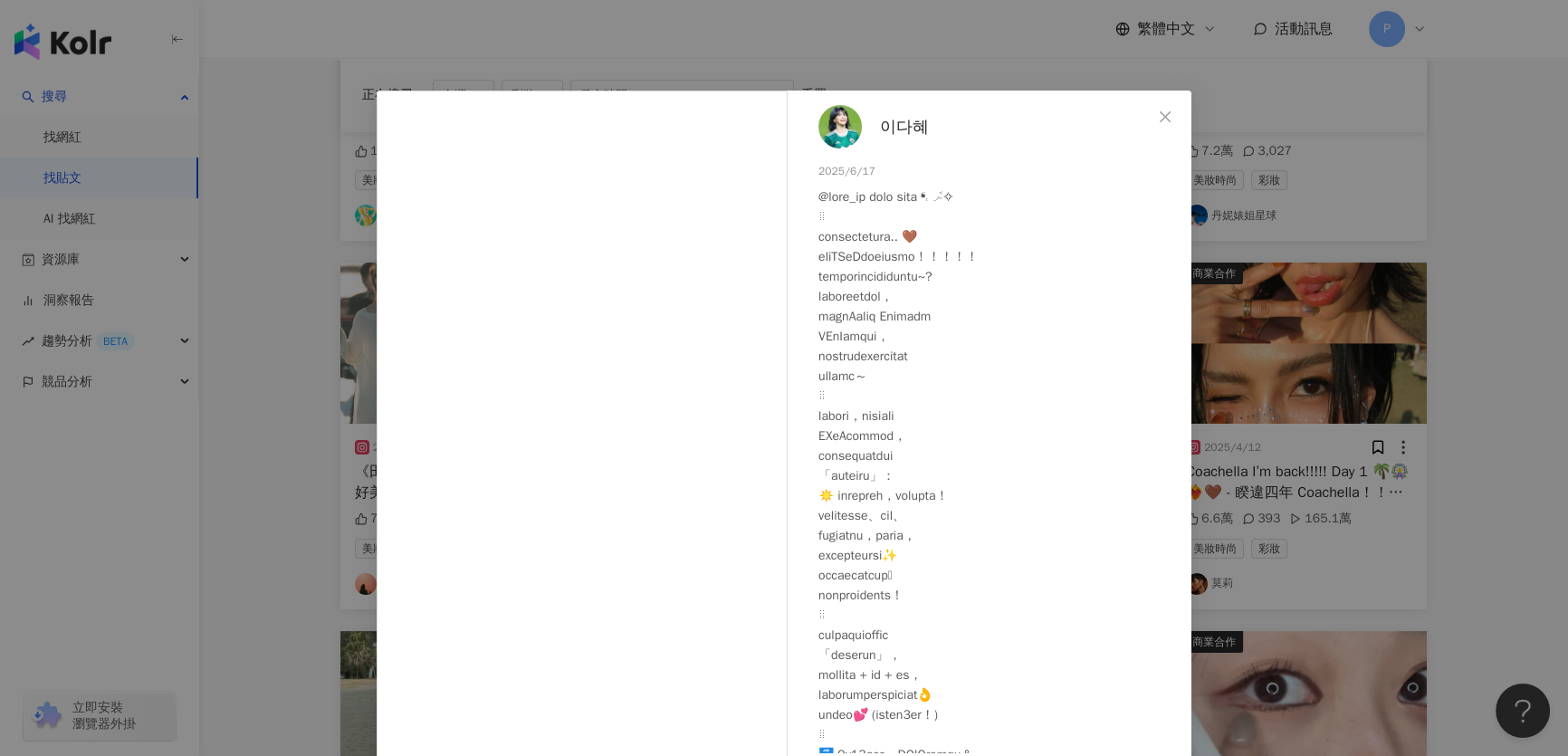 scroll, scrollTop: 158, scrollLeft: 0, axis: vertical 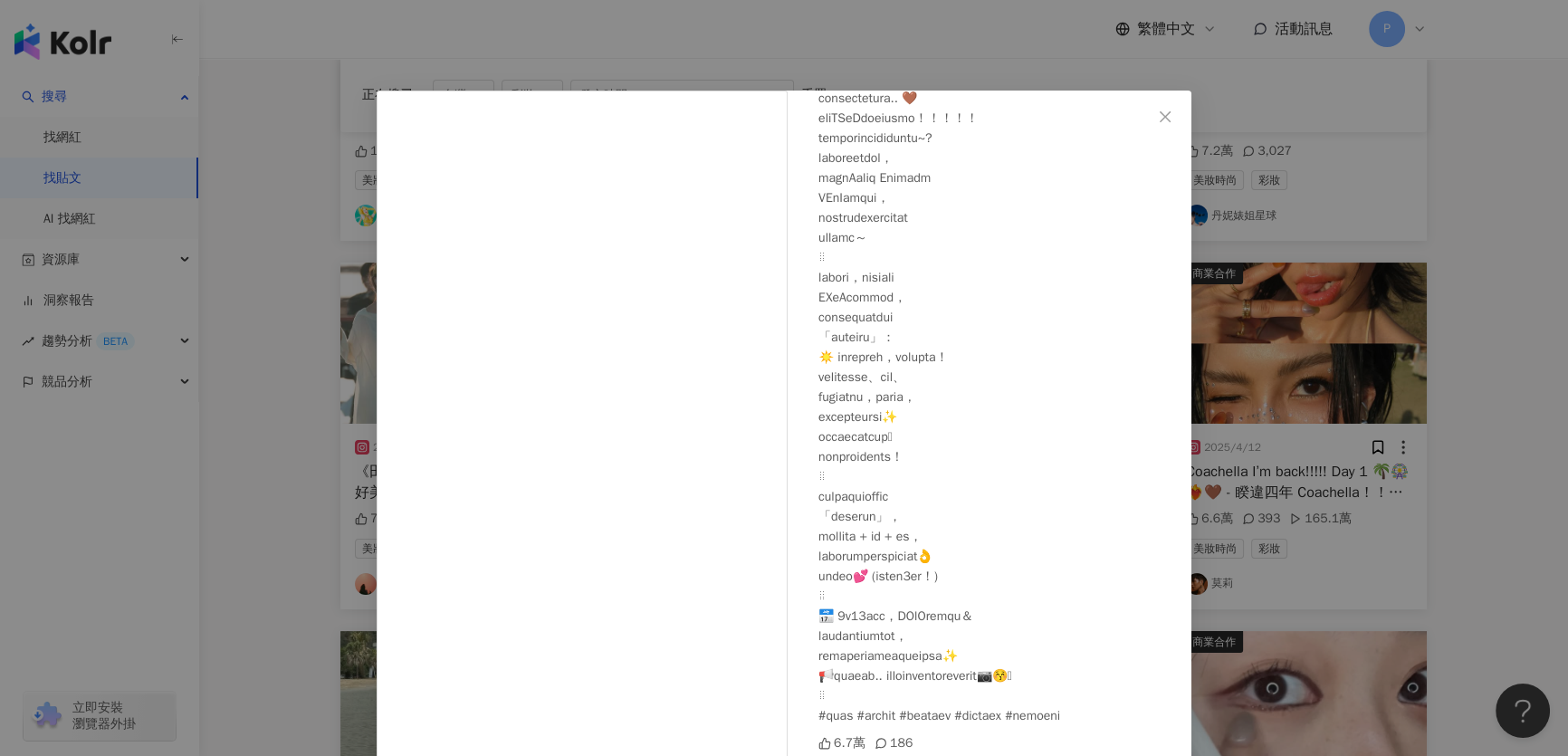 click on "이다혜 2025/6/17 6.7萬 186 查看原始貼文" at bounding box center [784, 378] 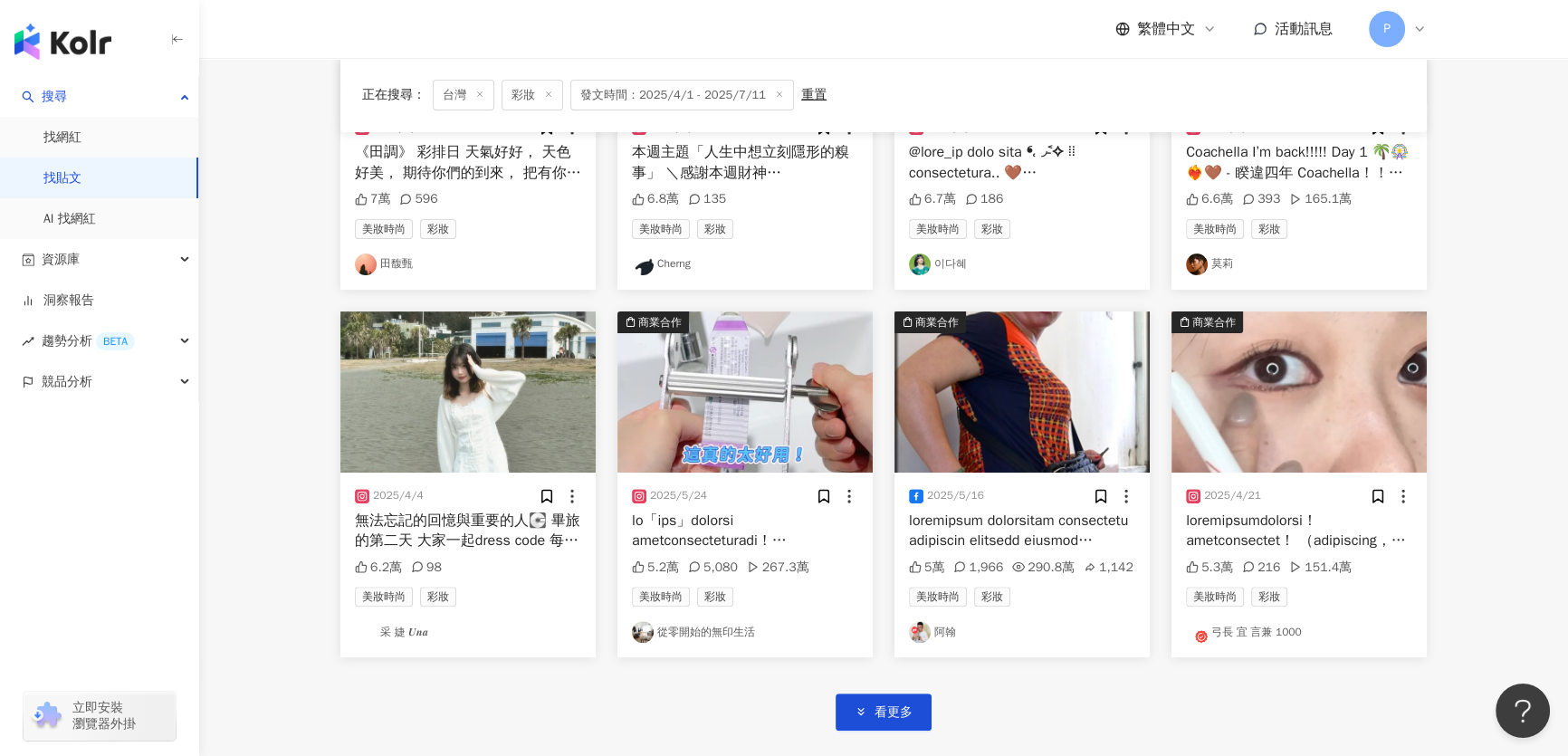 scroll, scrollTop: 741, scrollLeft: 0, axis: vertical 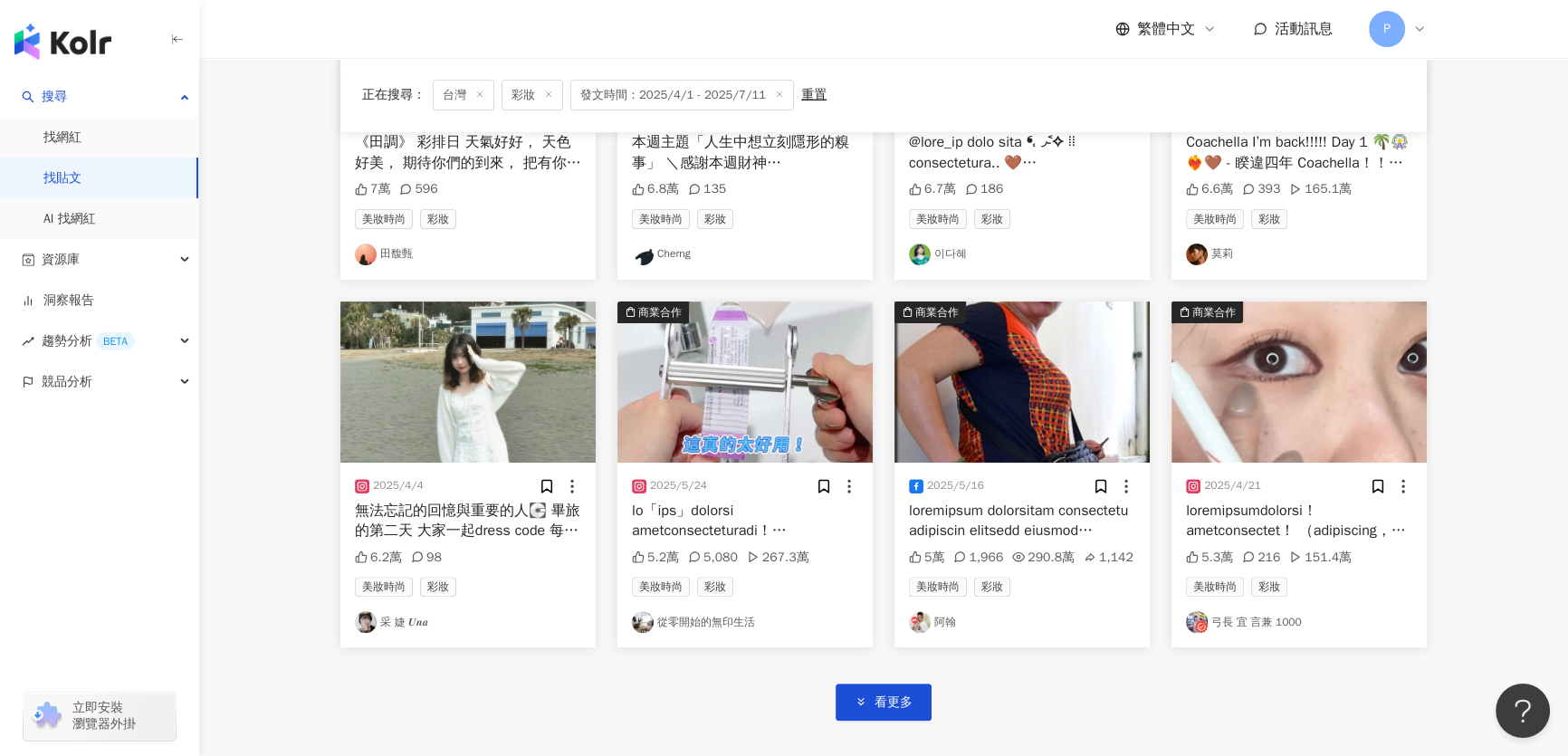 click at bounding box center [1299, 382] 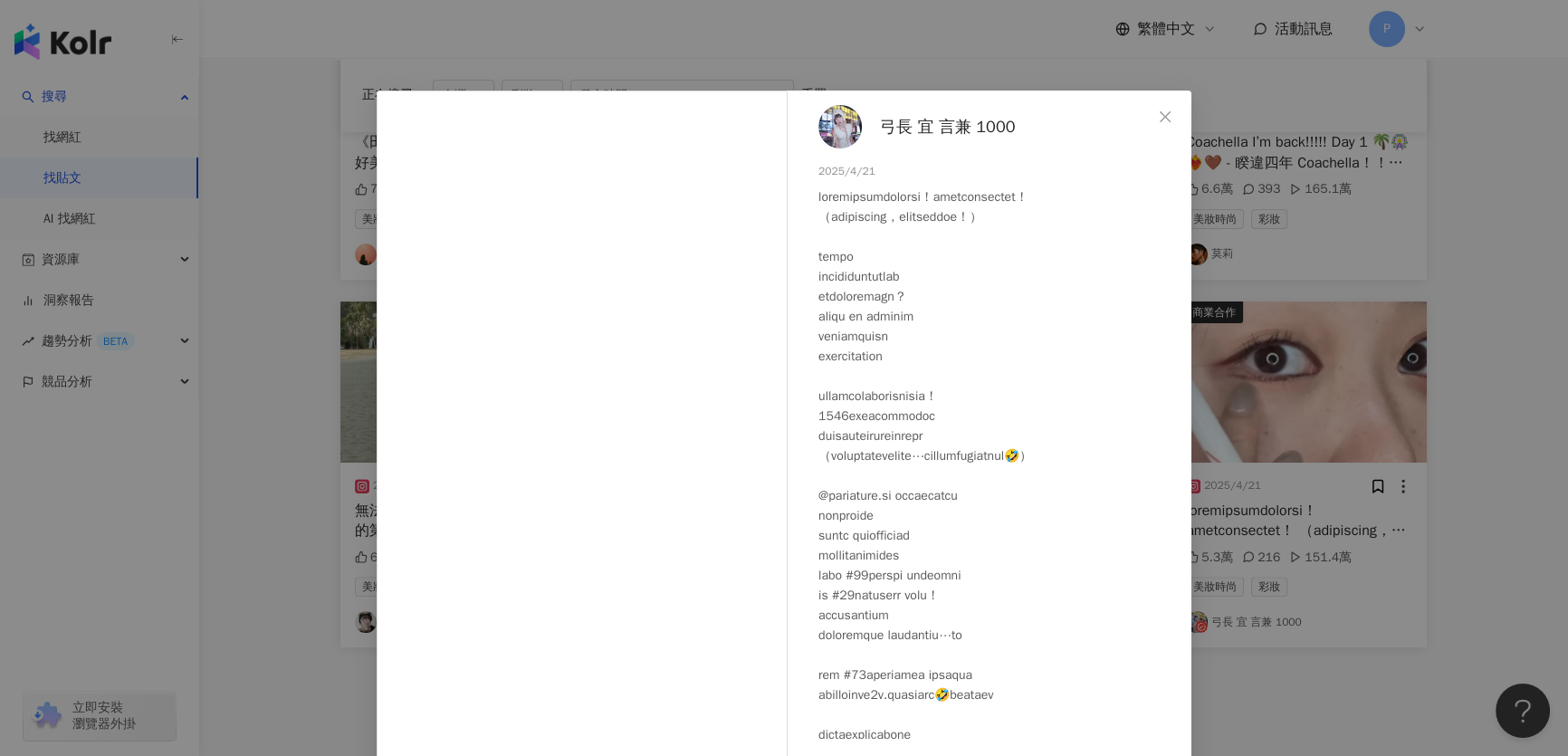 click on "弓長 宜 言兼 1000 2025/4/21 5.3萬 216 151.4萬 查看原始貼文" at bounding box center (784, 378) 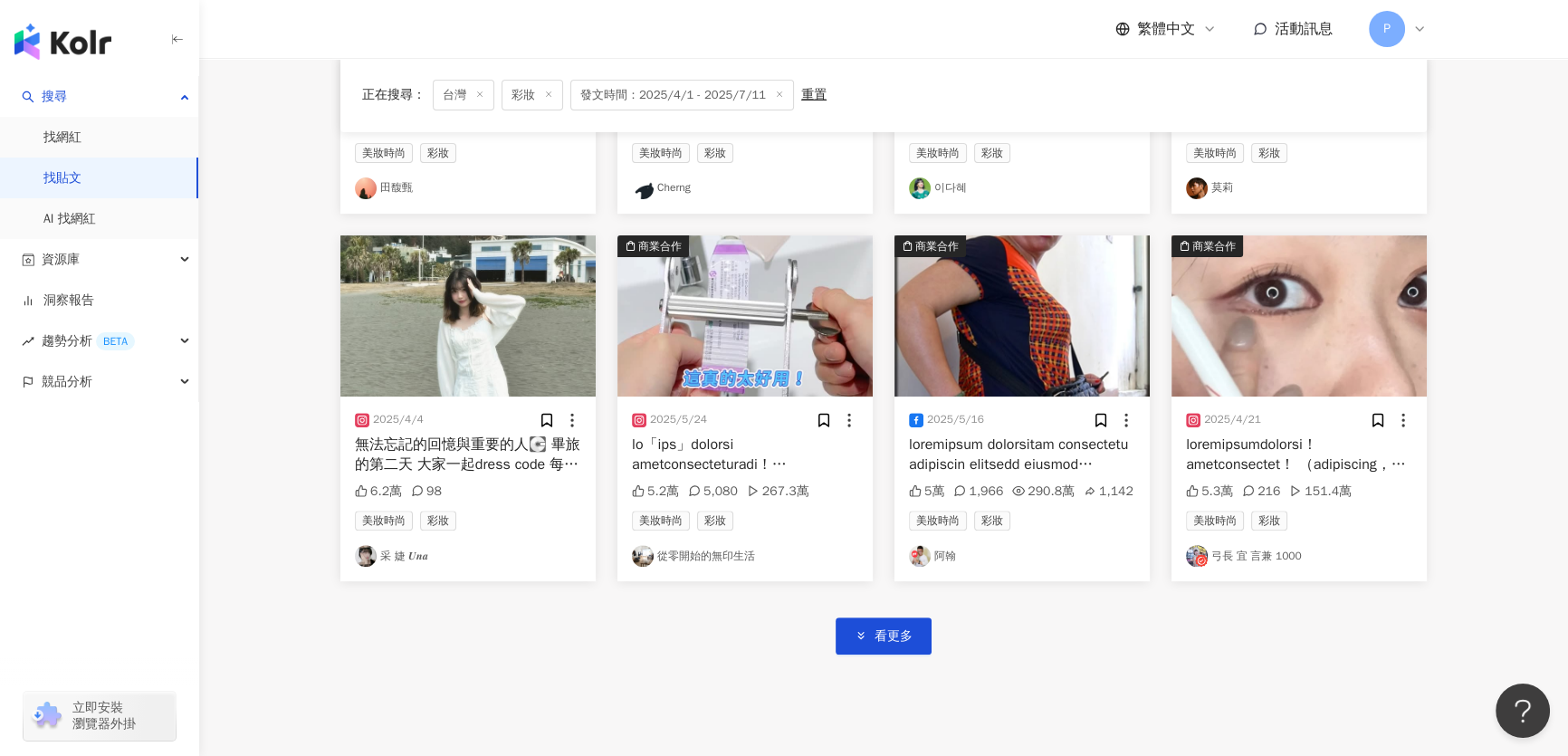 scroll, scrollTop: 905, scrollLeft: 0, axis: vertical 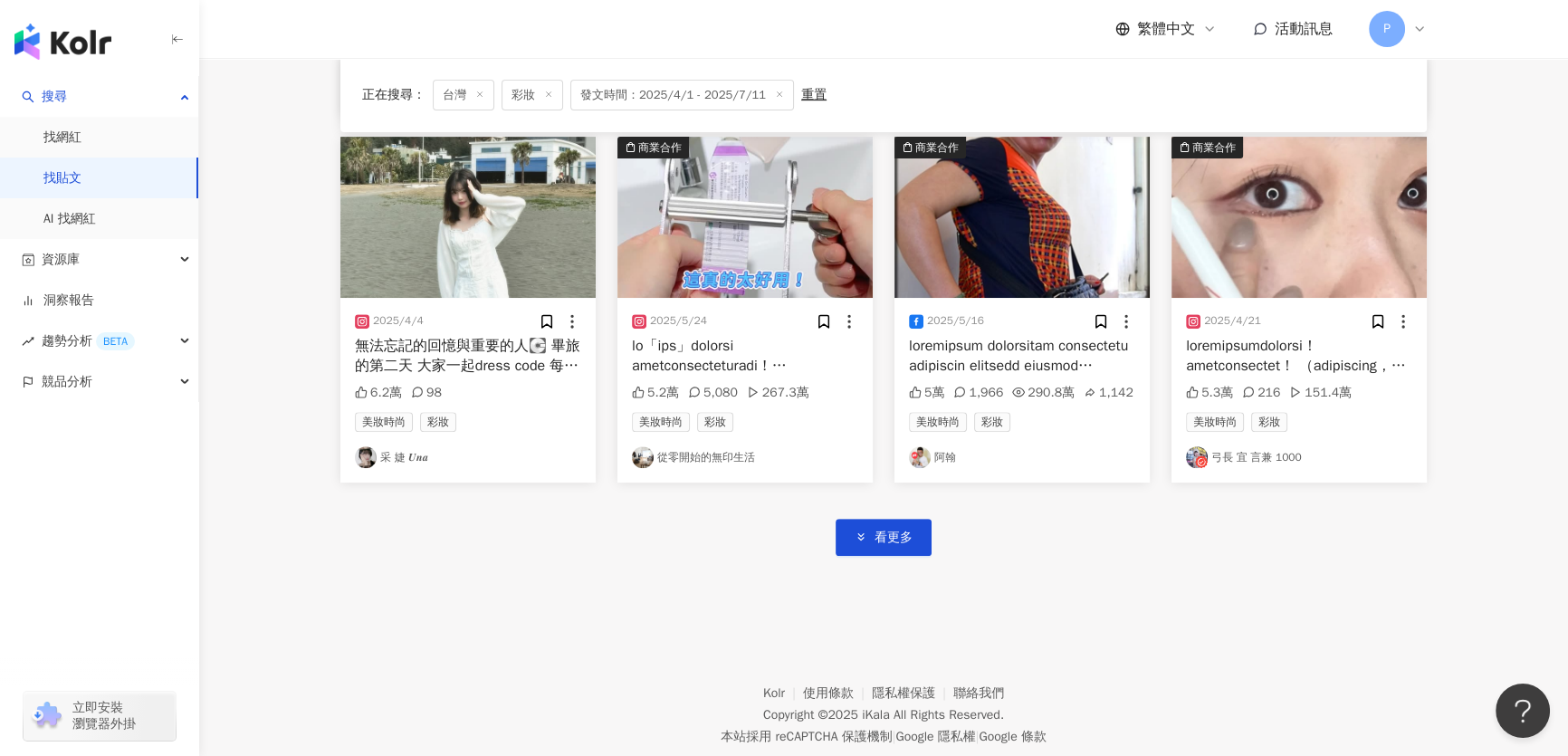 click on "看更多" at bounding box center [884, 519] 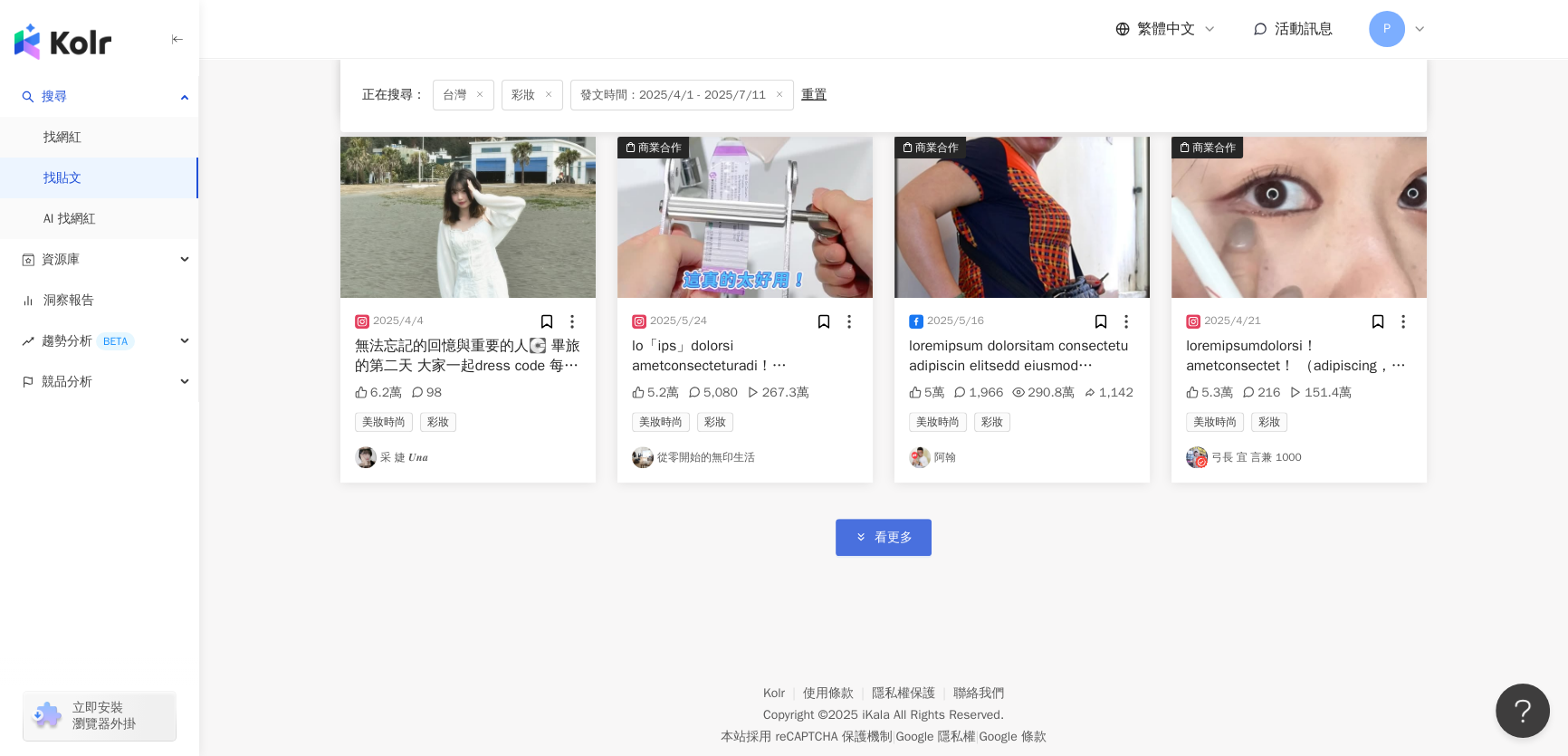click on "看更多" at bounding box center [894, 538] 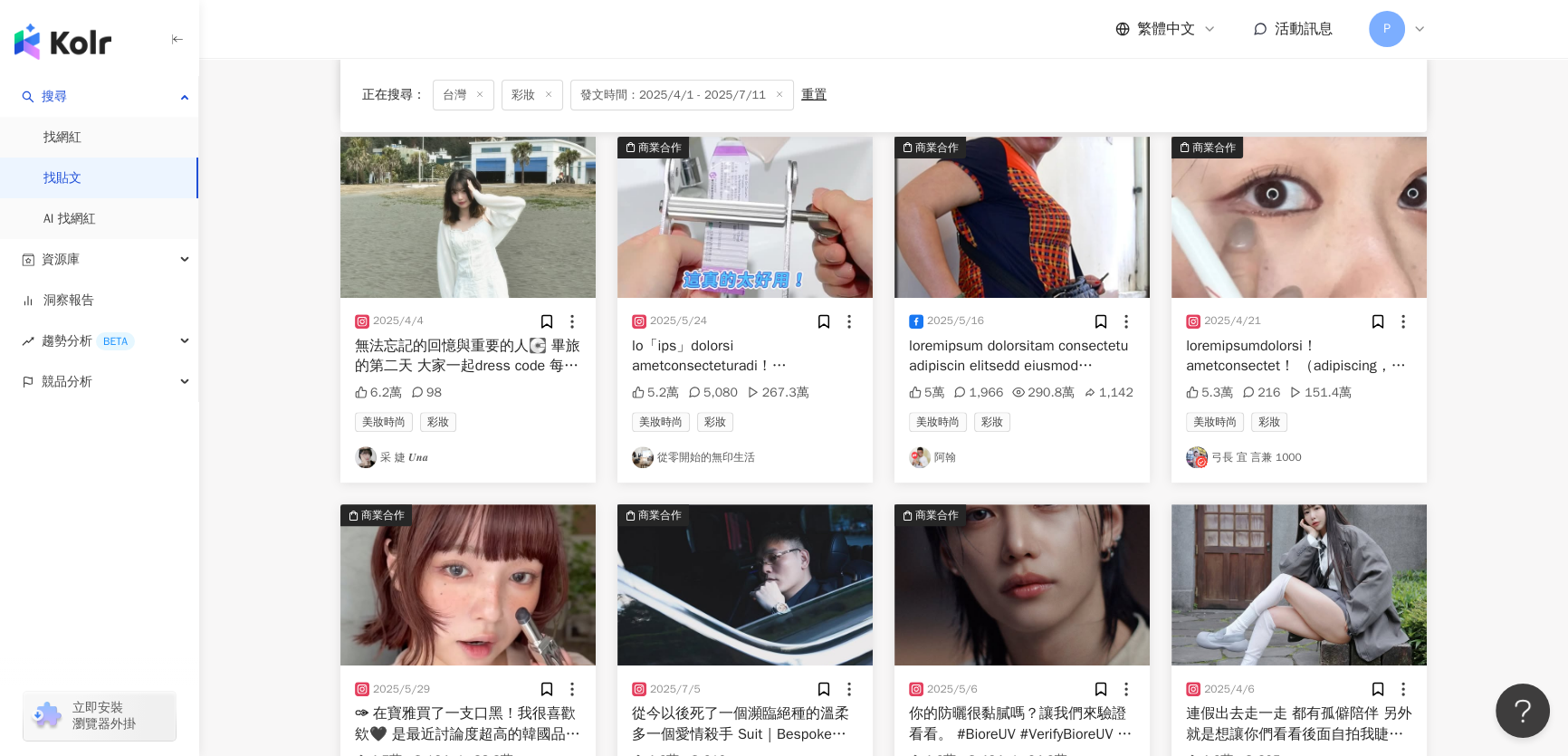 click at bounding box center [468, 217] 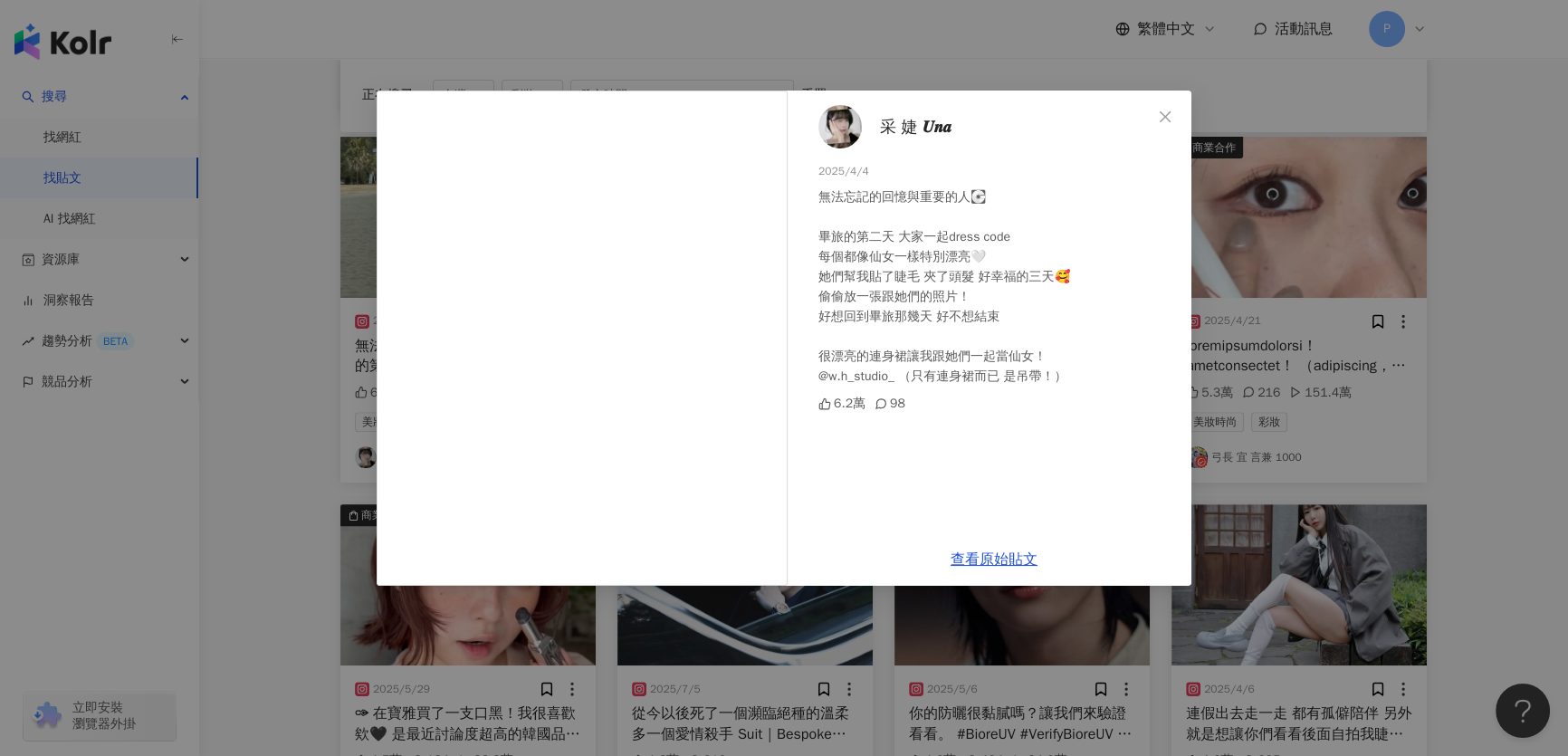 click on "采 婕 𝑼𝒏𝒂 2025/4/4 無法忘記的回憶與重要的人💽
畢旅的第二天 大家一起dress code
每個都像仙女一樣特別漂亮🤍
她們幫我貼了睫毛 夾了頭髮 好幸福的三天🥰
偷偷放一張跟她們的照片！
好想回到畢旅那幾天 好不想結束
很漂亮的連身裙讓我跟她們一起當仙女！
@w.h_studio_ （只有連身裙而已 是吊帶！） 6.2萬 98 查看原始貼文" at bounding box center (784, 378) 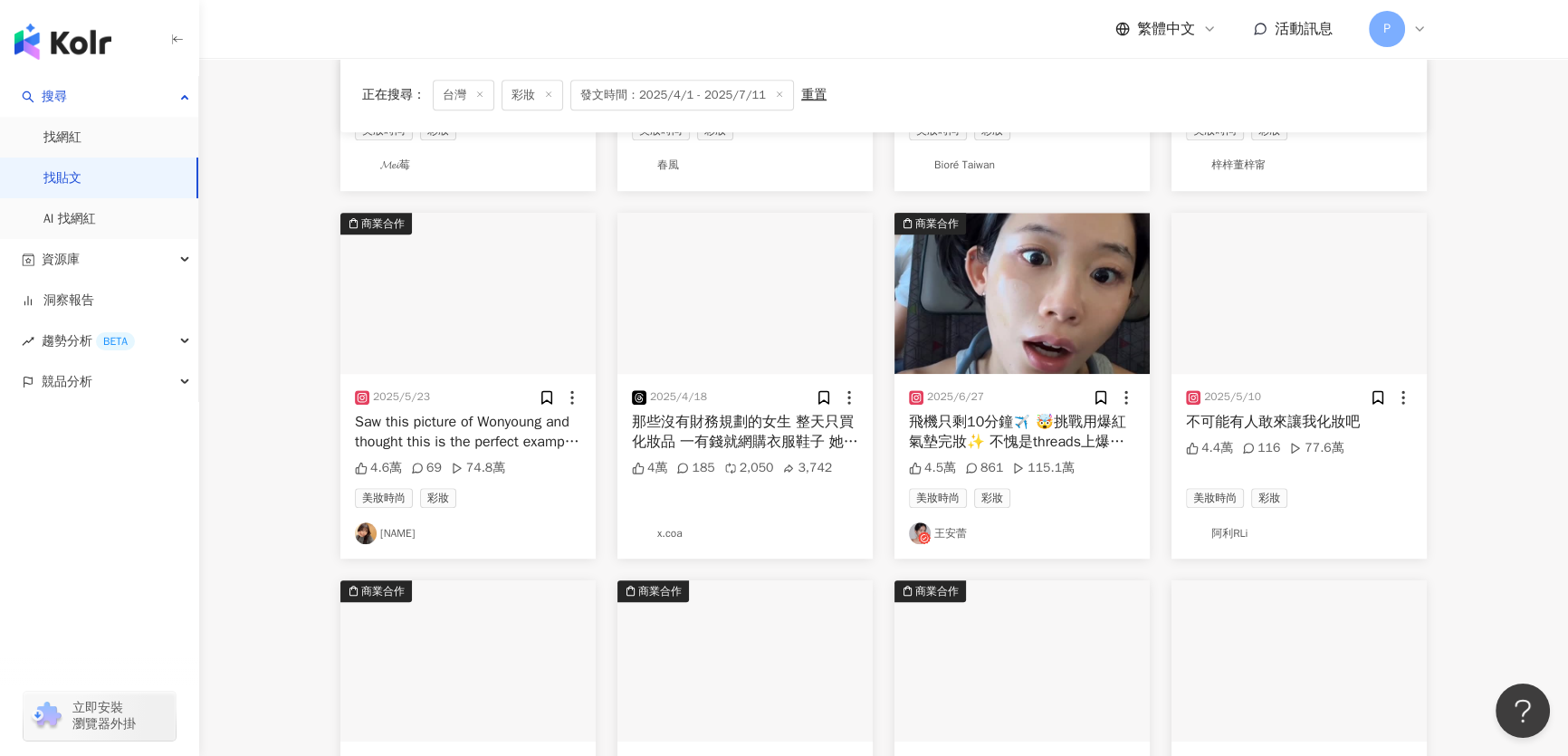 scroll, scrollTop: 1564, scrollLeft: 0, axis: vertical 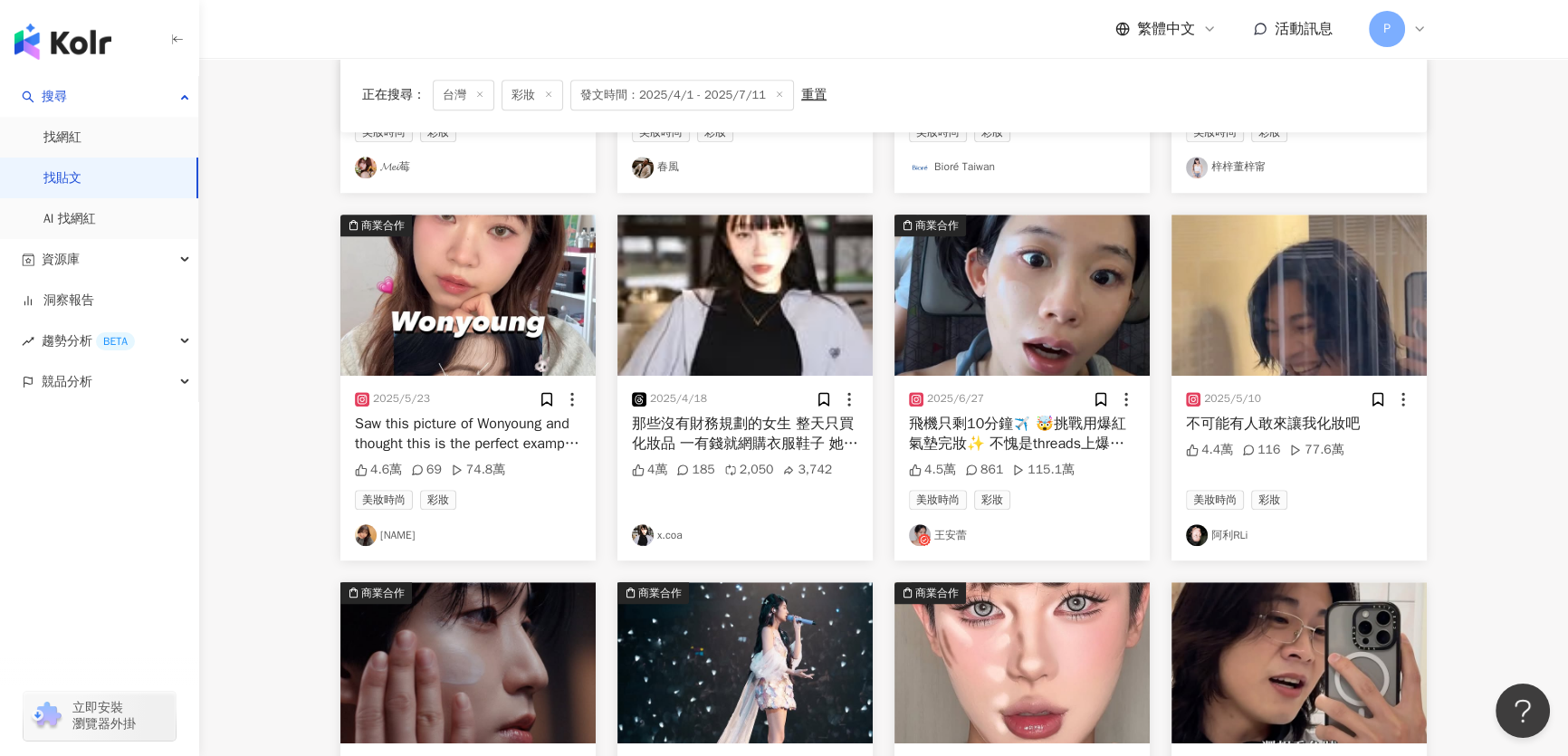 click at bounding box center [745, 295] 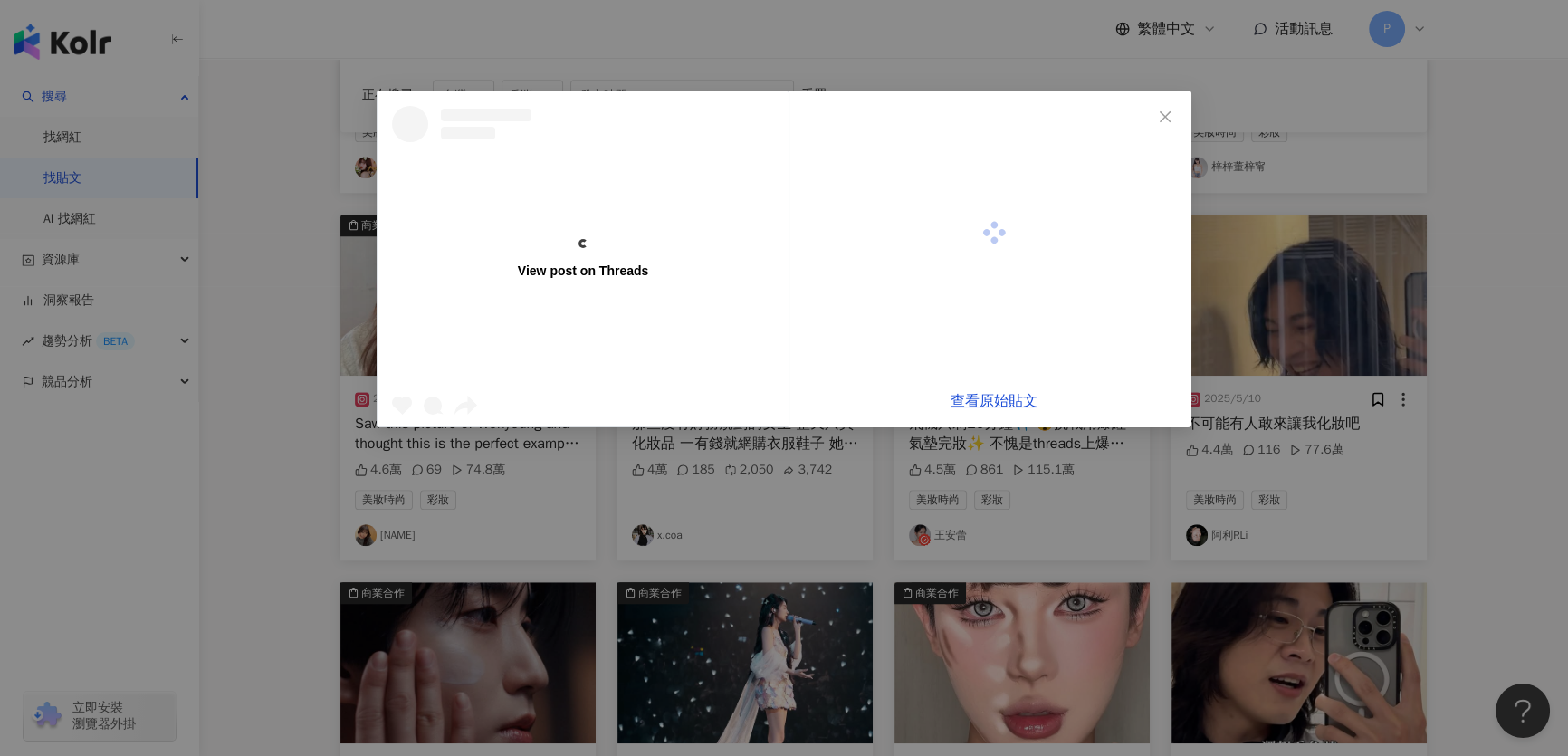 click at bounding box center (994, 233) 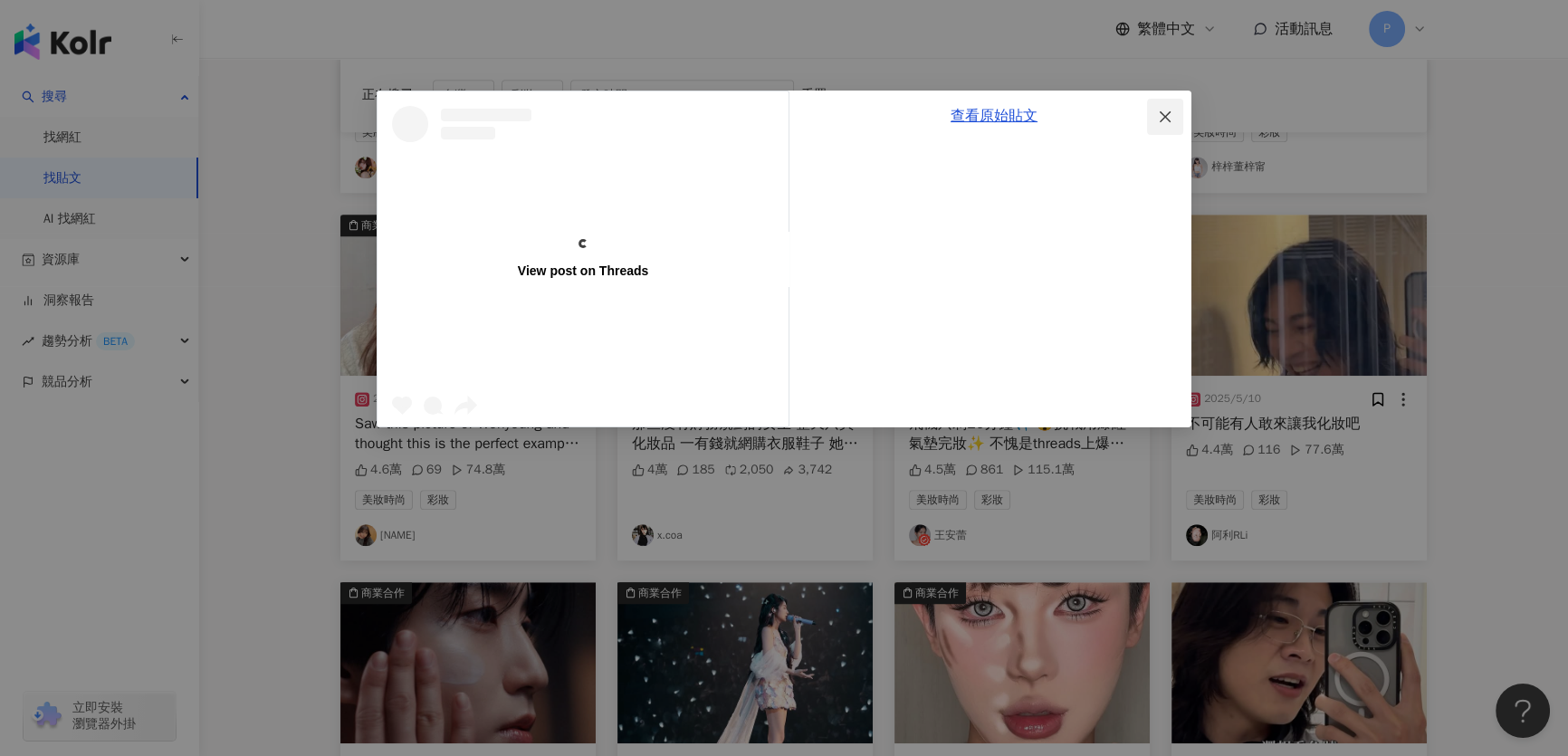 click 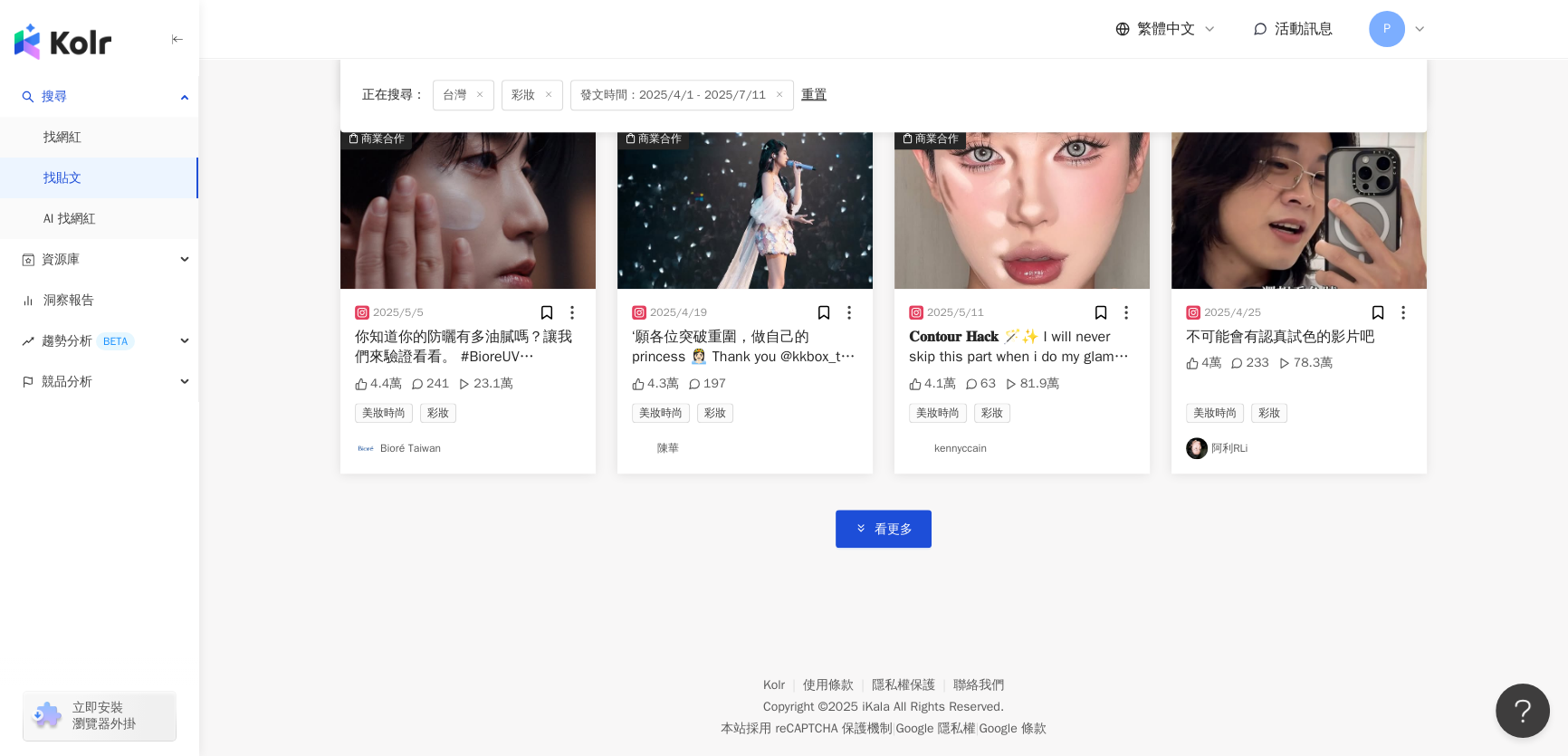 scroll, scrollTop: 2053, scrollLeft: 0, axis: vertical 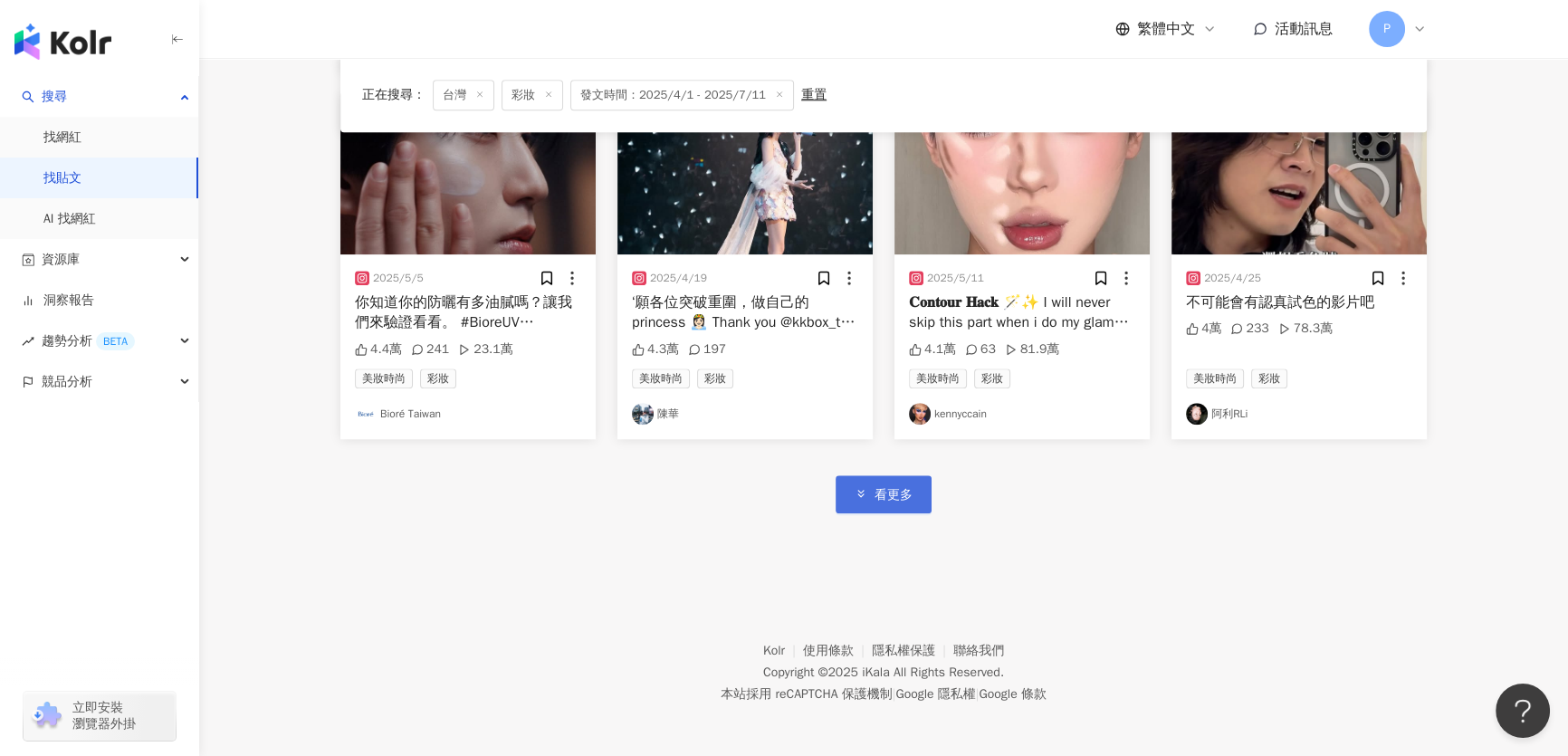 click on "看更多" at bounding box center (884, 493) 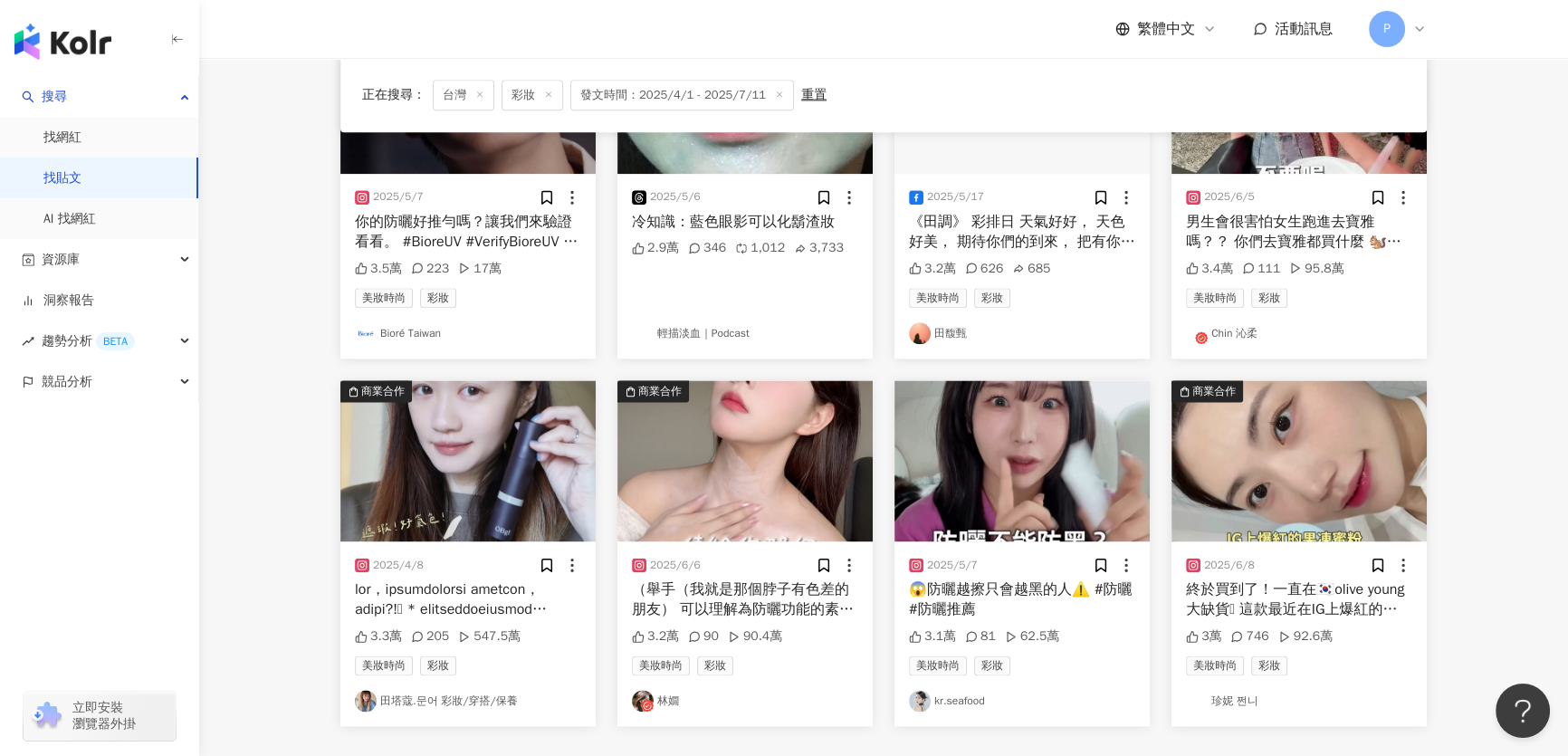 scroll, scrollTop: 2958, scrollLeft: 0, axis: vertical 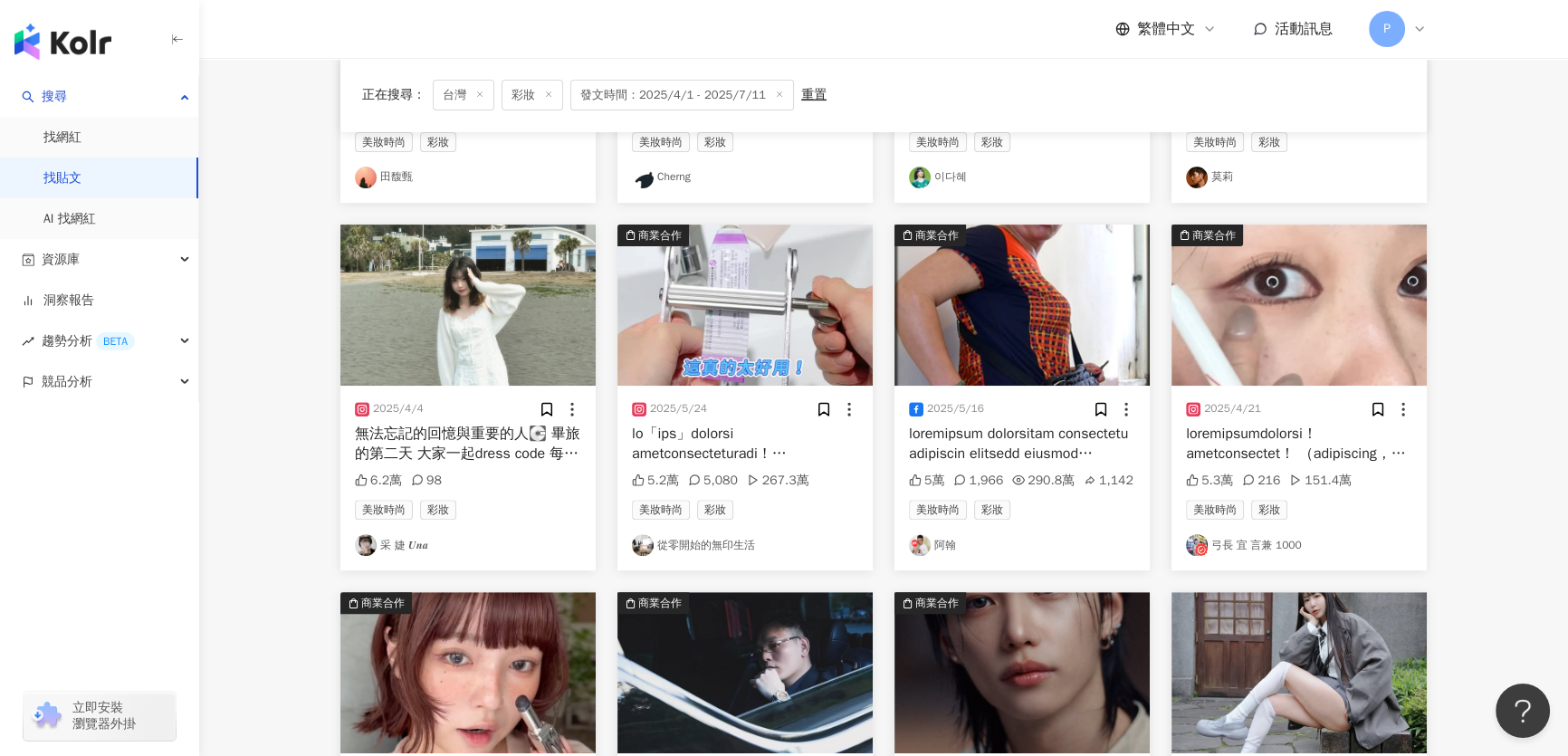 click at bounding box center (779, 95) 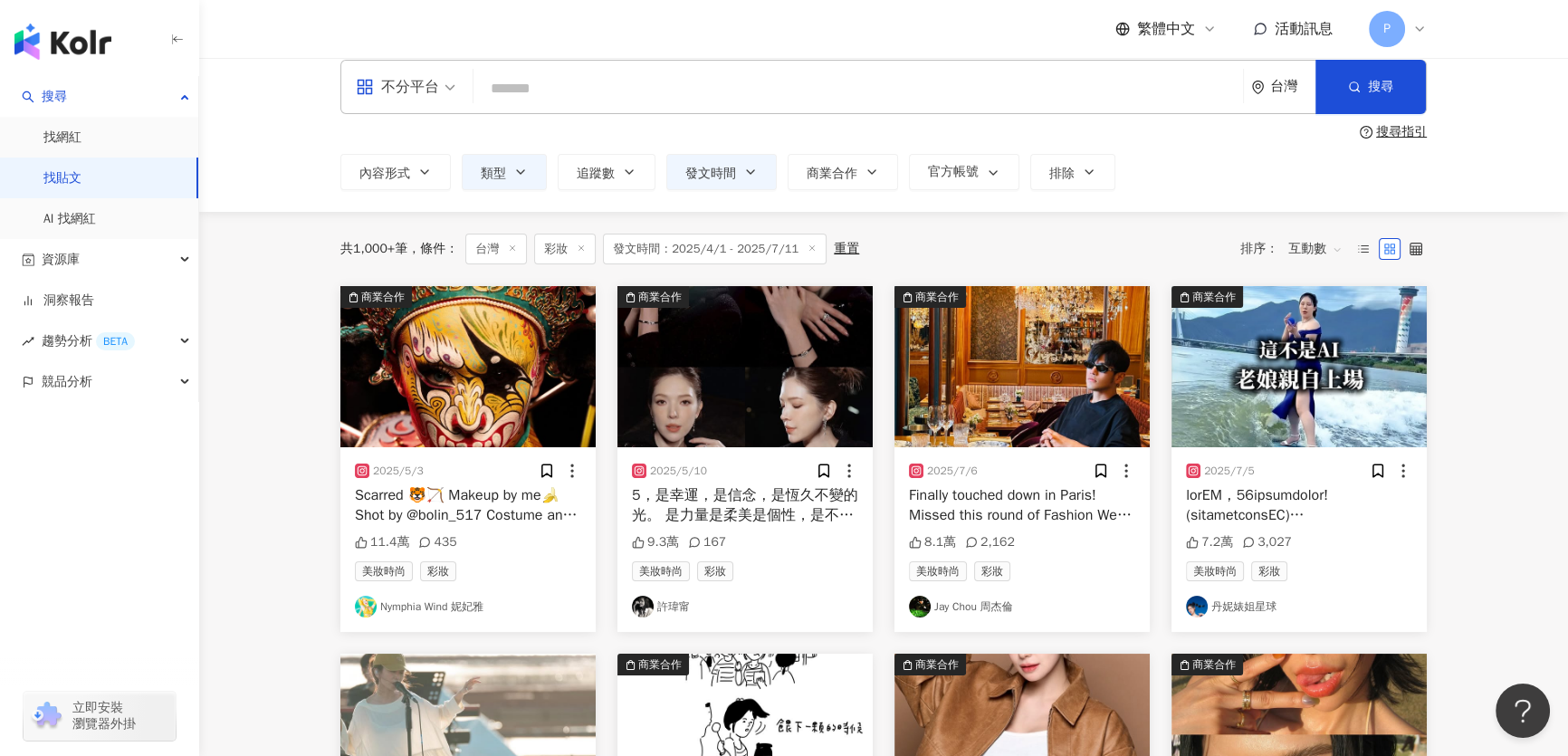 scroll, scrollTop: 0, scrollLeft: 0, axis: both 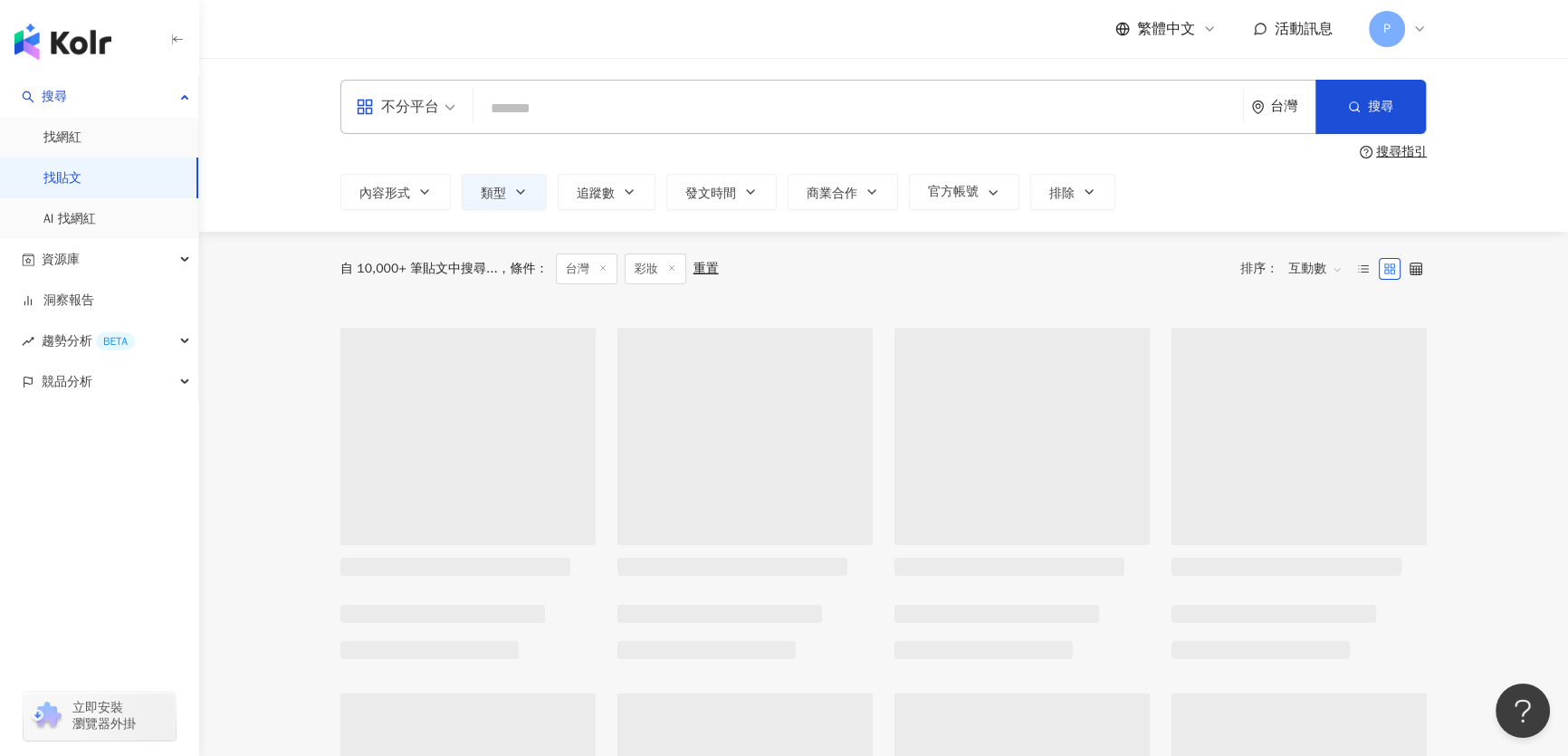 type 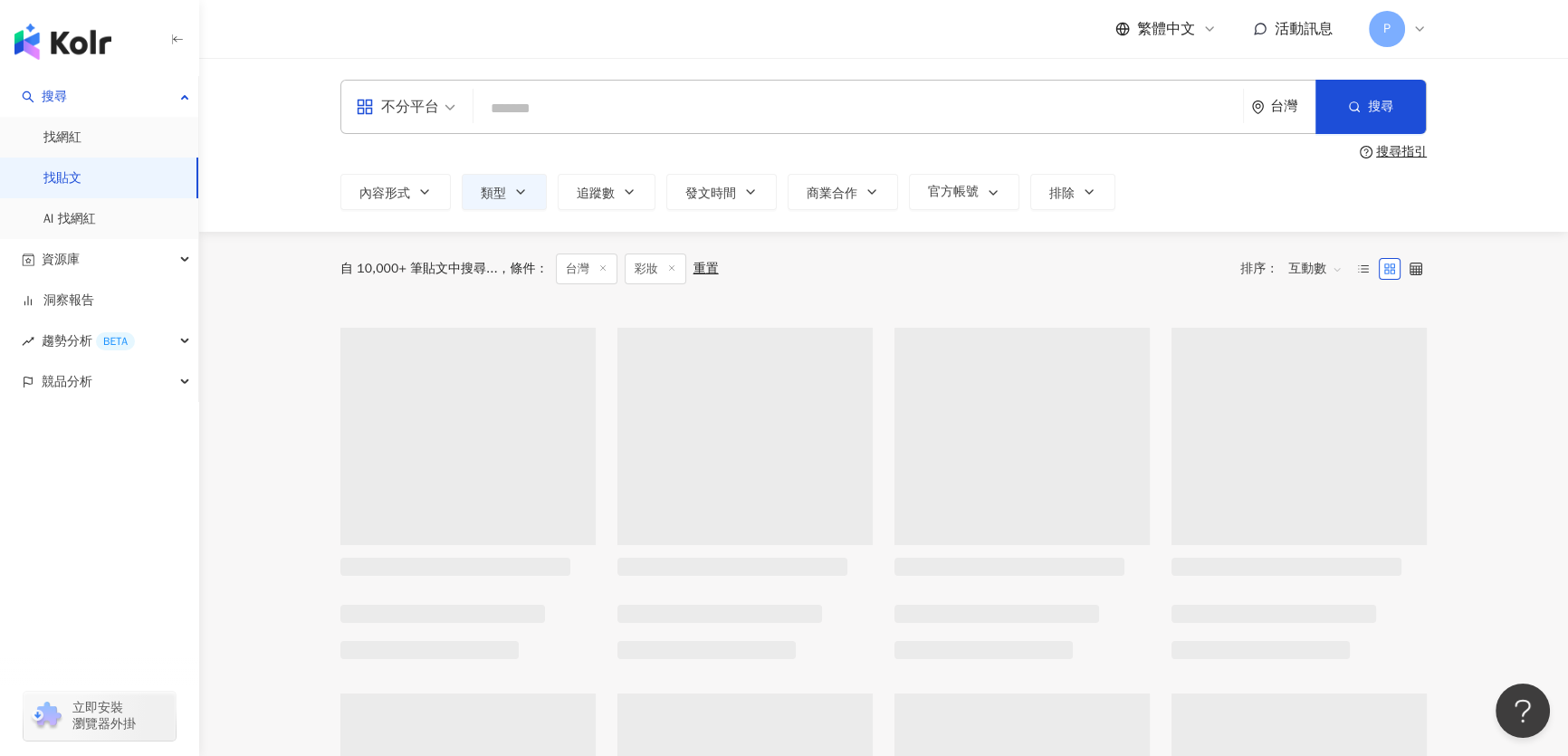 type 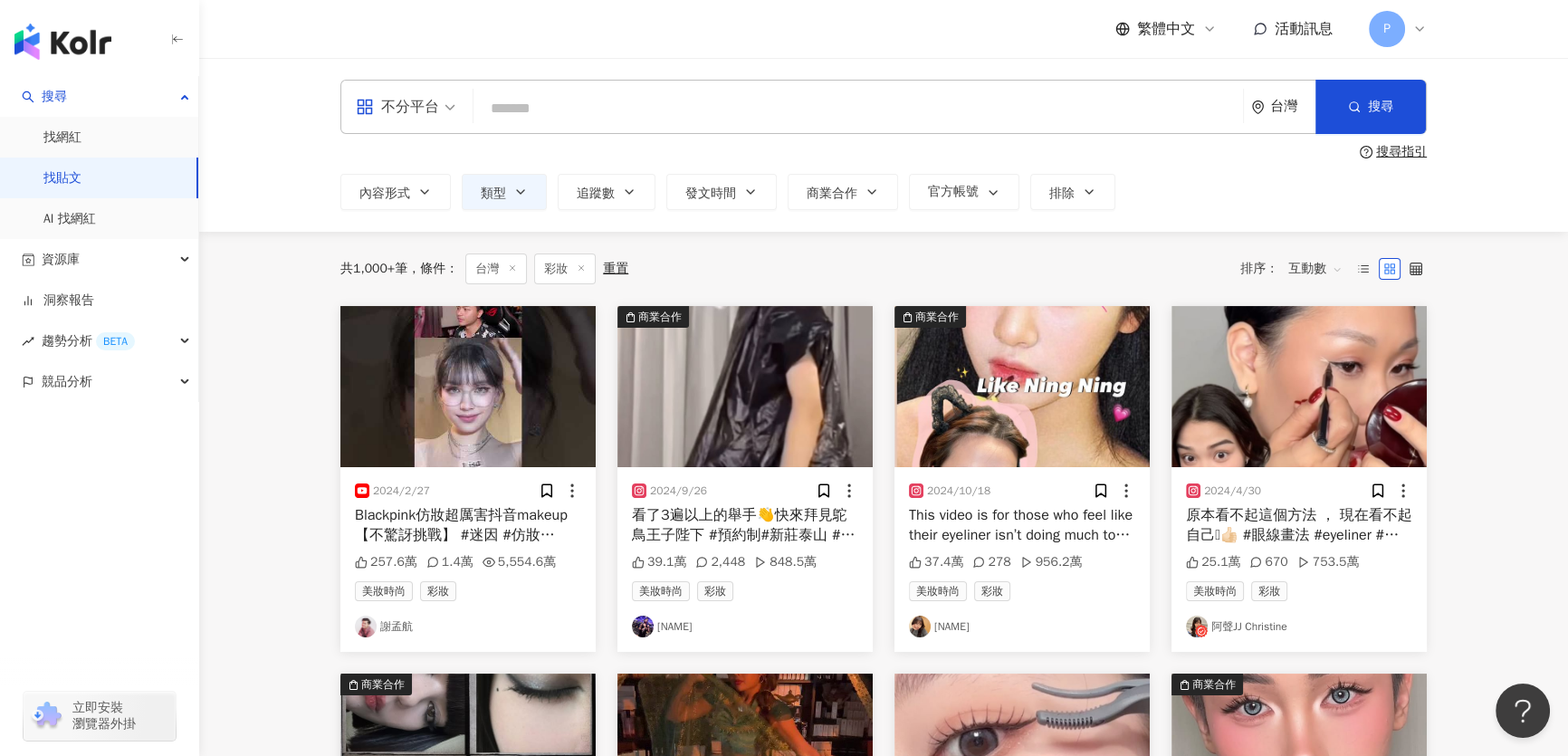 paste on "*********" 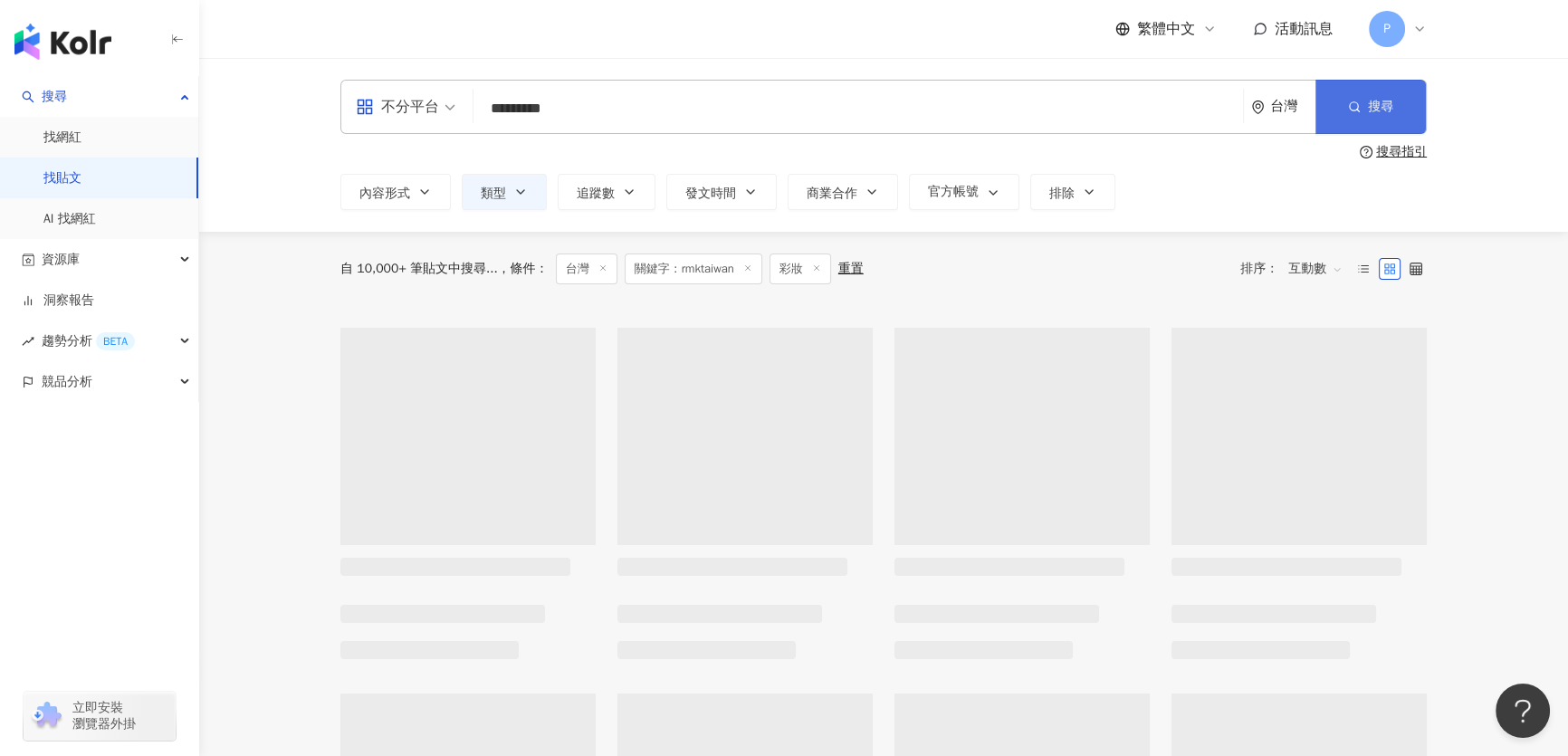 type on "*********" 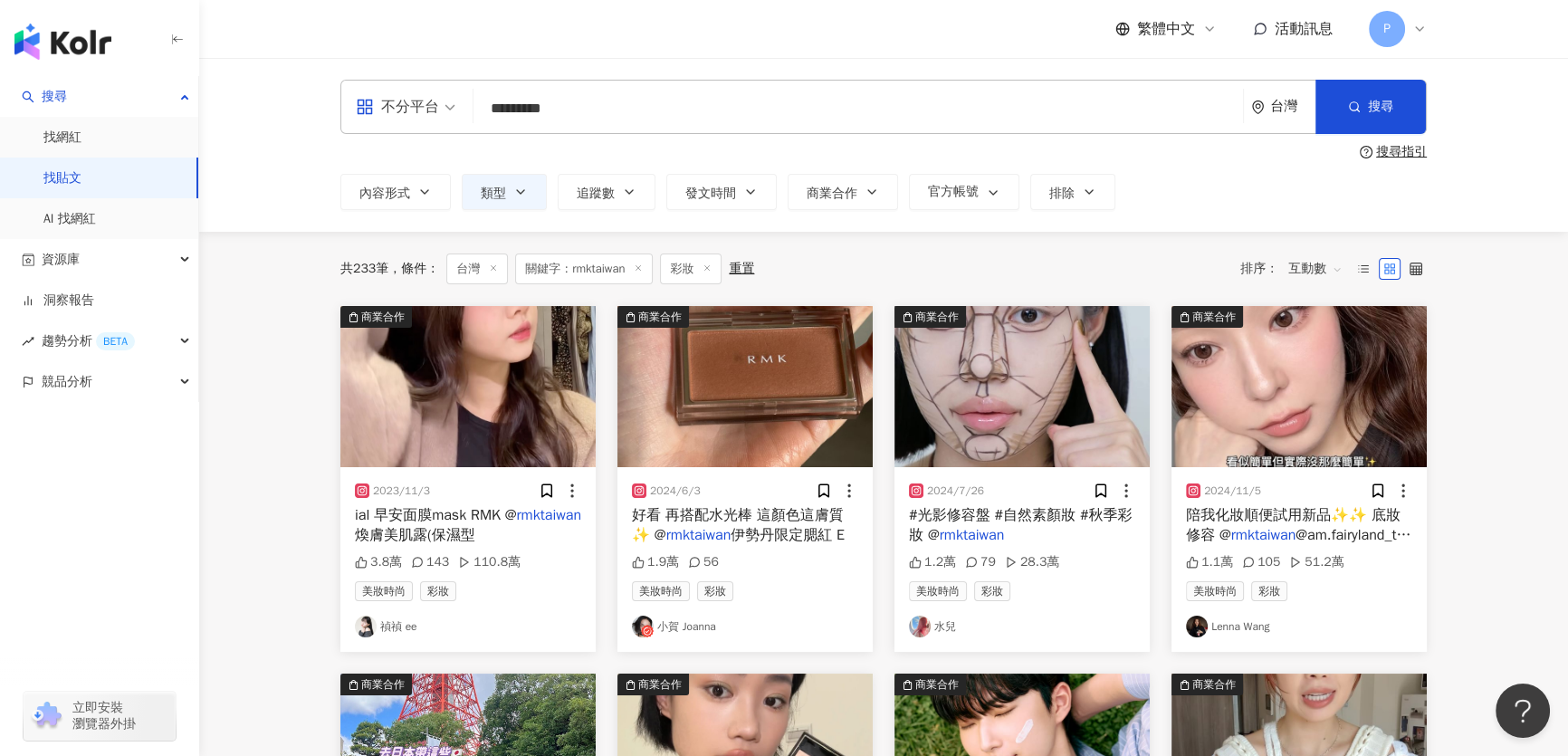click on "互動數" at bounding box center (1315, 269) 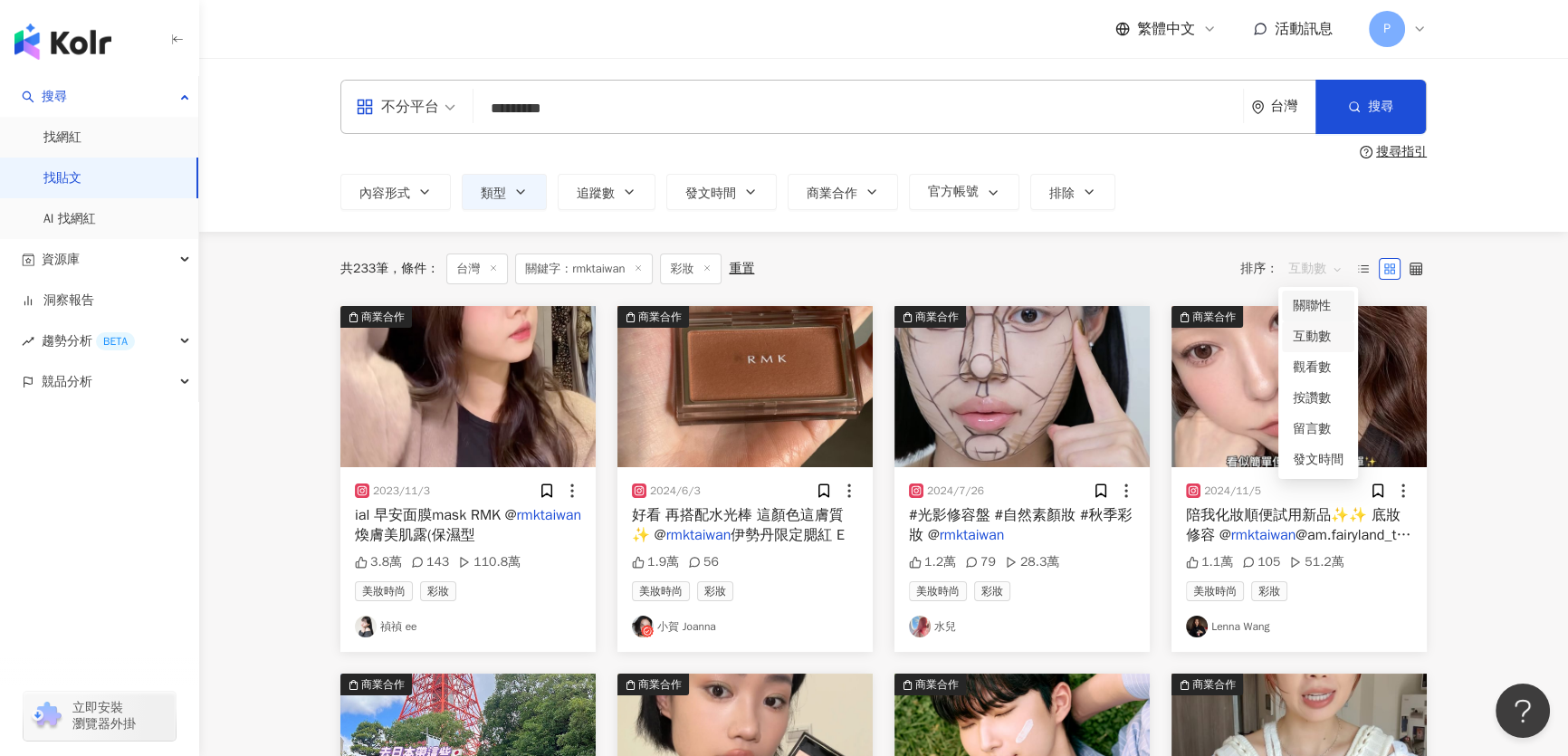 click on "關聯性" at bounding box center [1318, 306] 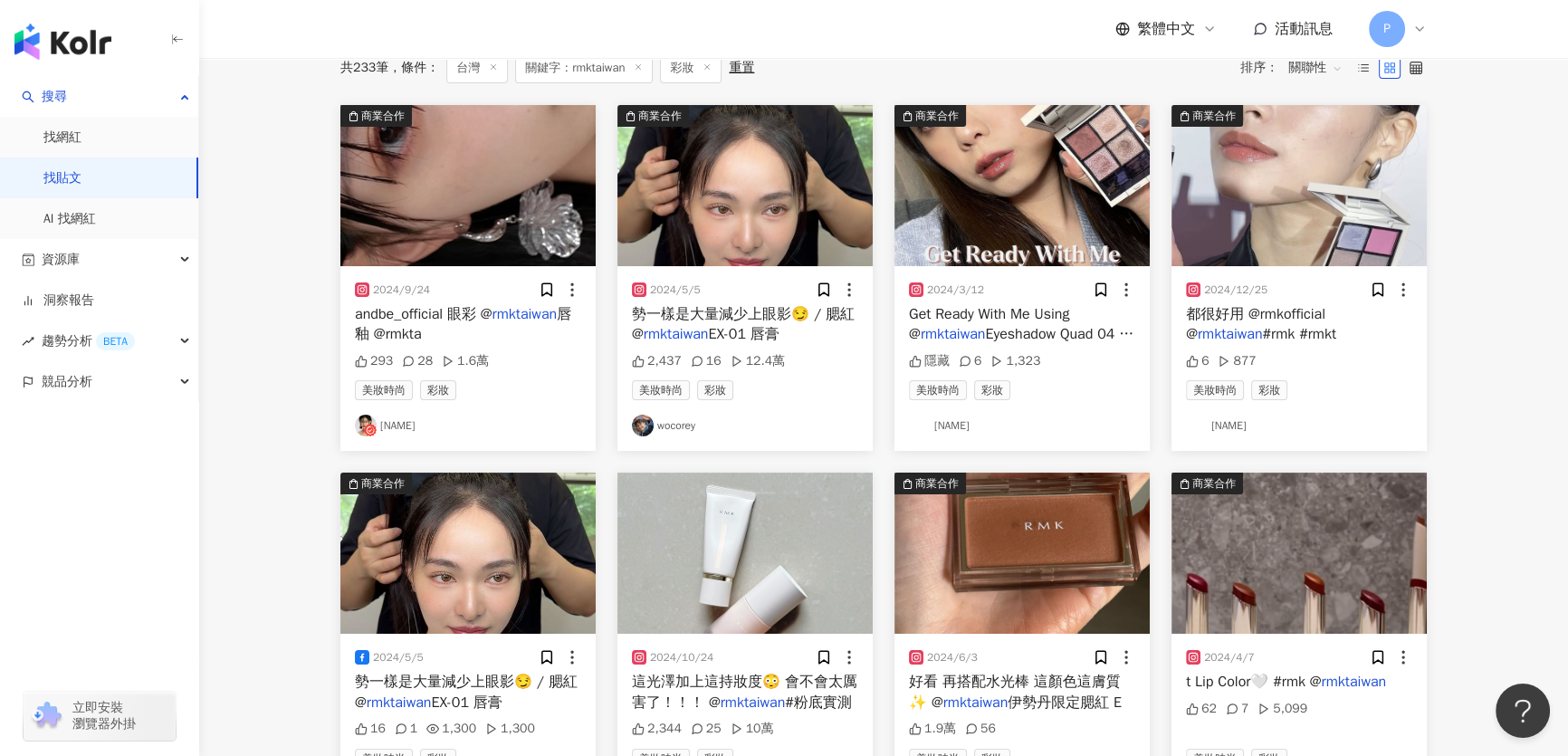 scroll, scrollTop: 0, scrollLeft: 0, axis: both 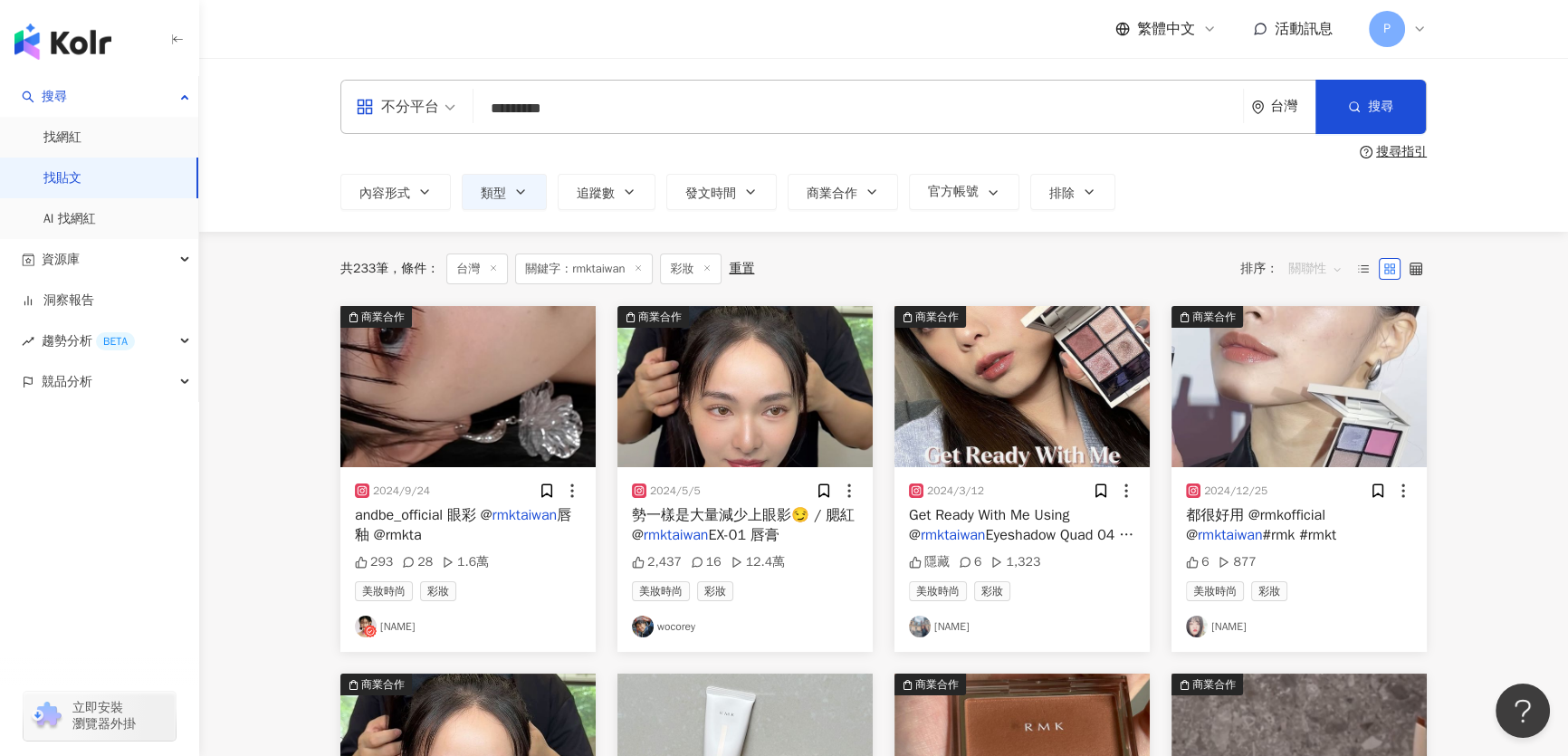 click on "關聯性" at bounding box center (1315, 269) 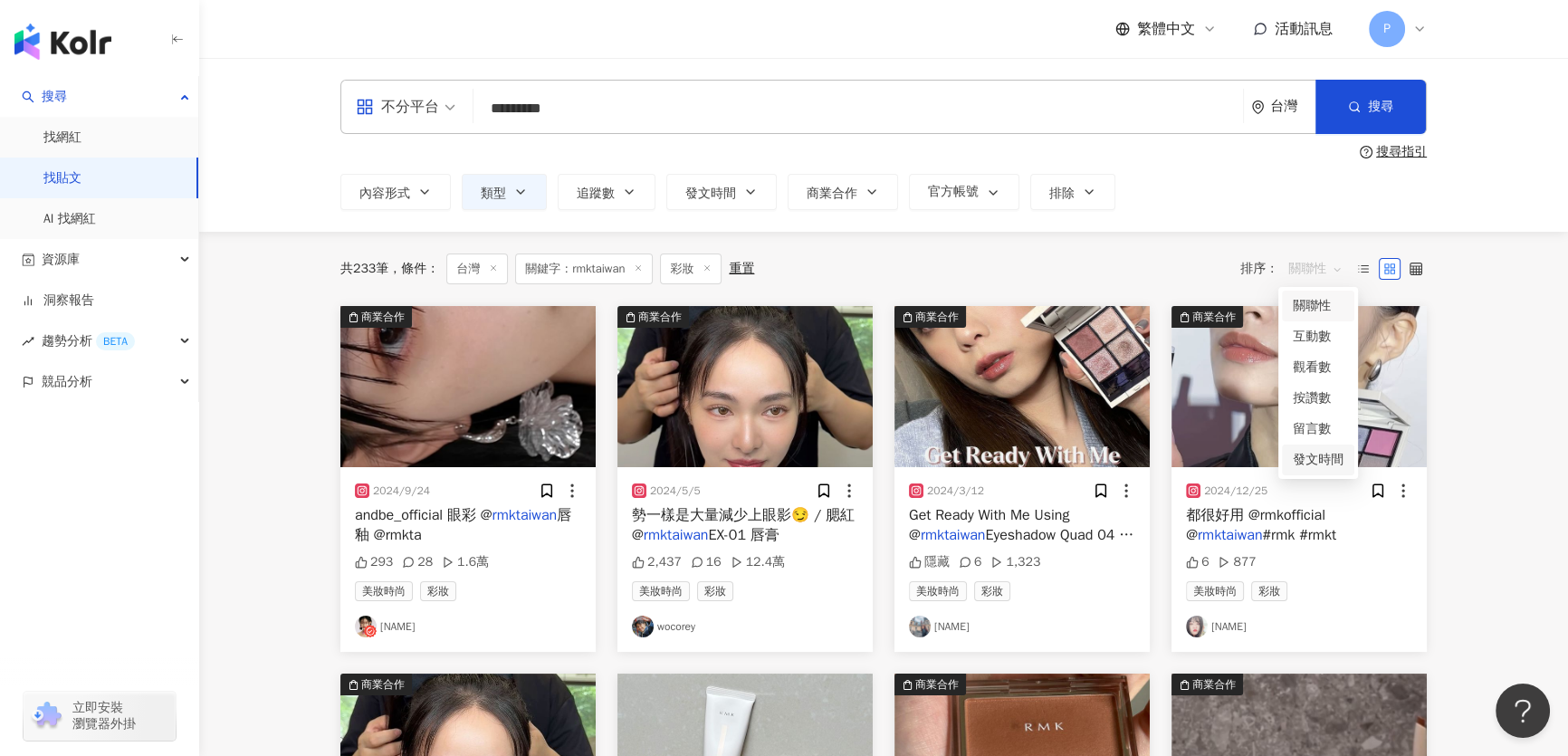 click on "發文時間" at bounding box center (1318, 460) 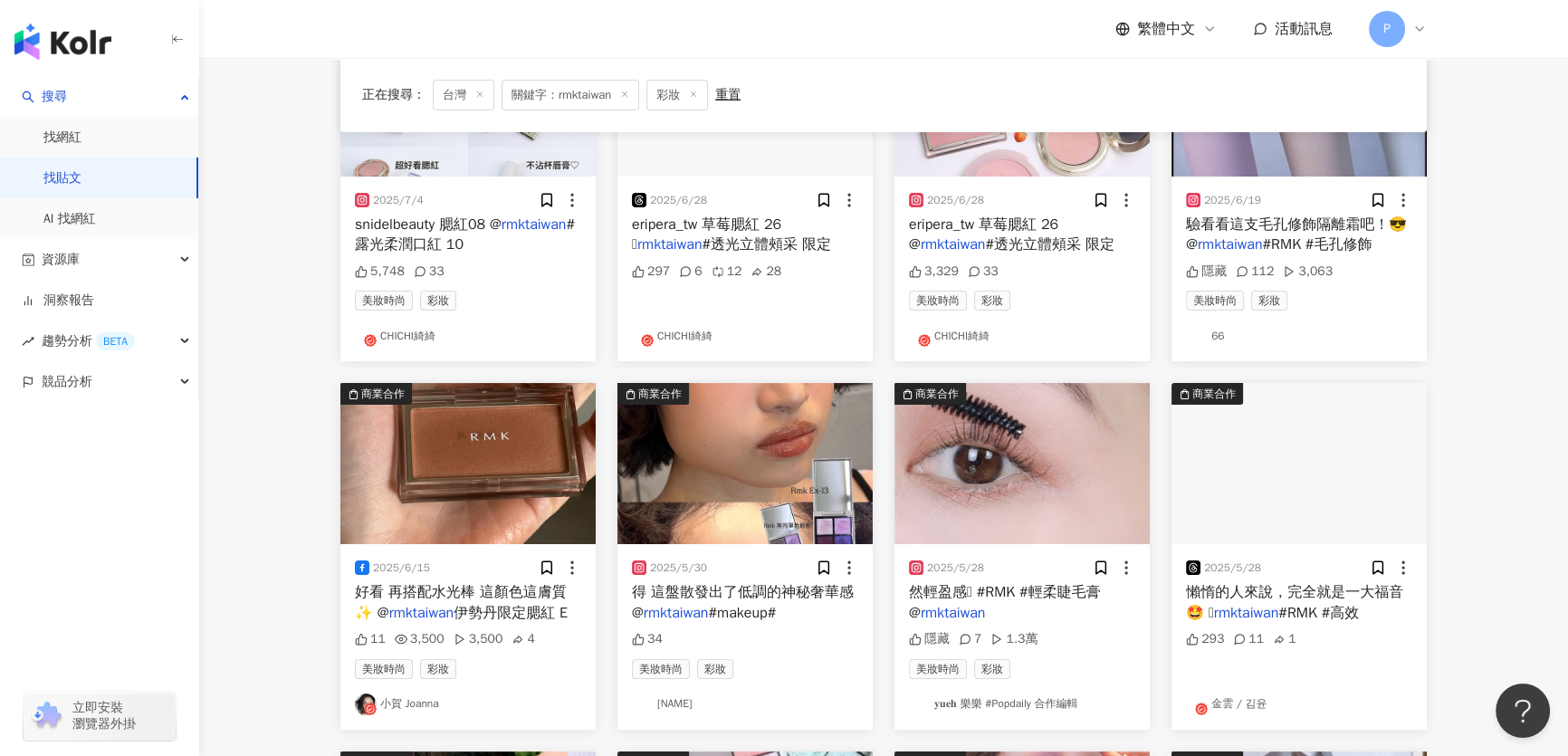 scroll, scrollTop: 0, scrollLeft: 0, axis: both 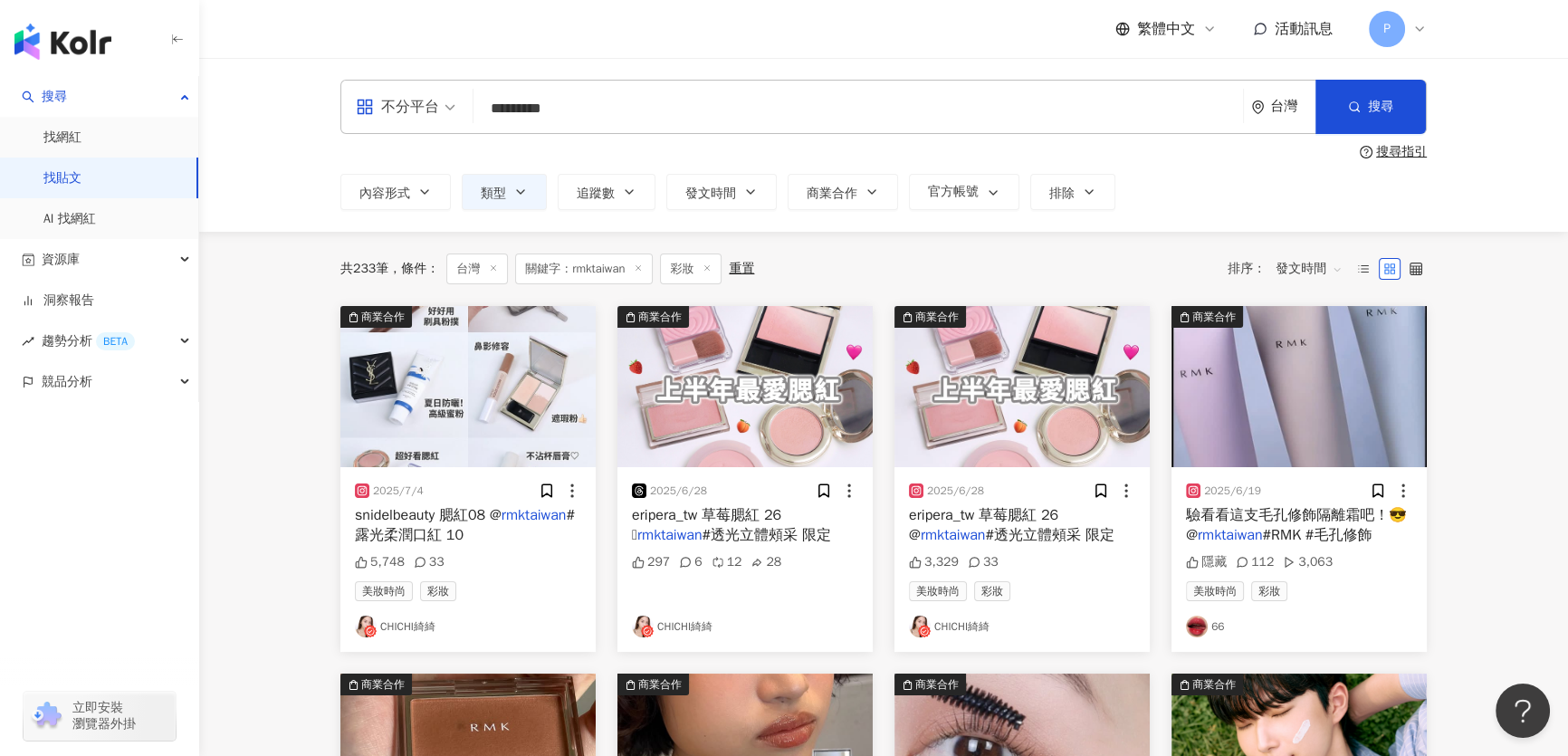 click on "發文時間" at bounding box center (1309, 270) 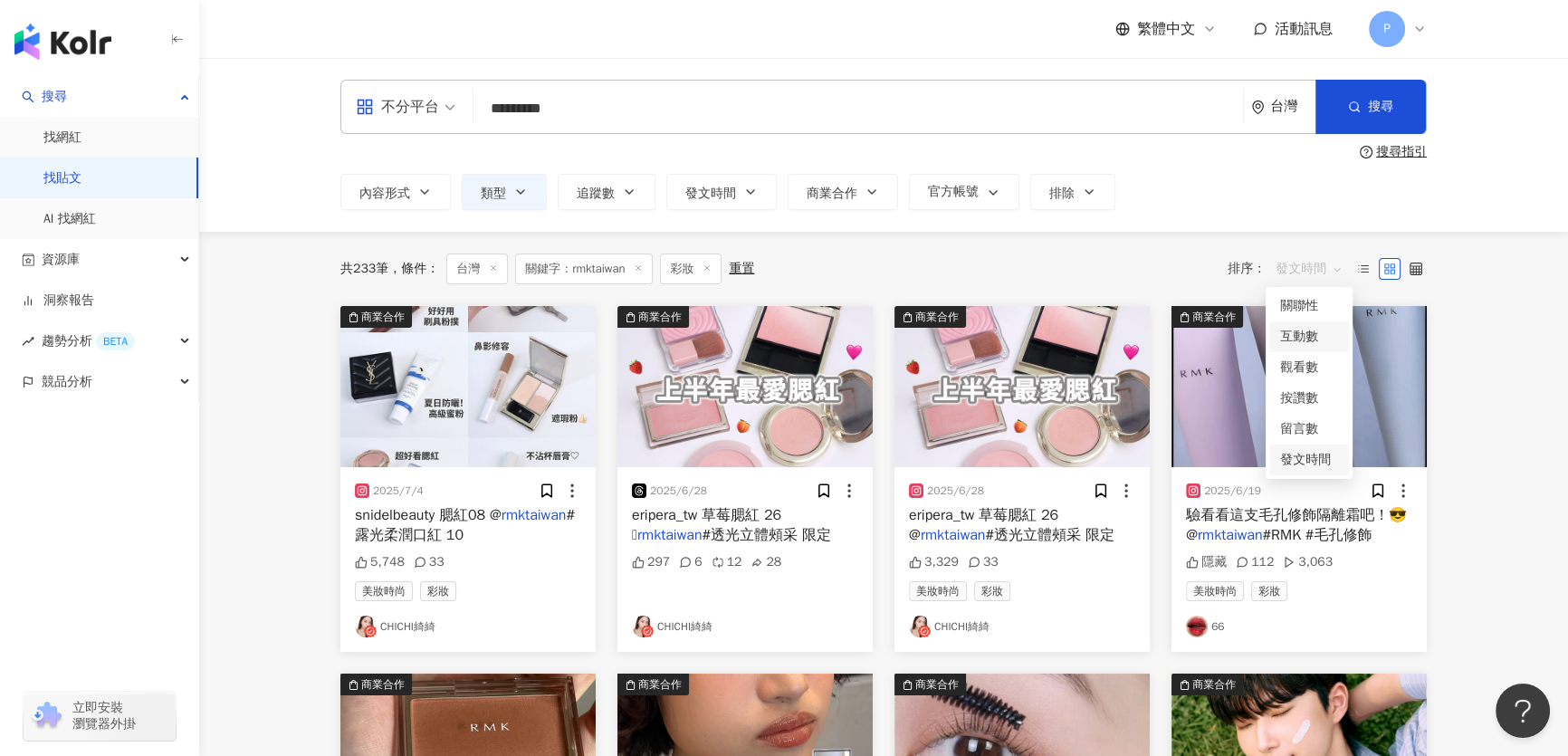 click on "互動數" at bounding box center (1309, 337) 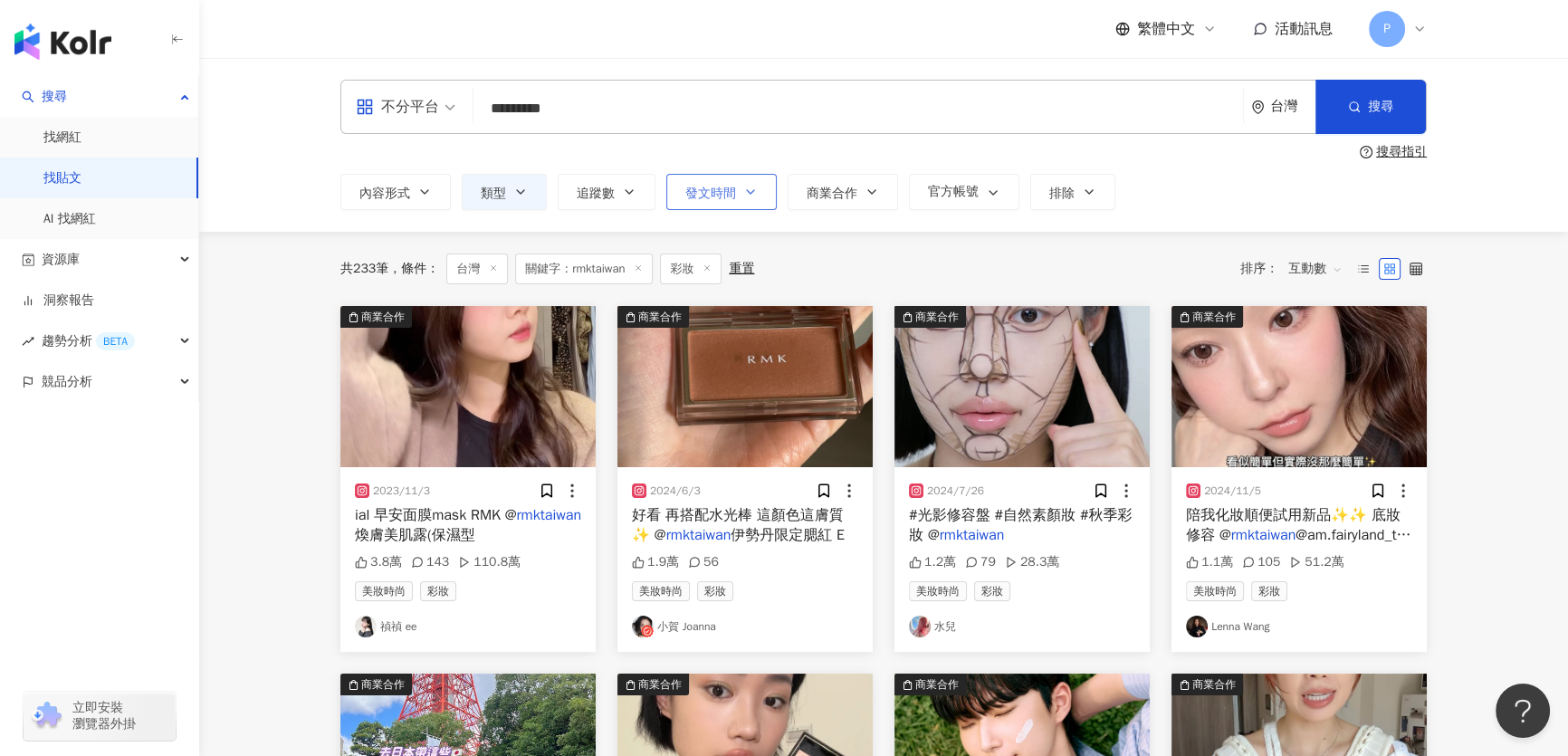 click on "發文時間" at bounding box center [711, 194] 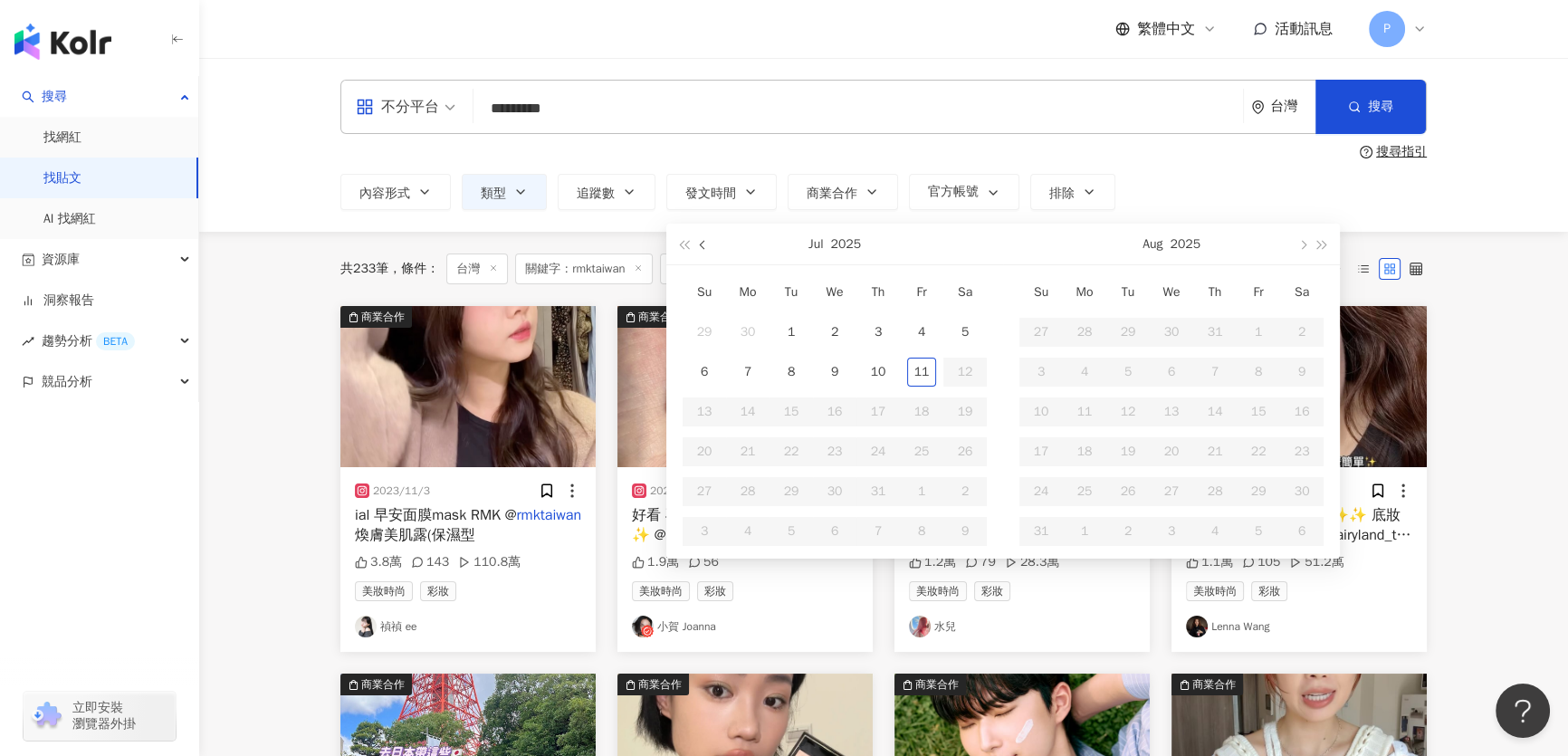 click at bounding box center (703, 244) 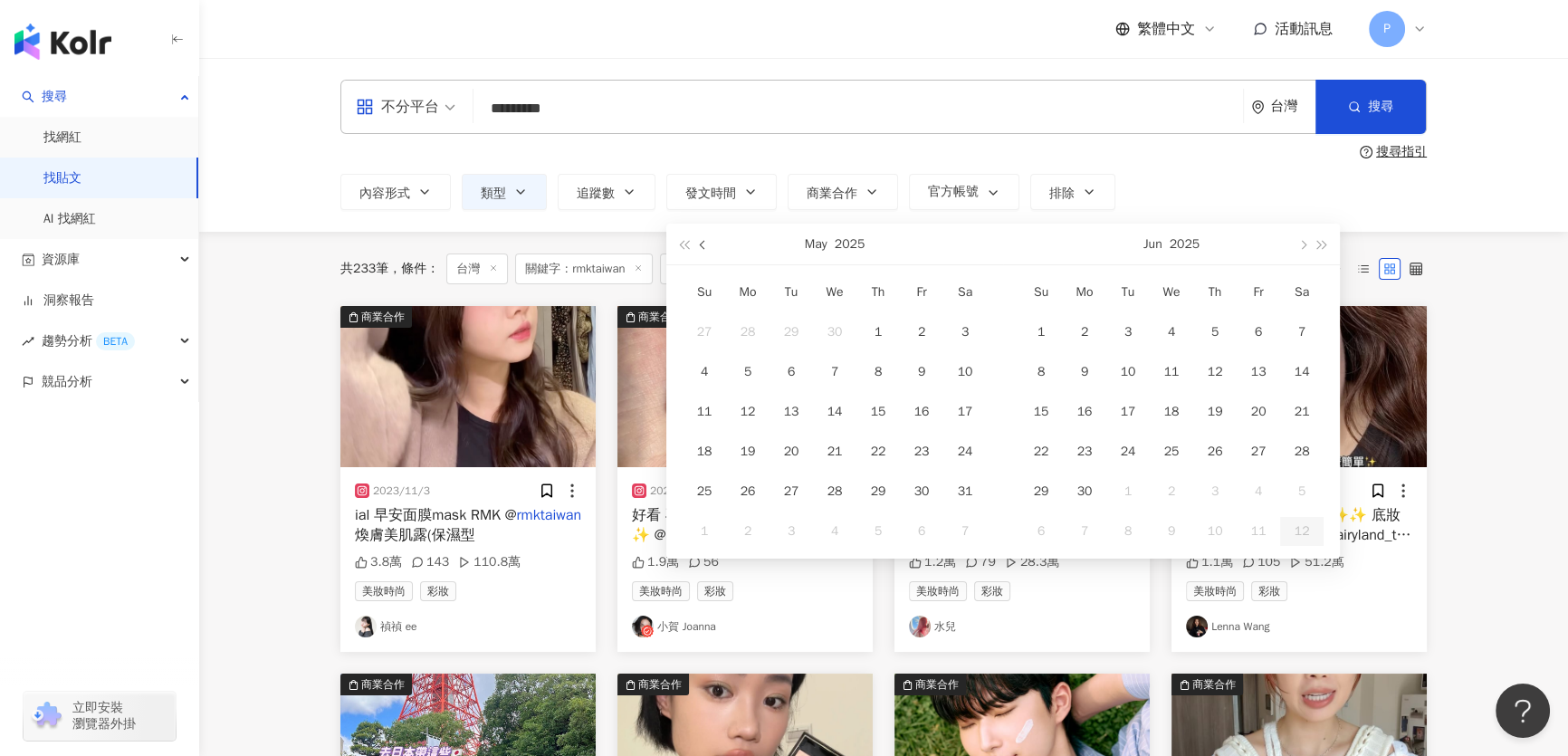 click at bounding box center (703, 244) 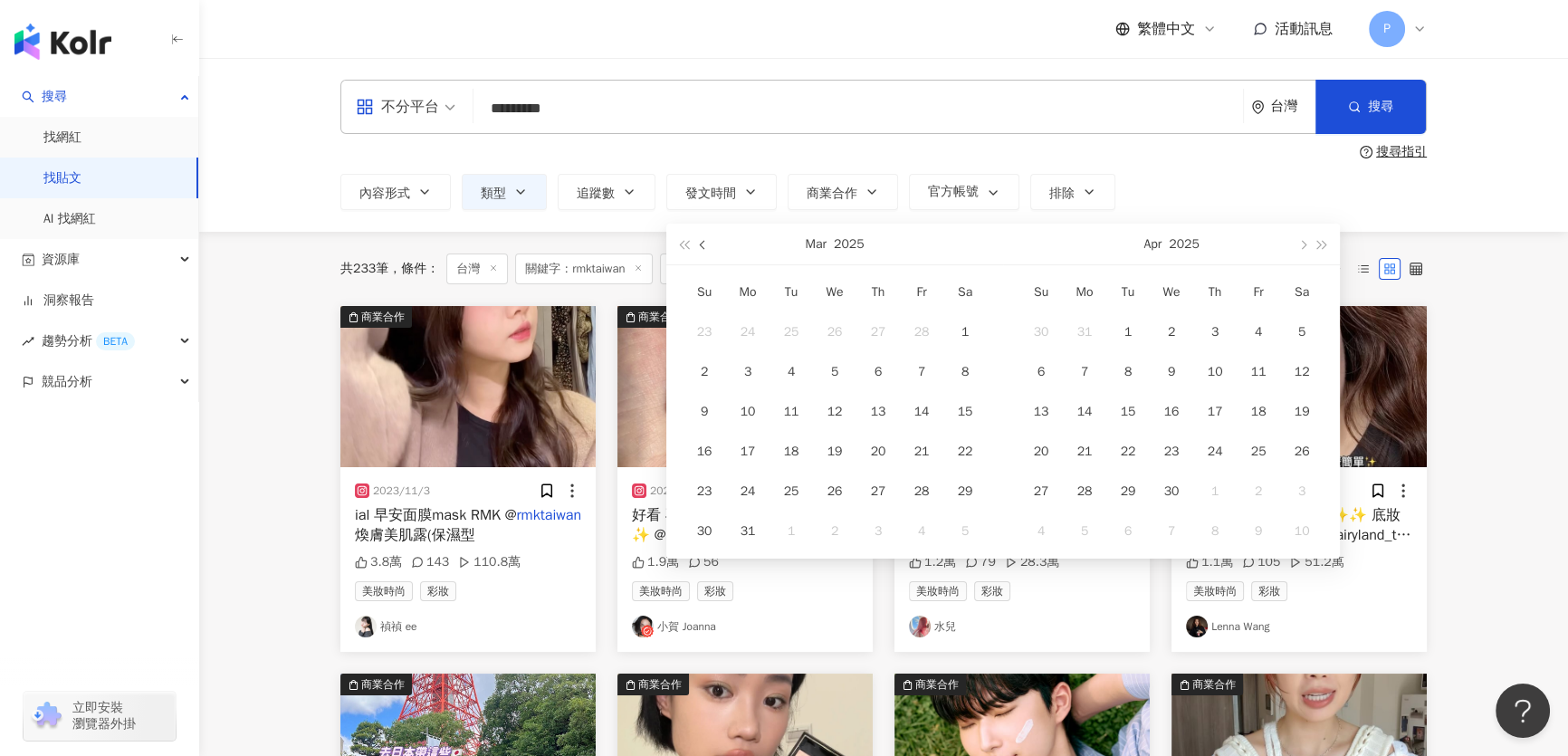click at bounding box center (703, 244) 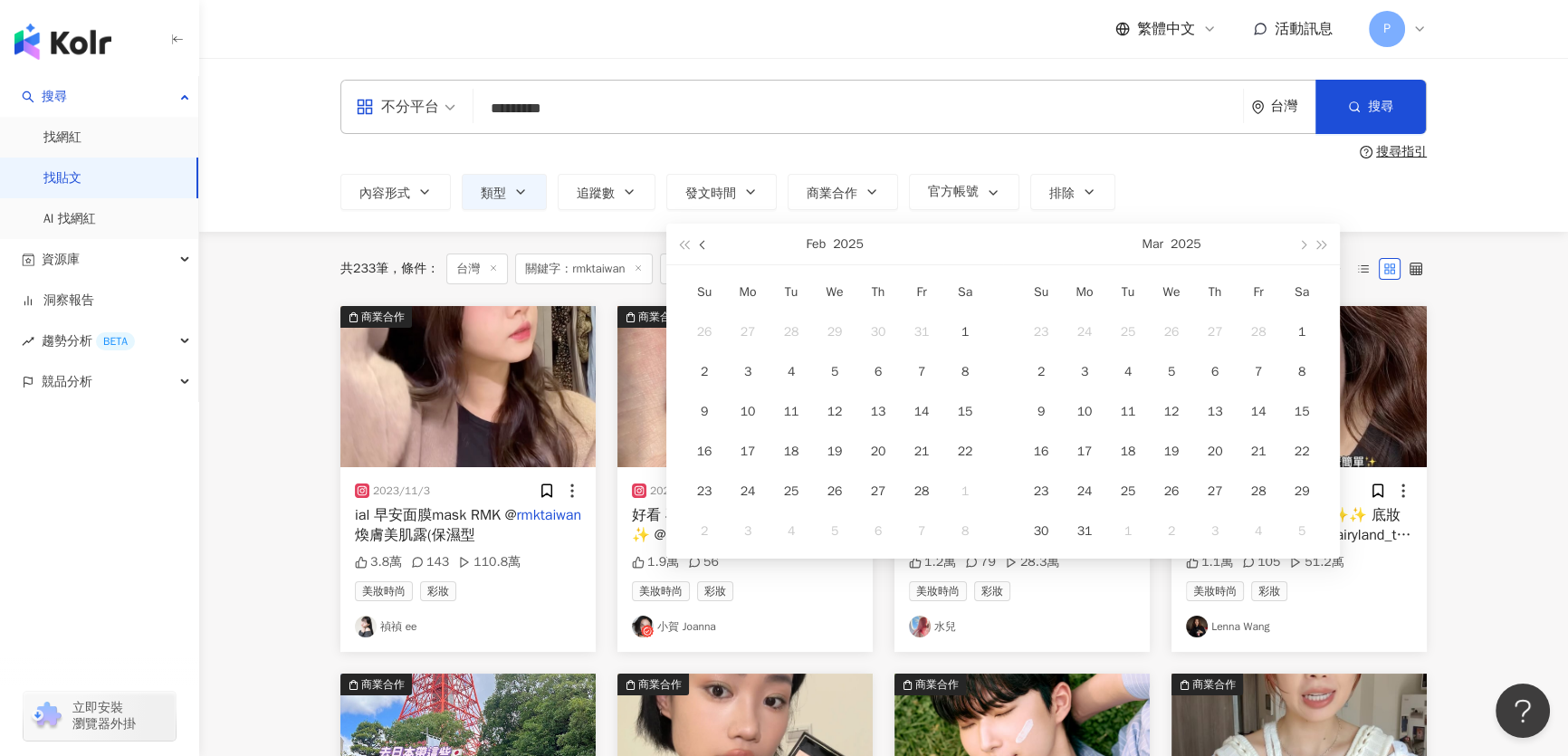 type 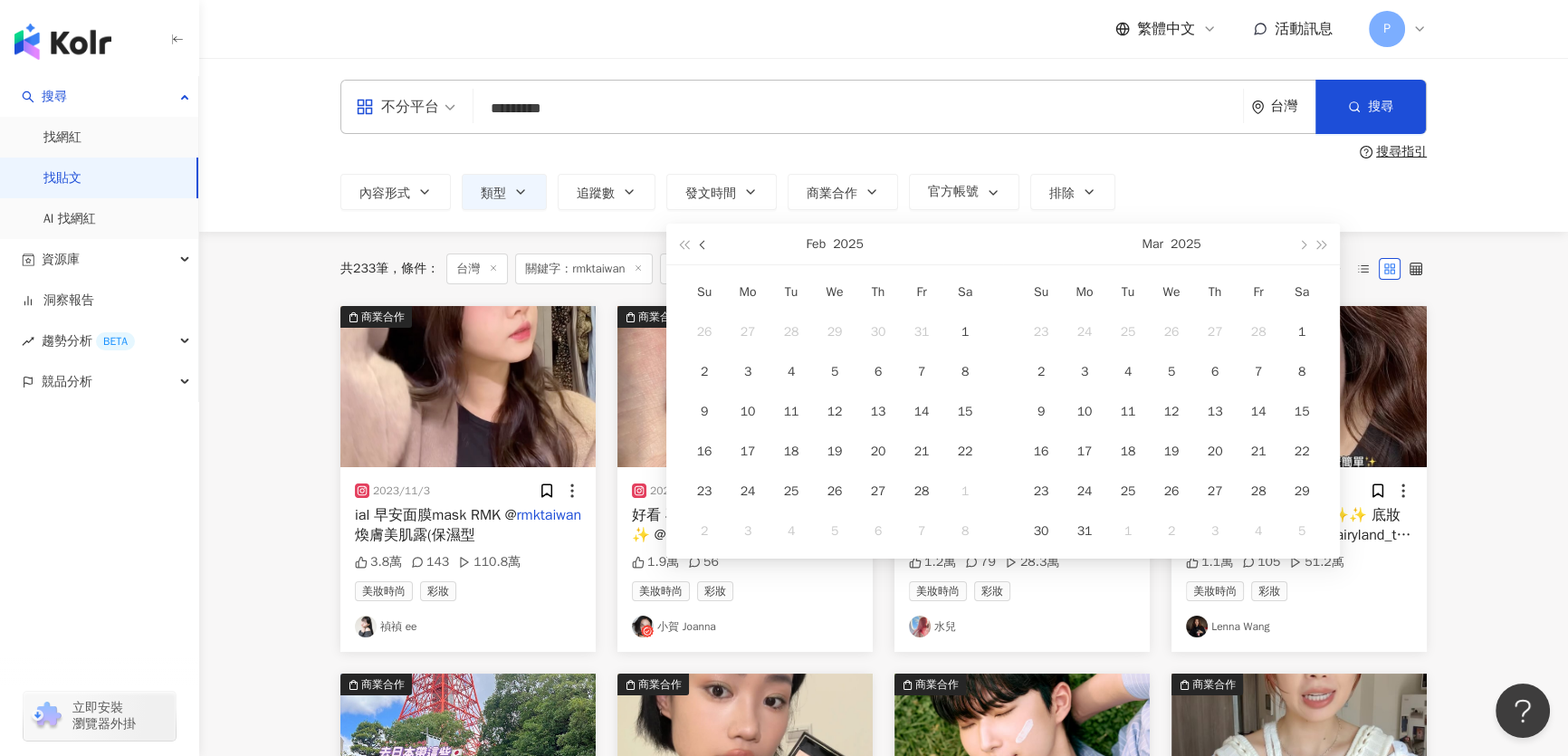 click at bounding box center (703, 244) 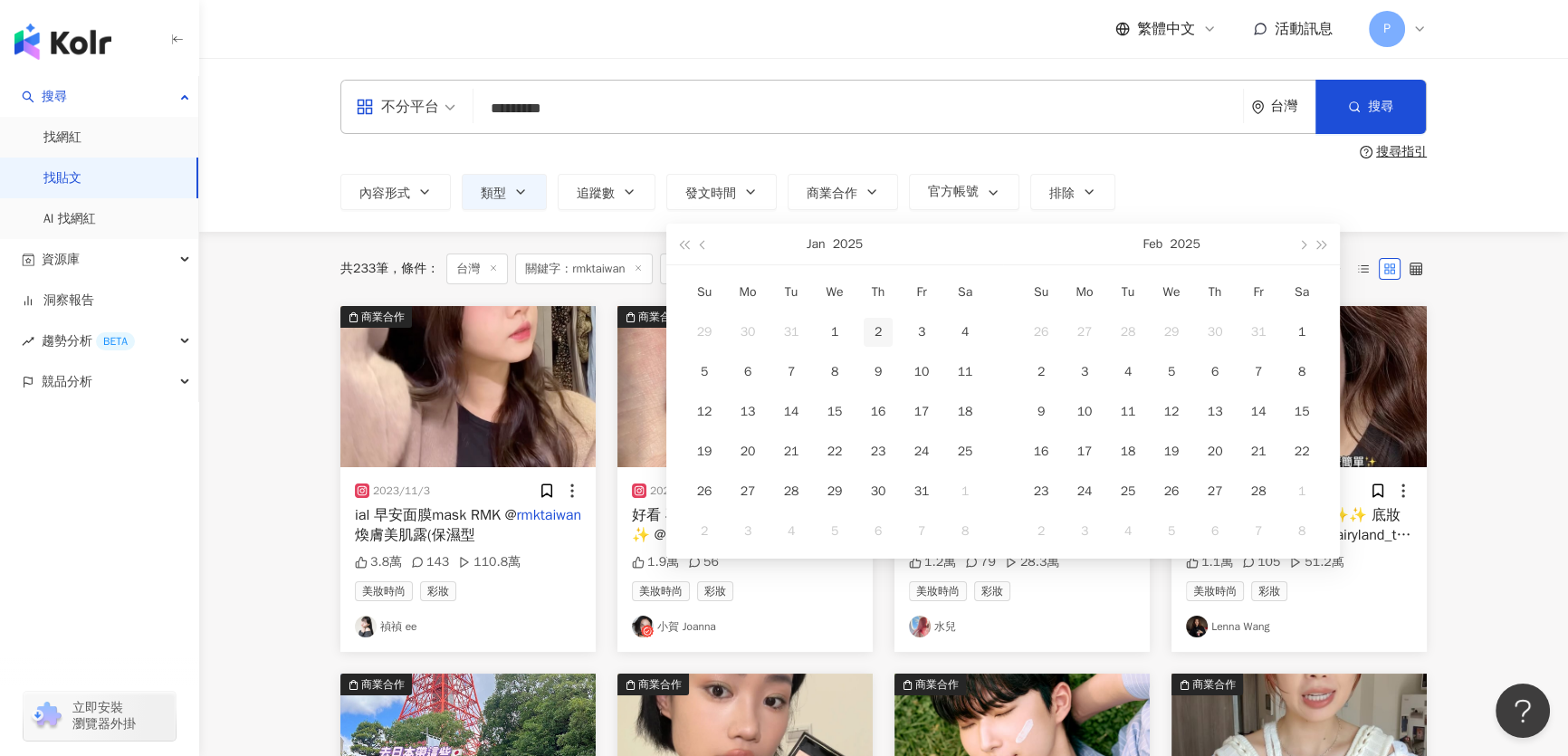 type on "**********" 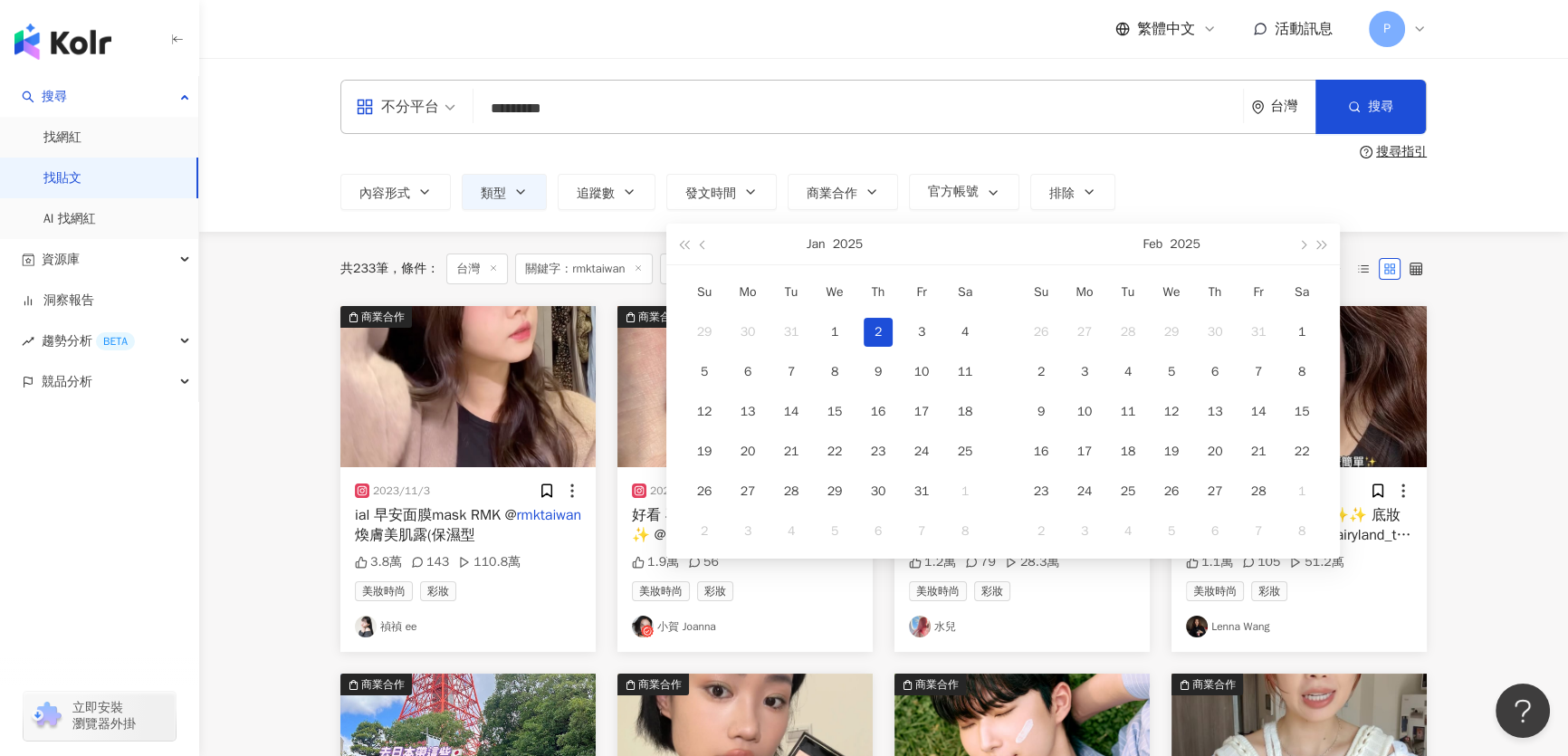 click on "1" at bounding box center [835, 332] 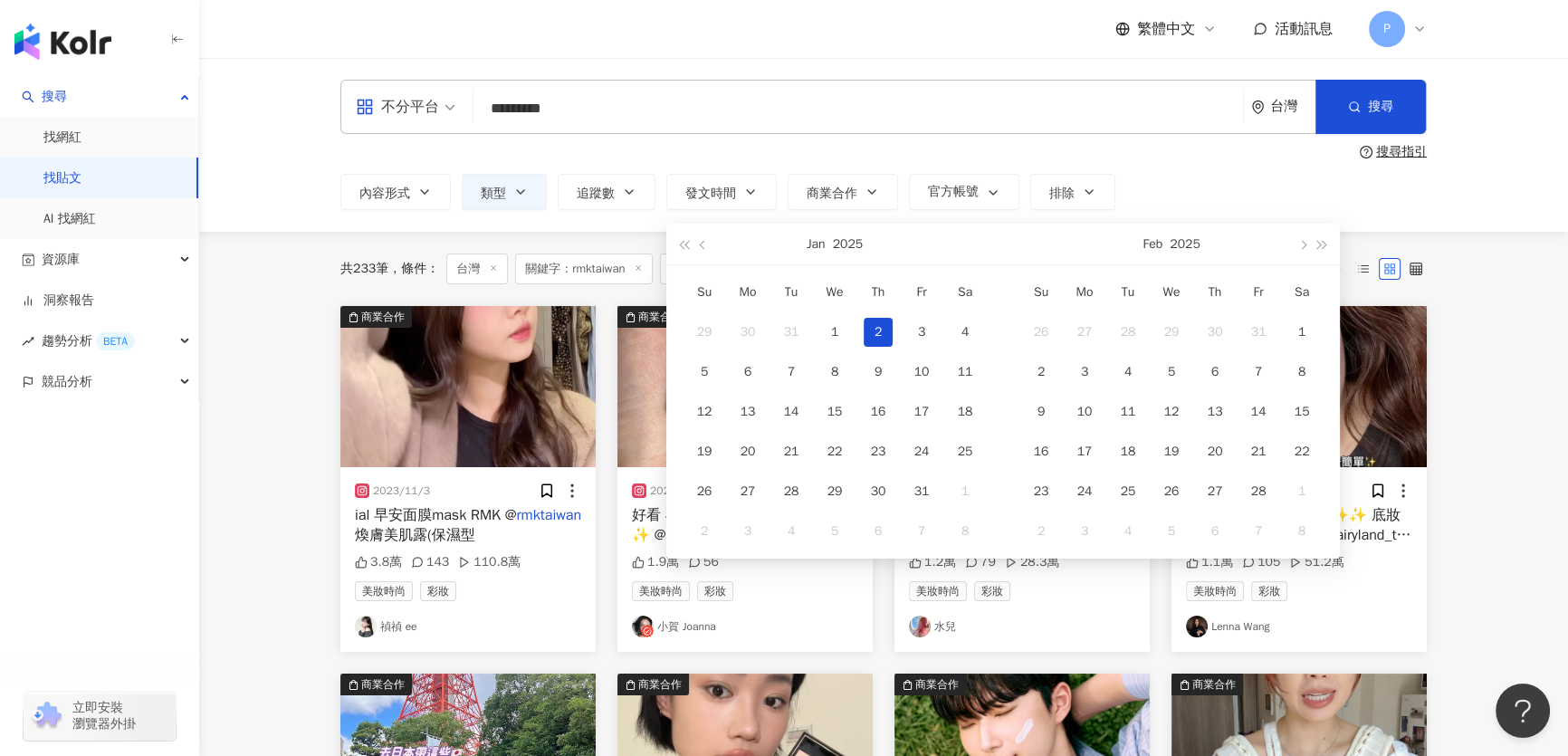 type on "**********" 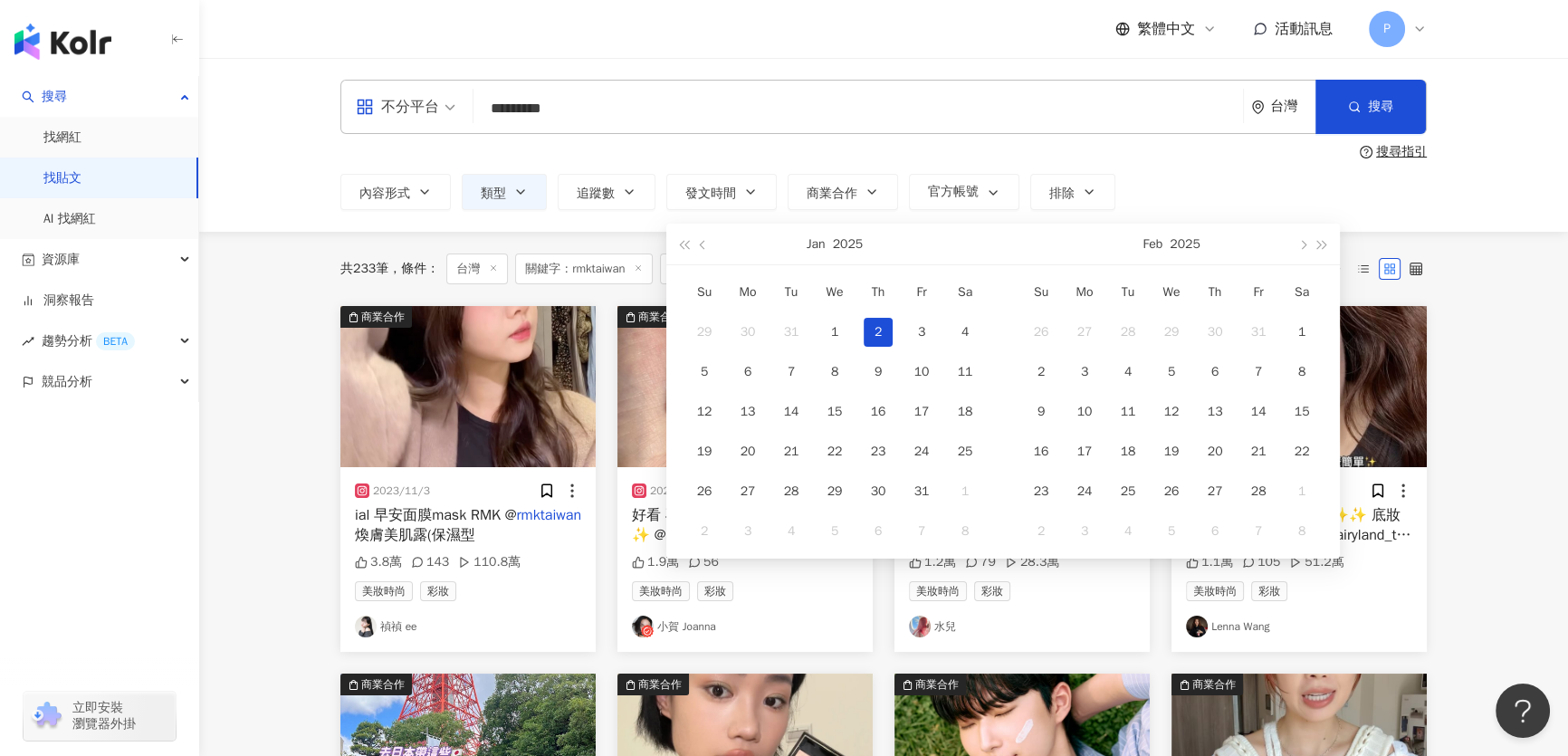 type on "**********" 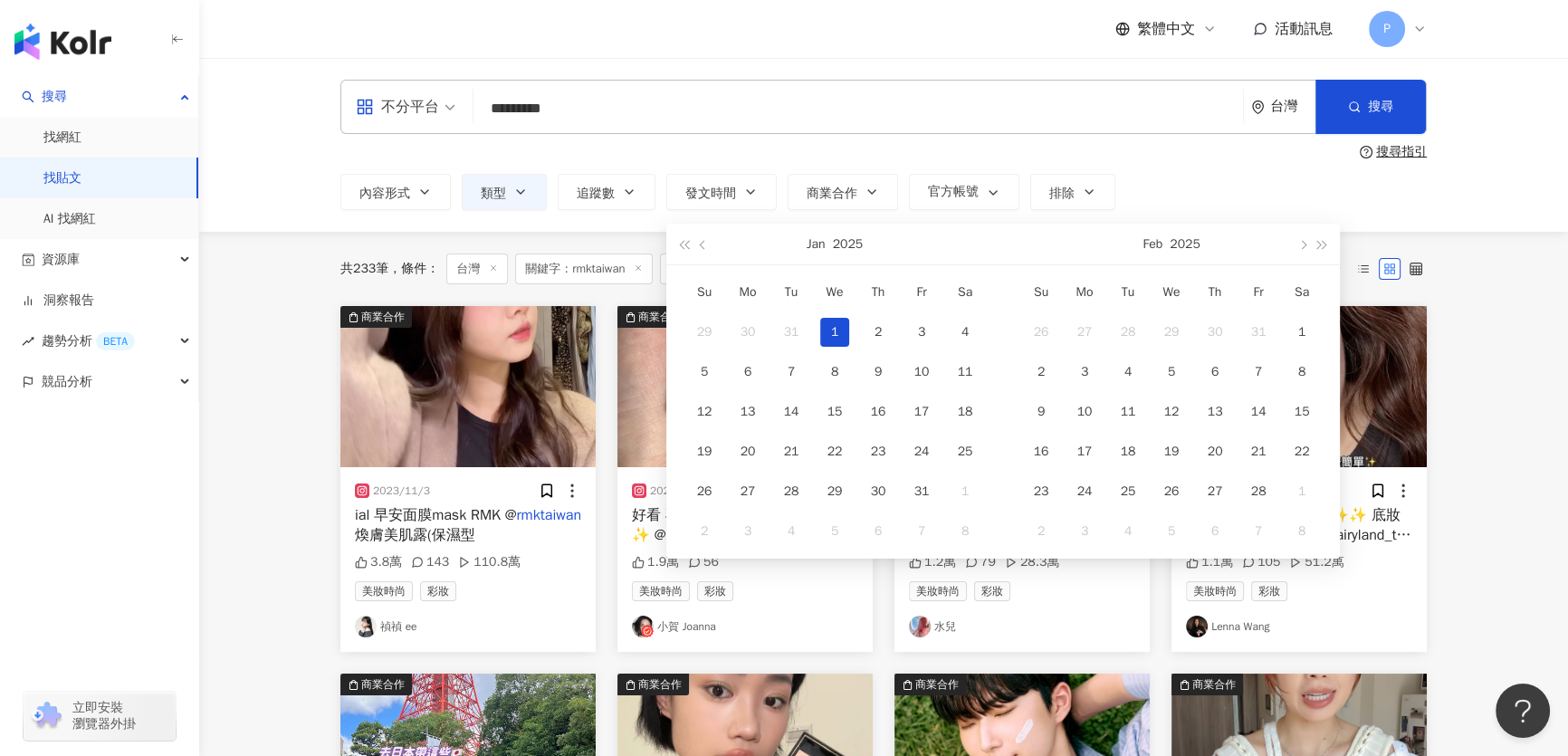 click on "Feb 2025" at bounding box center [1171, 244] 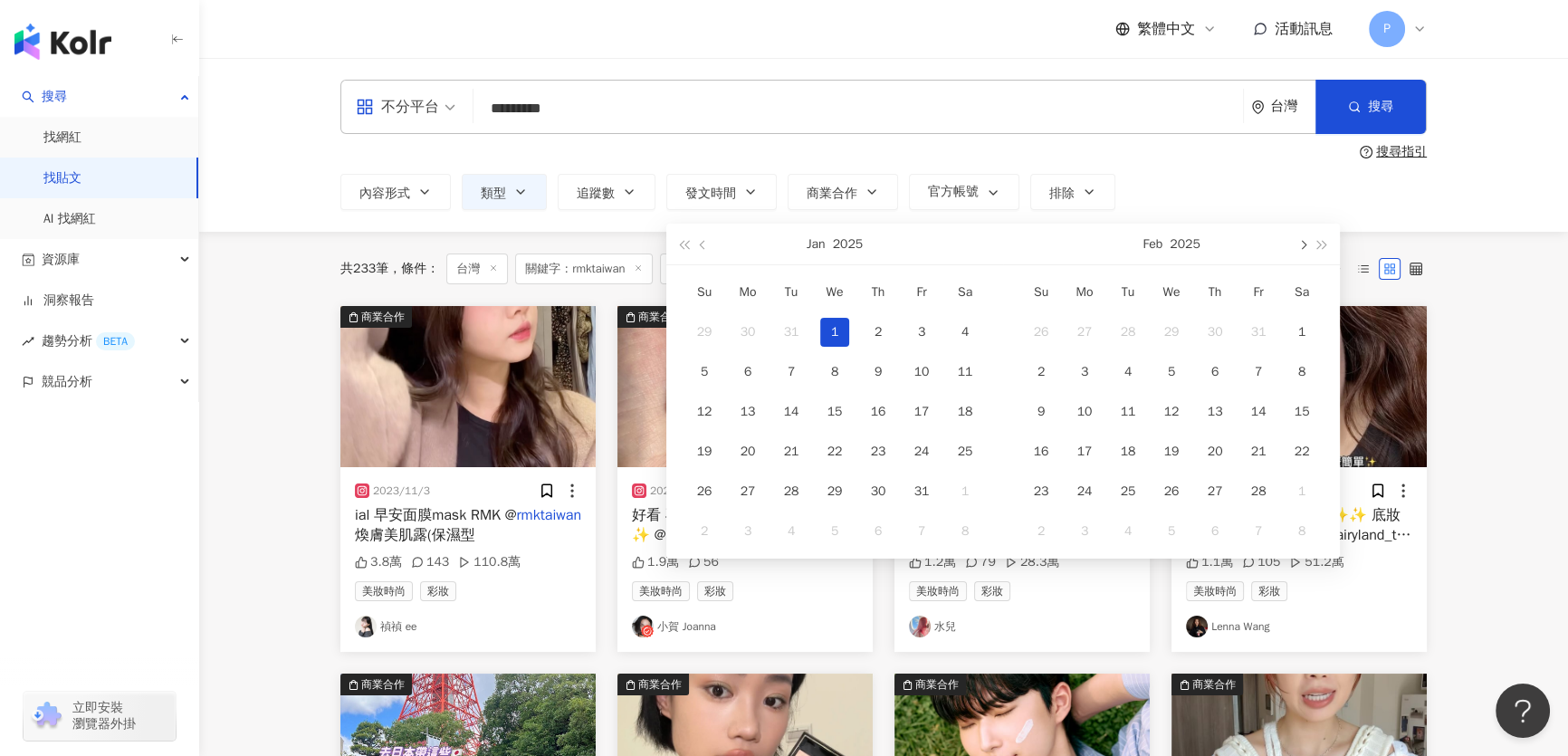 click at bounding box center [1302, 244] 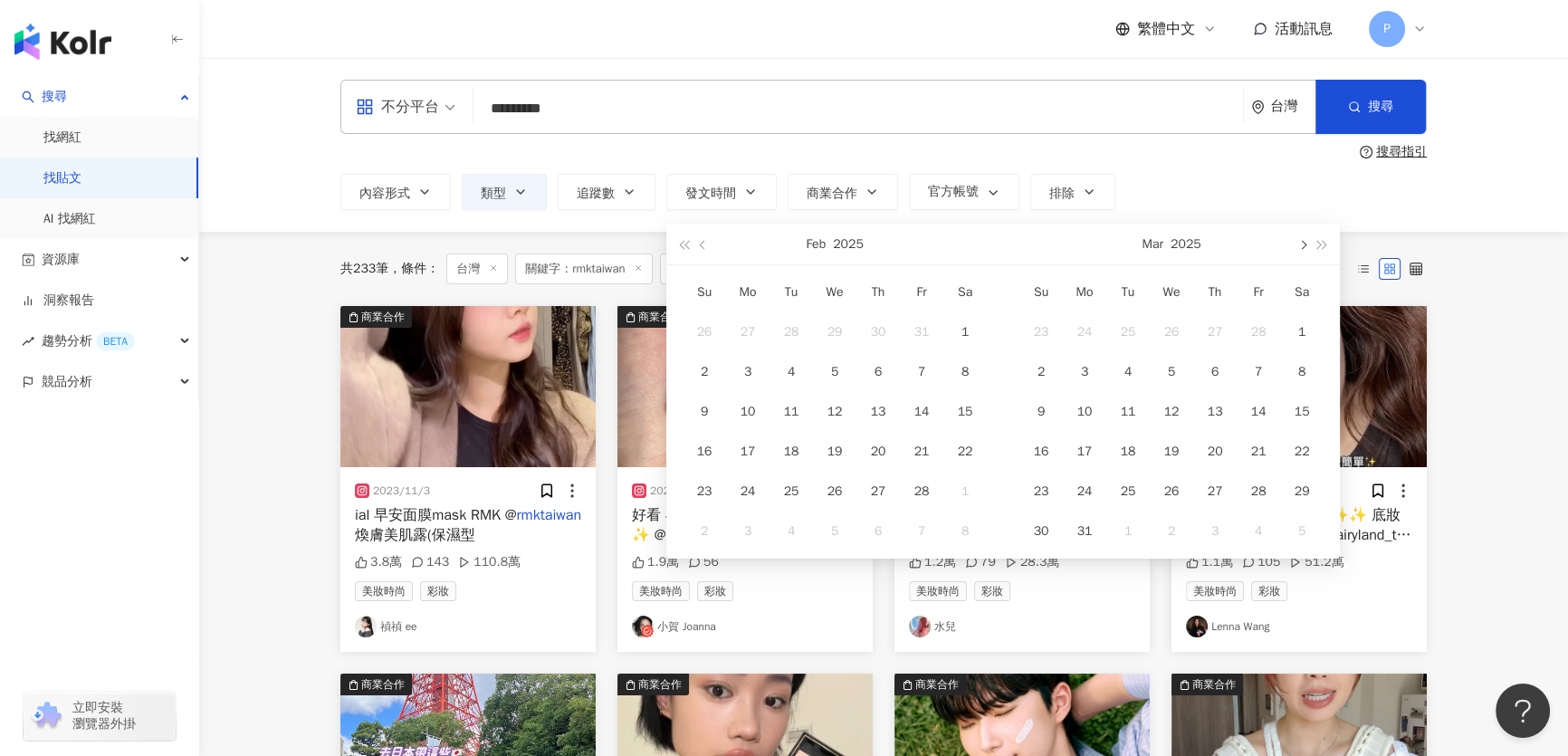 click at bounding box center [1302, 244] 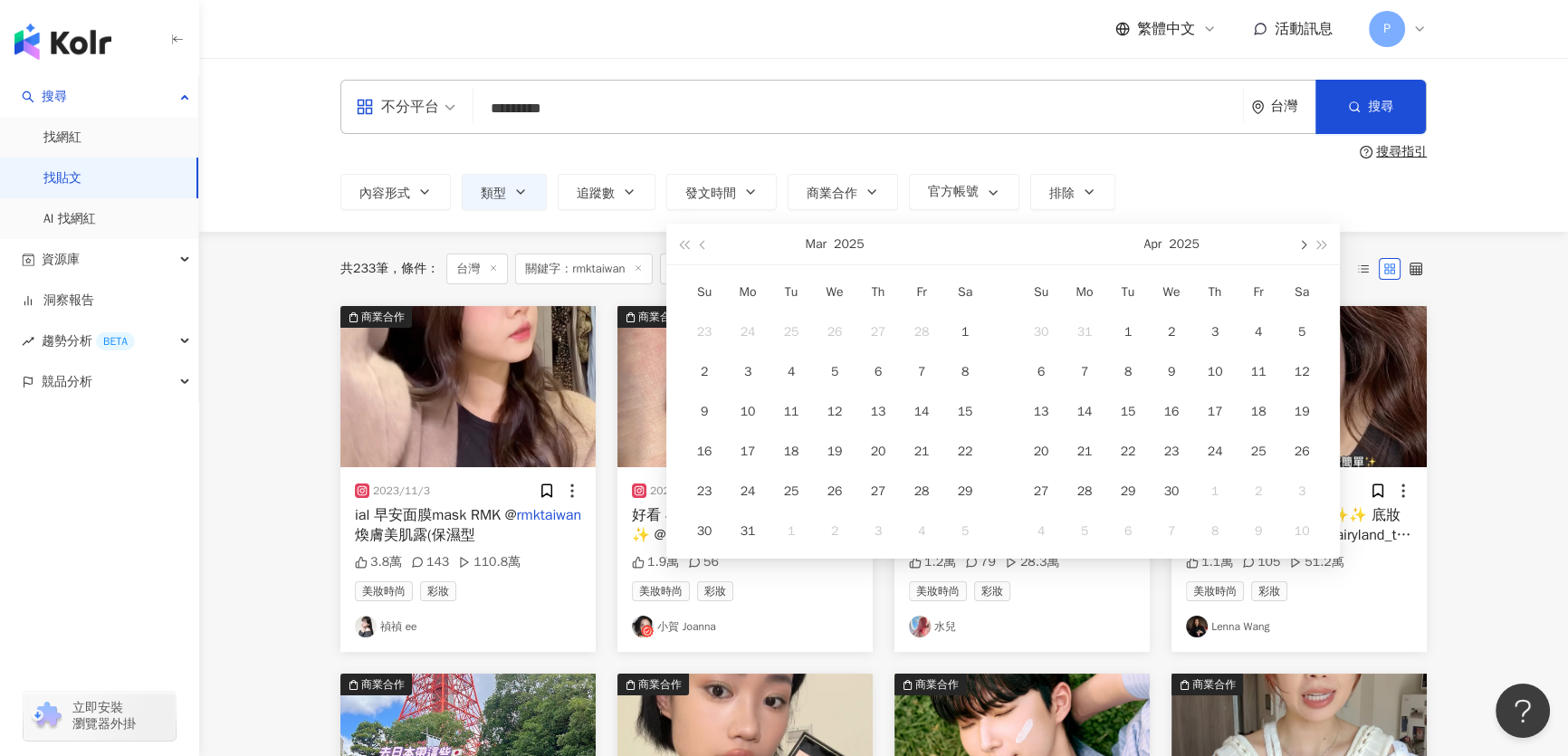 click at bounding box center [1302, 244] 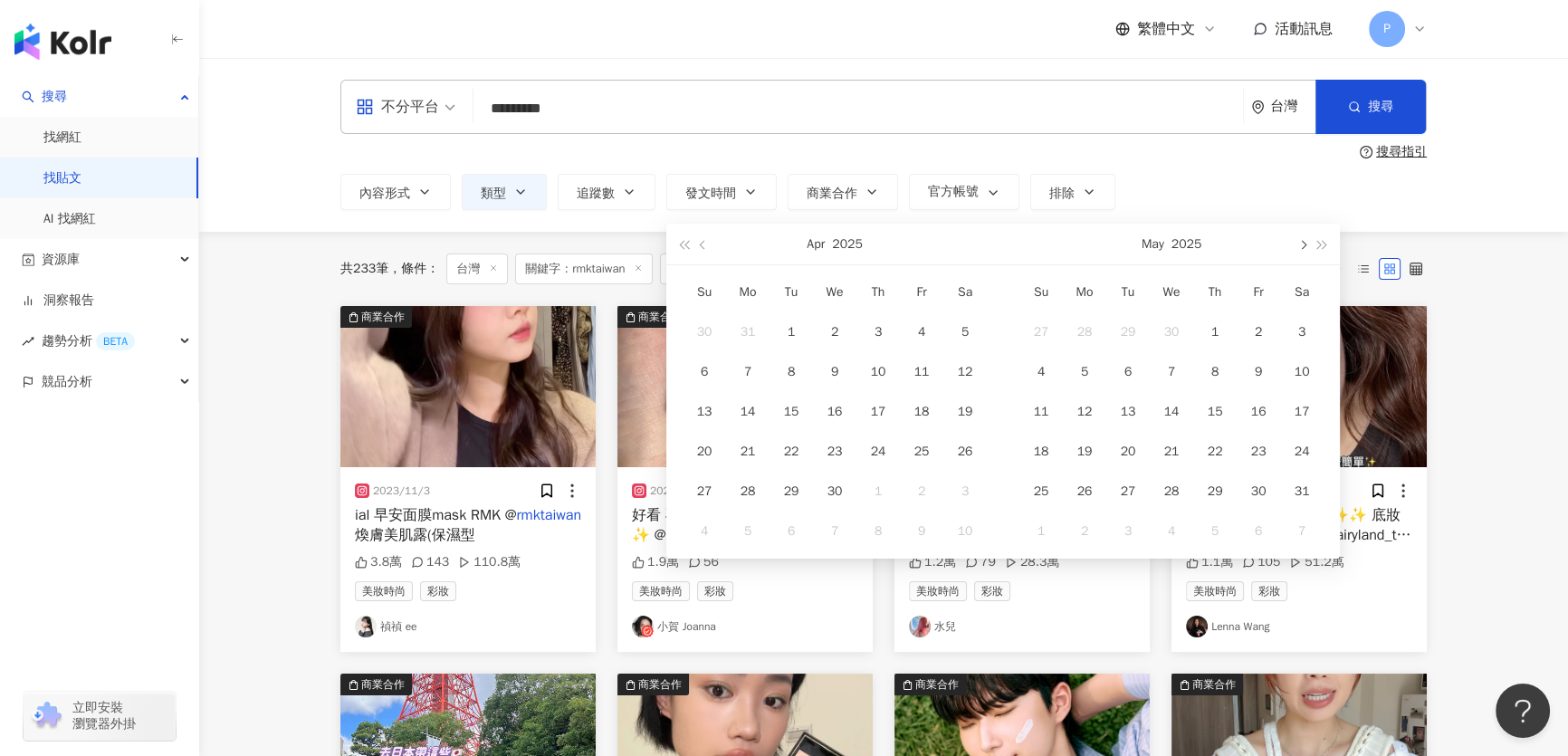 click at bounding box center (1302, 244) 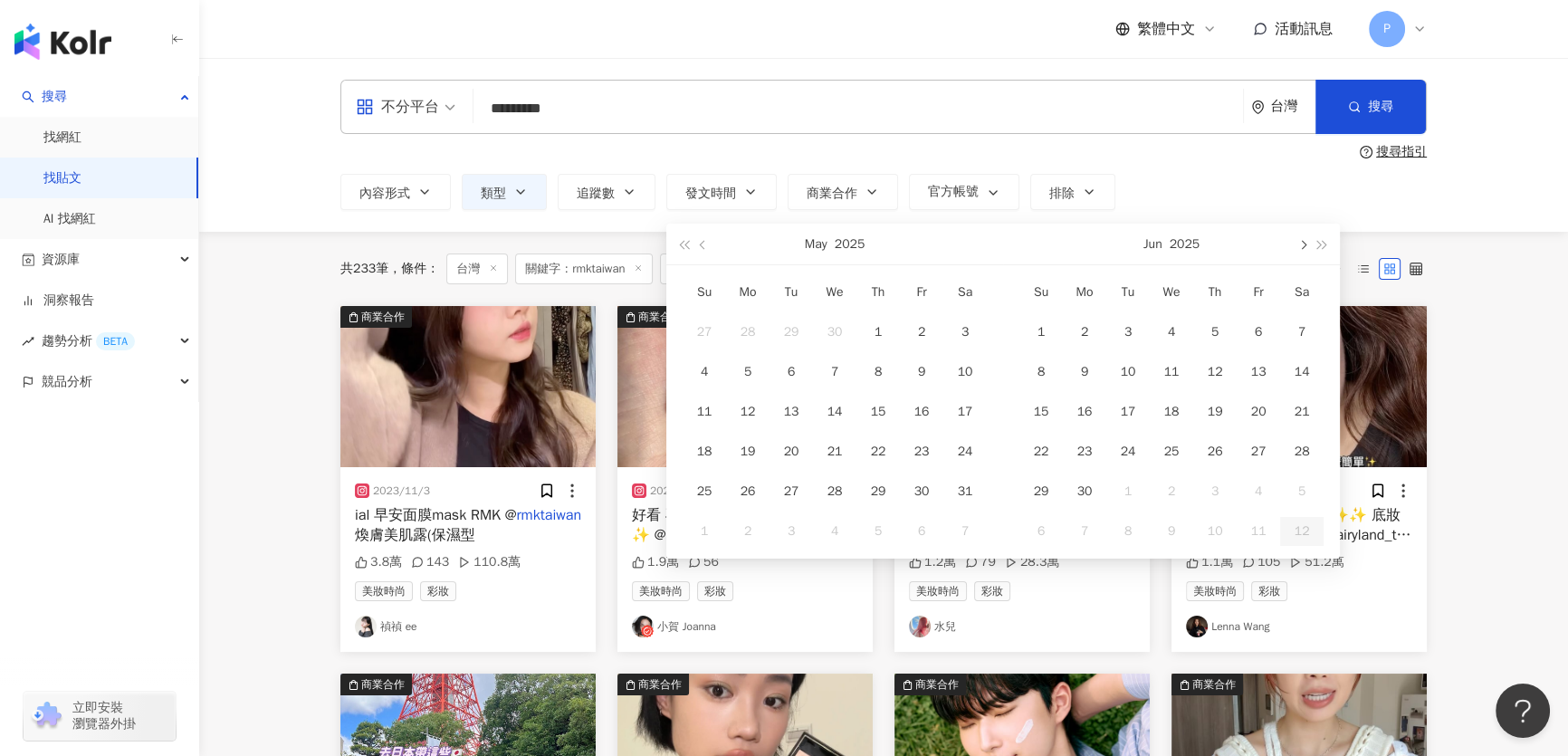click at bounding box center (1302, 244) 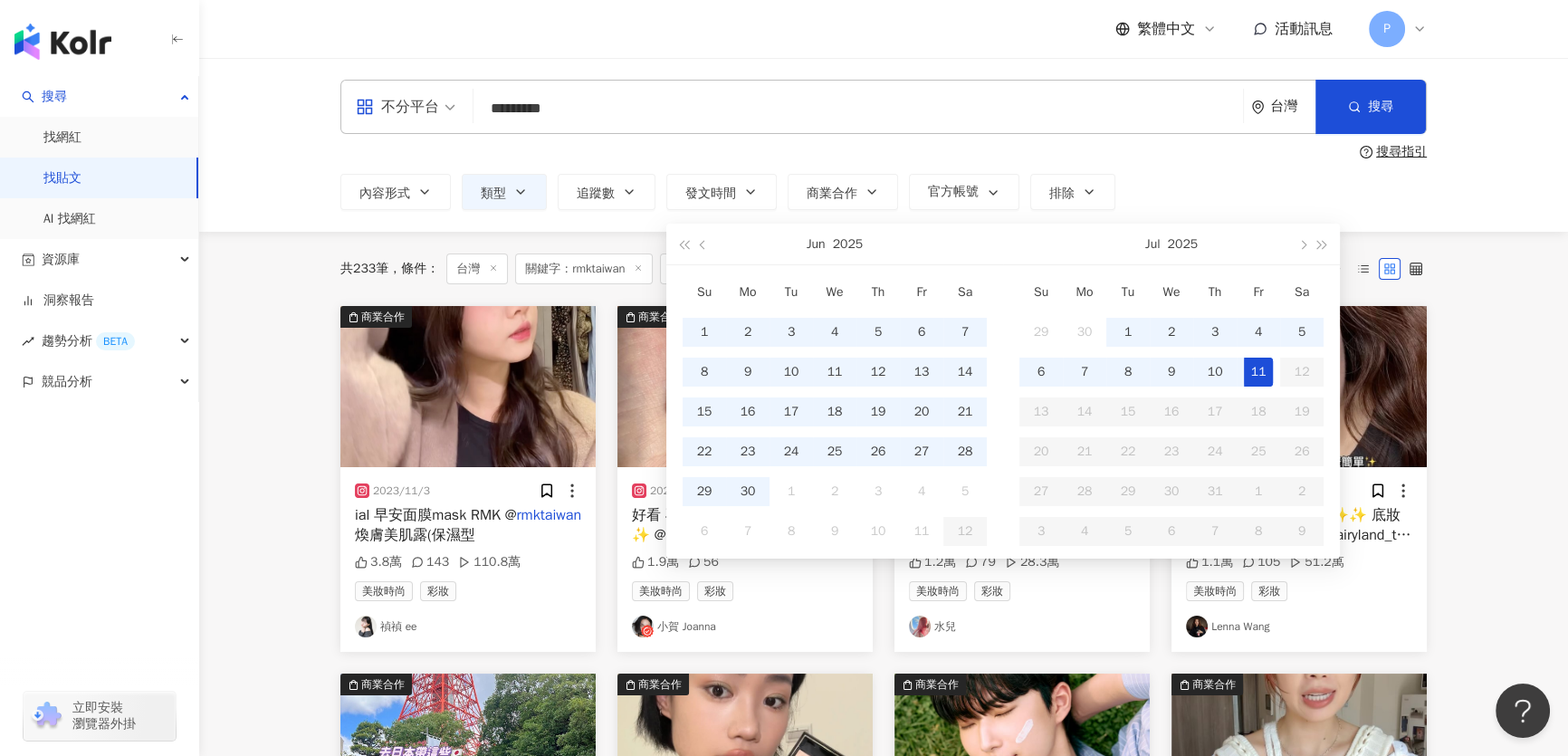 click on "11" at bounding box center [1258, 372] 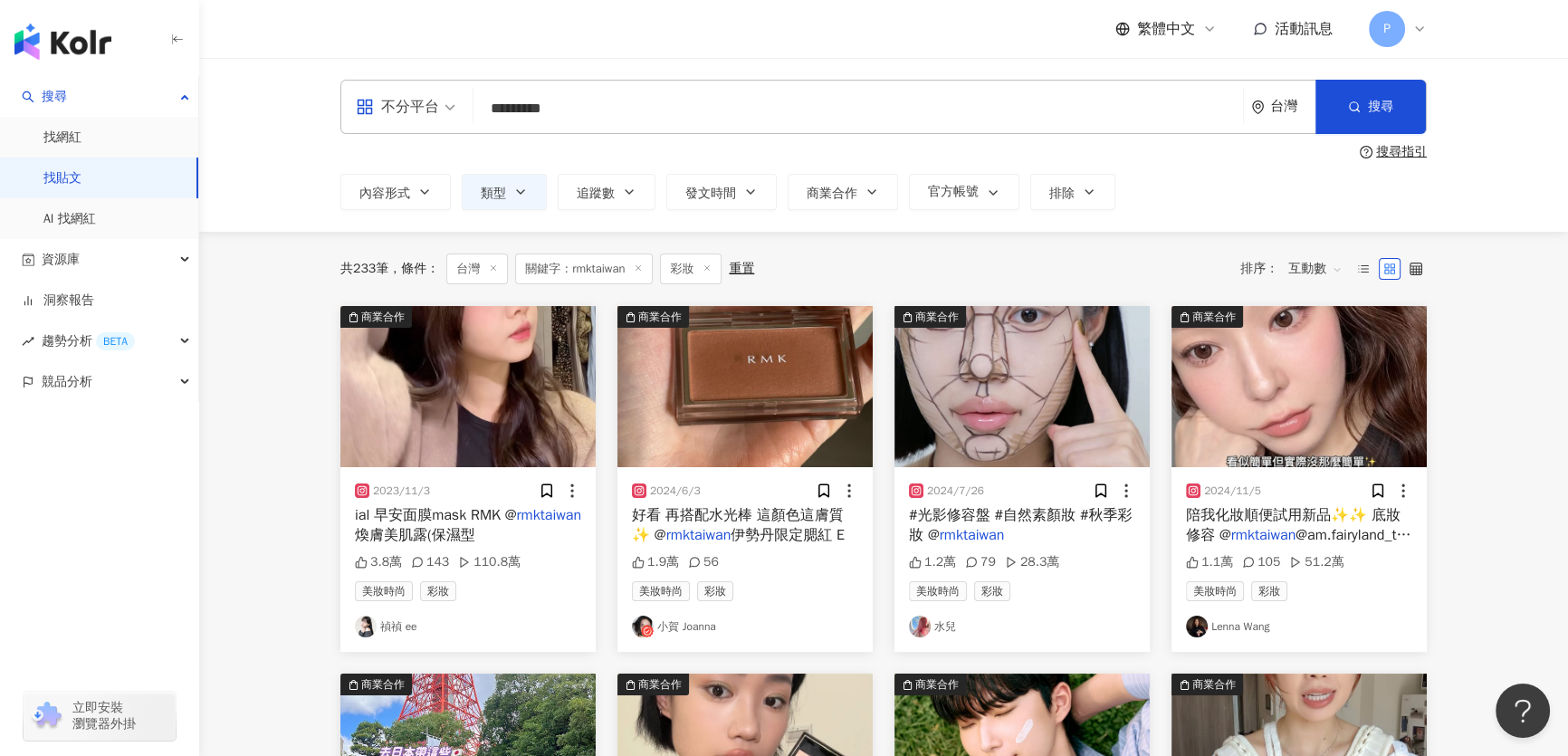 type 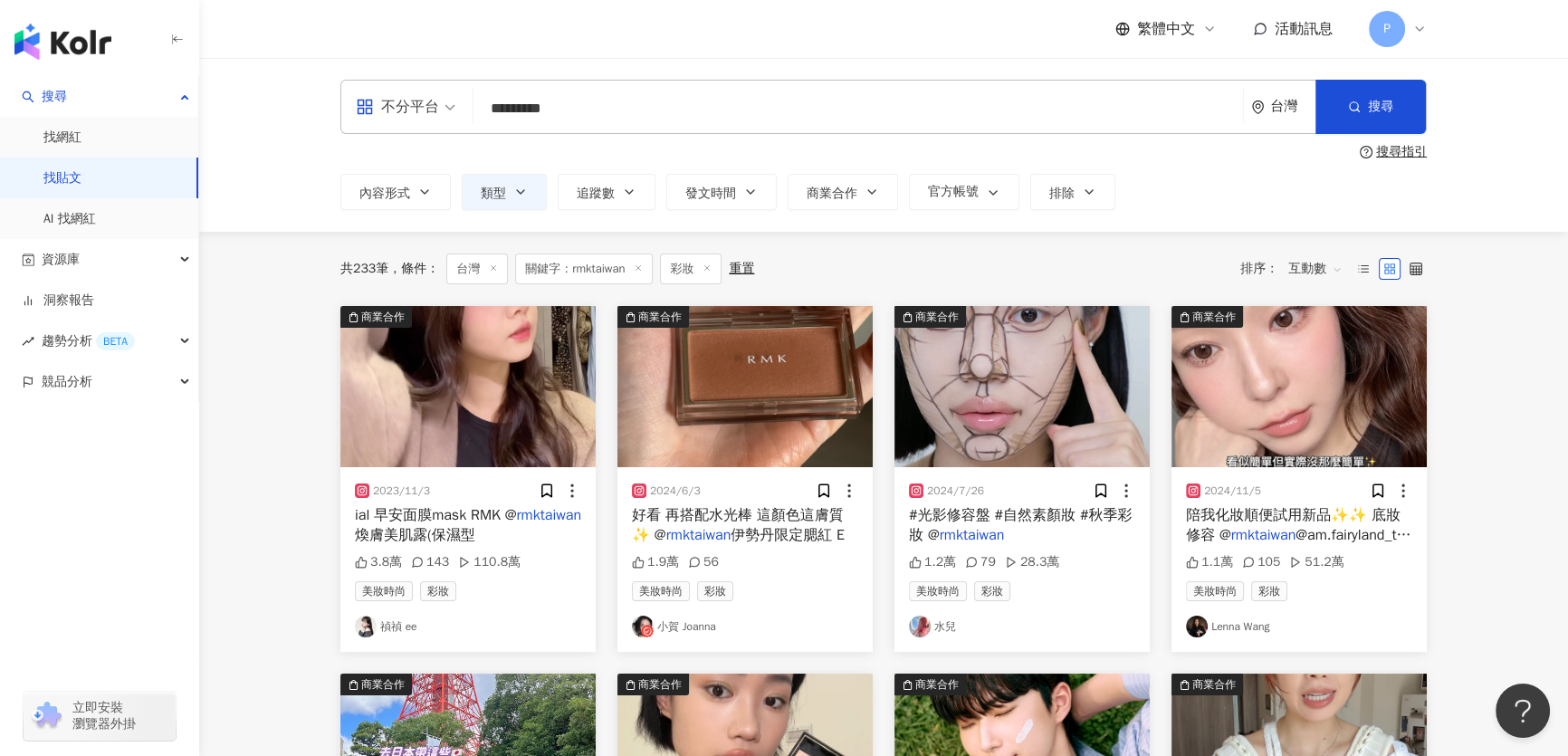type 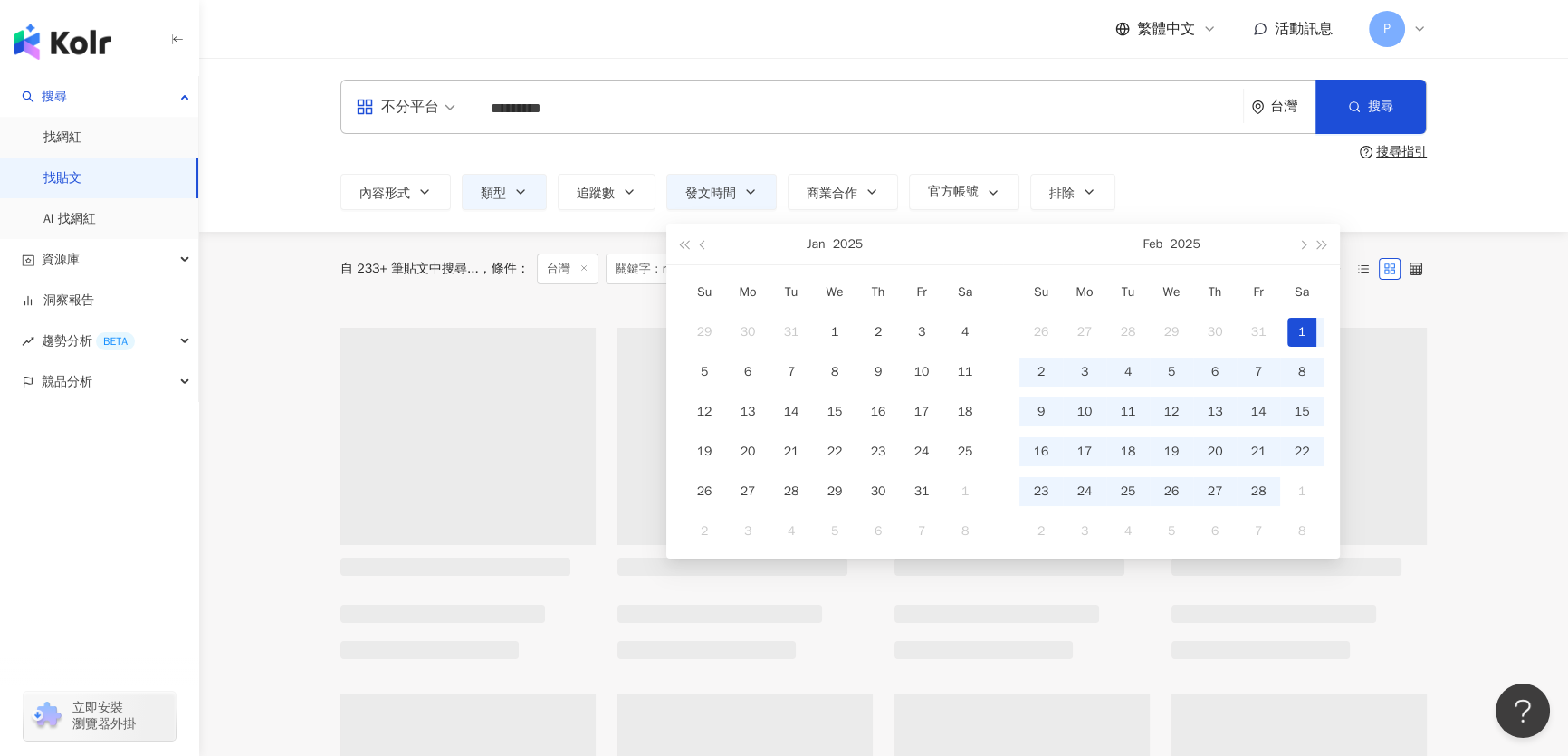 type on "**********" 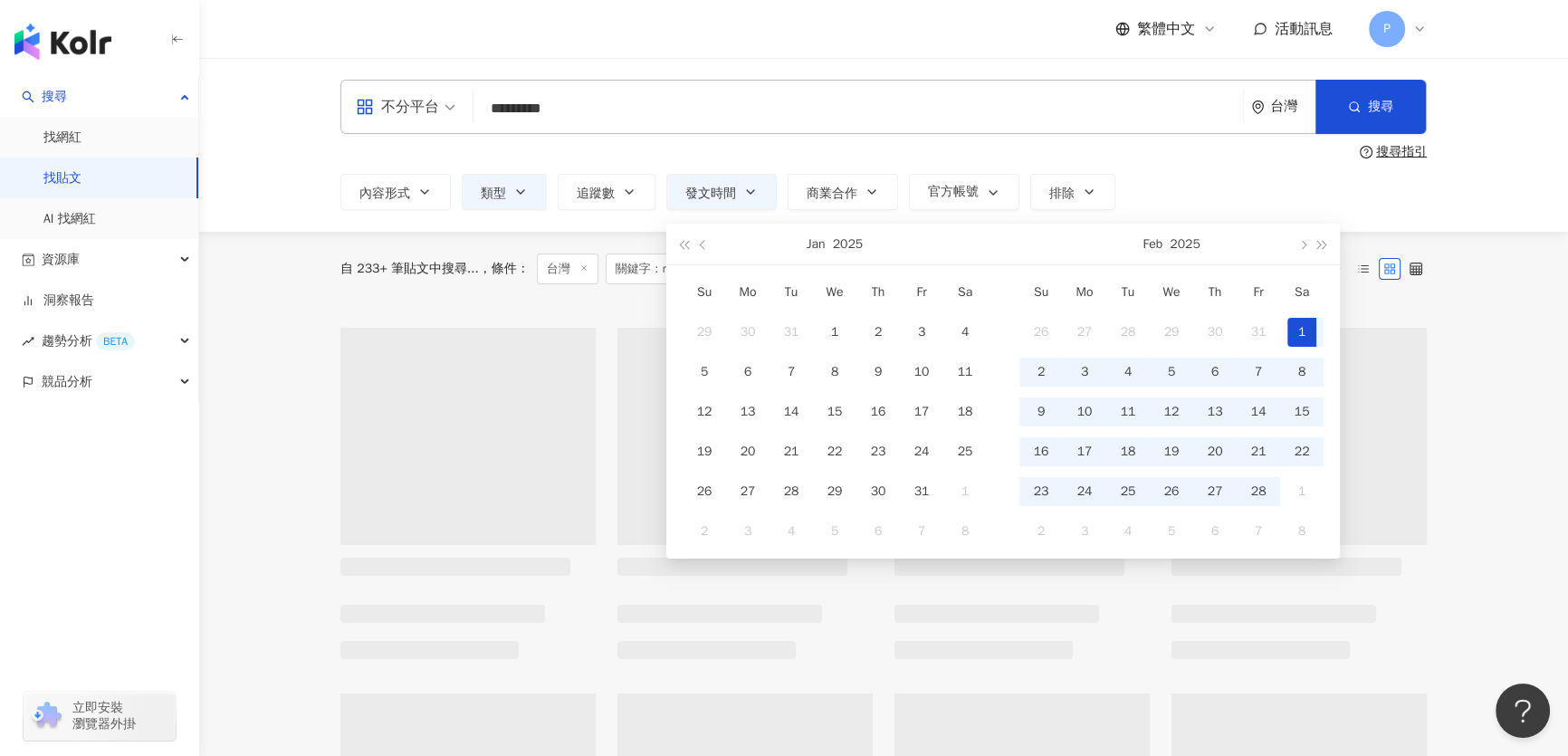 type on "**********" 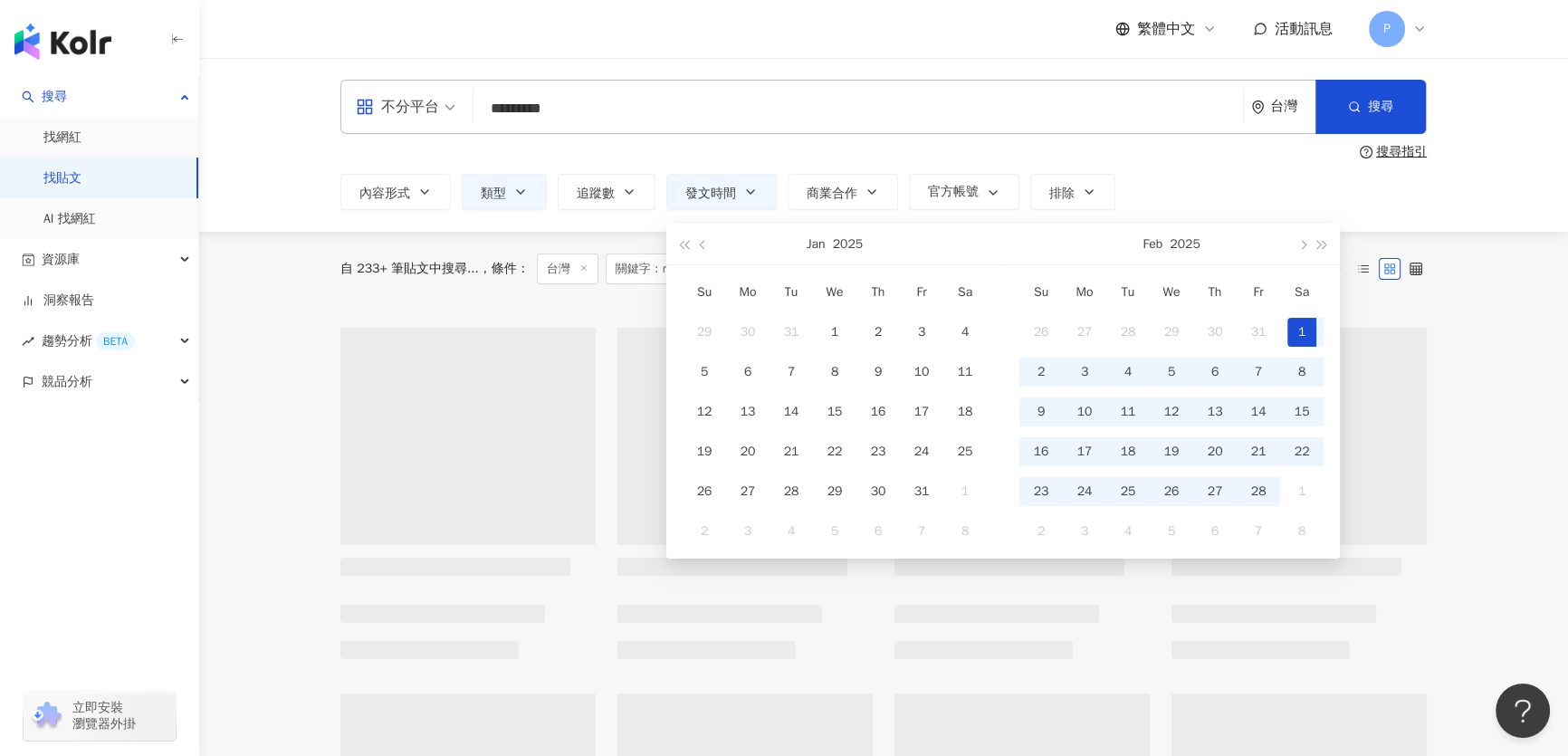 type on "**********" 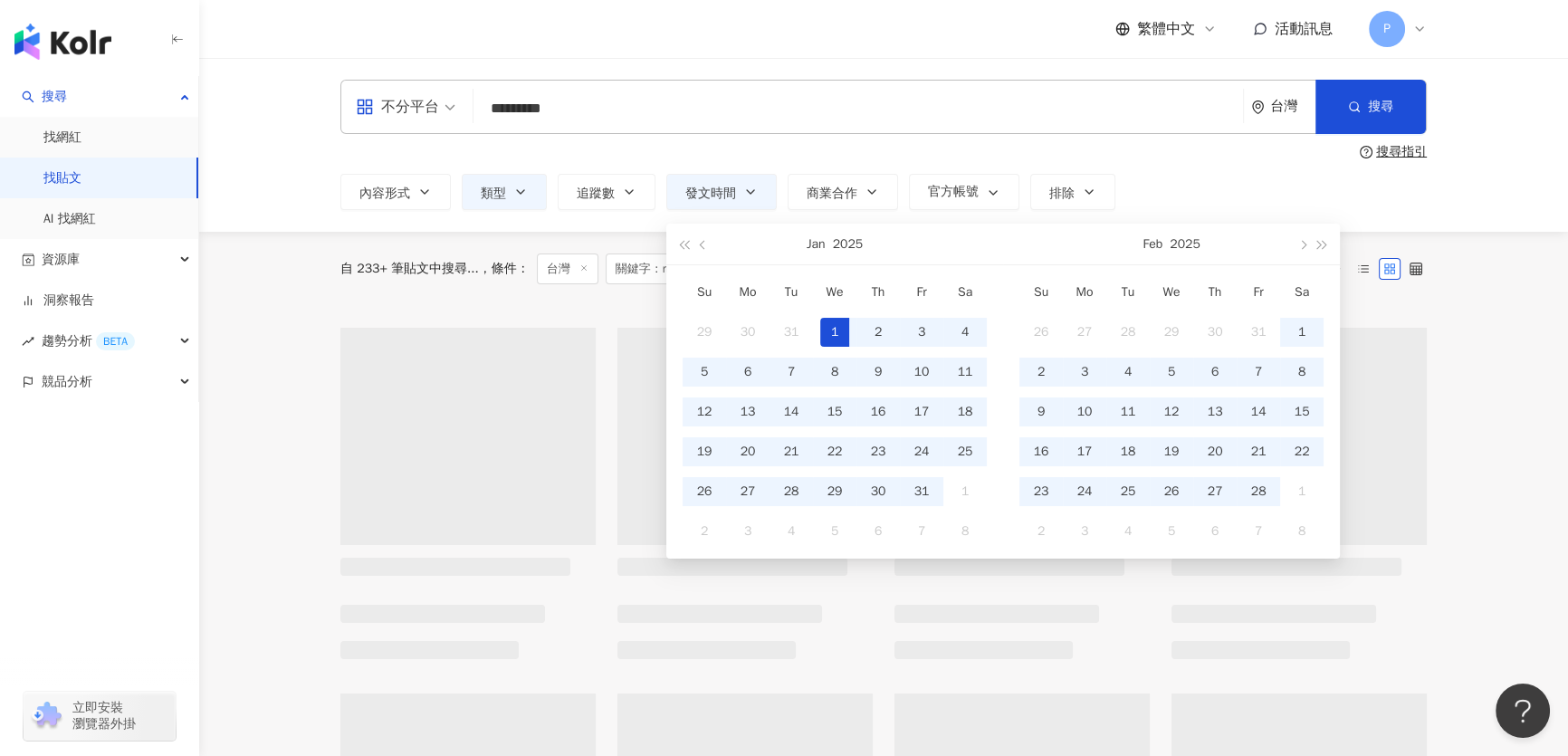 click on "**********" at bounding box center (884, 789) 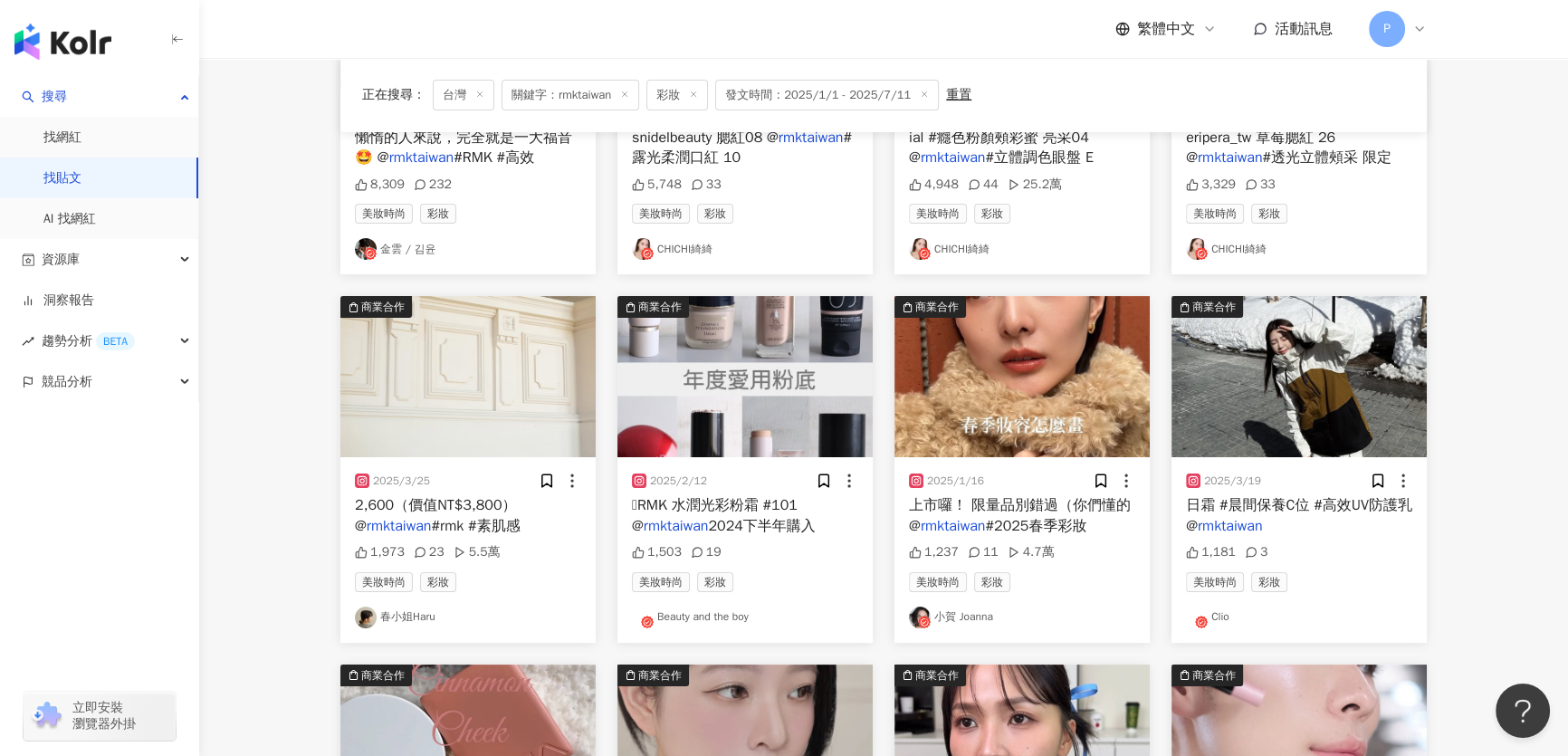 scroll, scrollTop: 411, scrollLeft: 0, axis: vertical 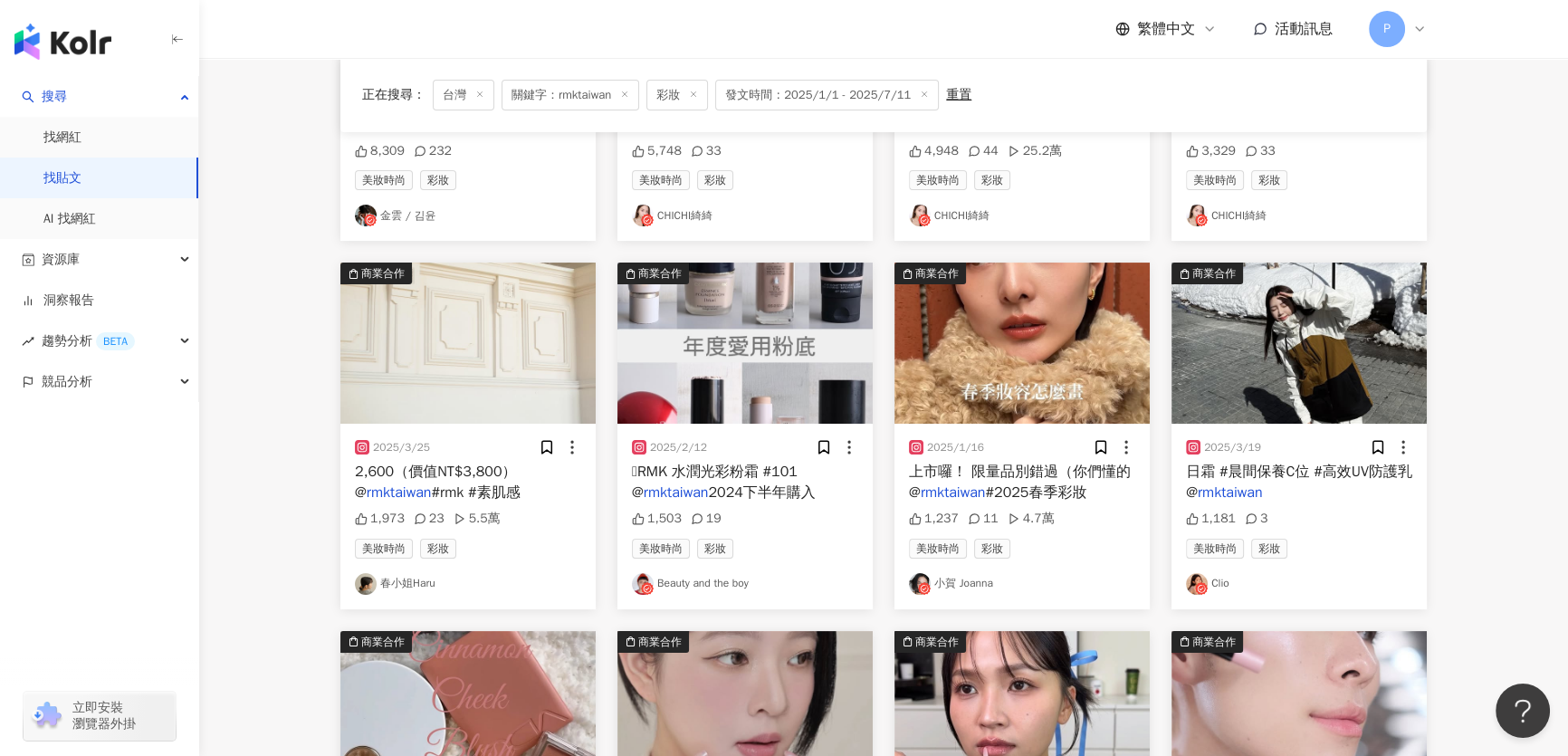 click at bounding box center (468, 343) 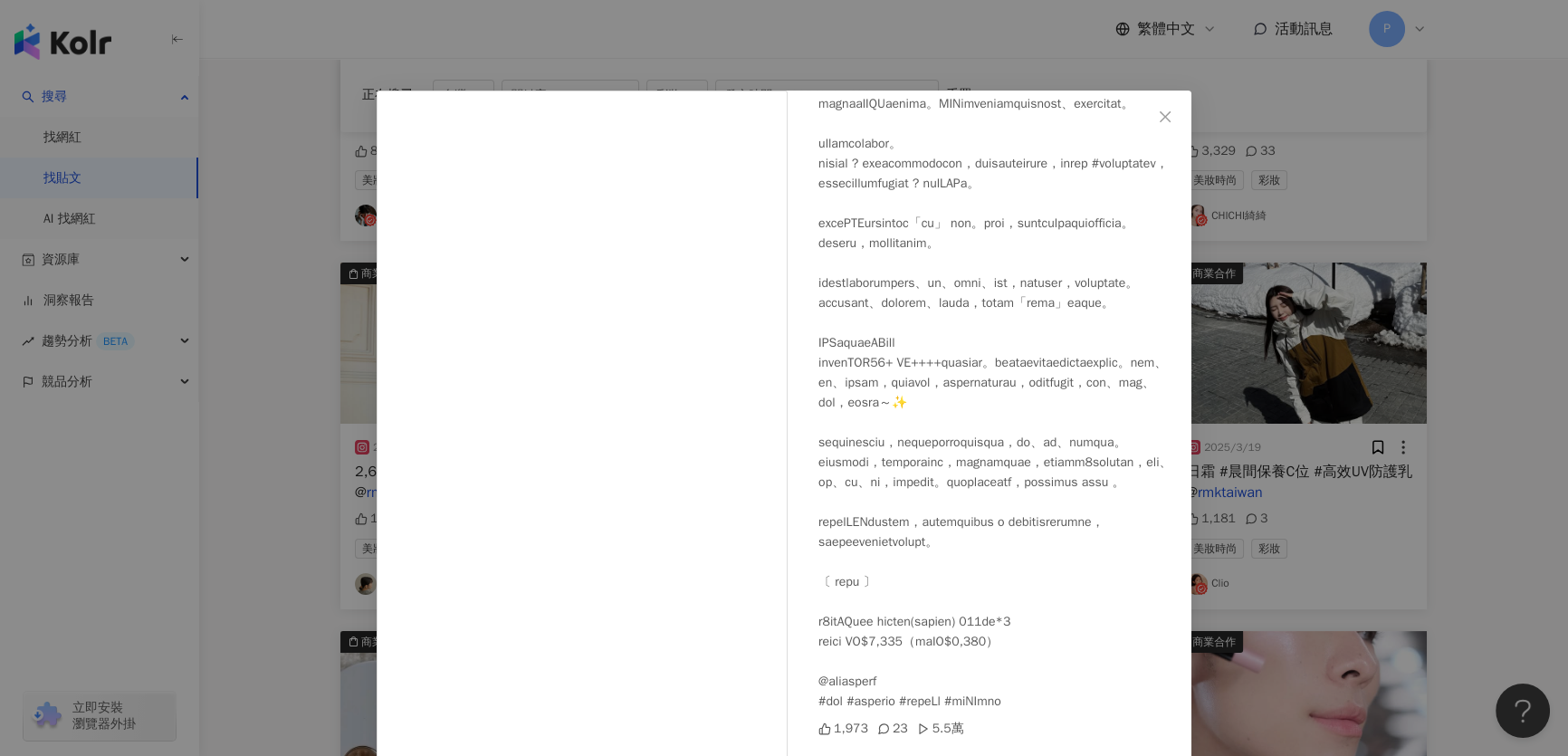 scroll, scrollTop: 392, scrollLeft: 0, axis: vertical 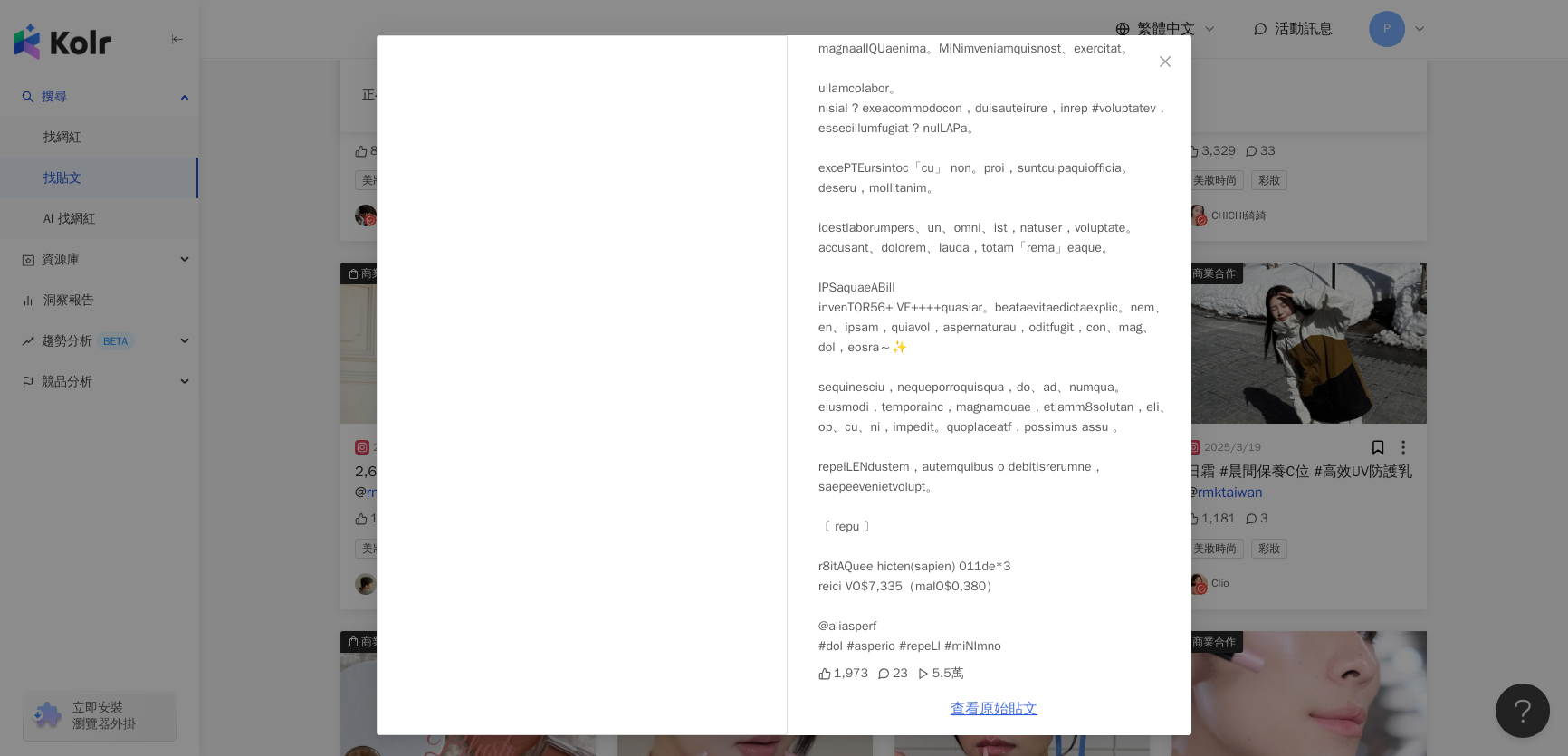 click on "查看原始貼文" at bounding box center (994, 709) 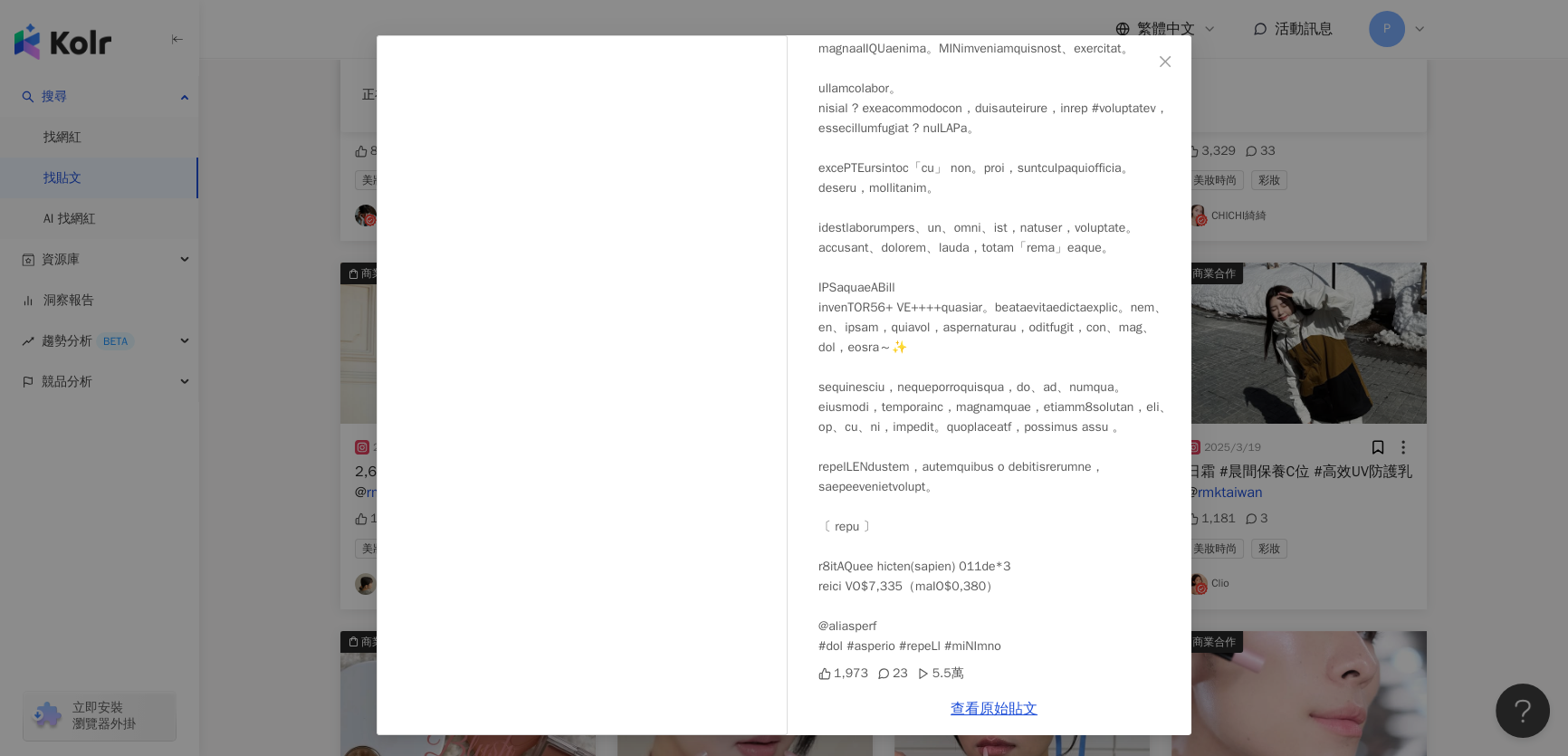 click on "春小姐Haru 2025/3/25 1,973 23 5.5萬 查看原始貼文" at bounding box center (784, 378) 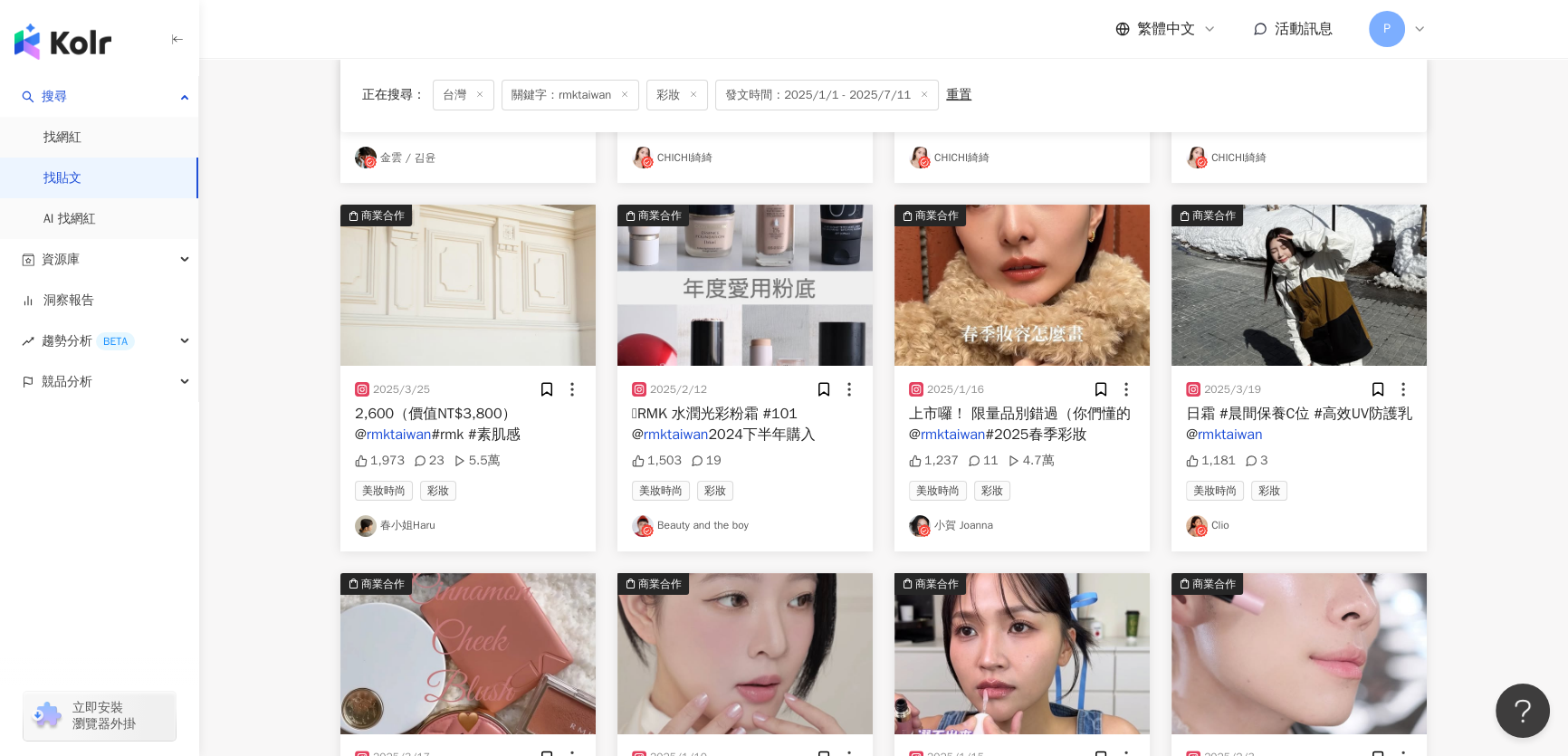 scroll, scrollTop: 741, scrollLeft: 0, axis: vertical 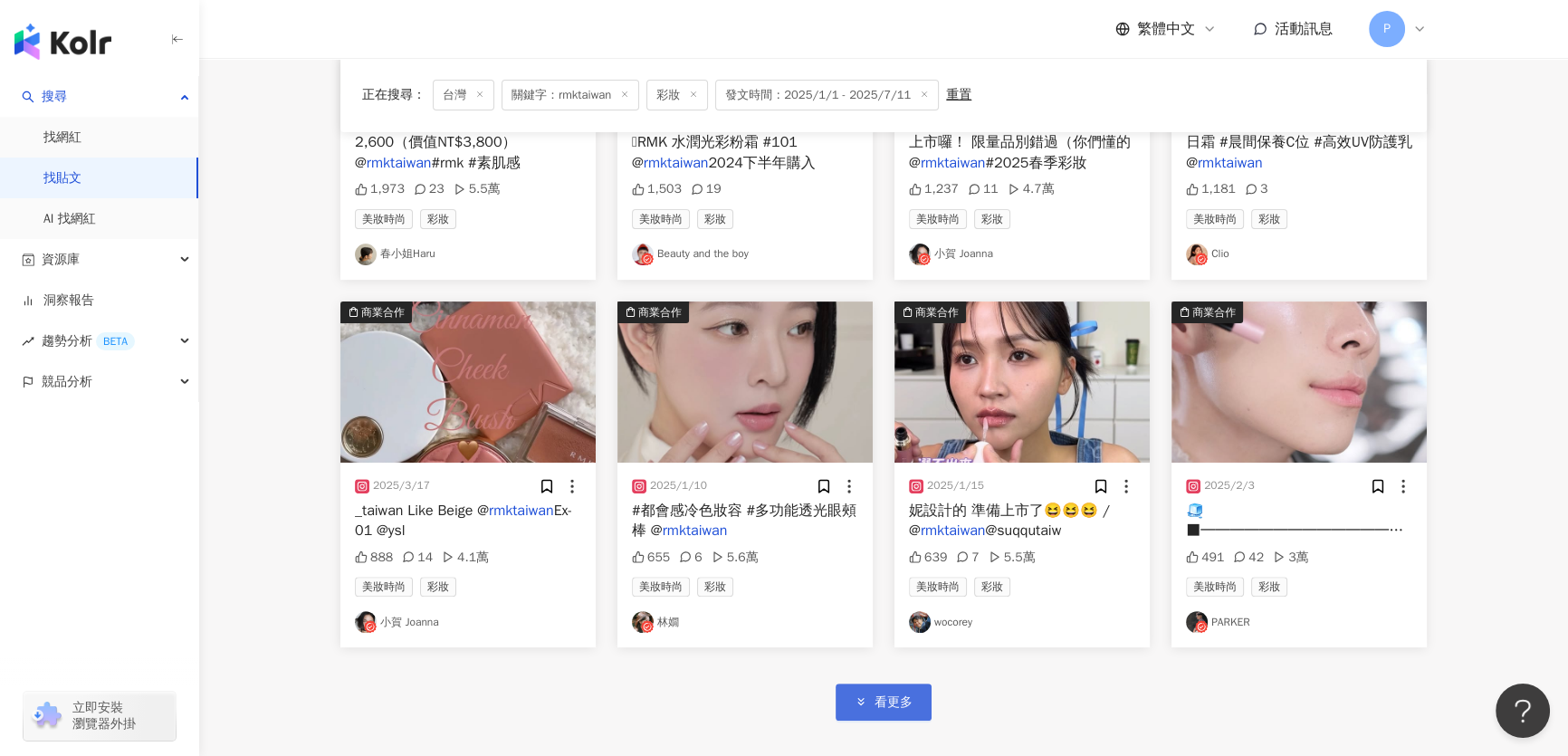 click on "看更多" at bounding box center (884, 702) 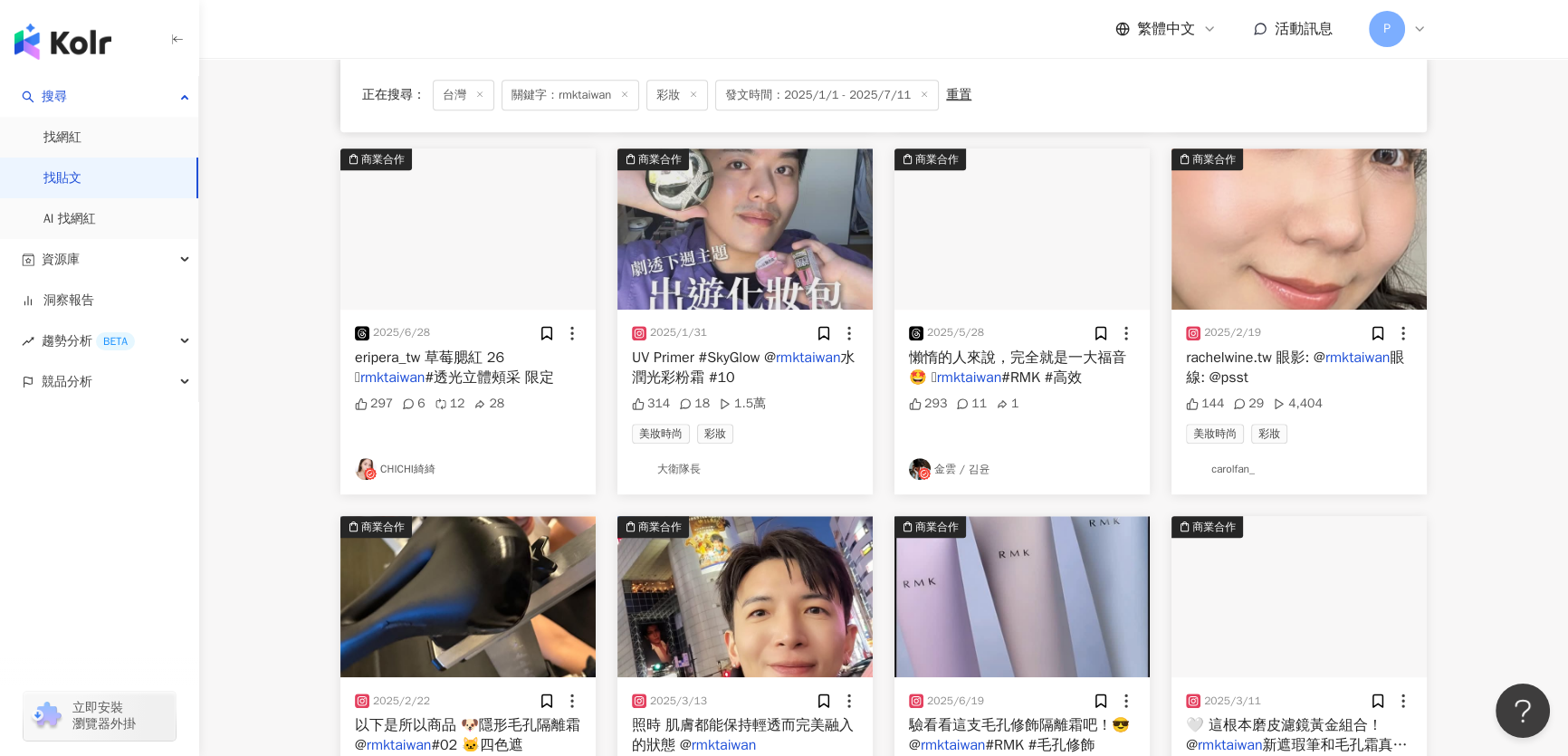 scroll, scrollTop: 1646, scrollLeft: 0, axis: vertical 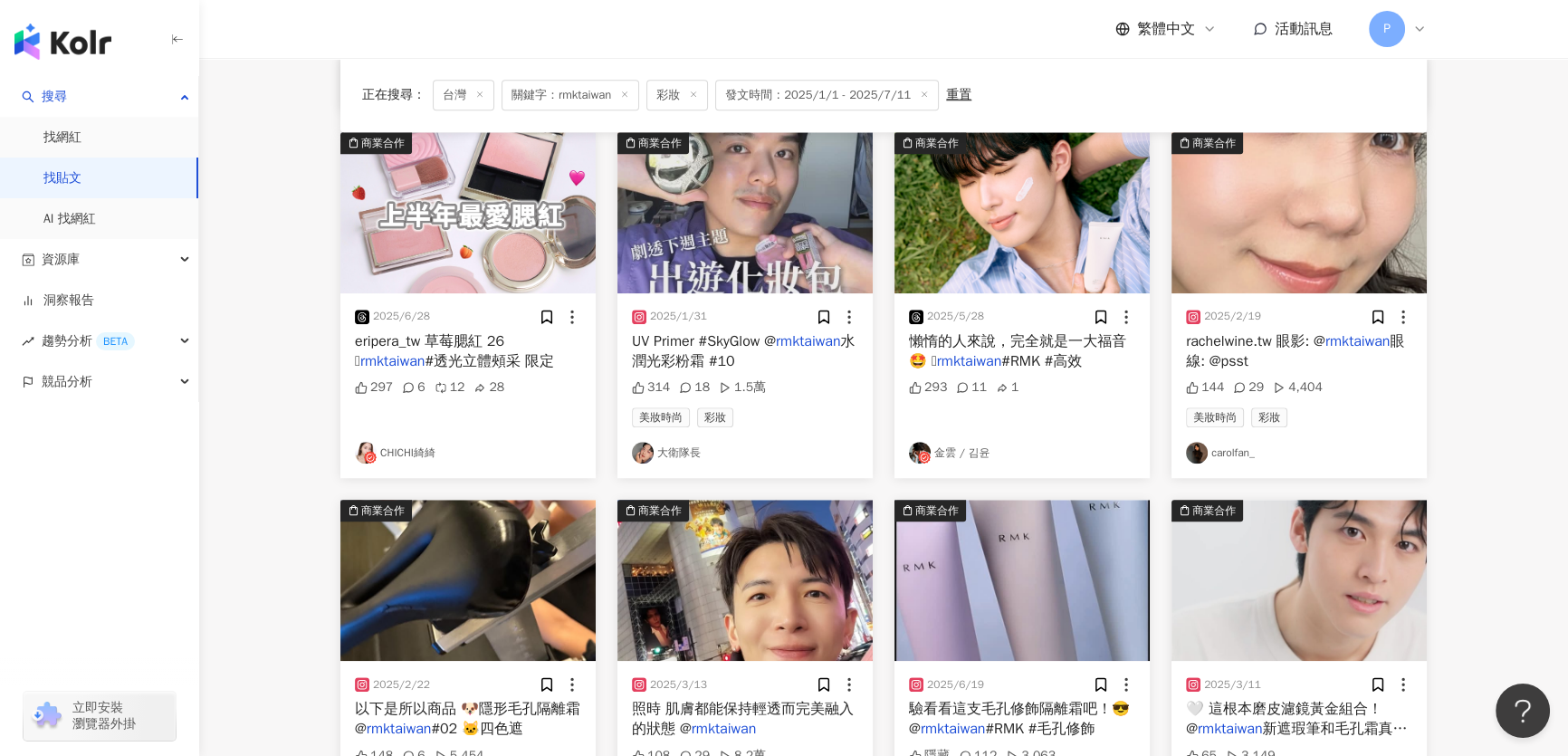 click at bounding box center (1299, 213) 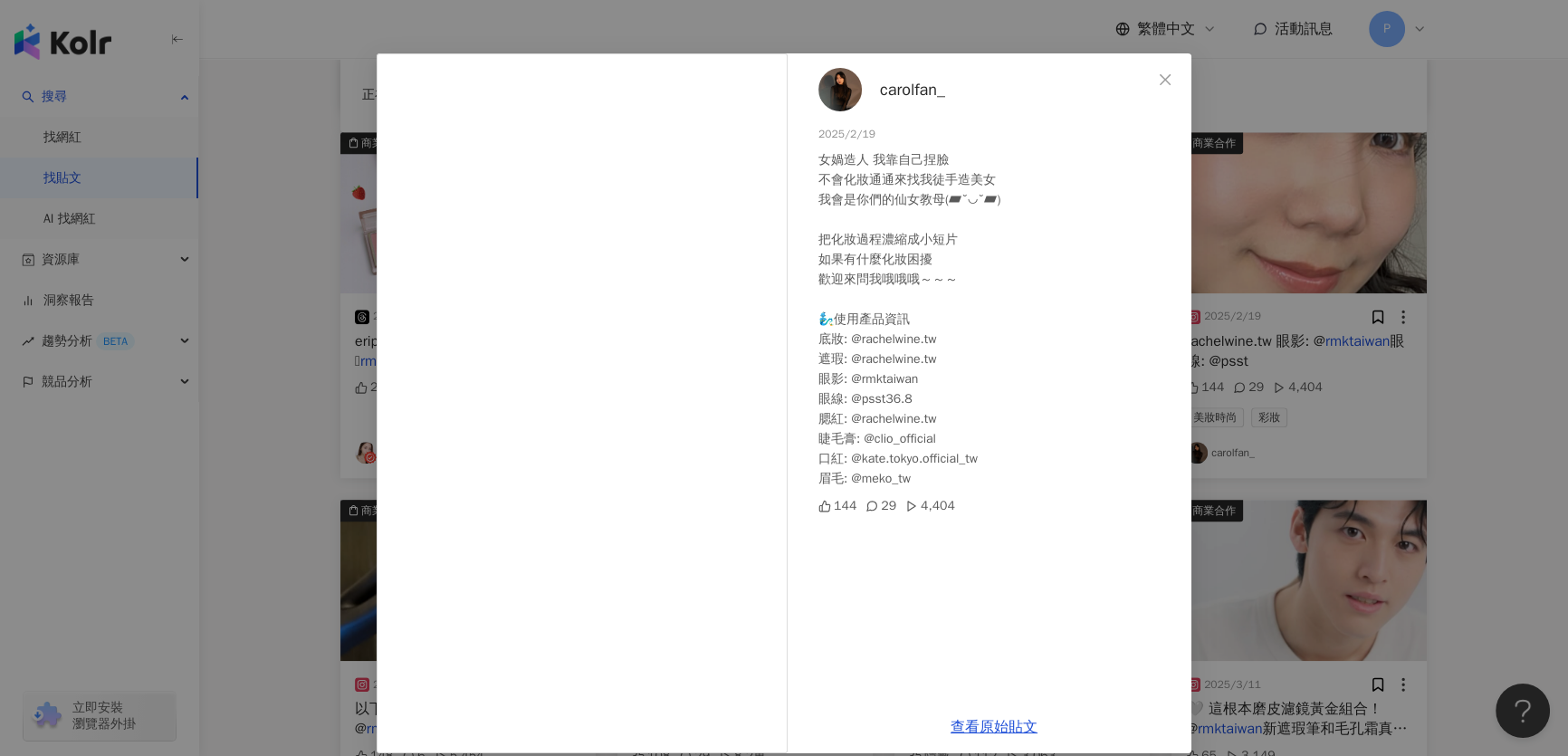 scroll, scrollTop: 55, scrollLeft: 0, axis: vertical 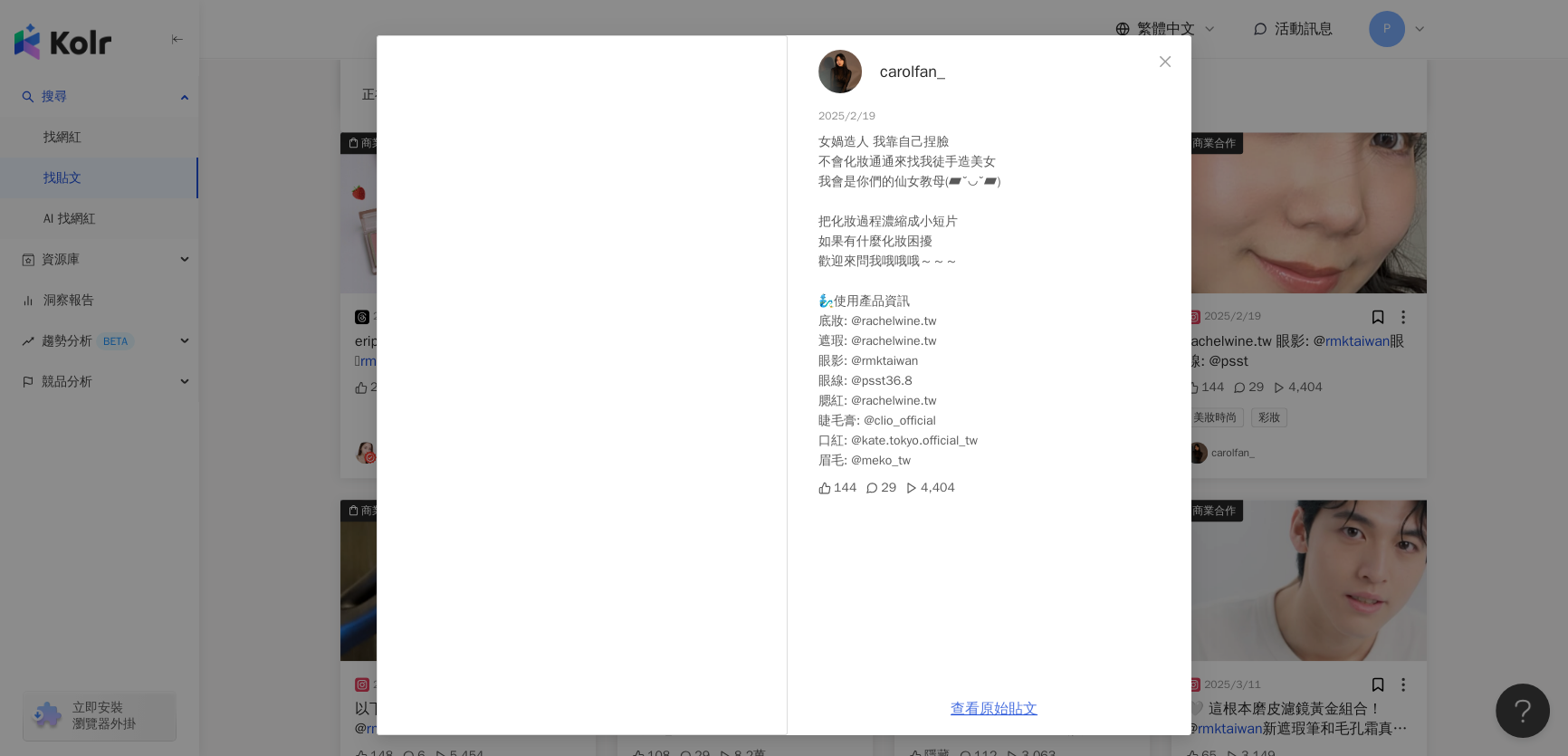 click on "查看原始貼文" at bounding box center [994, 709] 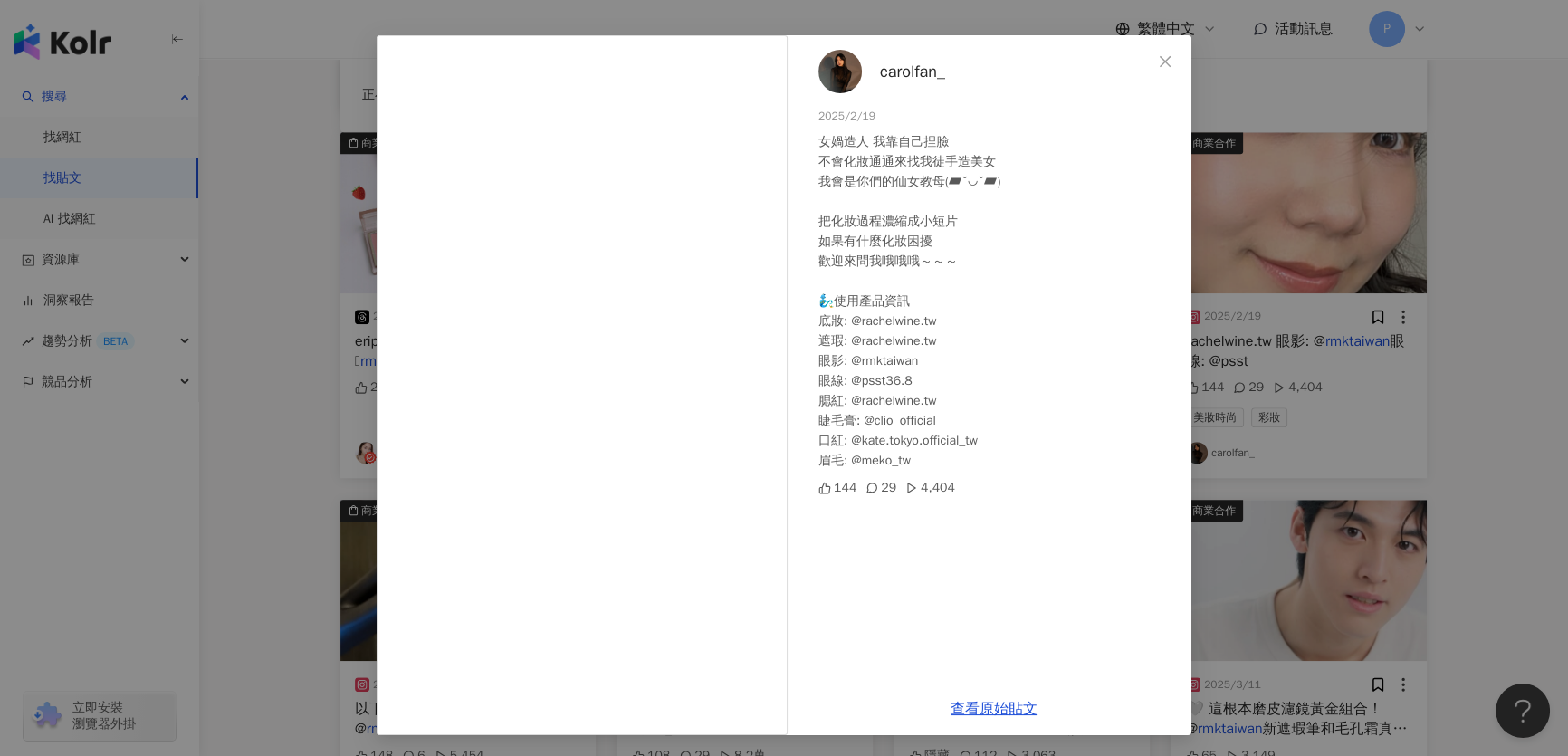 click on "carolfan_ 2025/2/19 女媧造人 我靠自己捏臉
不會化妝通通來找我徒手造美女
我會是你們的仙女教母(▰˘◡˘▰)
把化妝過程濃縮成小短片
如果有什麼化妝困擾
歡迎來問我哦哦哦～～～
🧞‍♂️使用產品資訊
底妝: @rachelwine.tw
遮瑕: @rachelwine.tw
眼影: @rmktaiwan
眼線: @psst36.8
腮紅: @rachelwine.tw
睫毛膏: @clio_official
口紅: @kate.tokyo.official_tw
眉毛: @meko_tw 144 29 4,404 查看原始貼文" at bounding box center (784, 378) 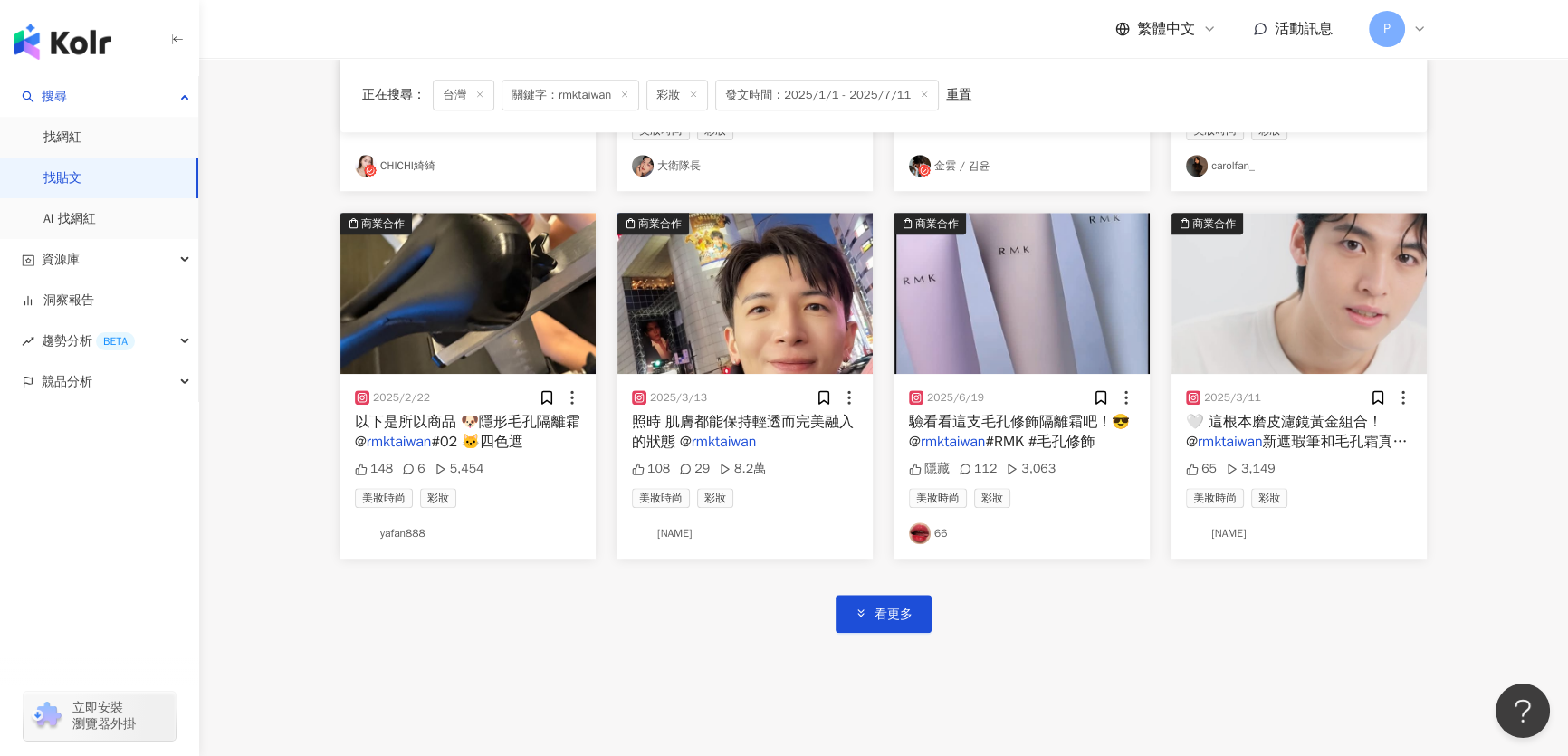 scroll, scrollTop: 1975, scrollLeft: 0, axis: vertical 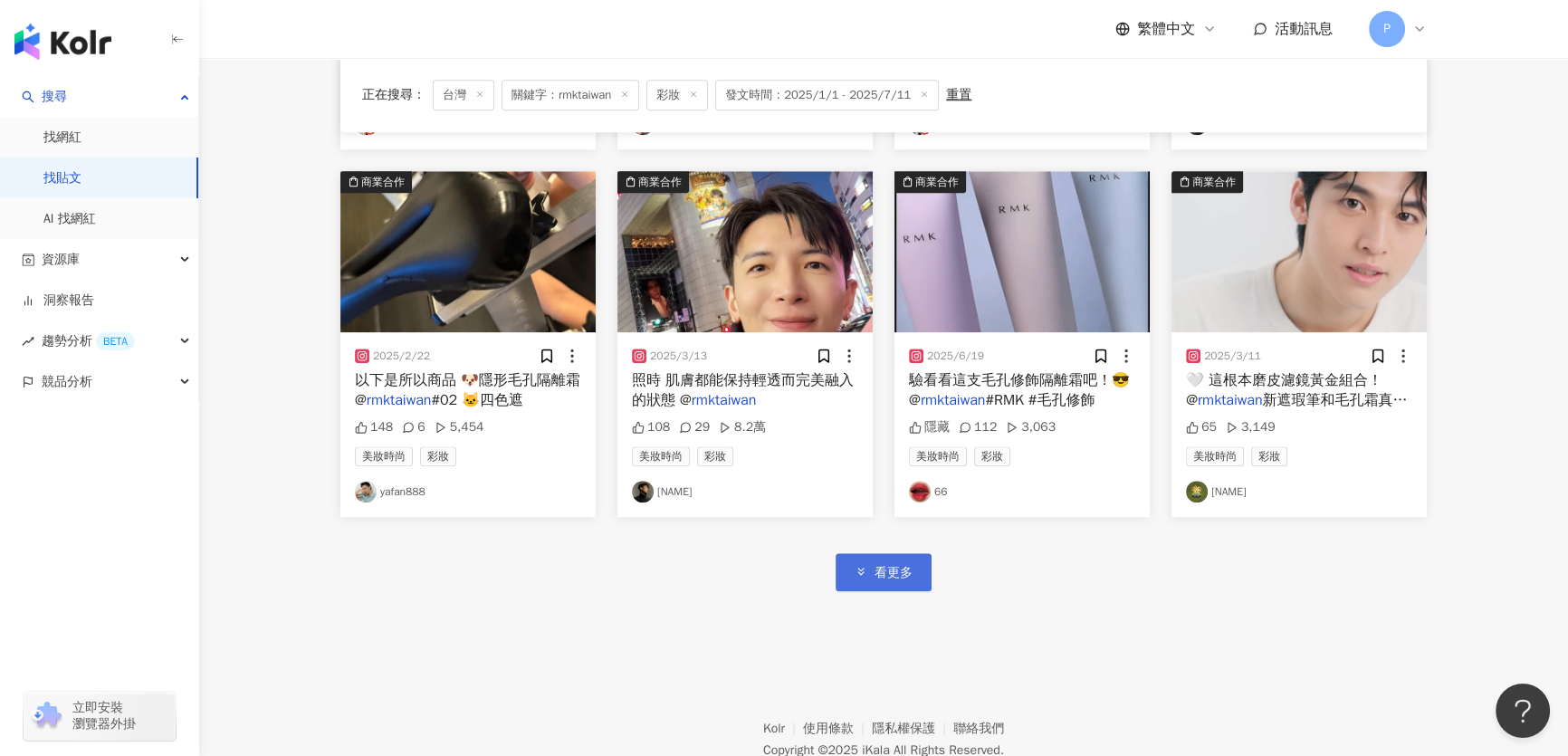 click 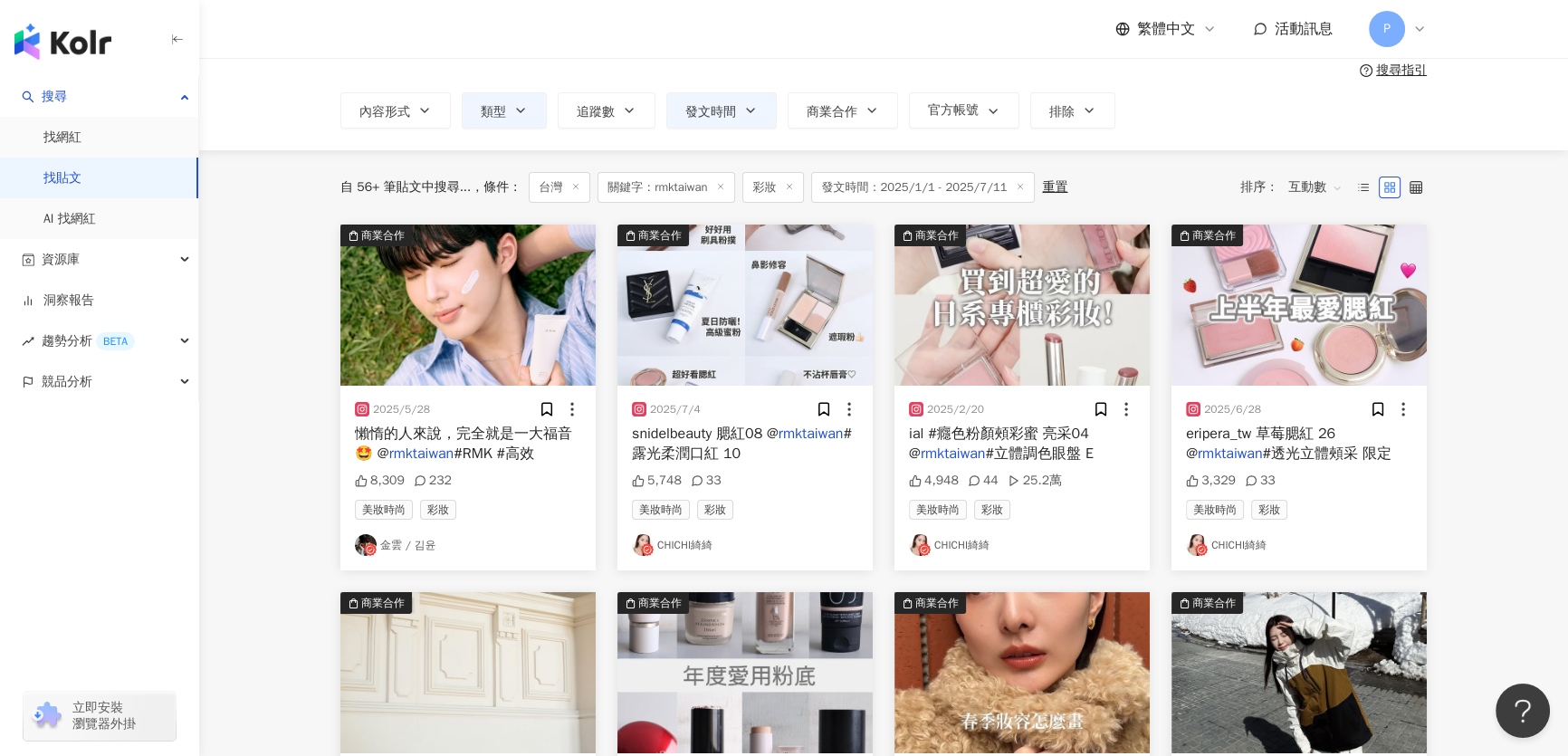 scroll, scrollTop: 0, scrollLeft: 0, axis: both 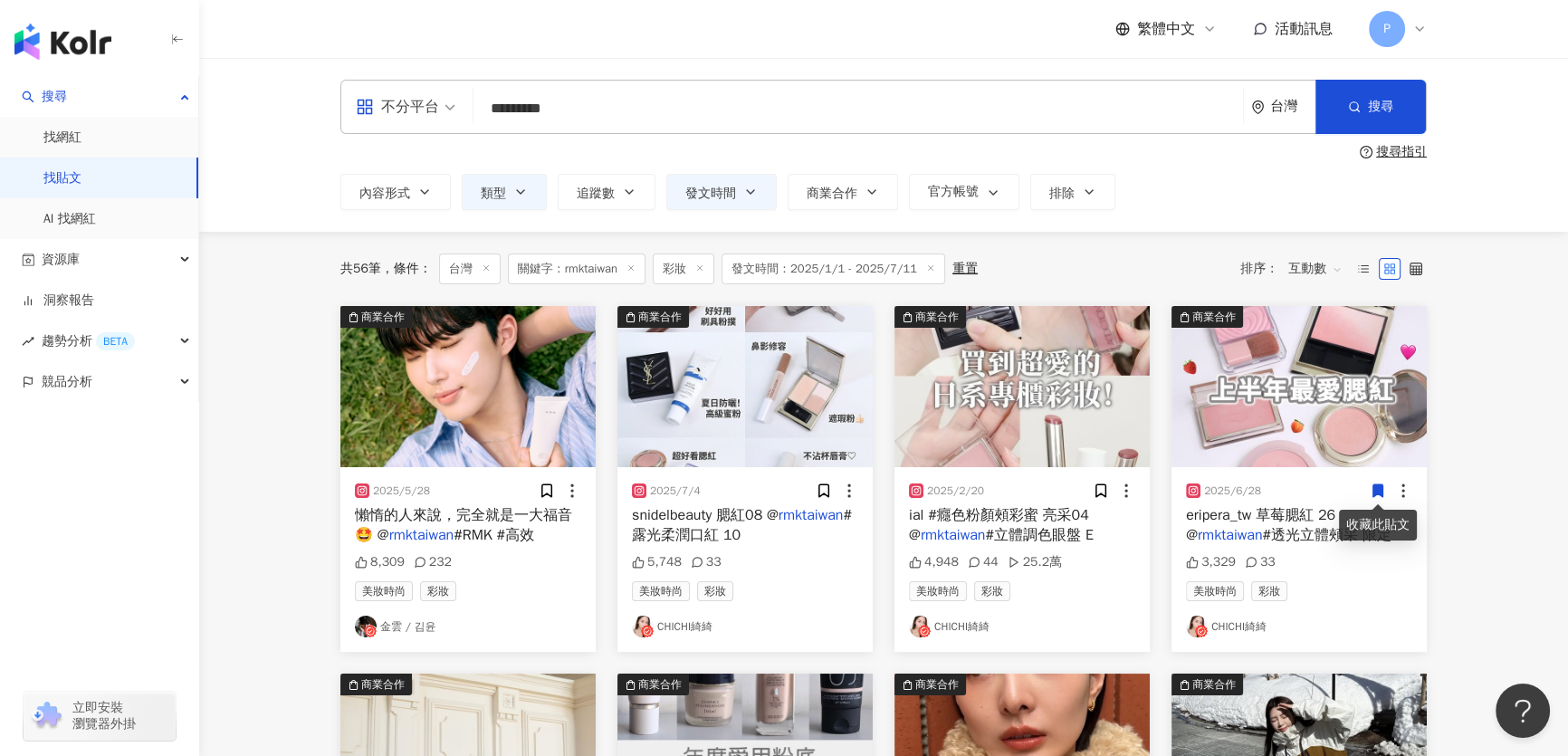 drag, startPoint x: 600, startPoint y: 110, endPoint x: 487, endPoint y: 116, distance: 113.15918 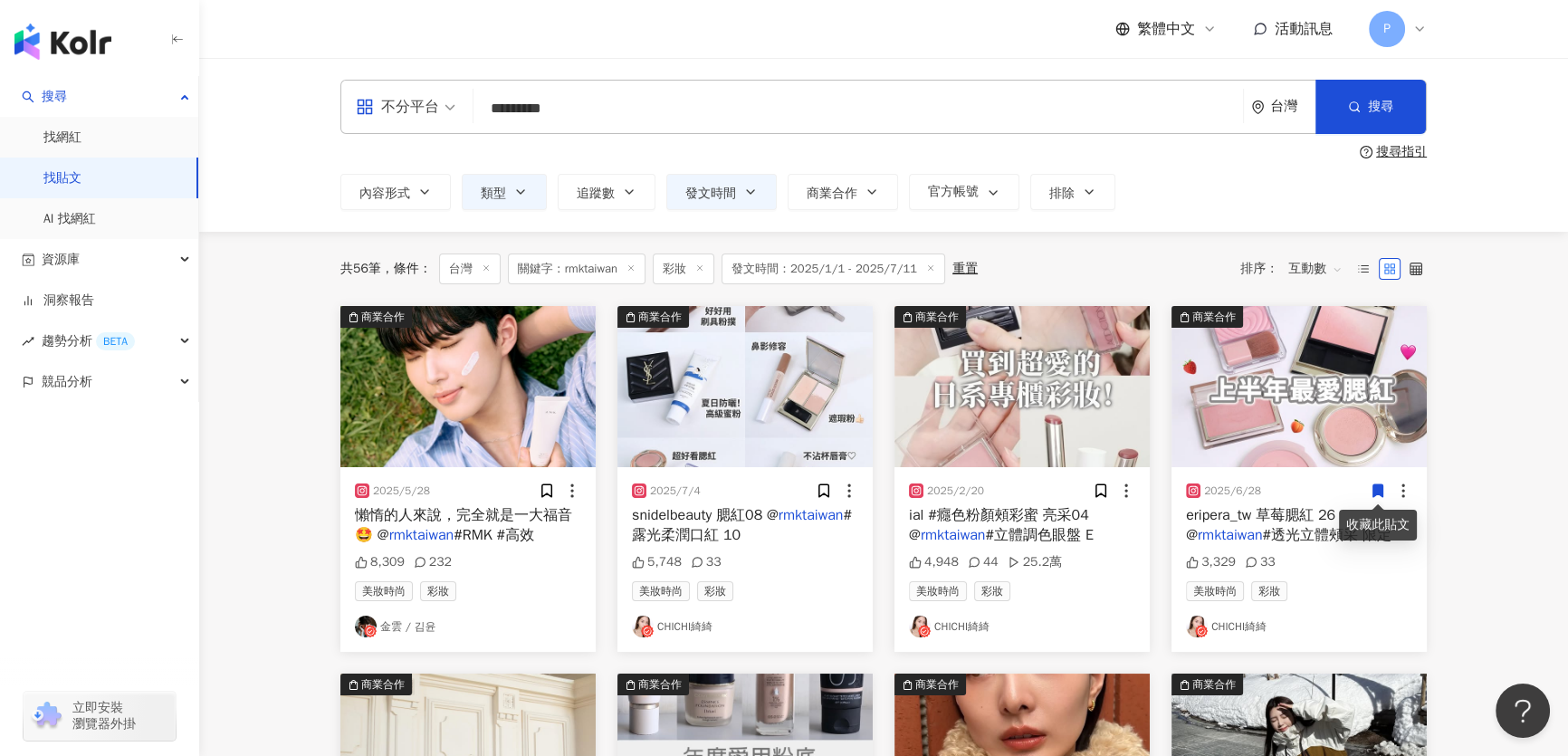 paste on "*" 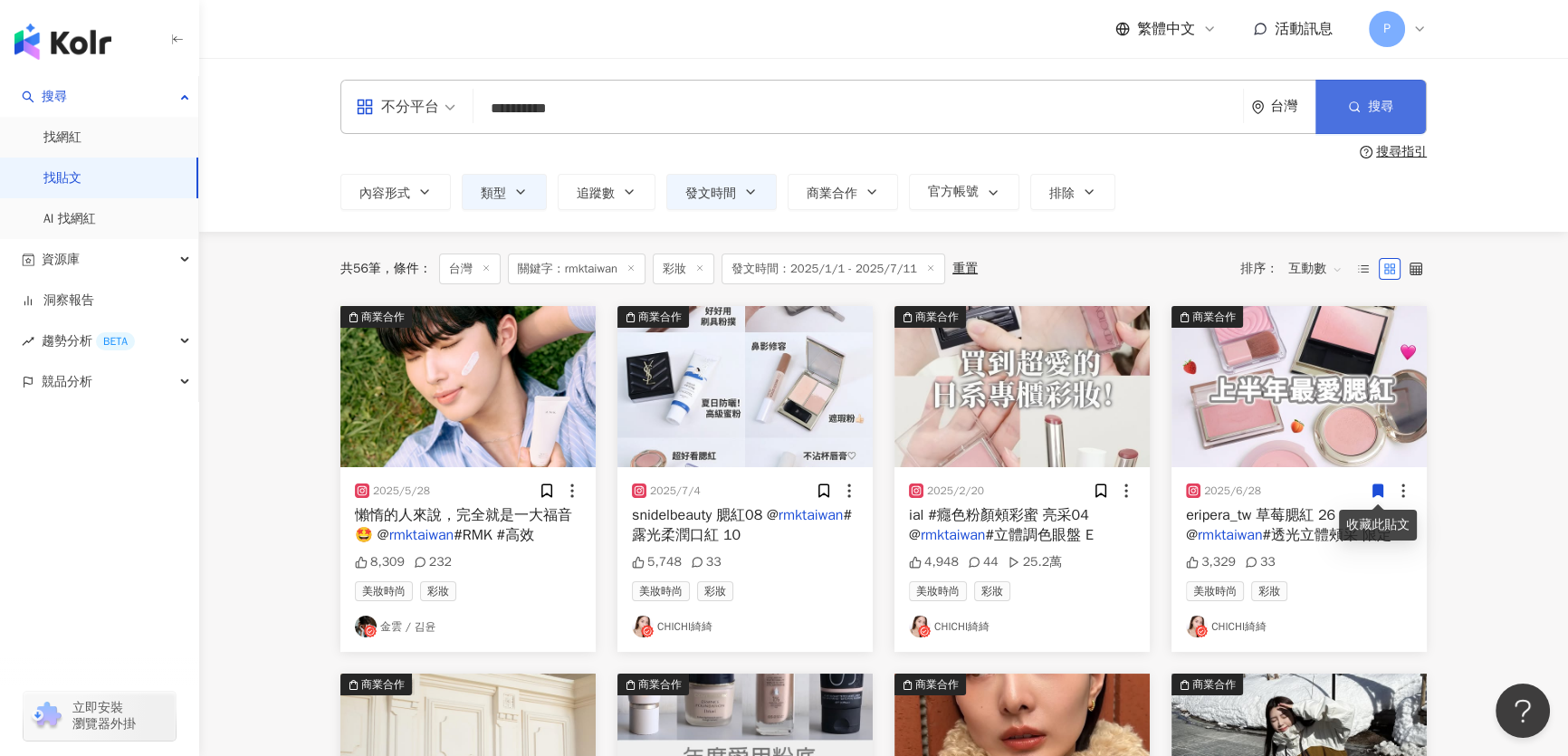 type on "**********" 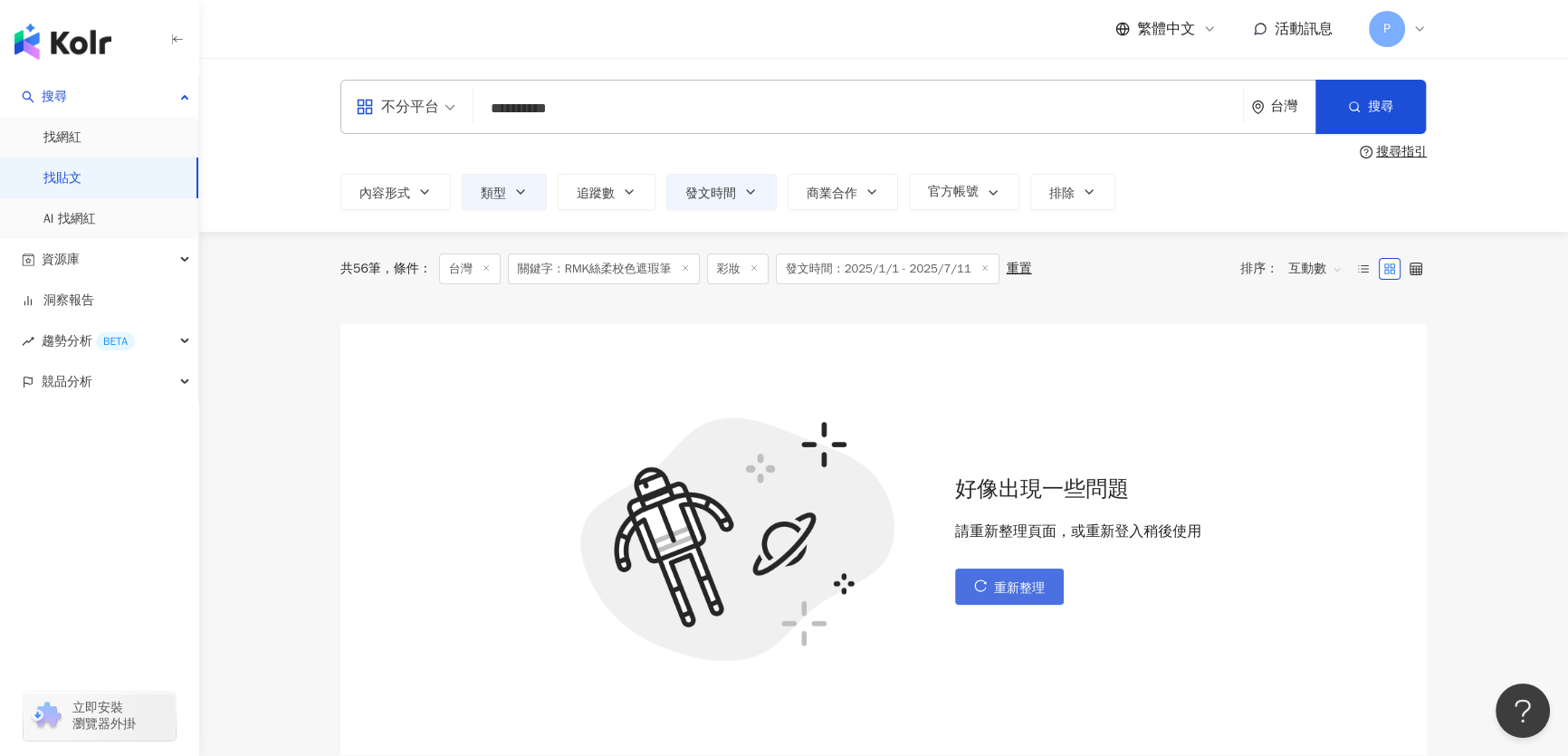click on "重新整理" at bounding box center (1019, 589) 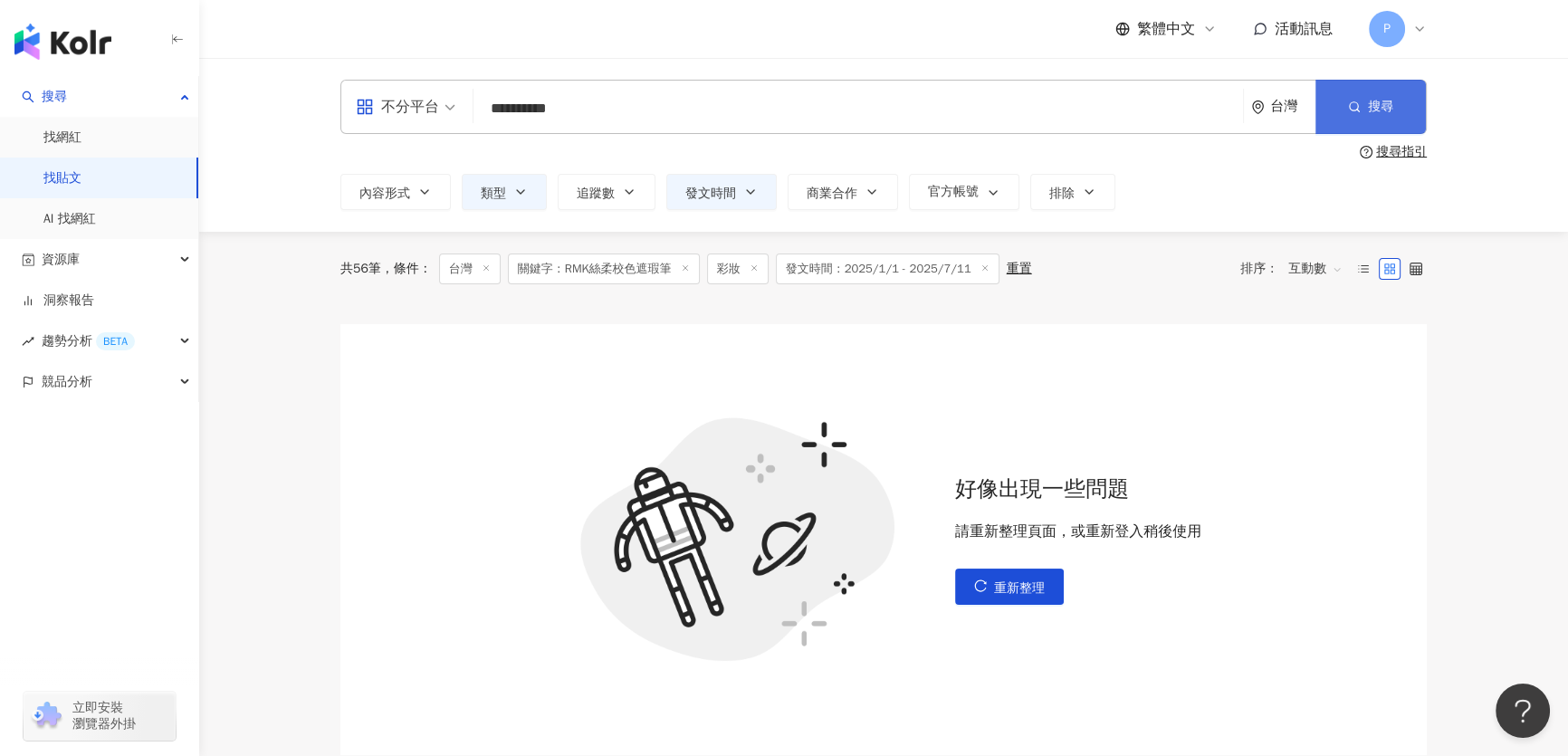 click on "搜尋" at bounding box center [1381, 107] 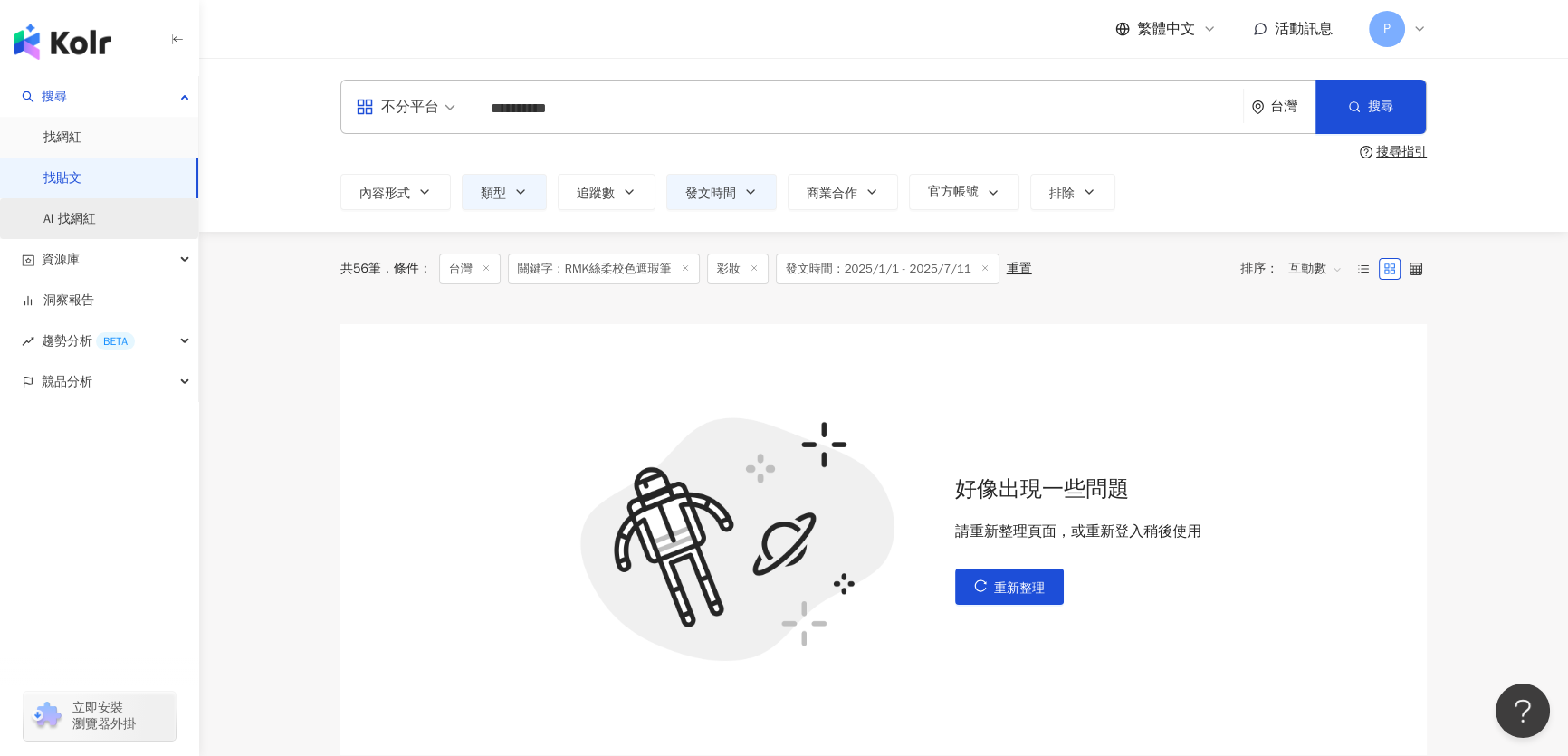 click on "AI 找網紅" at bounding box center [70, 219] 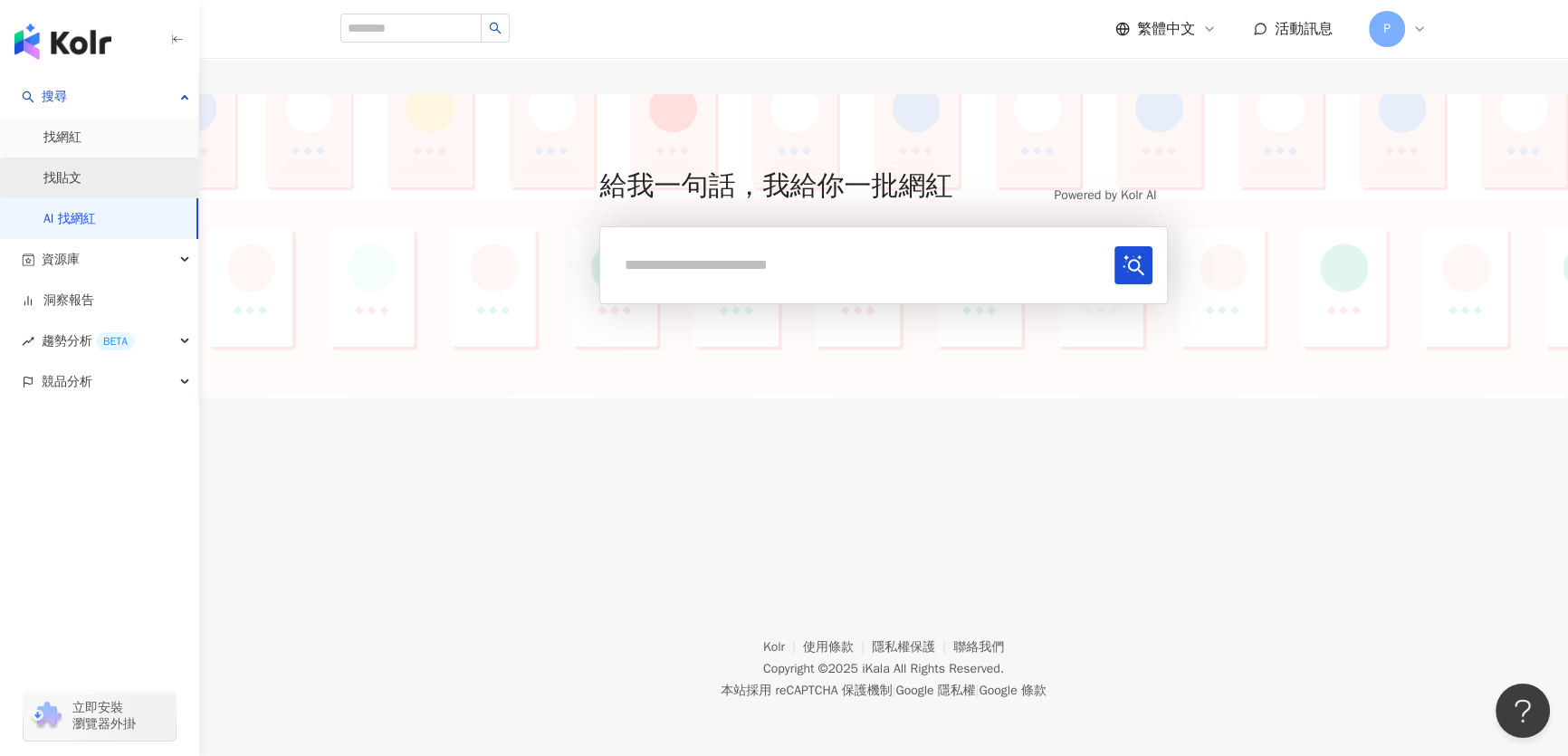 click on "找貼文" at bounding box center [62, 178] 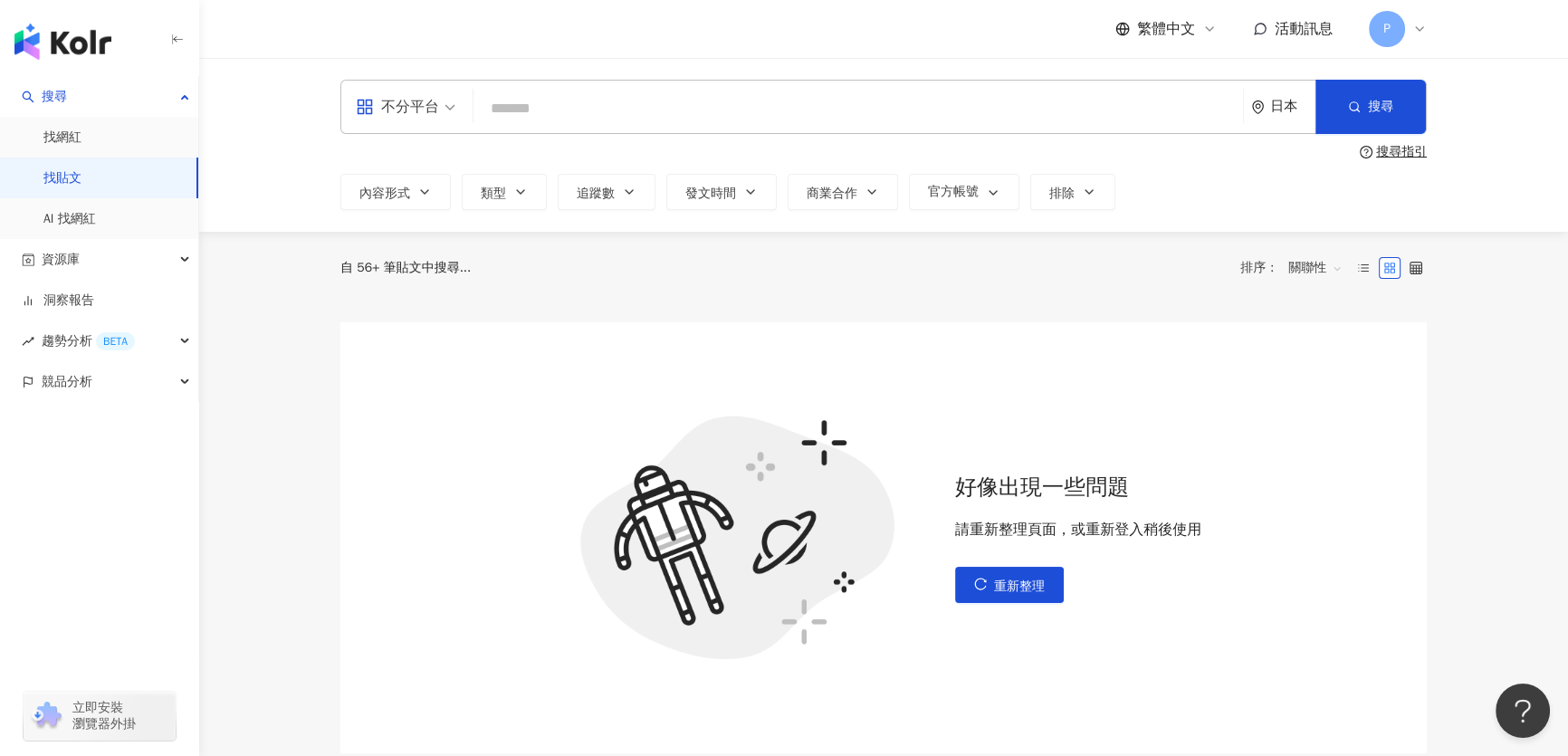 paste on "**********" 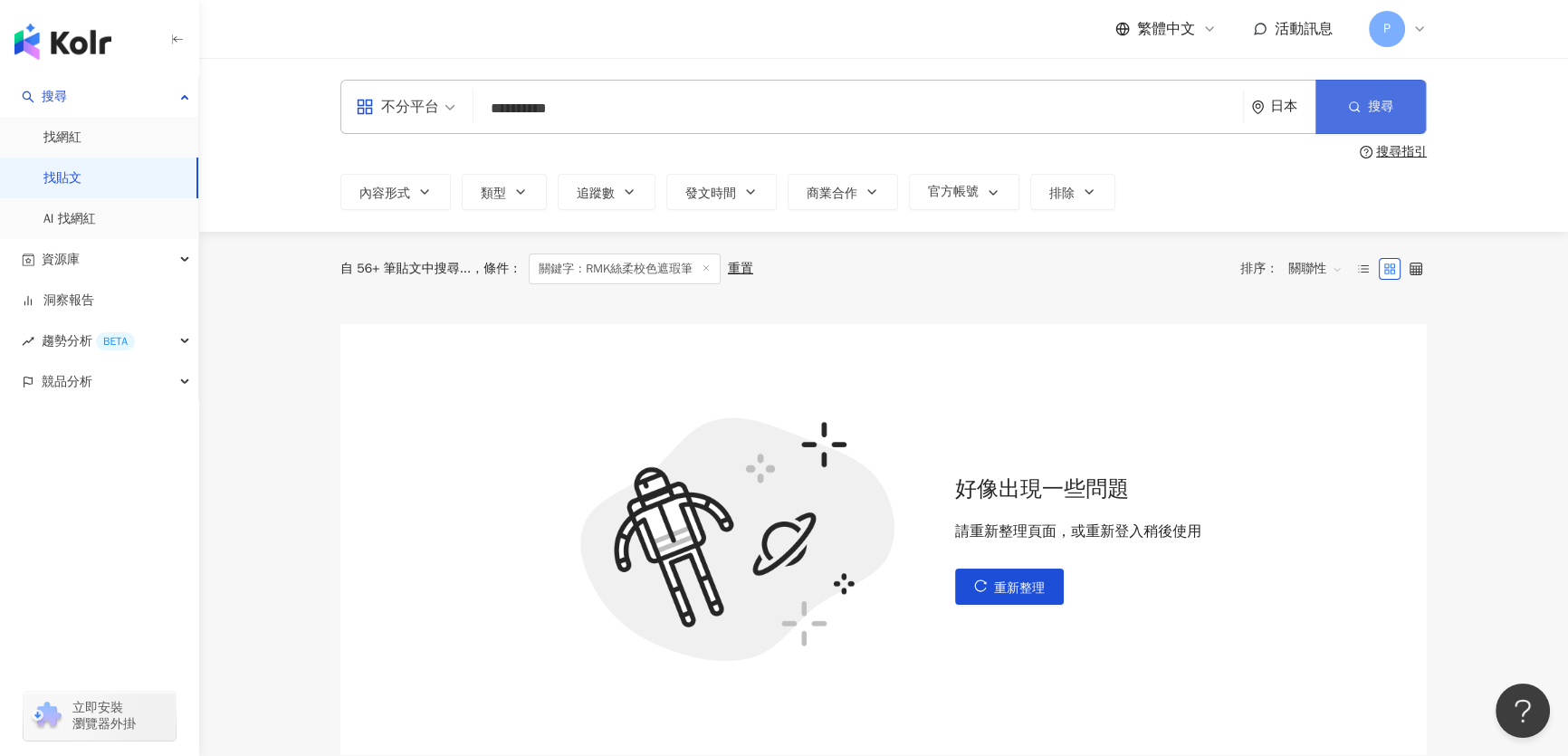 type on "**********" 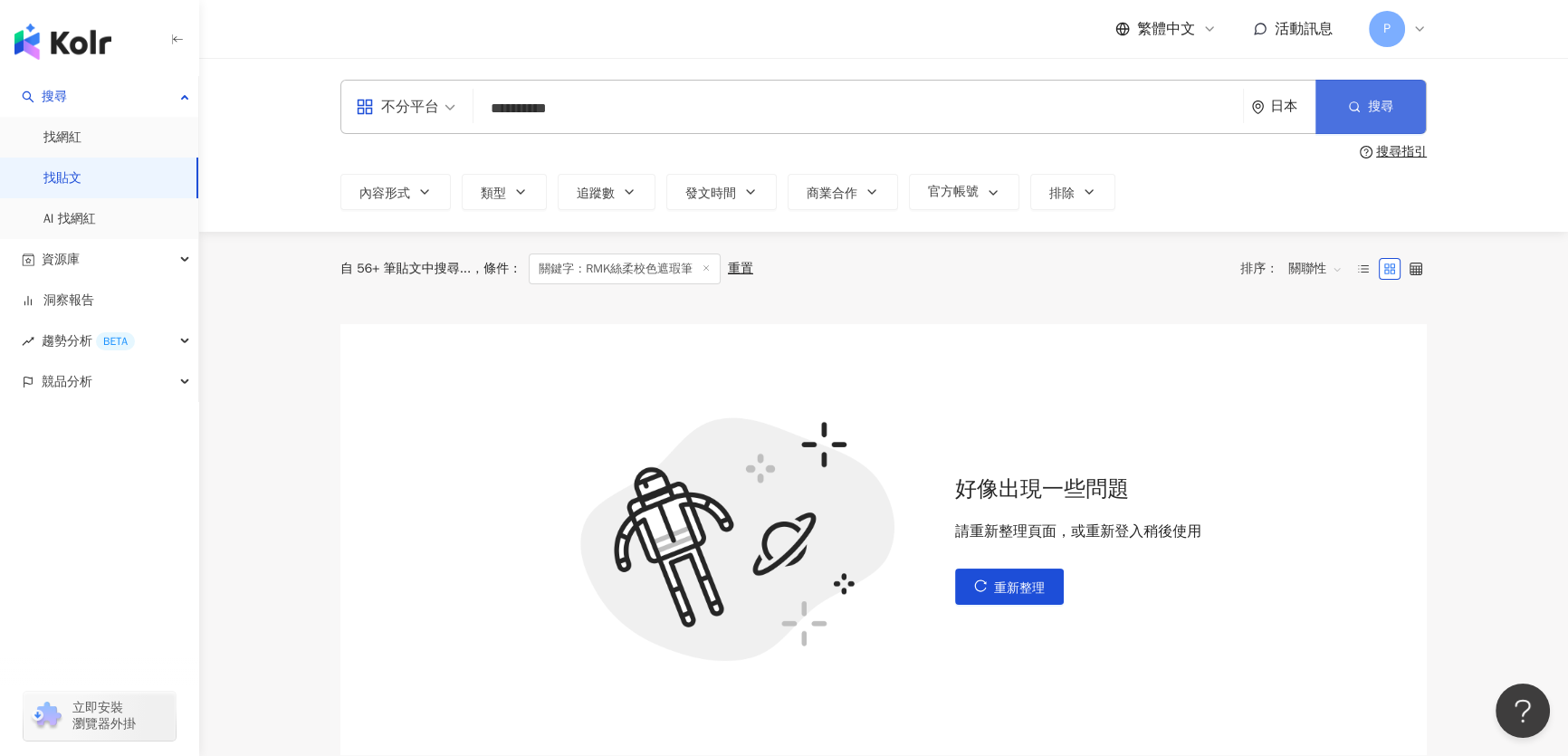 click on "搜尋" at bounding box center (1371, 107) 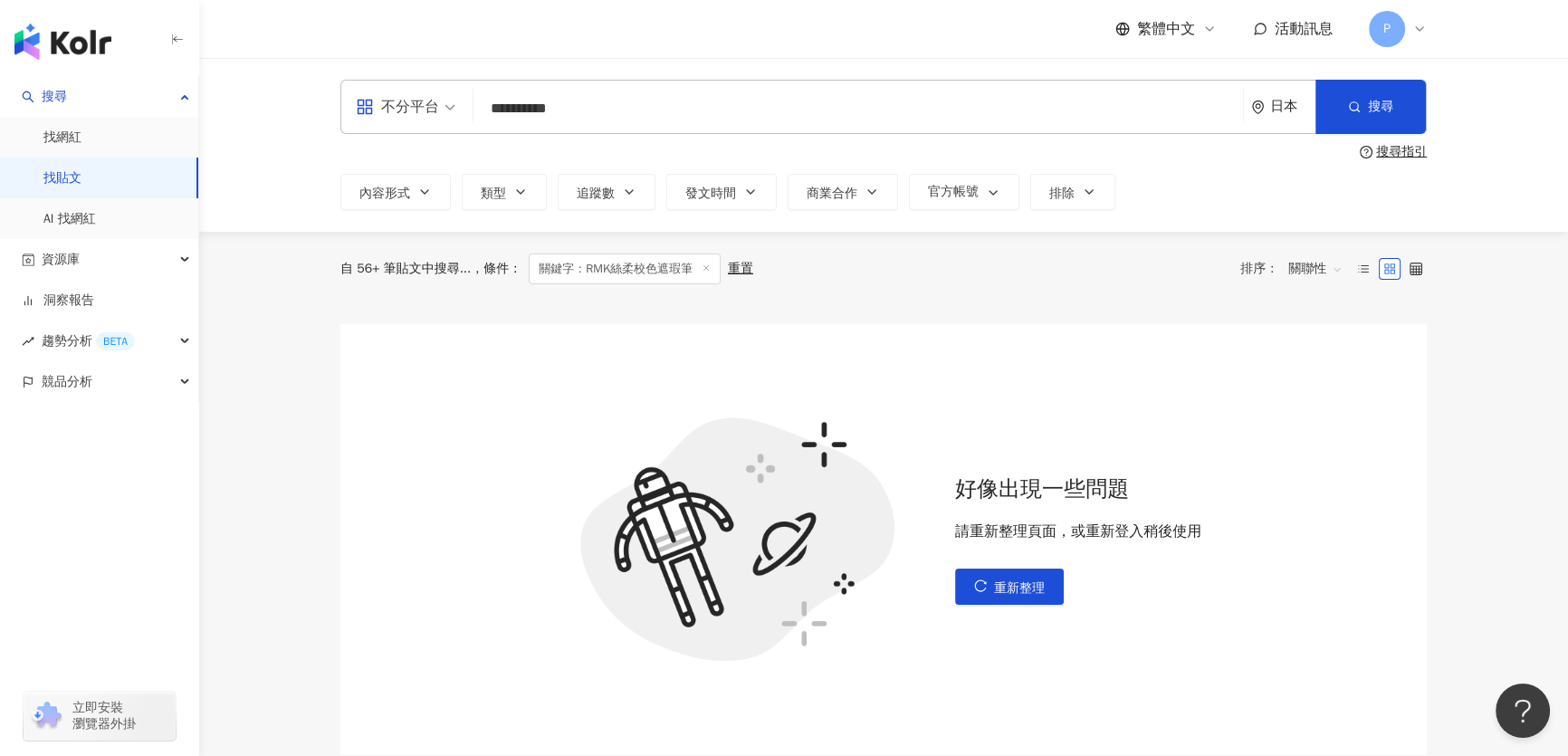 click 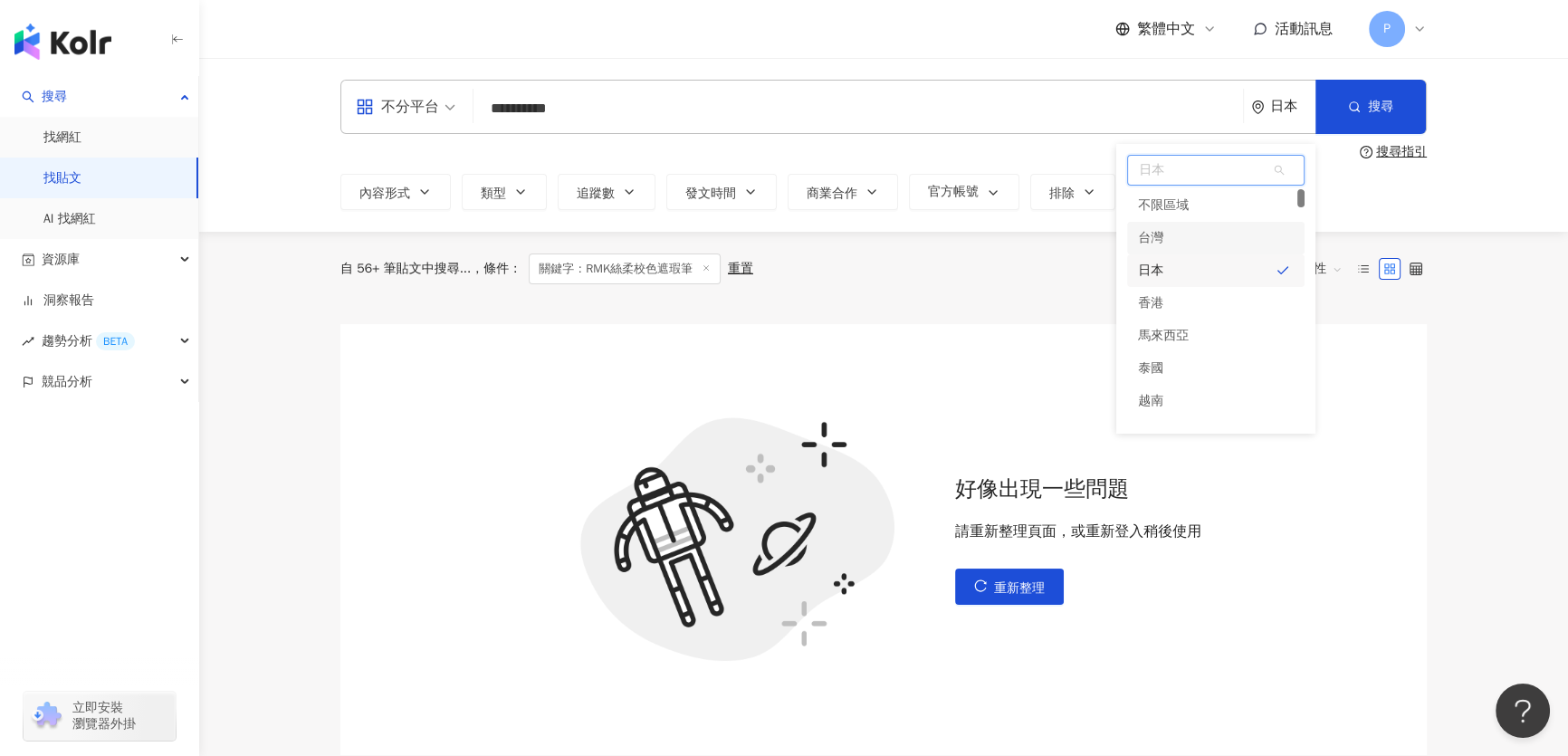 drag, startPoint x: 1136, startPoint y: 247, endPoint x: 1141, endPoint y: 238, distance: 10.29563 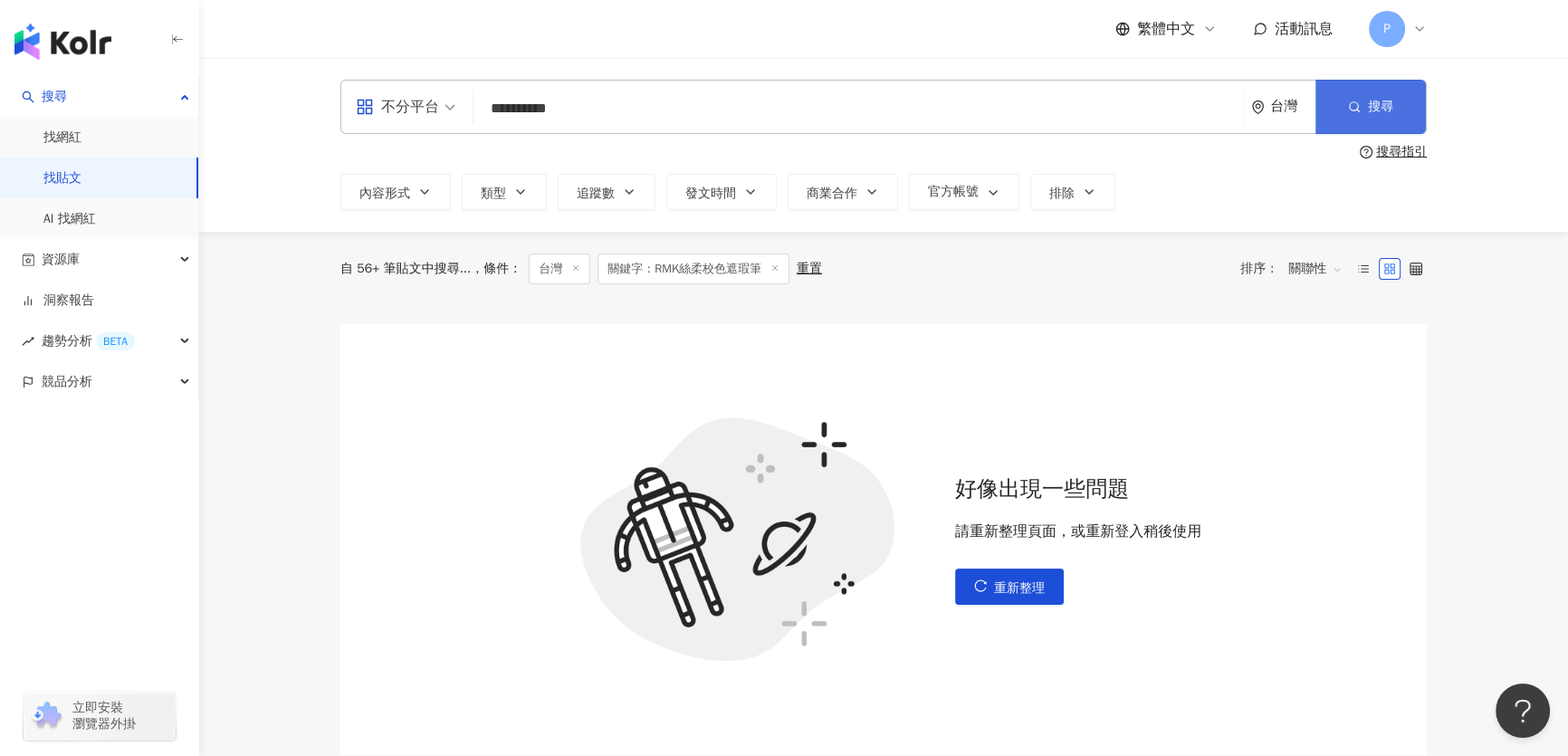 click on "搜尋" at bounding box center (1371, 107) 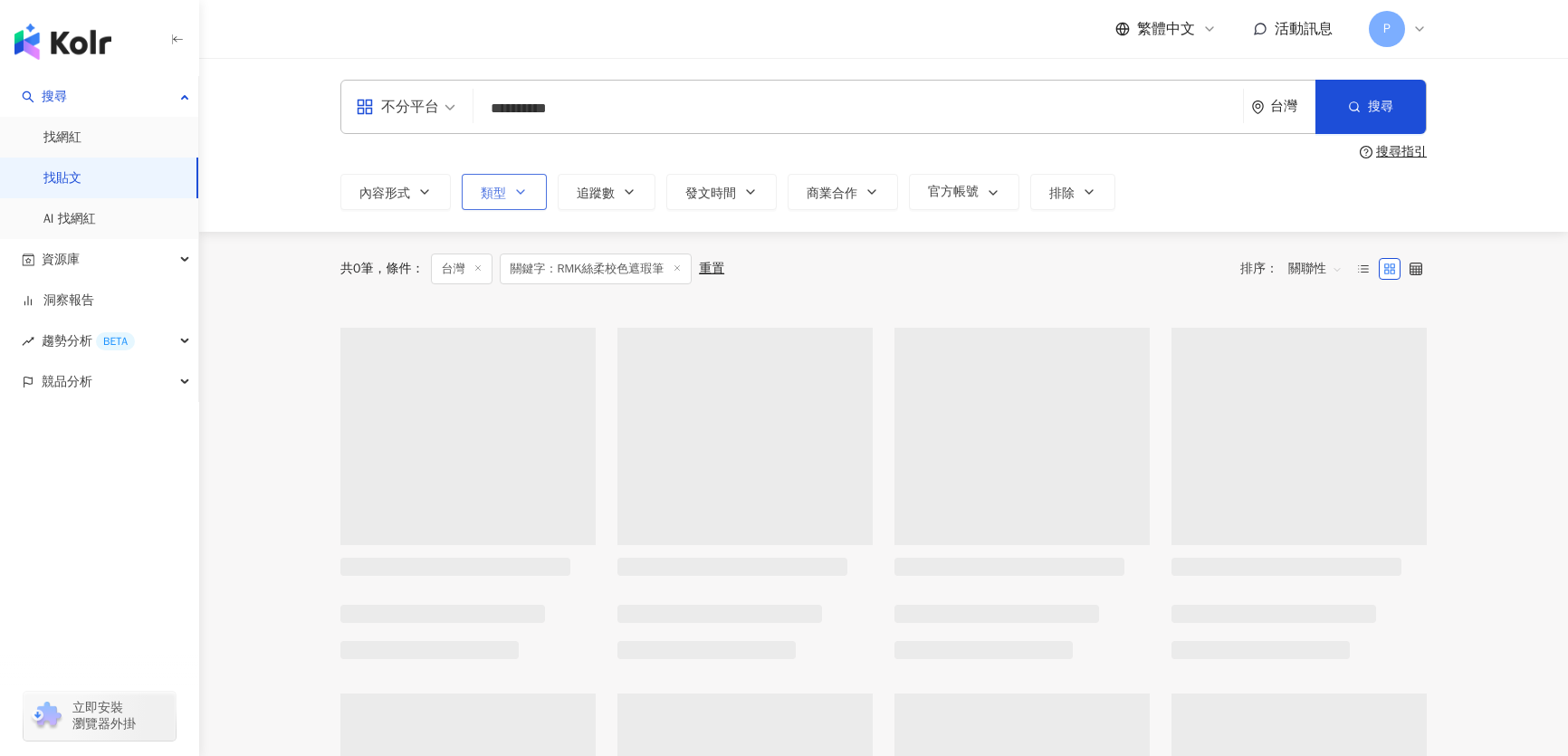 scroll, scrollTop: 0, scrollLeft: 0, axis: both 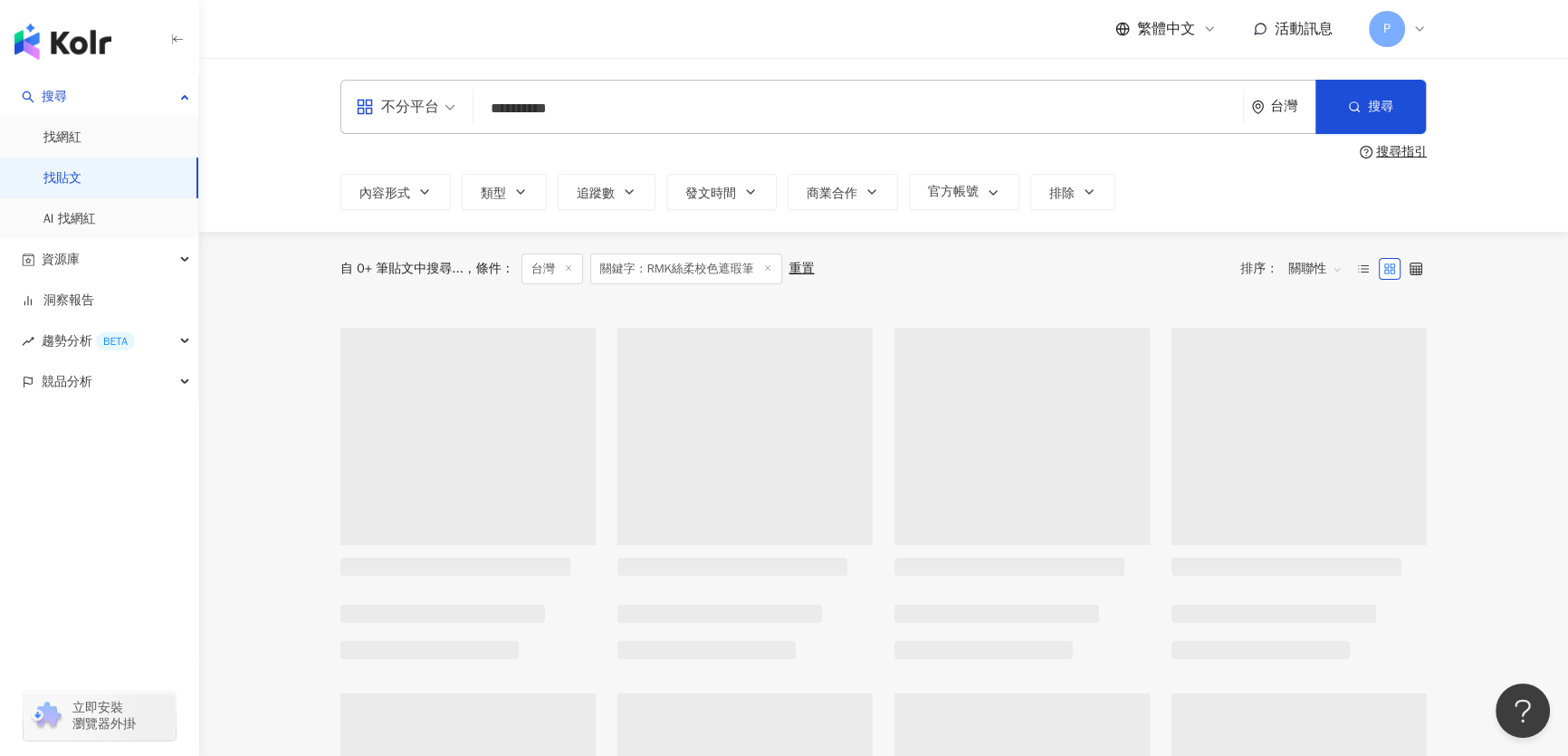 click on "關聯性" at bounding box center [1315, 269] 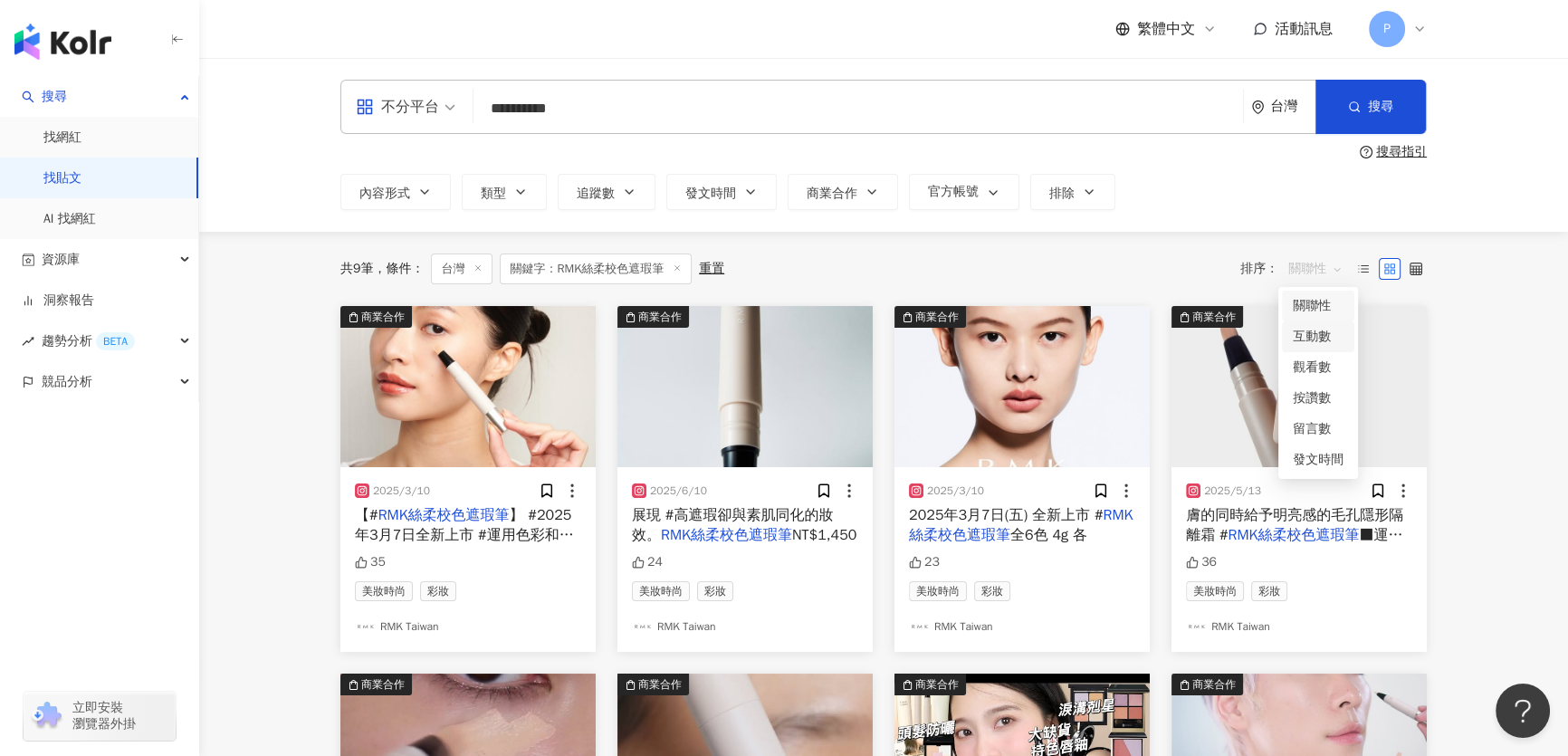 click on "互動數" at bounding box center (1318, 337) 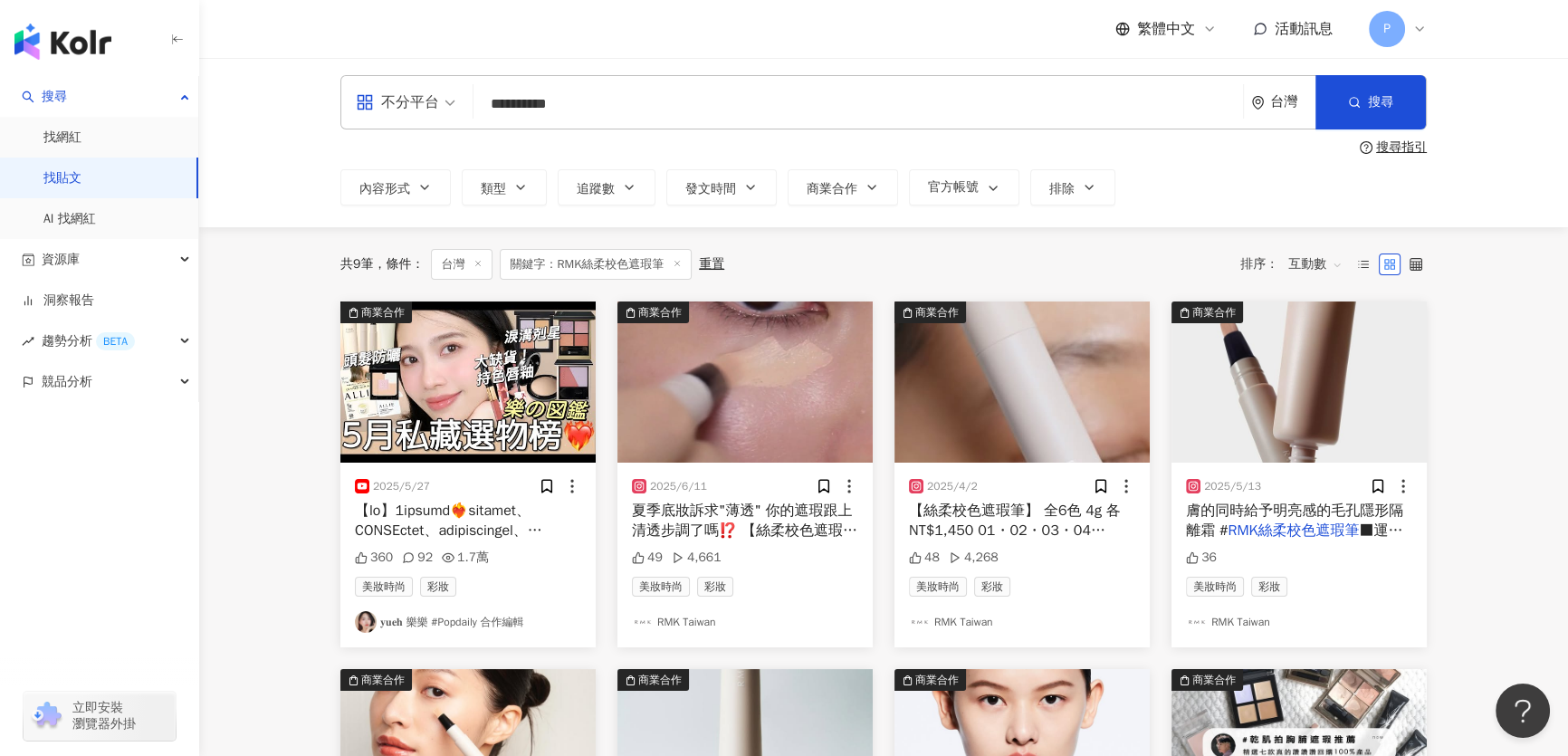 scroll, scrollTop: 0, scrollLeft: 0, axis: both 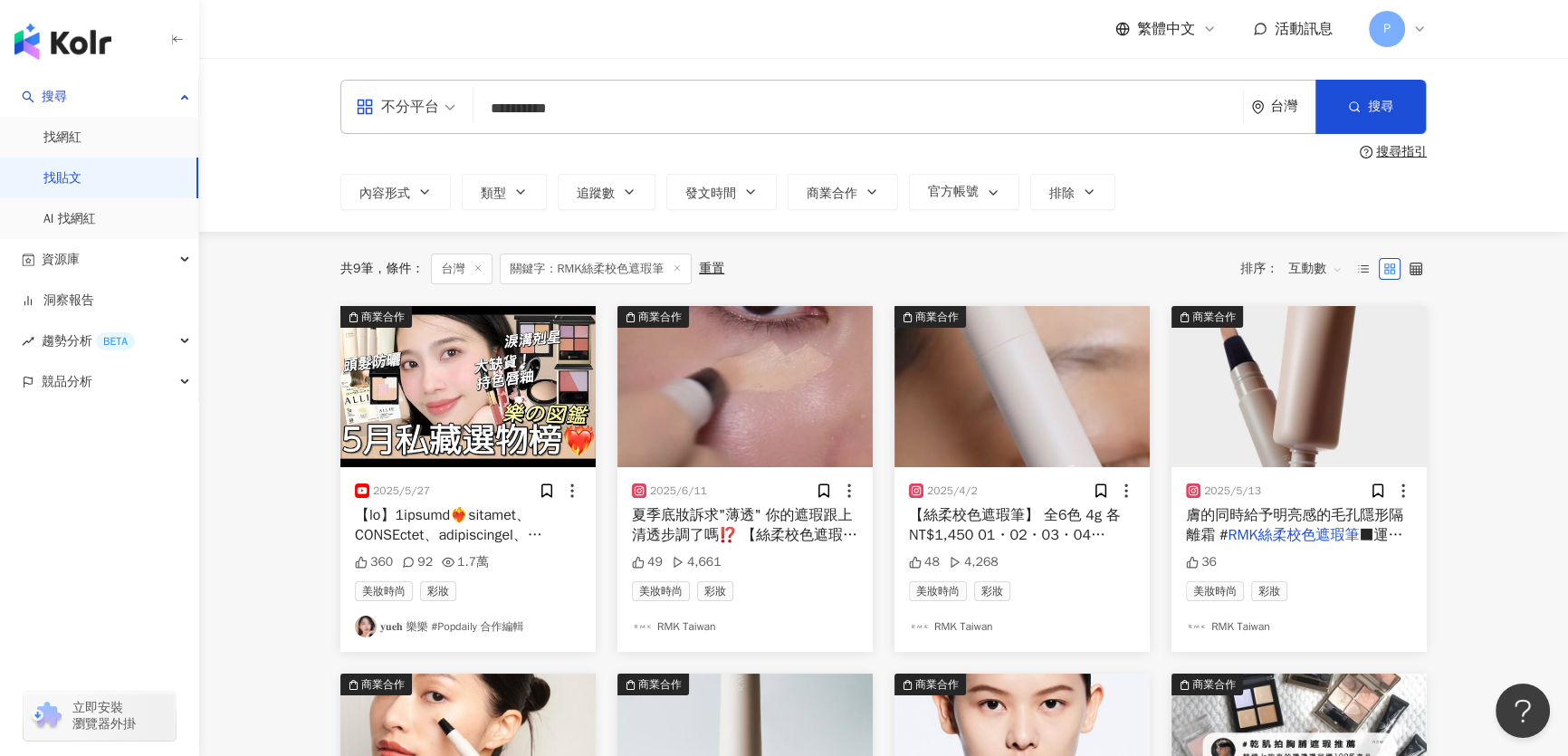 click on "**********" at bounding box center (858, 108) 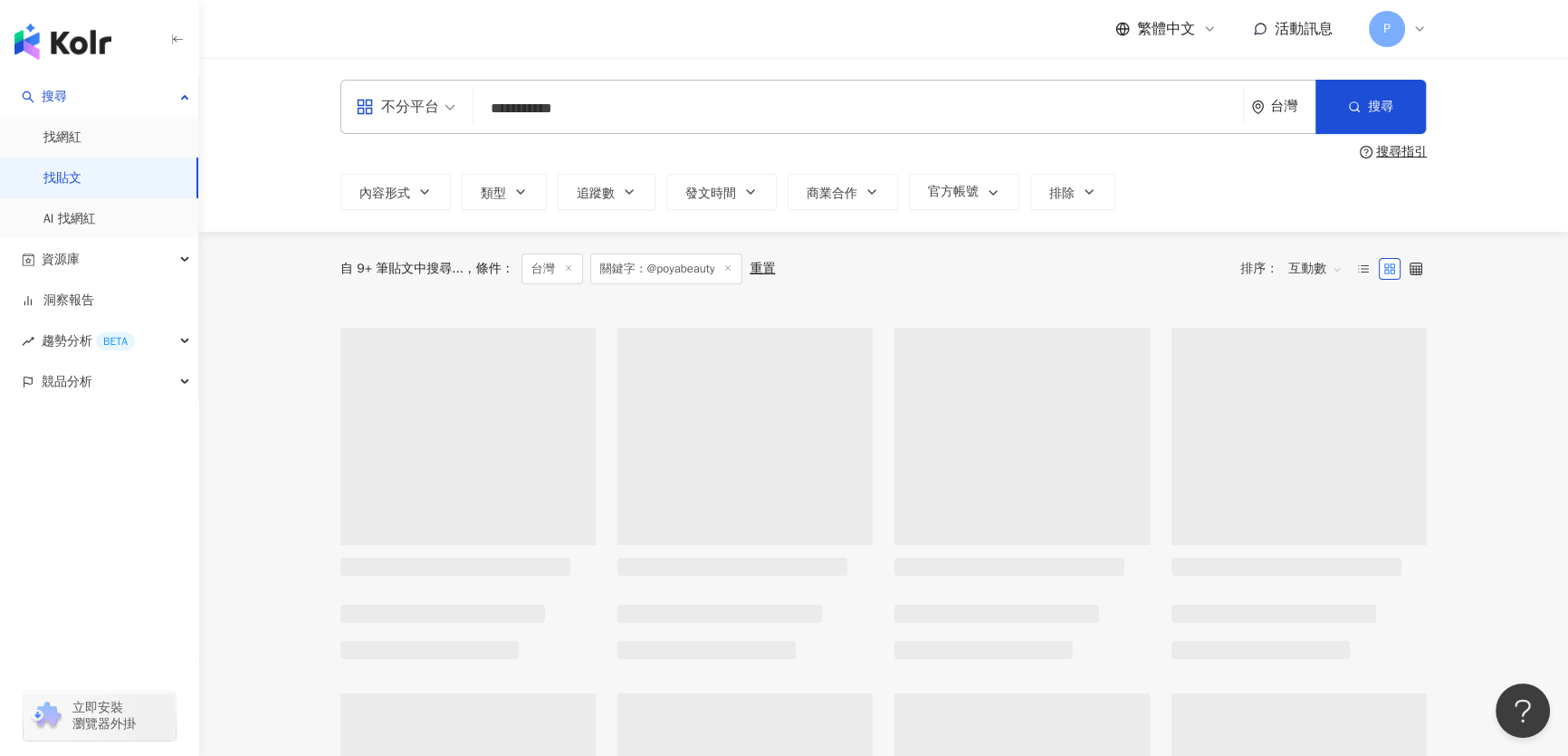 type on "**********" 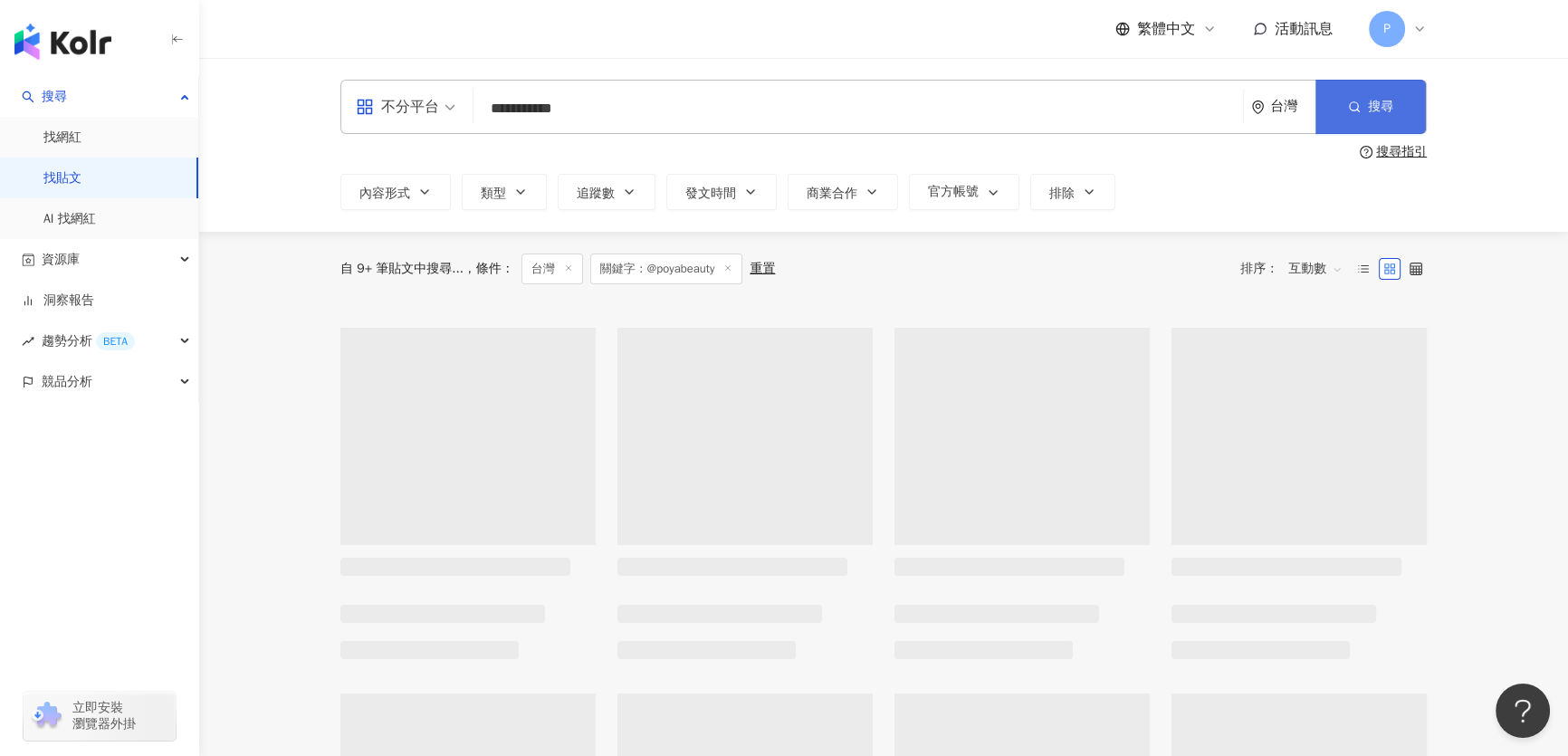 click on "搜尋" at bounding box center (1371, 107) 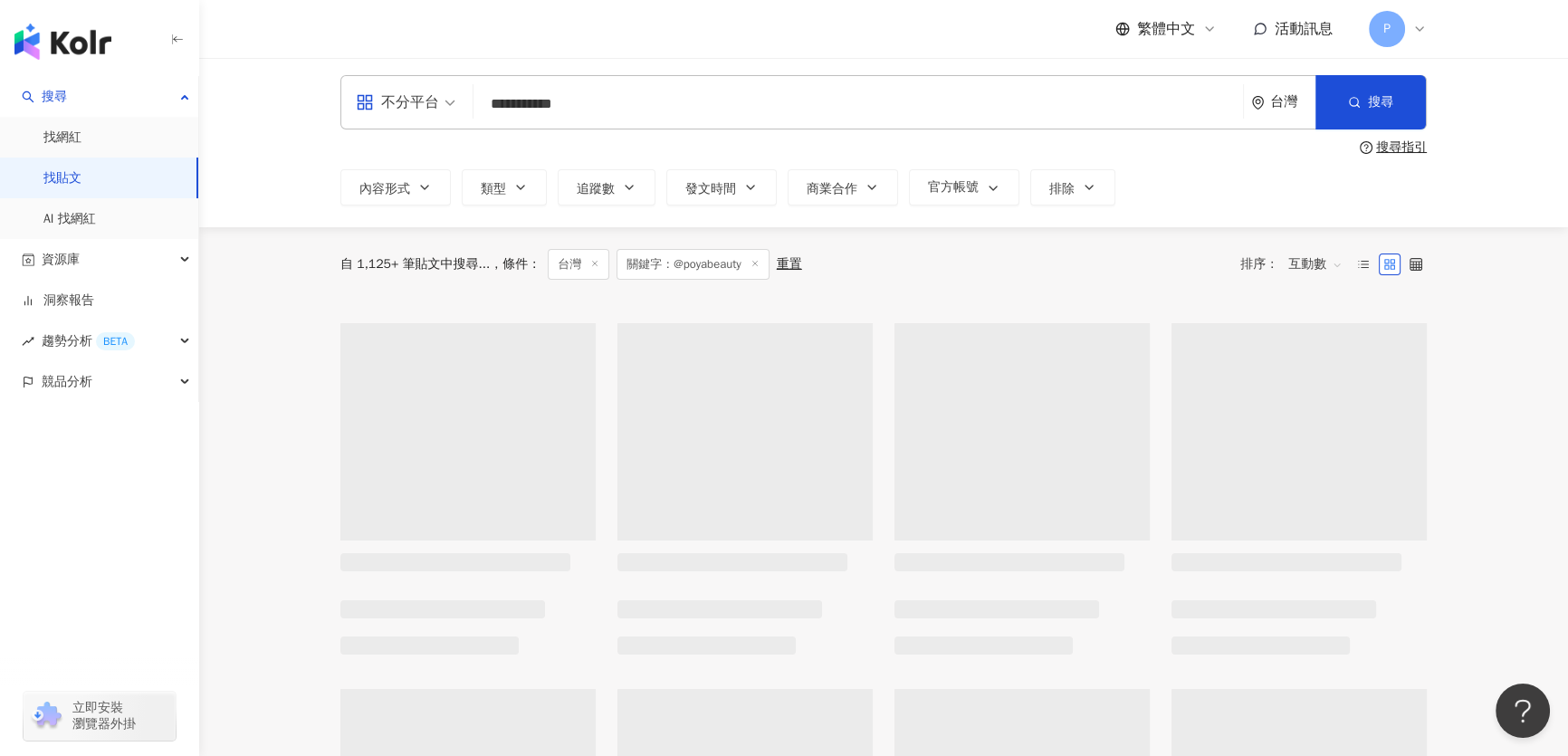 scroll, scrollTop: 0, scrollLeft: 0, axis: both 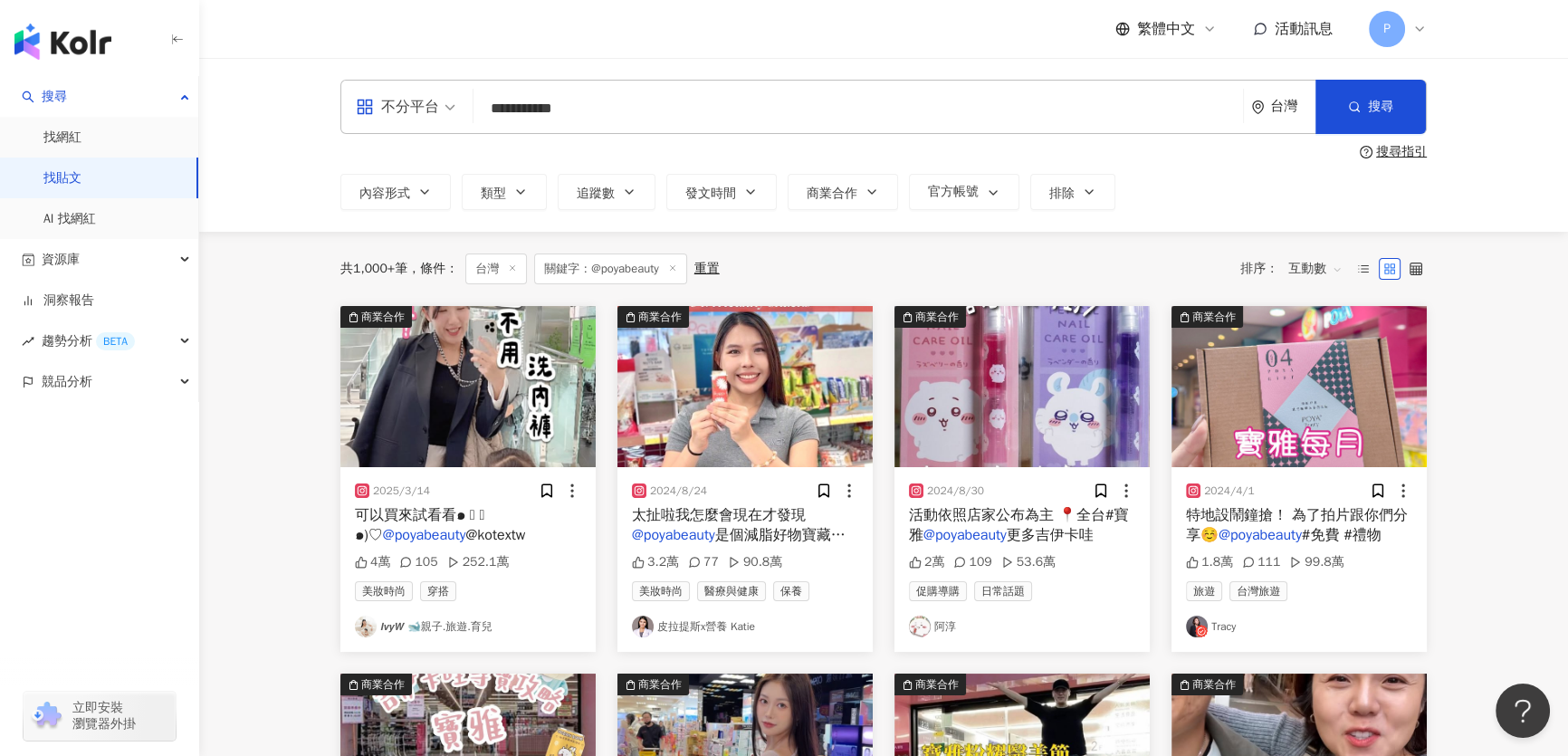click at bounding box center (1022, 387) 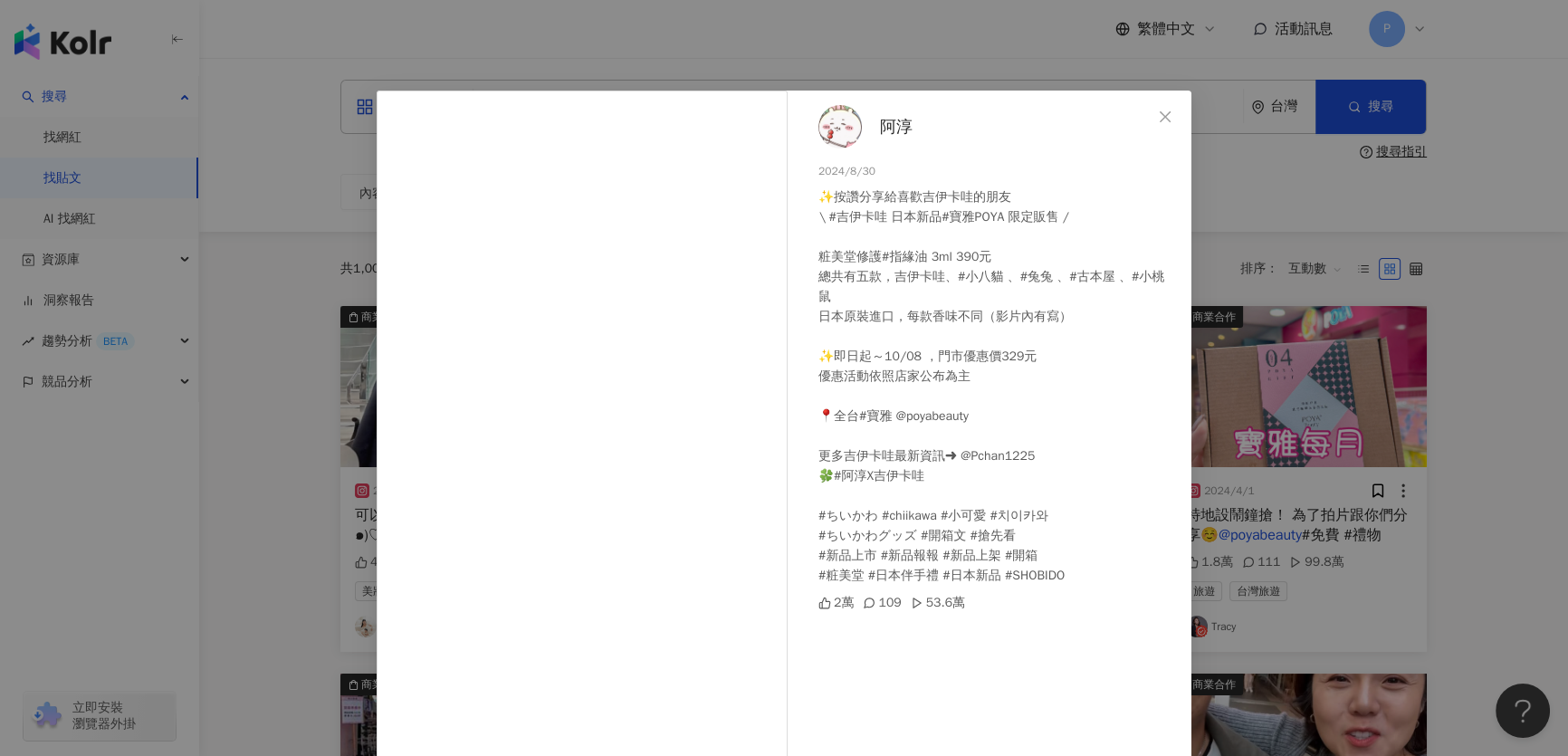 click on "阿淳 2024/8/30 ✨按讚分享給喜歡吉伊卡哇的朋友
\ #吉伊卡哇 日本新品#寶雅POYA 限定販售 /
粧美堂修護#指緣油 3ml 390元
總共有五款，吉伊卡哇、#小八貓 、#兔兔 、#古本屋 、#小桃鼠
日本原裝進口，每款香味不同（影片內有寫）
✨即日起～10/08 ，門市優惠價329元
優惠活動依照店家公布為主
📍全台#寶雅 @poyabeauty
更多吉伊卡哇最新資訊➜ @Pchan1225
🍀#阿淳X吉伊卡哇
#ちいかわ #chiikawa #小可愛 #치이카와
#ちいかわグッズ  #開箱文 #搶先看
#新品上市 #新品報報 #新品上架 #開箱
#粧美堂 #日本伴手禮 #日本新品 #SHOBIDO 2萬 109 53.6萬 查看原始貼文" at bounding box center (784, 378) 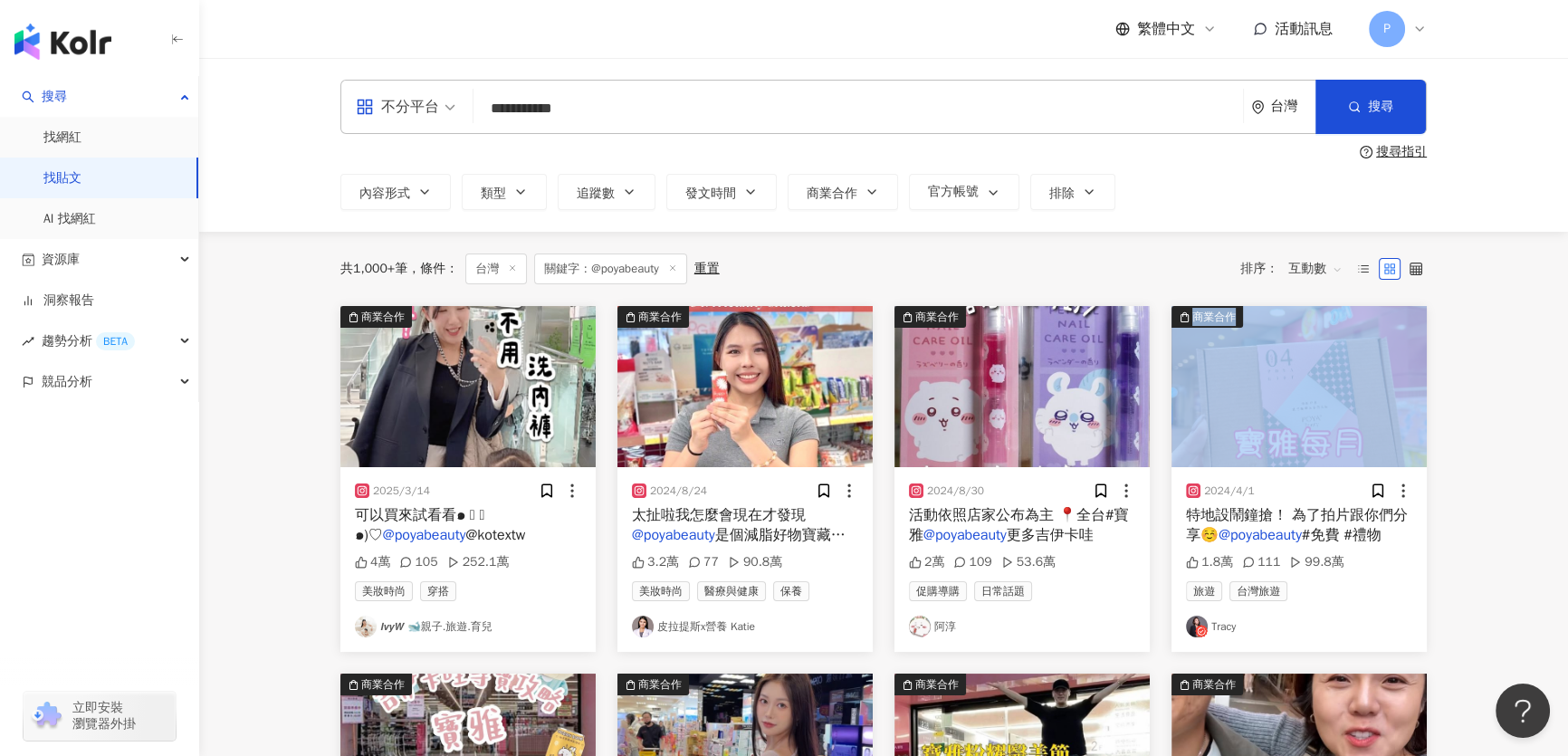 click on "商業合作" at bounding box center (1299, 387) 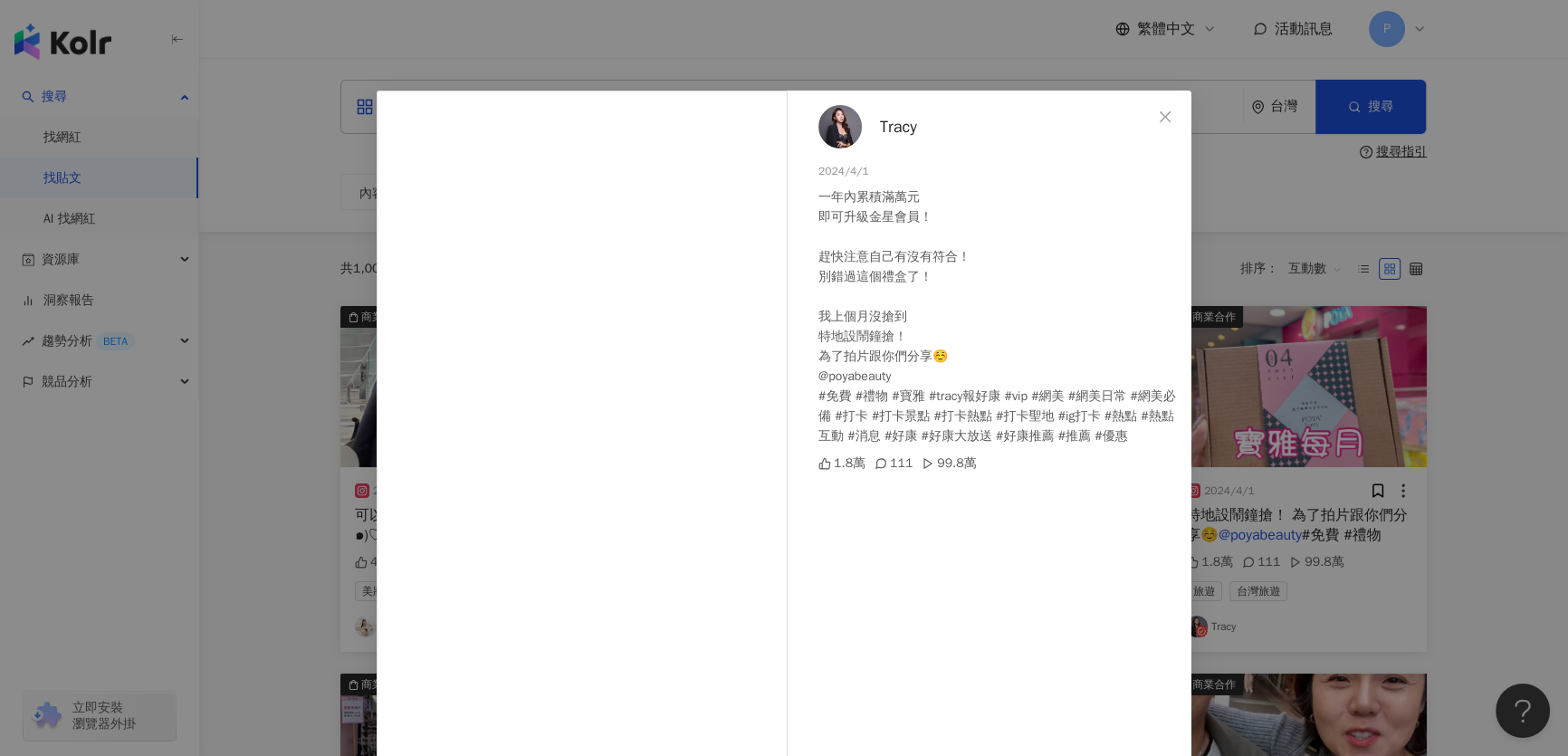click on "Tracy 2024/4/1 一年內累積滿萬元
即可升級金星會員！
趕快注意自己有沒有符合！
別錯過這個禮盒了！
我上個月沒搶到
特地設鬧鐘搶！
為了拍片跟你們分享☺️
@poyabeauty
#免費 #禮物 #寶雅 #tracy報好康 #vip #網美 #網美日常 #網美必備 #打卡 #打卡景點 #打卡熱點 #打卡聖地 #ig打卡 #熱點 #熱點互動 #消息 #好康 #好康大放送 #好康推薦 #推薦 #優惠 1.8萬 111 99.8萬 查看原始貼文" at bounding box center (784, 378) 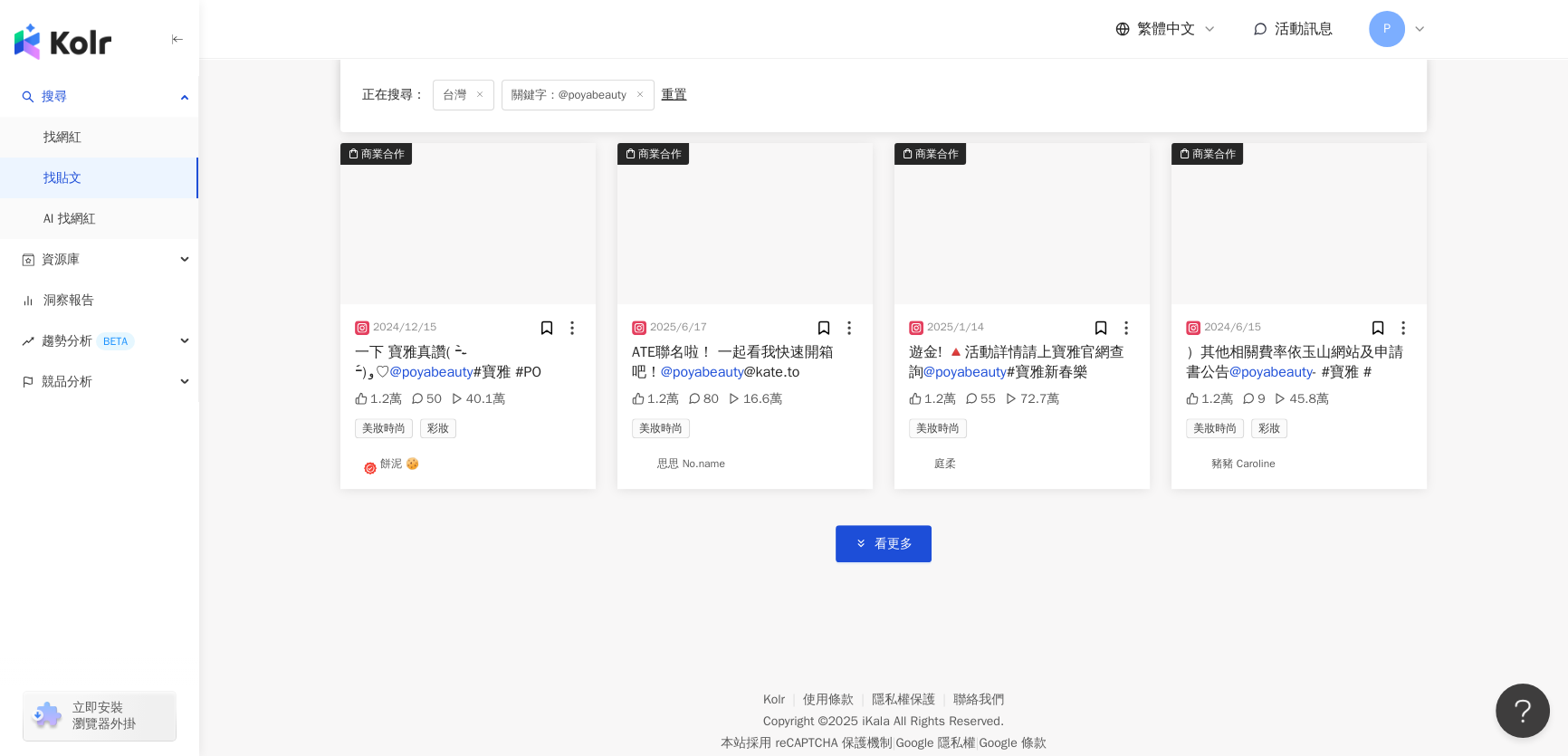 scroll, scrollTop: 905, scrollLeft: 0, axis: vertical 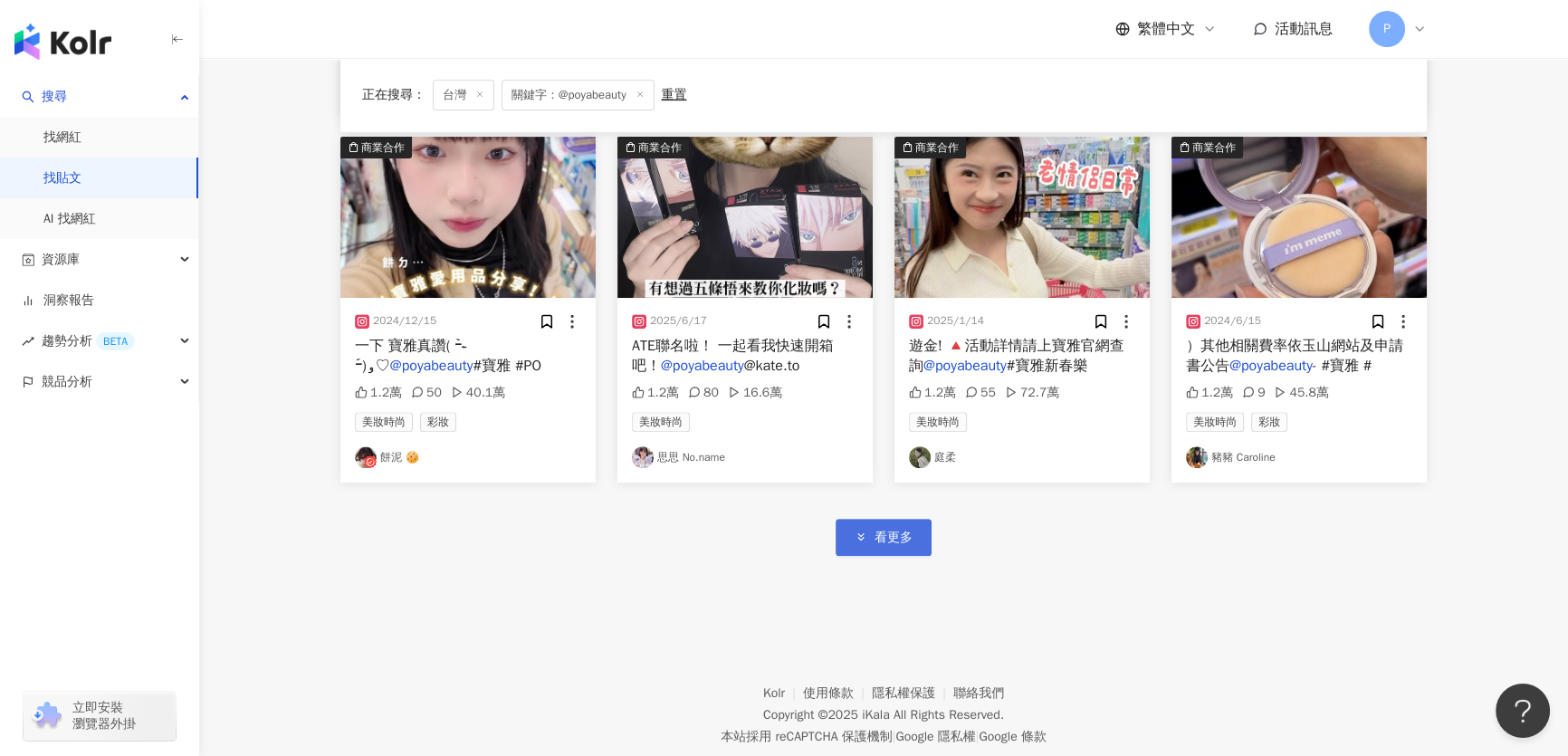 click on "看更多" at bounding box center (894, 538) 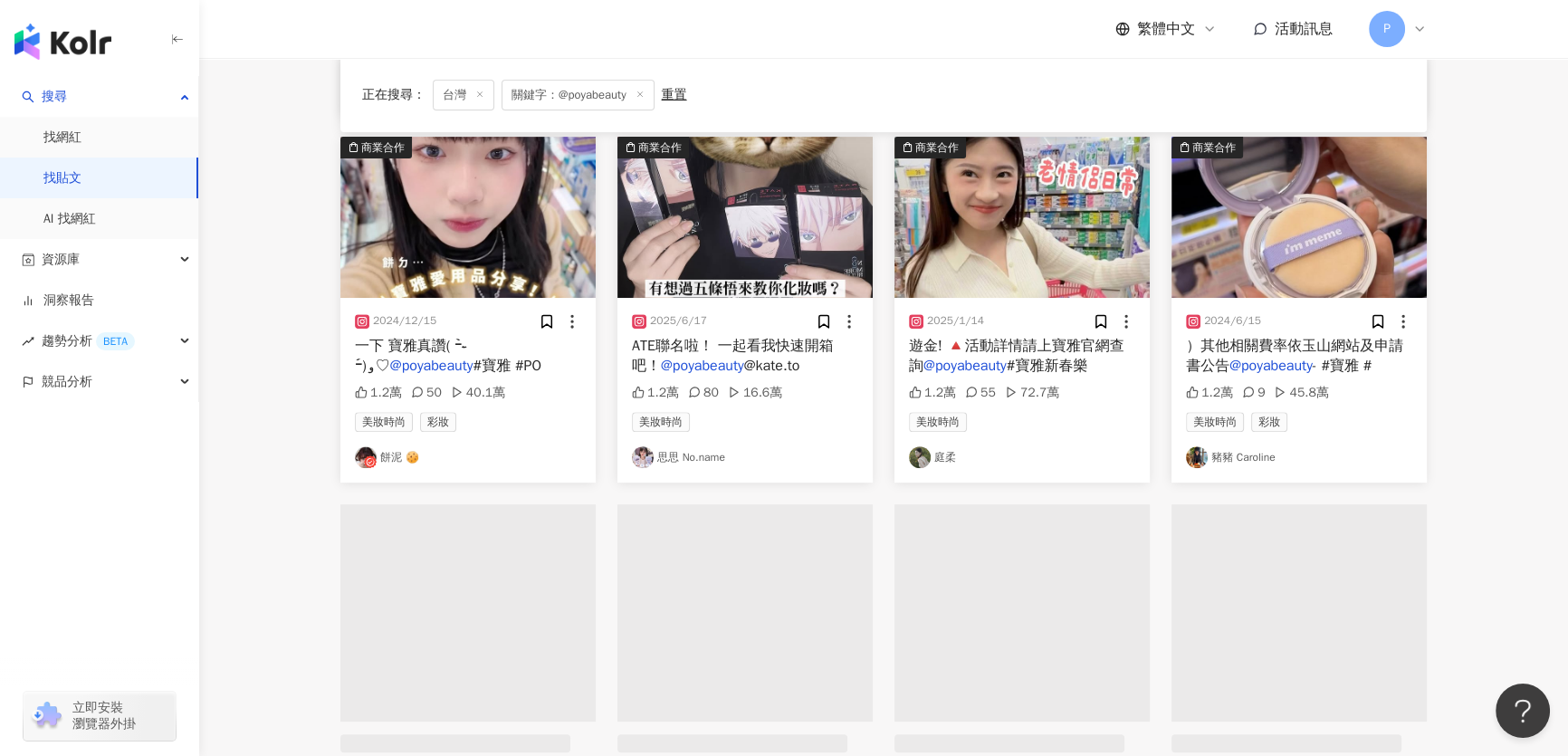 click at bounding box center (745, 217) 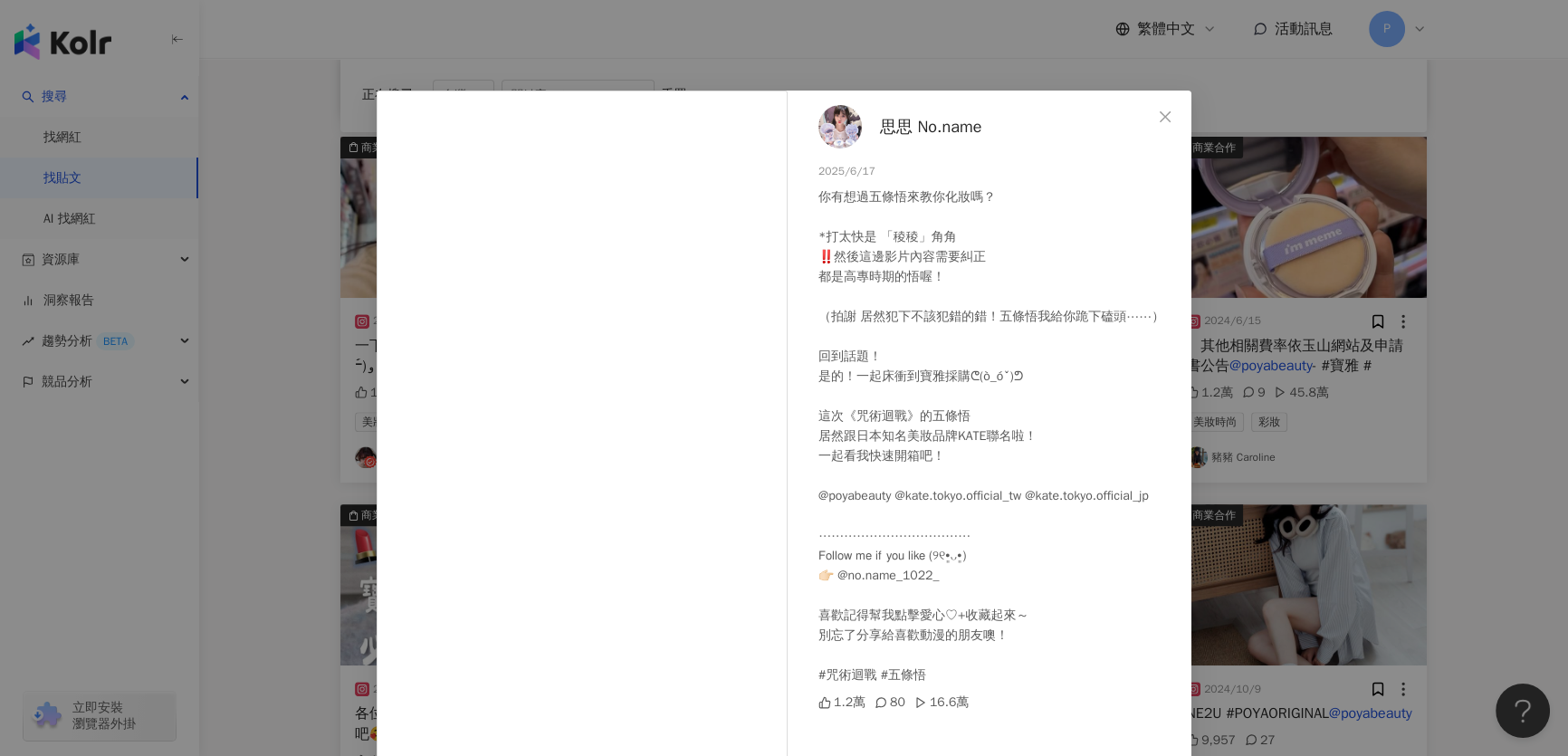 scroll, scrollTop: 55, scrollLeft: 0, axis: vertical 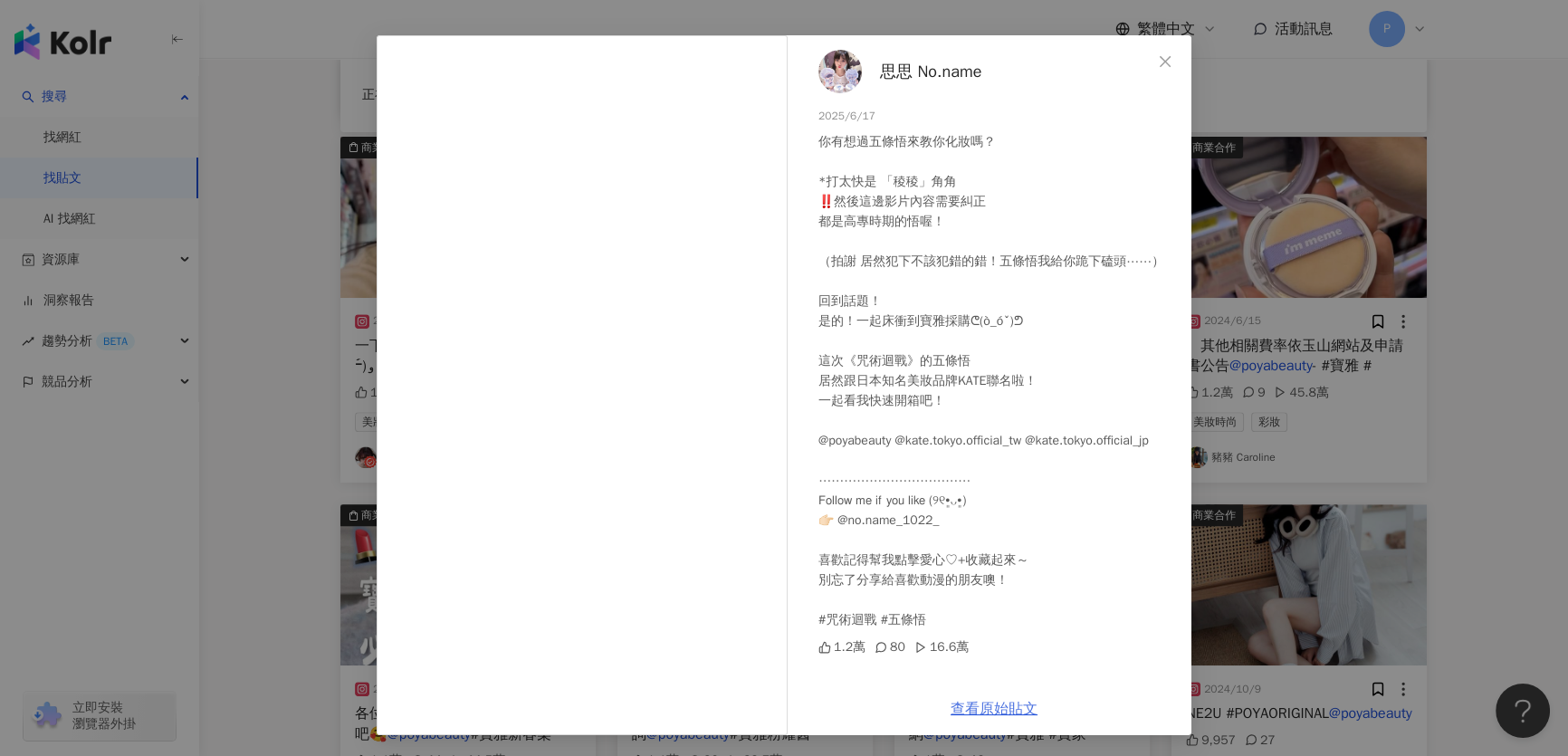 click on "查看原始貼文" at bounding box center (994, 709) 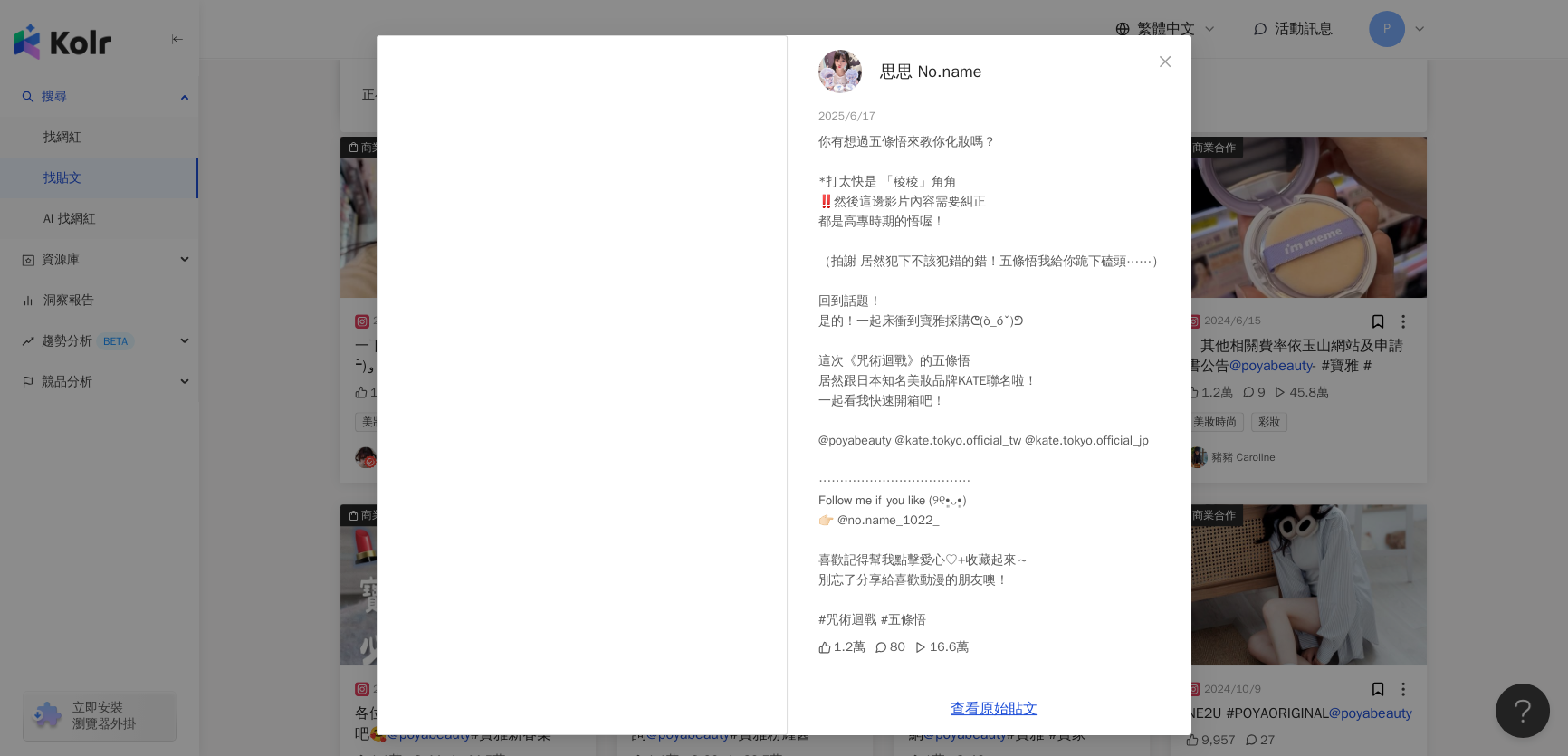 click on "思思 No.name 2025/6/17 你有想過五條悟來教你化妝嗎？
*打太快是 「稜稜」角角
‼️然後這邊影片內容需要糾正
都是高專時期的悟喔！
（拍謝 居然犯下不該犯錯的錯！五條悟我給你跪下磕頭⋯⋯）
回到話題！
是的！一起床衝到寶雅採購ᕦ(ò_óˇ)ᕤ
這次《咒術迴戰》的五條悟
居然跟日本知名美妝品牌KATE聯名啦！
一起看我快速開箱吧！
@poyabeauty @kate.tokyo.official_tw @kate.tokyo.official_jp
⋯⋯⋯⋯⋯⋯⋯⋯⋯⋯⋯⋯
𝖥𝗈𝗅𝗅𝗈𝗐 𝗆𝖾 𝗂𝖿 𝗒𝗈𝗎 𝗅𝗂𝗄𝖾 (୨୧•͈ᴗ•͈)
👉🏻 @no.name_1022_
喜歡記得幫我點擊愛心♡+收藏起來～
別忘了分享給喜歡動漫的朋友噢！
#咒術迴戰 #五條悟 1.2萬 80 16.6萬 查看原始貼文" at bounding box center [784, 378] 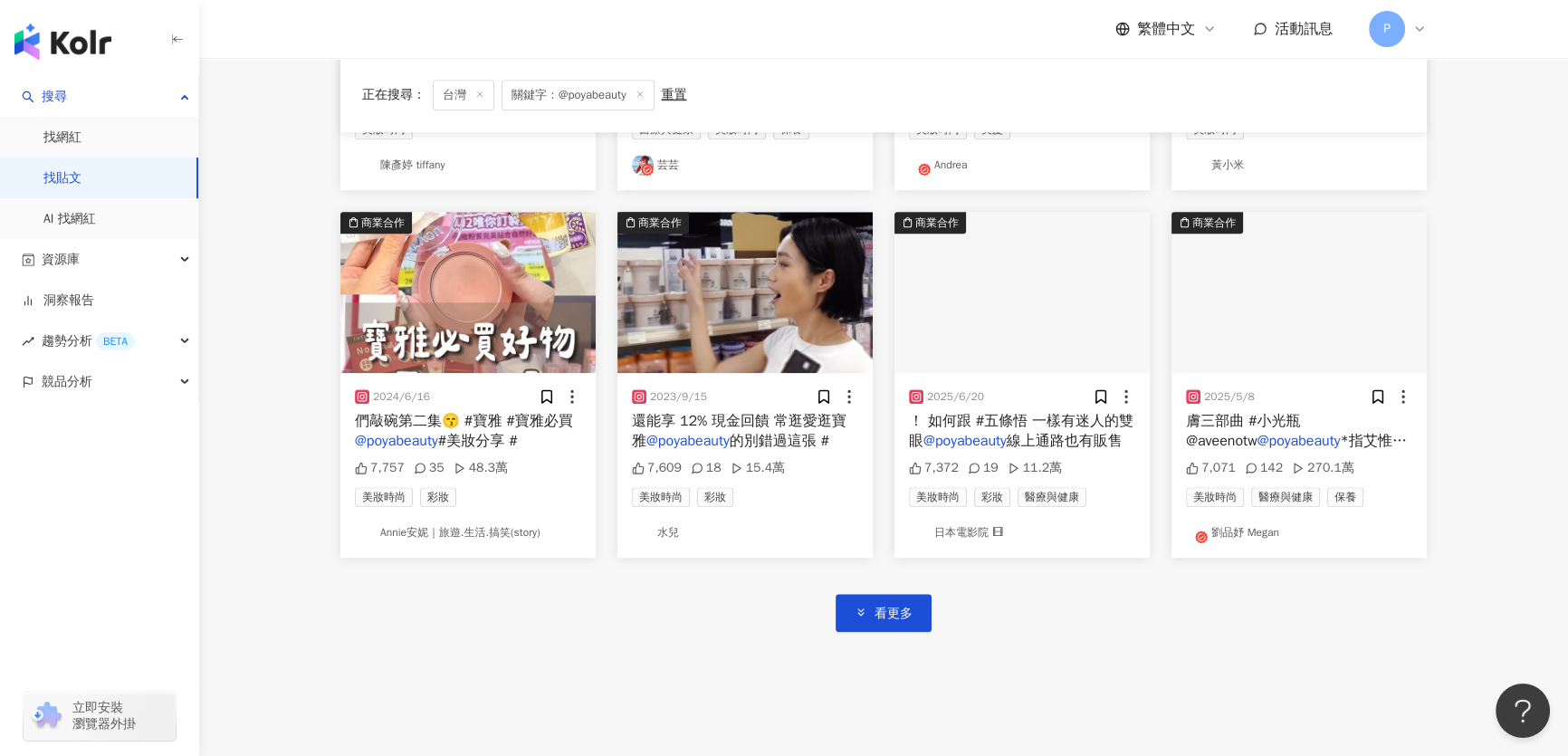 scroll, scrollTop: 2053, scrollLeft: 0, axis: vertical 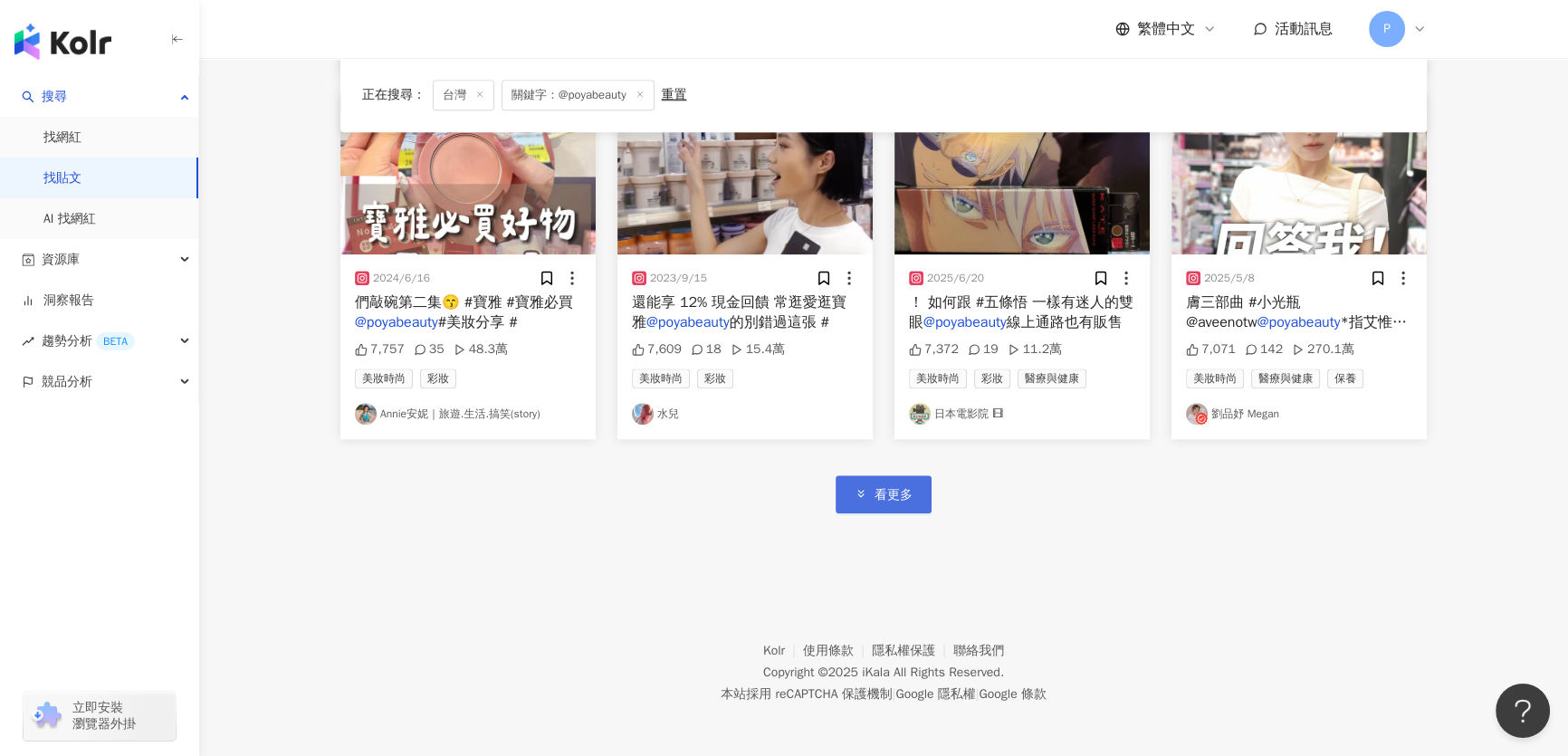 click on "看更多" at bounding box center (894, 495) 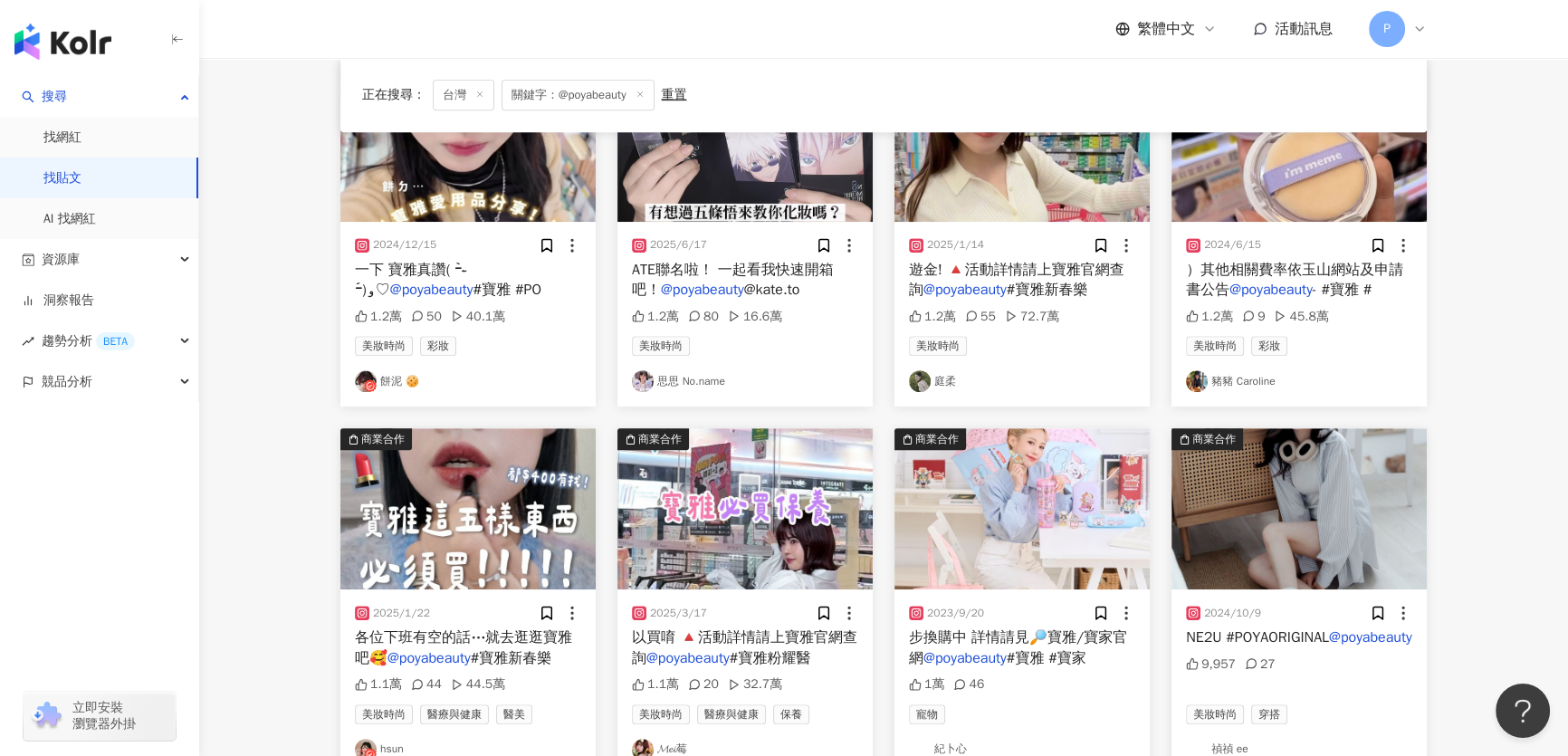 type 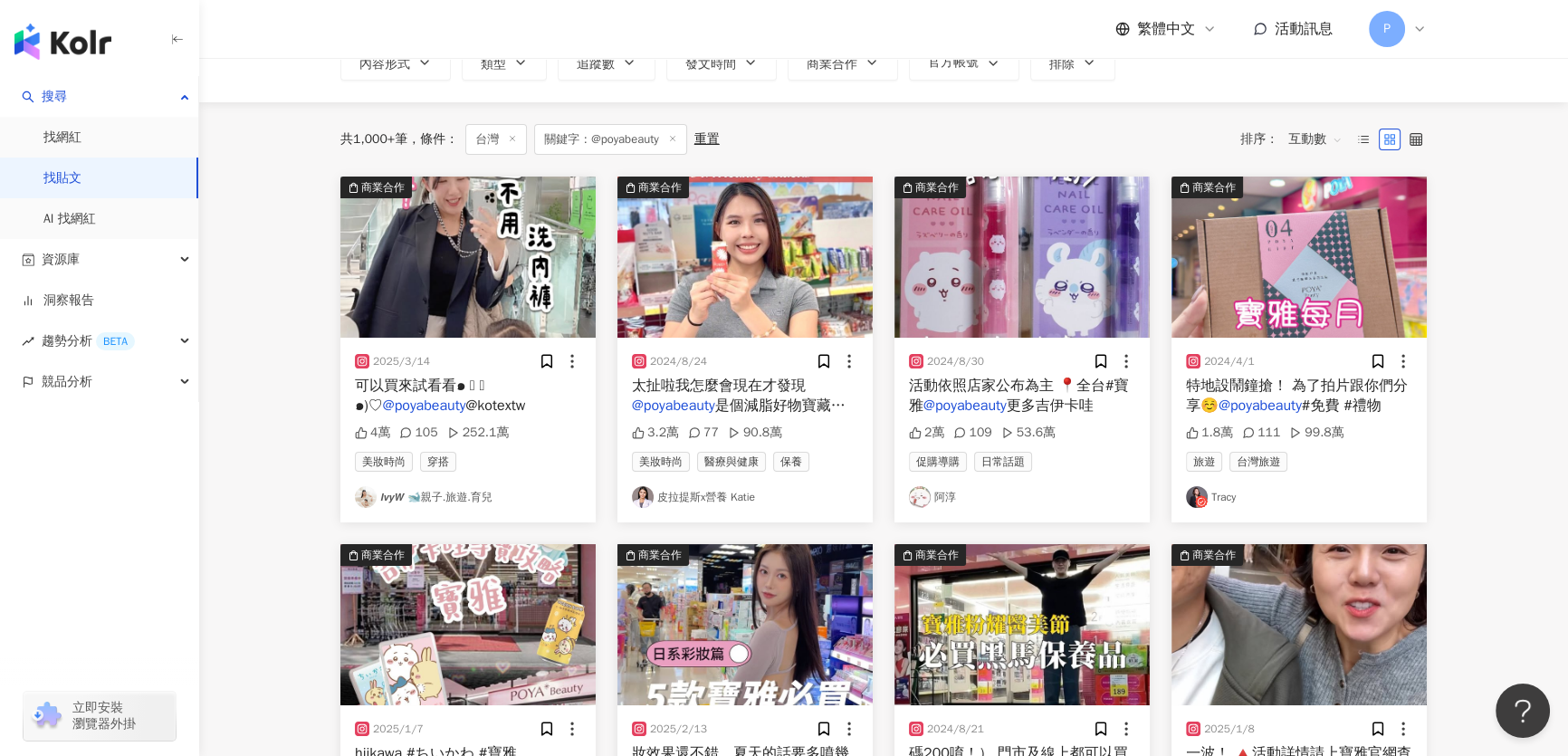scroll, scrollTop: 0, scrollLeft: 0, axis: both 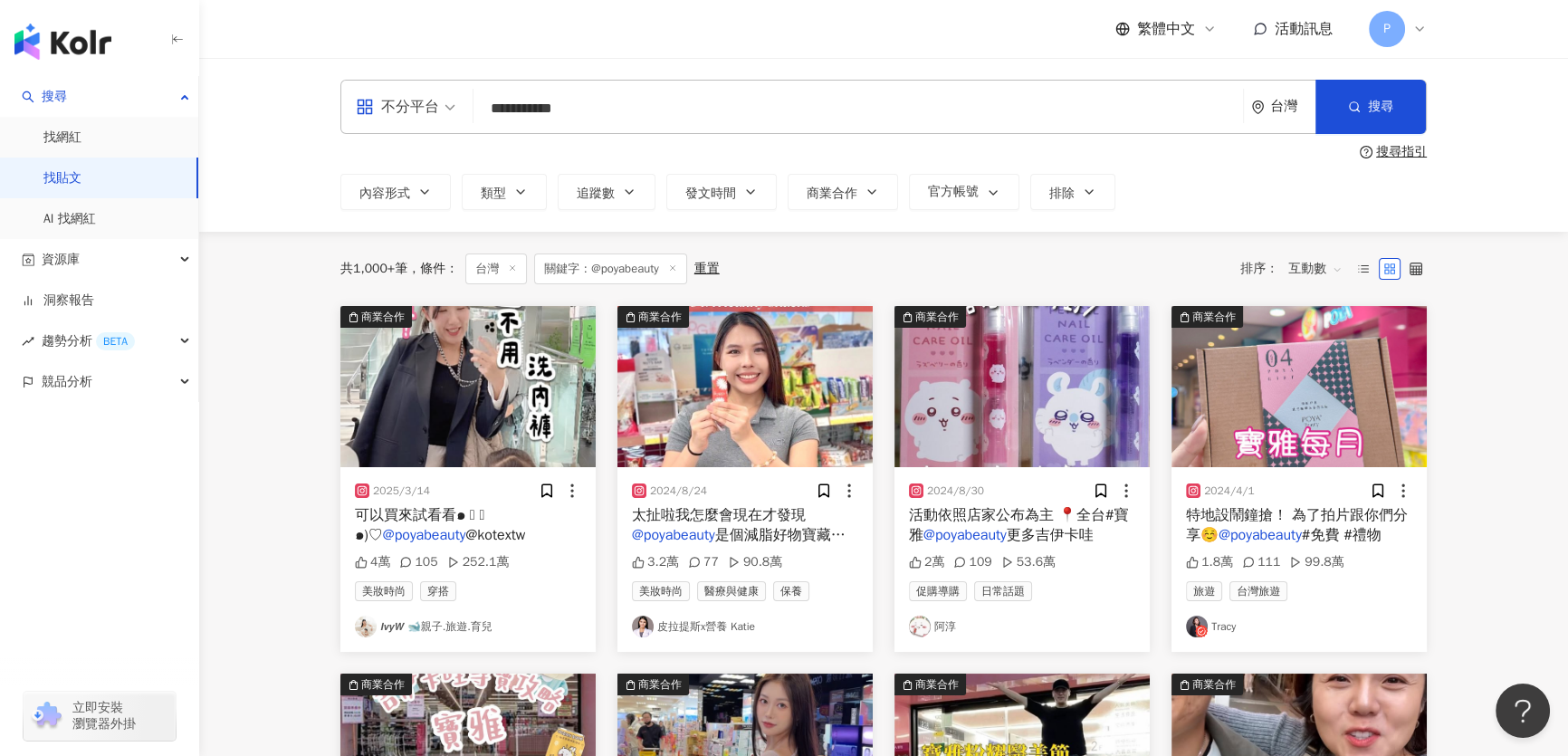 drag, startPoint x: 609, startPoint y: 112, endPoint x: 406, endPoint y: 95, distance: 203.71058 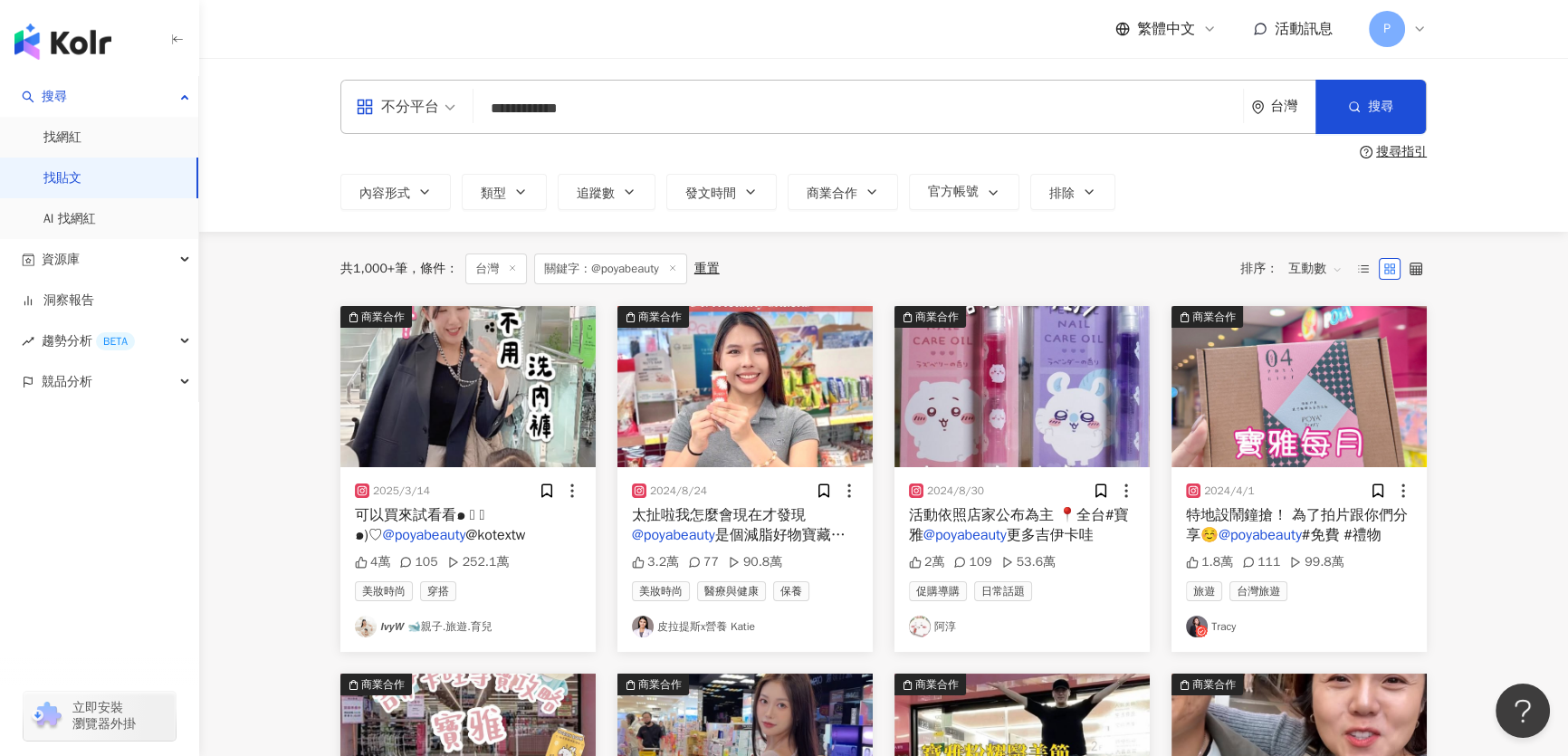 drag, startPoint x: 608, startPoint y: 97, endPoint x: 543, endPoint y: 110, distance: 66.287254 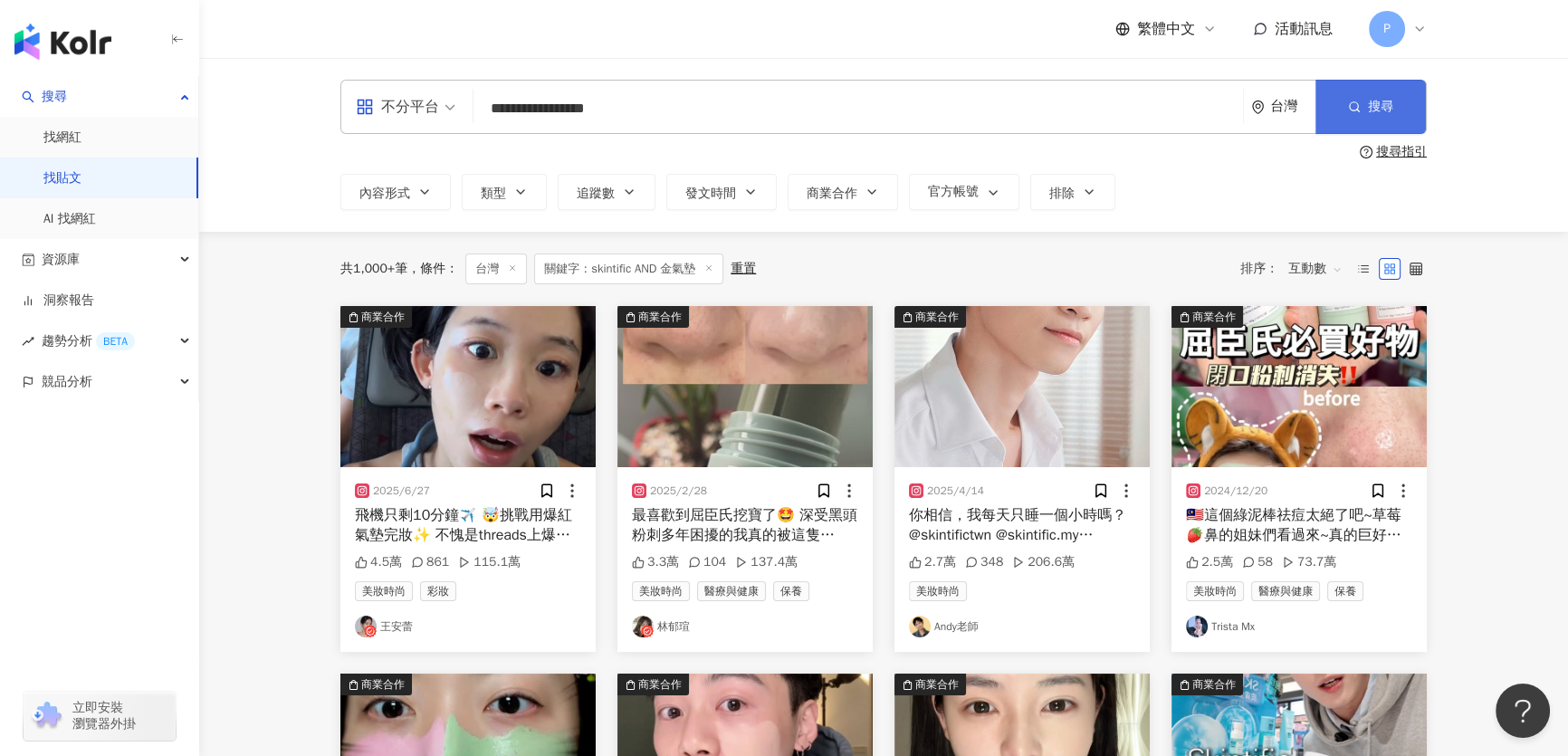 click on "搜尋" at bounding box center (1371, 107) 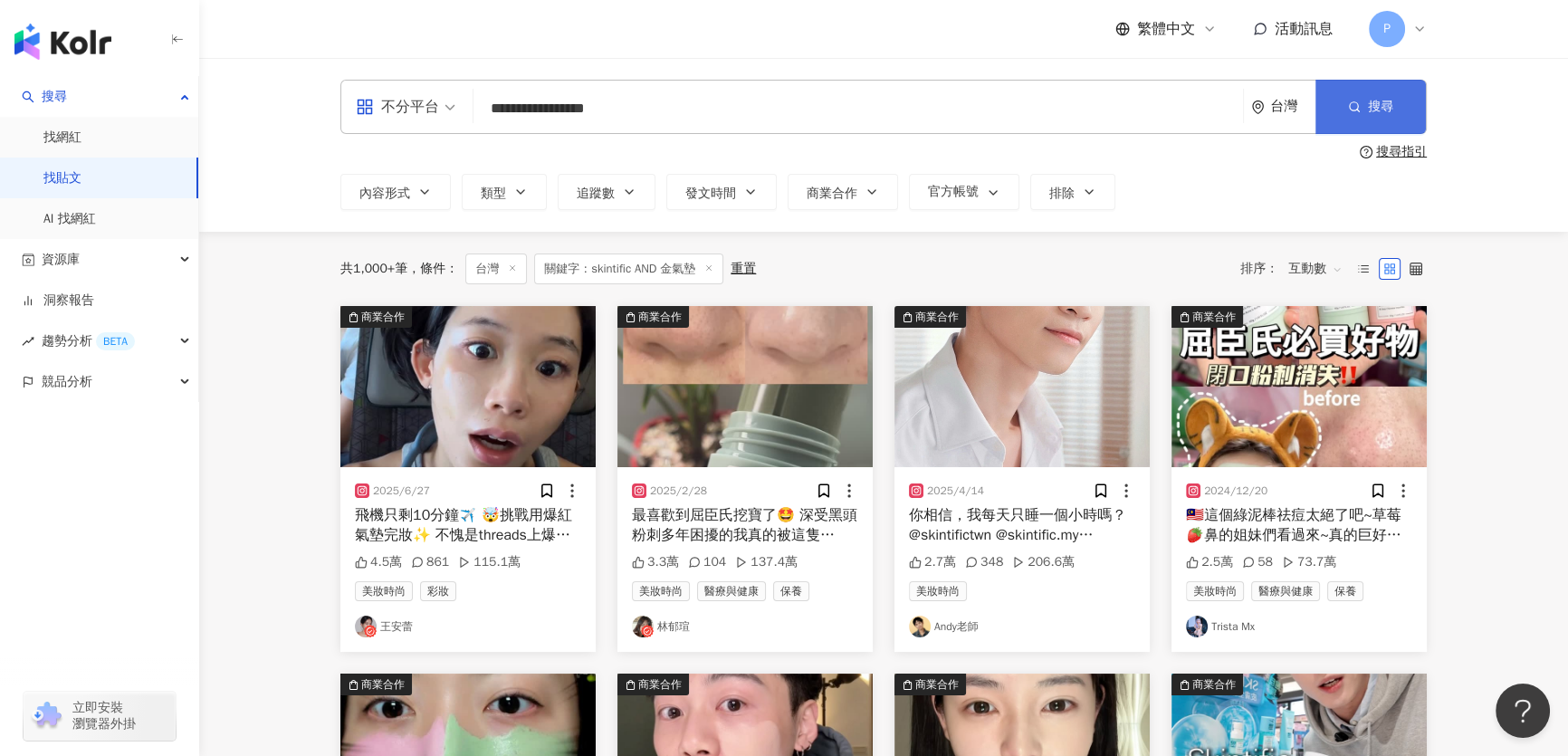 click on "搜尋" at bounding box center [1381, 107] 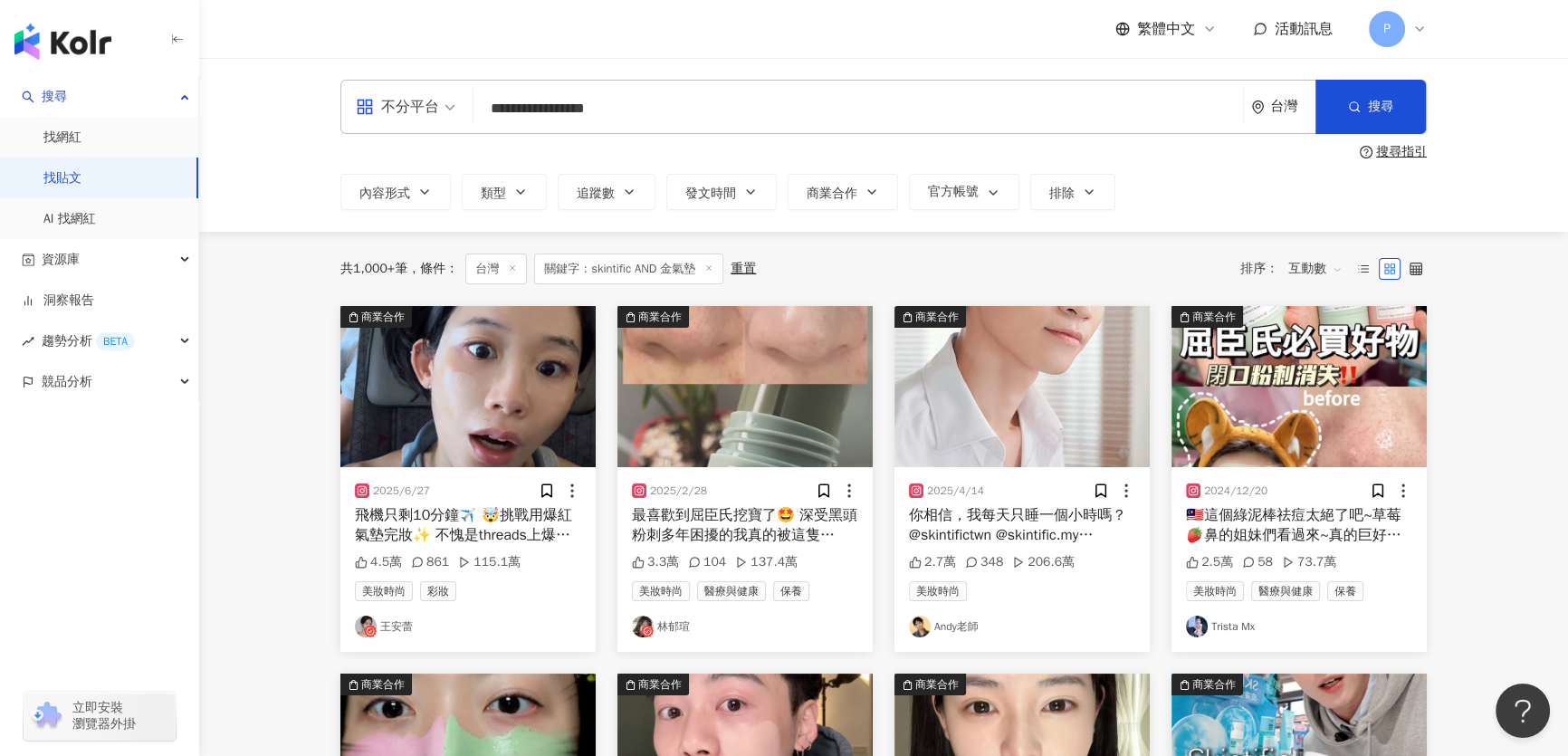 click at bounding box center (468, 387) 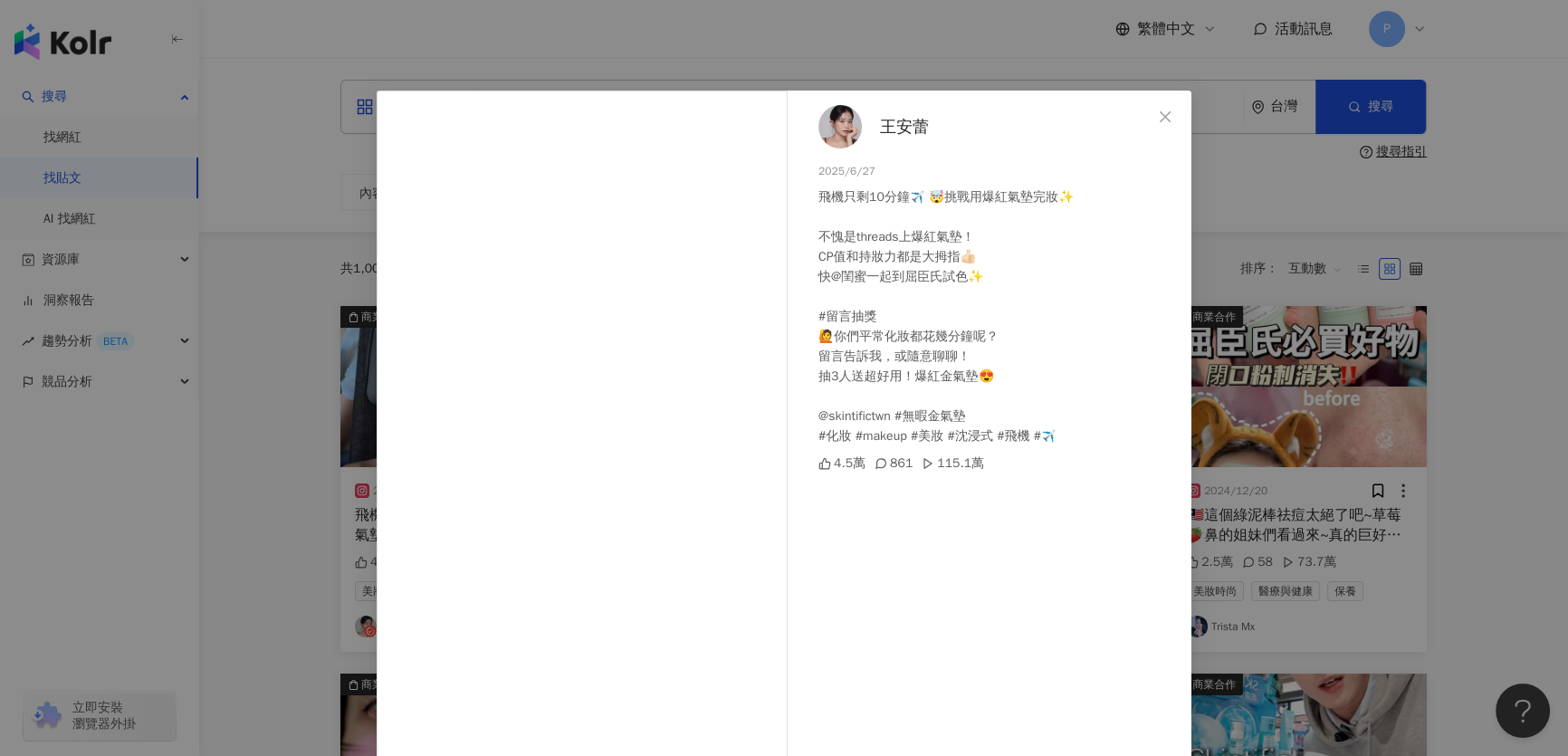 click on "王安蕾 2025/6/27 飛機只剩10分鐘✈️ 🤯挑戰用爆紅氣墊完妝✨
不愧是threads上爆紅氣墊！
CP值和持妝力都是大拇指👍🏻
快@閨蜜一起到屈臣氏試色✨
#留言抽獎
🙋你們平常化妝都花幾分鐘呢？
留言告訴我，或隨意聊聊！
抽3人送超好用！爆紅金氣墊😍
@skintifictwn #無暇金氣墊
#化妝 #makeup #美妝 #沈浸式 #飛機 #✈️ 4.5萬 861 115.1萬 查看原始貼文" at bounding box center [784, 378] 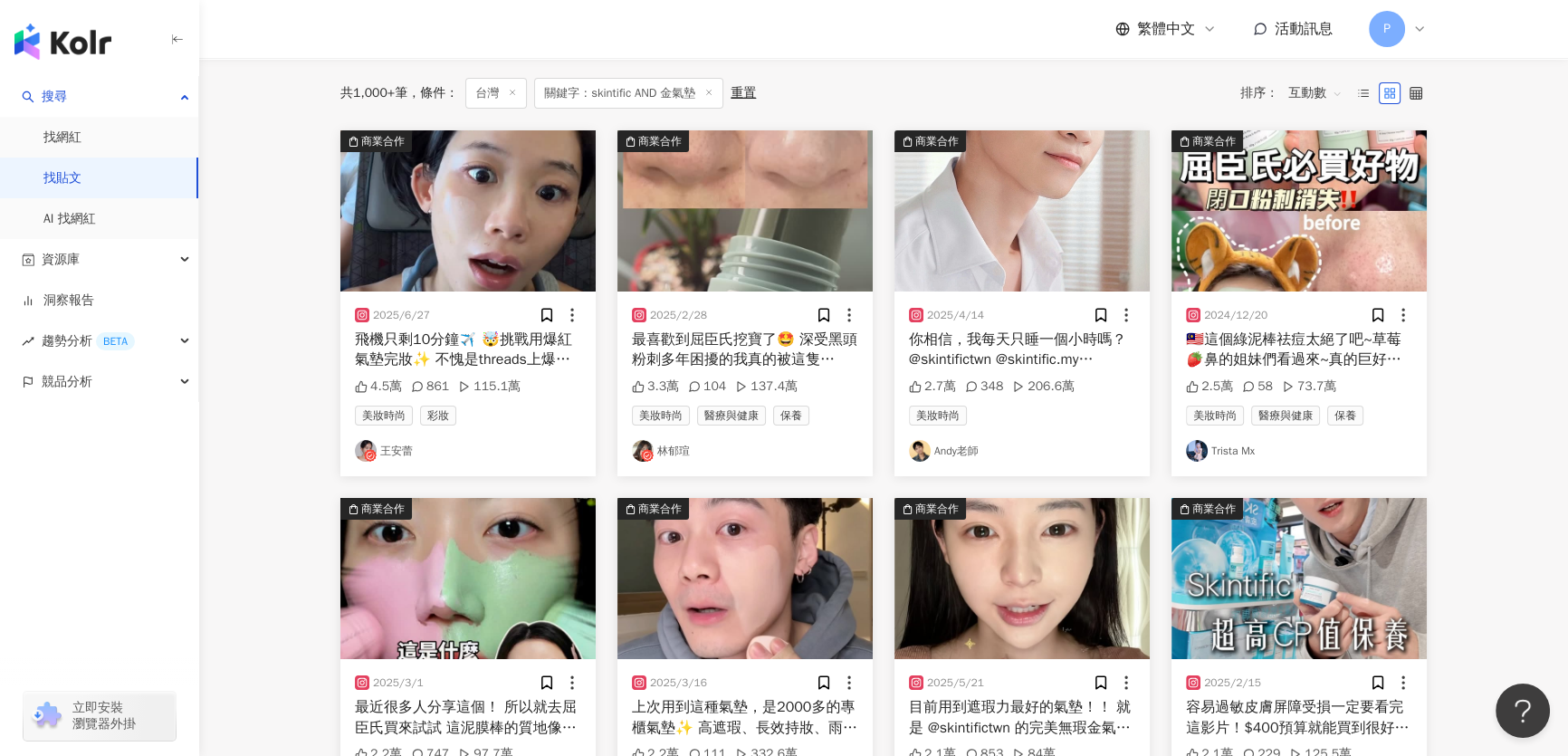 scroll, scrollTop: 246, scrollLeft: 0, axis: vertical 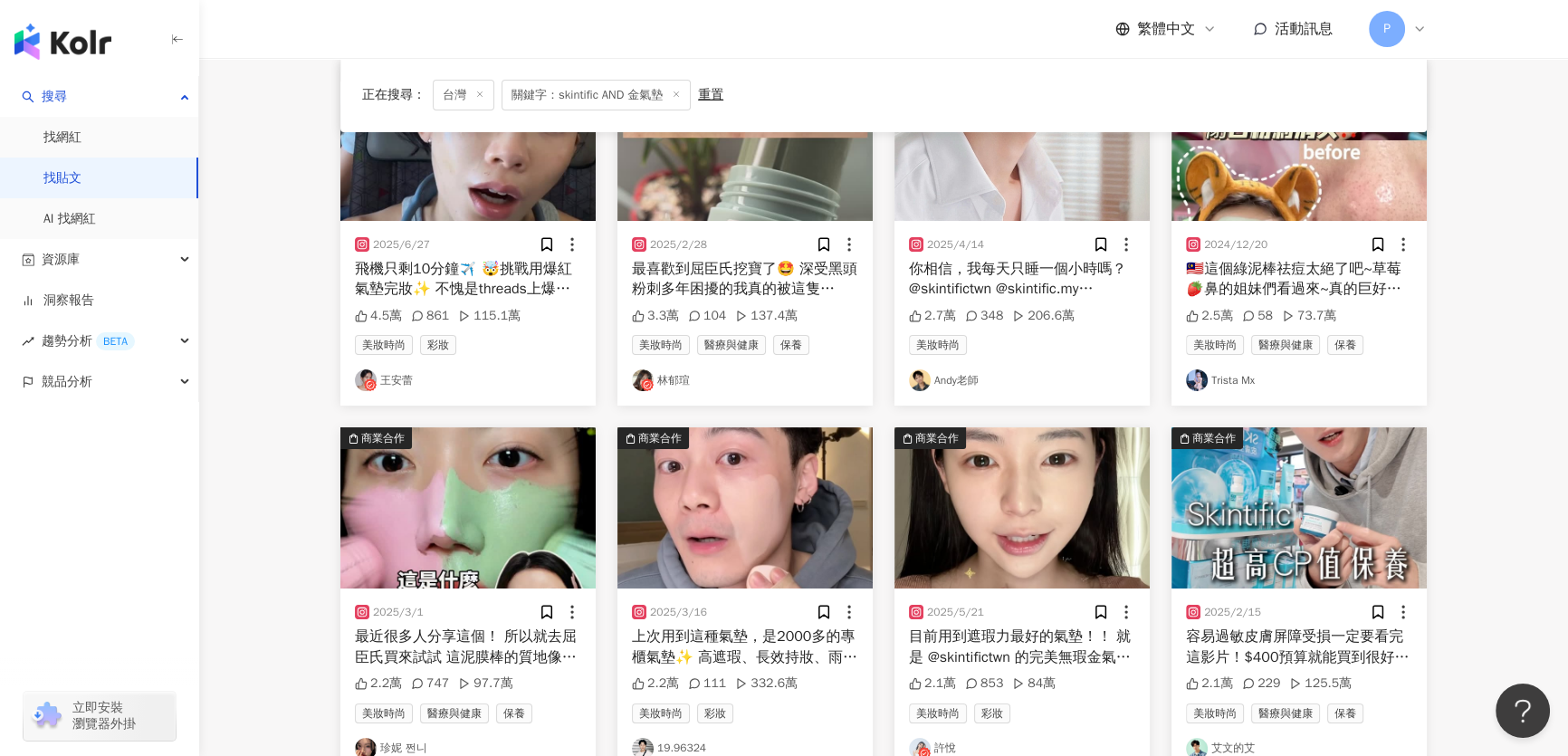 click at bounding box center (745, 140) 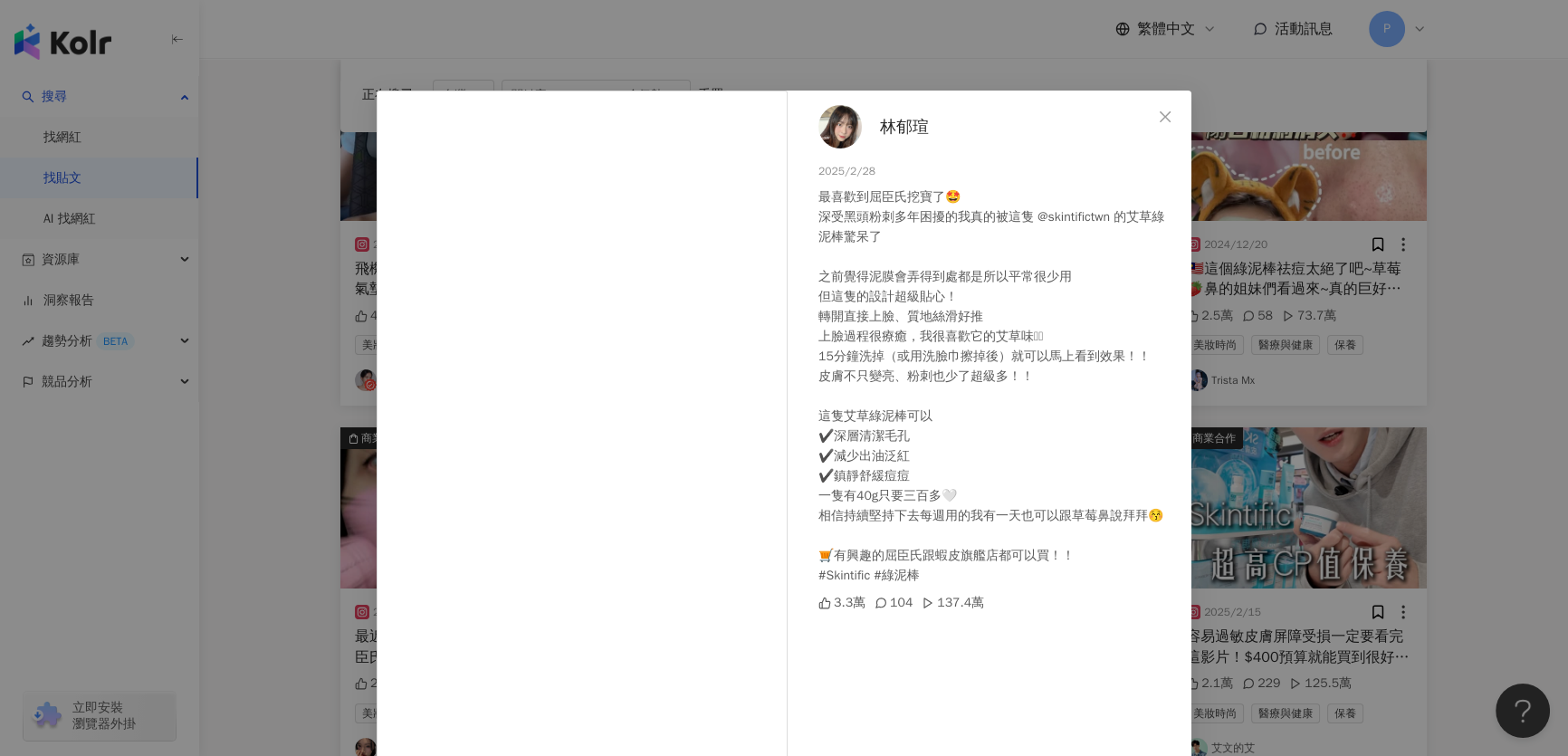 click on "林郁瑄 2025/2/28 最喜歡到屈臣氏挖寶了🤩
深受黑頭粉刺多年困擾的我真的被這隻 @skintifictwn 的艾草綠泥棒驚呆了
之前覺得泥膜會弄得到處都是所以平常很少用
但這隻的設計超級貼心！
轉開直接上臉、質地絲滑好推
上臉過程很療癒，我很喜歡它的艾草味🫶🏻
15分鐘洗掉（或用洗臉巾擦掉後）就可以馬上看到效果！！
皮膚不只變亮、粉刺也少了超級多！！
這隻艾草綠泥棒可以
✔️深層清潔毛孔
✔️減少出油泛紅
✔️鎮靜舒緩痘痘
一隻有40g只要三百多🤍
相信持續堅持下去每週用的我有一天也可以跟草莓鼻說拜拜😚
🛒有興趣的屈臣氏跟蝦皮旗艦店都可以買！！
#Skintific  #綠泥棒 3.3萬 104 137.4萬 查看原始貼文" at bounding box center [784, 378] 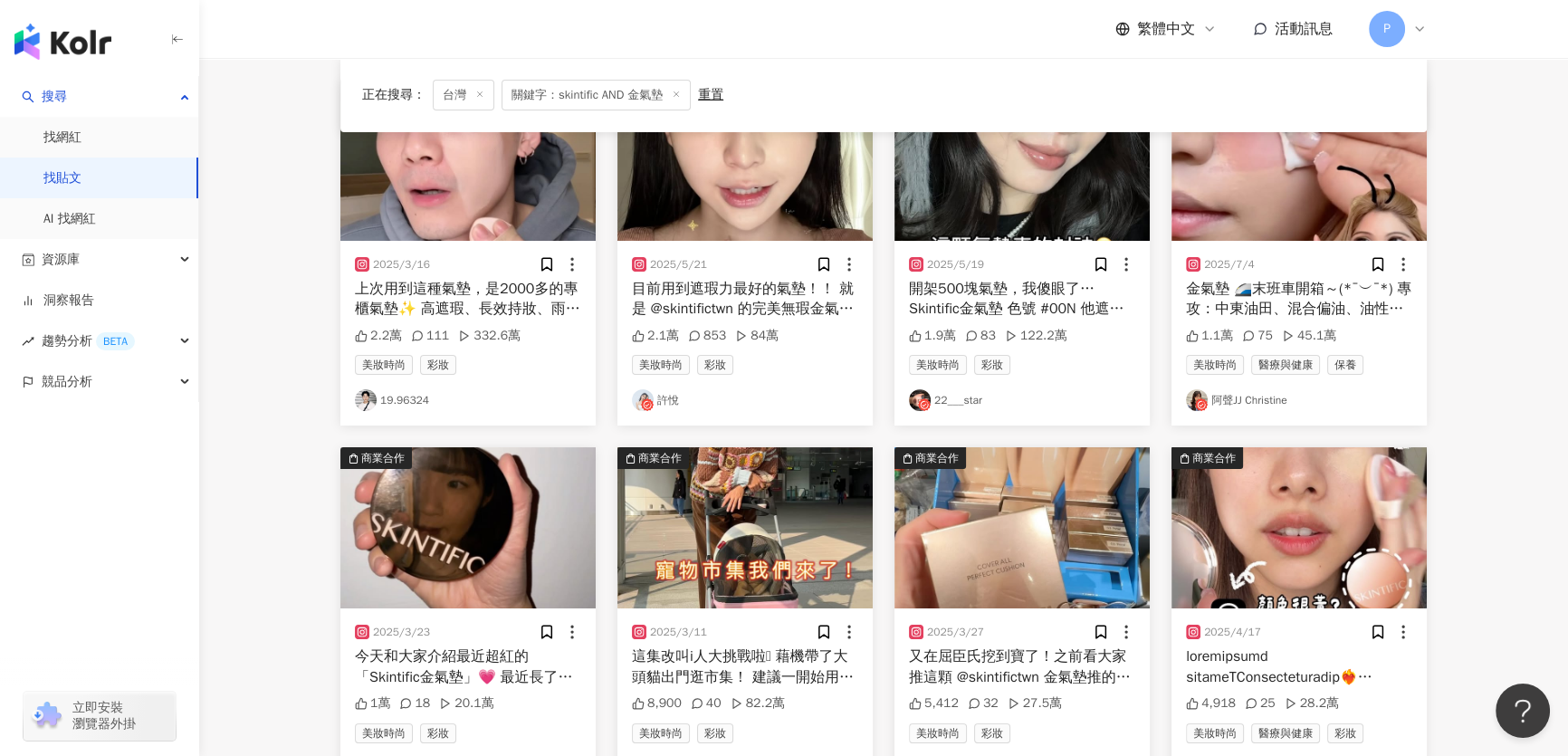 scroll, scrollTop: 329, scrollLeft: 0, axis: vertical 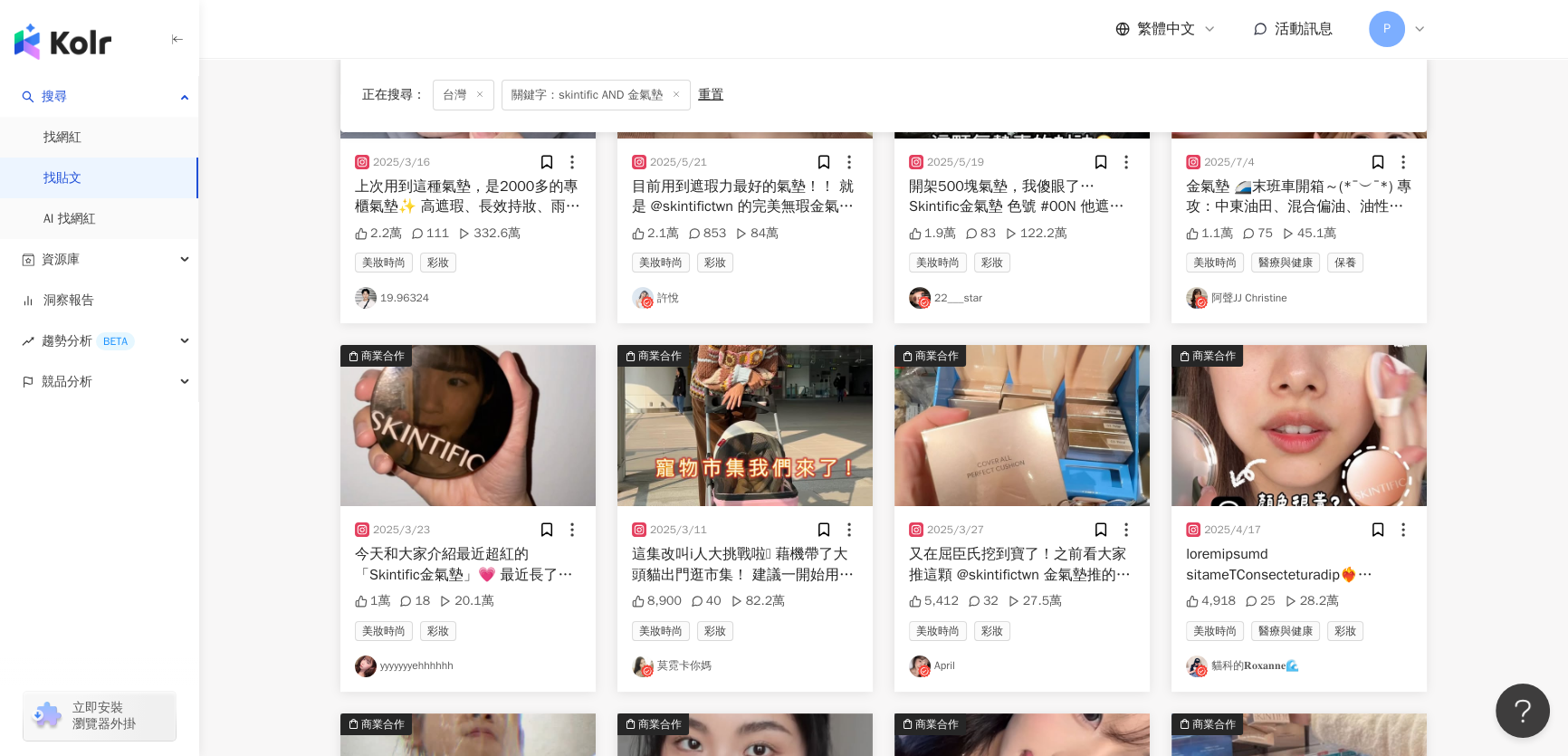 click on "**********" at bounding box center (884, 454) 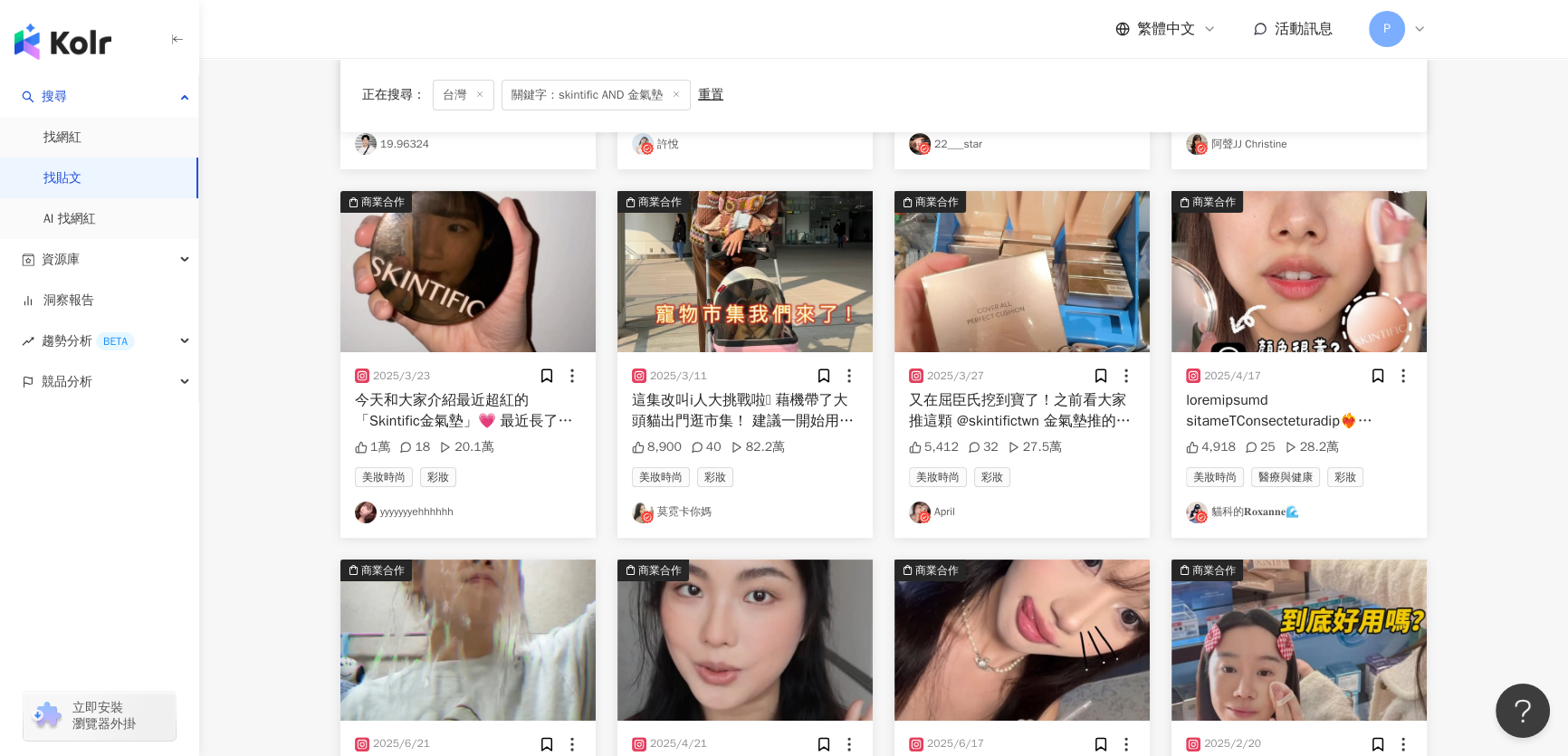 scroll, scrollTop: 493, scrollLeft: 0, axis: vertical 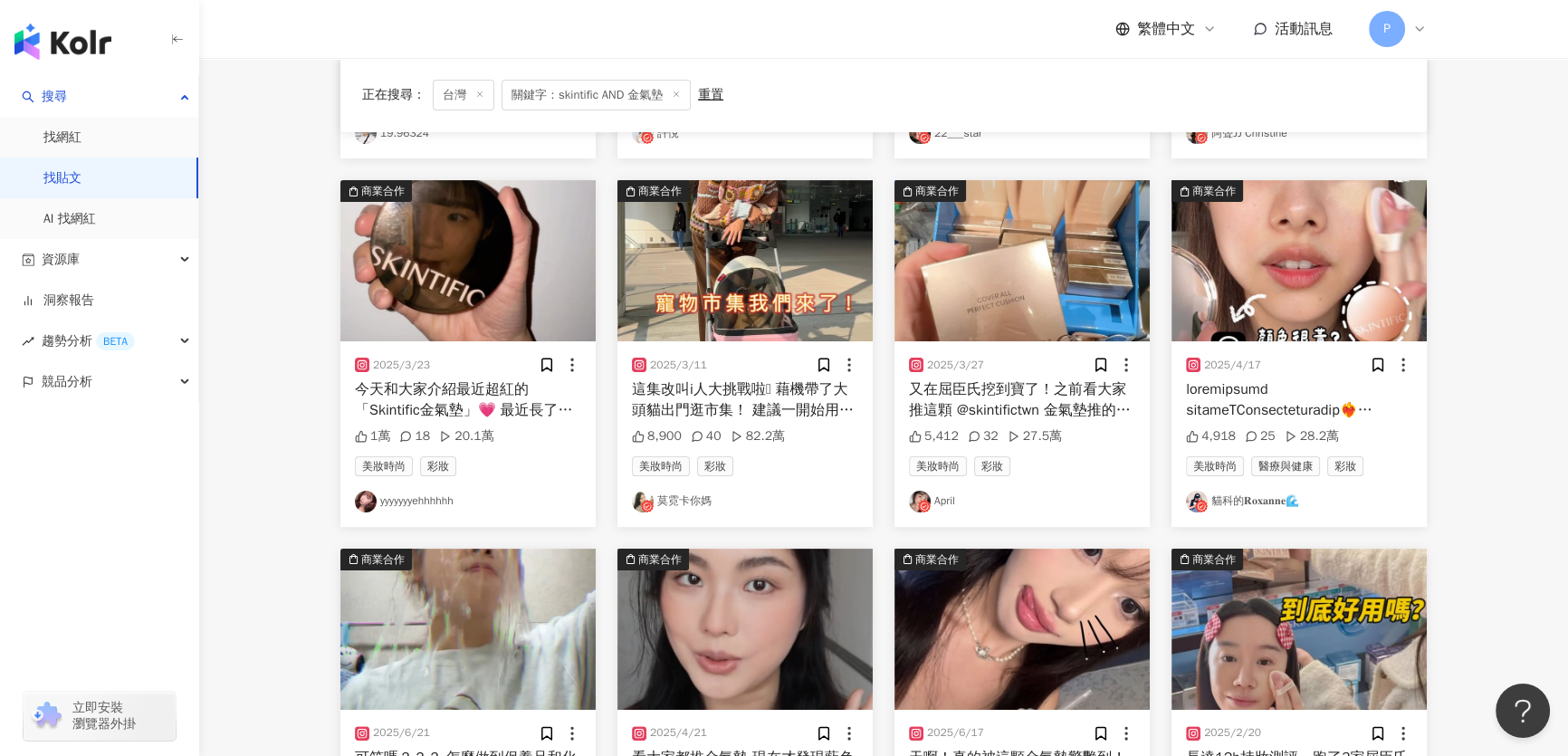 click on "**********" at bounding box center (884, 289) 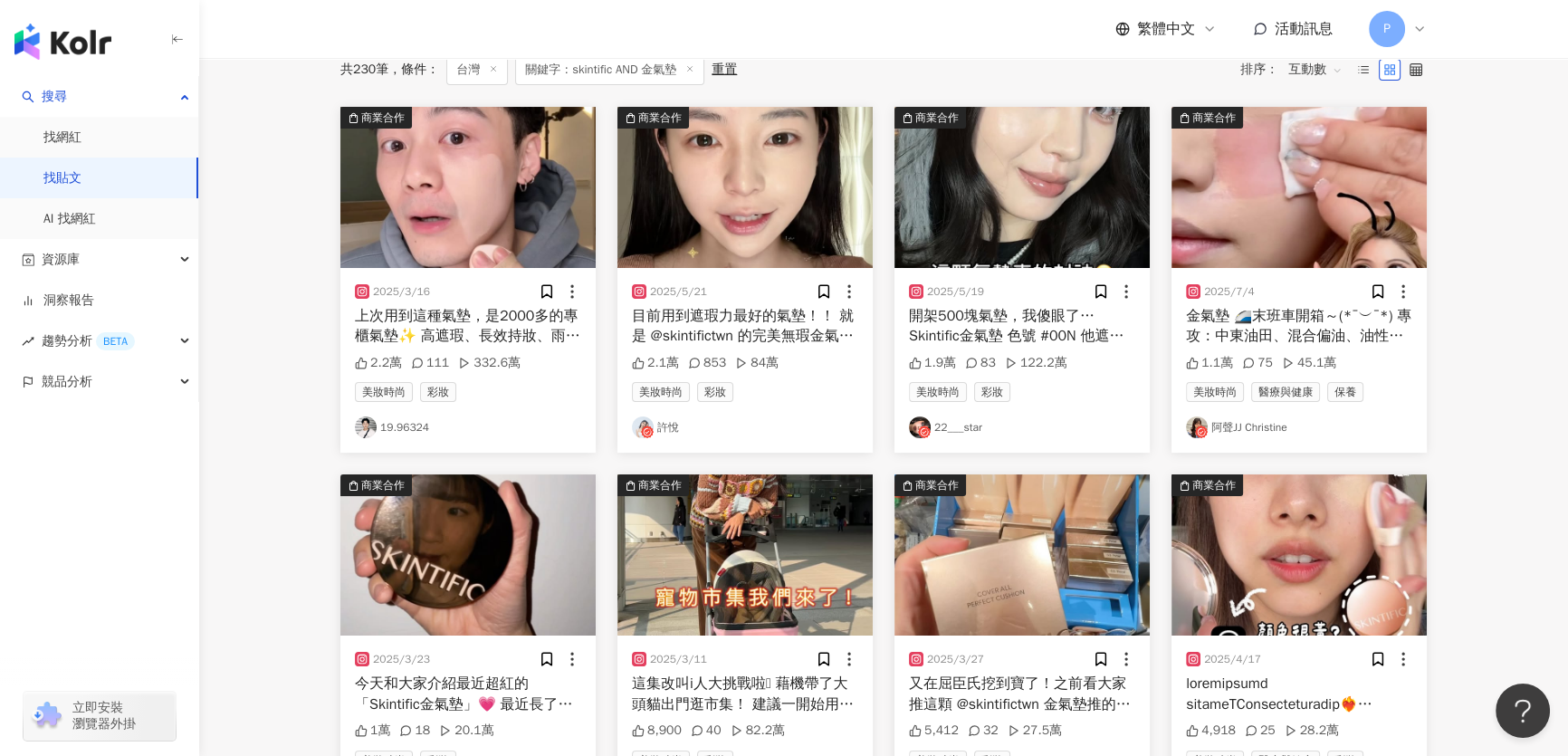scroll, scrollTop: 329, scrollLeft: 0, axis: vertical 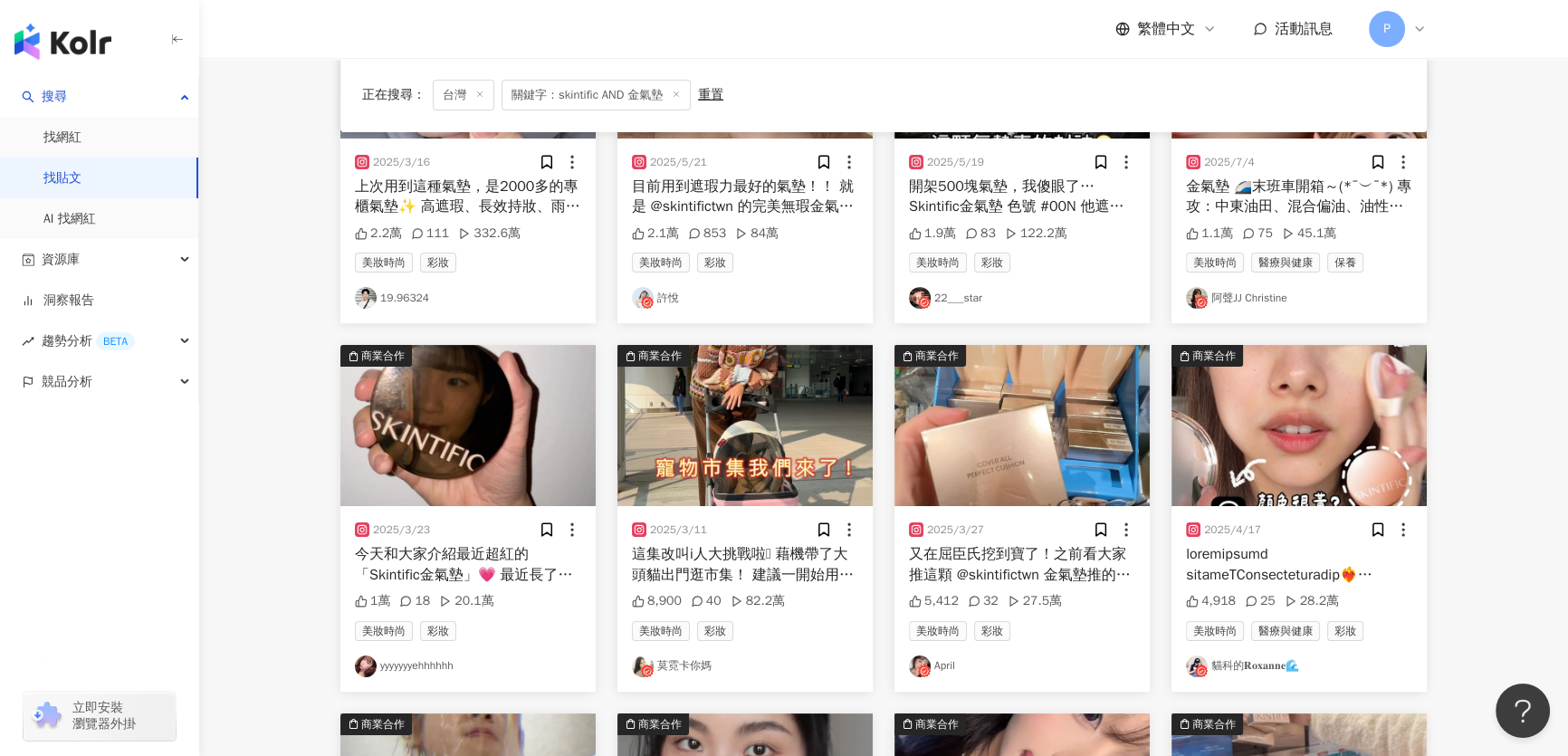 click at bounding box center (468, 426) 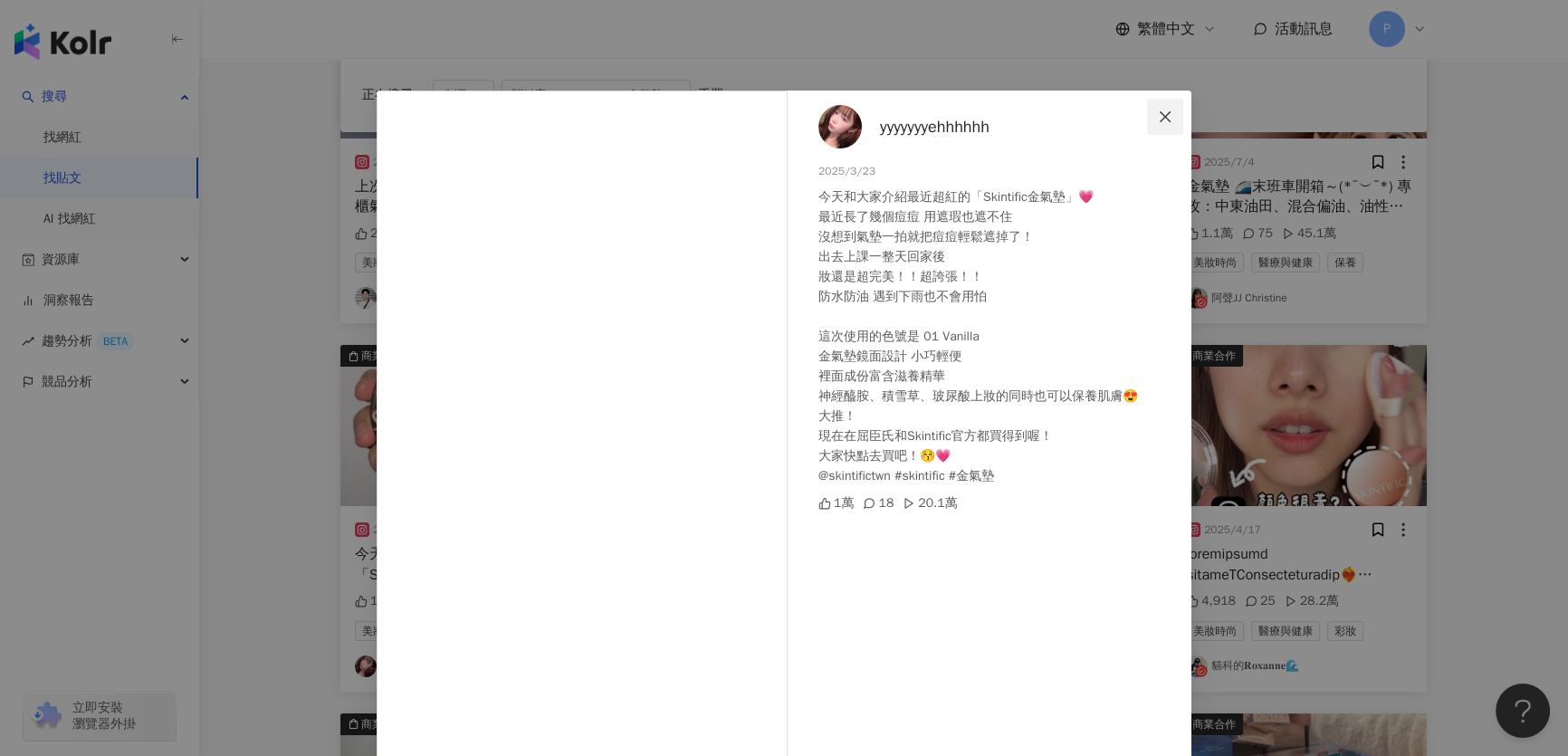 click at bounding box center [1165, 117] 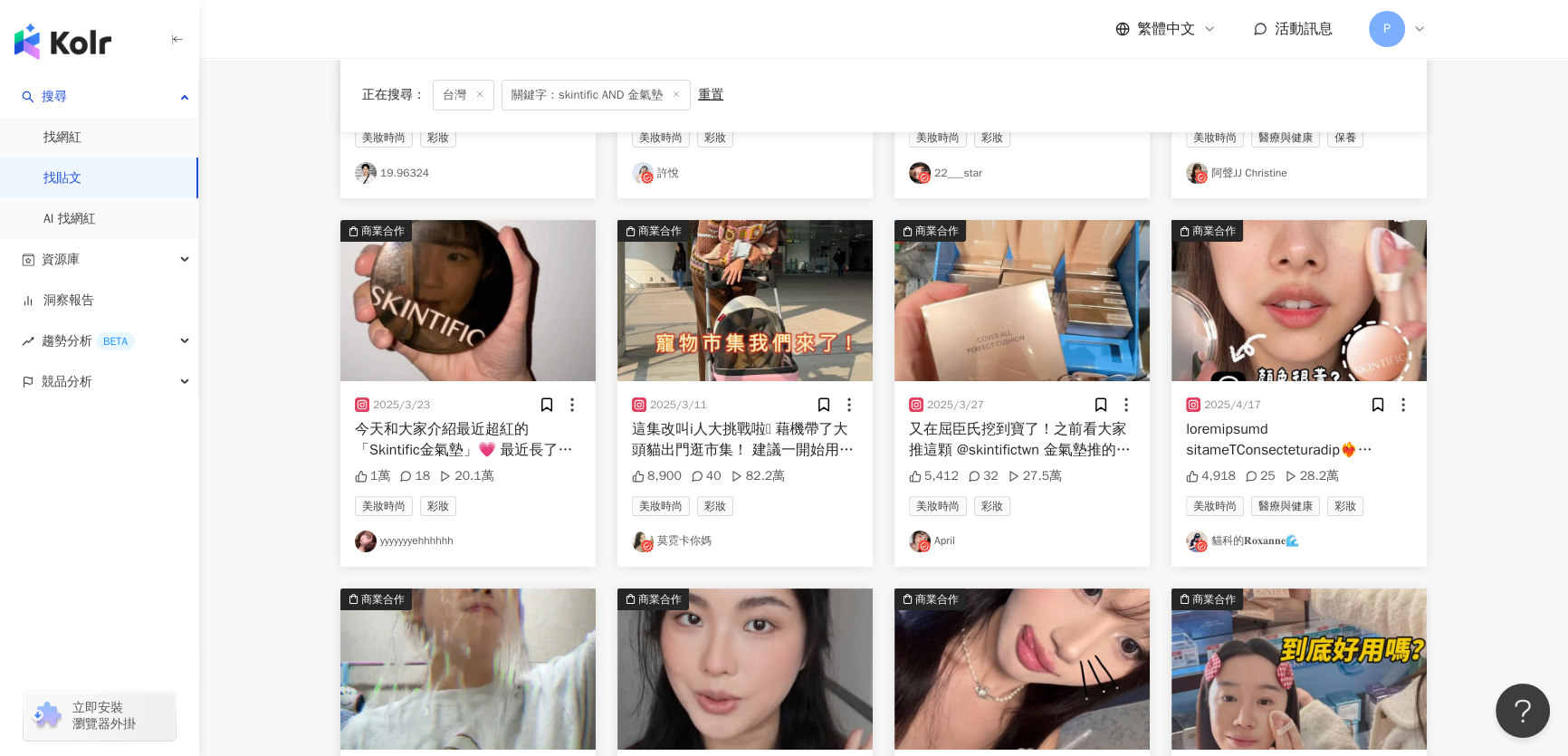 scroll, scrollTop: 493, scrollLeft: 0, axis: vertical 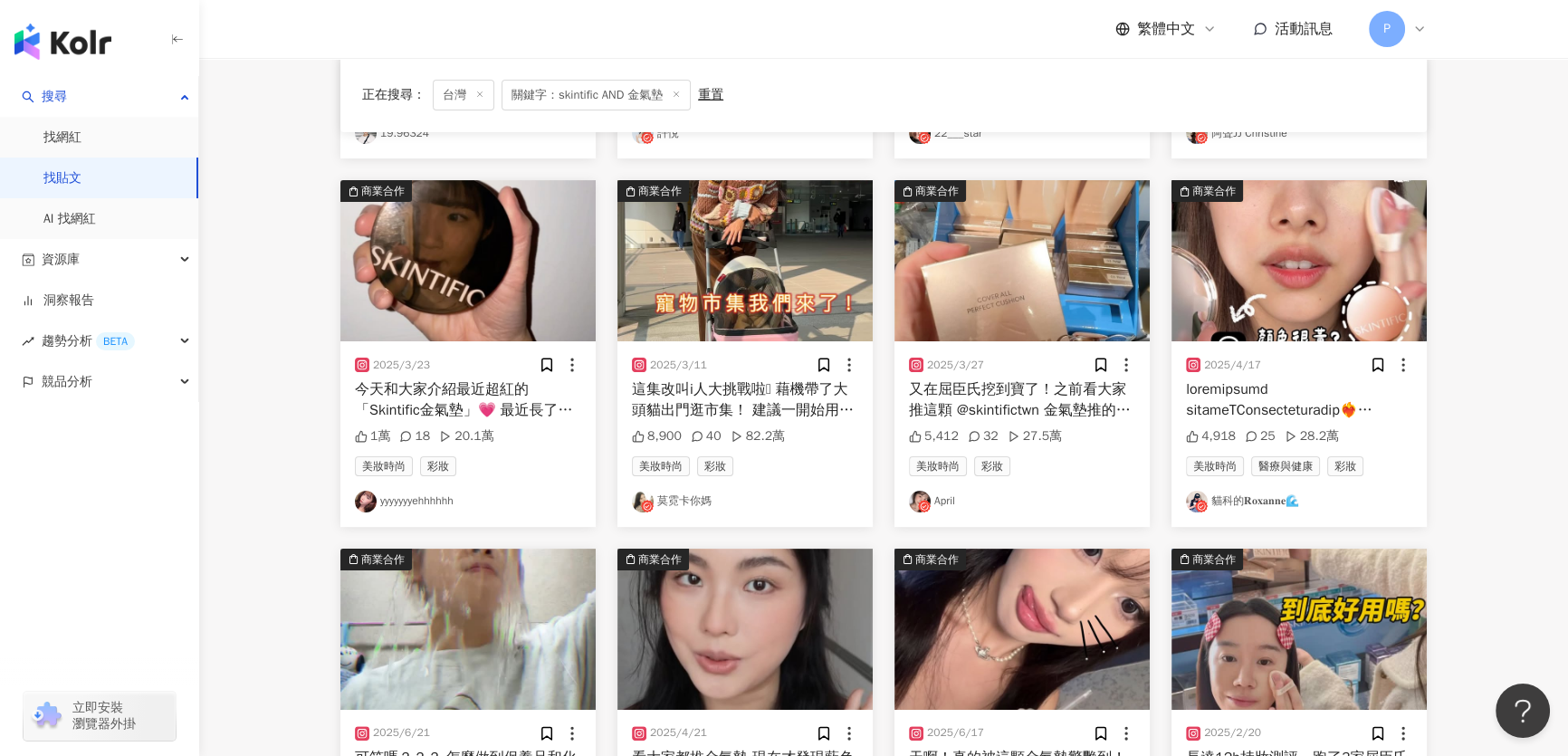click at bounding box center [745, 261] 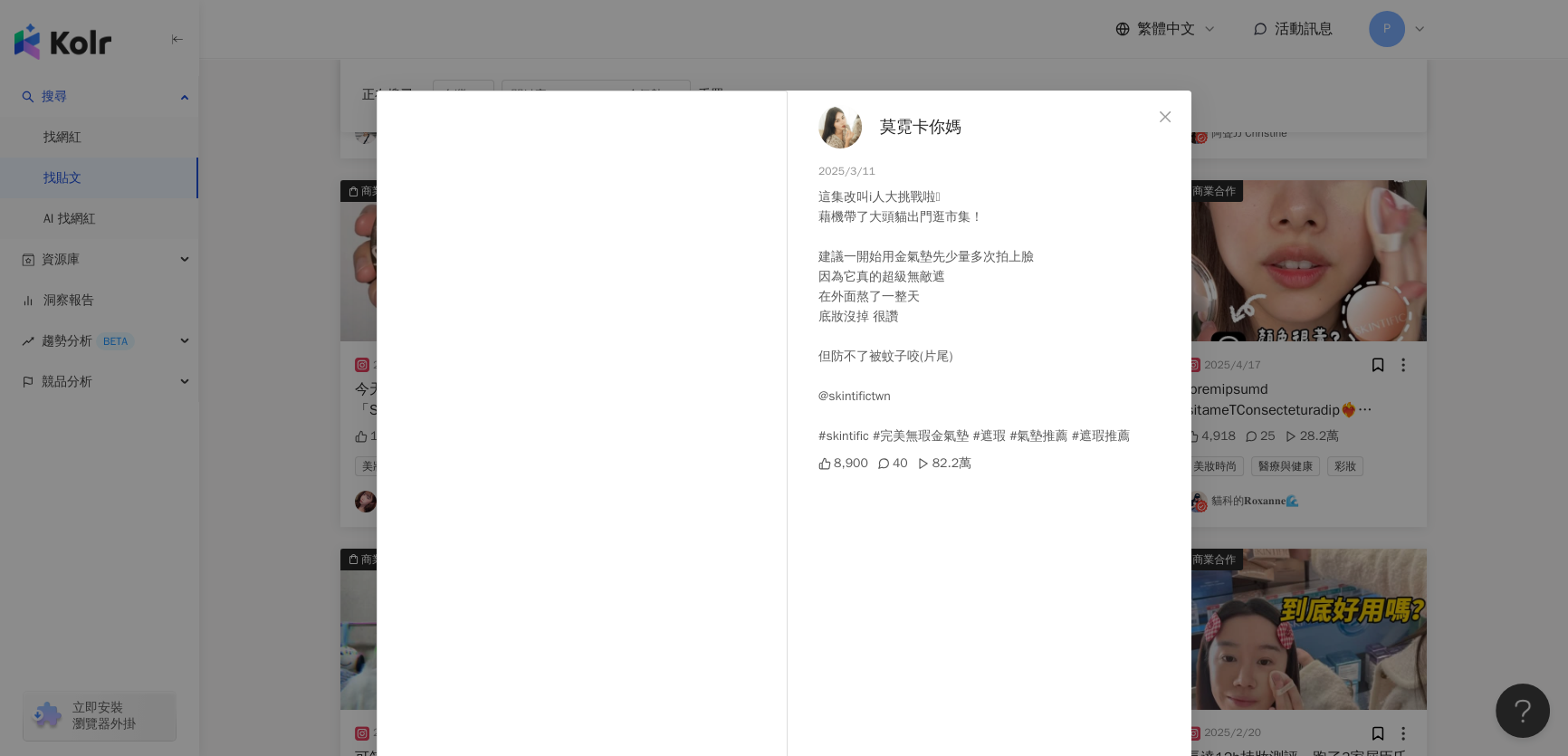 click at bounding box center [840, 127] 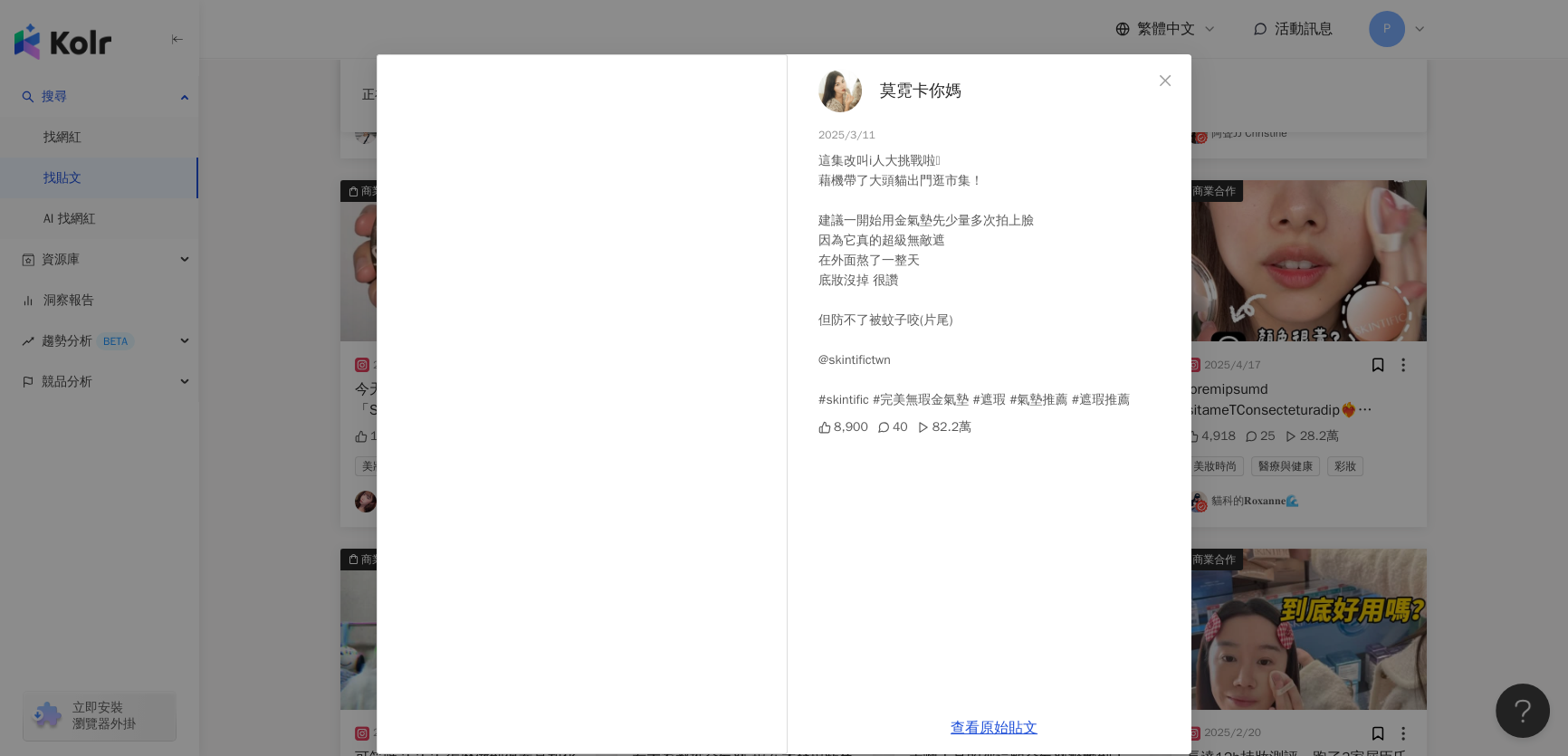 scroll, scrollTop: 55, scrollLeft: 0, axis: vertical 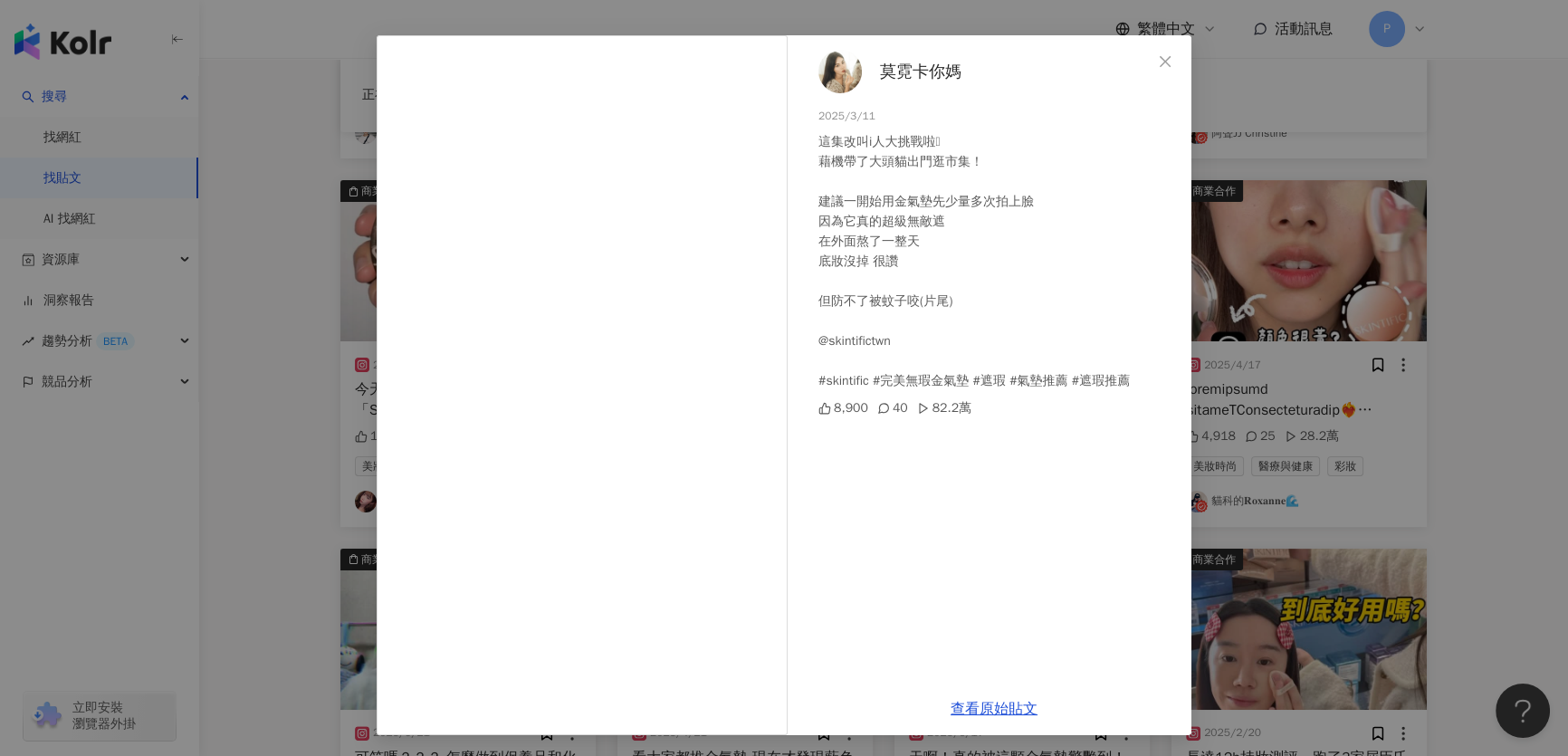 click on "莫霓卡你媽 2025/3/11 這集改叫i人大挑戰啦🫠
藉機帶了大頭貓出門逛市集！
建議一開始用金氣墊先少量多次拍上臉
因為它真的超級無敵遮
在外面熬了一整天
底妝沒掉 很讚
但防不了被蚊子咬(片尾)
@skintifictwn
#skintific #完美無瑕金氣墊 #遮瑕 #氣墊推薦 #遮瑕推薦 8,900 40 82.2萬 查看原始貼文" at bounding box center (784, 378) 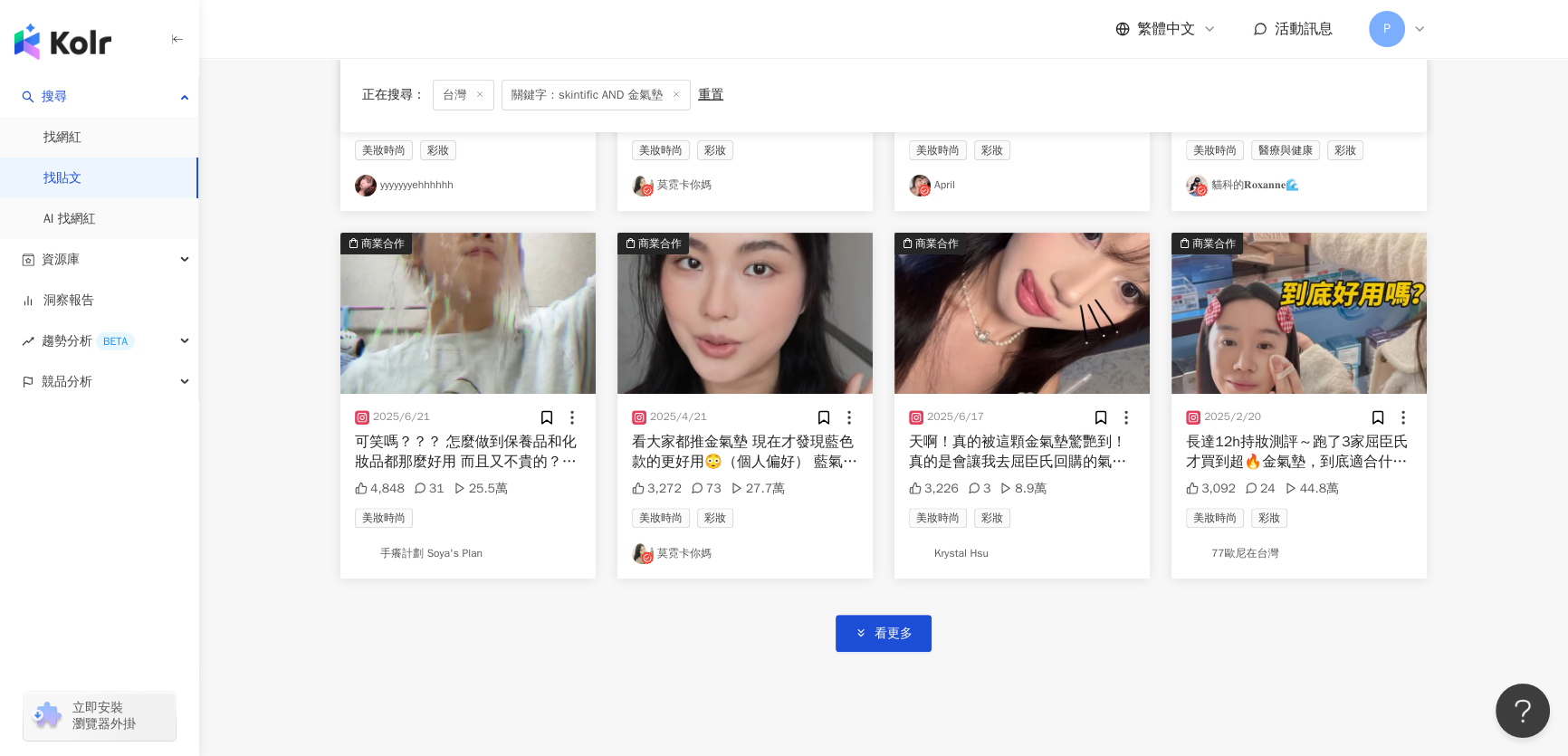 scroll, scrollTop: 823, scrollLeft: 0, axis: vertical 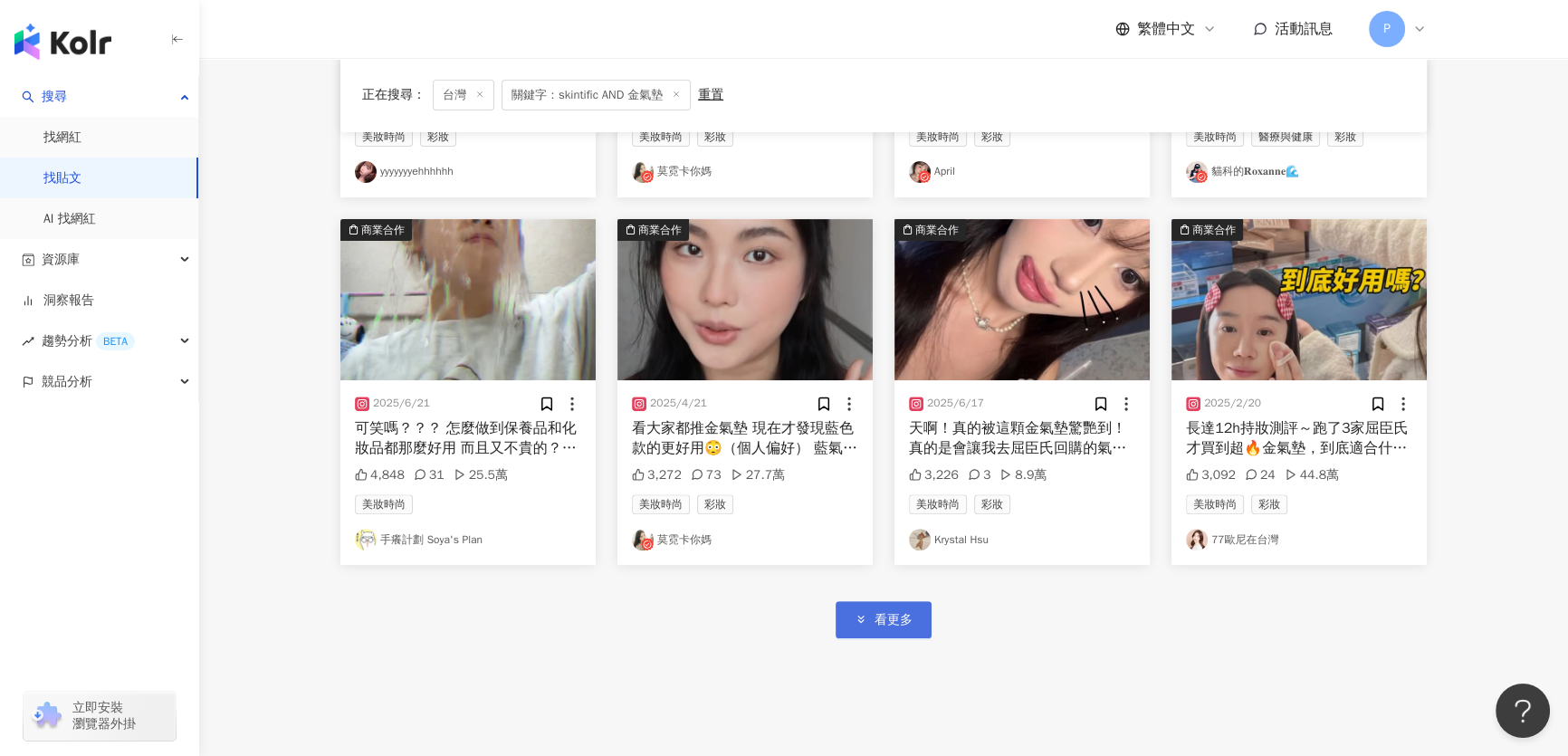 click on "看更多" at bounding box center [894, 620] 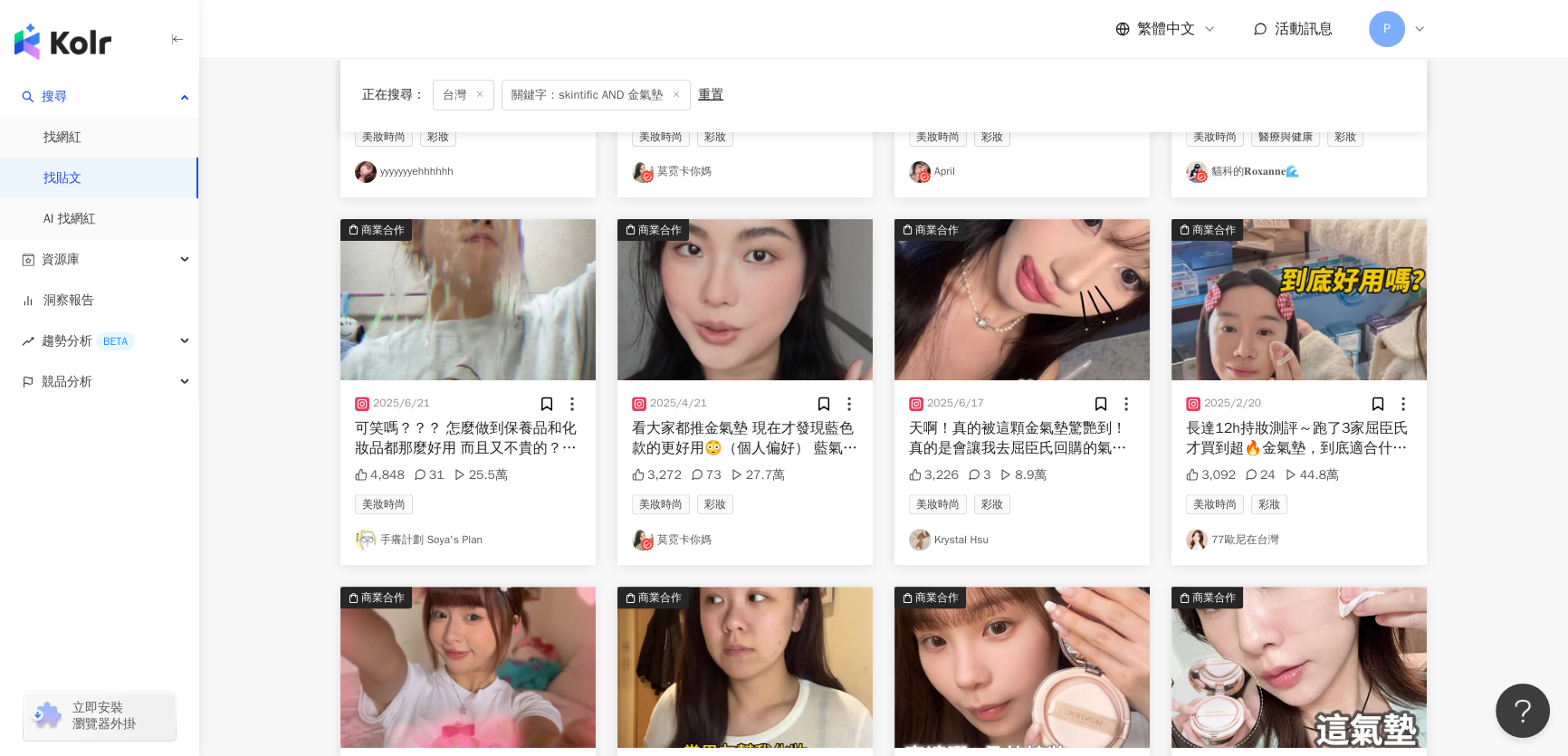 click at bounding box center [468, 300] 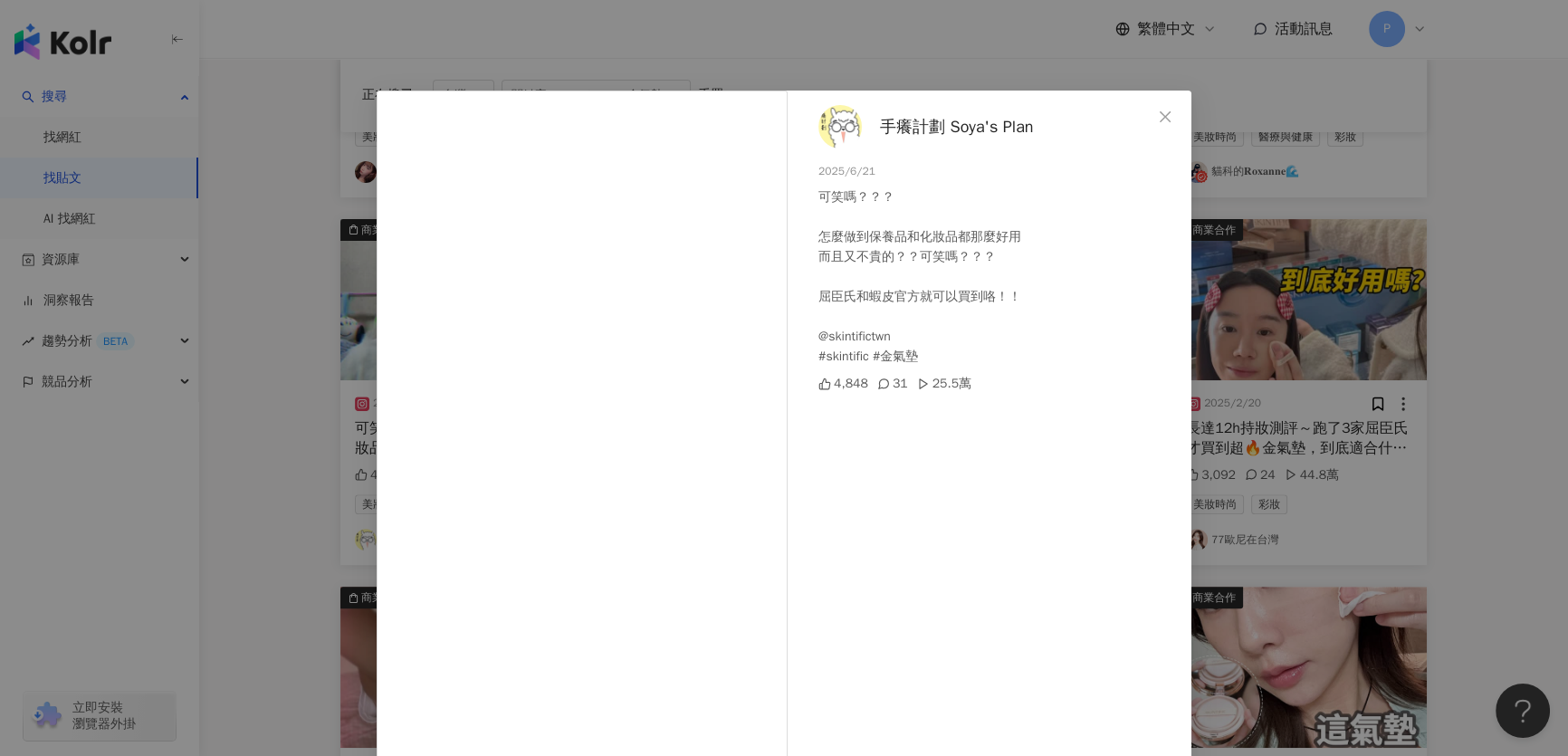 click on "手癢計劃 Soya's Plan 2025/6/21 可笑嗎？？？
怎麼做到保養品和化妝品都那麼好用
而且又不貴的？？可笑嗎？？？
屈臣氏和蝦皮官方就可以買到咯！！
@skintifictwn
#skintific #金氣墊 4,848 31 25.5萬 查看原始貼文" at bounding box center [784, 378] 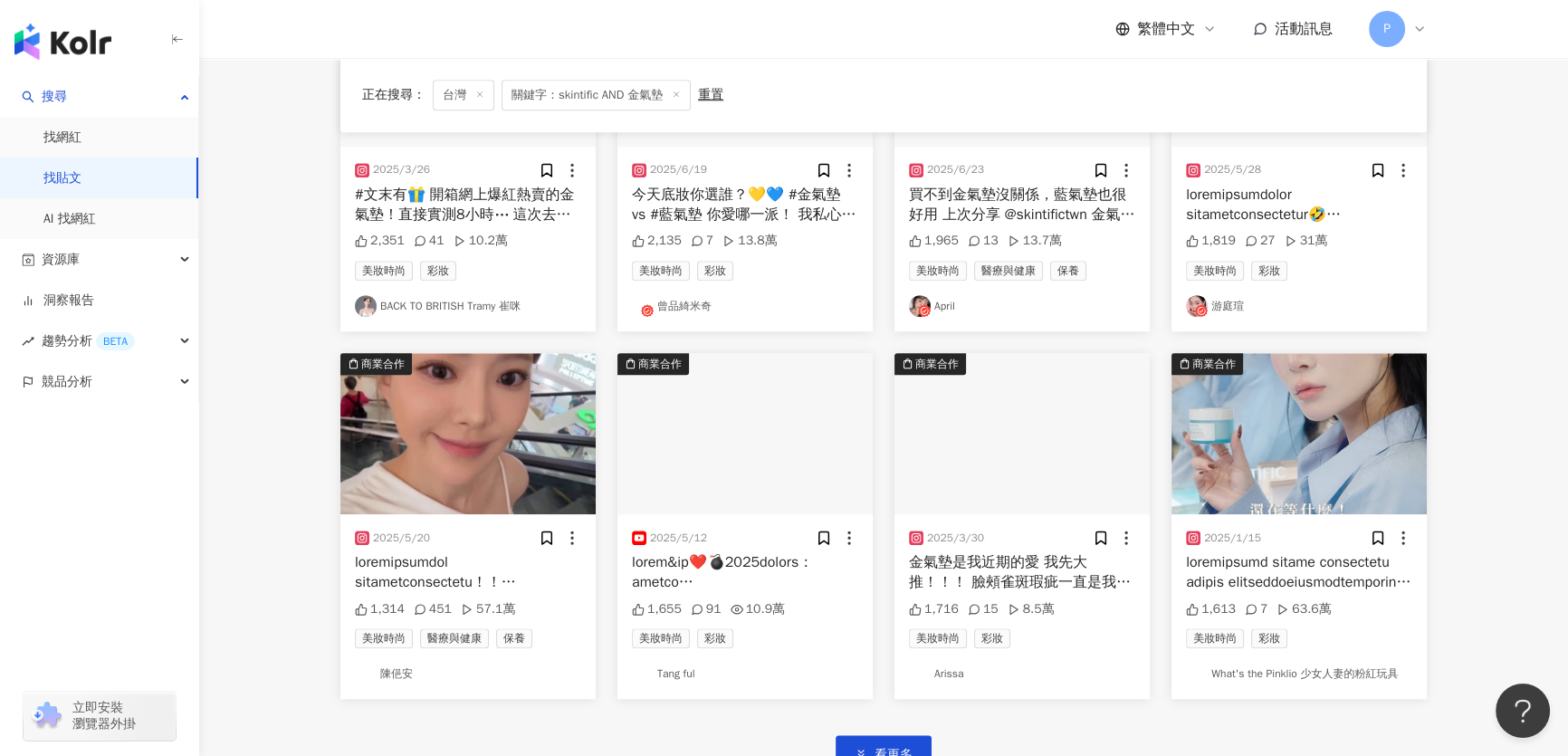 scroll, scrollTop: 1975, scrollLeft: 0, axis: vertical 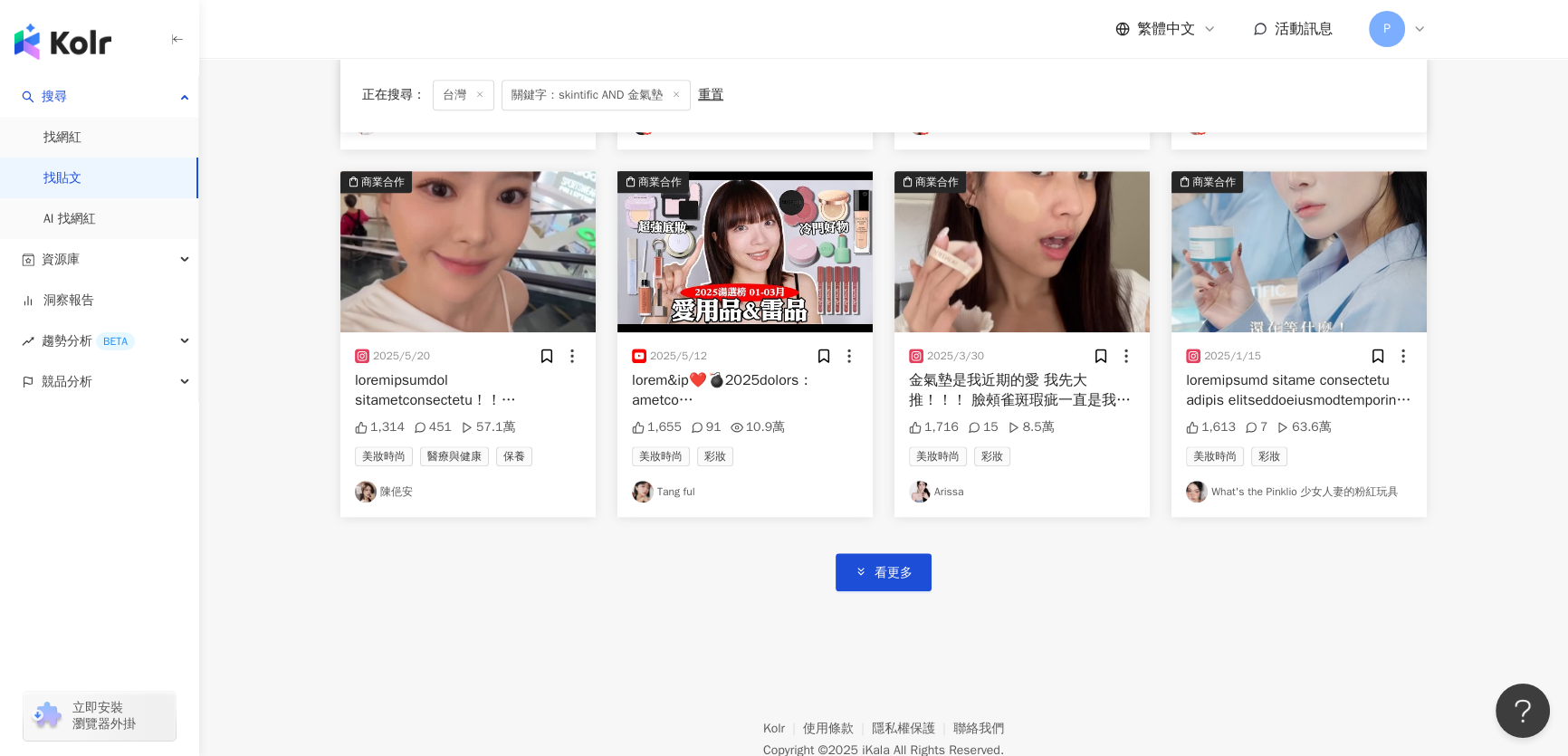 click at bounding box center (1022, 252) 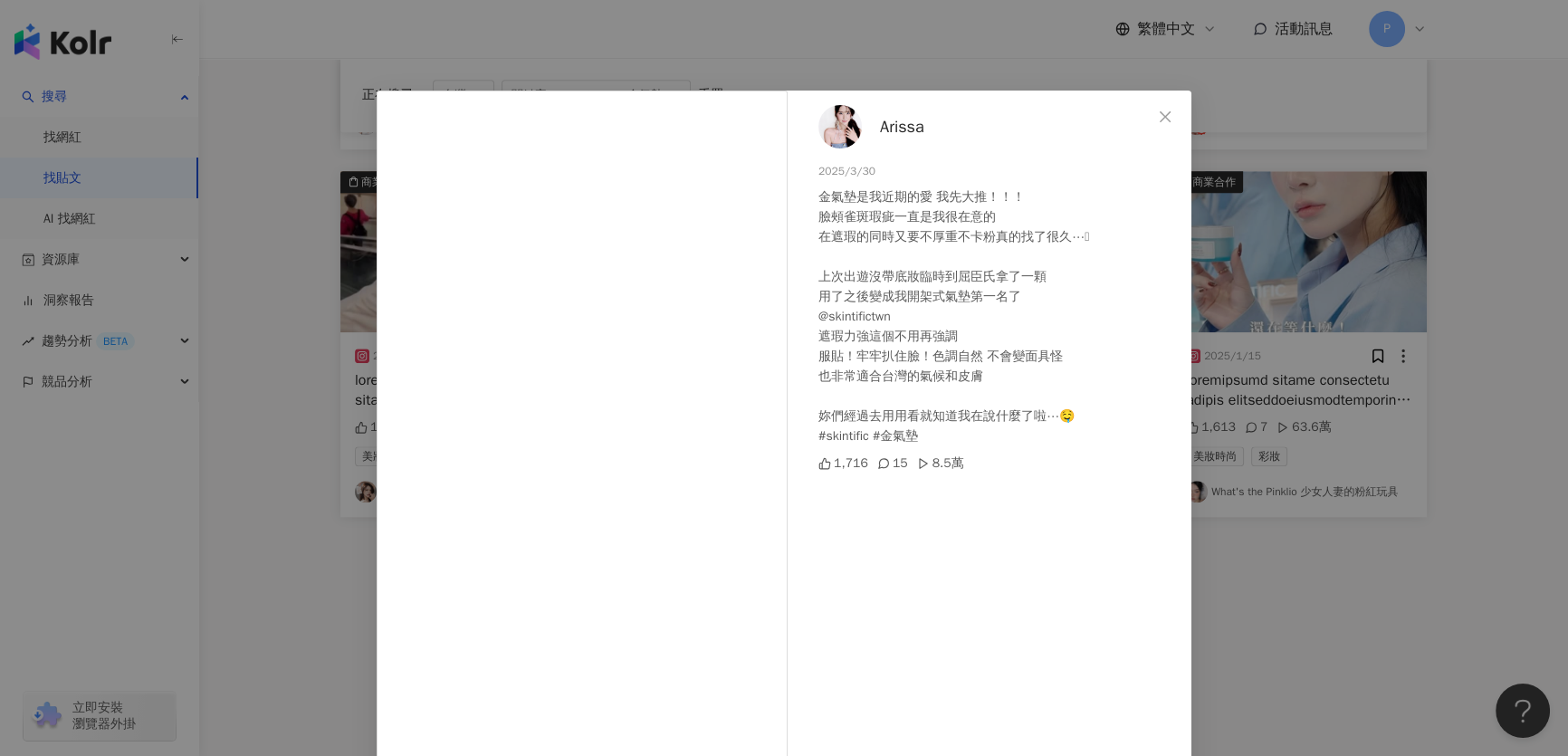 click on "Arissa 2025/3/30 金氣墊是我近期的愛 我先大推！！！
臉頰雀斑瑕疵一直是我很在意的
在遮瑕的同時又要不厚重不卡粉真的找了很久⋯🥹
上次出遊沒帶底妝臨時到屈臣氏拿了一顆
用了之後變成我開架式氣墊第一名了
@skintifictwn
遮瑕力強這個不用再強調
服貼！牢牢扒住臉！色調自然 不會變面具怪
也非常適合台灣的氣候和皮膚
妳們經過去用用看就知道我在說什麼了啦⋯🤤
#skintific #金氣墊 1,716 15 8.5萬 查看原始貼文" at bounding box center [784, 378] 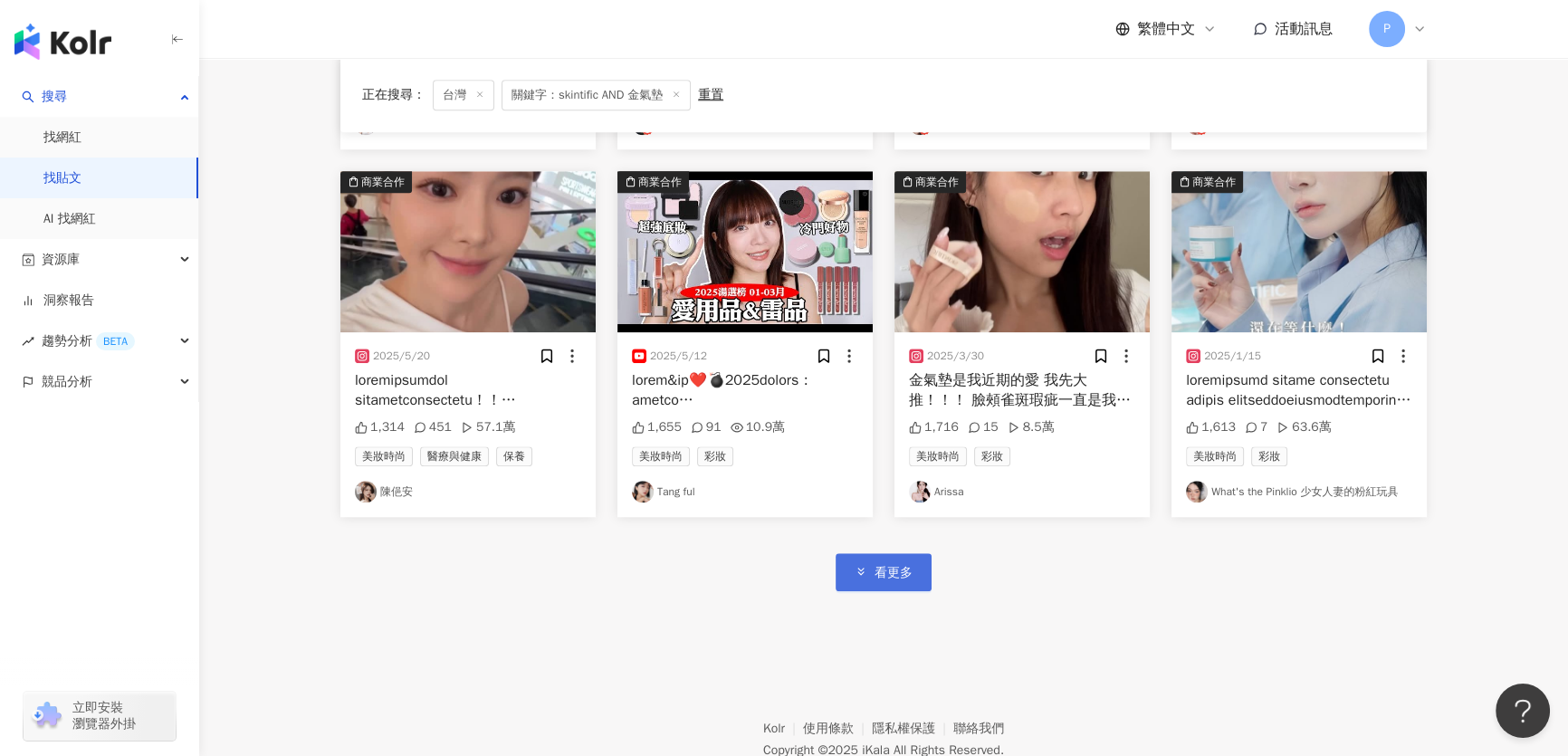 click on "看更多" at bounding box center (894, 573) 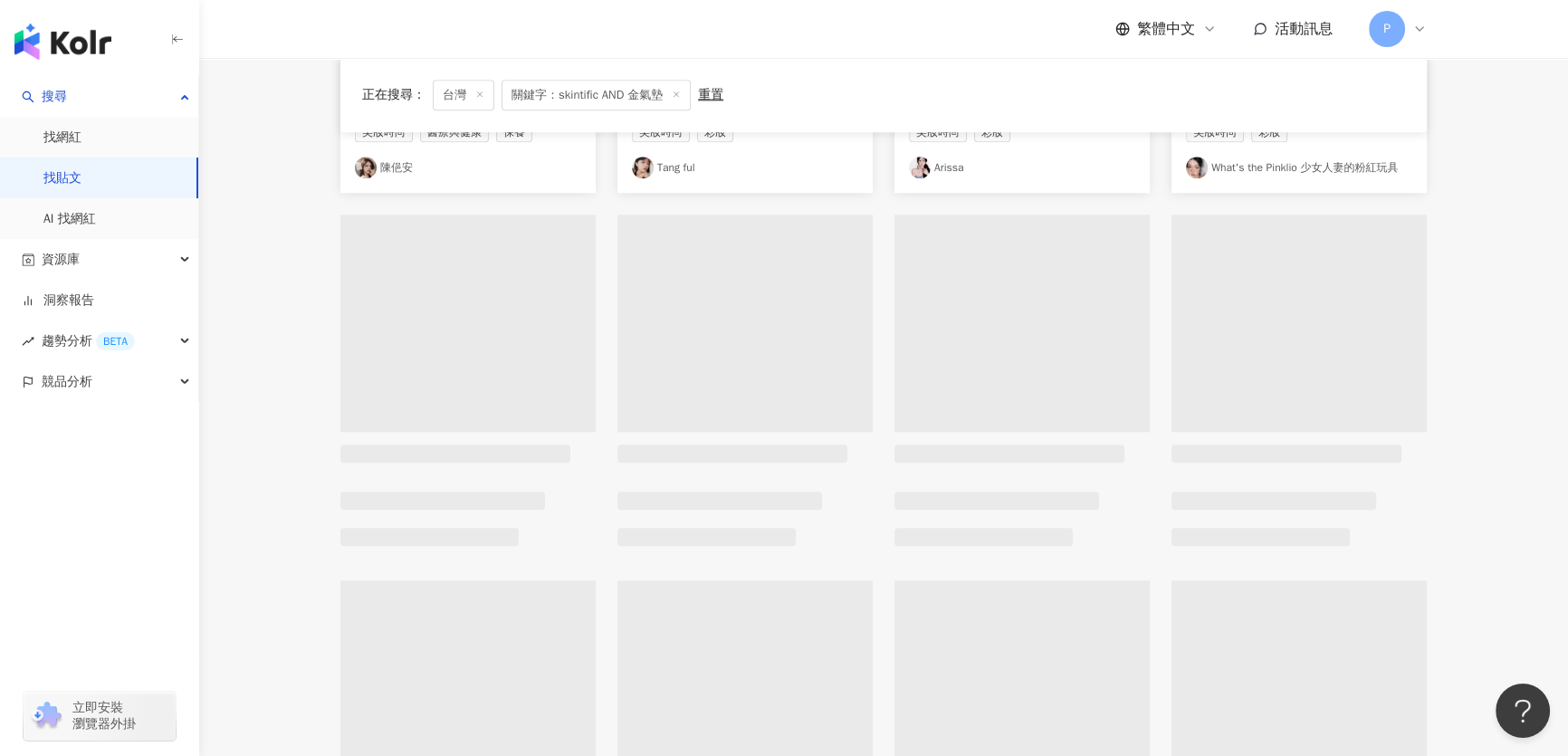 scroll, scrollTop: 2300, scrollLeft: 0, axis: vertical 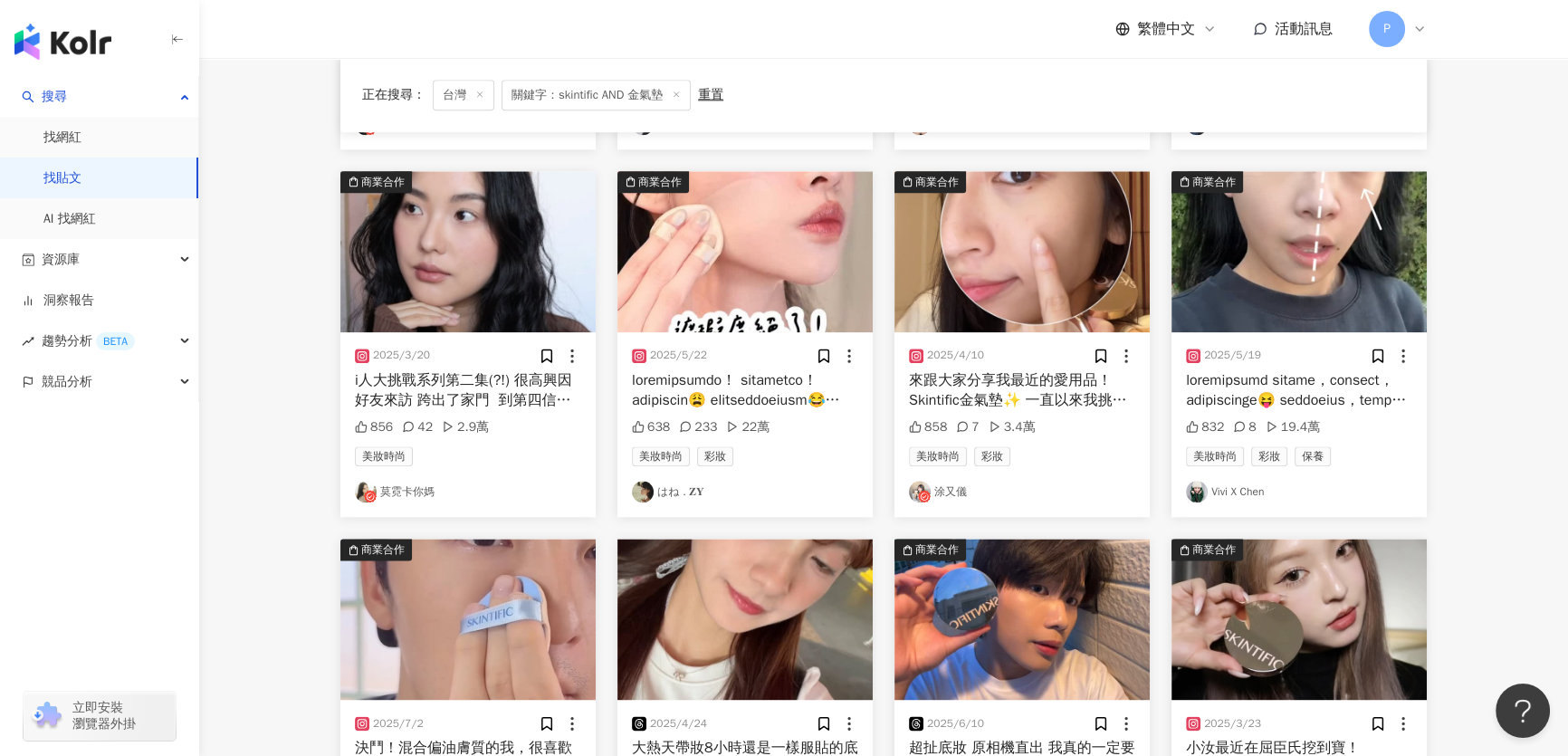 click at bounding box center (1299, 252) 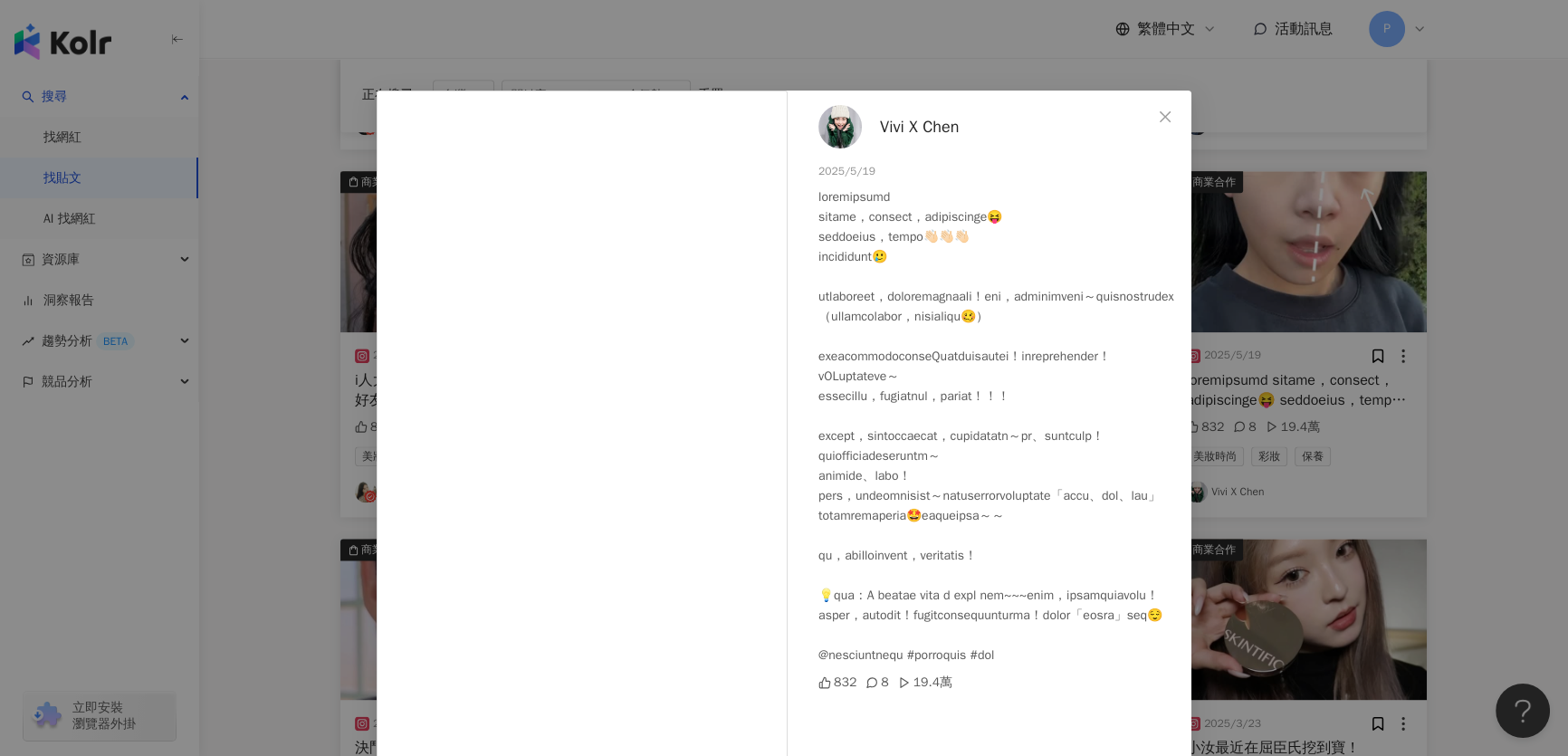 scroll, scrollTop: 113, scrollLeft: 0, axis: vertical 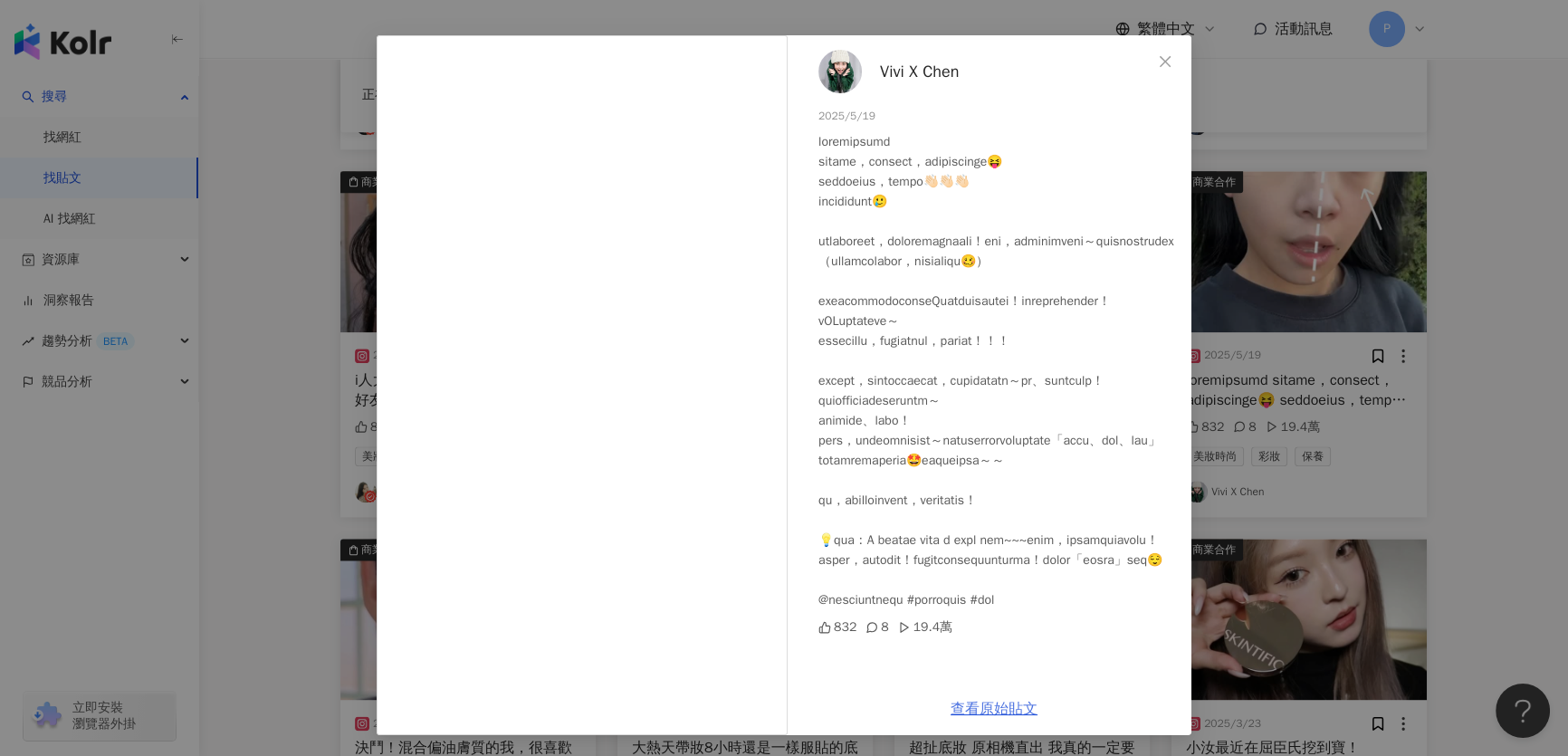click on "查看原始貼文" at bounding box center [994, 709] 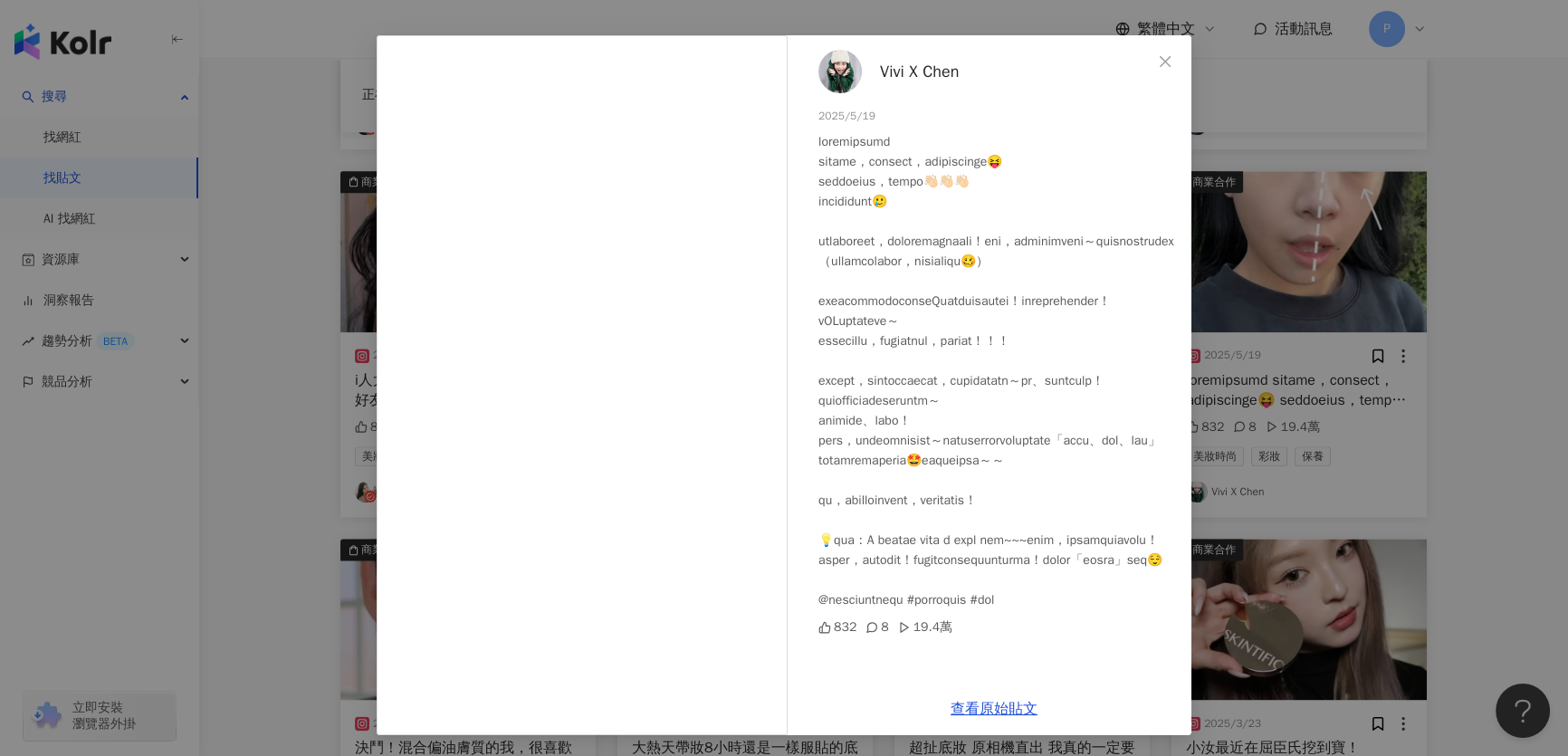 click on "Vivi X Chen 2025/5/19 832 8 19.4萬 查看原始貼文" at bounding box center (784, 378) 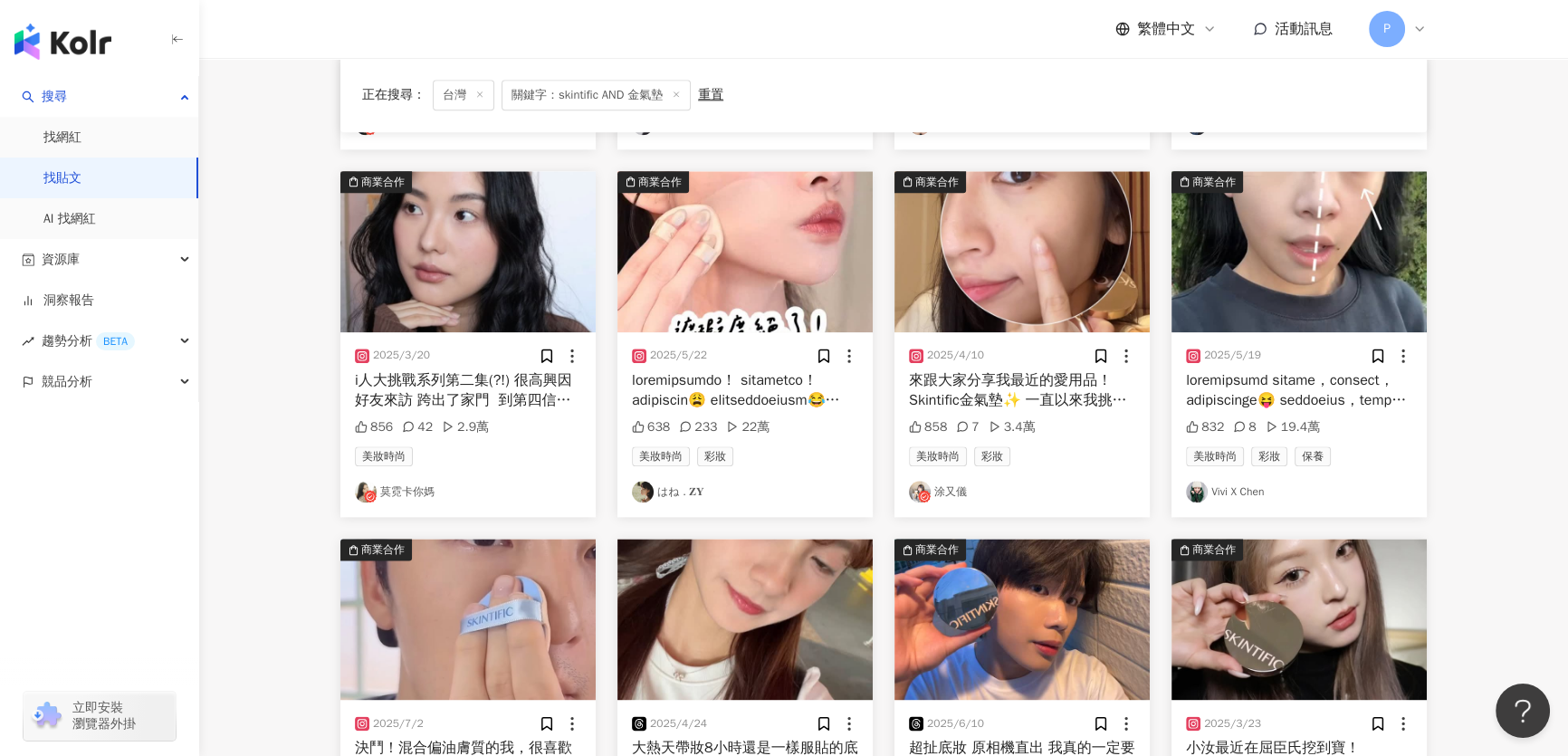 click at bounding box center (1022, 252) 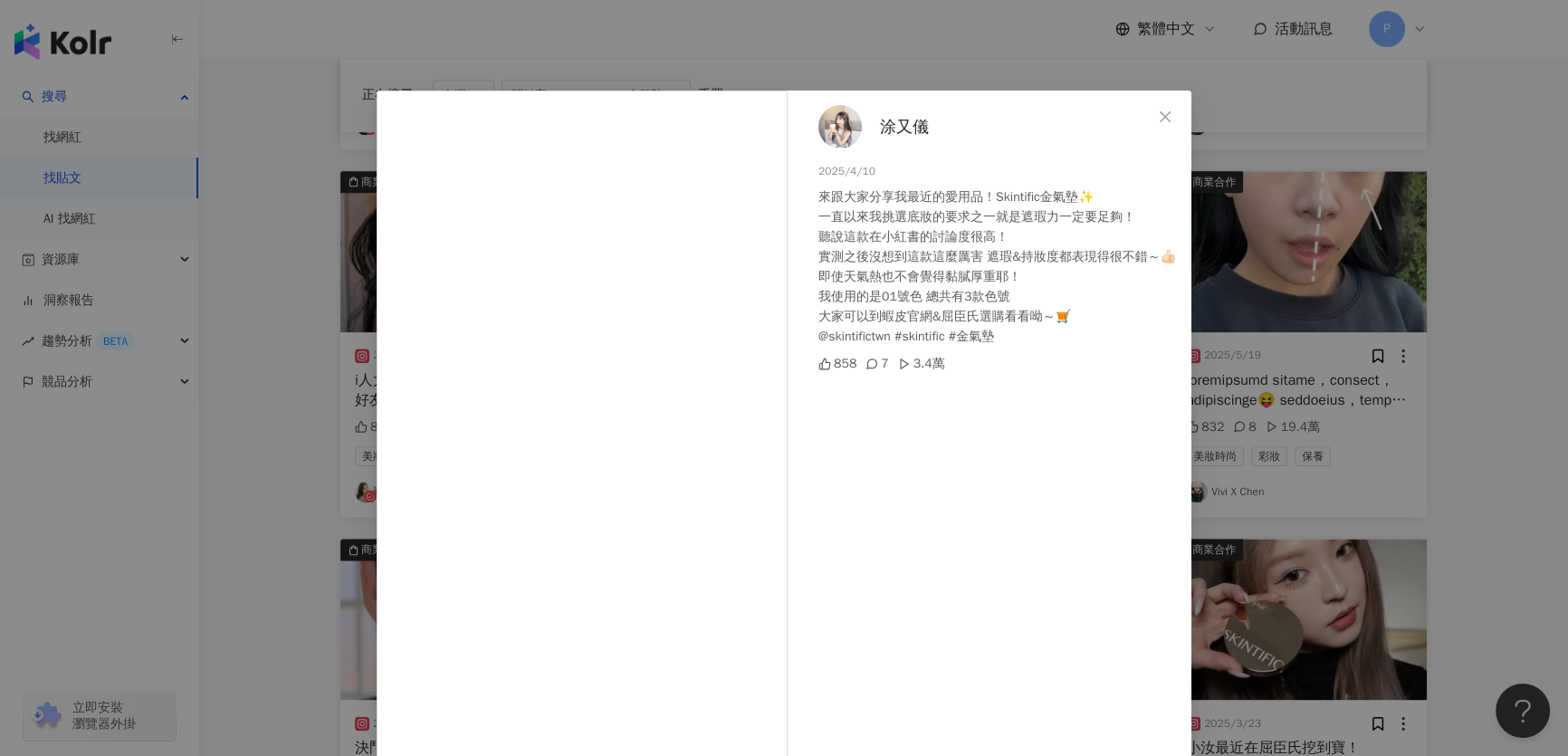 click on "涂又儀 2025/4/10 來跟大家分享我最近的愛用品！Skintific金氣墊✨
一直以來我挑選底妝的要求之一就是遮瑕力一定要足夠！
聽說這款在小紅書的討論度很高！
實測之後沒想到這款這麼厲害 遮瑕&持妝度都表現得很不錯～👍🏻
即使天氣熱也不會覺得黏膩厚重耶！
我使用的是01號色 總共有3款色號
大家可以到蝦皮官網&屈臣氏選購看看呦～🛒
@skintifictwn #skintific #金氣墊 858 7 3.4萬 查看原始貼文" at bounding box center (784, 378) 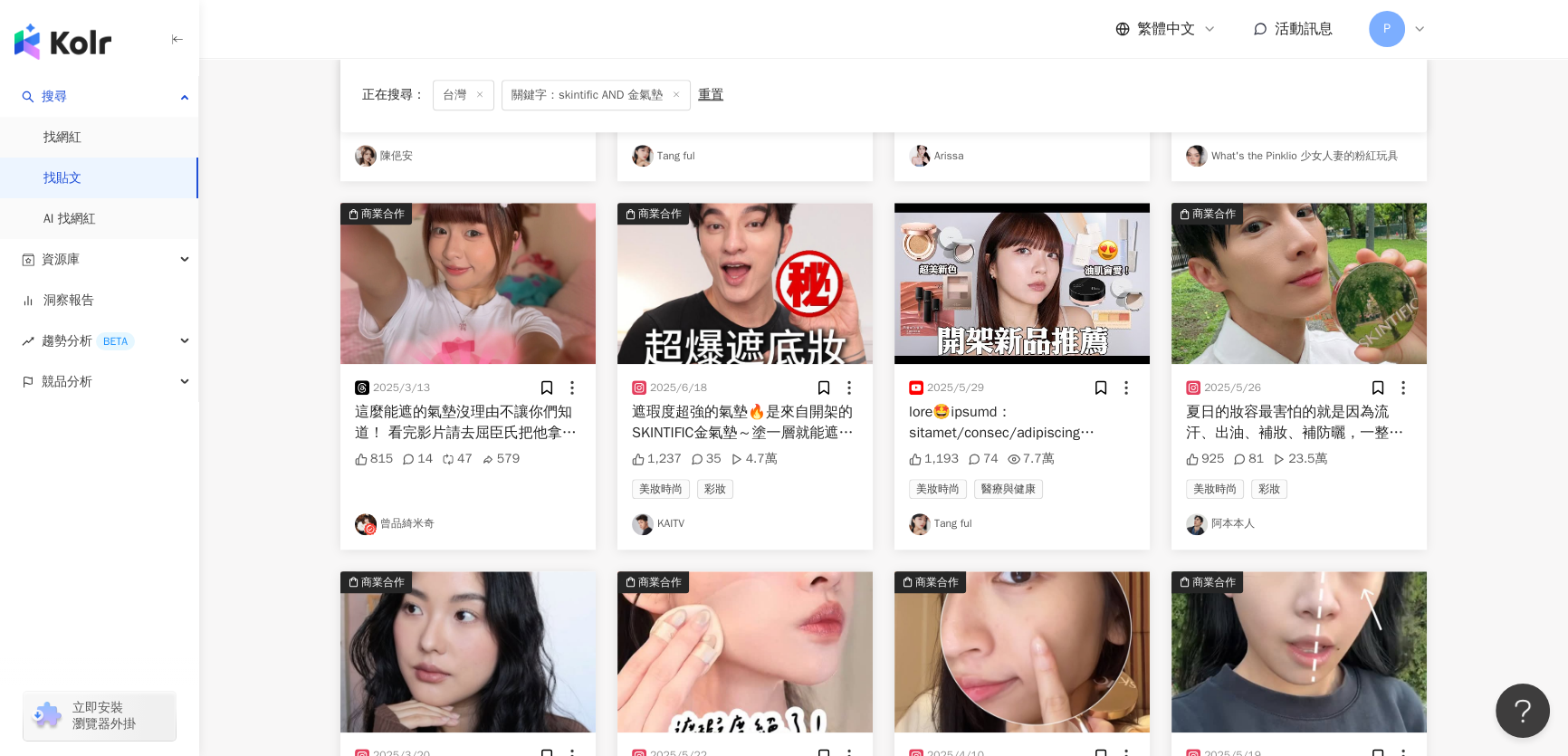 scroll, scrollTop: 2217, scrollLeft: 0, axis: vertical 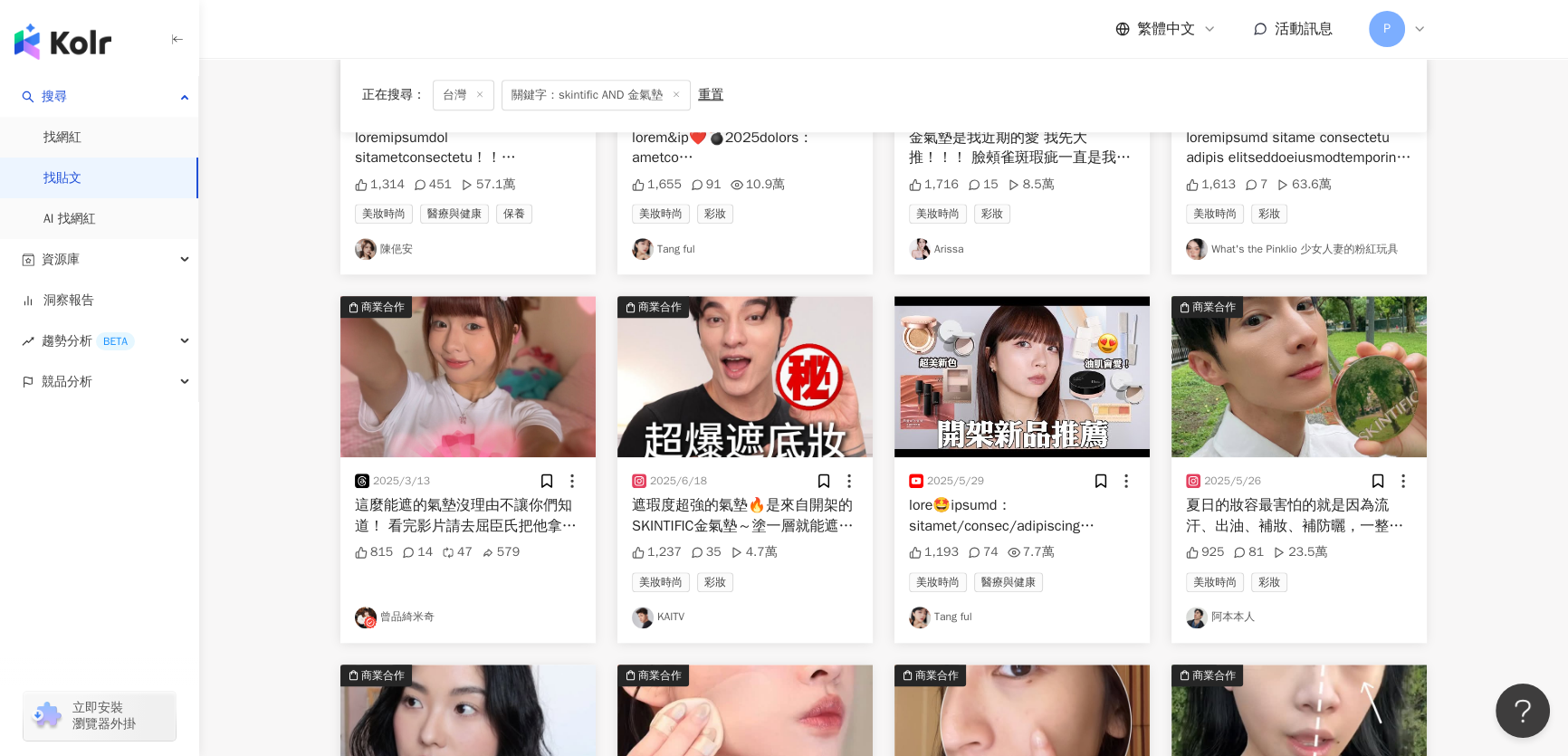 click at bounding box center (1299, 377) 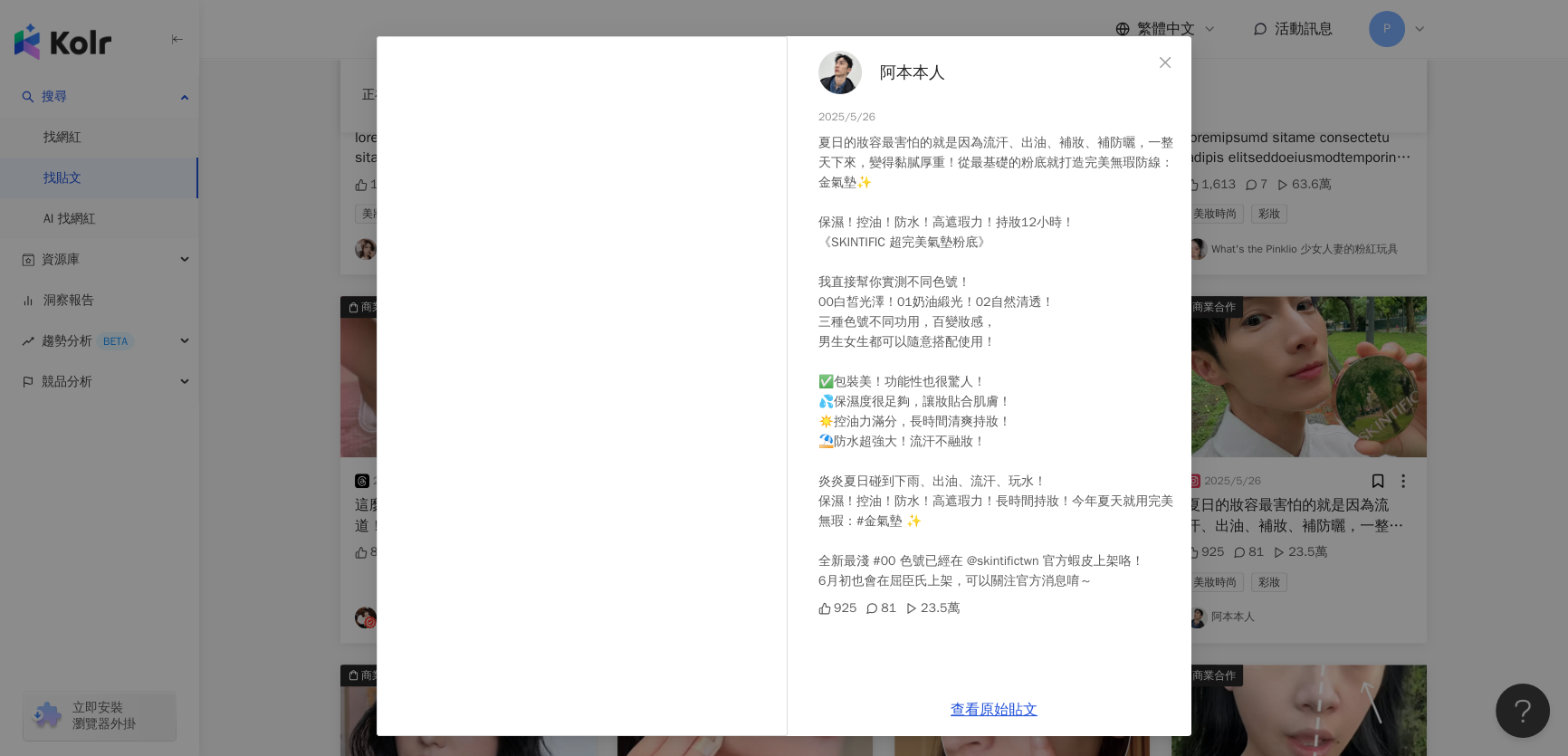 scroll, scrollTop: 55, scrollLeft: 0, axis: vertical 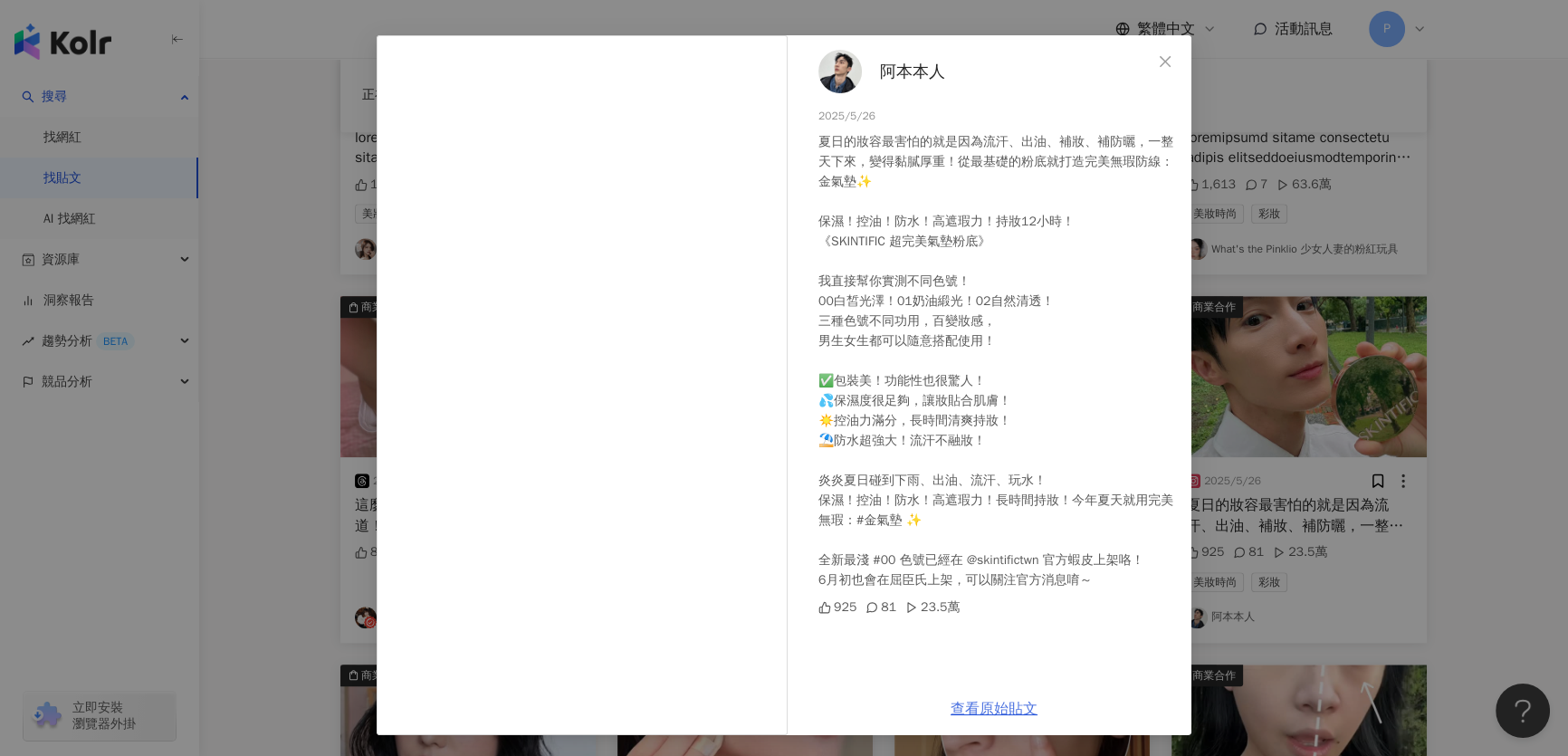 click on "查看原始貼文" at bounding box center [994, 709] 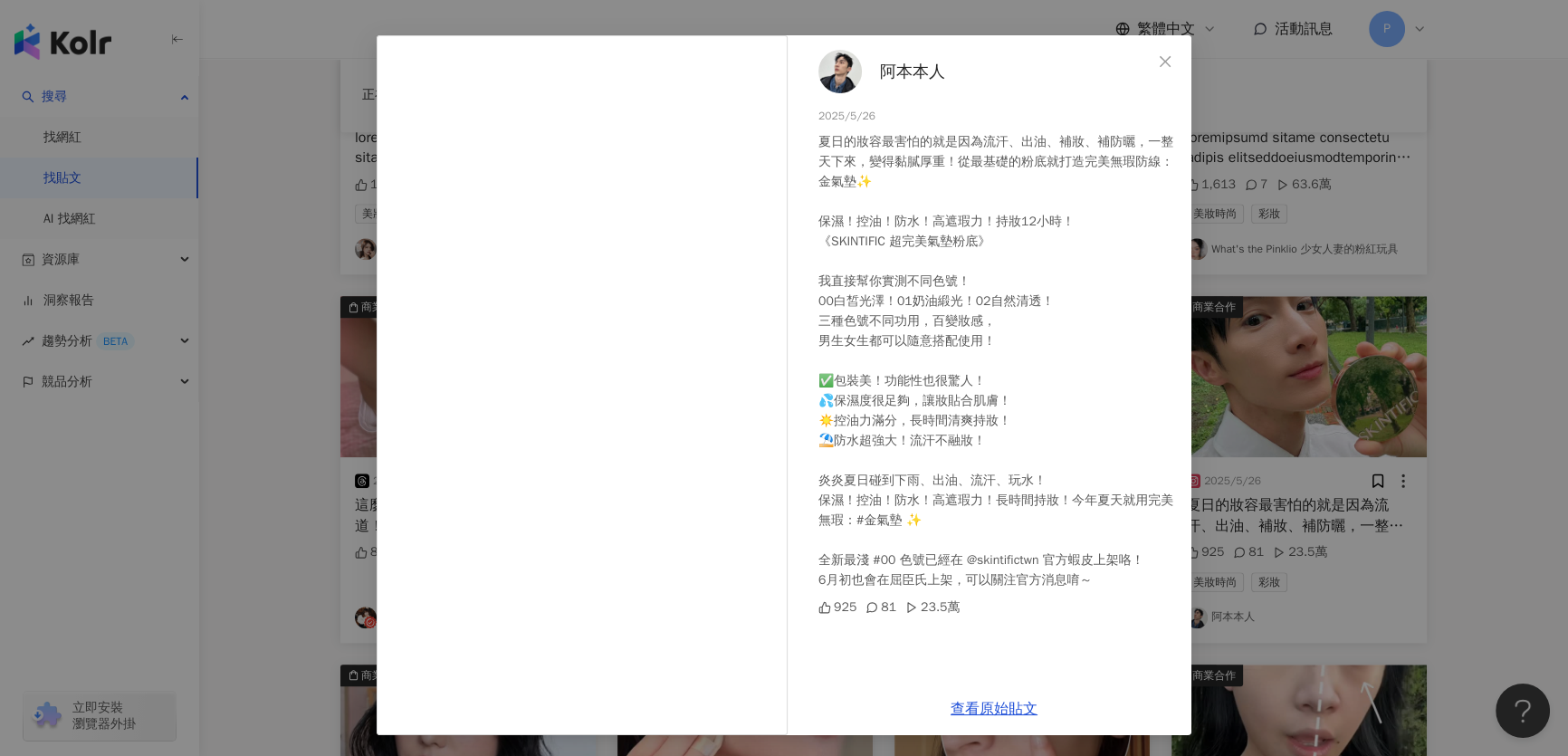 click on "阿本本人 2025/5/26 夏日的妝容最害怕的就是因為流汗、出油、補妝、補防曬，一整天下來，變得黏膩厚重！從最基礎的粉底就打造完美無瑕防線：金氣墊✨
保濕！控油！防水！高遮瑕力！持妝12小時！
《SKINTIFIC 超完美氣墊粉底》
我直接幫你實測不同色號！
00白皙光澤！01奶油緞光！02自然清透！
三種色號不同功用，百變妝感，
男生女生都可以隨意搭配使用！
✅包裝美！功能性也很驚人！
💦保濕度很足夠，讓妝貼合肌膚！
☀️控油力滿分，長時間清爽持妝！
⛱️防水超強大！流汗不融妝！
炎炎夏日碰到下雨、出油、流汗、玩水！
保濕！控油！防水！高遮瑕力！長時間持妝！今年夏天就用完美無瑕：#金氣墊 ✨
全新最淺 #00 色號已經在 @skintifictwn 官方蝦皮上架咯！
6月初也會在屈臣氏上架，可以關注官方消息唷～ 925 81 23.5萬 查看原始貼文" at bounding box center (784, 378) 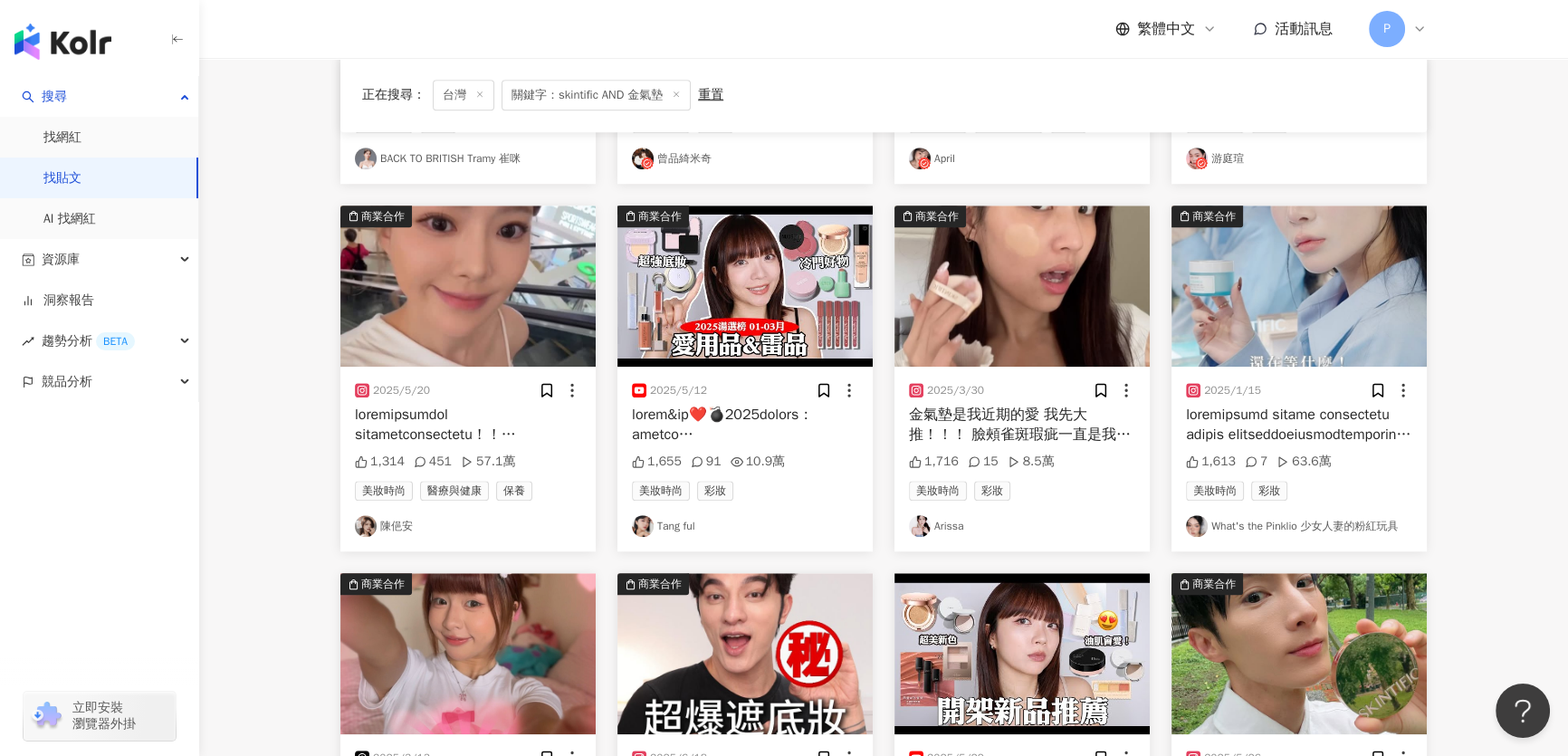 scroll, scrollTop: 1888, scrollLeft: 0, axis: vertical 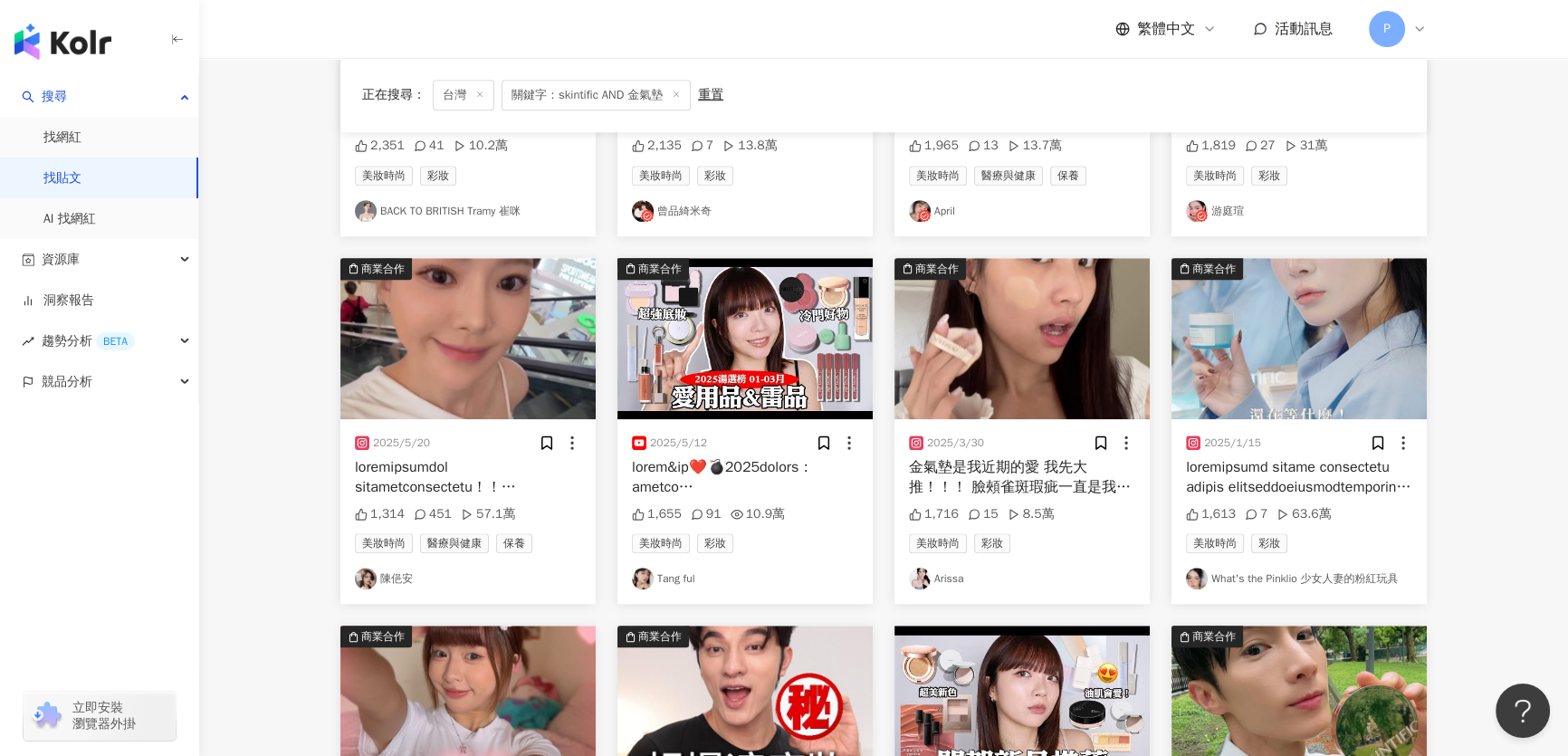 click at bounding box center [1022, 339] 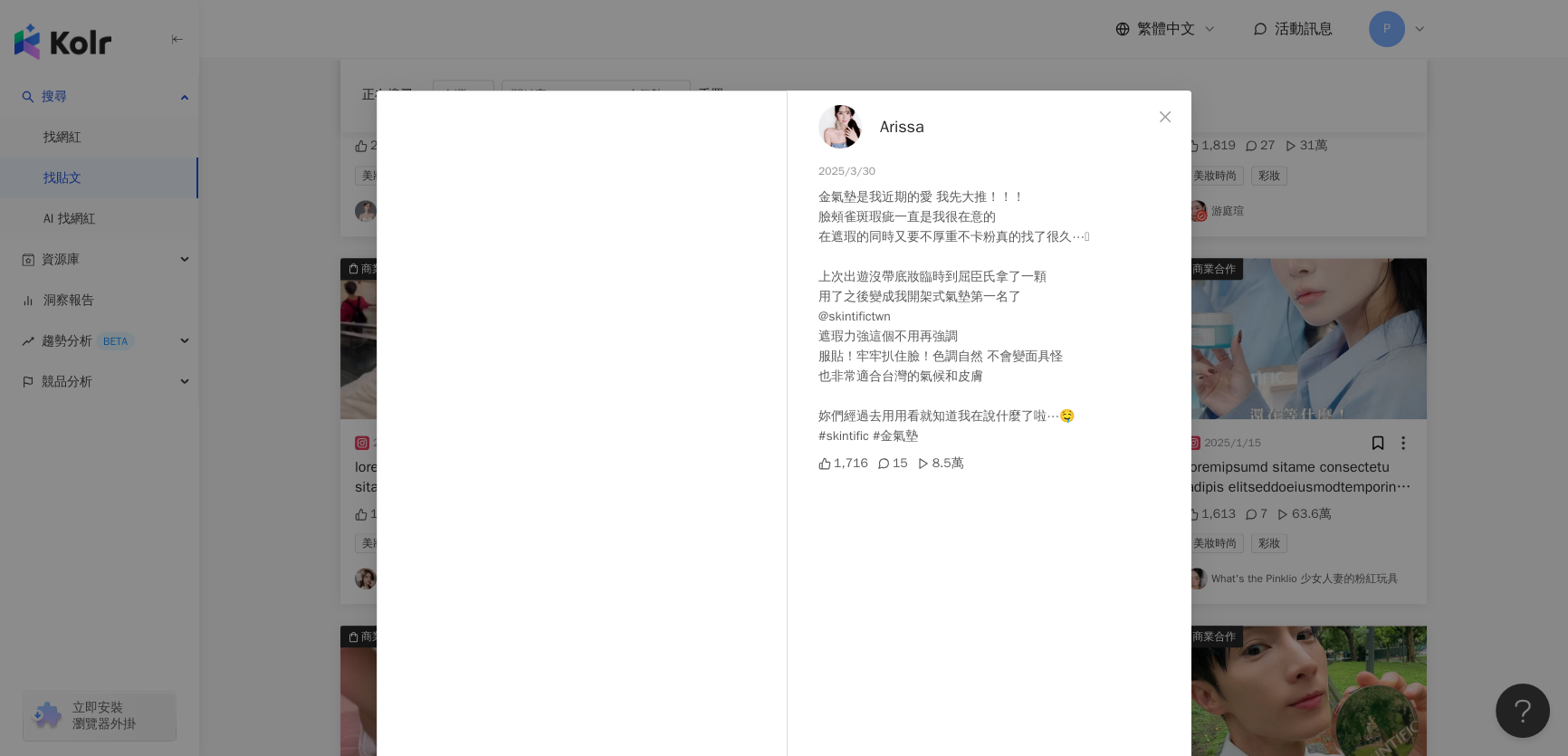 click on "Arissa 2025/3/30 金氣墊是我近期的愛 我先大推！！！
臉頰雀斑瑕疵一直是我很在意的
在遮瑕的同時又要不厚重不卡粉真的找了很久⋯🥹
上次出遊沒帶底妝臨時到屈臣氏拿了一顆
用了之後變成我開架式氣墊第一名了
@skintifictwn
遮瑕力強這個不用再強調
服貼！牢牢扒住臉！色調自然 不會變面具怪
也非常適合台灣的氣候和皮膚
妳們經過去用用看就知道我在說什麼了啦⋯🤤
#skintific #金氣墊 1,716 15 8.5萬 查看原始貼文" at bounding box center [784, 378] 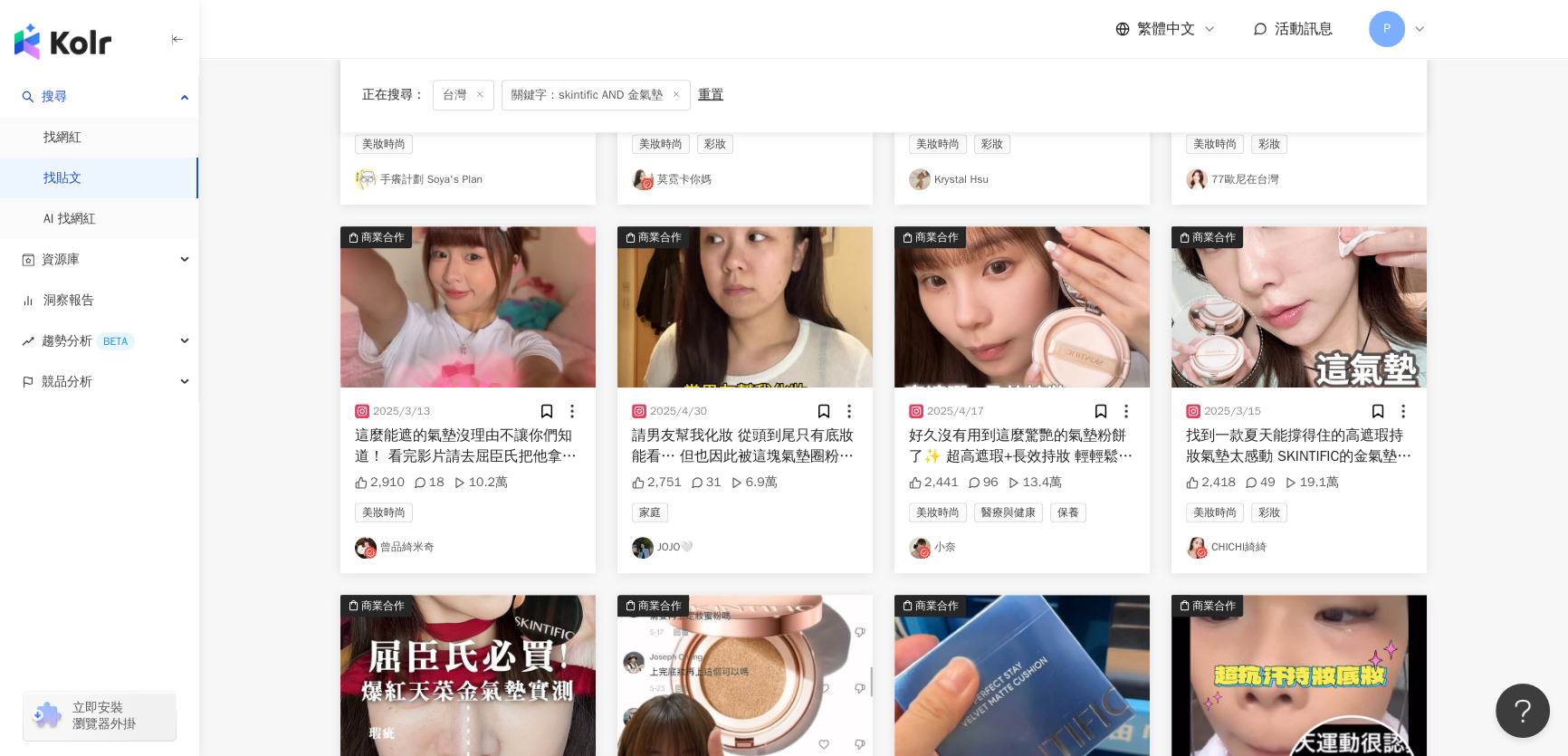 scroll, scrollTop: 1147, scrollLeft: 0, axis: vertical 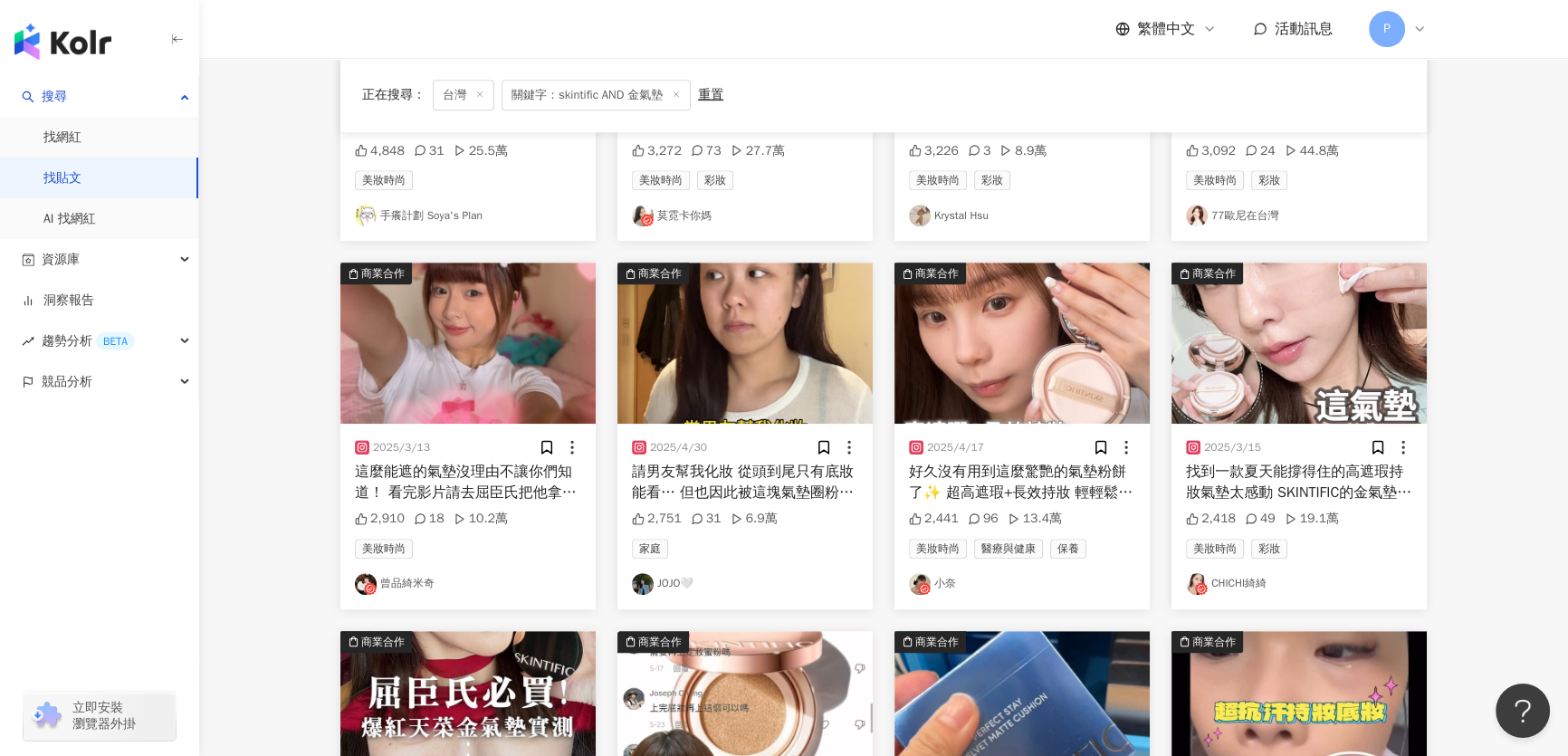 click at bounding box center [745, 343] 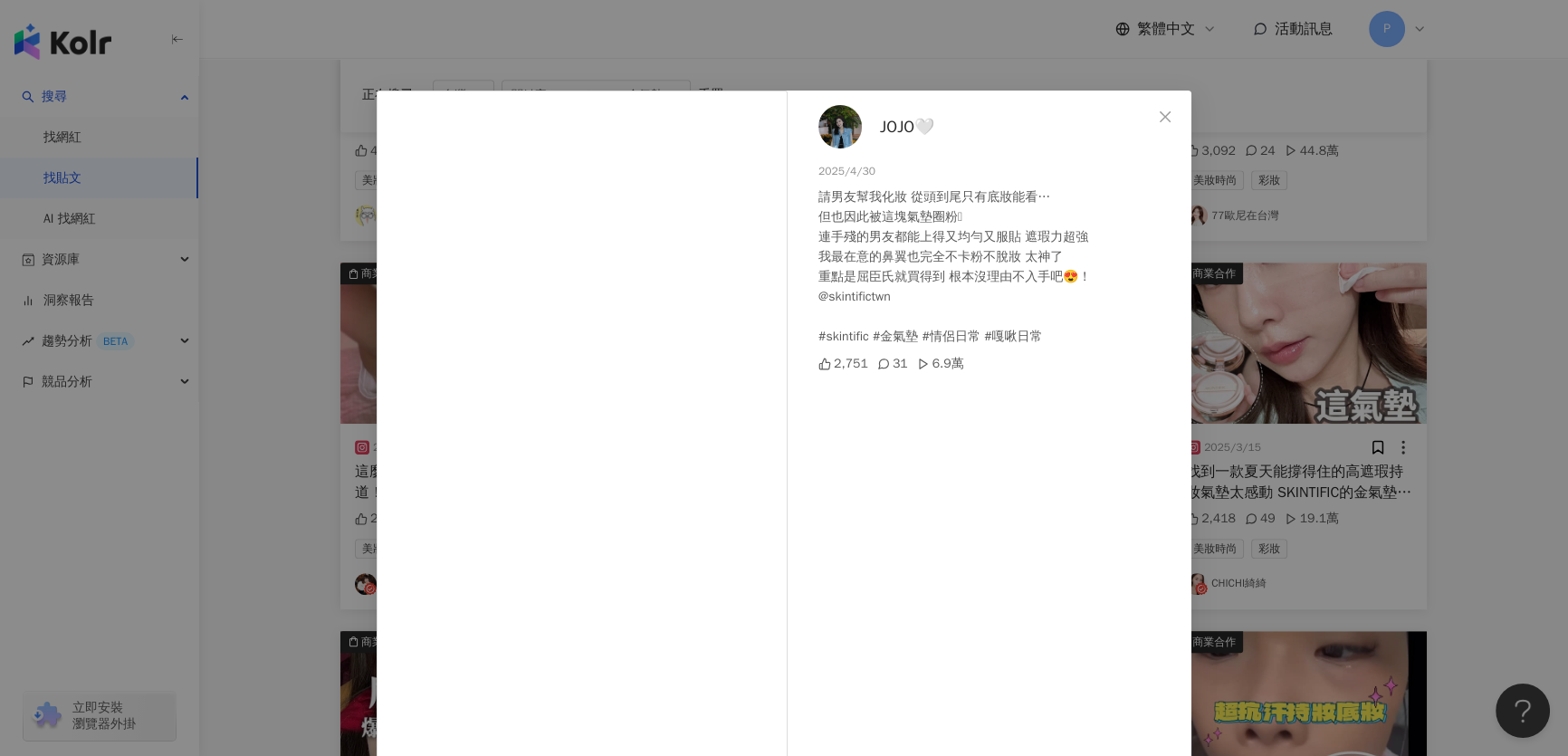 click on "JOJO🤍 2025/4/30 請男友幫我化妝 從頭到尾只有底妝能看…
但也因此被這塊氣墊圈粉🥹
連手殘的男友都能上得又均勻又服貼 遮瑕力超強
我最在意的鼻翼也完全不卡粉不脫妝 太神了
重點是屈臣氏就買得到 根本沒理由不入手吧😍！
@skintifictwn
#skintific #金氣墊 #情侶日常 #嘎啾日常 2,751 31 6.9萬 查看原始貼文" at bounding box center [784, 378] 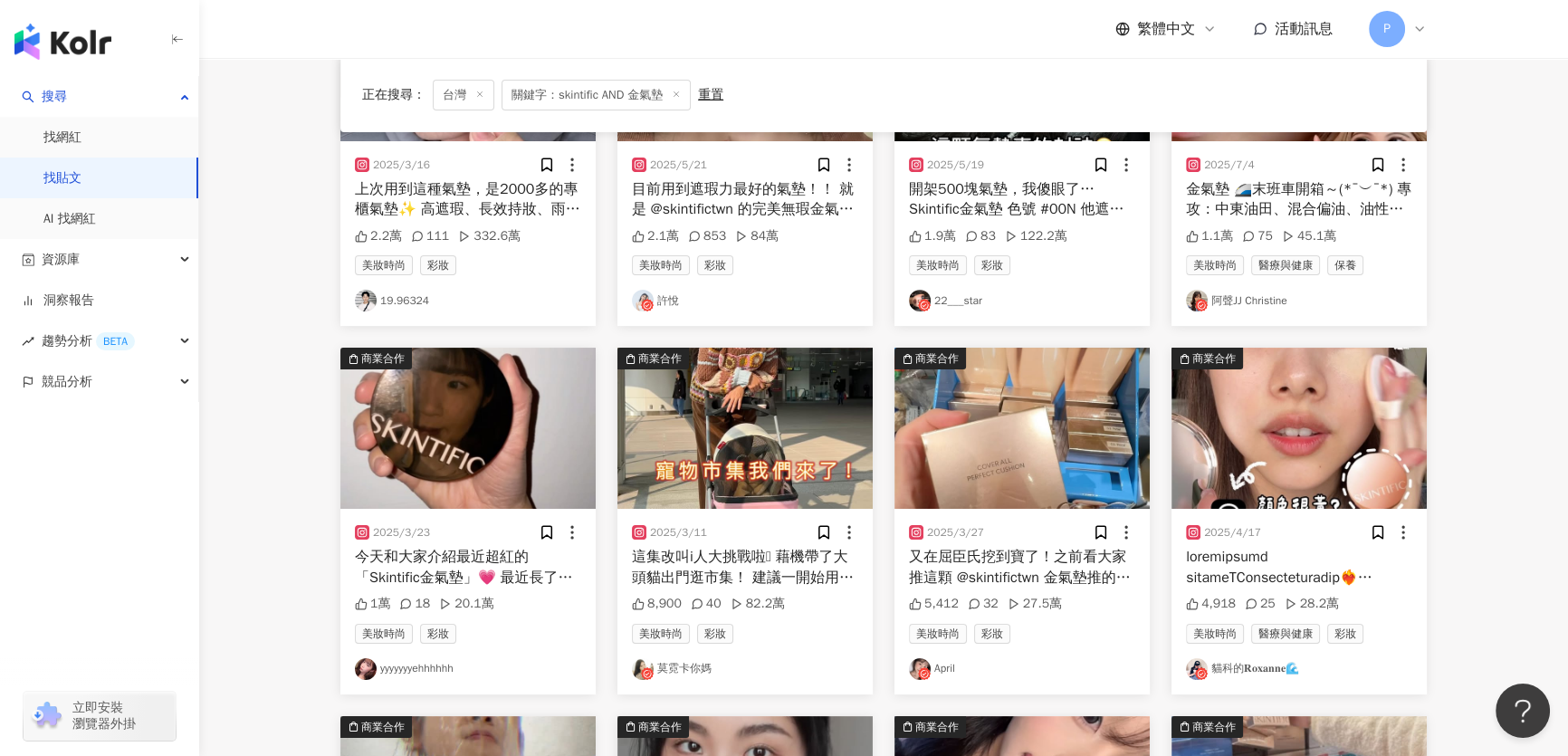 scroll, scrollTop: 324, scrollLeft: 0, axis: vertical 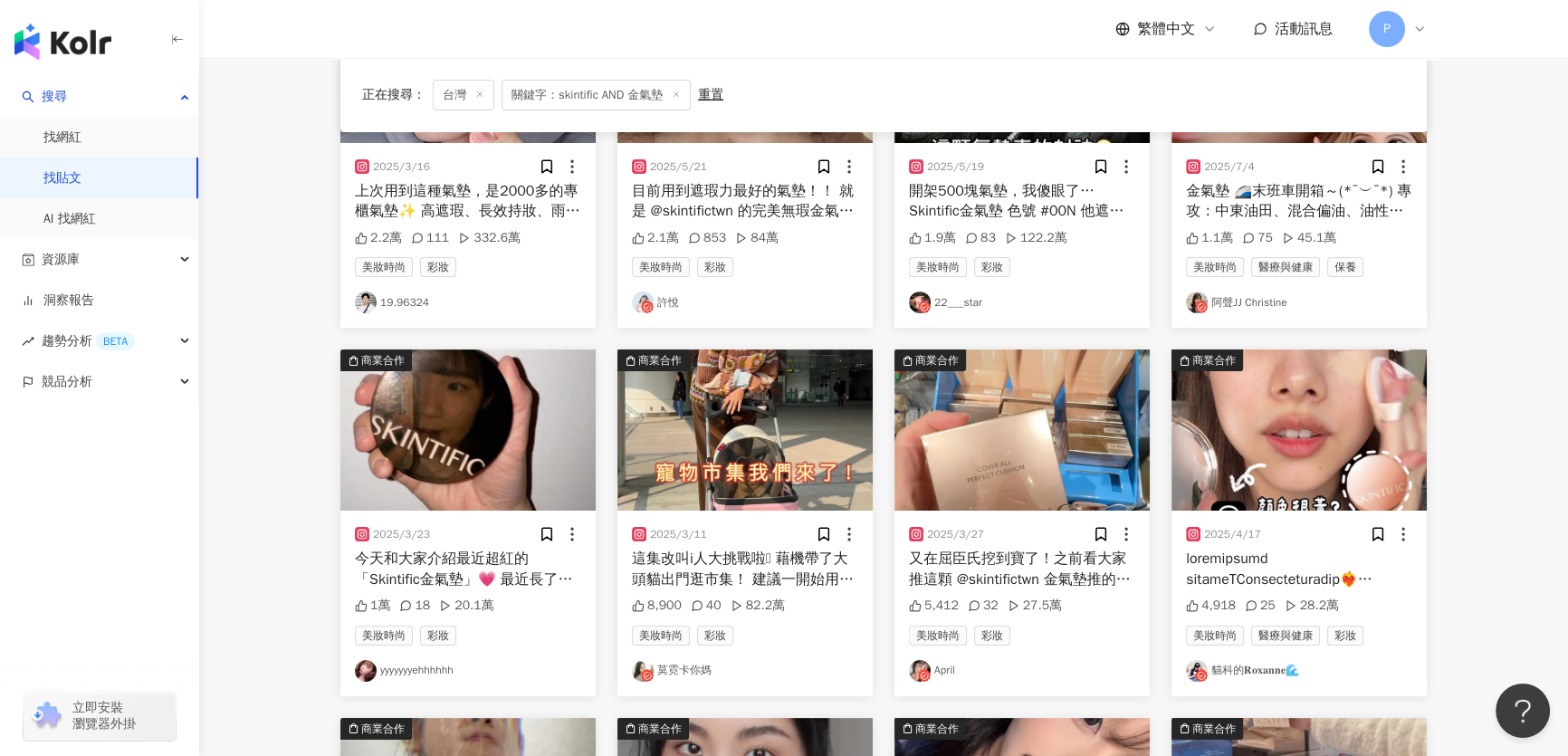 click at bounding box center [1299, 430] 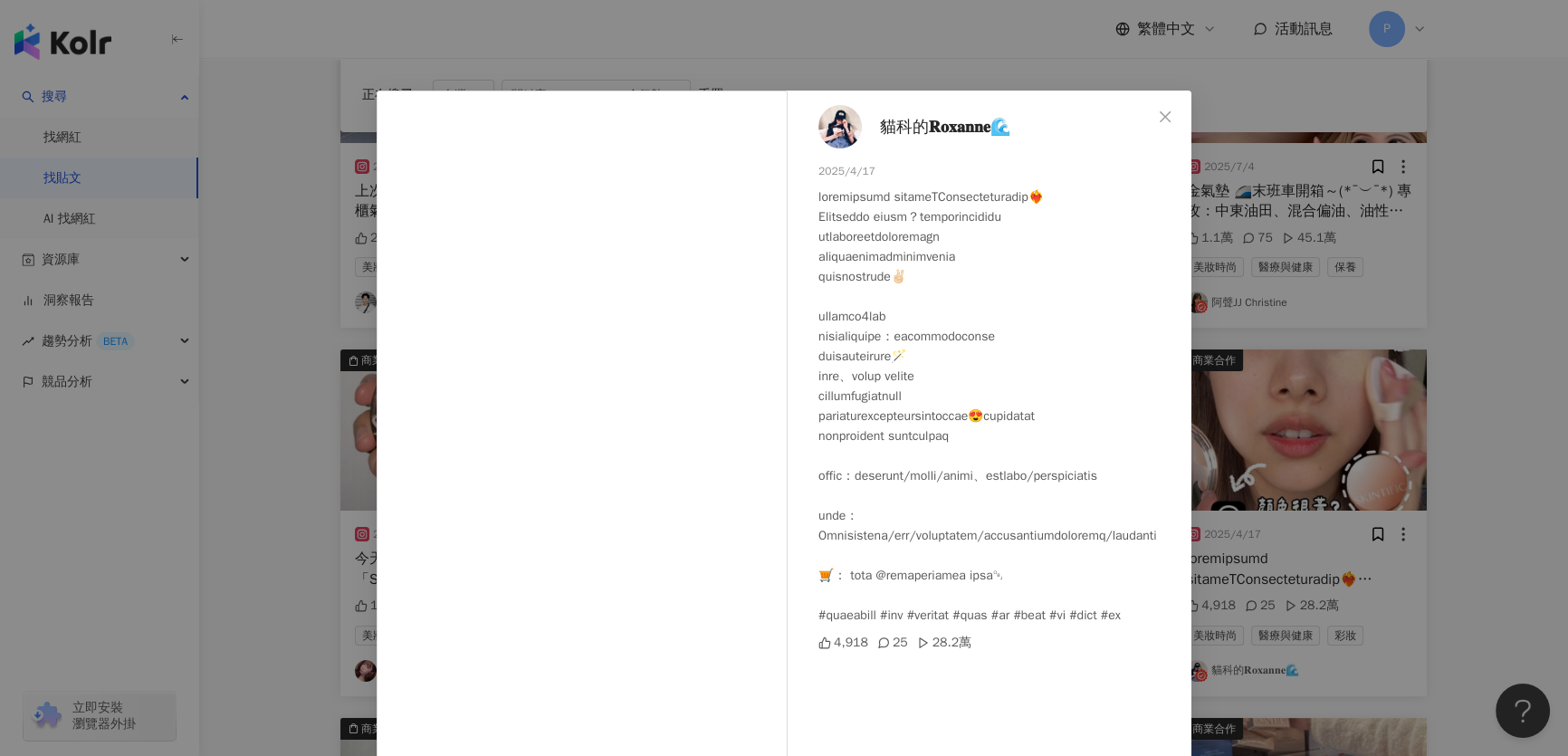 click on "貓科的𝐑𝐨𝐱𝐚𝐧𝐧𝐞🌊 2025/4/17 4,918 25 28.2萬 查看原始貼文" at bounding box center [784, 378] 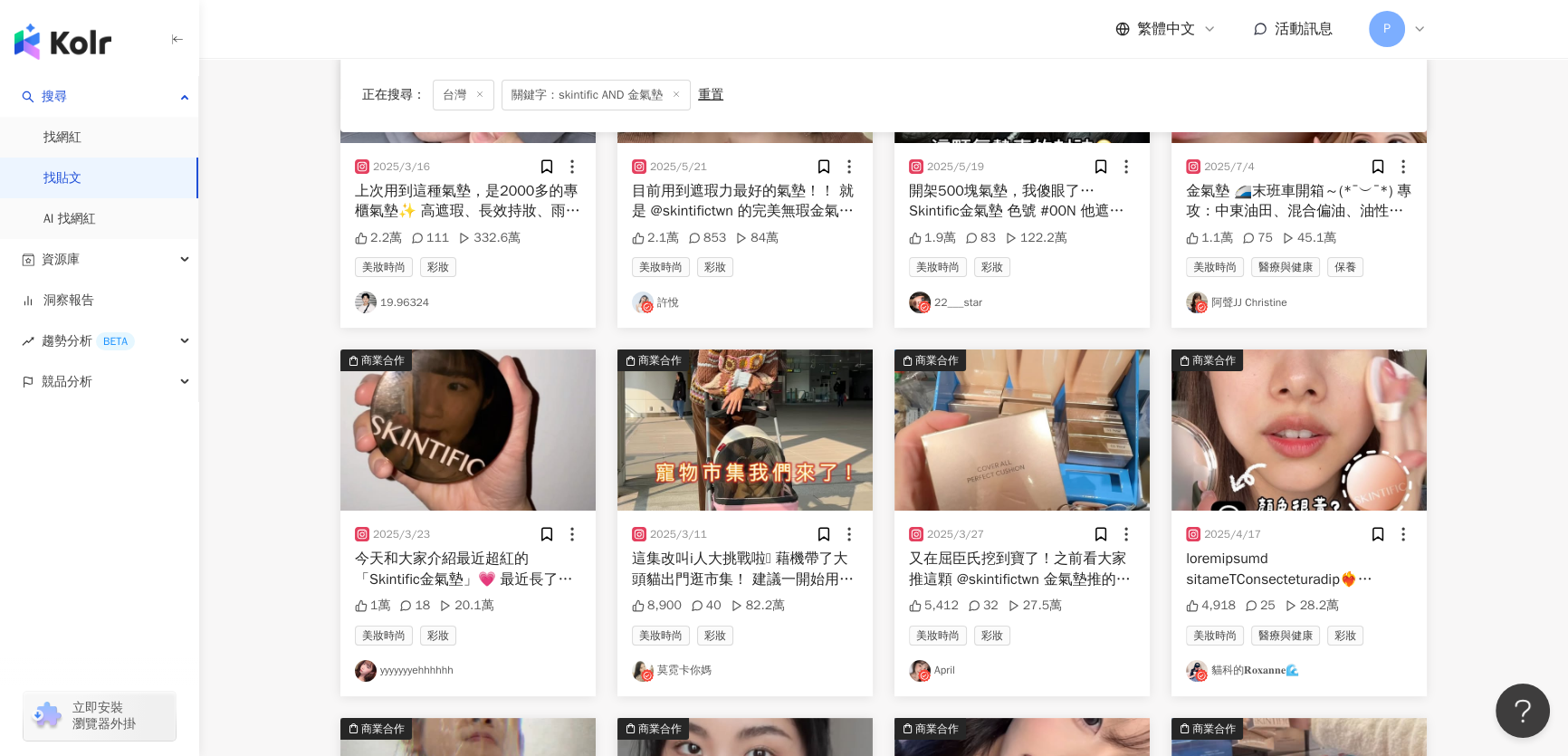 click at bounding box center [745, 430] 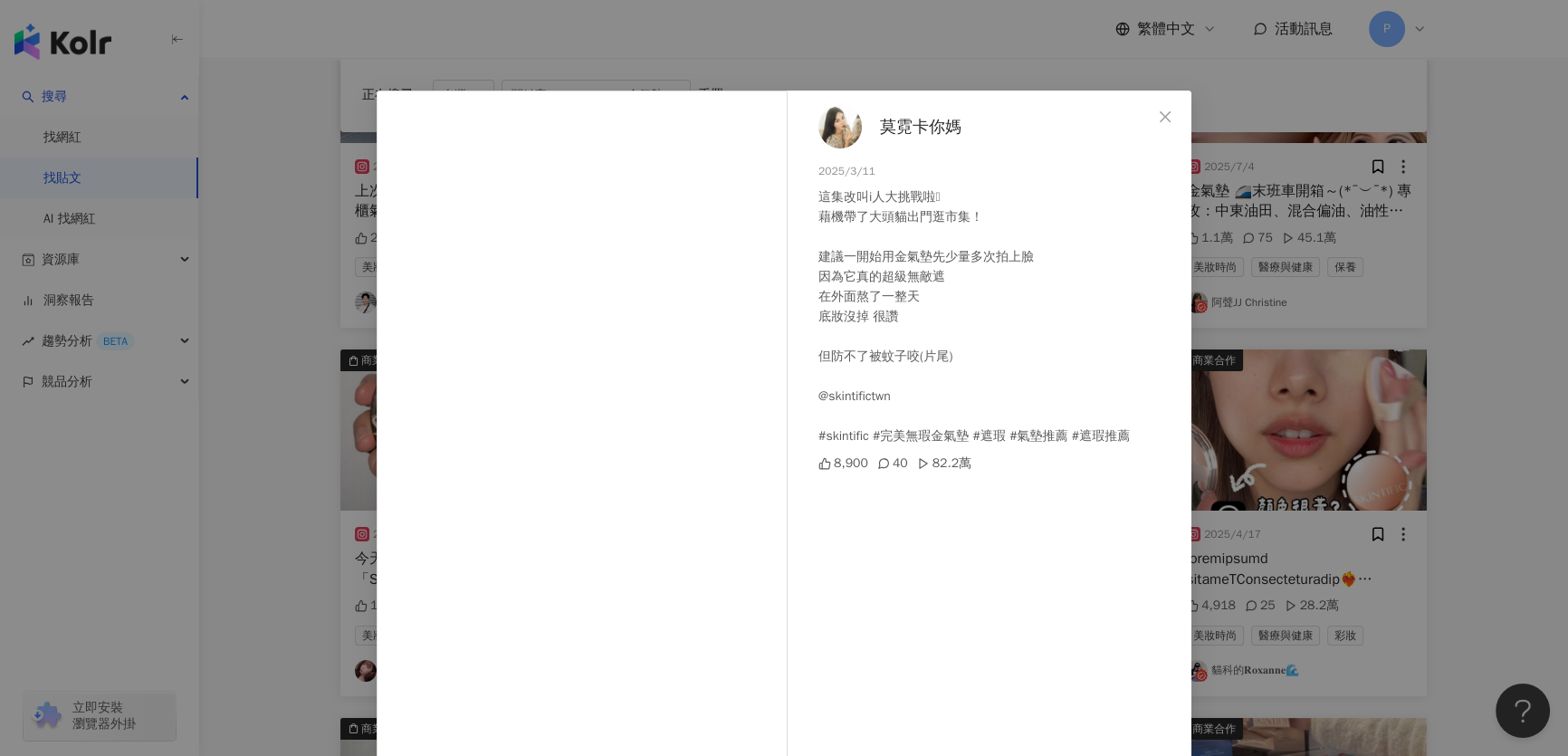 click on "莫霓卡你媽 2025/3/11 這集改叫i人大挑戰啦🫠
藉機帶了大頭貓出門逛市集！
建議一開始用金氣墊先少量多次拍上臉
因為它真的超級無敵遮
在外面熬了一整天
底妝沒掉 很讚
但防不了被蚊子咬(片尾)
@skintifictwn
#skintific #完美無瑕金氣墊 #遮瑕 #氣墊推薦 #遮瑕推薦 8,900 40 82.2萬 查看原始貼文" at bounding box center [784, 378] 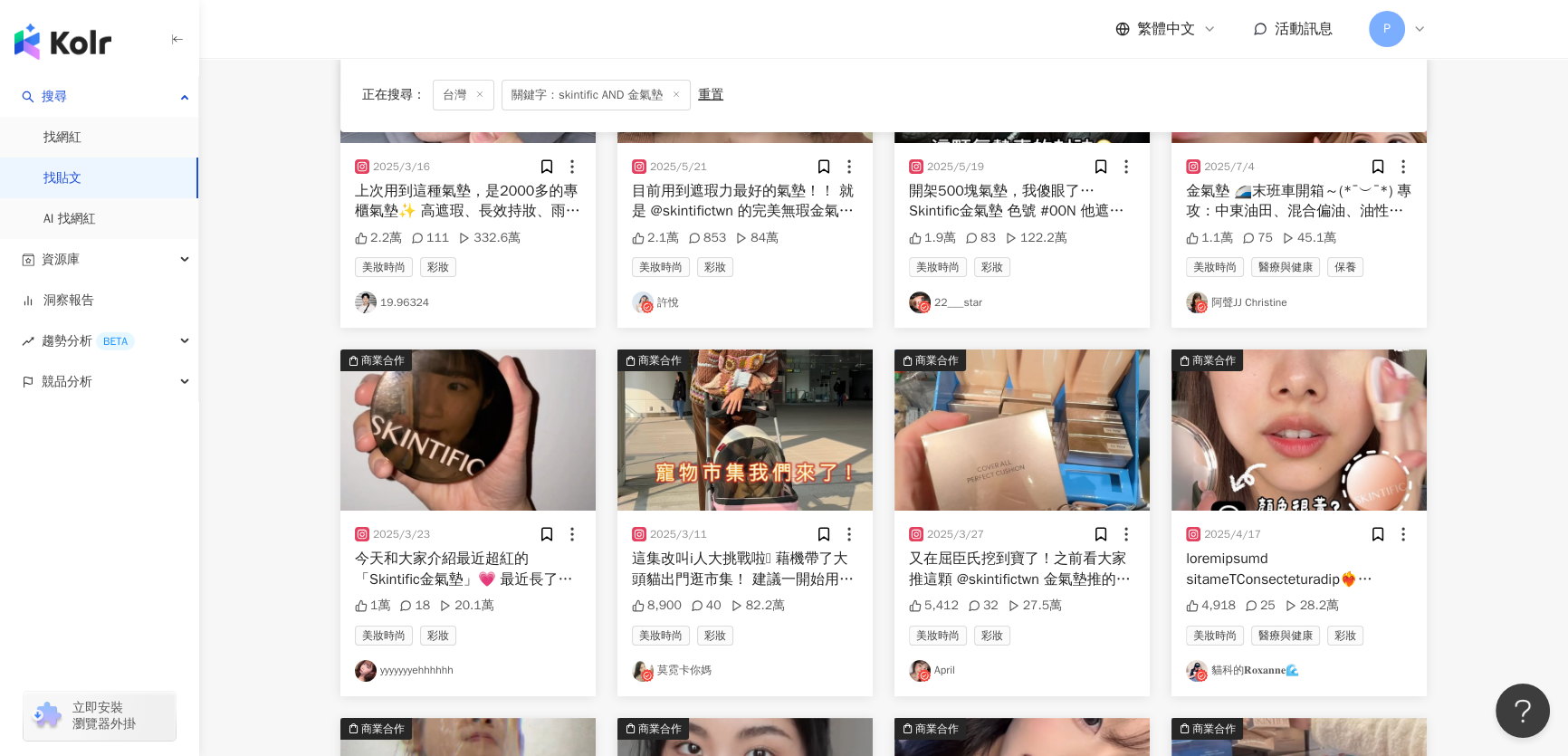 click at bounding box center (468, 430) 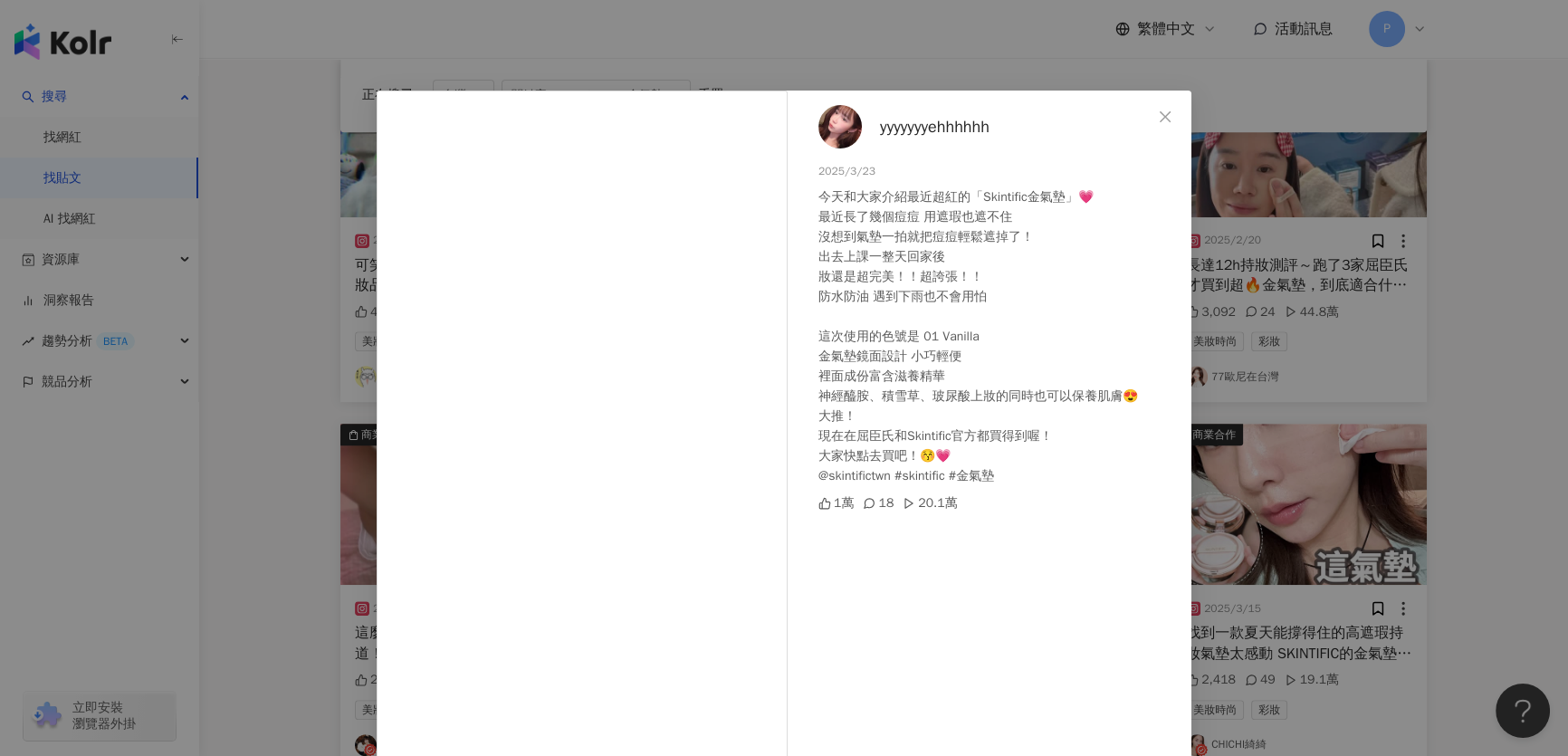 click on "yyyyyyyehhhhhh 2025/3/23 今天和大家介紹最近超紅的「Skintific金氣墊」💗
最近長了幾個痘痘 用遮瑕也遮不住
沒想到氣墊一拍就把痘痘輕鬆遮掉了！
出去上課一整天回家後
妝還是超完美！！超誇張！！
防水防油 遇到下雨也不會用怕
這次使用的色號是 01 Vanilla
金氣墊鏡面設計 小巧輕便
裡面成份富含滋養精華
神經醯胺、積雪草、玻尿酸上妝的同時也可以保養肌膚😍
大推！
現在在屈臣氏和Skintific官方都買得到喔！
大家快點去買吧！😚💗
@skintifictwn #skintific #金氣墊 1萬 18 20.1萬 查看原始貼文" at bounding box center (784, 378) 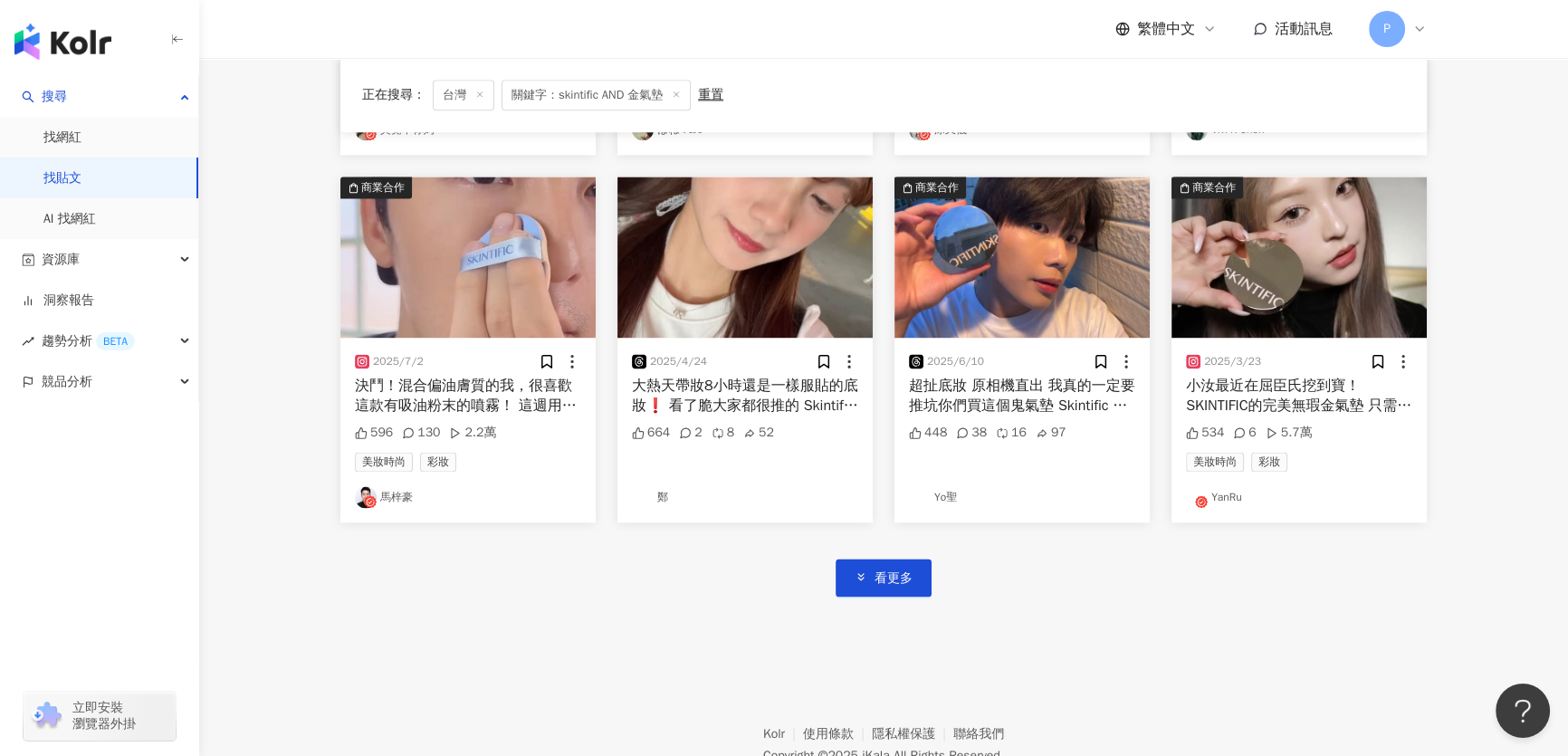 scroll, scrollTop: 3043, scrollLeft: 0, axis: vertical 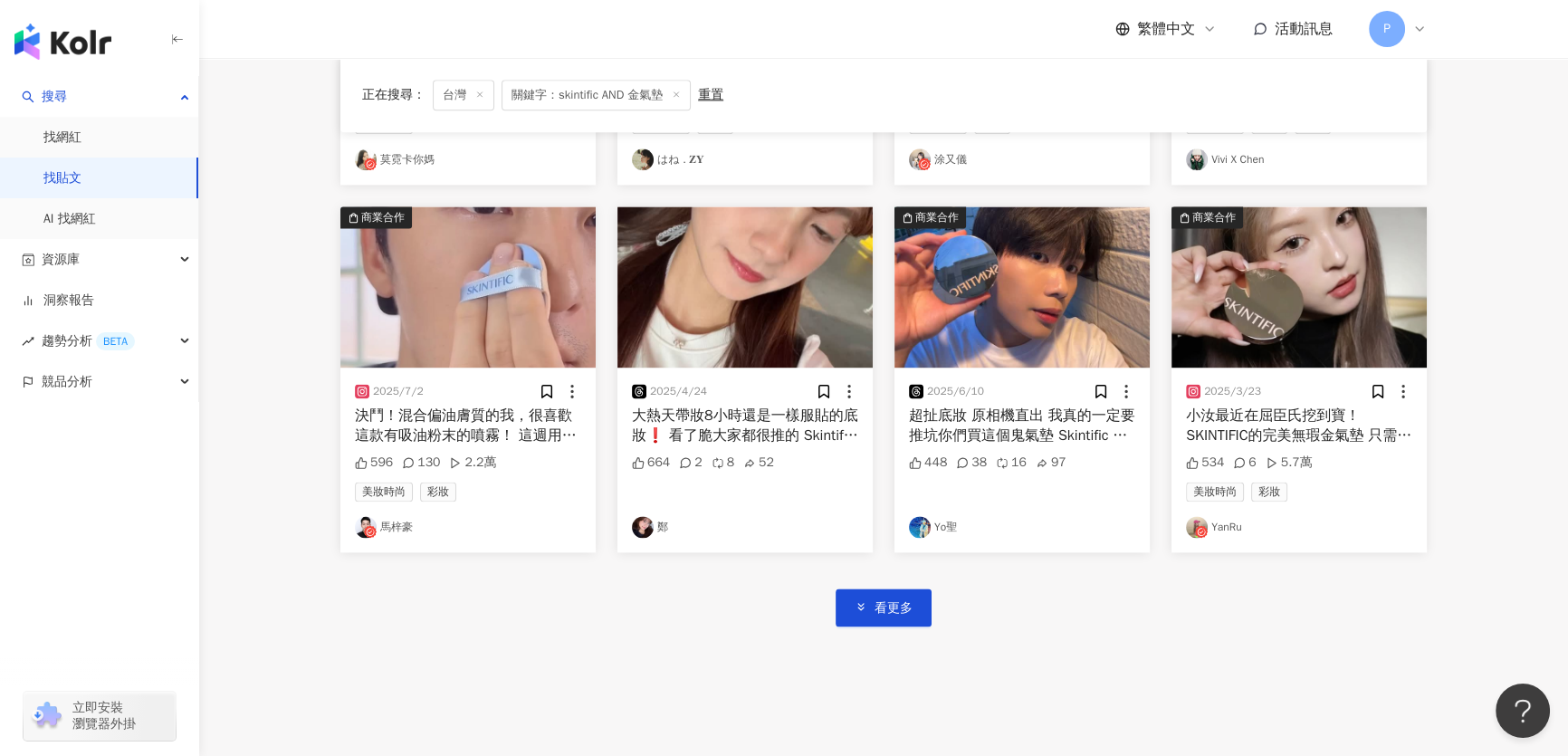 click at bounding box center (745, 287) 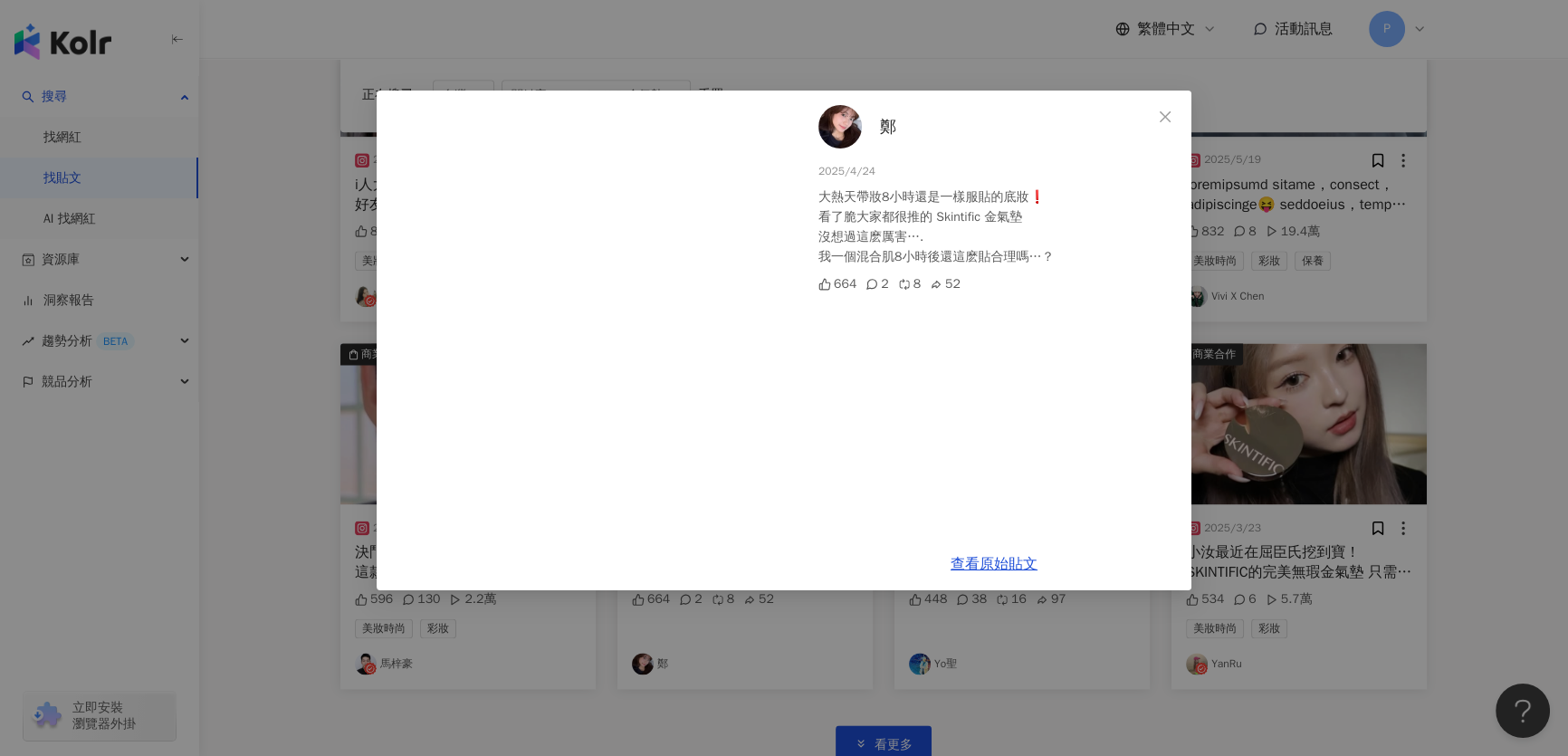 scroll, scrollTop: 2879, scrollLeft: 0, axis: vertical 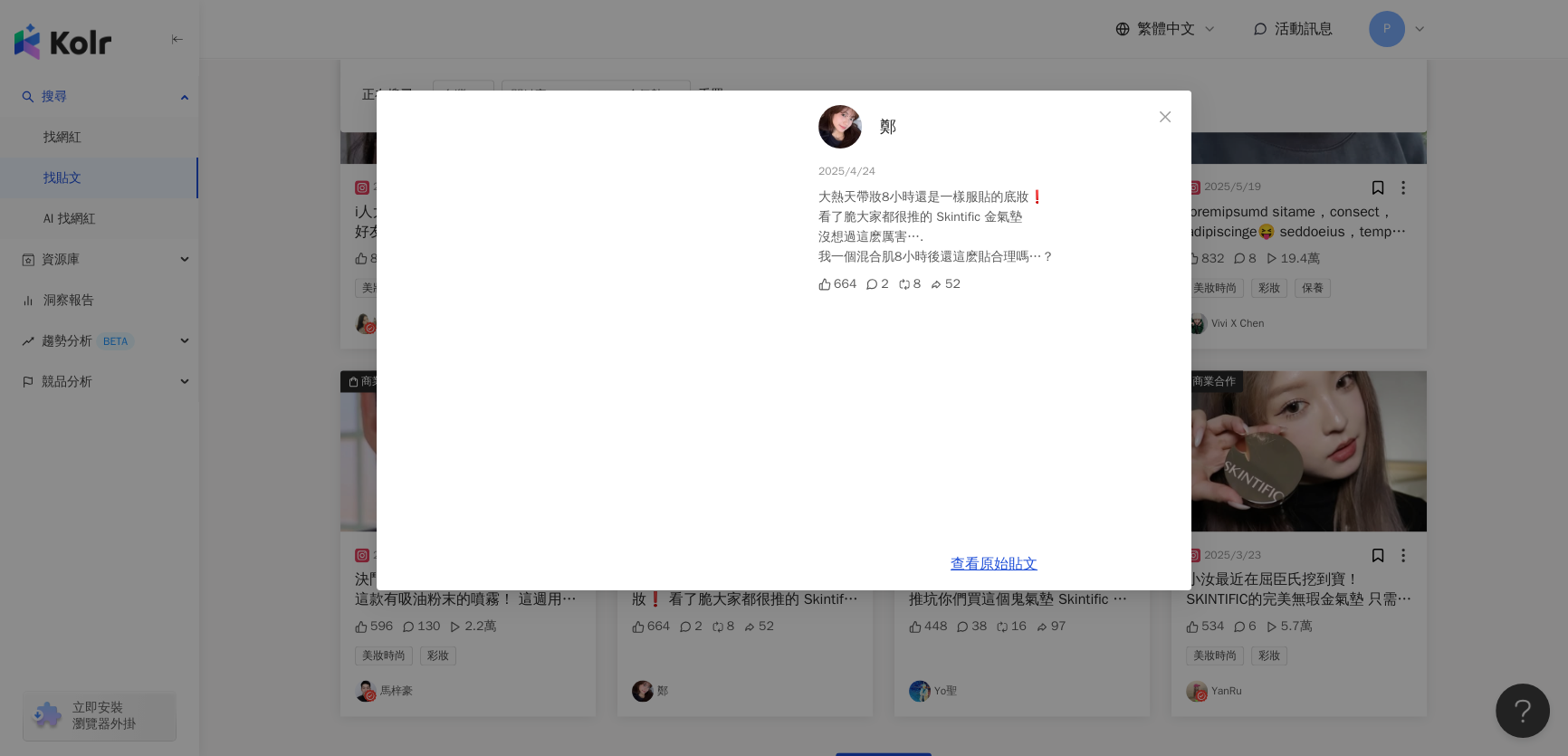 click on "鄭 2025/4/24 大熱天帶妝8小時還是一樣服貼的底妝❗️
看了脆大家都很推的 Skintific 金氣墊
沒想過這麽厲害….
我一個混合肌8小時後還這麽貼合理嗎…？ 664 2 8 52 查看原始貼文" at bounding box center [784, 378] 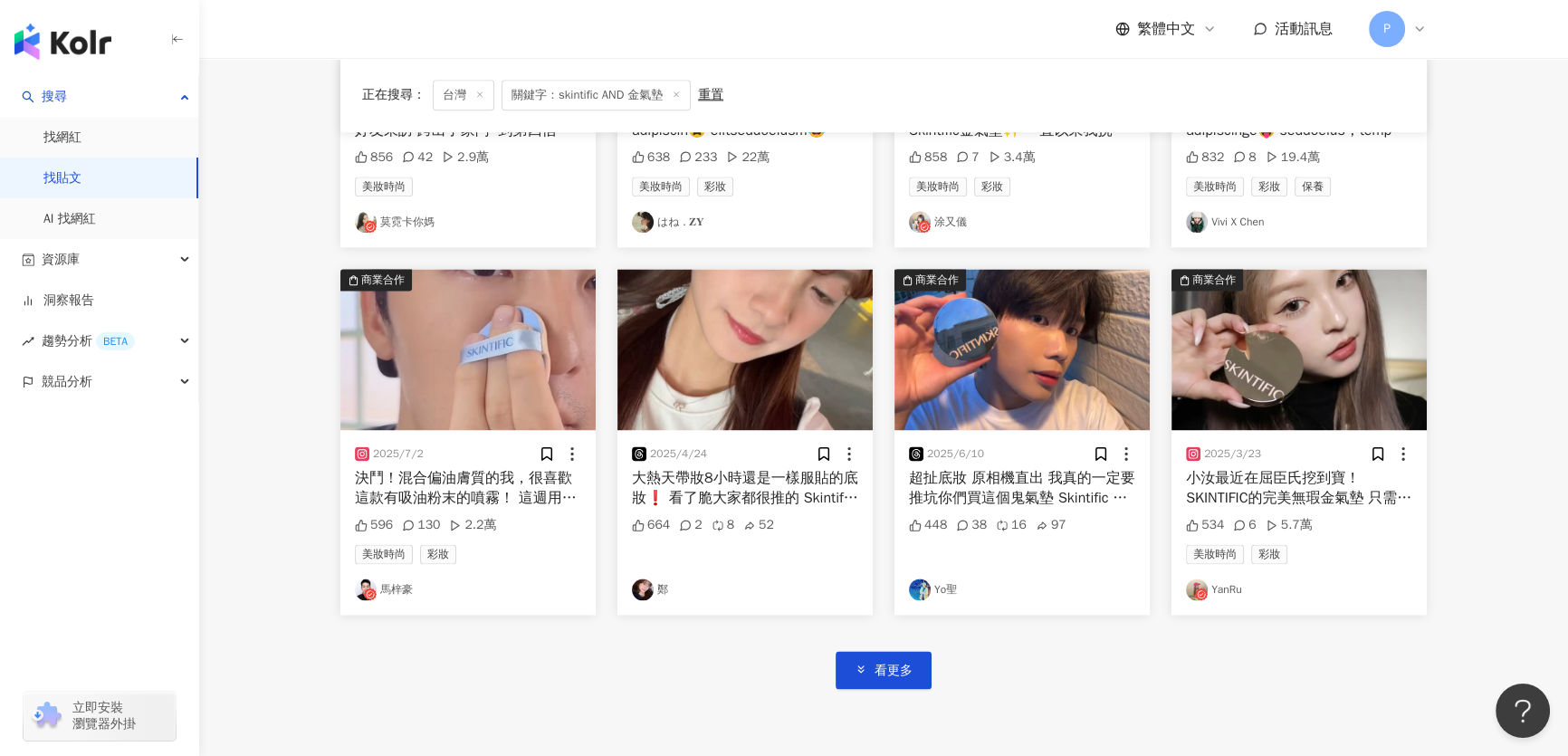 scroll, scrollTop: 2961, scrollLeft: 0, axis: vertical 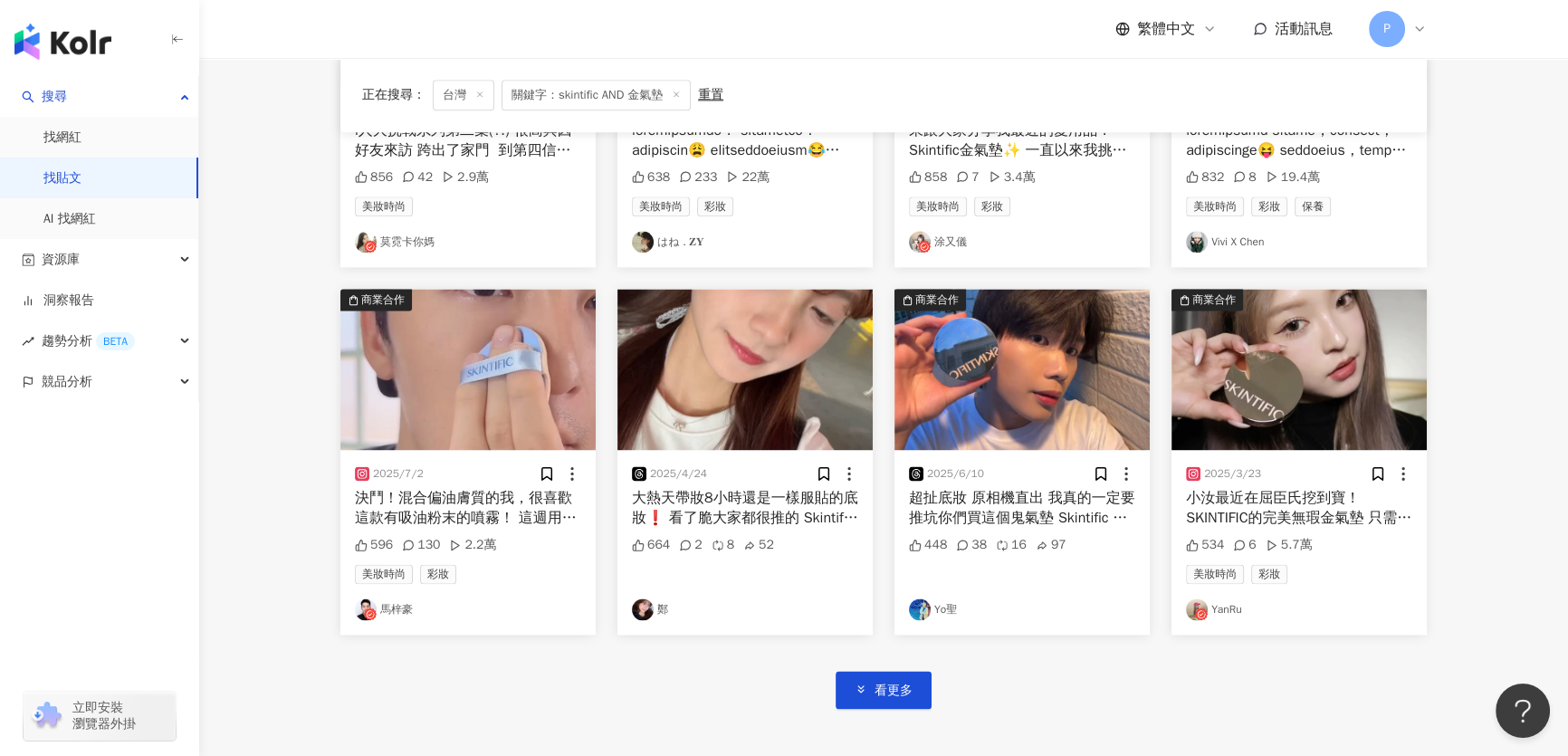 click at bounding box center (1299, 369) 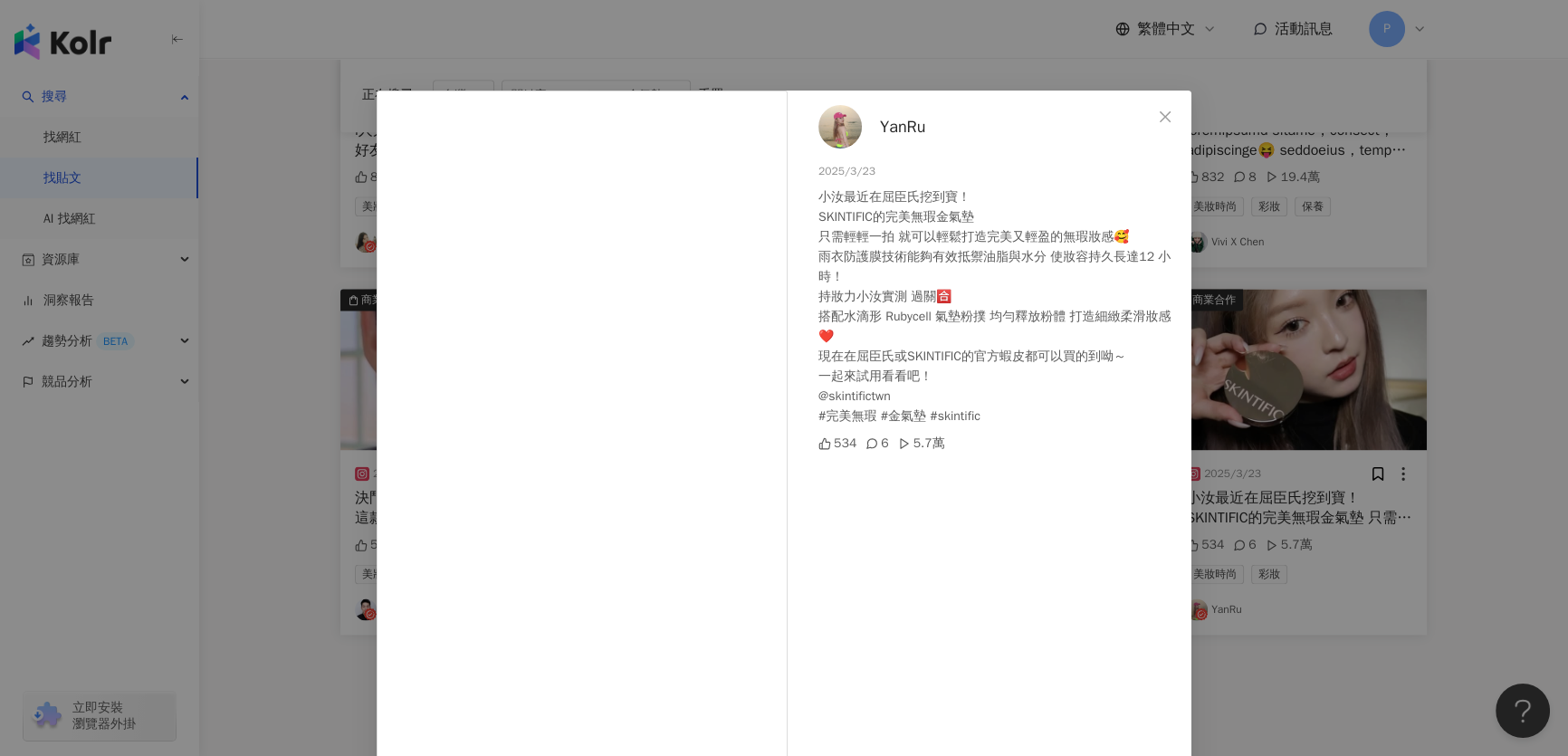 drag, startPoint x: 1215, startPoint y: 37, endPoint x: 1207, endPoint y: 47, distance: 12.80625 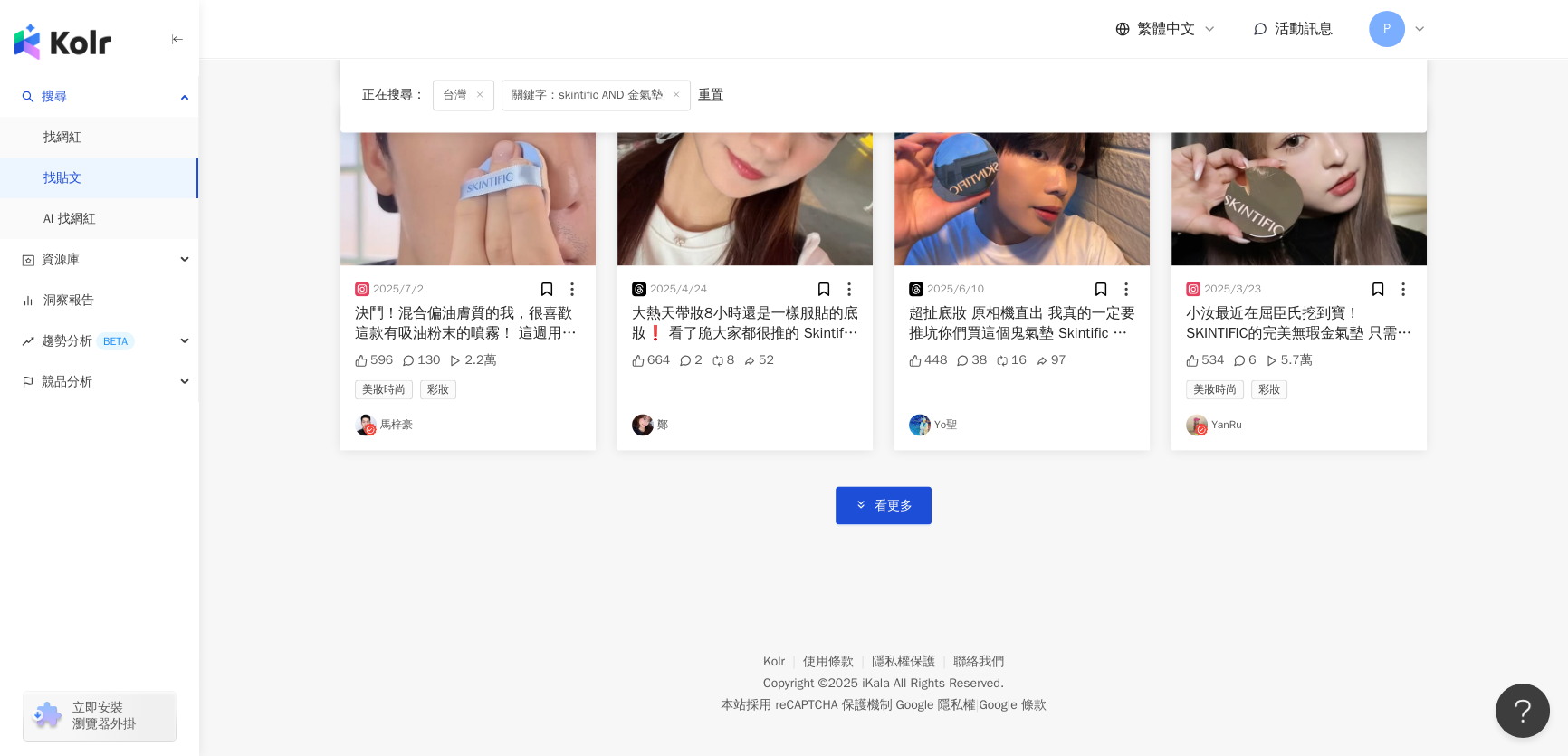 scroll, scrollTop: 3156, scrollLeft: 0, axis: vertical 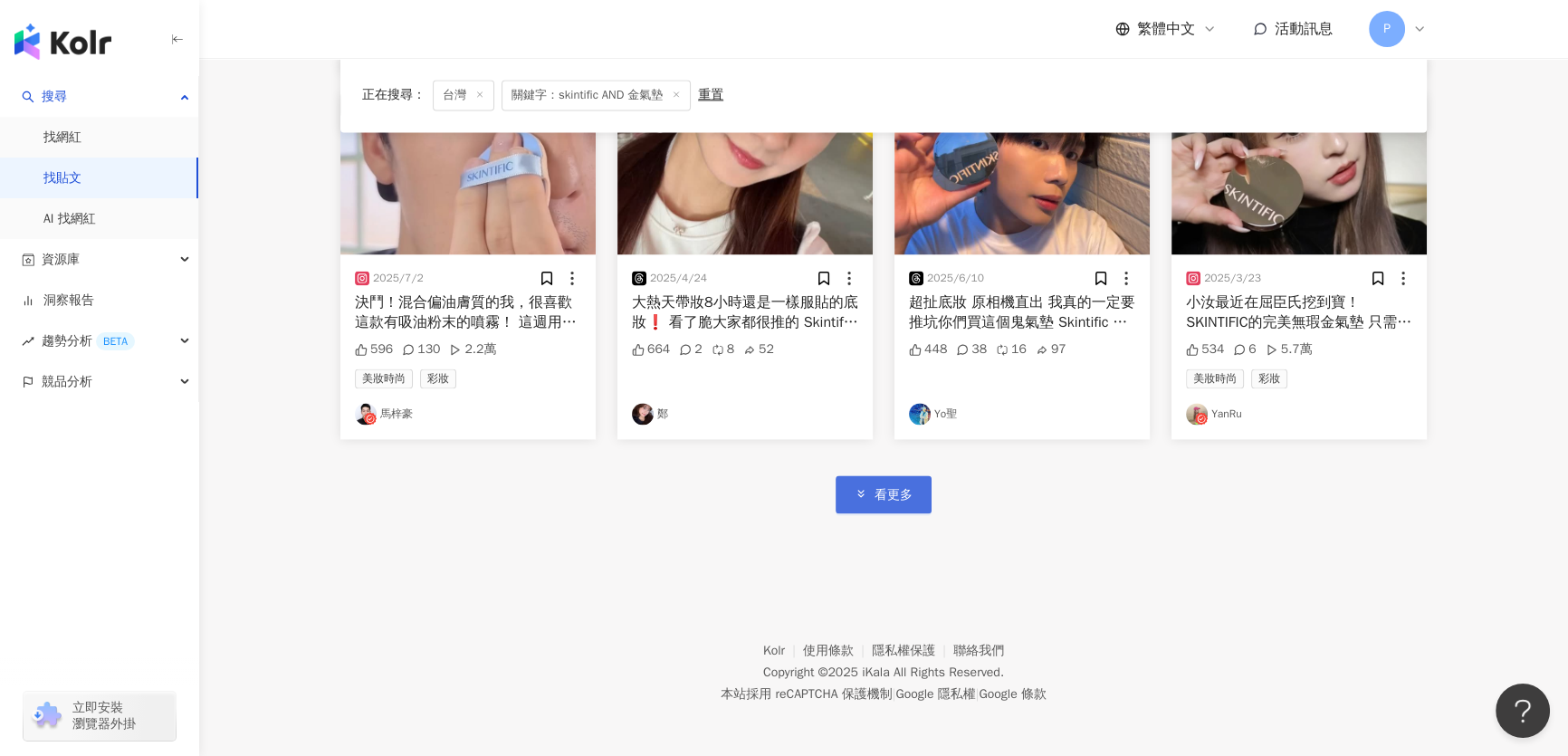 click on "看更多" at bounding box center (894, 495) 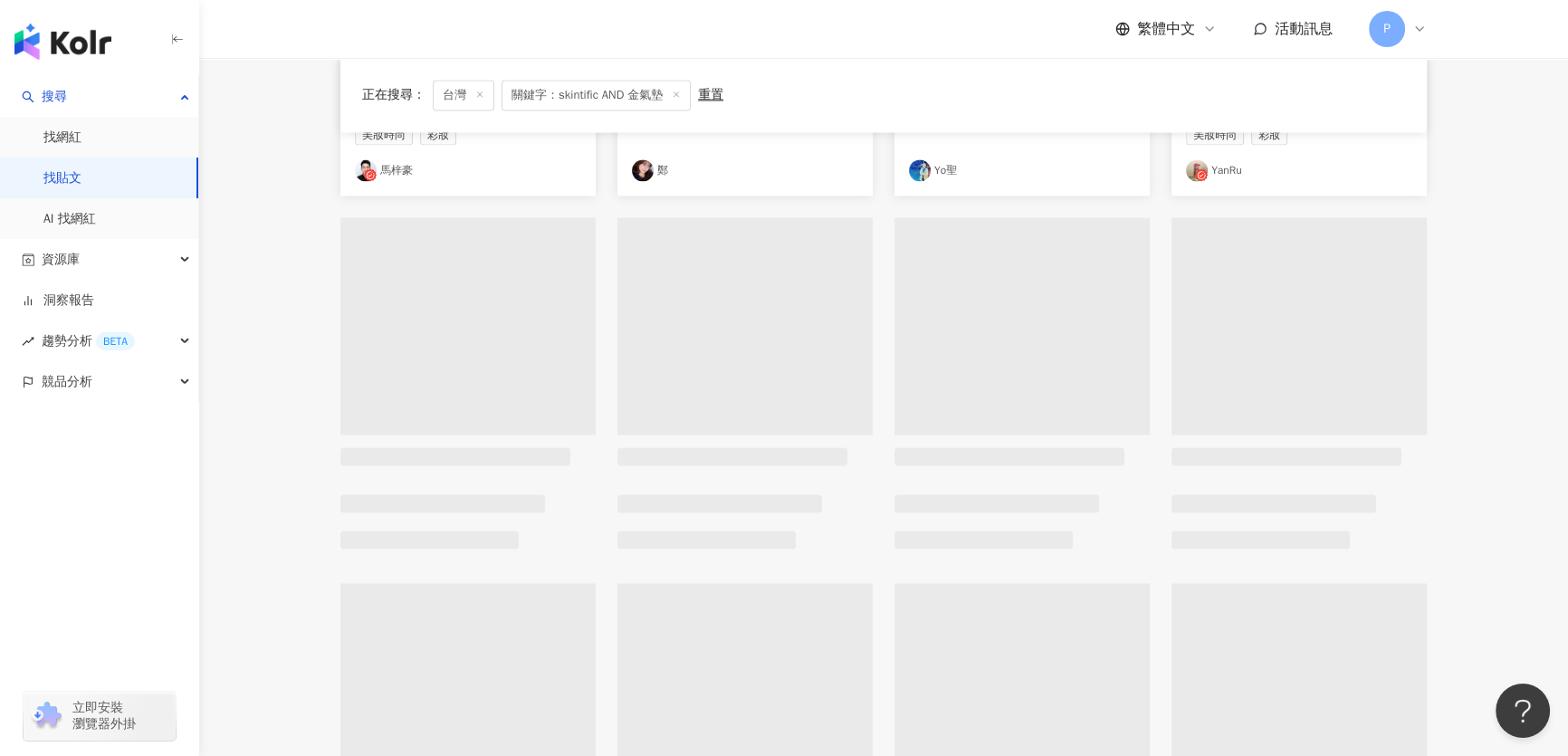 scroll, scrollTop: 3486, scrollLeft: 0, axis: vertical 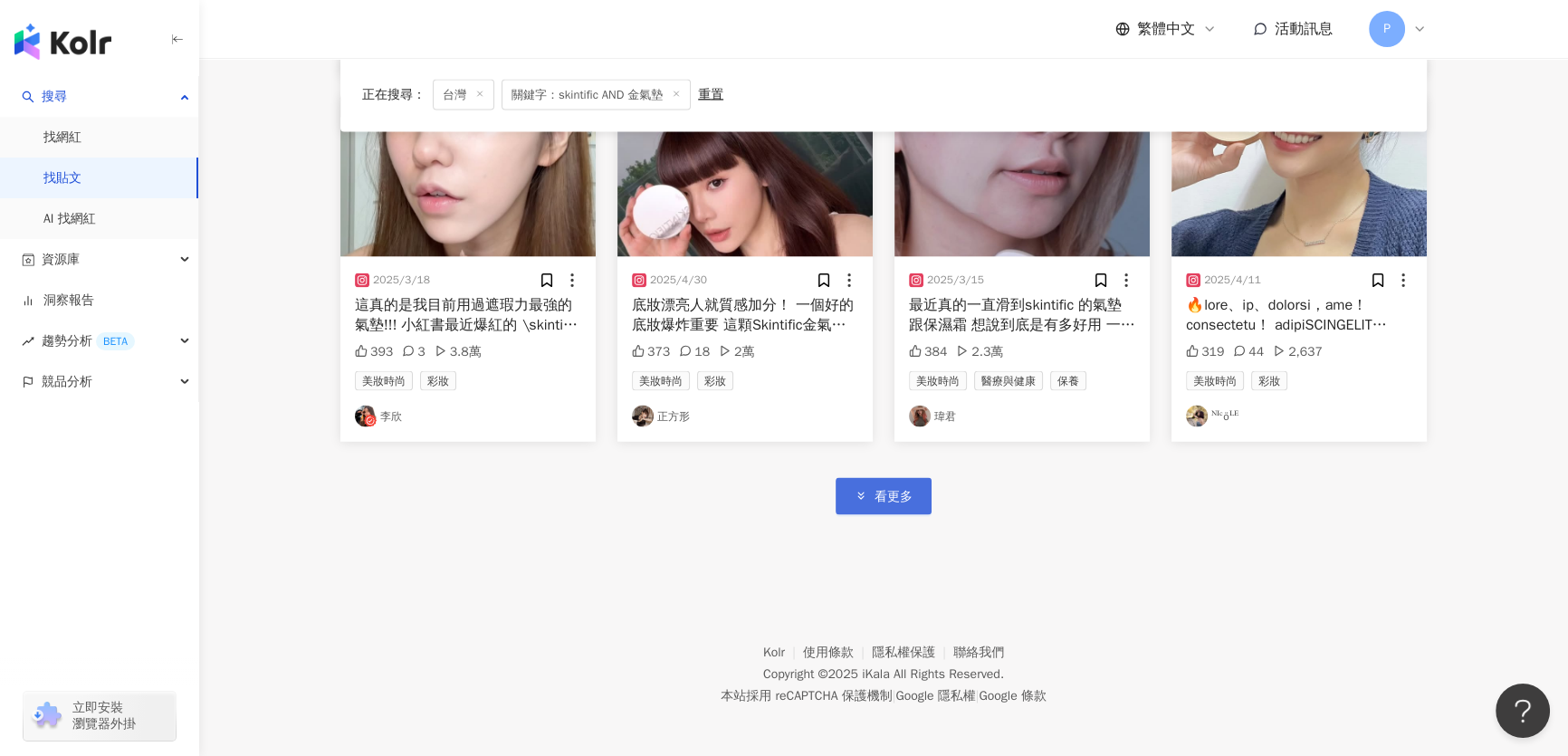 click on "看更多" at bounding box center [894, 496] 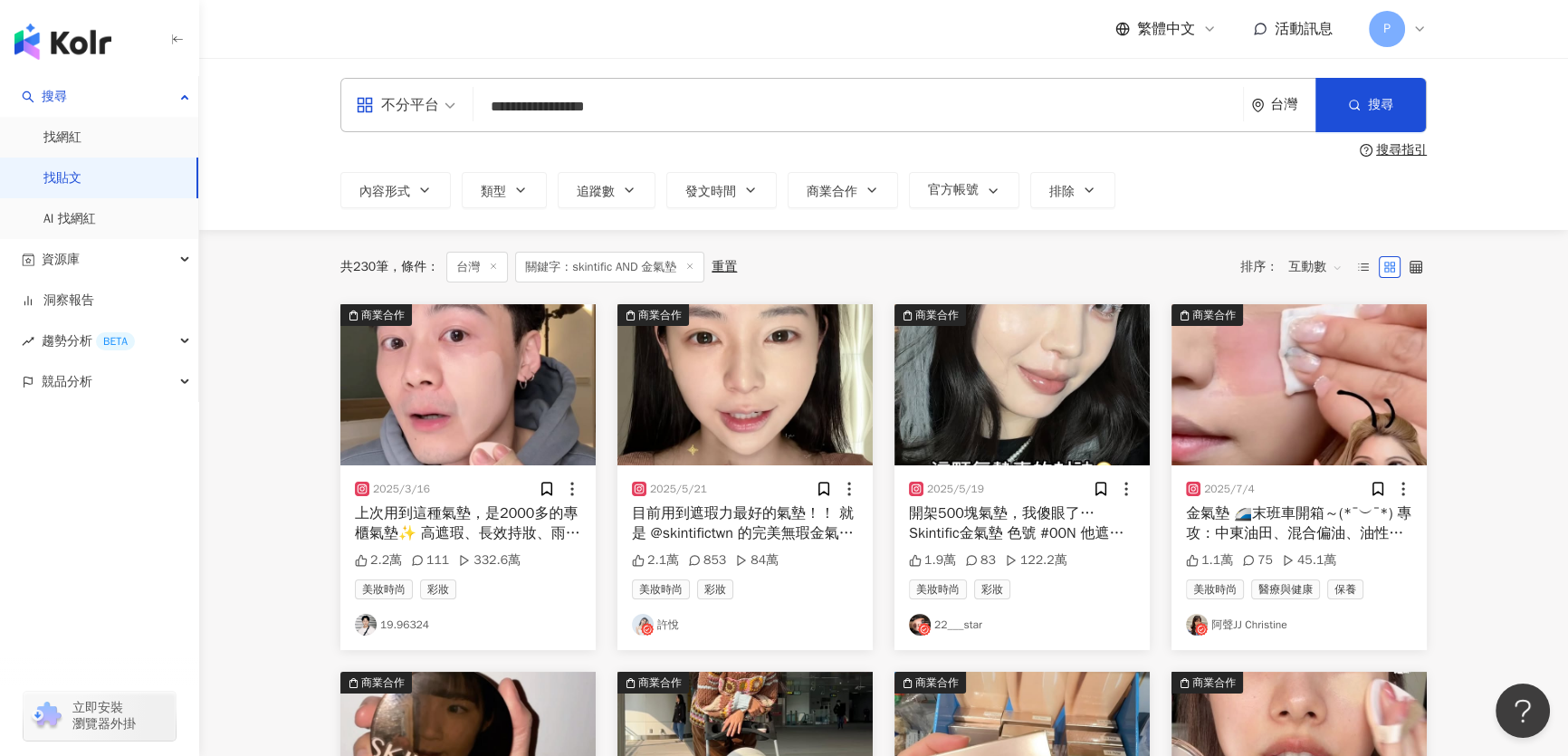 scroll, scrollTop: 0, scrollLeft: 0, axis: both 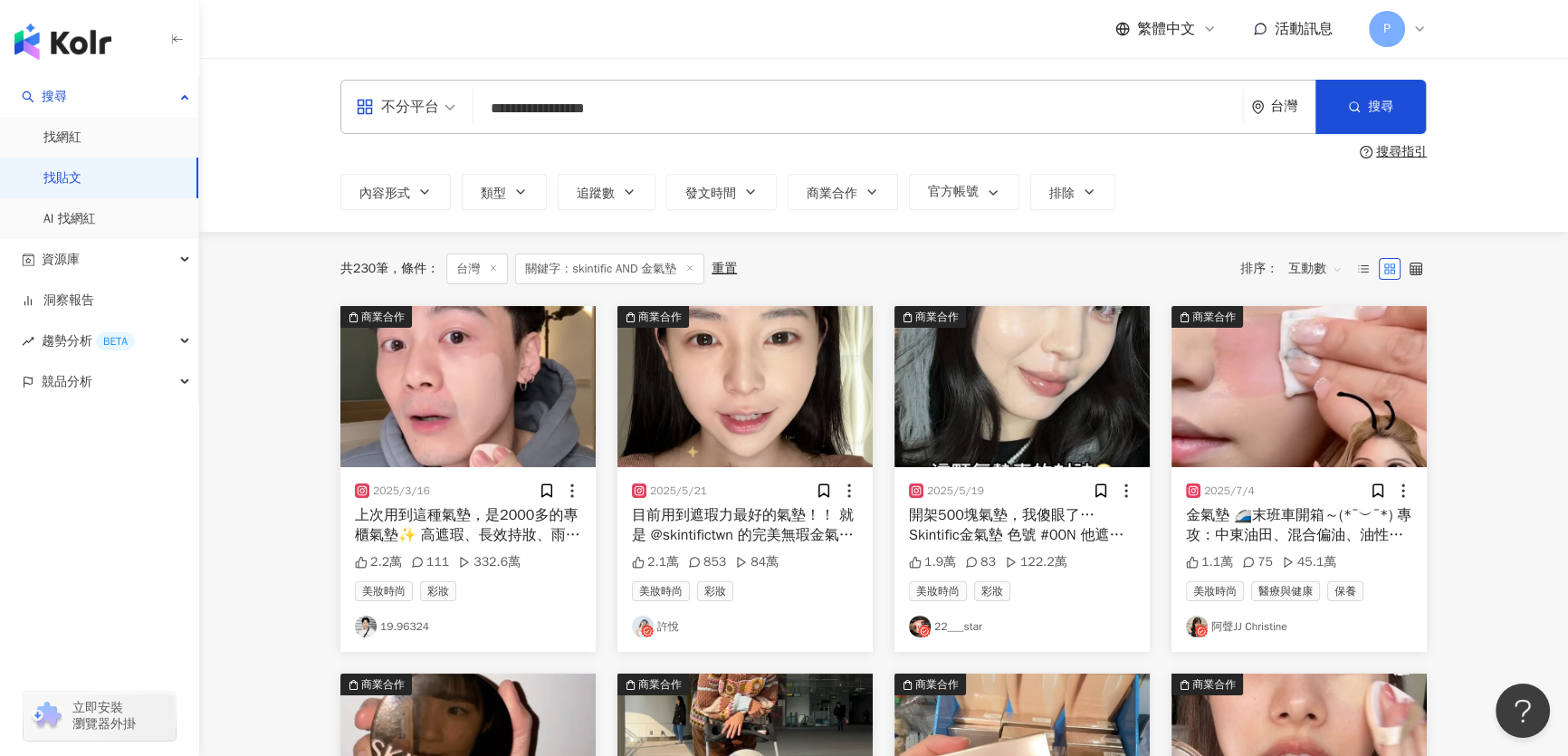 drag, startPoint x: 674, startPoint y: 82, endPoint x: 452, endPoint y: 128, distance: 226.71568 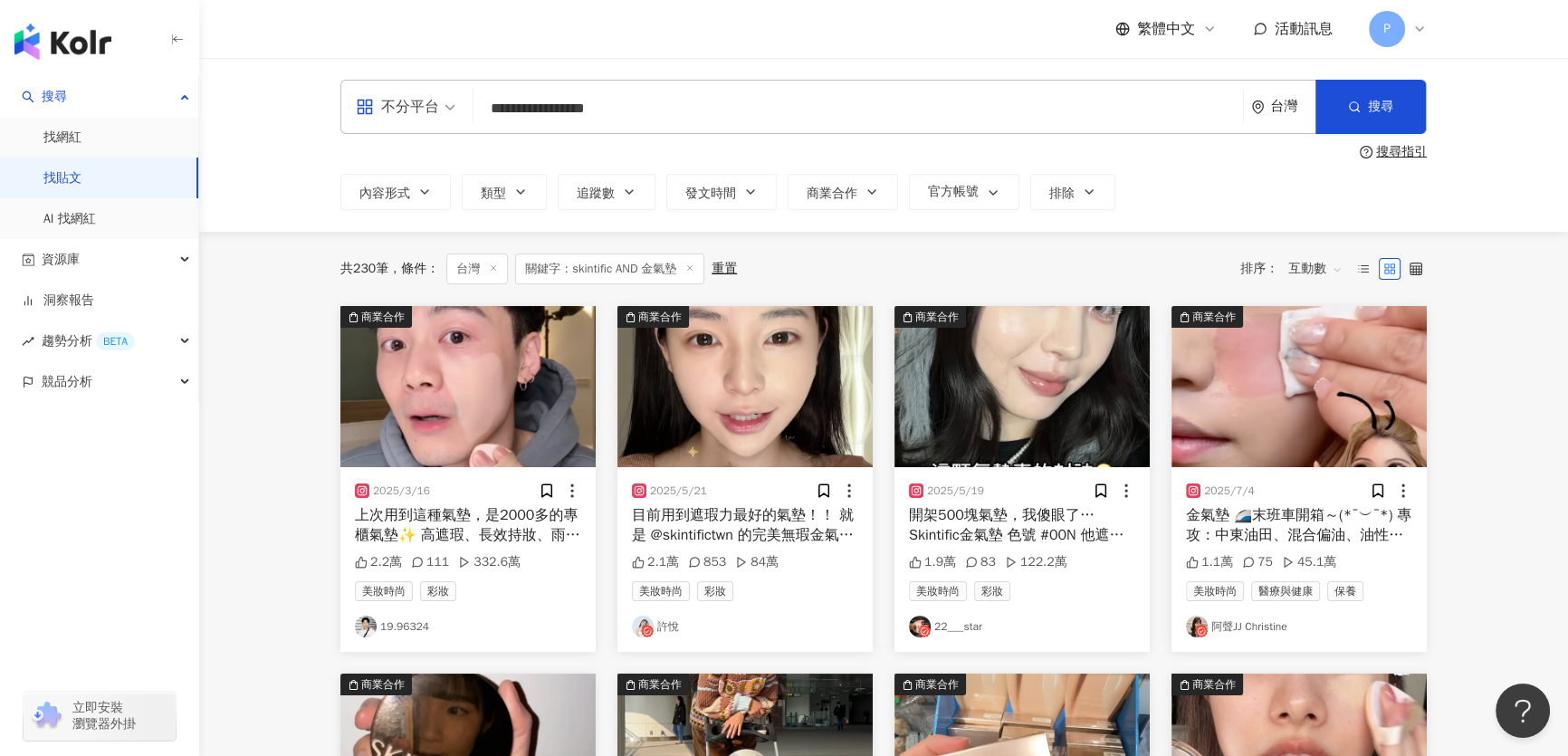 drag, startPoint x: 632, startPoint y: 105, endPoint x: 459, endPoint y: 112, distance: 173.14156 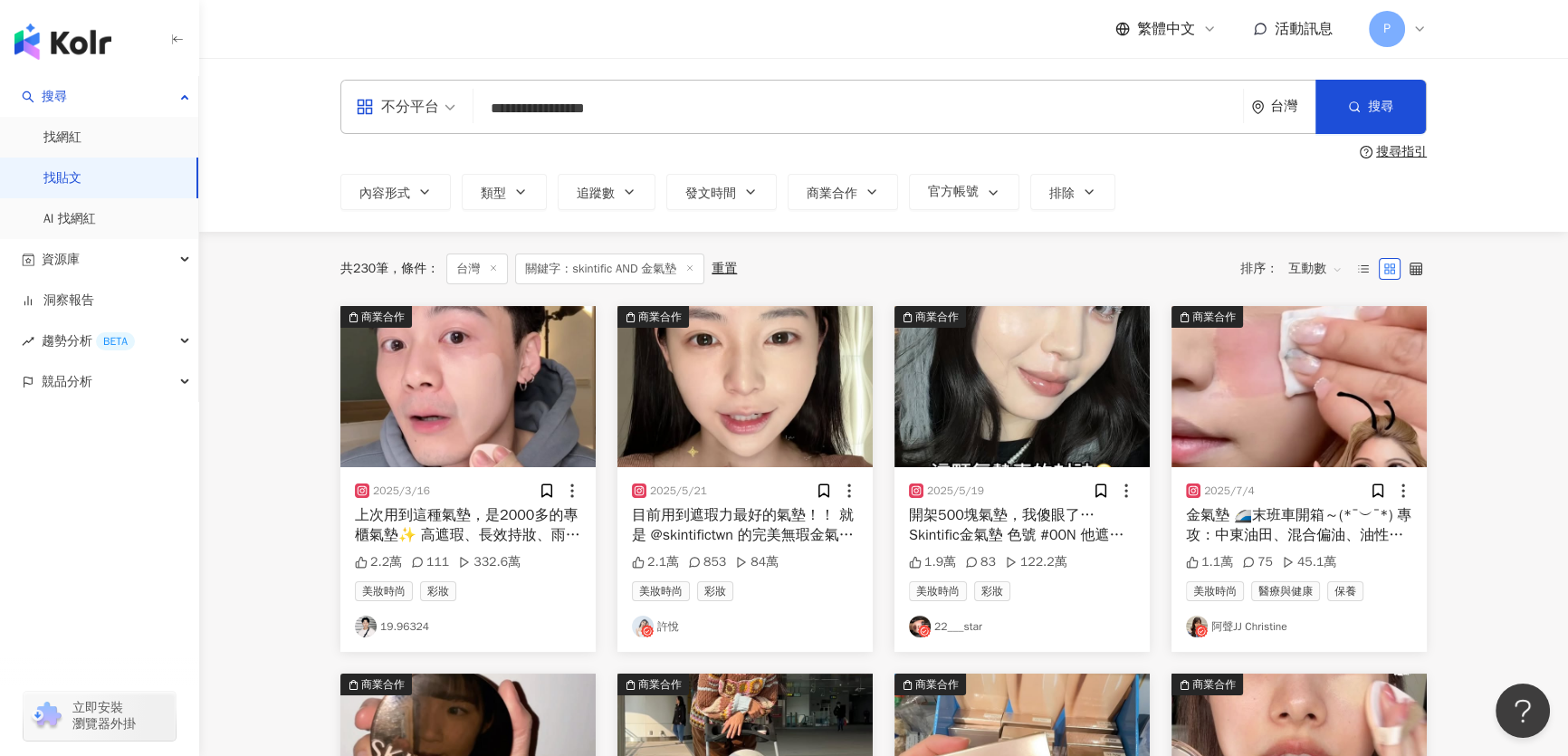 click on "**********" at bounding box center [884, 107] 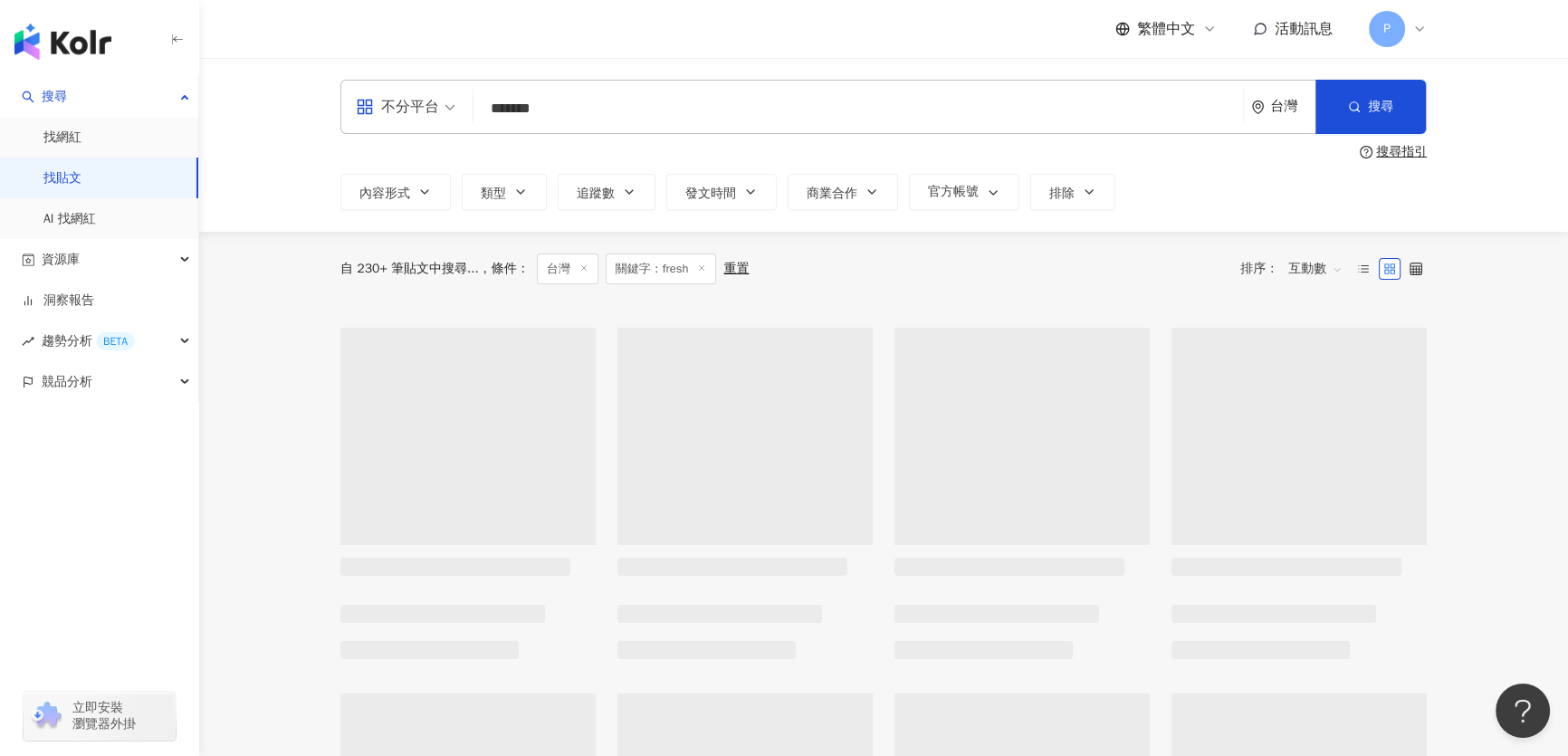 type on "*******" 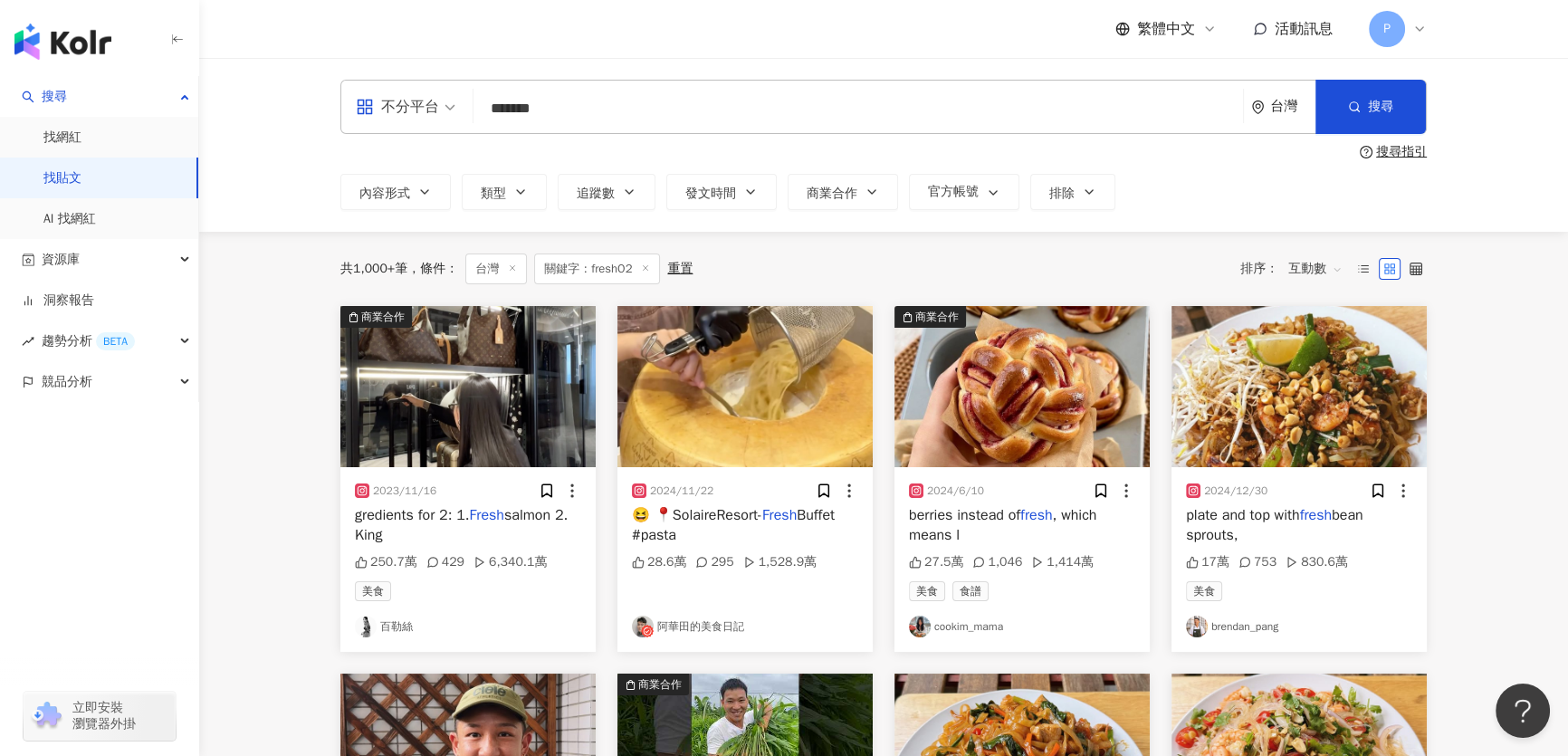 drag, startPoint x: 556, startPoint y: 111, endPoint x: 462, endPoint y: 111, distance: 94 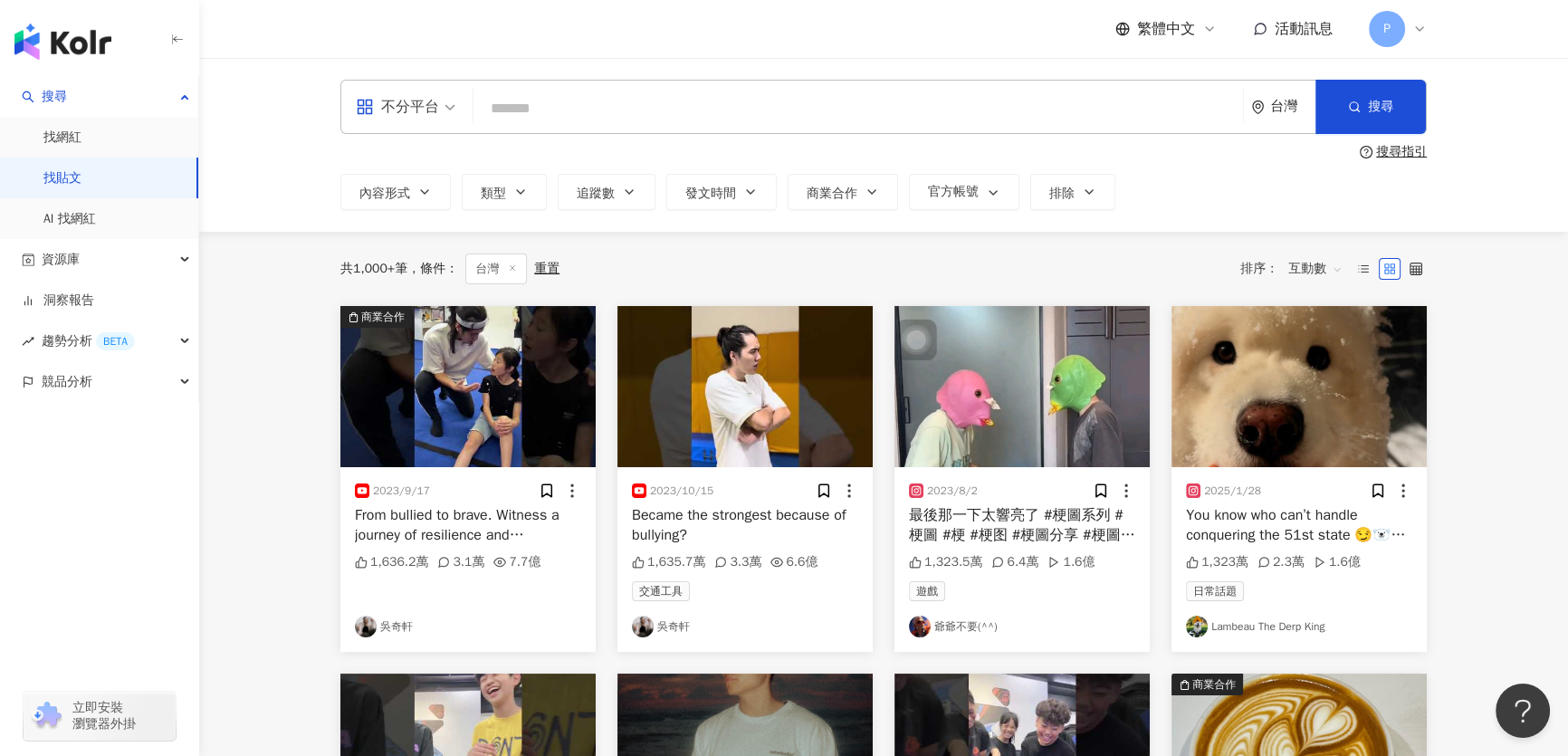 click at bounding box center (858, 108) 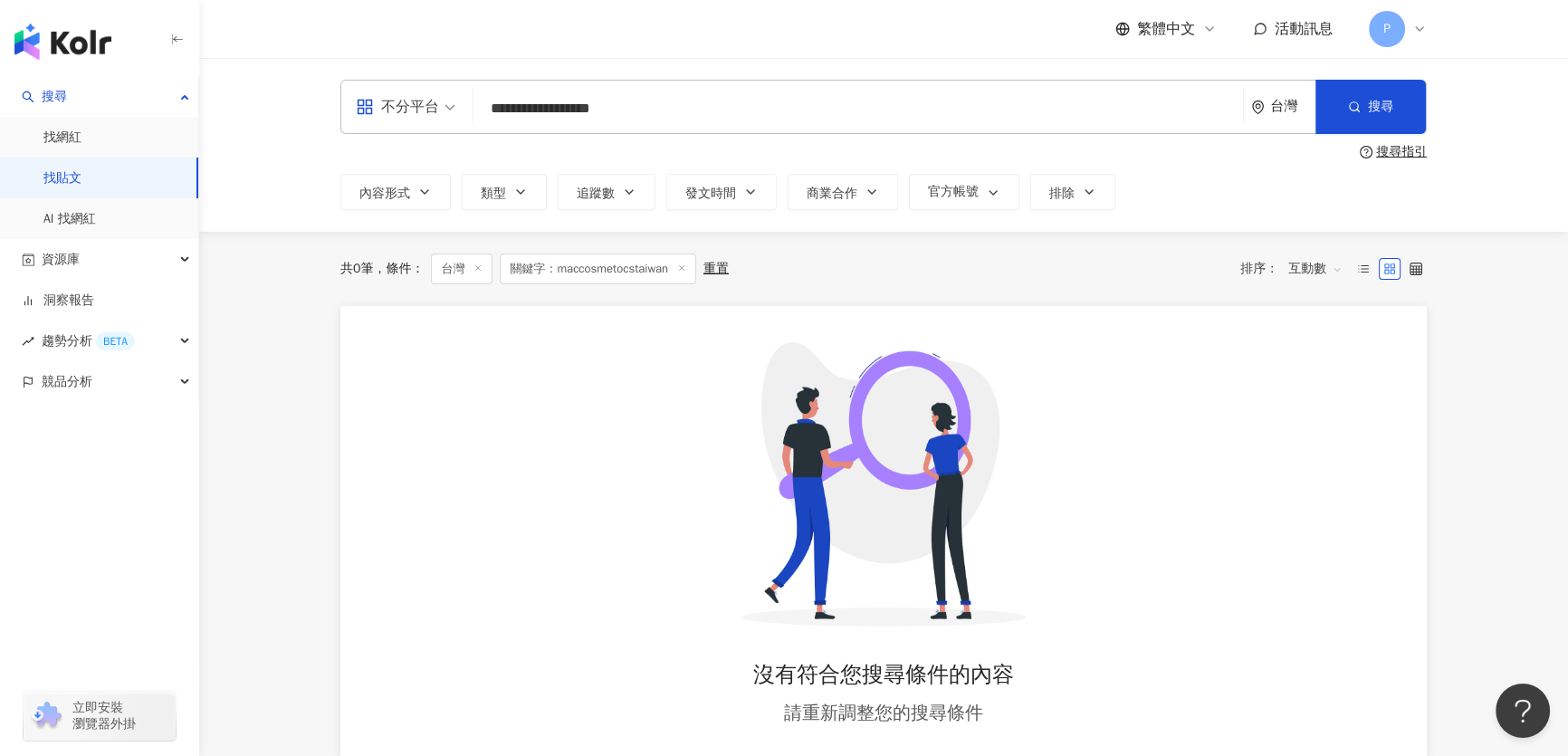 click on "**********" at bounding box center [858, 108] 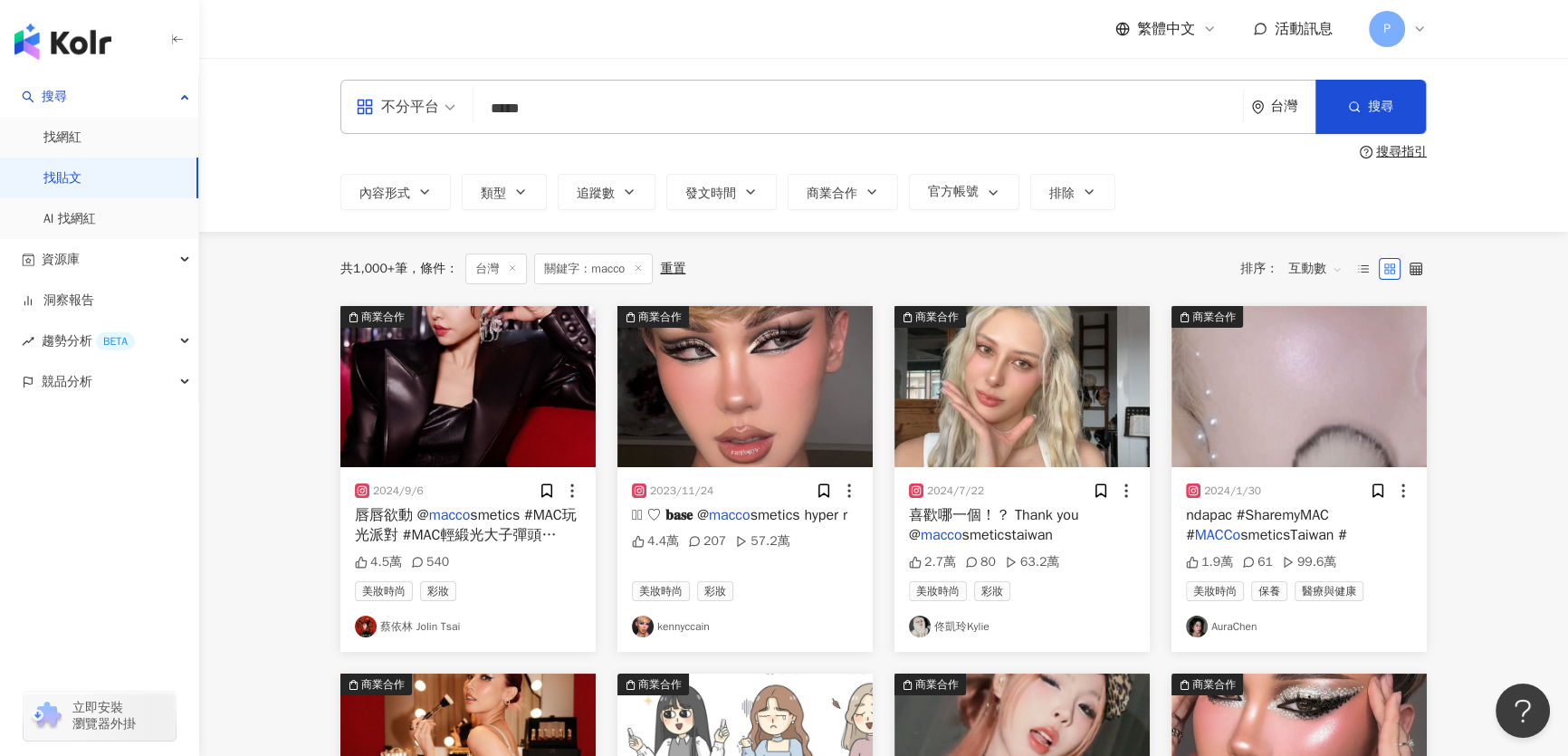 click on "smeticstaiwan" at bounding box center [1008, 535] 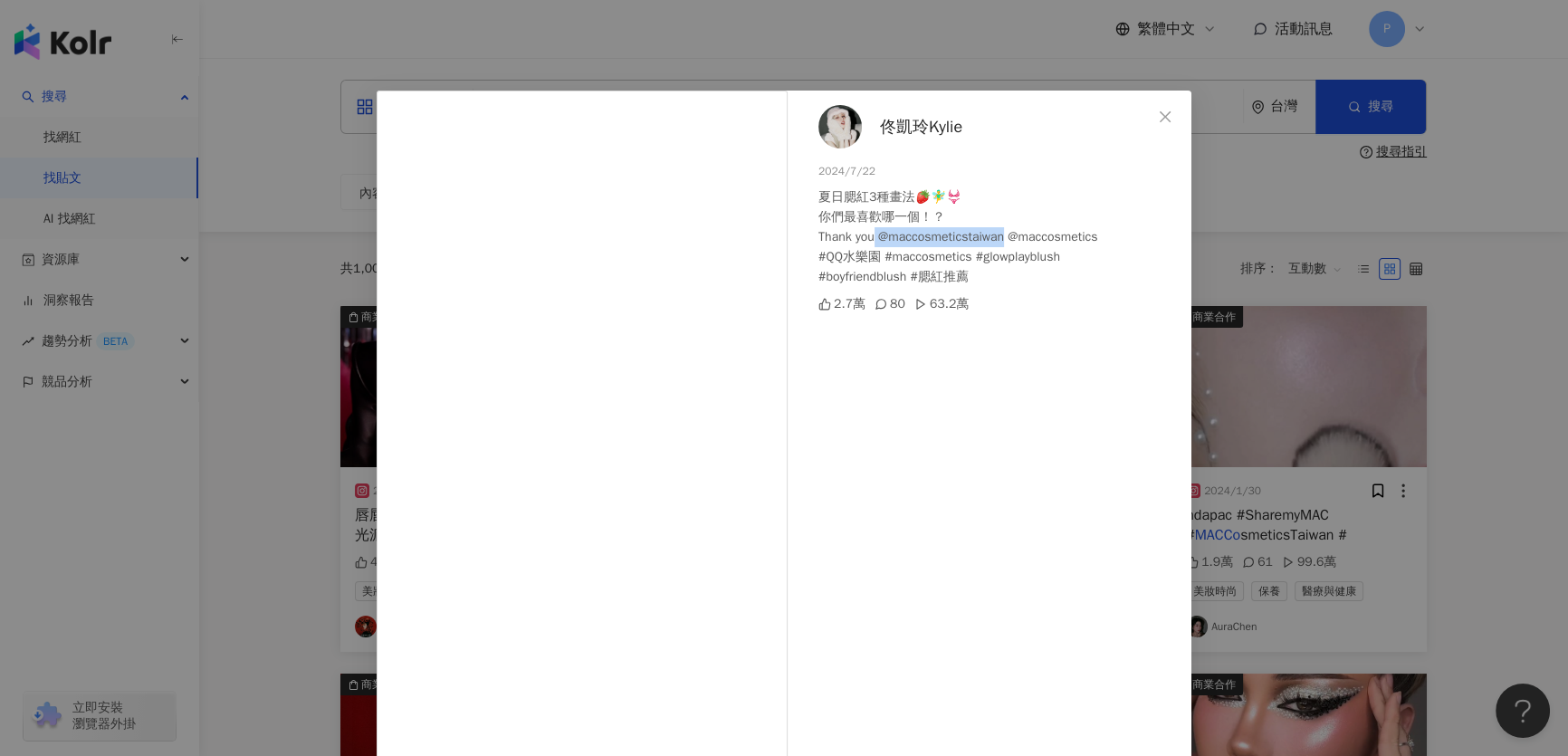 drag, startPoint x: 875, startPoint y: 239, endPoint x: 1012, endPoint y: 245, distance: 137.1313 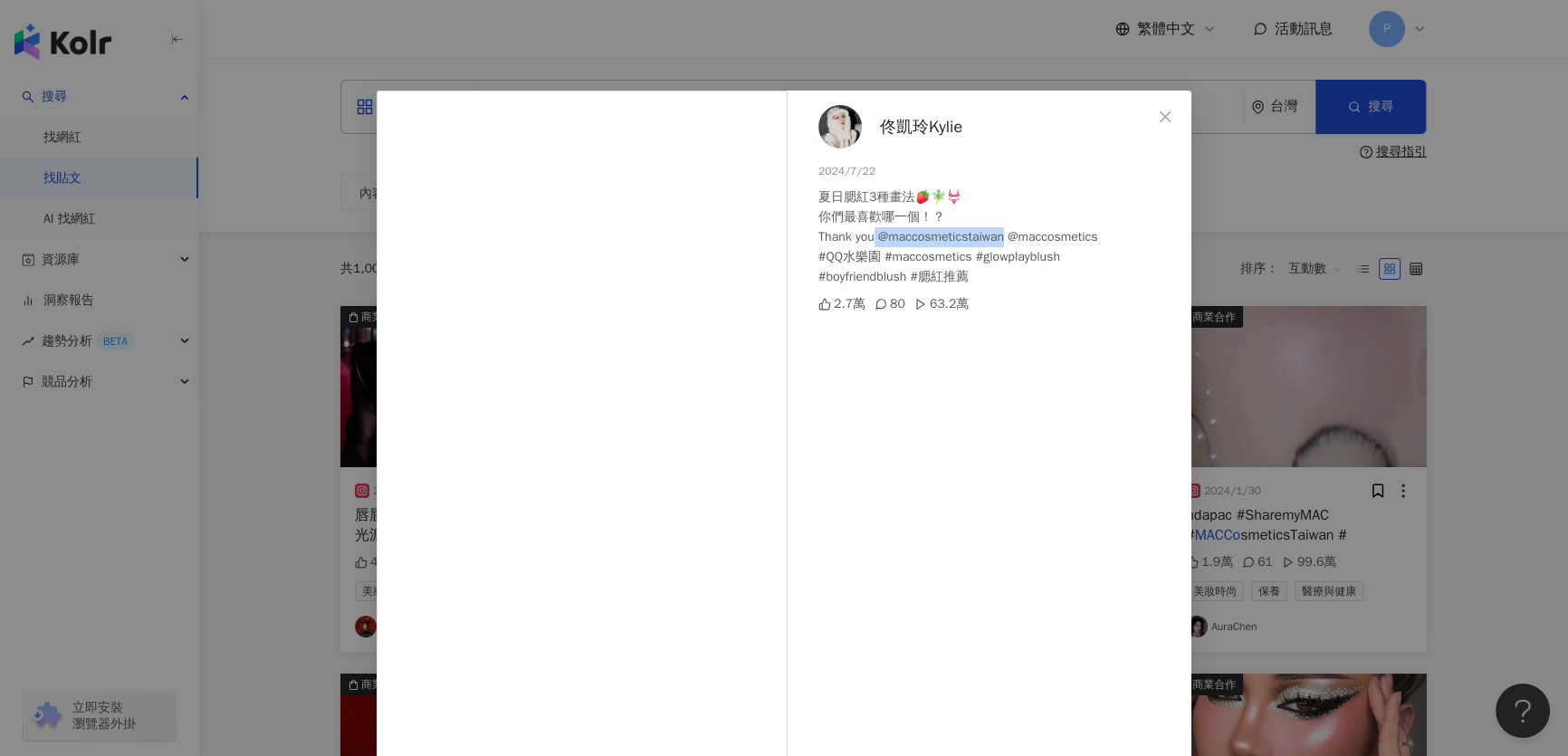 drag, startPoint x: 1172, startPoint y: 117, endPoint x: 1137, endPoint y: 117, distance: 35 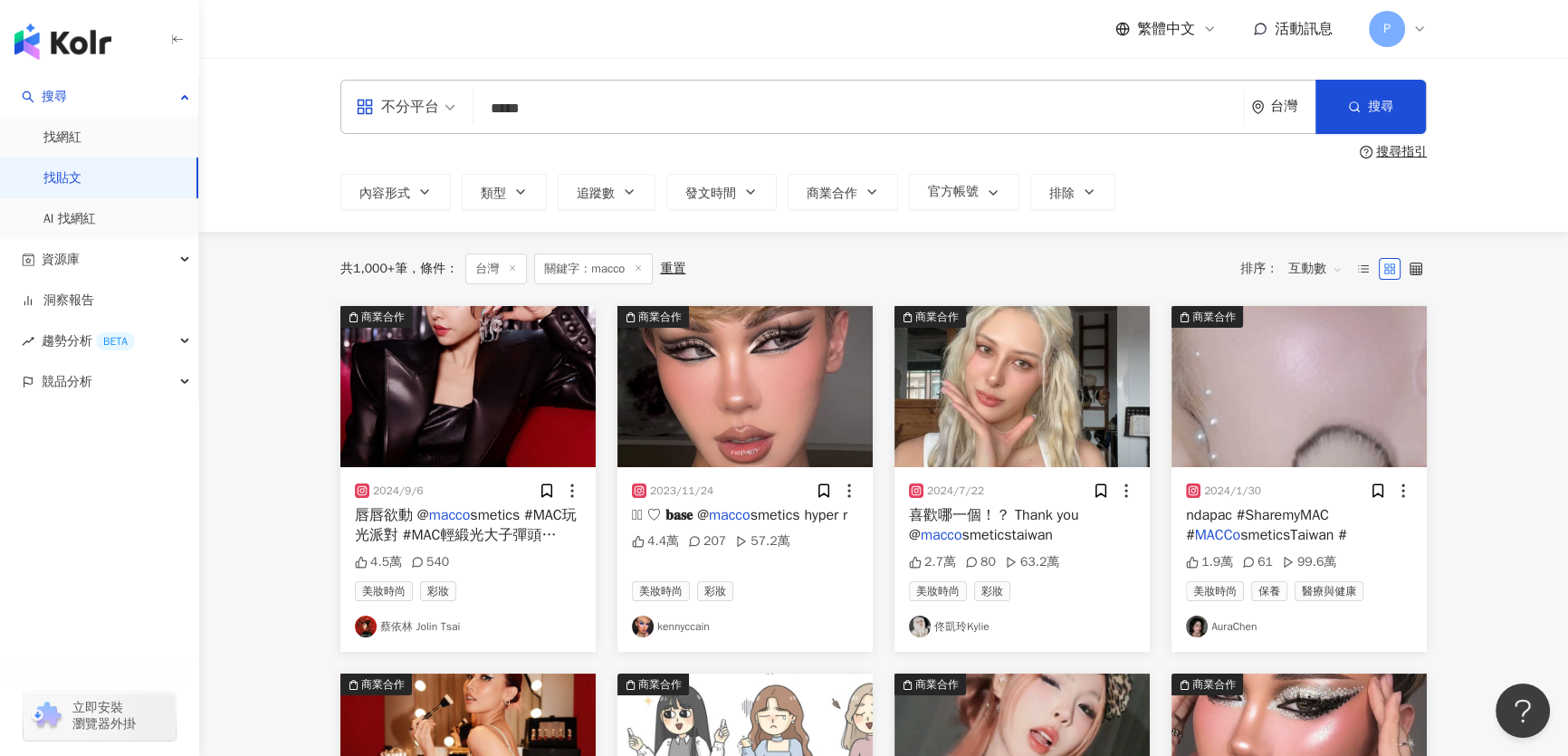 click on "*****" at bounding box center [858, 108] 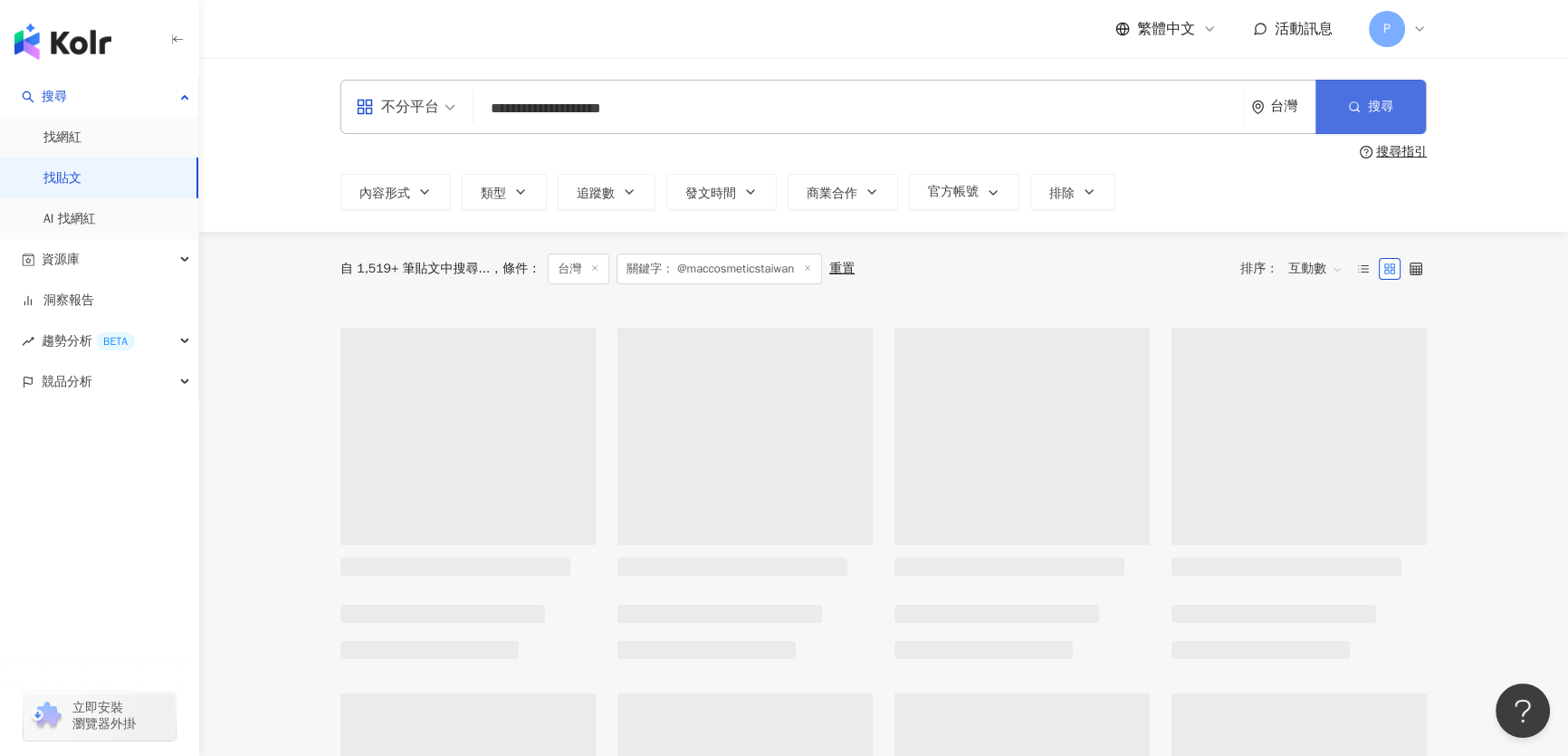 type on "**********" 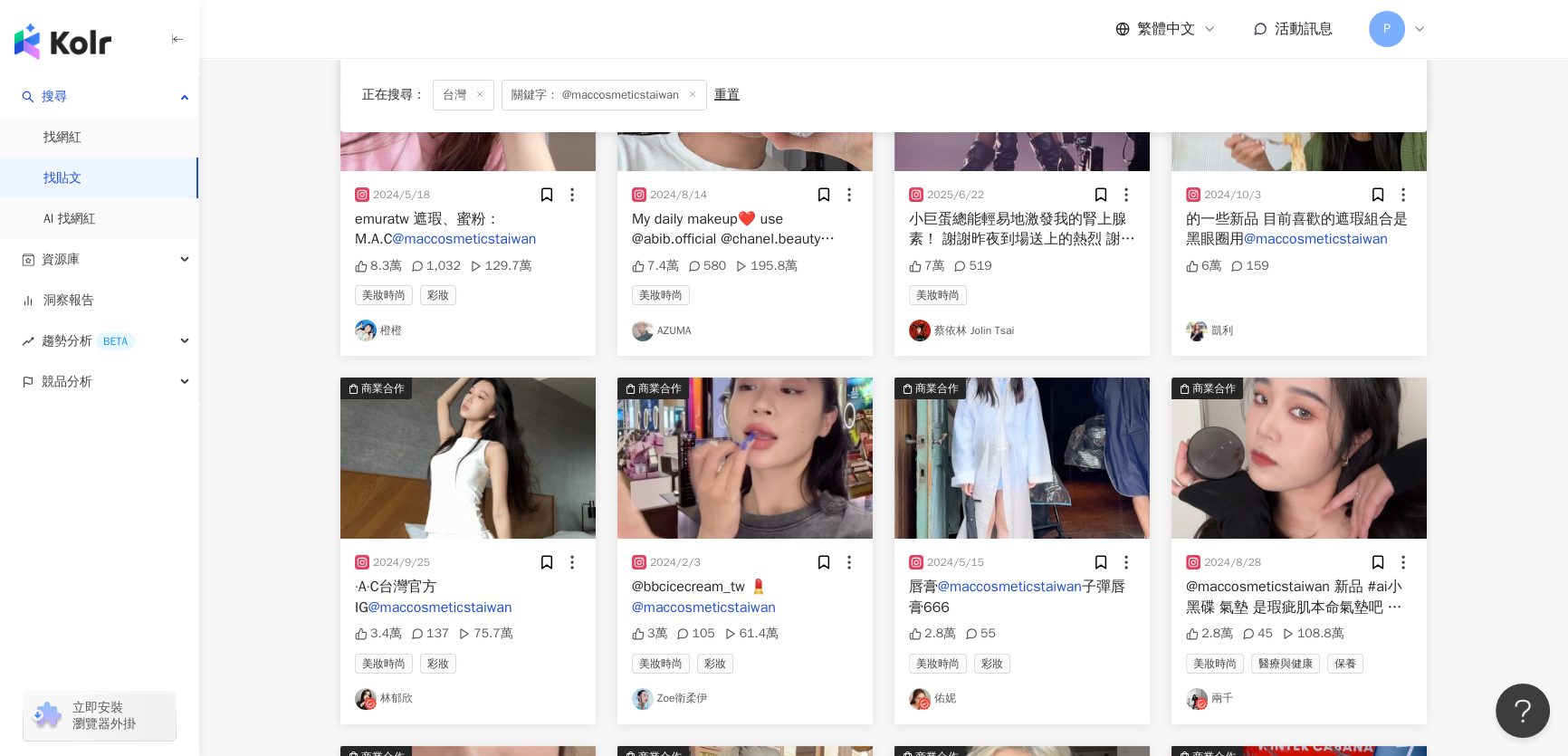 scroll, scrollTop: 329, scrollLeft: 0, axis: vertical 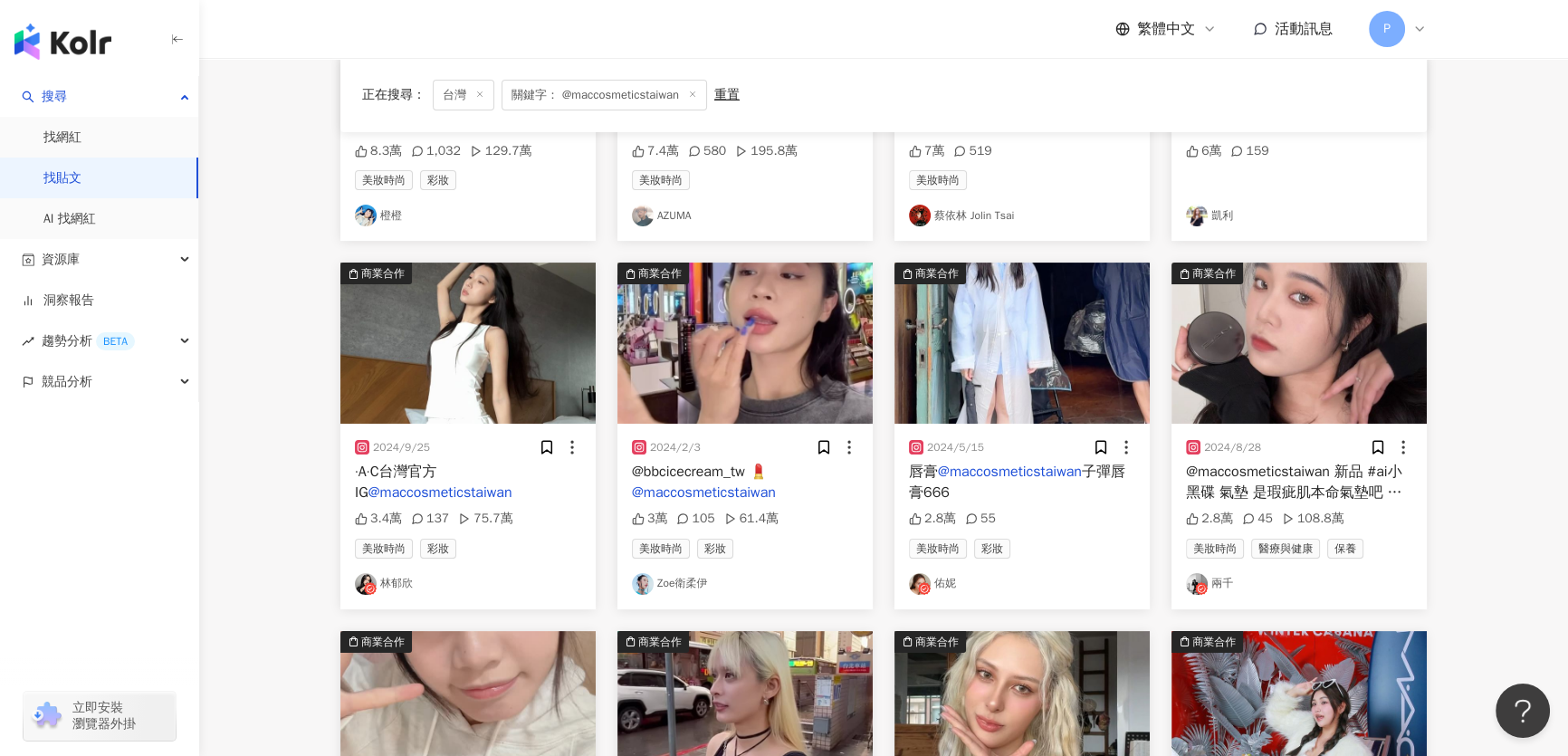 click at bounding box center (745, 343) 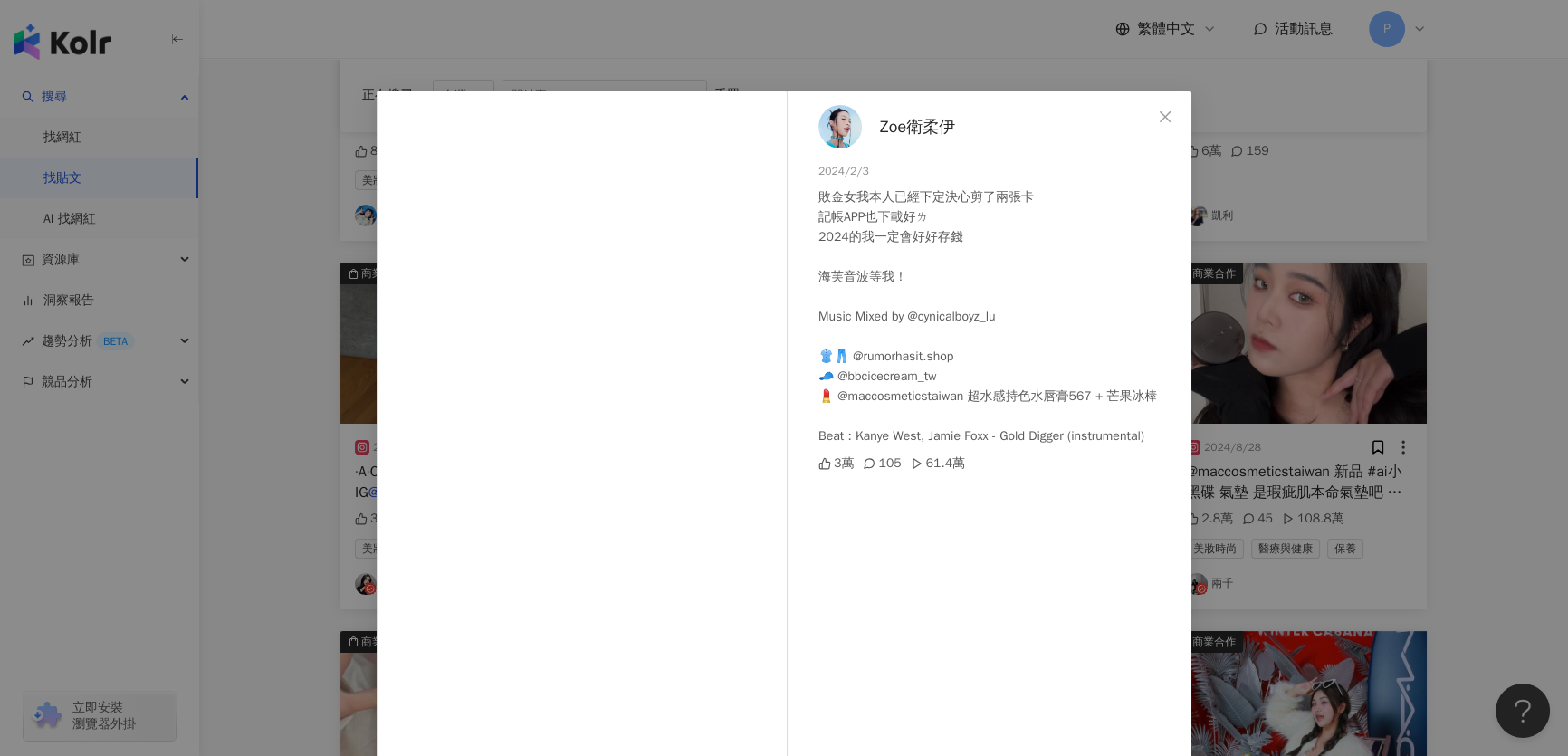 click on "Zoe衛柔伊 2024/2/3 敗金女我本人已經下定決心剪了兩張卡
記帳APP也下載好ㄌ
2024的我一定會好好存錢
海芙音波等我！
Music Mixed by @cynicalboyz_lu
👚👖 @rumorhasit.shop
🧢 @bbcicecream_tw
💄 @maccosmeticstaiwan 超水感持色水唇膏567 + 芒果冰棒
Beat : Kanye West, Jamie Foxx - Gold Digger (instrumental) 3萬 105 61.4萬 查看原始貼文" at bounding box center (784, 378) 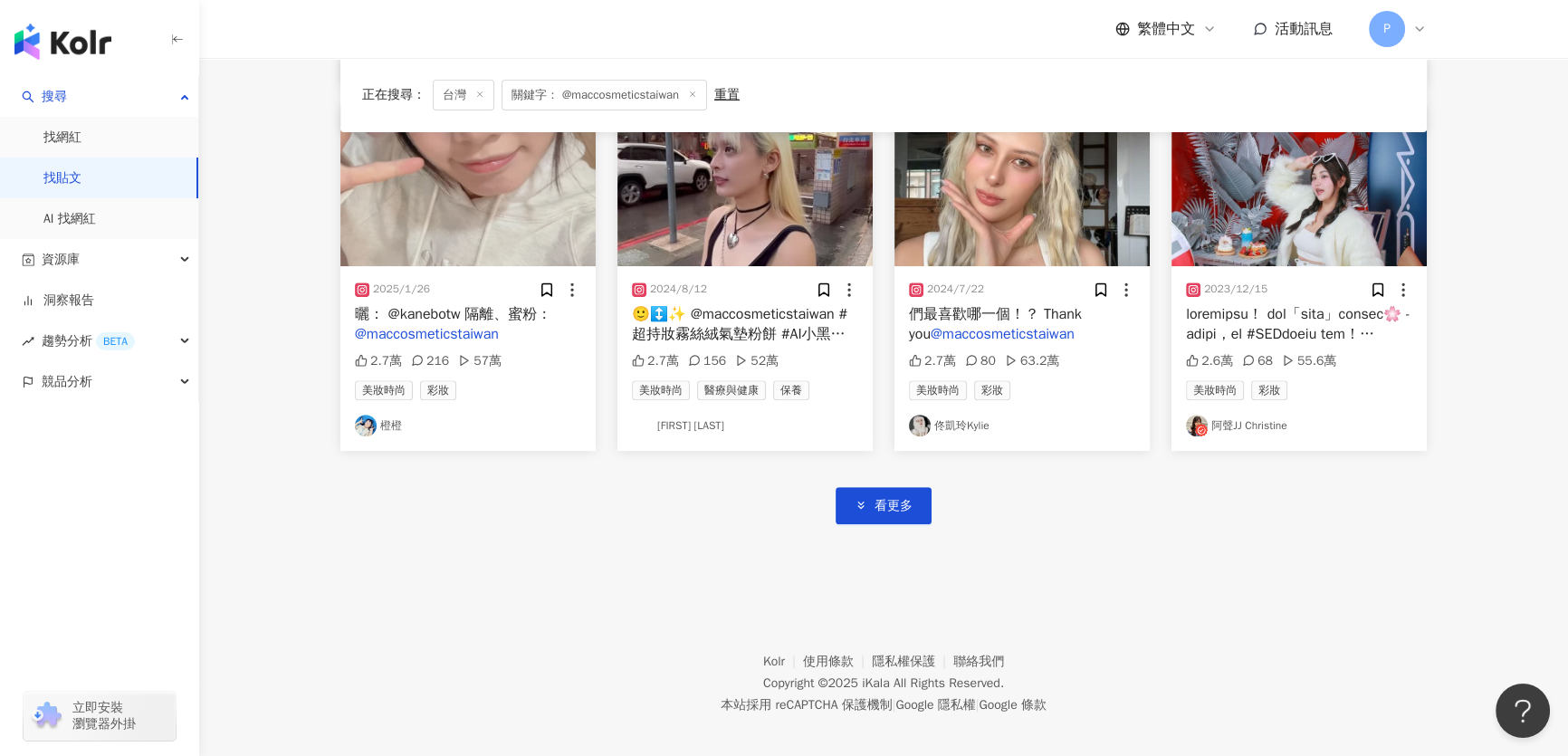 scroll, scrollTop: 950, scrollLeft: 0, axis: vertical 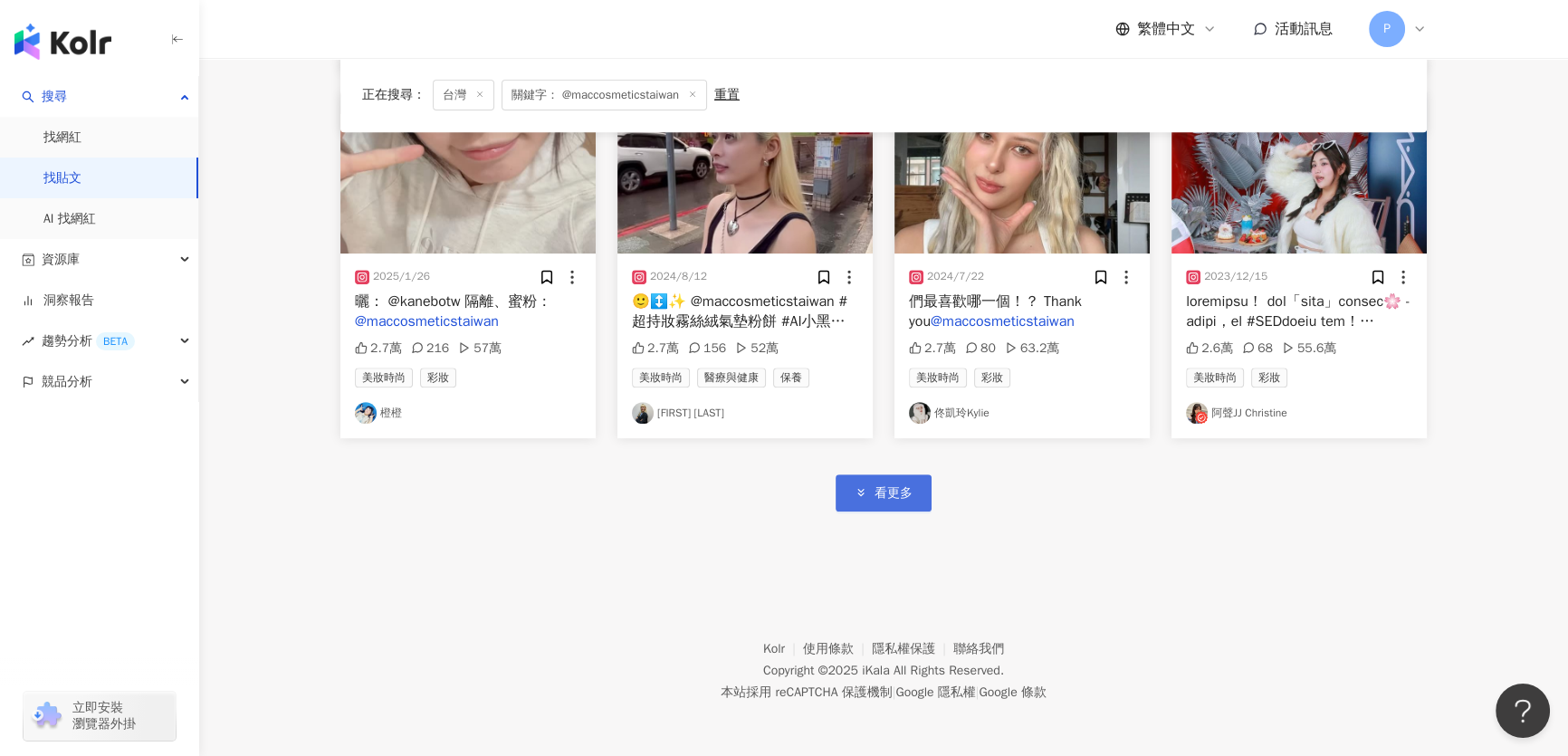 click on "看更多" at bounding box center [884, 493] 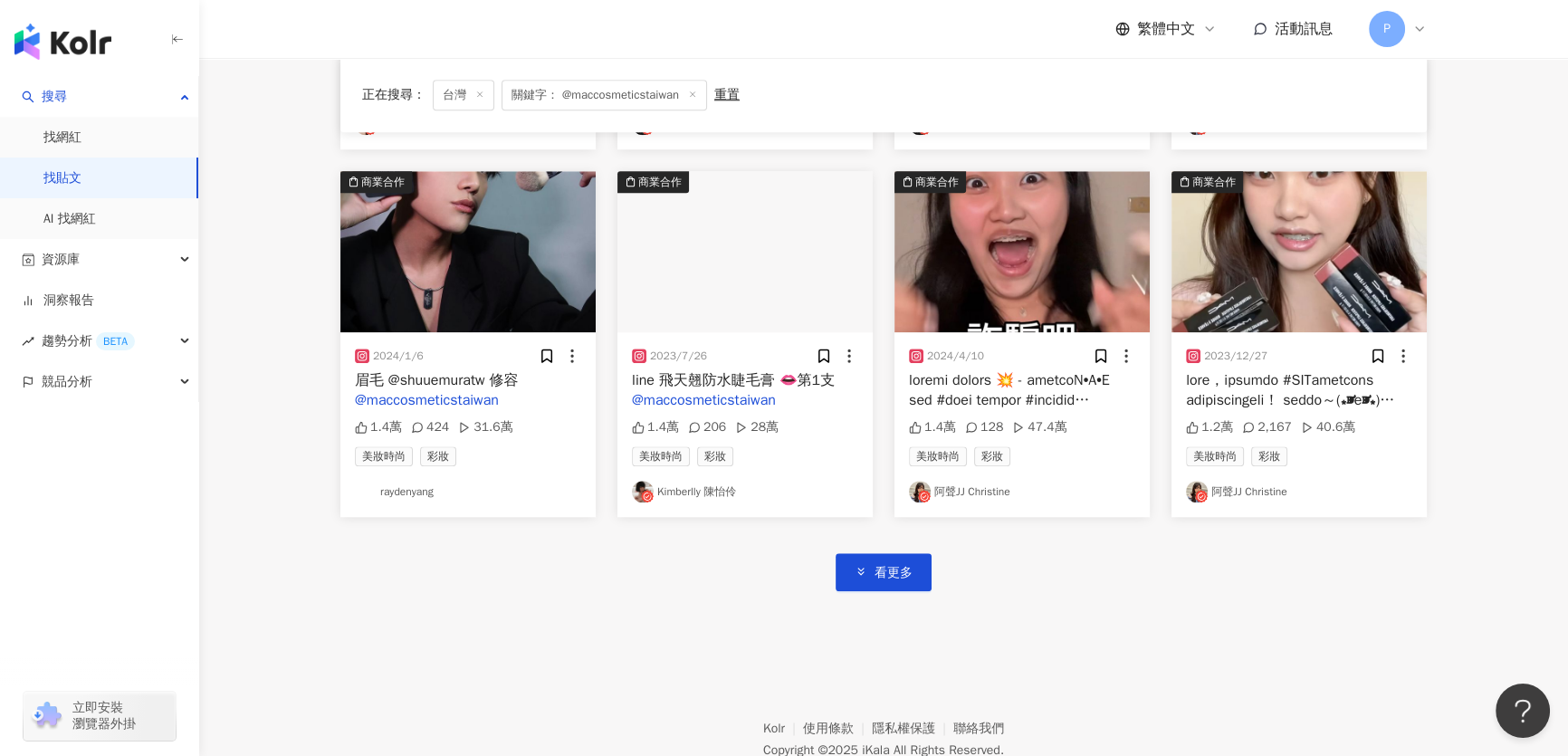 scroll, scrollTop: 2019, scrollLeft: 0, axis: vertical 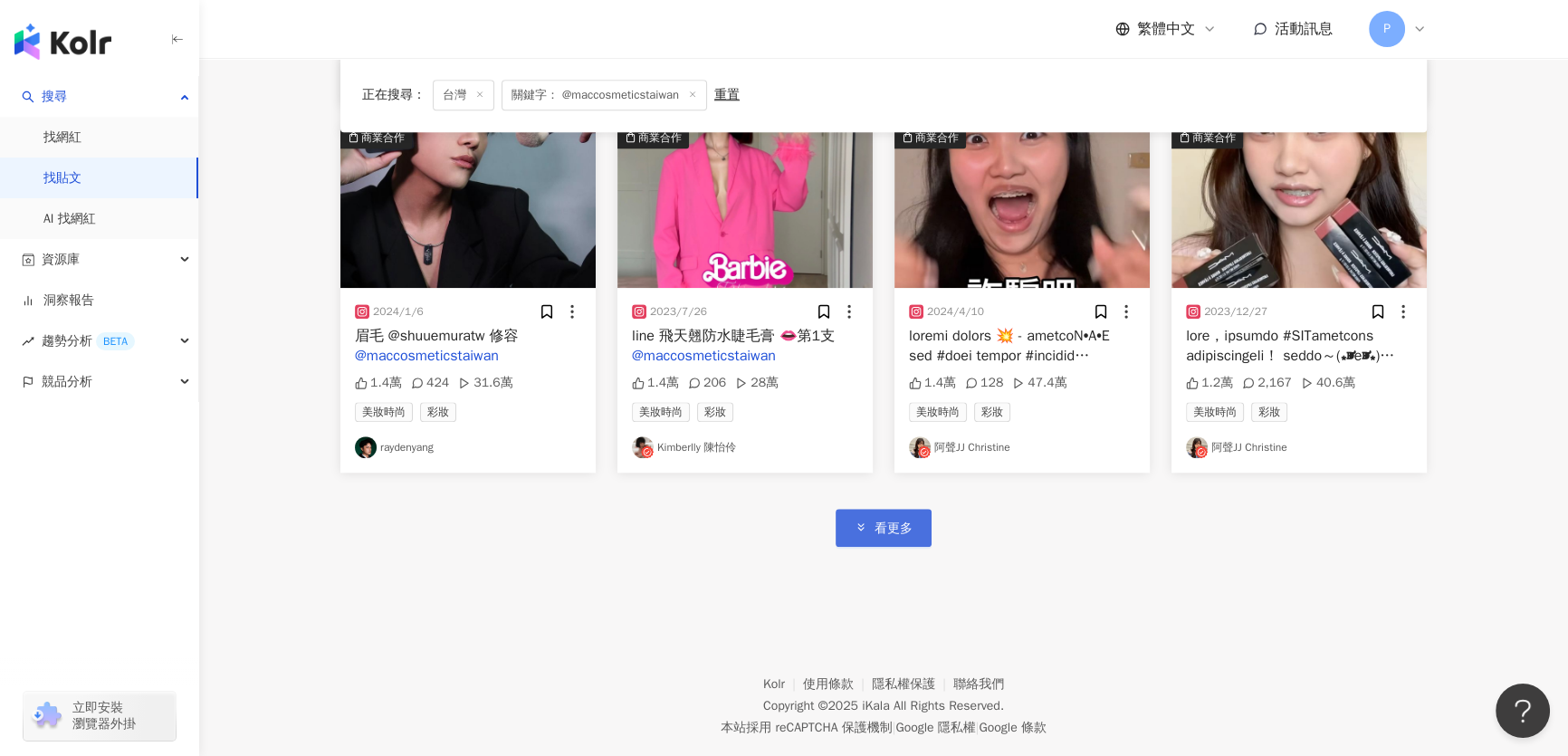 click on "看更多" at bounding box center [894, 529] 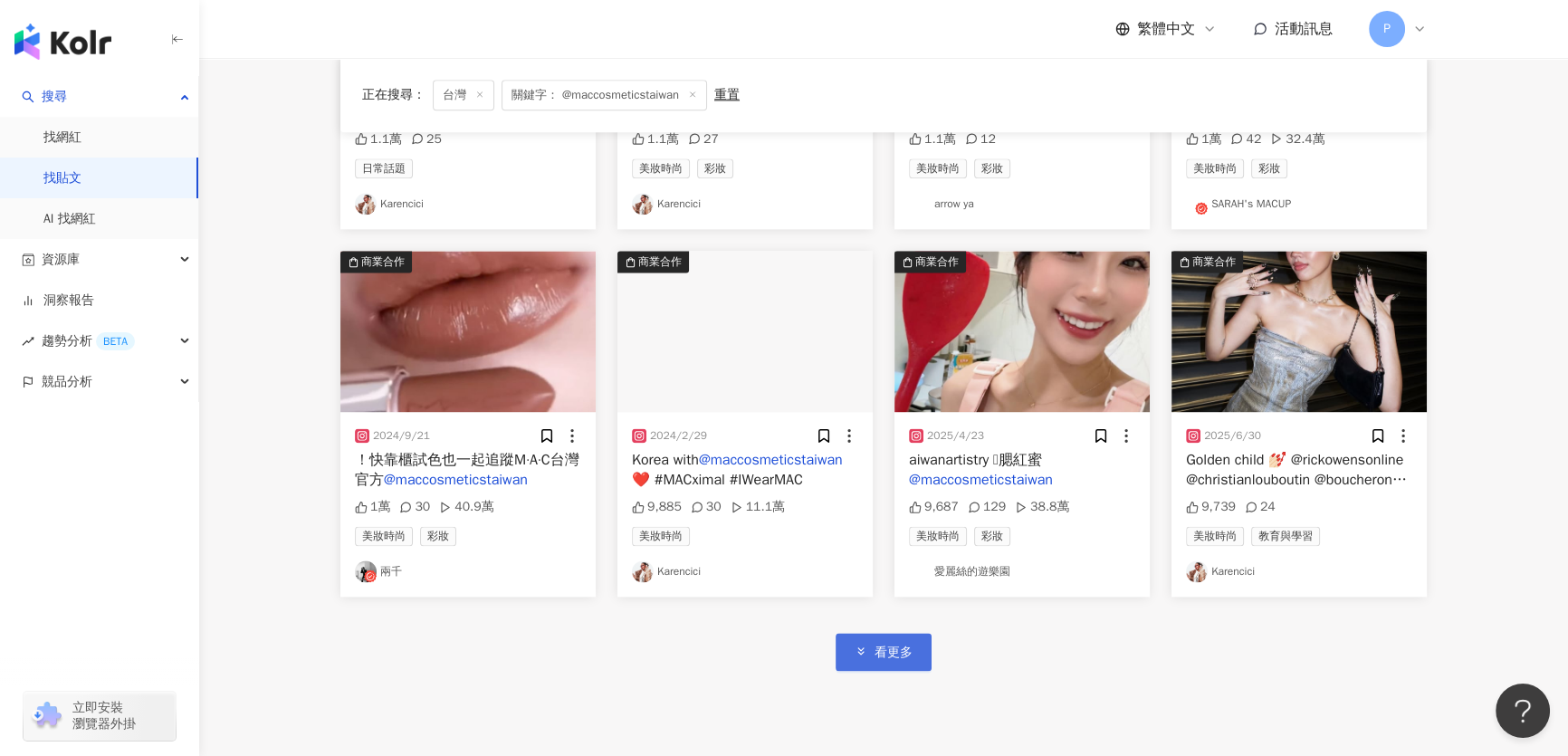 scroll, scrollTop: 3007, scrollLeft: 0, axis: vertical 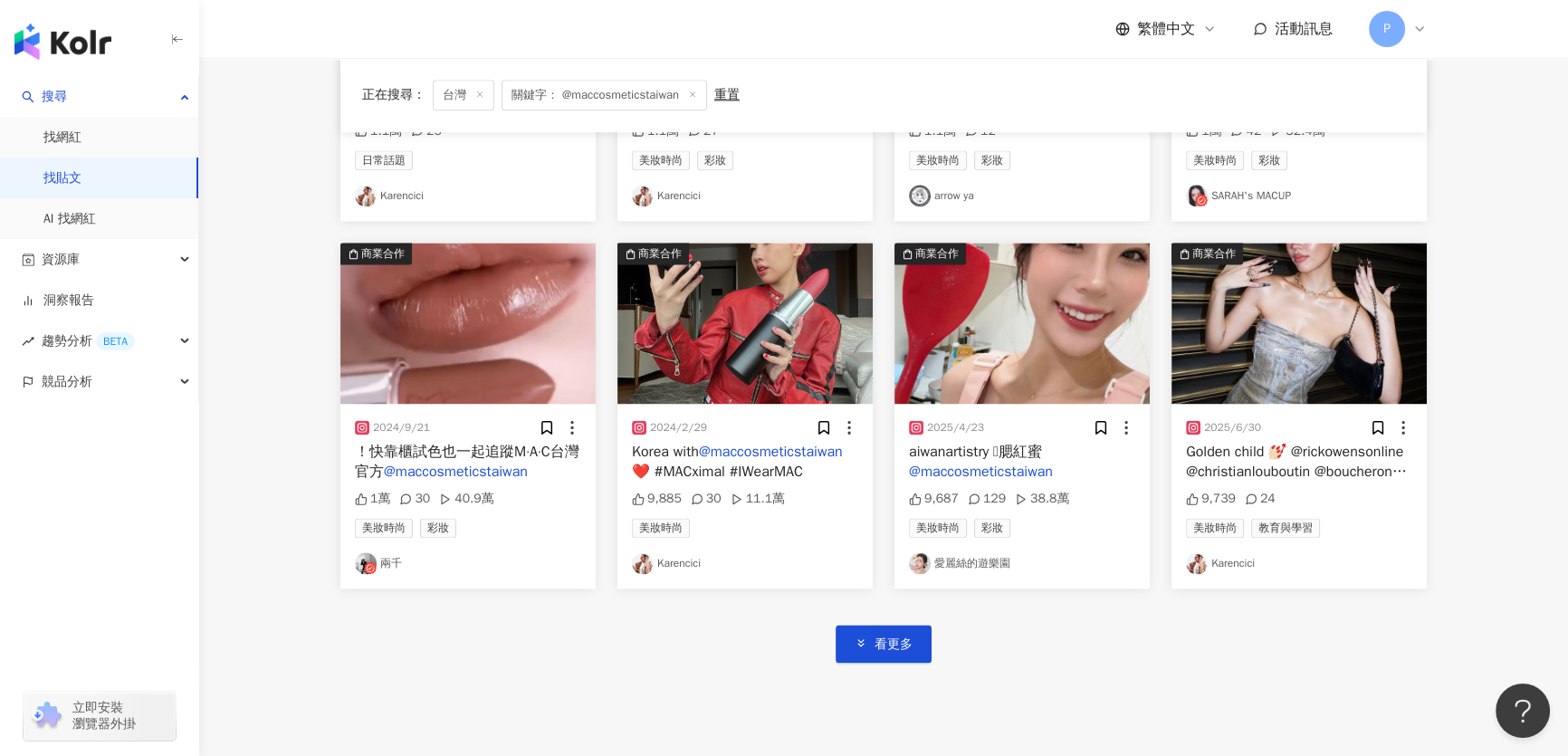 click on "商業合作 2024/5/18 emuratw
遮瑕、蜜粉：M.A.C  @maccosmeticstaiwan 8.3萬 1,032 129.7萬 美妝時尚 彩妝 橙橙 商業合作 2024/8/14 My daily makeup❤️
use
@abib.official
@chanel.beauty
@am.fairyland
@cosmedecortetw
@lauramercier
@maccosmeticstaiwan
@lunasolofficial
#genseimakeup
#ボーイフレンド #TheBoyfriend
#夏日咖啡男友 7.4萬 580 195.8萬 美妝時尚 AZUMA 商業合作 2025/6/22 小巨蛋總能輕易地激發我的腎上腺素！
謝謝昨夜到場送上的熱烈
謝謝HitFm
願每一次帶隊演出
都是一場你和我私密的遇見
@aleksandreakhalkatsishvili
@vann_jewellery
@gentlemonster
@puyioptical
@koannail
特別感謝
@maccosmeticstaiwan 7萬 519 美妝時尚 蔡依林 Jolin Tsai 商業合作 2024/10/3 的一些新品 目前喜歡的遮瑕組合是黑眼圈用  @maccosmeticstaiwan 6萬 159 凱利 商業合作 2024/9/25 ·A·C台灣官方IG  @maccosmeticstaiwan 3.4萬 137 75.7萬 美妝時尚 彩妝 林郁欣 商業合作 2024/2/3 3萬 105 61.4萬" at bounding box center (884, -997) 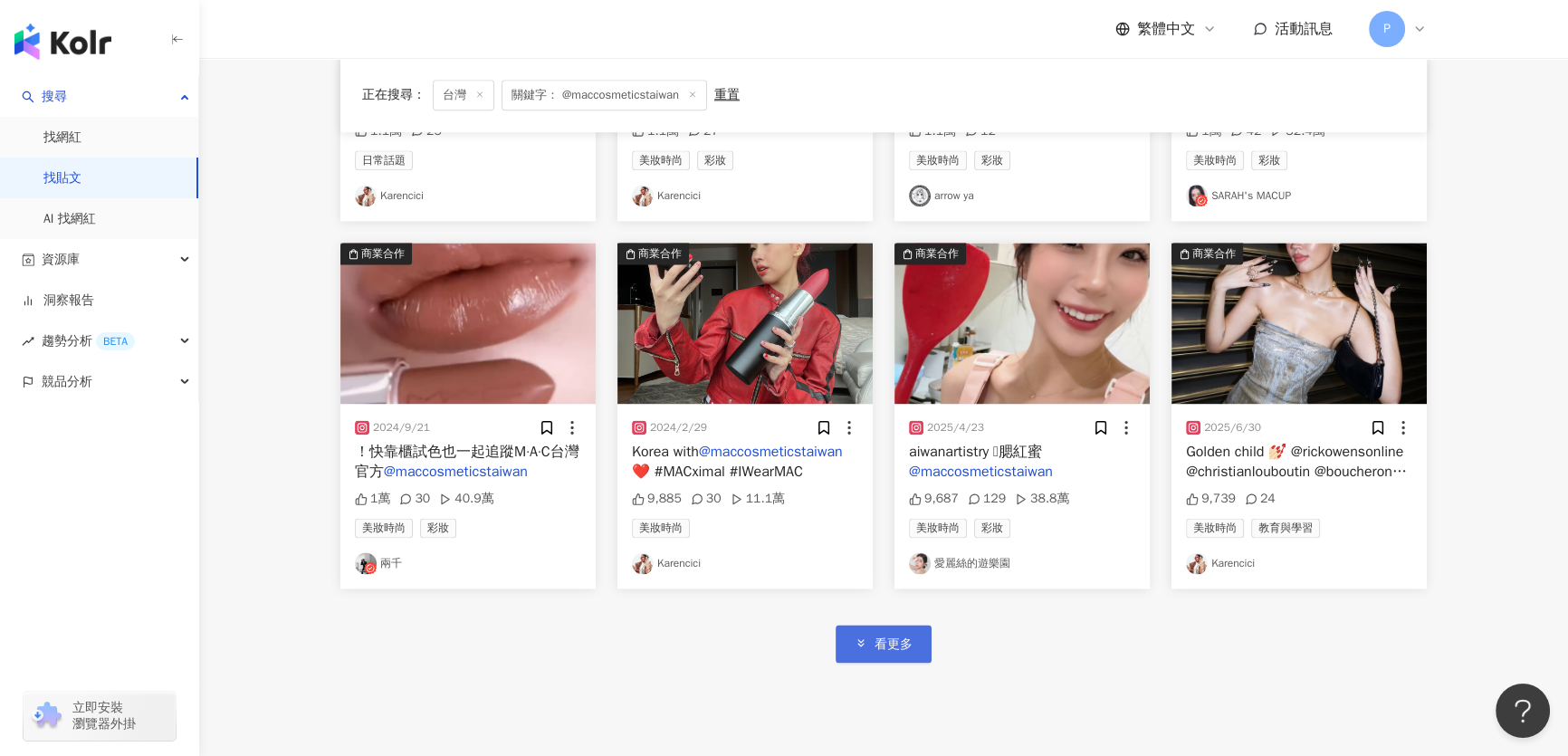 click on "看更多" at bounding box center (894, 645) 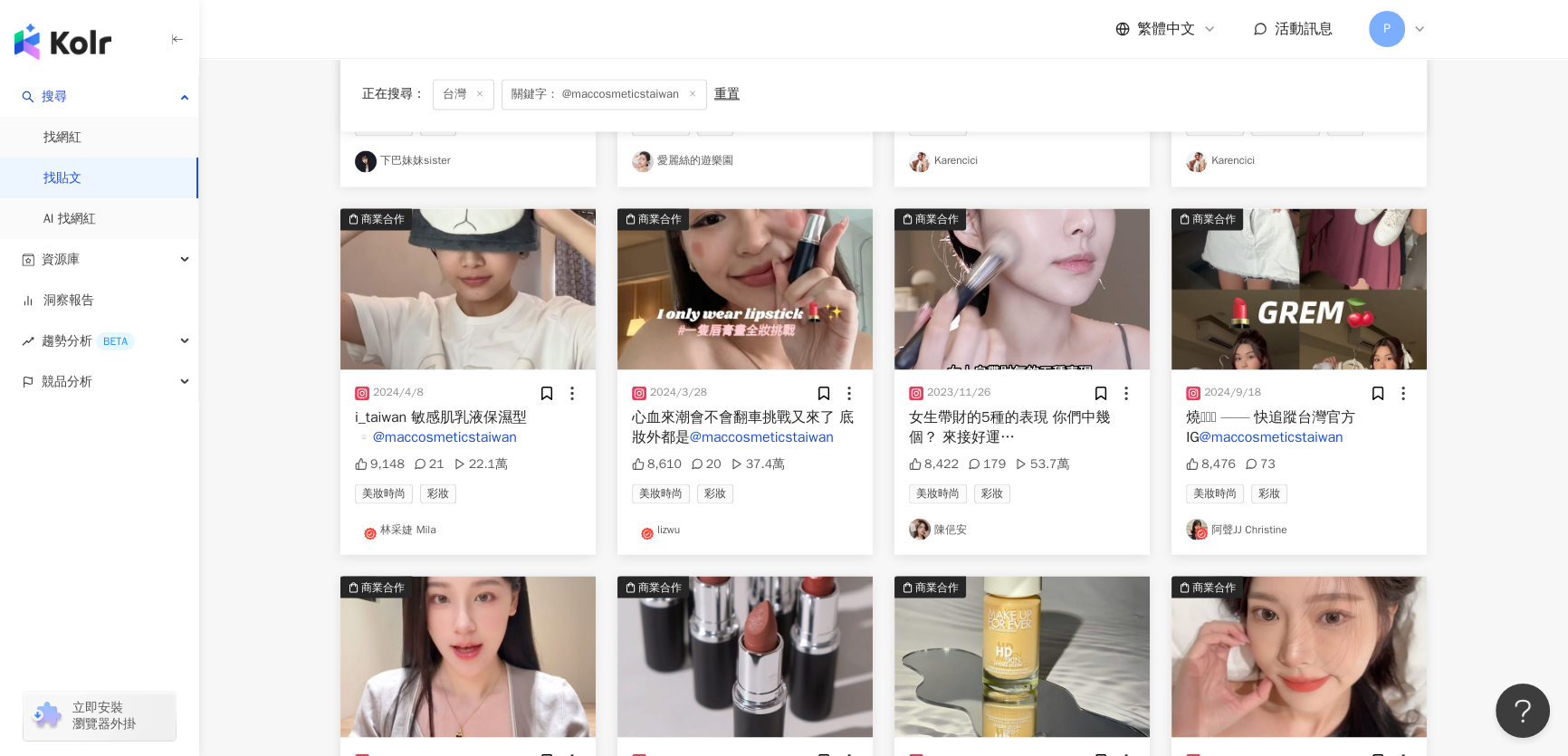 scroll, scrollTop: 3748, scrollLeft: 0, axis: vertical 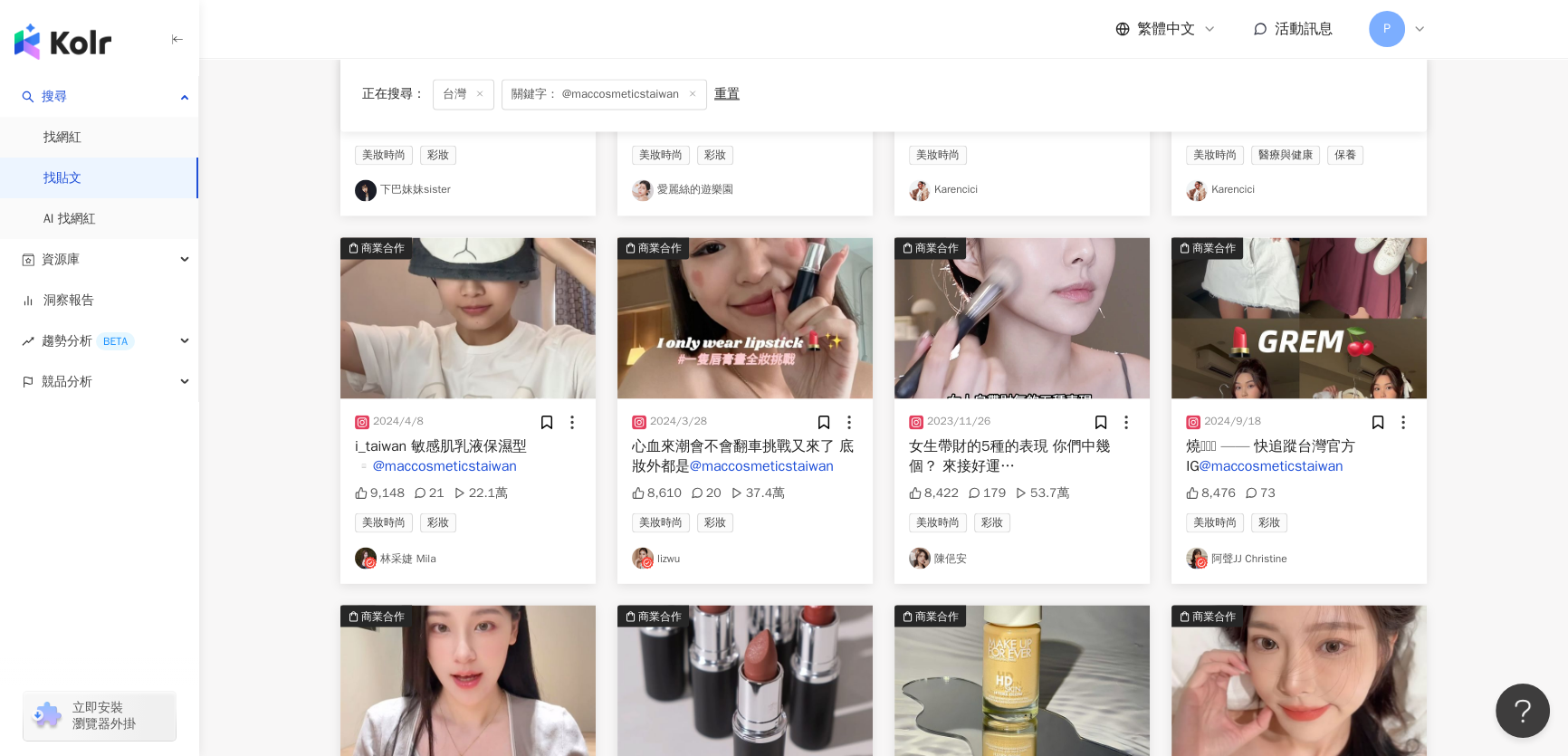 click at bounding box center (468, 318) 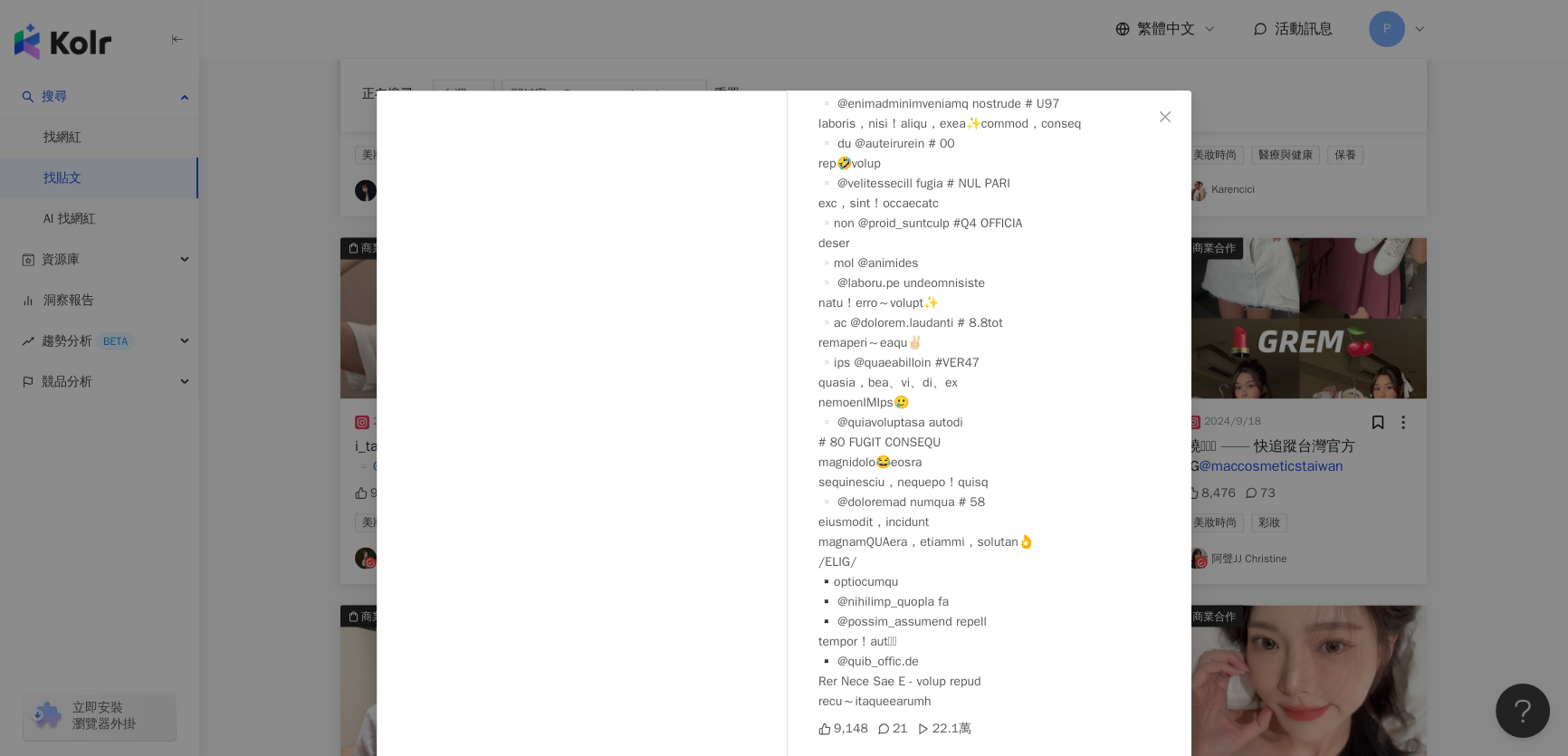 scroll, scrollTop: 253, scrollLeft: 0, axis: vertical 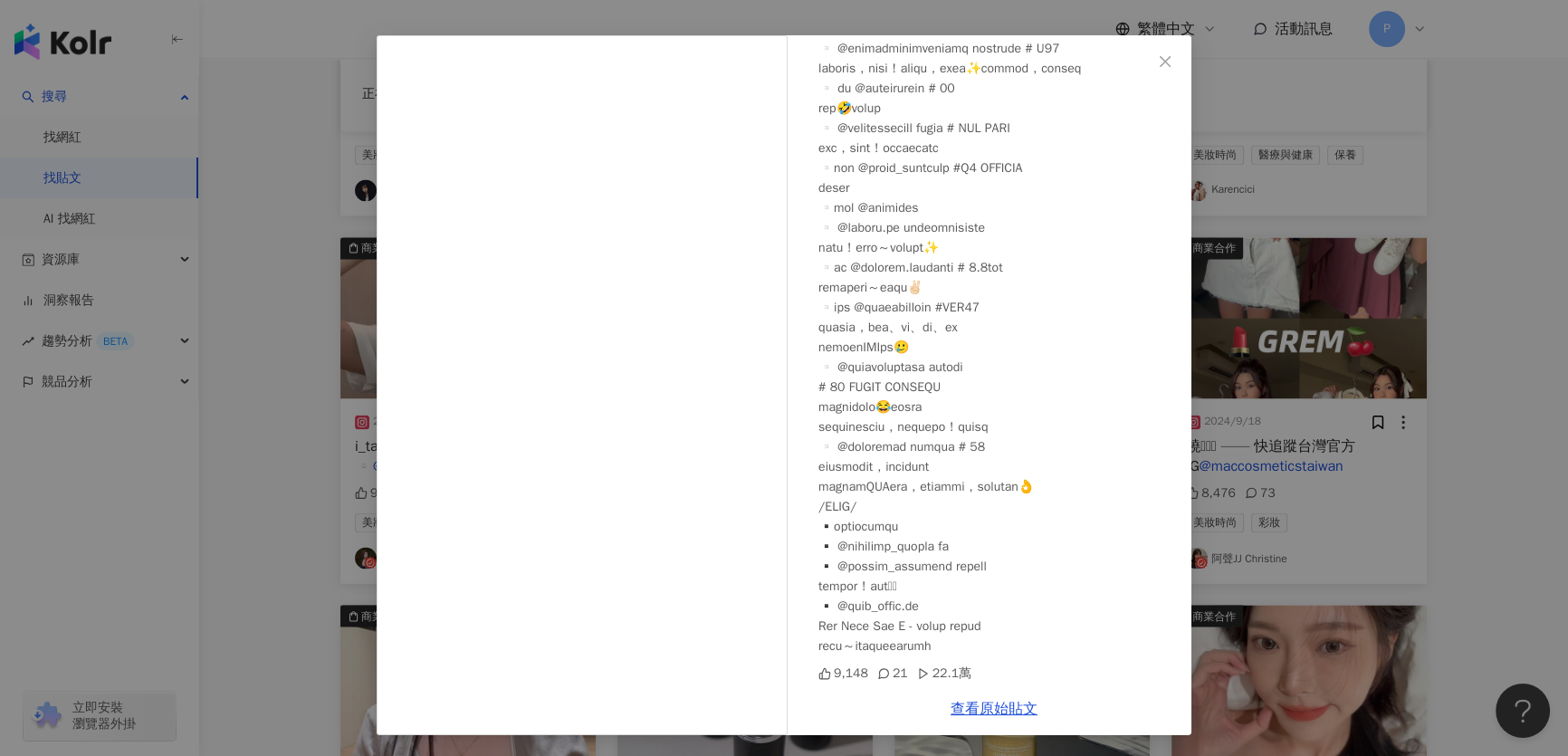 click on "林采婕 Mila 2024/4/8 9,148 21 22.1萬 查看原始貼文" at bounding box center (784, 378) 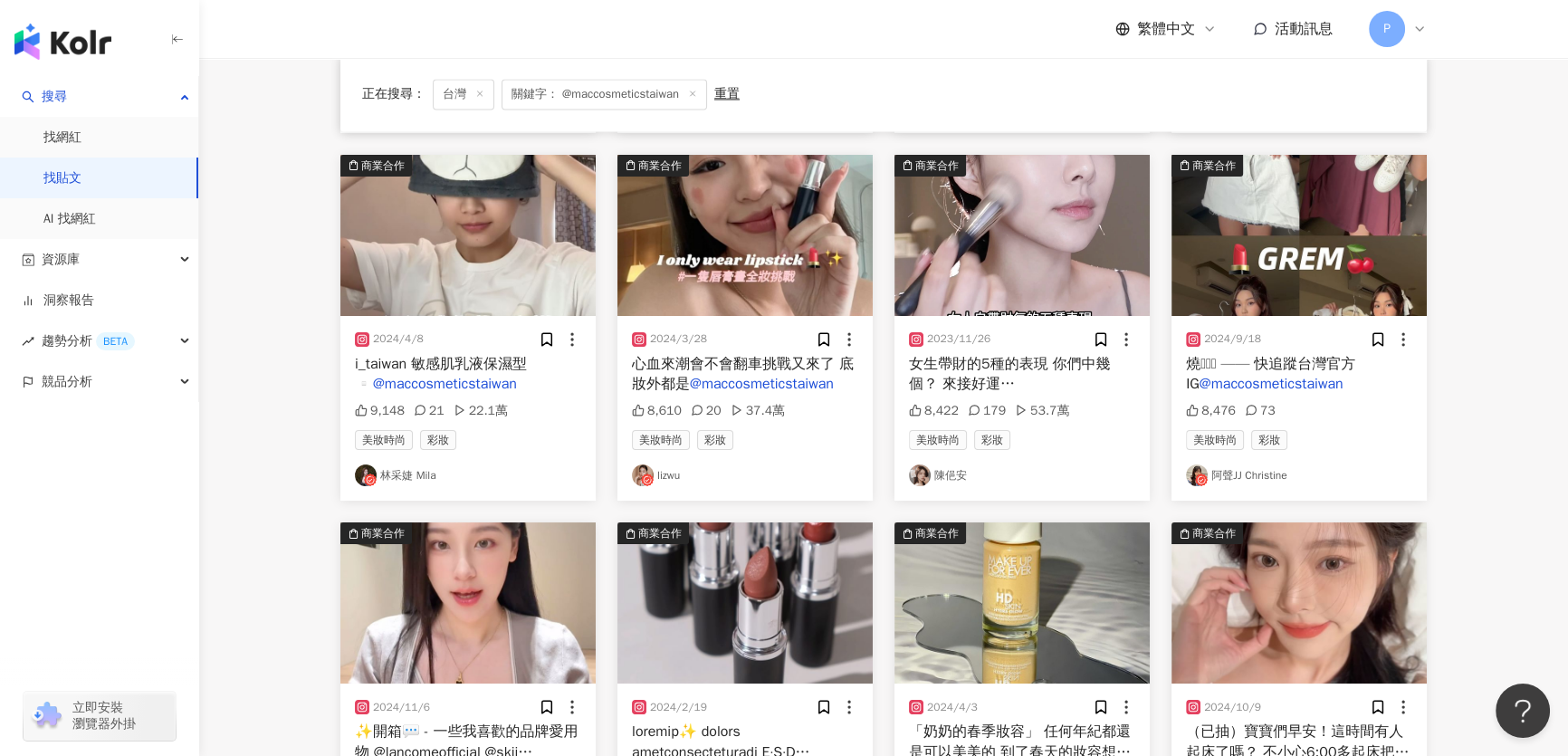 scroll, scrollTop: 4159, scrollLeft: 0, axis: vertical 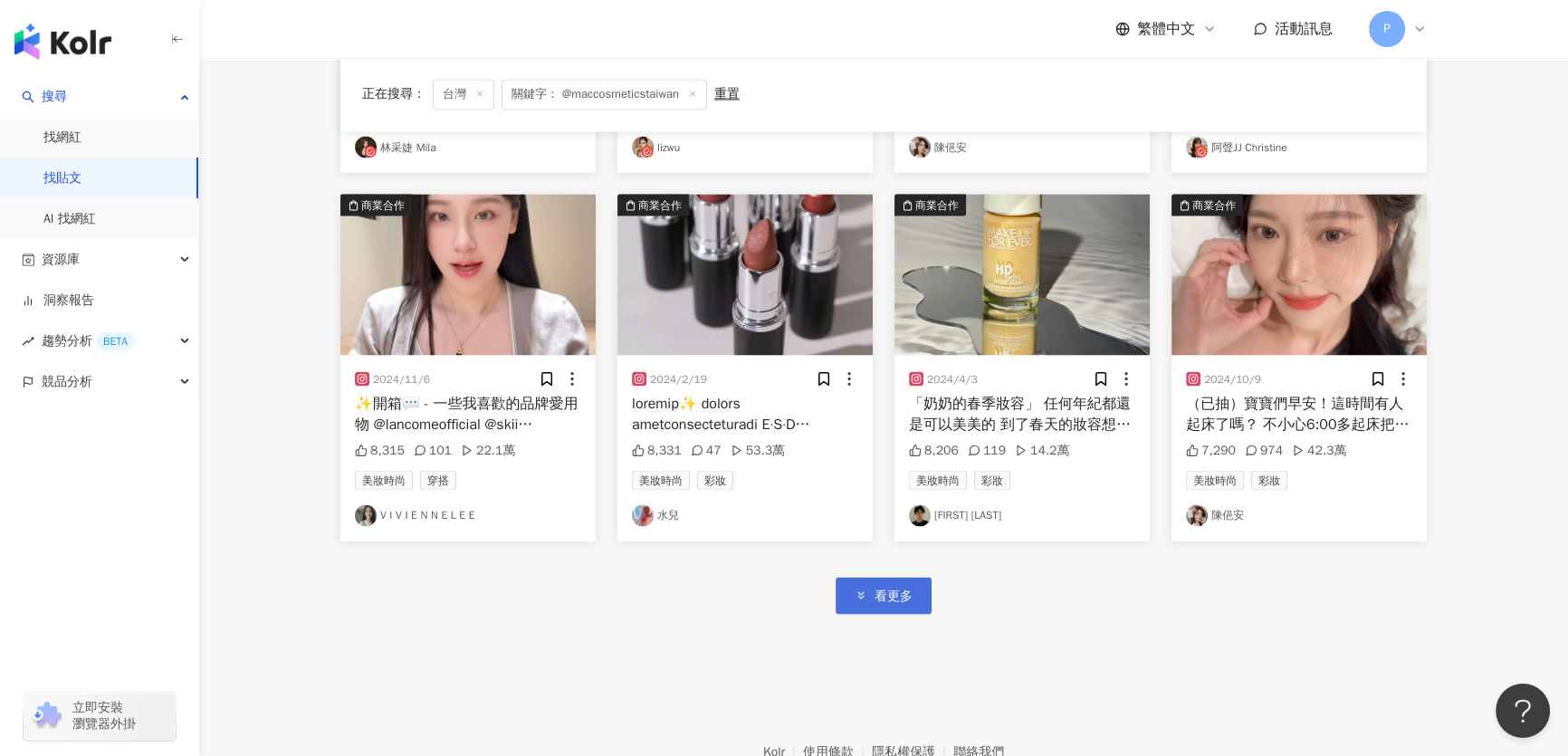 click on "看更多" at bounding box center (884, 595) 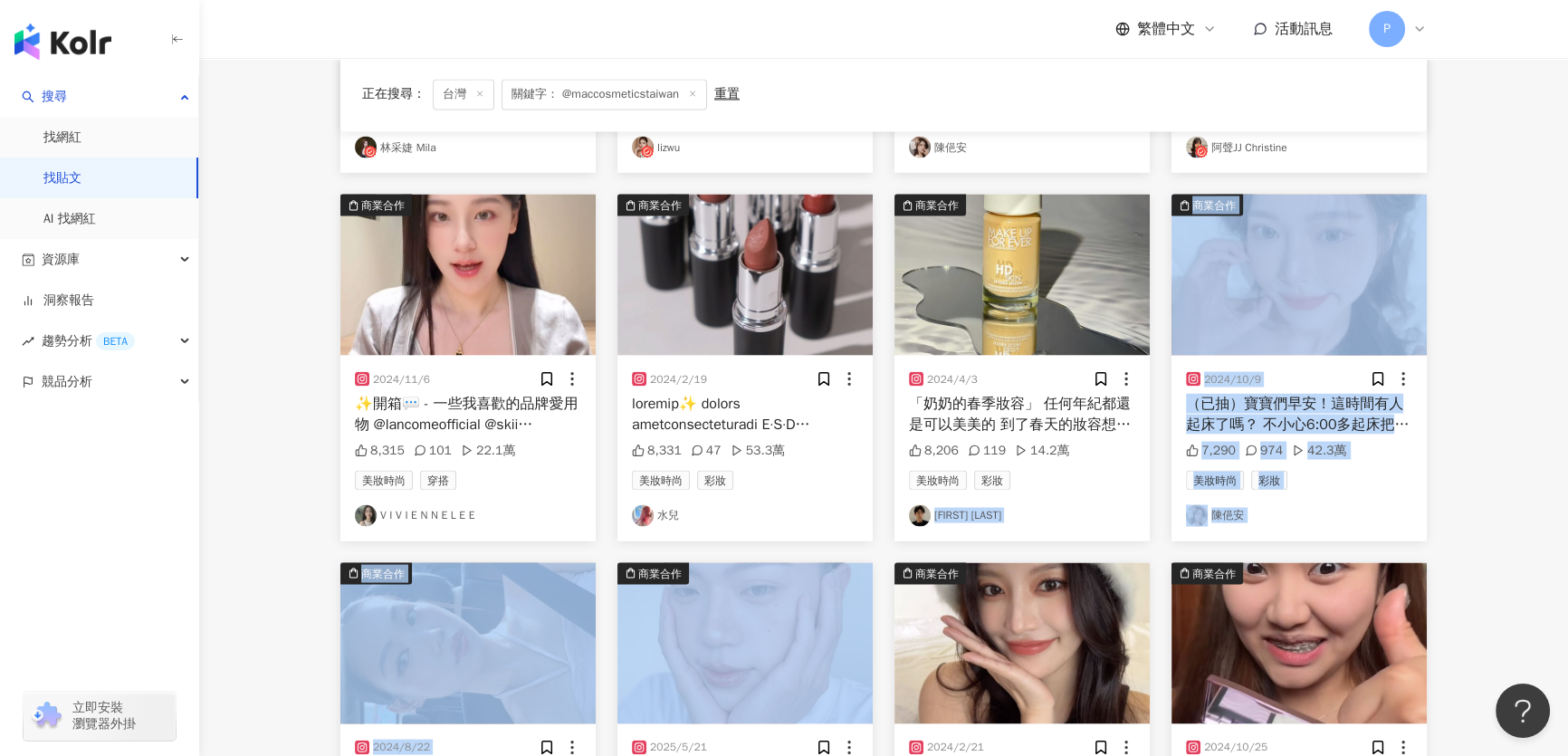drag, startPoint x: 904, startPoint y: 538, endPoint x: 883, endPoint y: 550, distance: 24.186773 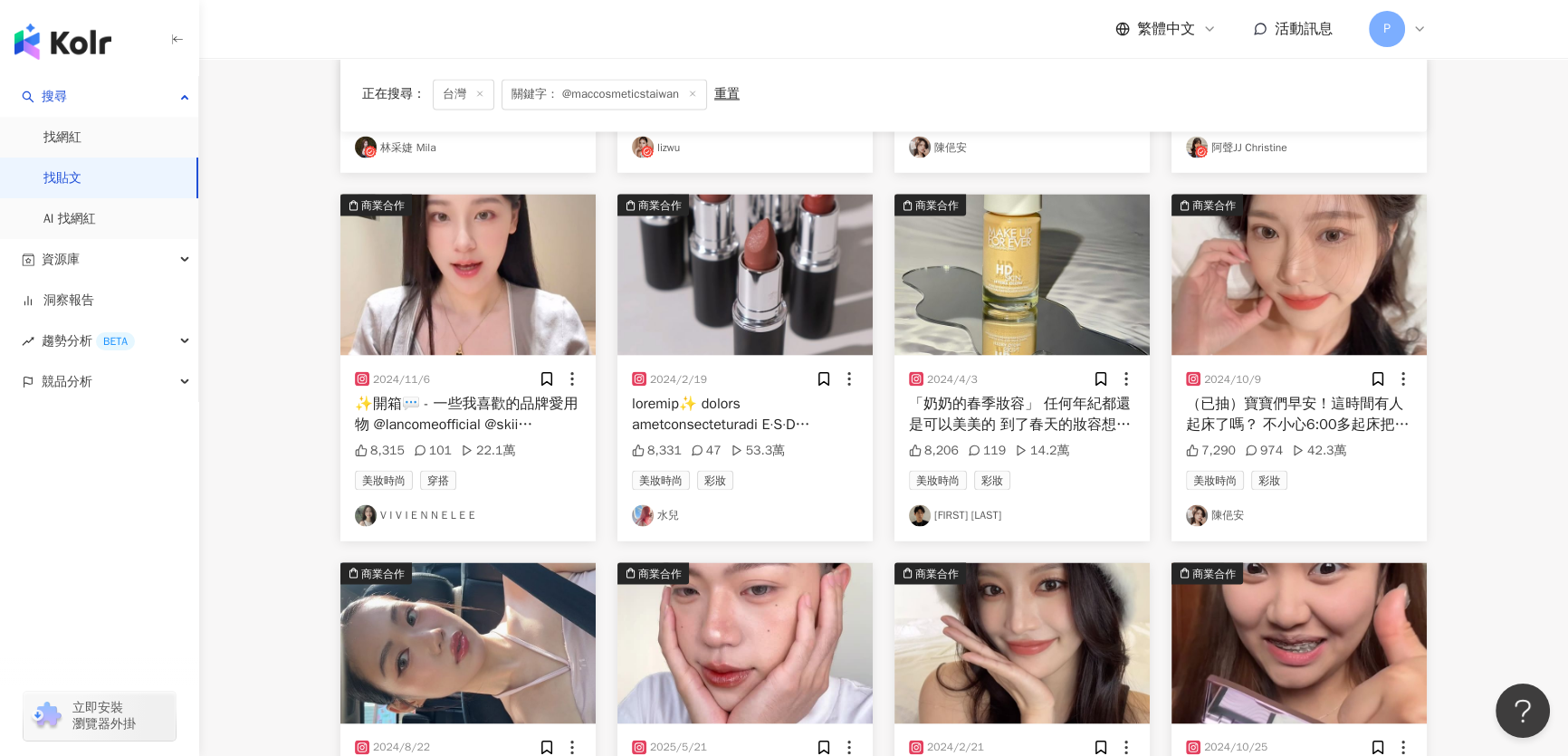 click on "**********" at bounding box center [884, -1170] 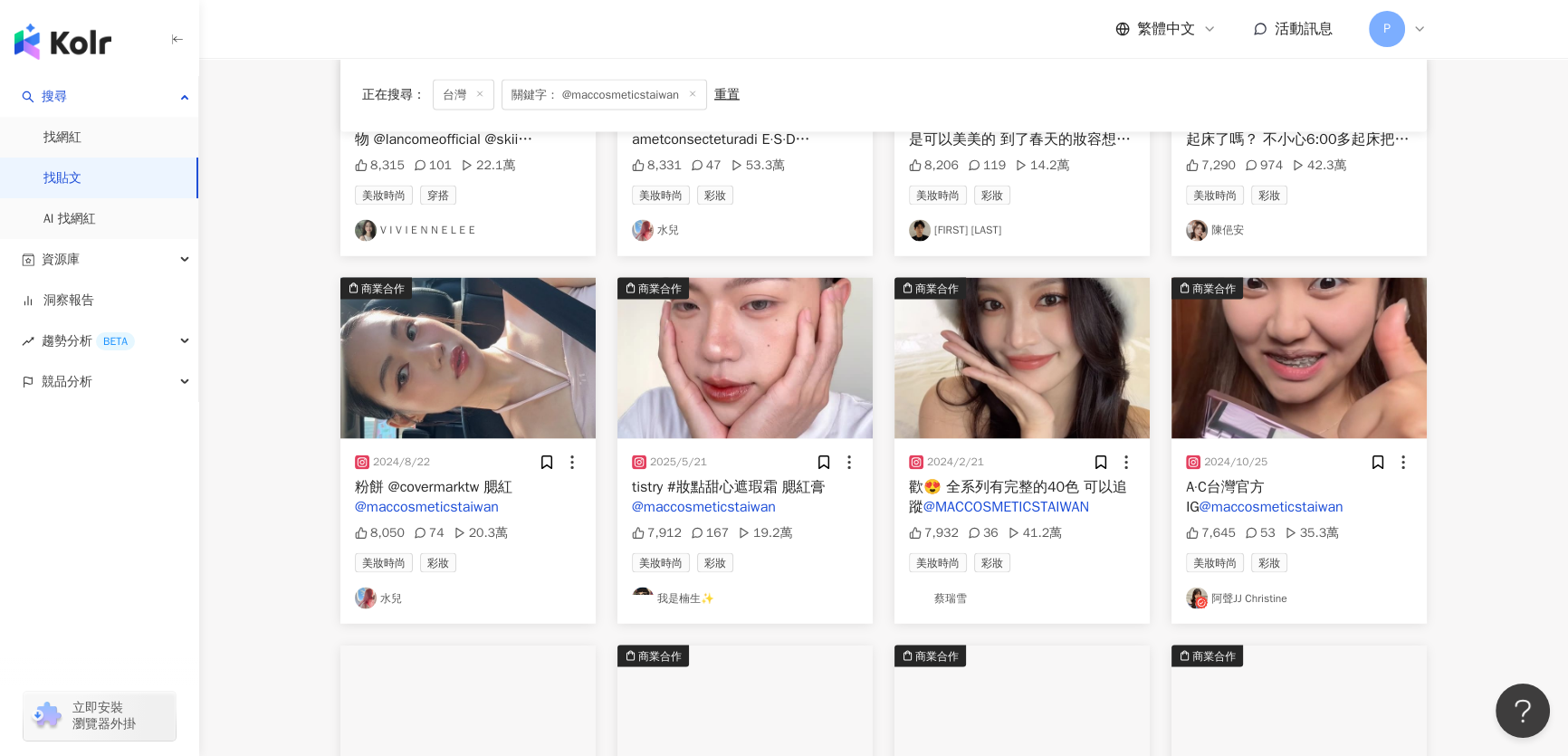 scroll, scrollTop: 4489, scrollLeft: 0, axis: vertical 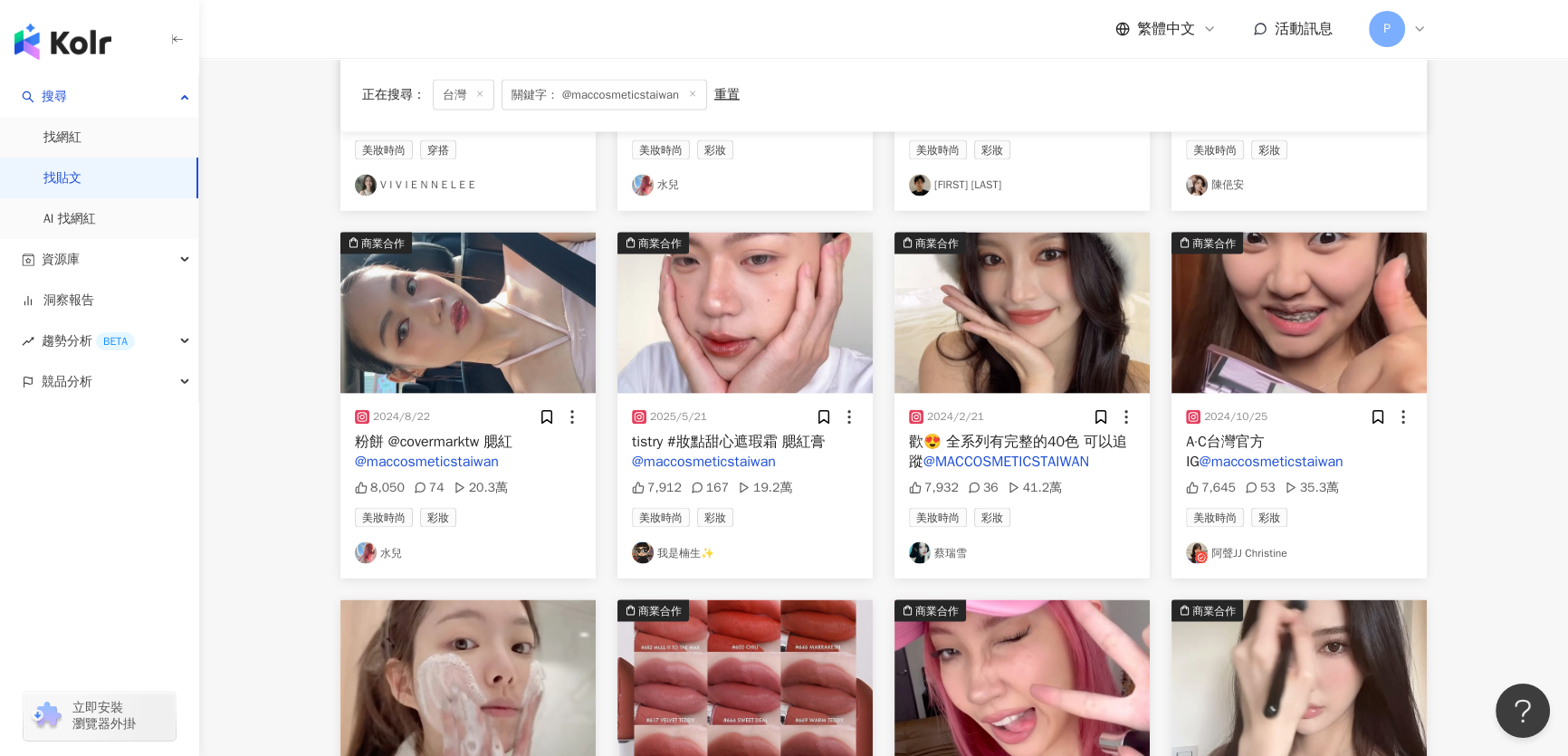 click at bounding box center [1022, 313] 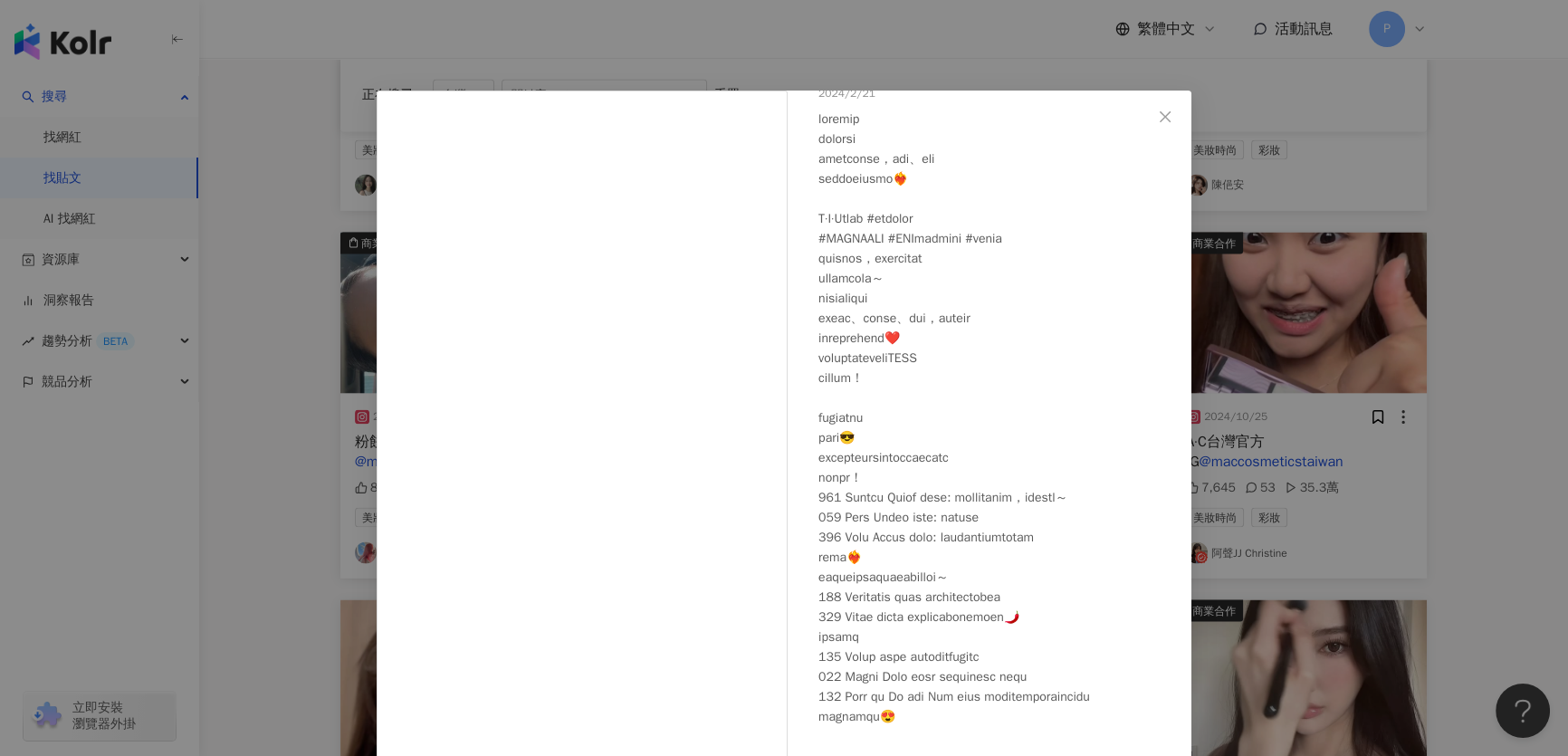 scroll, scrollTop: 233, scrollLeft: 0, axis: vertical 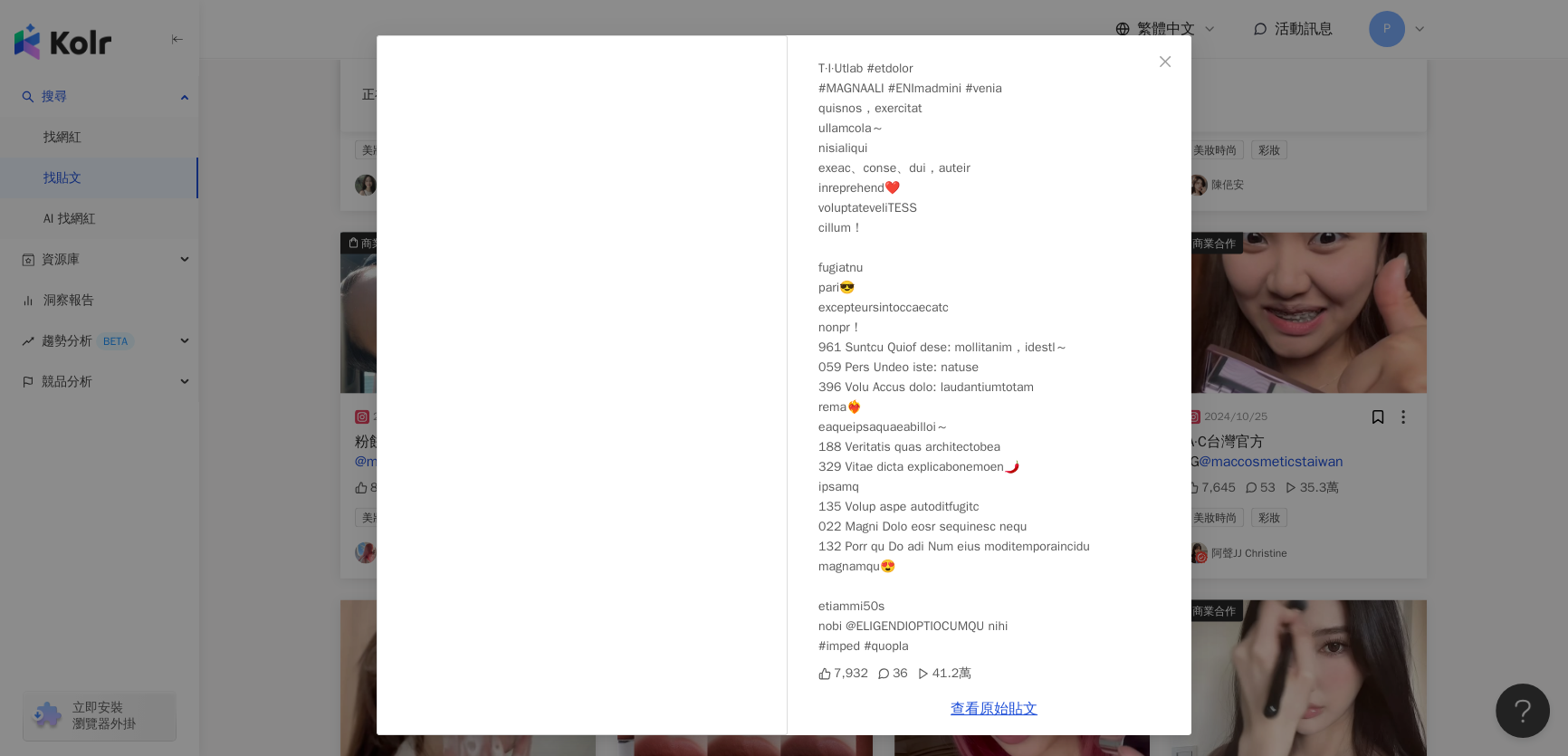 click on "蔡瑞雪 2024/2/21 7,932 36 41.2萬 查看原始貼文" at bounding box center (784, 378) 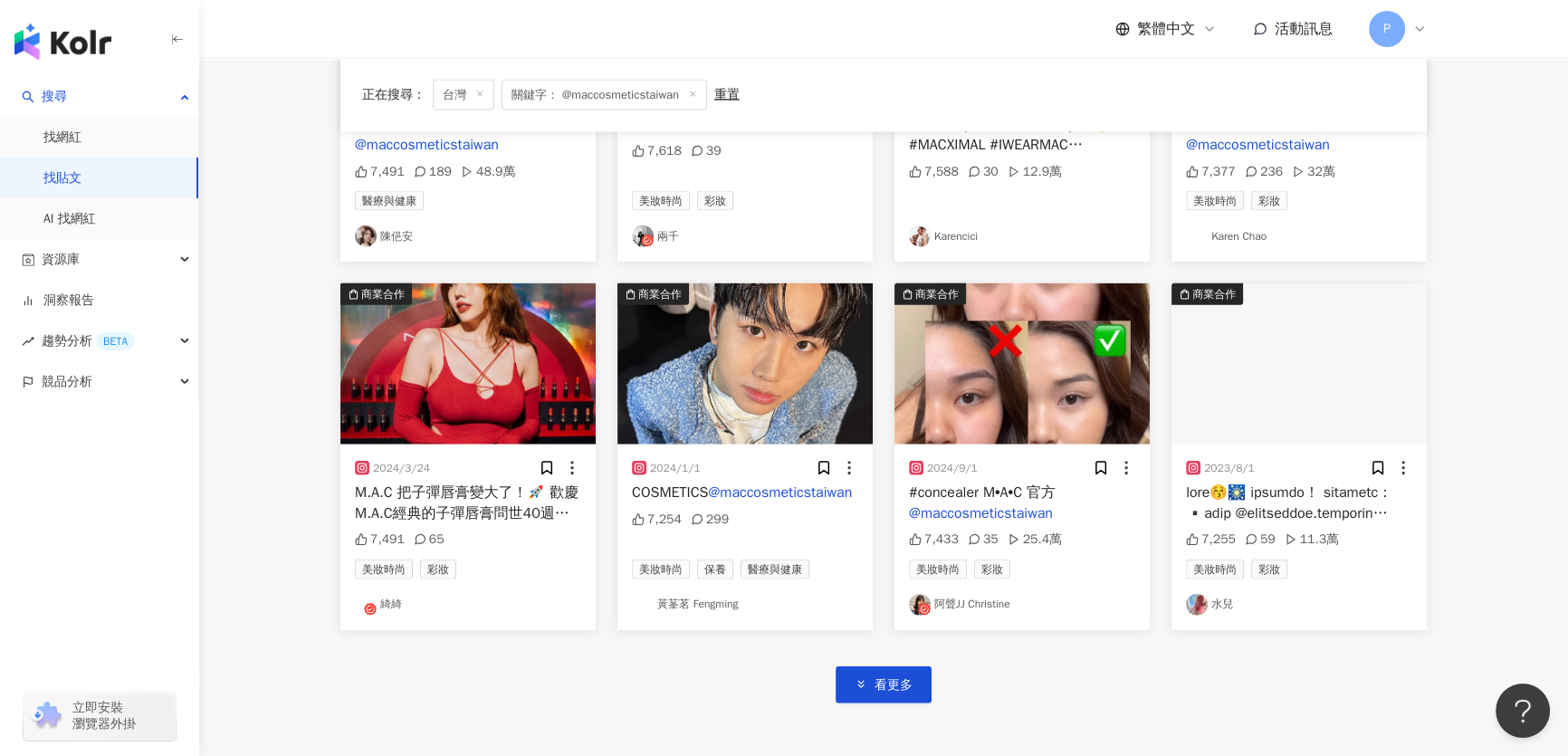 scroll, scrollTop: 5230, scrollLeft: 0, axis: vertical 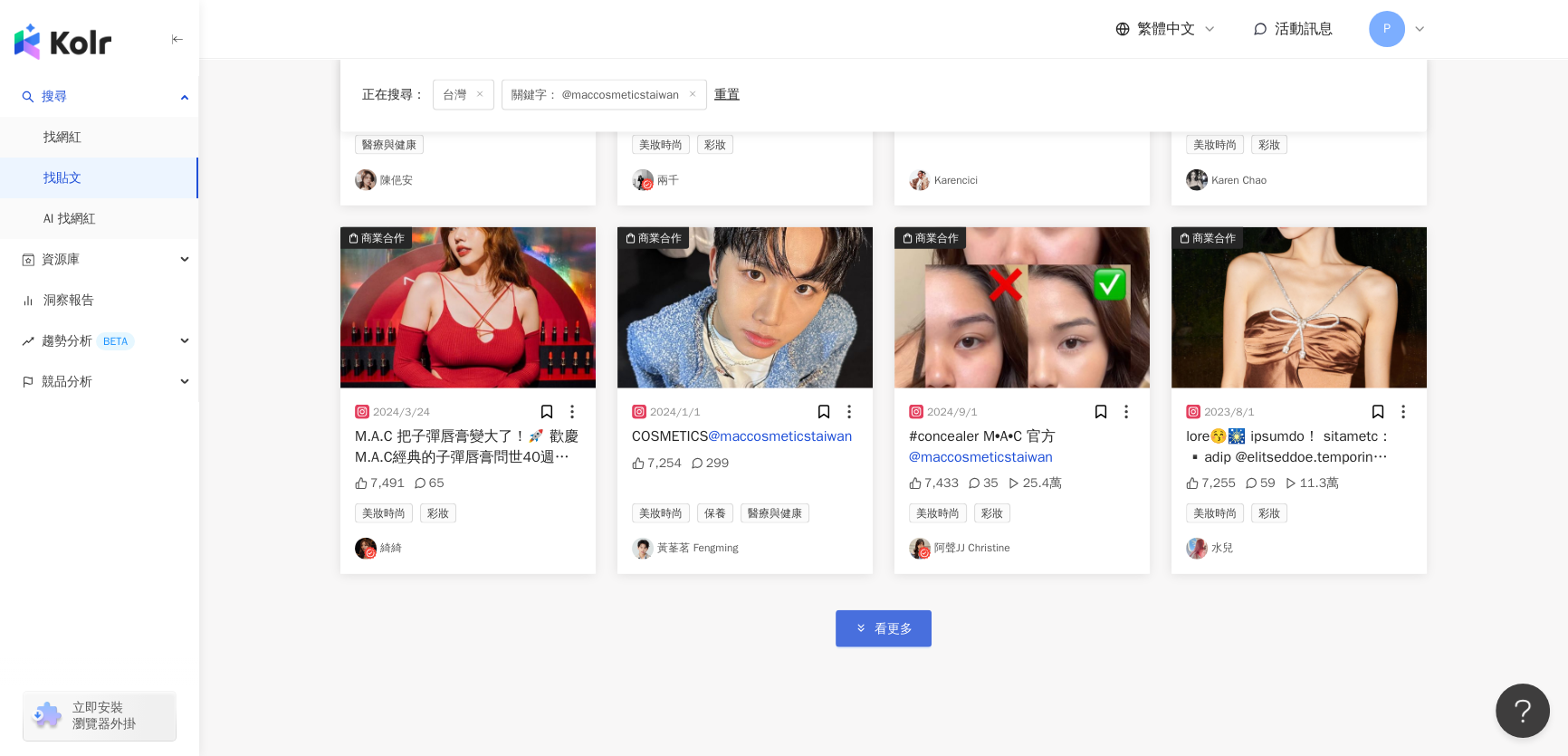 click on "看更多" at bounding box center (884, 628) 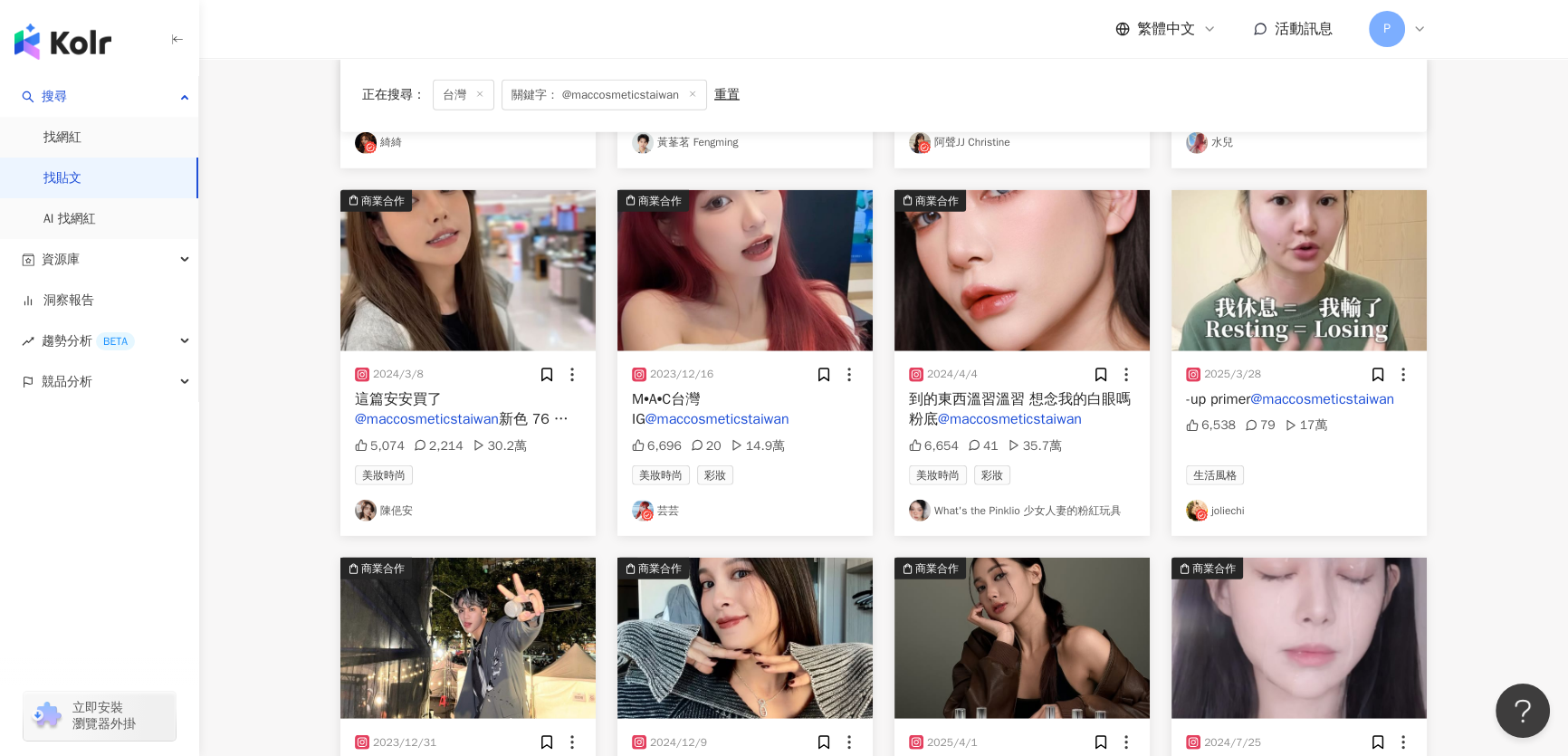 scroll, scrollTop: 5641, scrollLeft: 0, axis: vertical 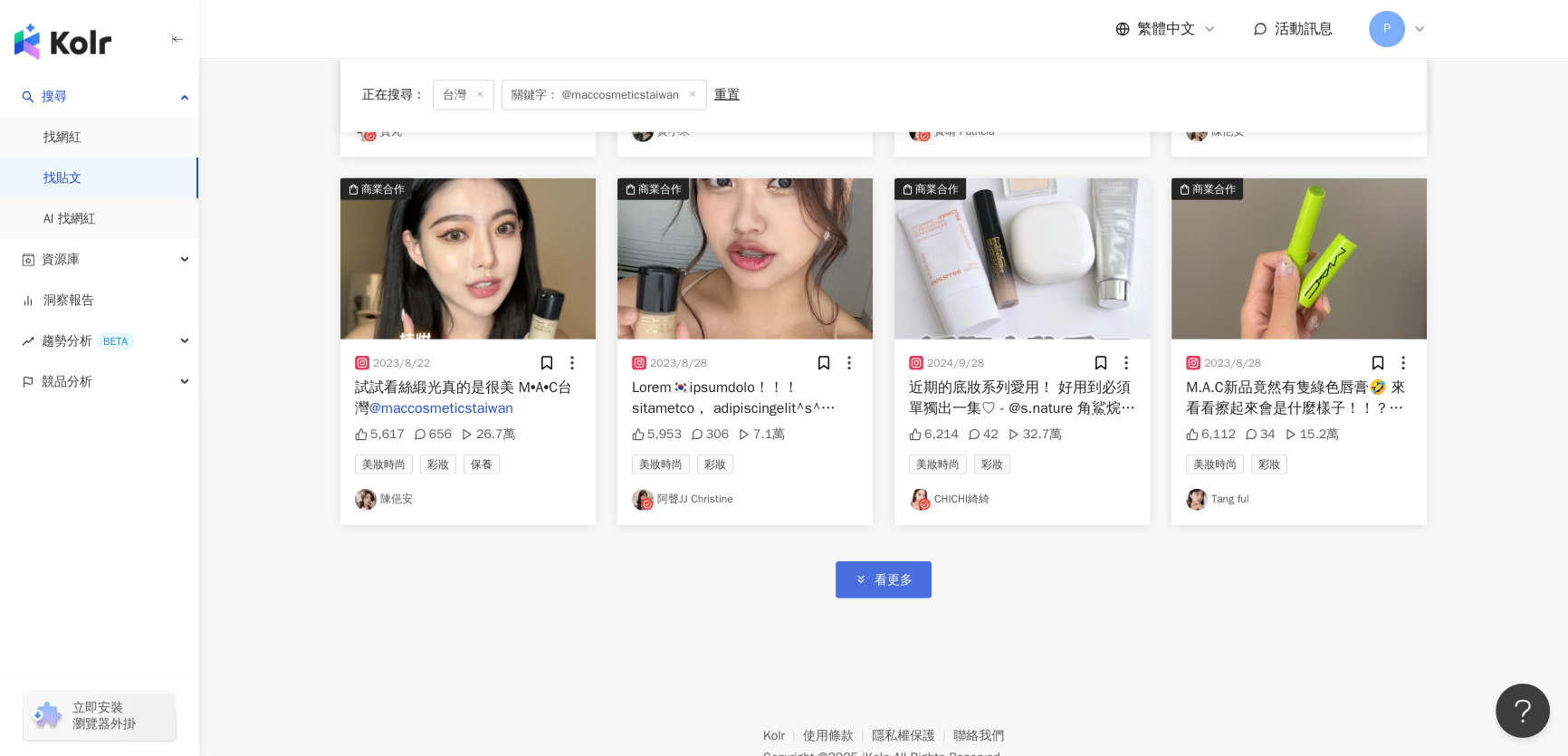 click on "看更多" at bounding box center (884, 579) 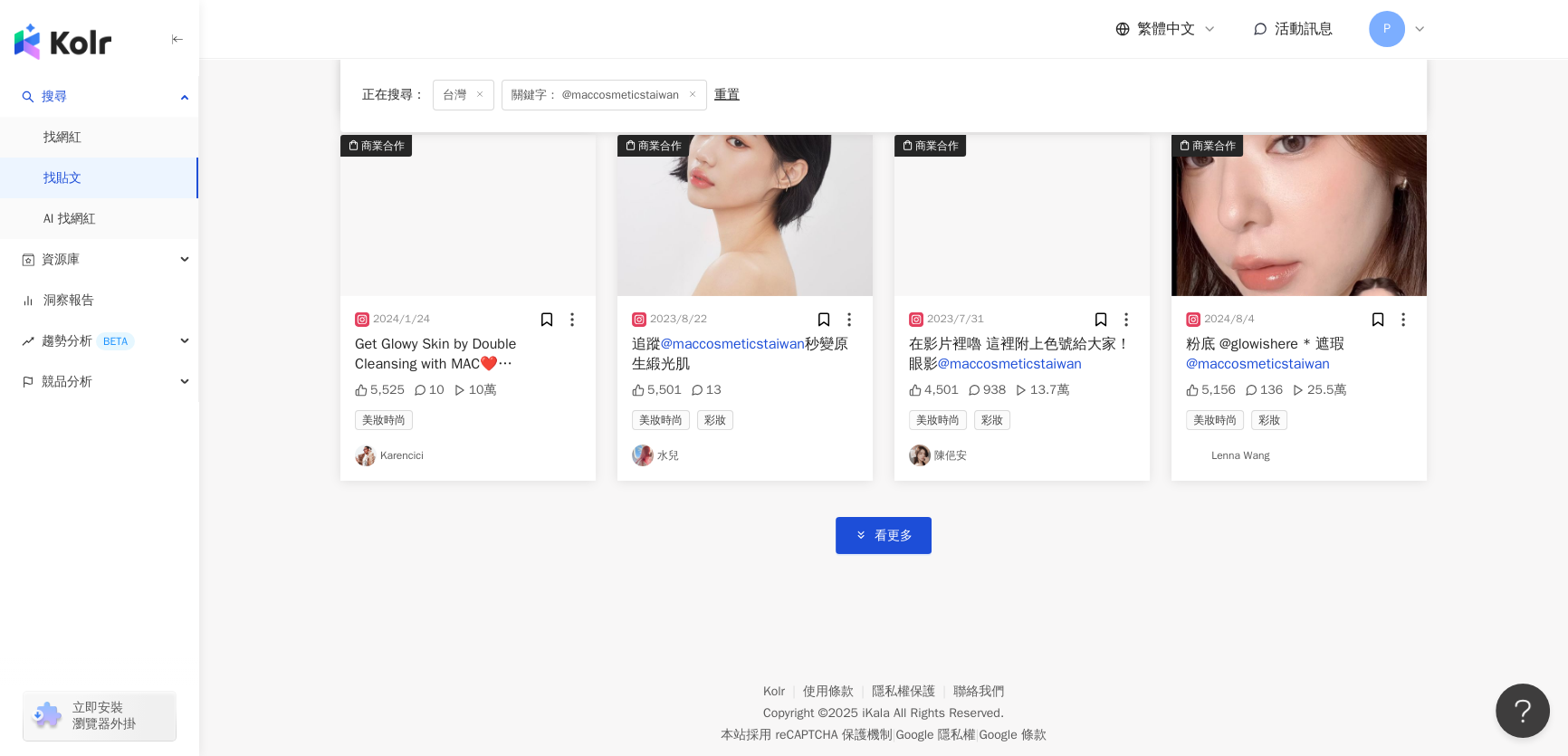scroll, scrollTop: 7569, scrollLeft: 0, axis: vertical 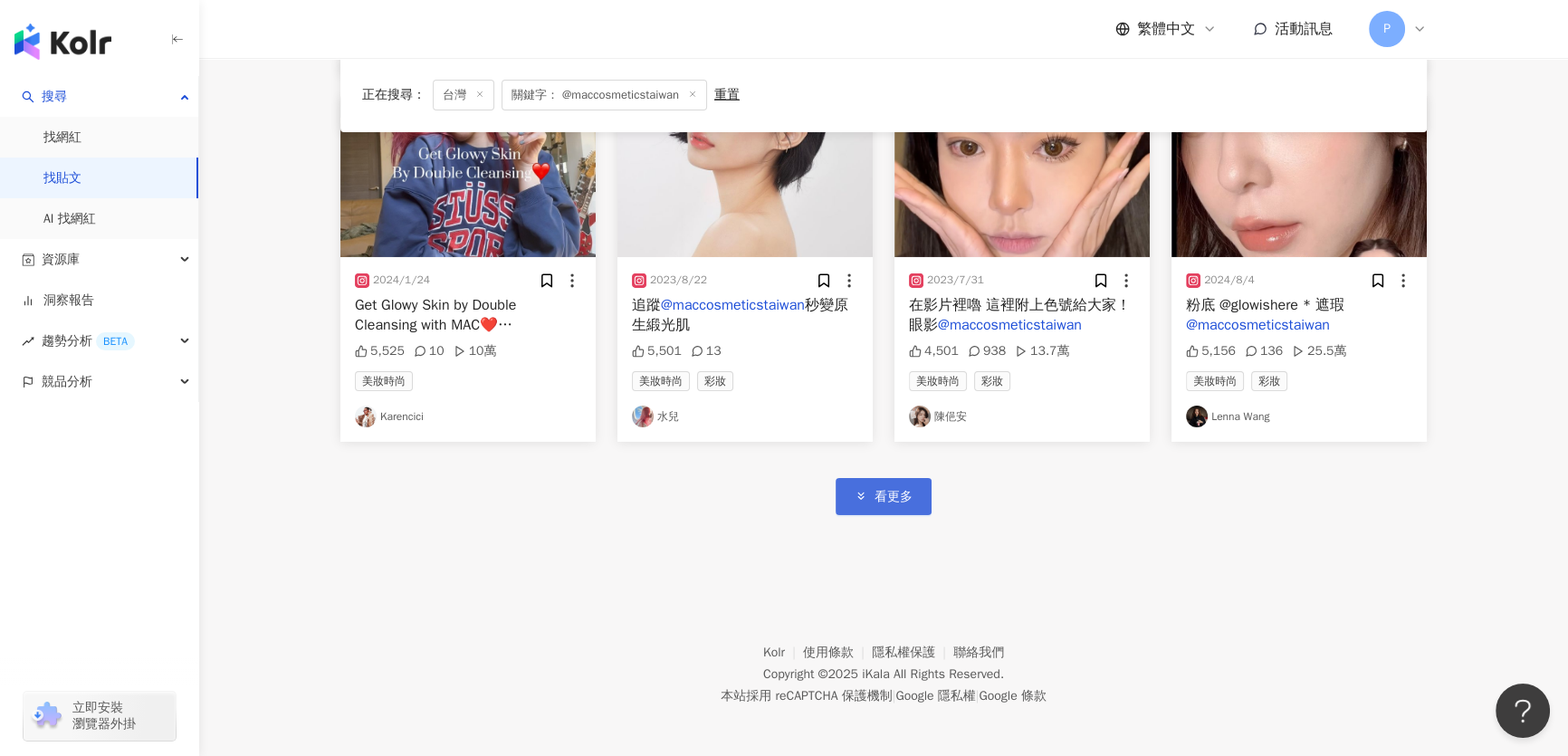 drag, startPoint x: 910, startPoint y: 466, endPoint x: 904, endPoint y: 476, distance: 11.661904 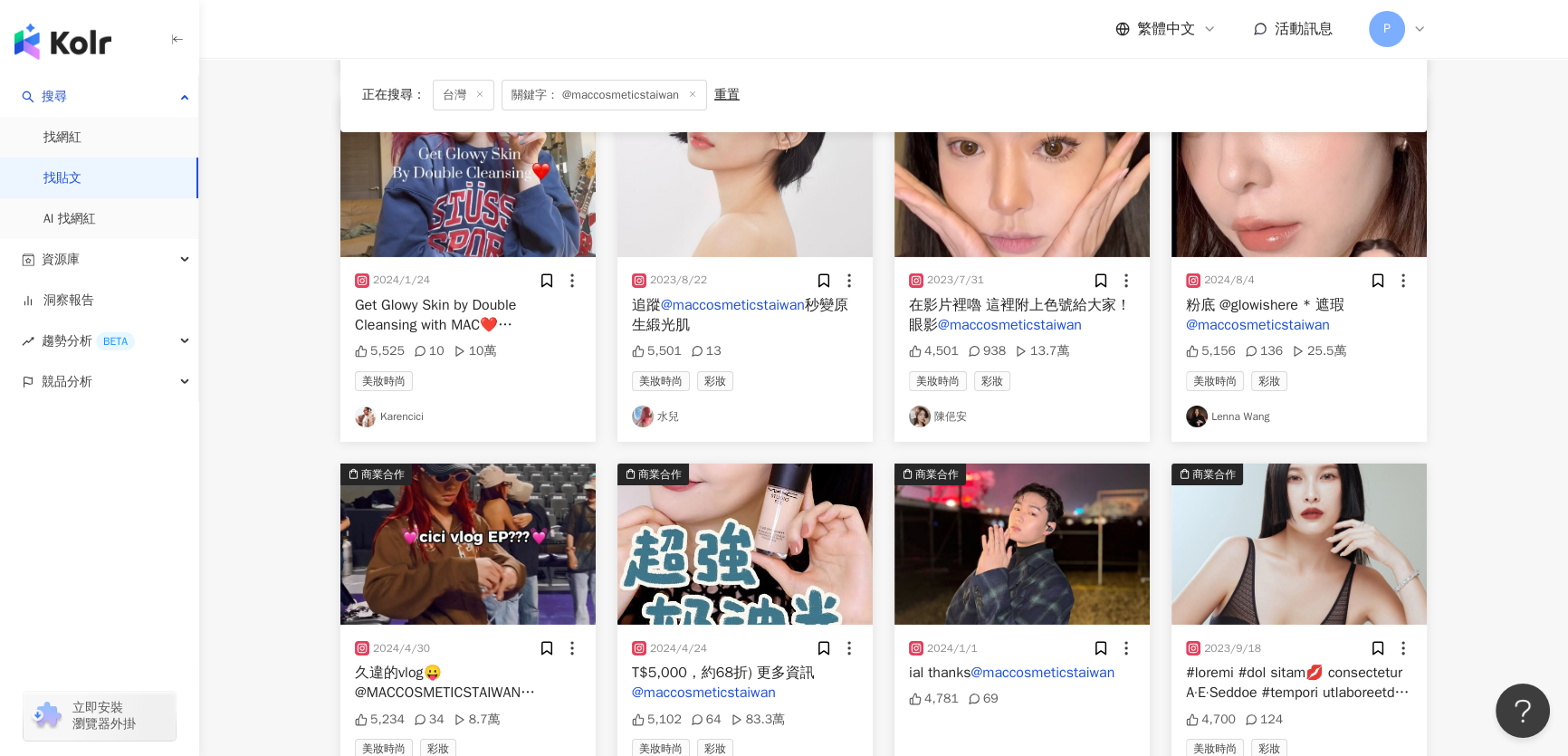 click at bounding box center (1022, 544) 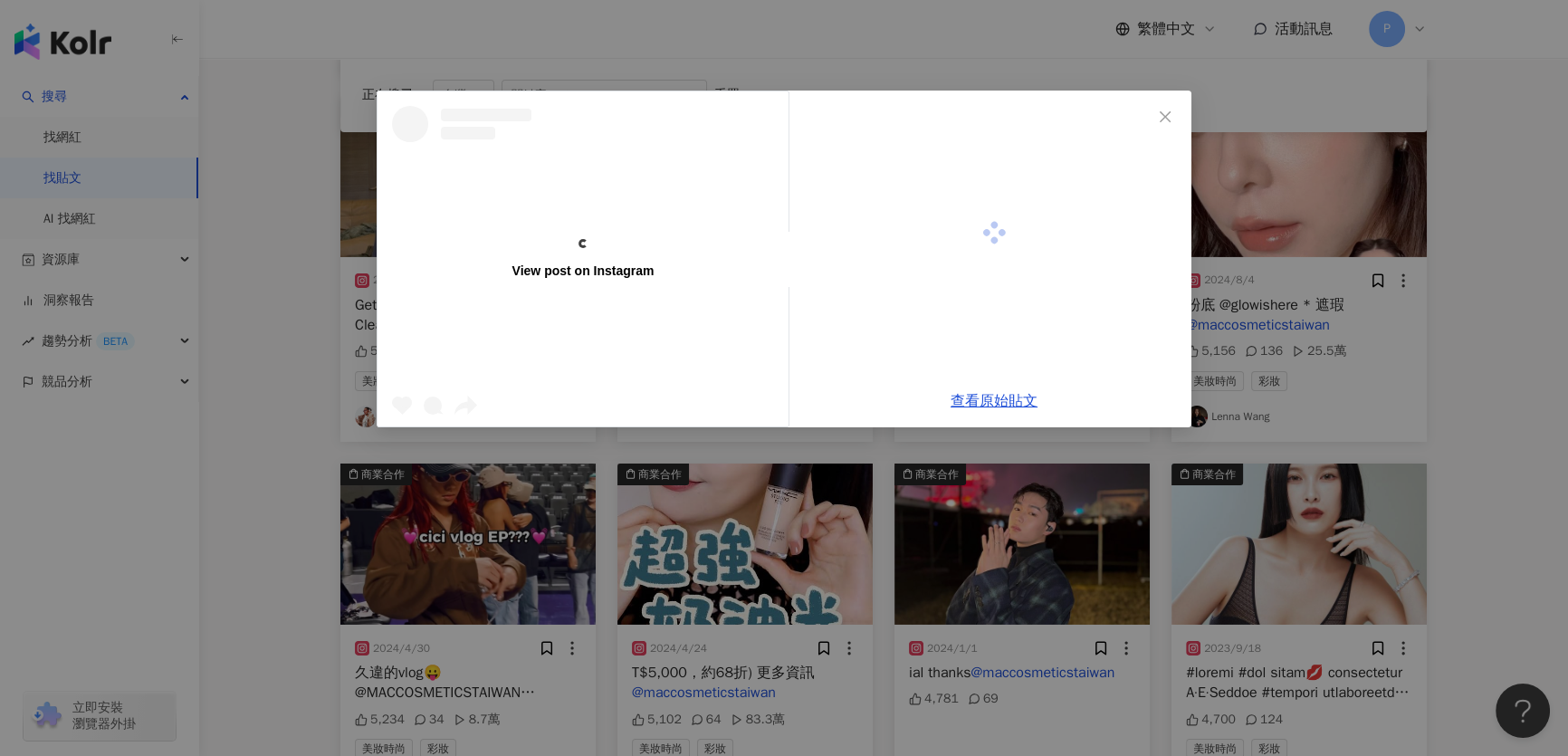 click at bounding box center (1165, 117) 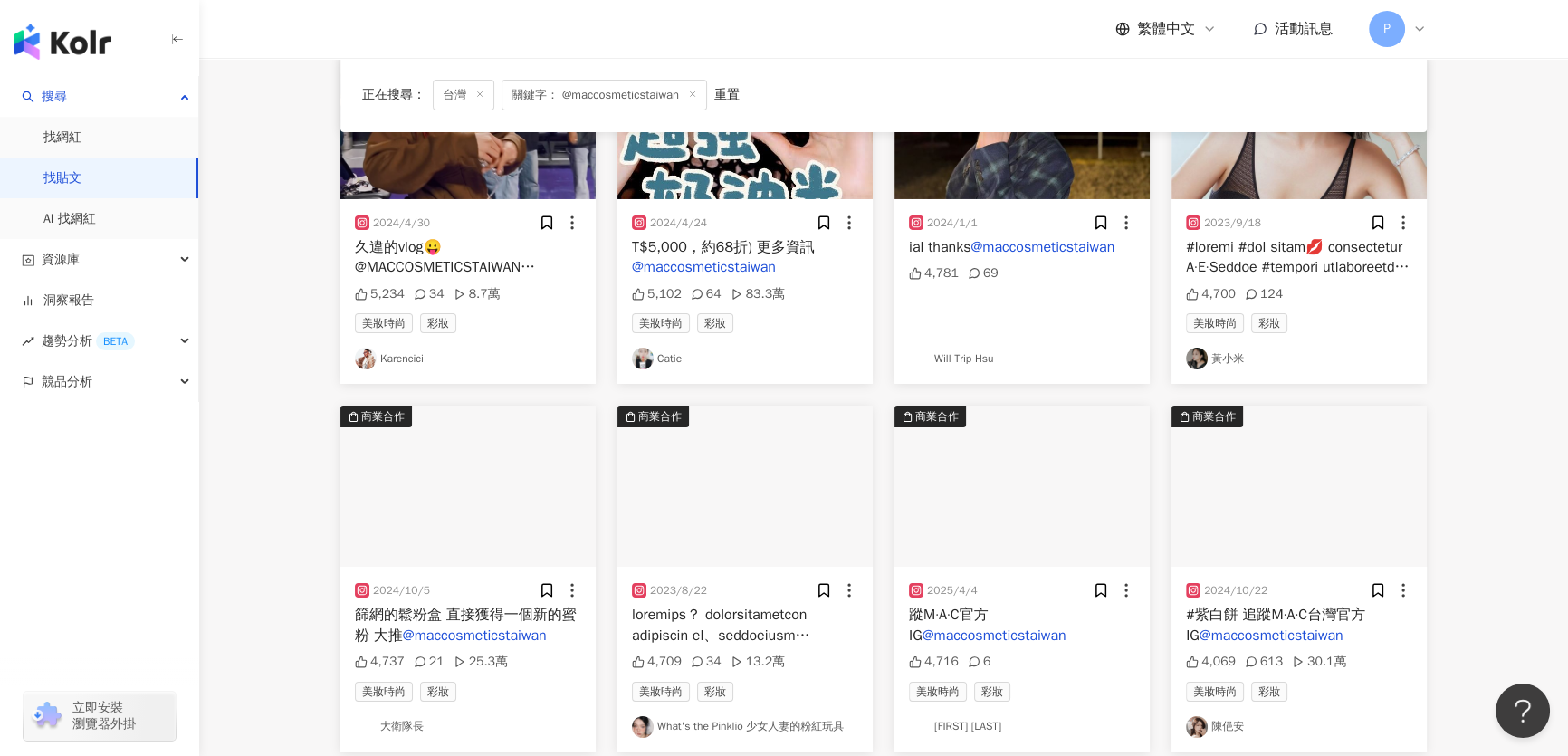 scroll, scrollTop: 8145, scrollLeft: 0, axis: vertical 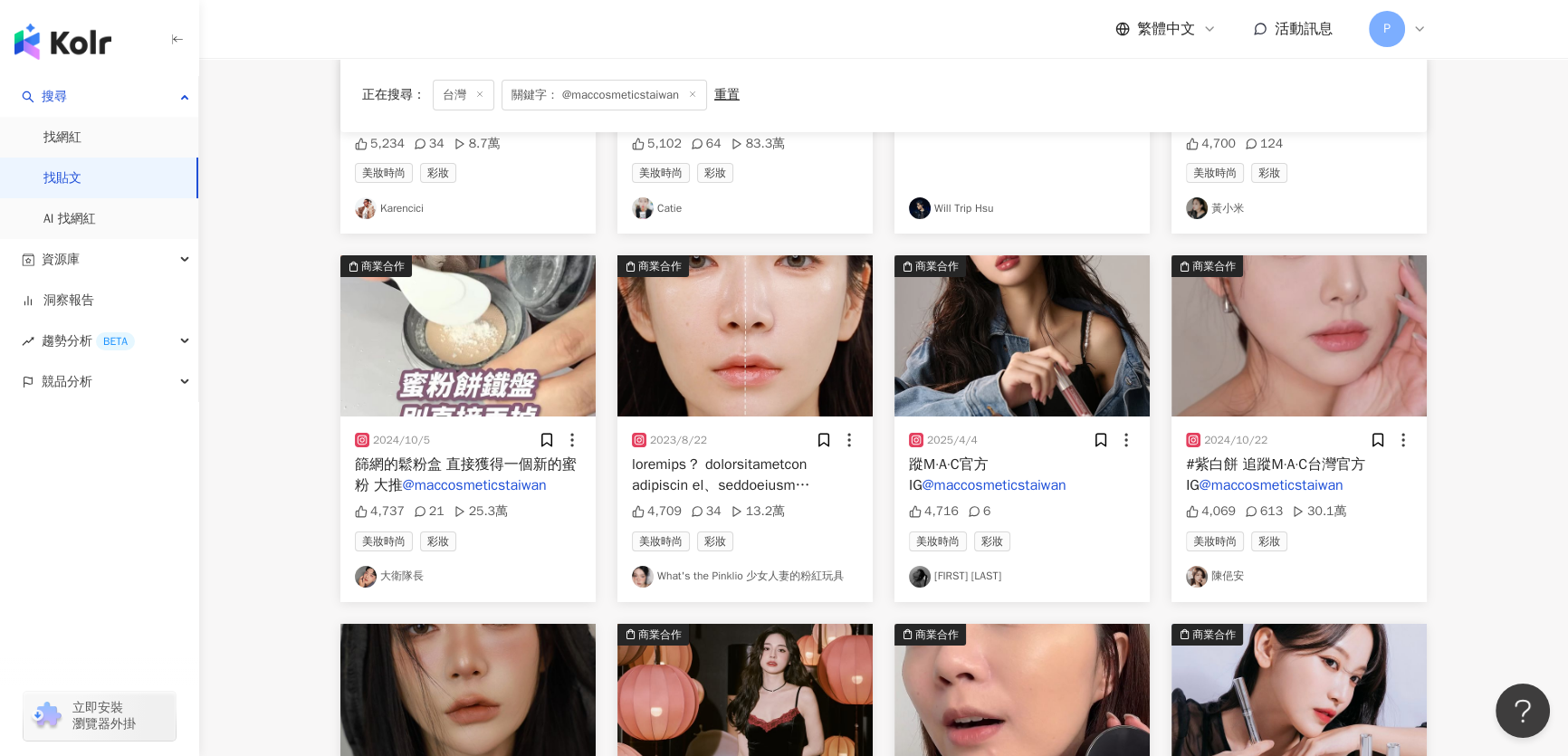 click at bounding box center [1022, 336] 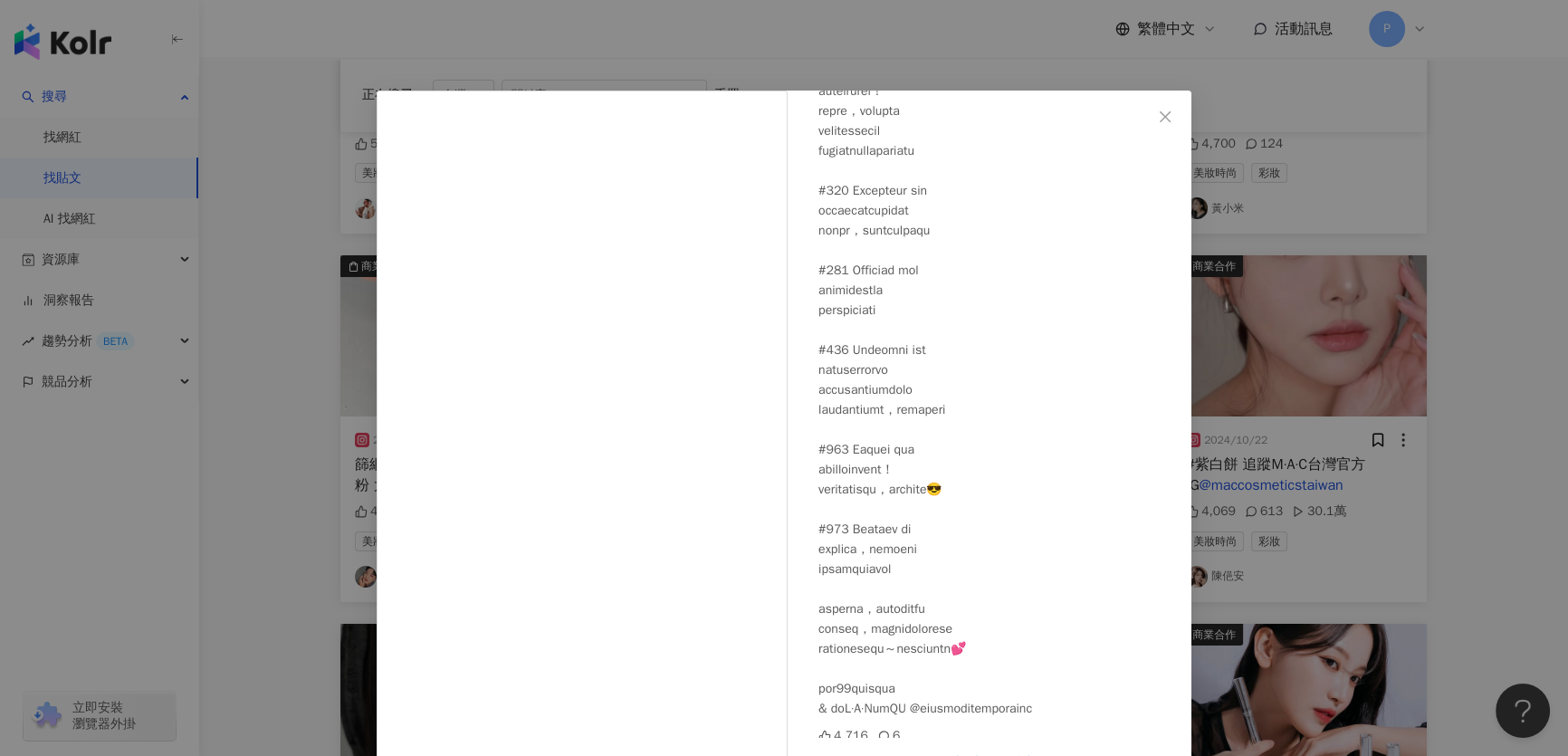 scroll, scrollTop: 333, scrollLeft: 0, axis: vertical 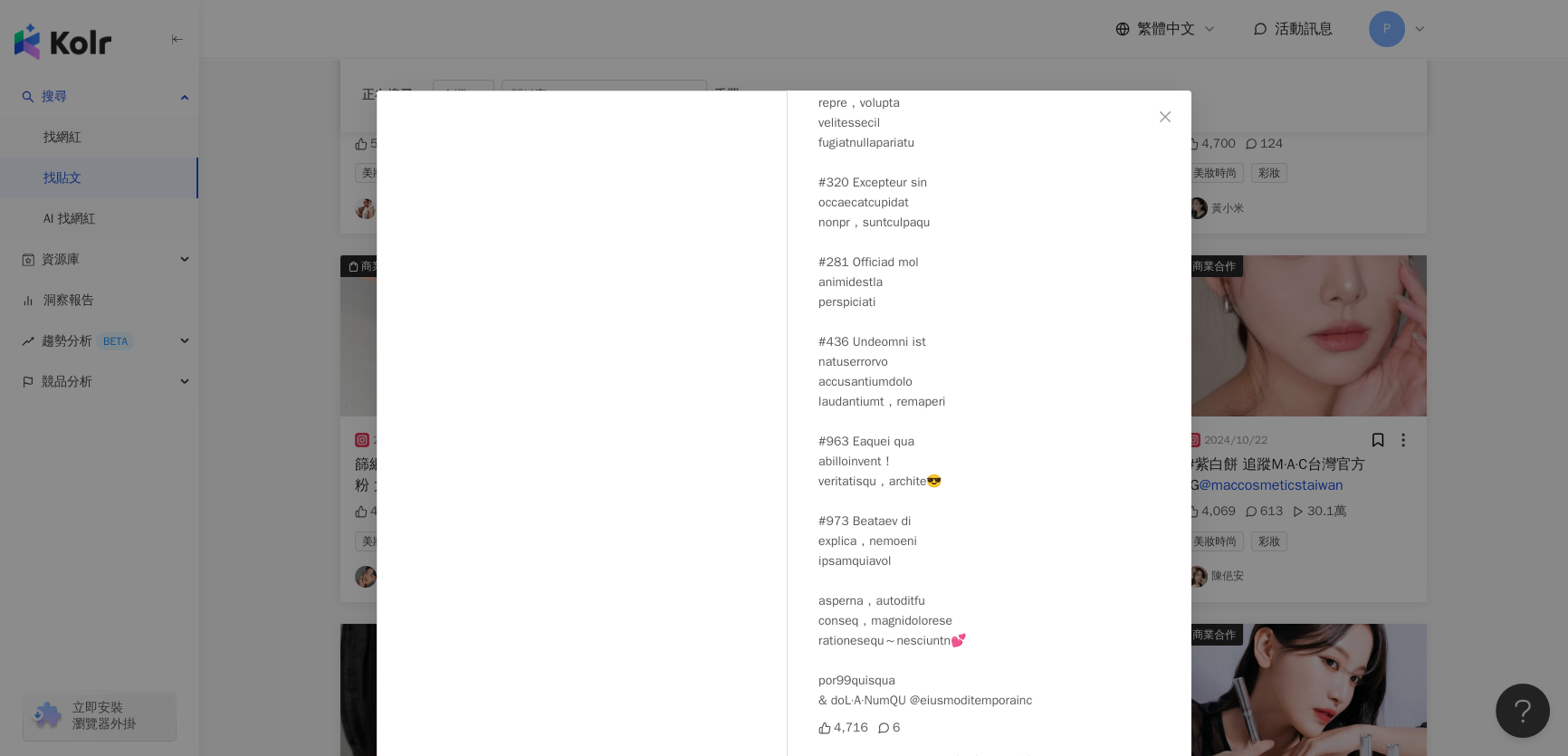click on "陳柏心 2025/4/4 4,716 6 查看原始貼文" at bounding box center [784, 378] 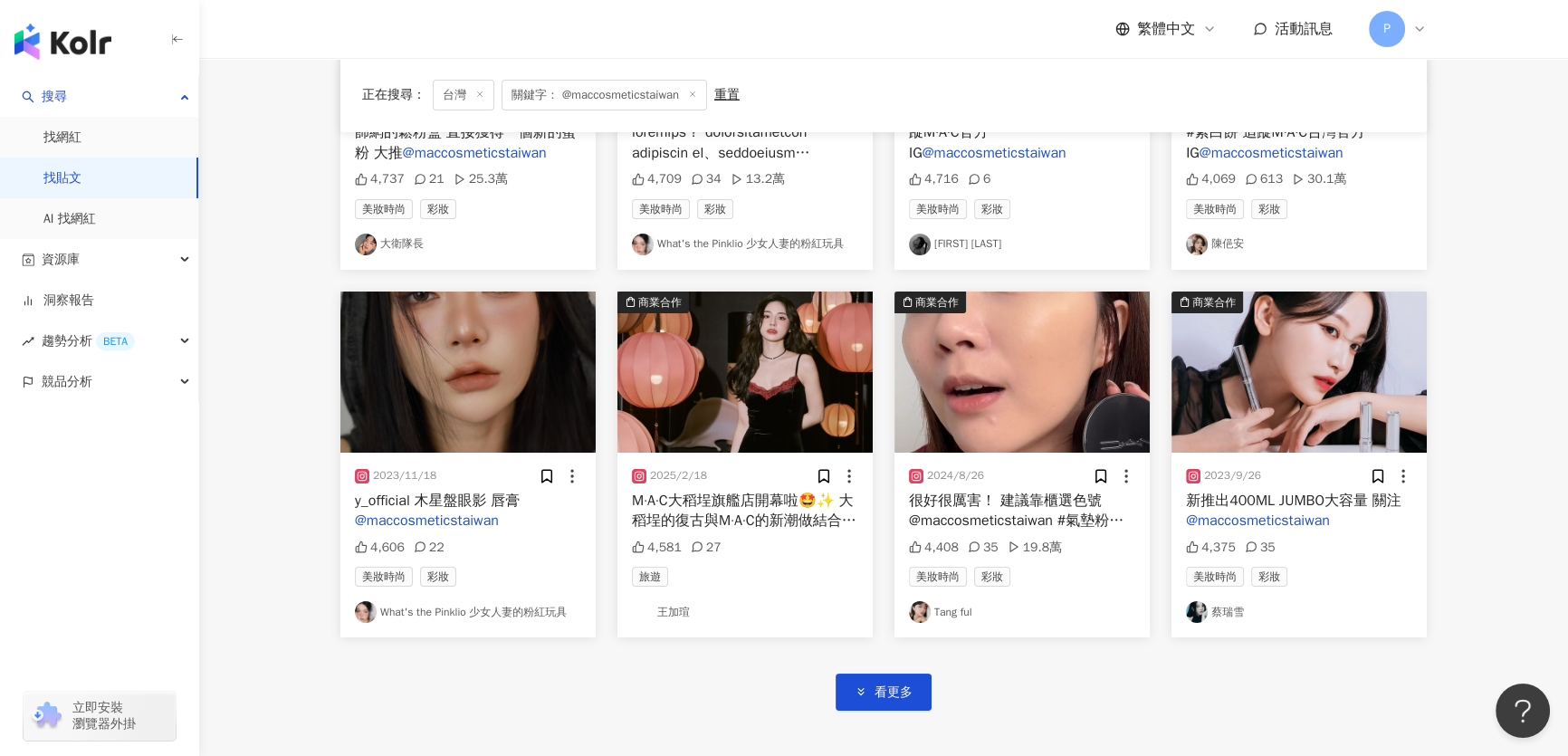 scroll, scrollTop: 8556, scrollLeft: 0, axis: vertical 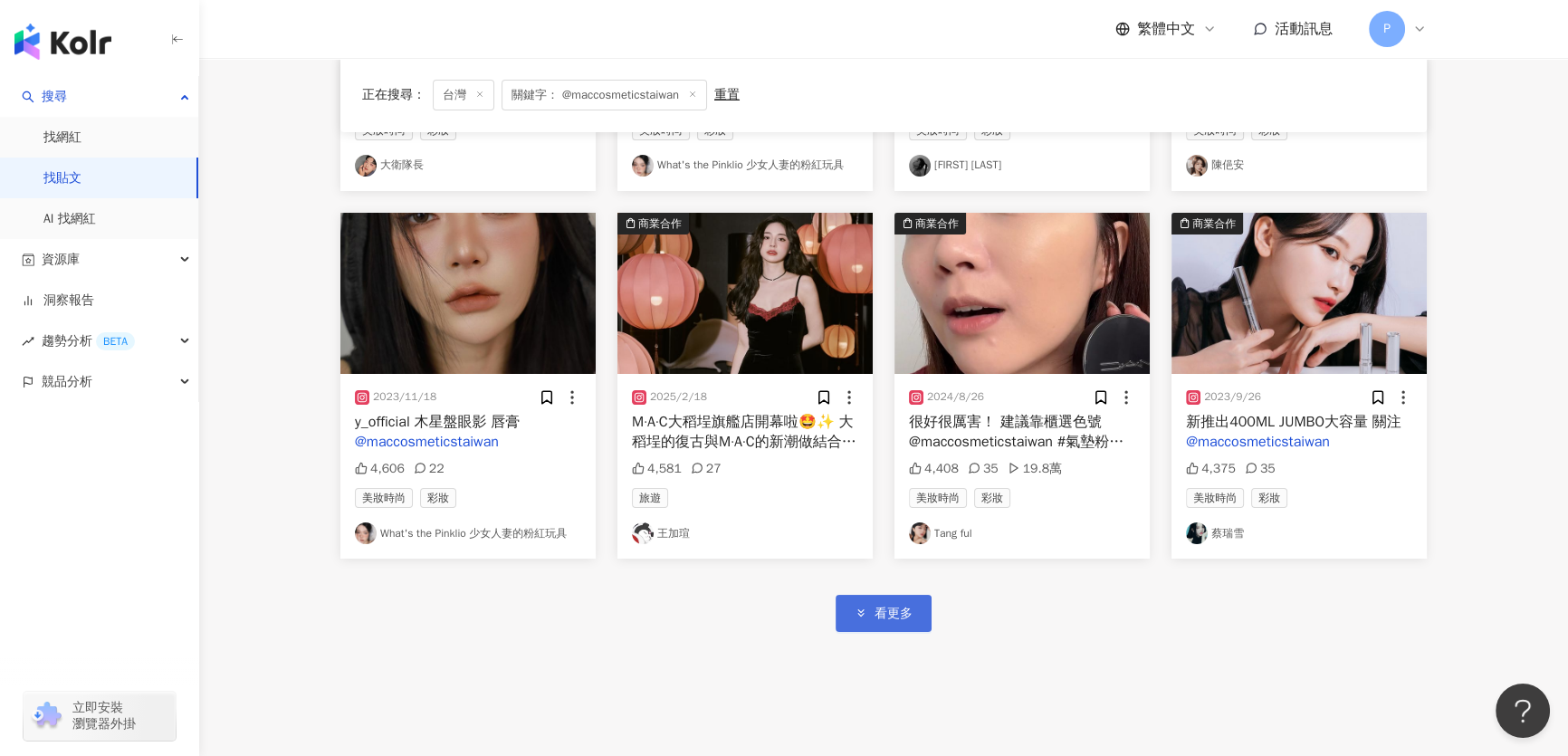 click on "看更多" at bounding box center [894, 614] 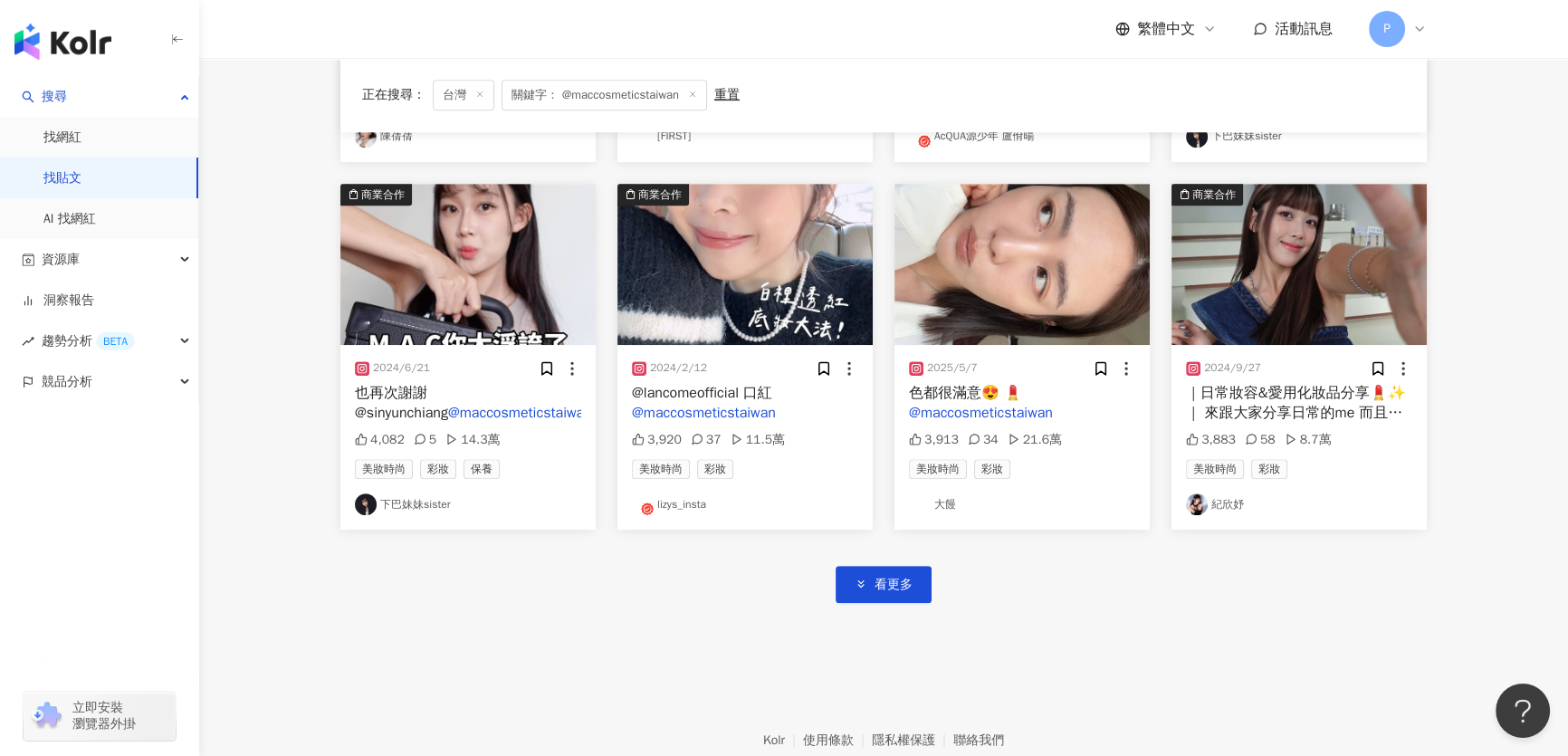 scroll, scrollTop: 9660, scrollLeft: 0, axis: vertical 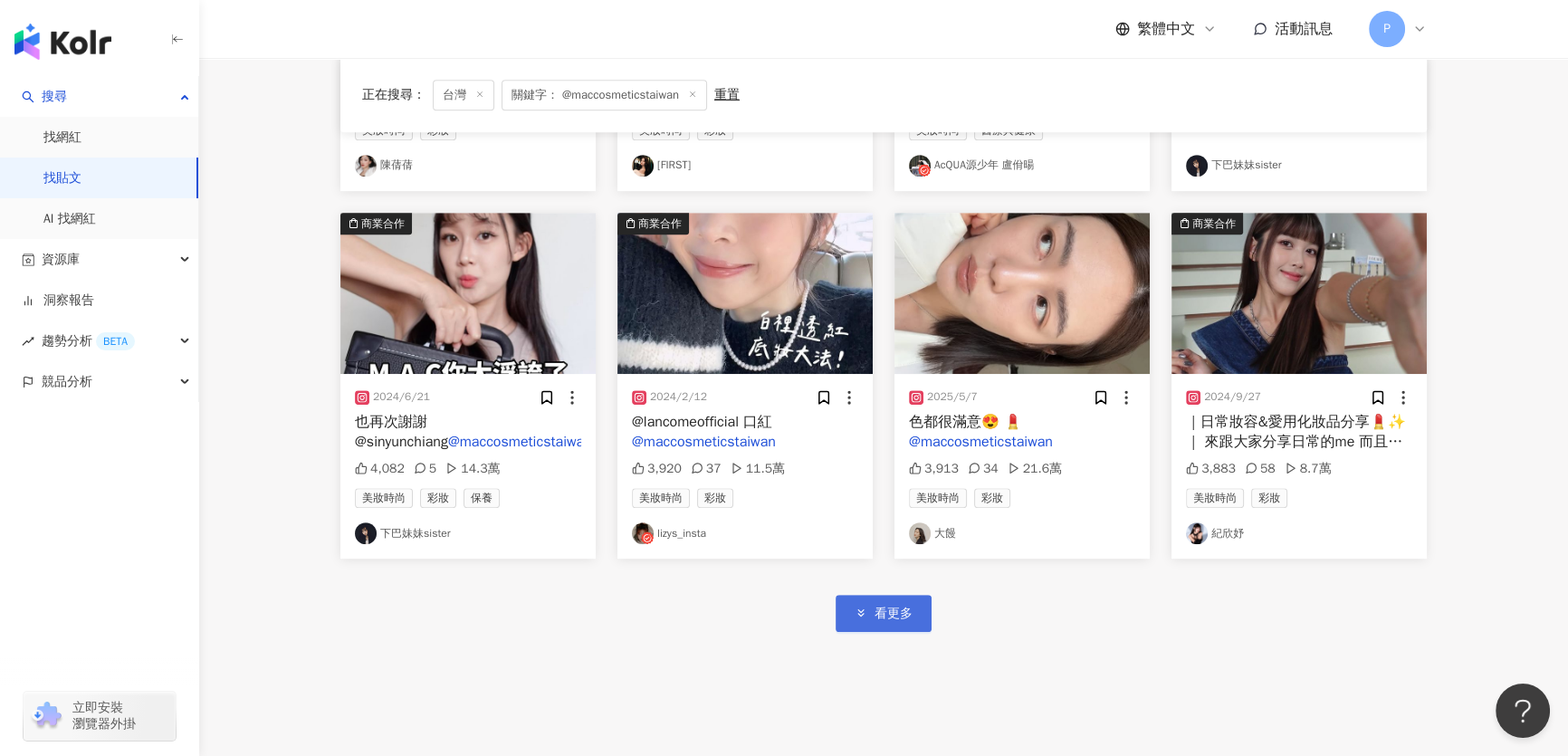 click on "看更多" at bounding box center [894, 614] 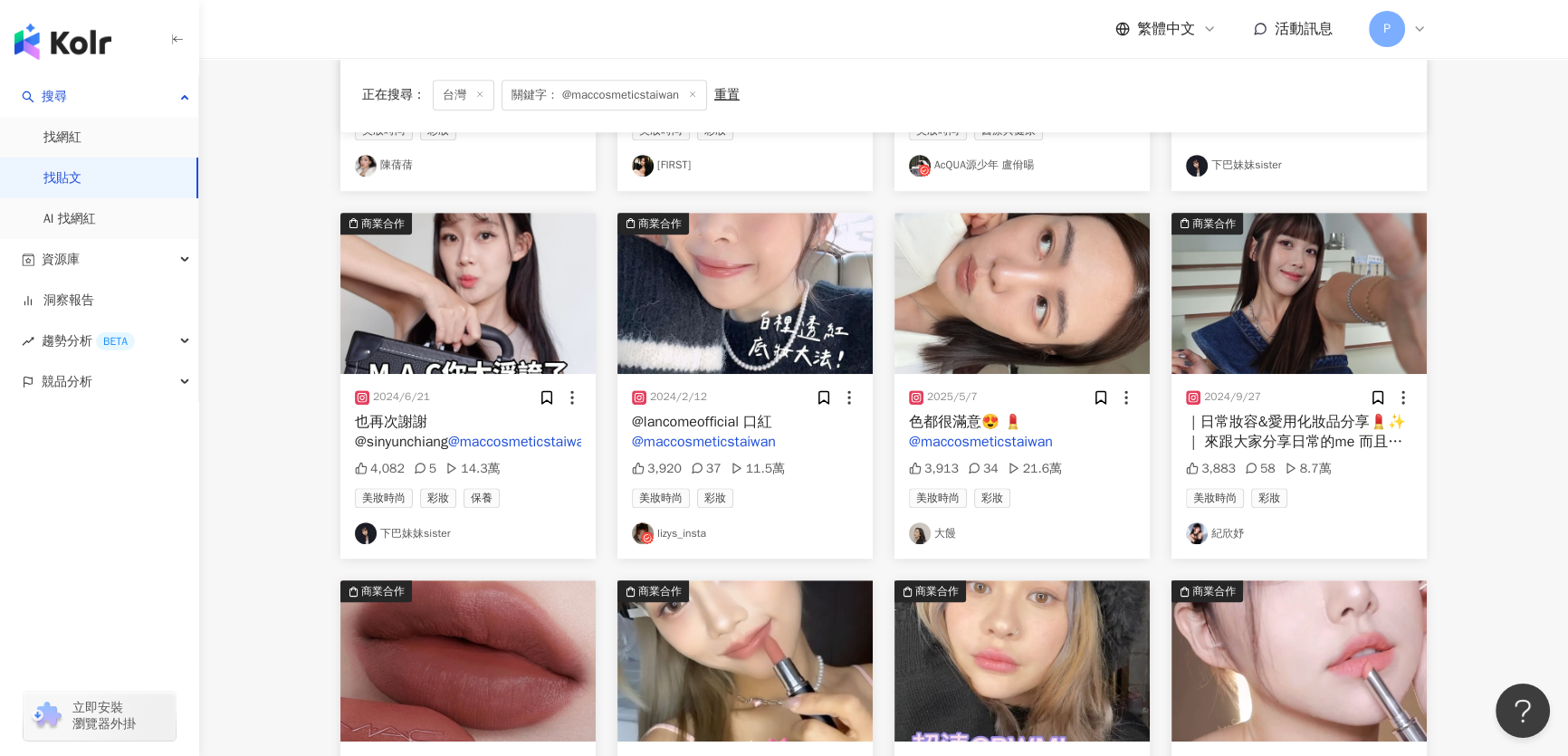 click at bounding box center [1299, 293] 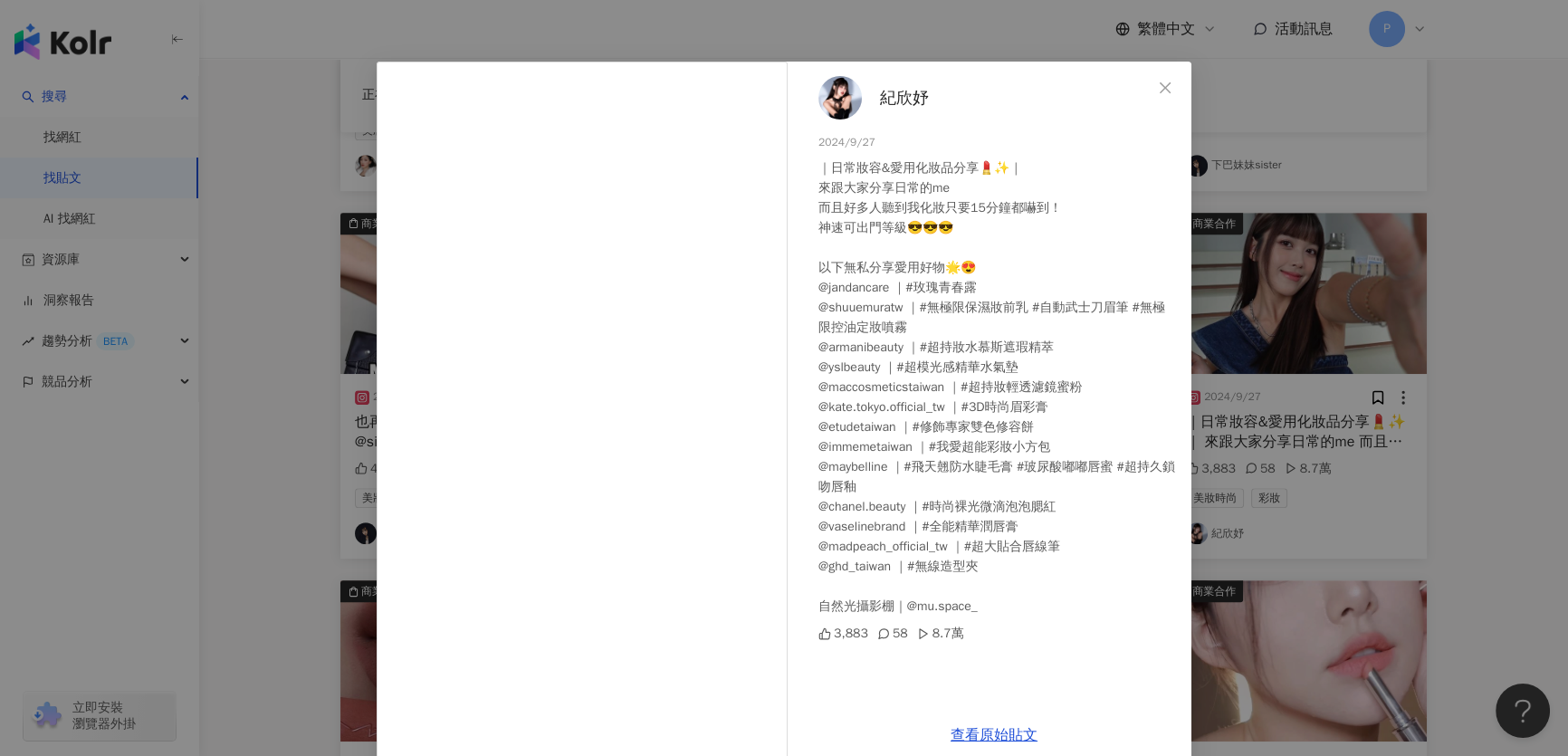 scroll, scrollTop: 55, scrollLeft: 0, axis: vertical 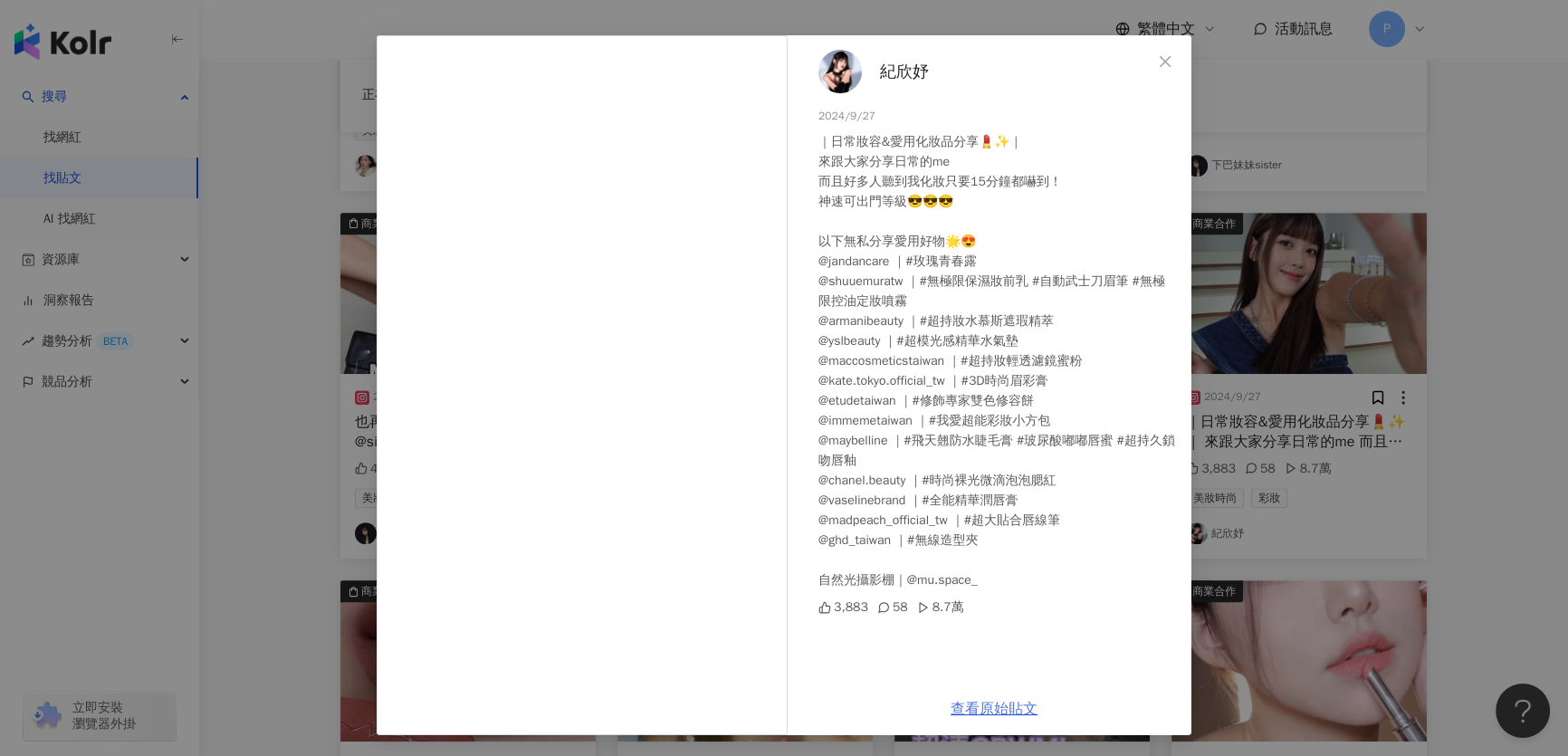 click on "查看原始貼文" at bounding box center (994, 709) 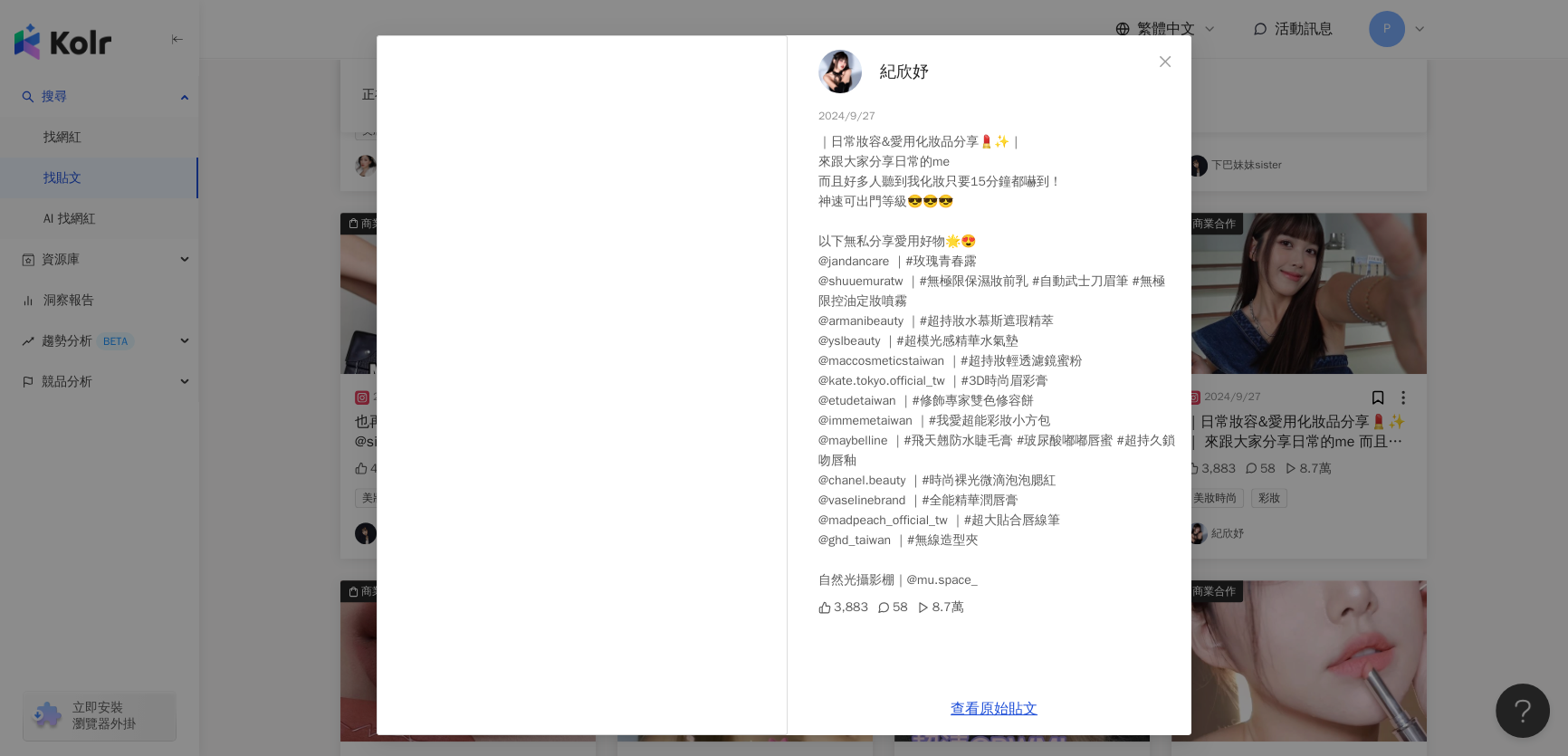 click on "紀欣妤 2024/9/27 ｜日常妝容&愛用化妝品分享💄✨｜
來跟大家分享日常的me
而且好多人聽到我化妝只要15分鐘都嚇到！
神速可出門等級😎😎😎
以下無私分享愛用好物🌟😍
@jandancare ｜#玫瑰青春露
@shuuemuratw ｜#無極限保濕妝前乳 #自動武士刀眉筆 #無極限控油定妝噴霧
@armanibeauty ｜#超持妝水慕斯遮瑕精萃
@yslbeauty ｜#超模光感精華水氣墊
@maccosmeticstaiwan ｜#超持妝輕透濾鏡蜜粉
@kate.tokyo.official_tw ｜#3D時尚眉彩膏
@etudetaiwan ｜#修飾專家雙色修容餅
@immemetaiwan ｜#我愛超能彩妝小方包
@maybelline ｜#飛天翹防水睫毛膏 #玻尿酸嘟嘟唇蜜 #超持久鎖吻唇釉
@chanel.beauty ｜#時尚裸光微滴泡泡腮紅
@vaselinebrand ｜#全能精華潤唇膏
@madpeach_official_tw ｜#超大貼合唇線筆
@ghd_taiwan ｜#無線造型夾
自然光攝影棚｜@mu.space_ 3,883 58 8.7萬 查看原始貼文" at bounding box center [784, 378] 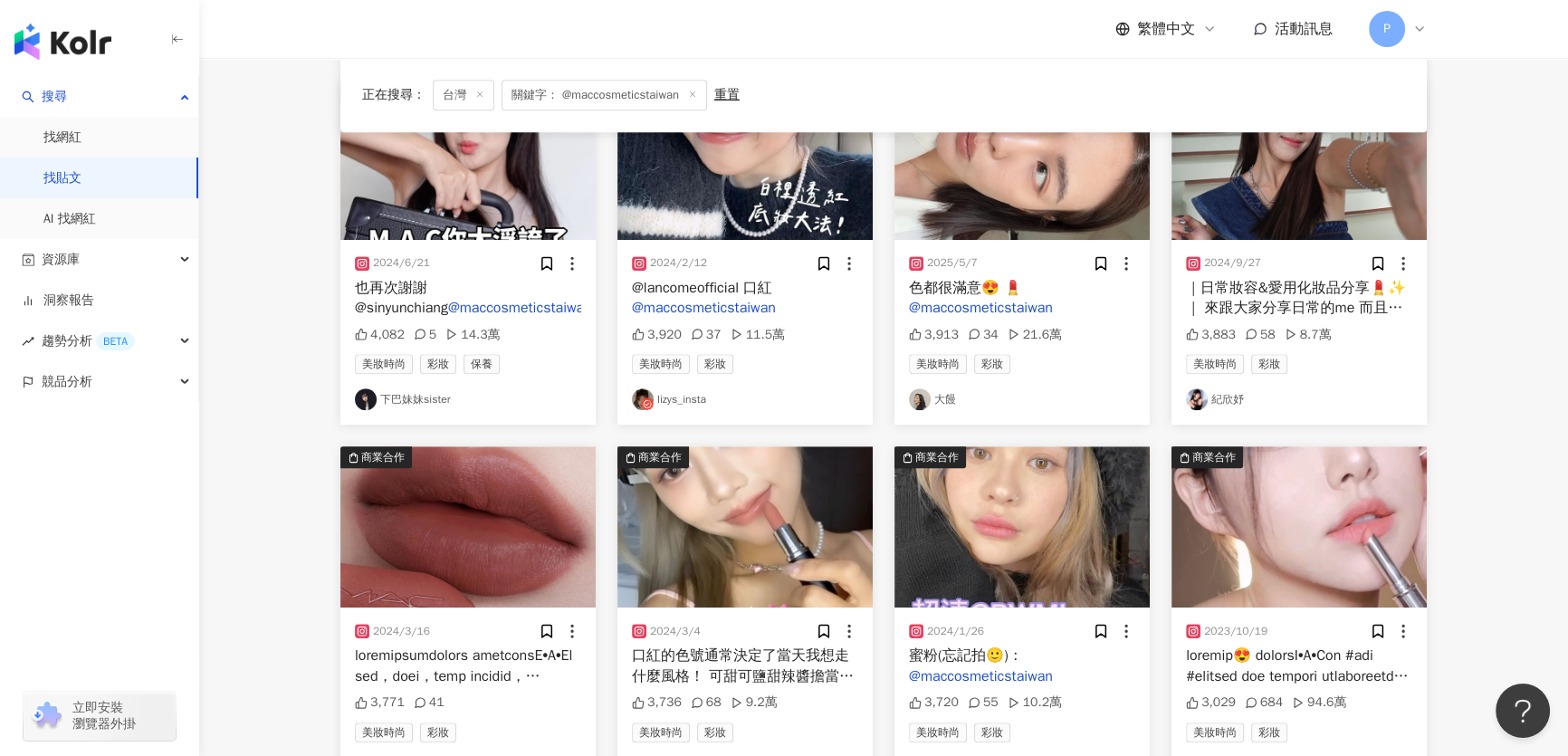 scroll, scrollTop: 9906, scrollLeft: 0, axis: vertical 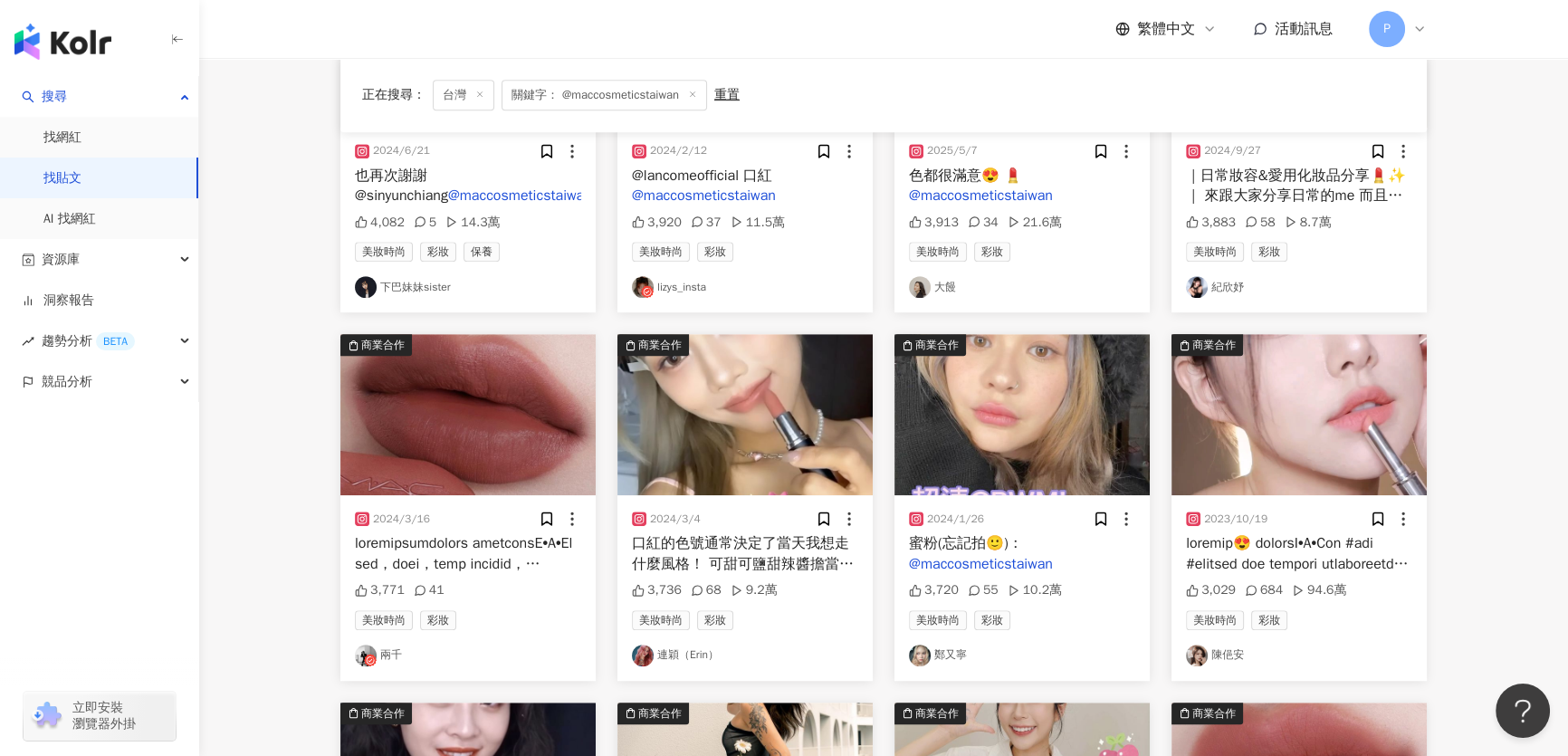 click at bounding box center (745, 415) 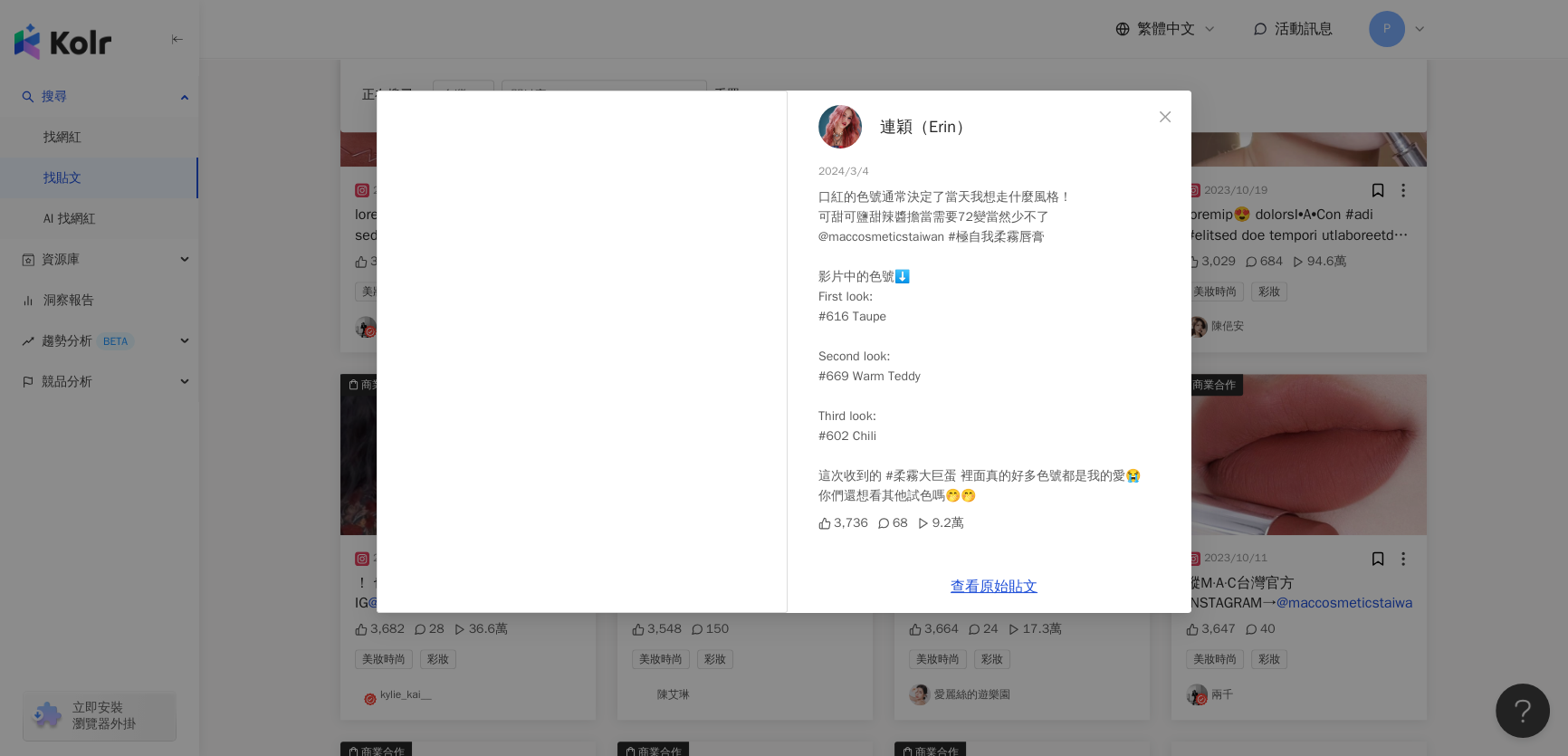 scroll, scrollTop: 10235, scrollLeft: 0, axis: vertical 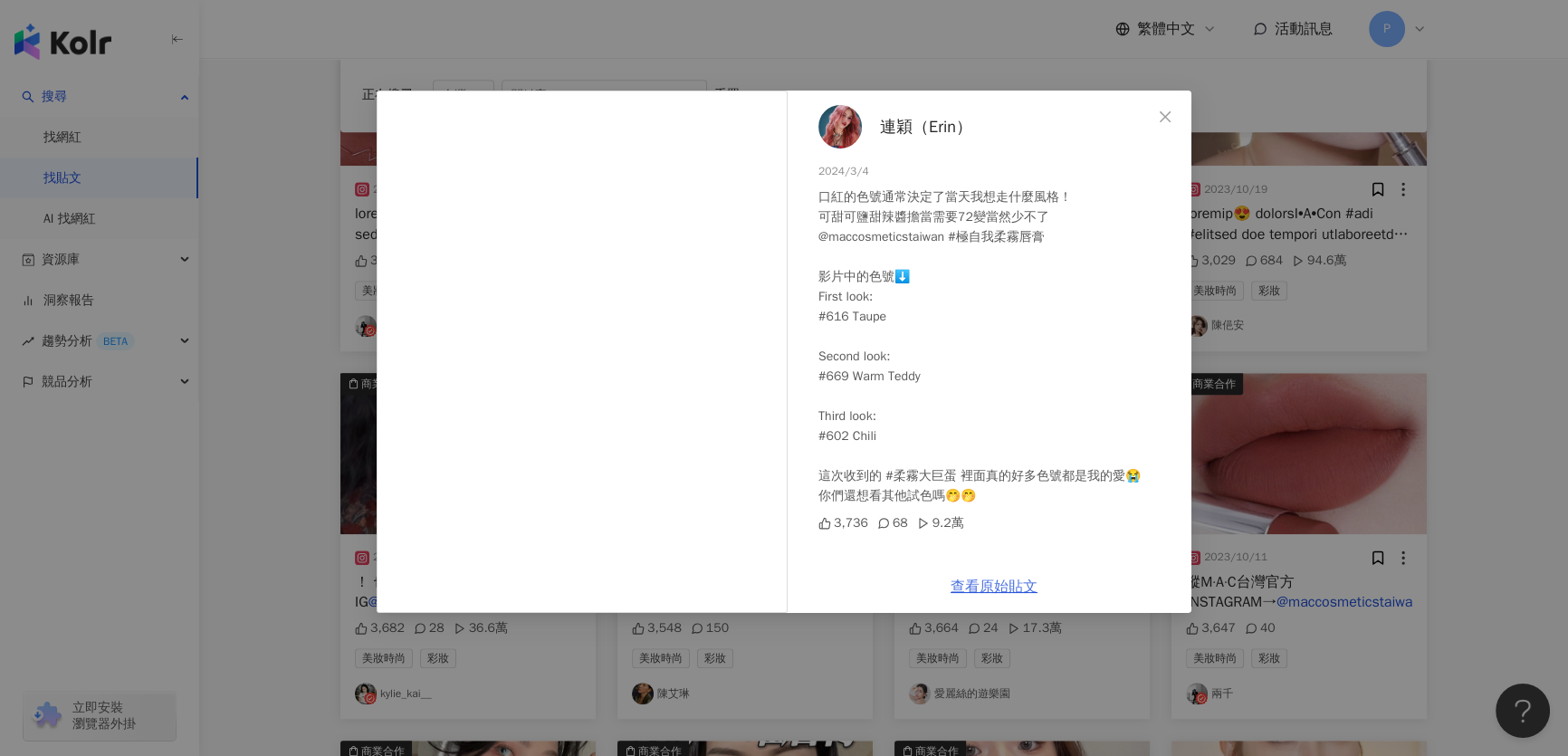 click on "查看原始貼文" at bounding box center (994, 587) 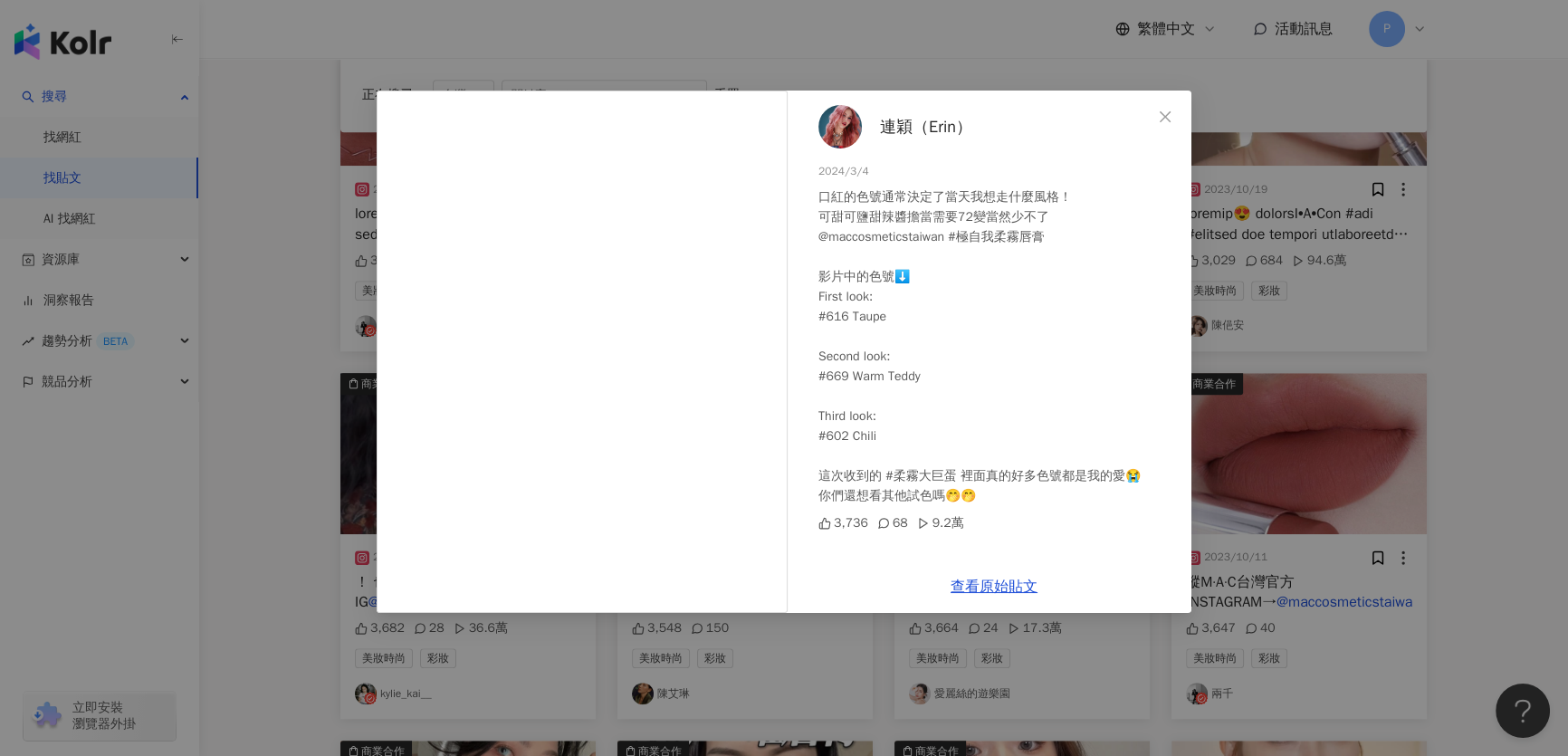 click at bounding box center [840, 127] 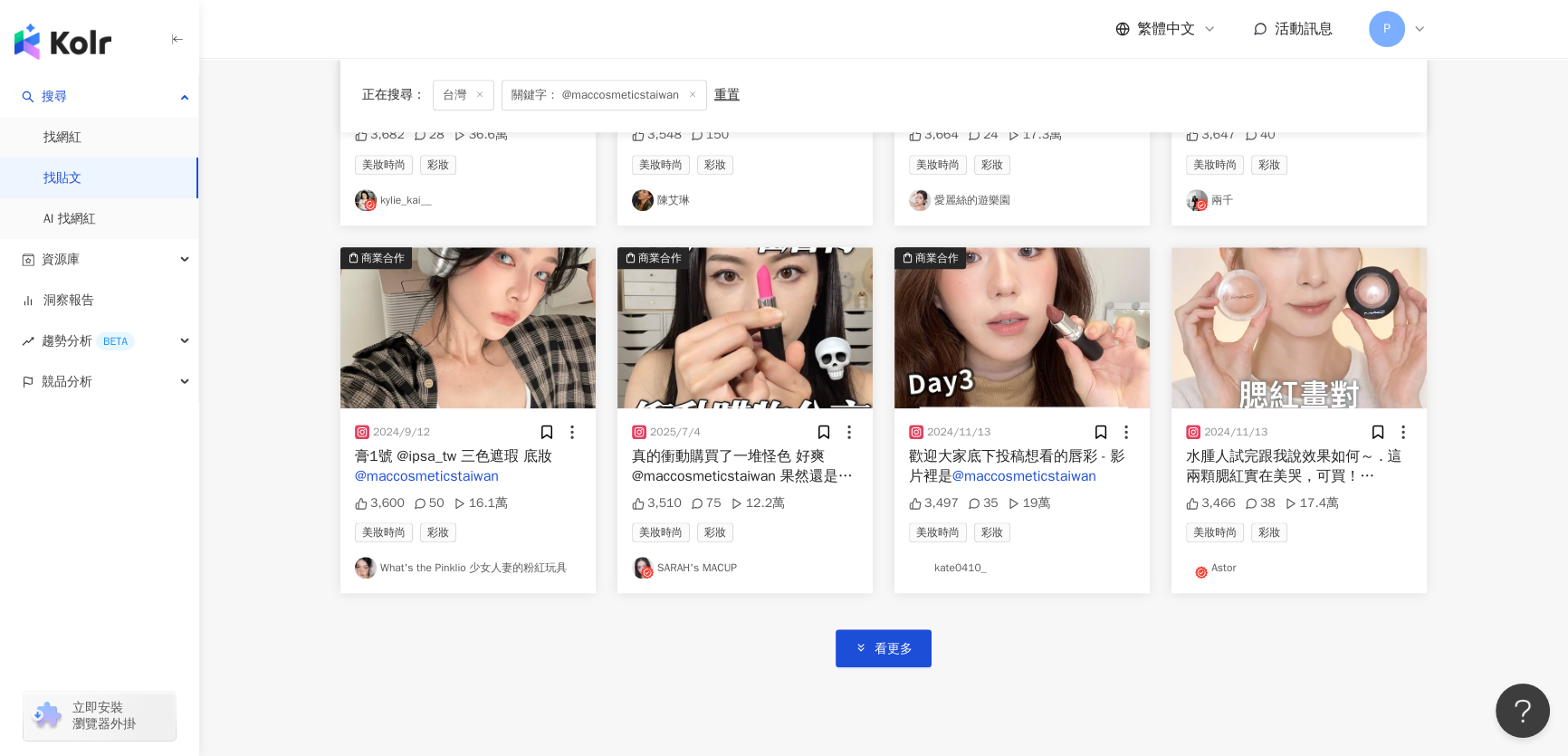scroll, scrollTop: 10729, scrollLeft: 0, axis: vertical 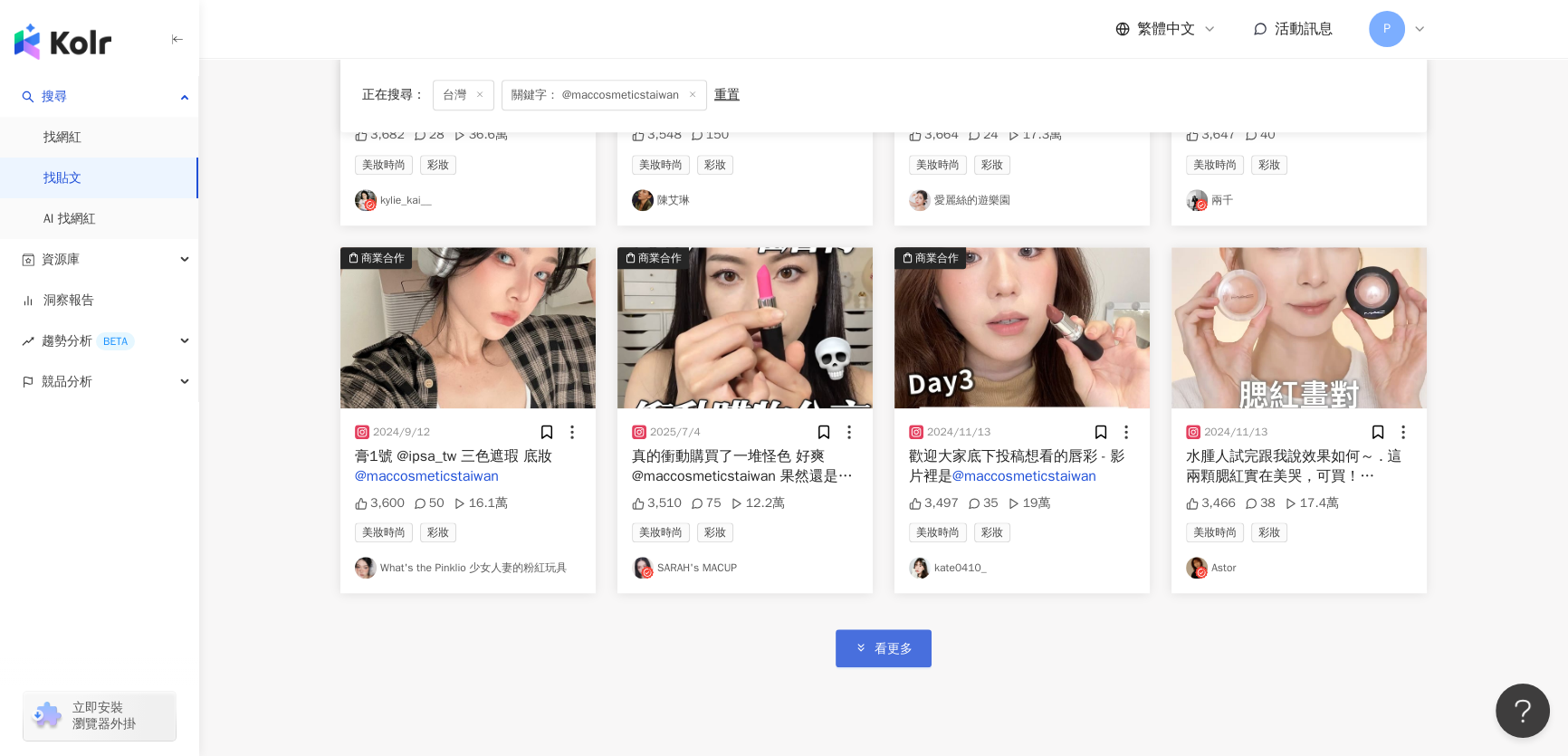 click on "看更多" at bounding box center (894, 649) 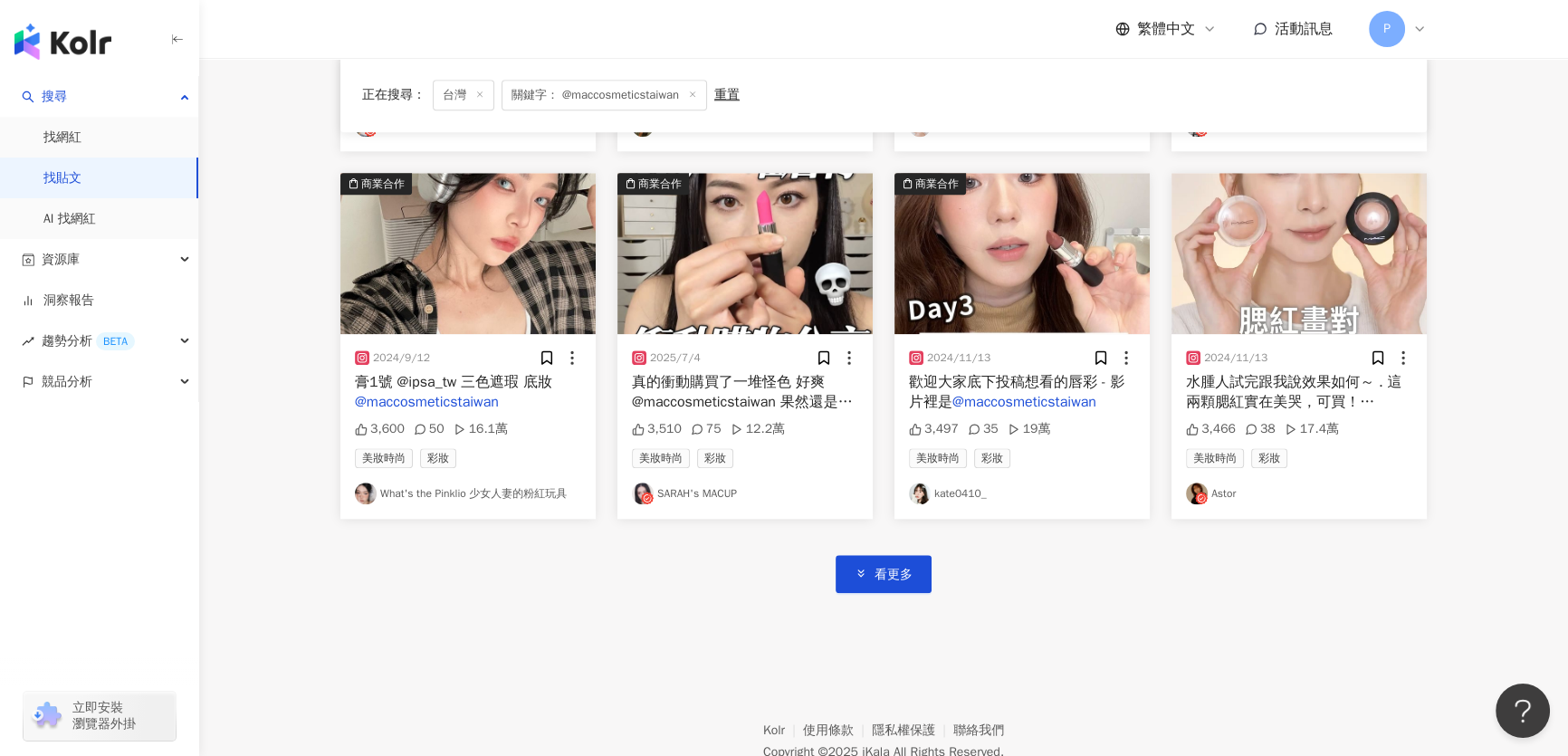 scroll, scrollTop: 10877, scrollLeft: 0, axis: vertical 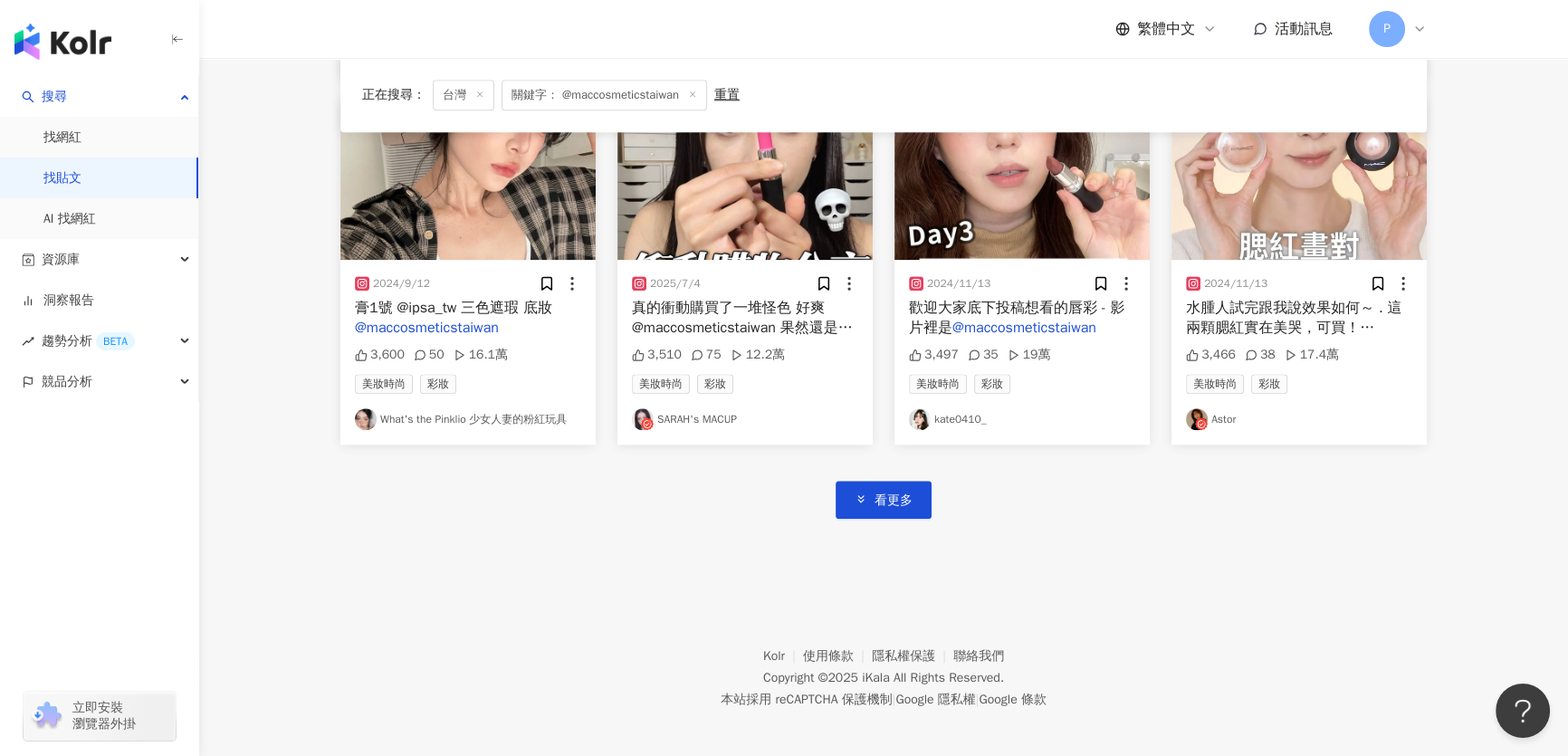 click on "商業合作 2024/5/18 emuratw
遮瑕、蜜粉：M.A.C  @maccosmeticstaiwan 8.3萬 1,032 129.7萬 美妝時尚 彩妝 橙橙 商業合作 2024/8/14 My daily makeup❤️
use
@abib.official
@chanel.beauty
@am.fairyland
@cosmedecortetw
@lauramercier
@maccosmeticstaiwan
@lunasolofficial
#genseimakeup
#ボーイフレンド #TheBoyfriend
#夏日咖啡男友 7.4萬 580 195.8萬 美妝時尚 AZUMA 商業合作 2025/6/22 小巨蛋總能輕易地激發我的腎上腺素！
謝謝昨夜到場送上的熱烈
謝謝HitFm
願每一次帶隊演出
都是一場你和我私密的遇見
@aleksandreakhalkatsishvili
@vann_jewellery
@gentlemonster
@puyioptical
@koannail
特別感謝
@maccosmeticstaiwan 7萬 519 美妝時尚 蔡依林 Jolin Tsai 商業合作 2024/10/3 的一些新品 目前喜歡的遮瑕組合是黑眼圈用  @maccosmeticstaiwan 6萬 159 凱利 商業合作 2024/9/25 ·A·C台灣官方IG  @maccosmeticstaiwan 3.4萬 137 75.7萬 美妝時尚 彩妝 林郁欣 商業合作 2024/2/3 3萬 105 61.4萬 S" at bounding box center (884, -5004) 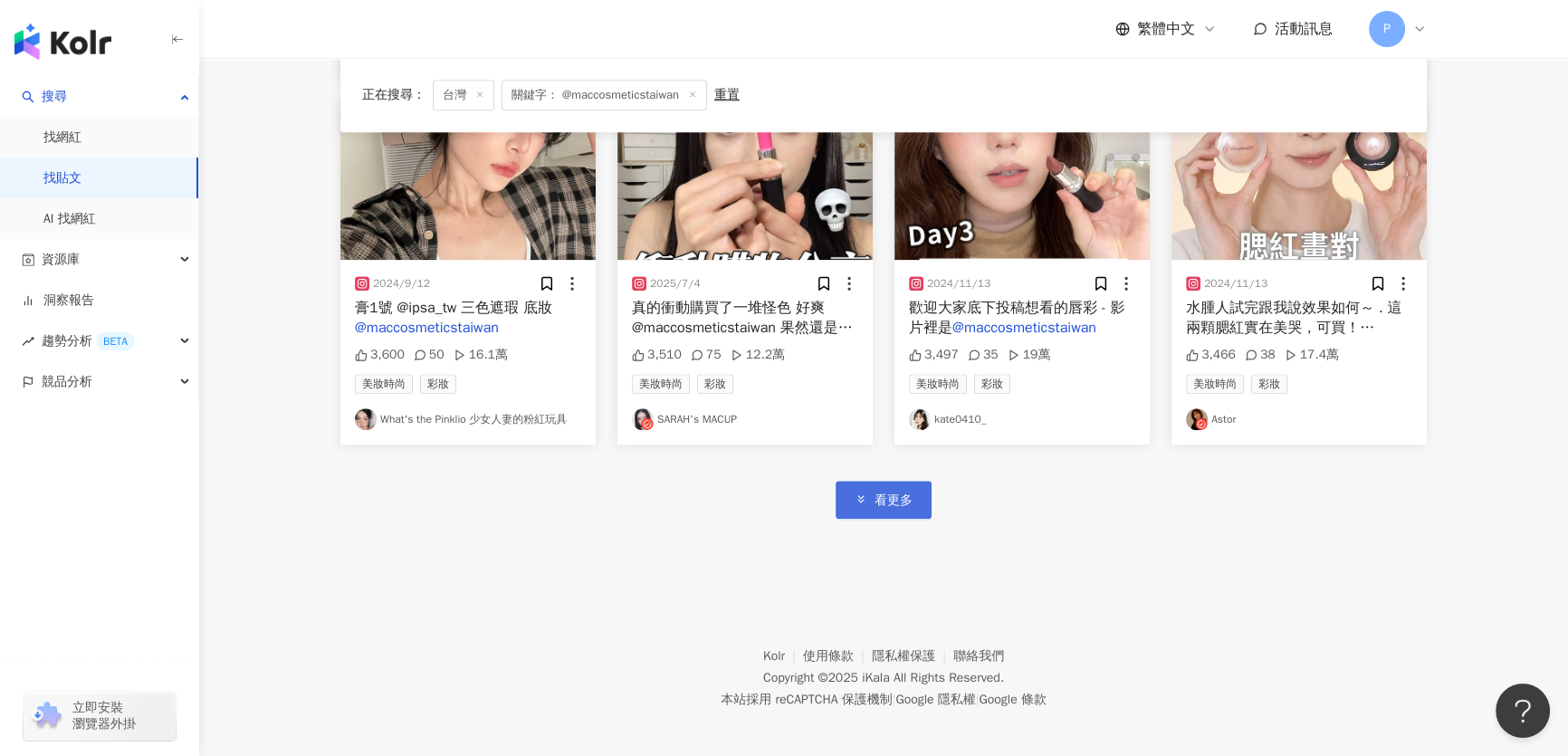 click on "看更多" at bounding box center (894, 501) 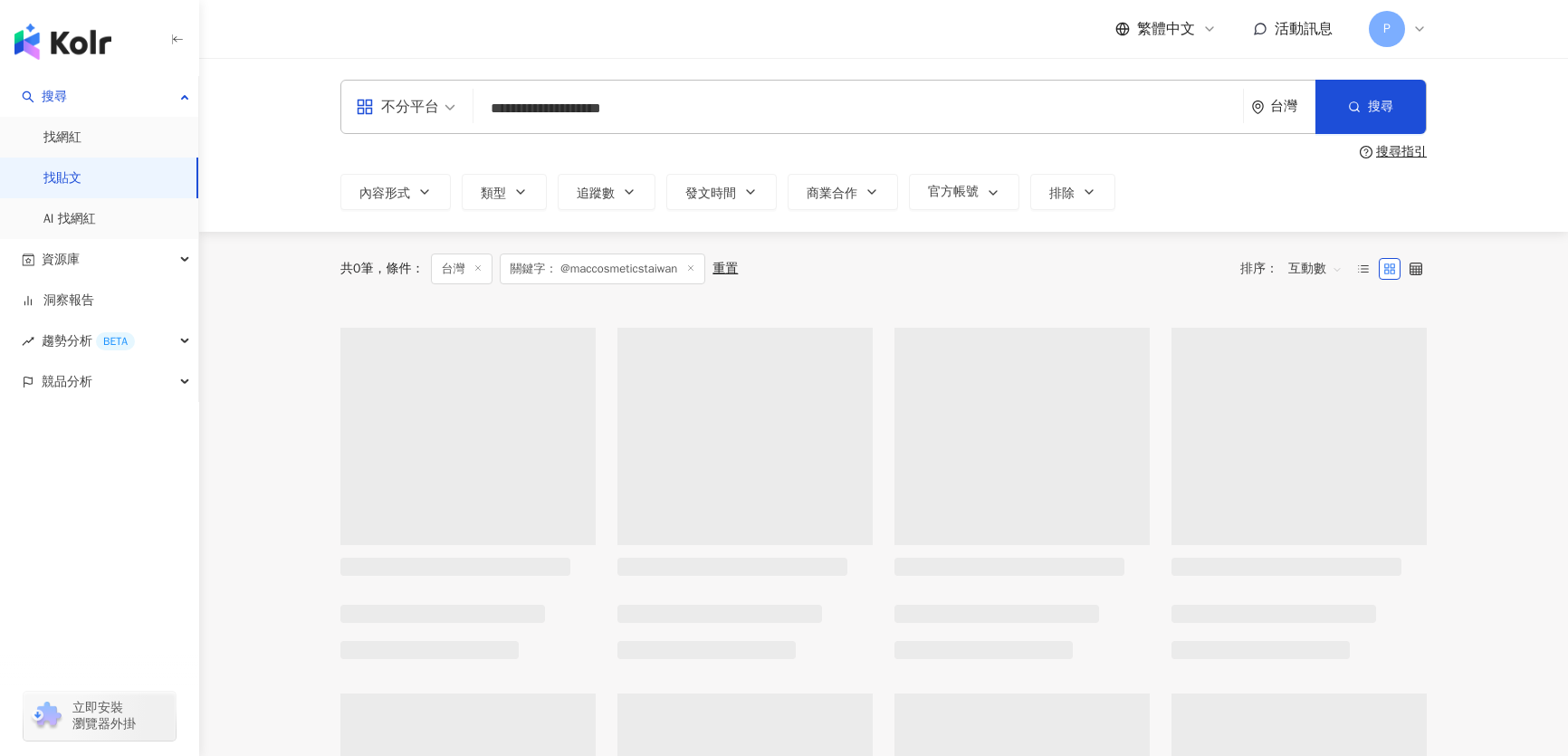 scroll, scrollTop: 0, scrollLeft: 0, axis: both 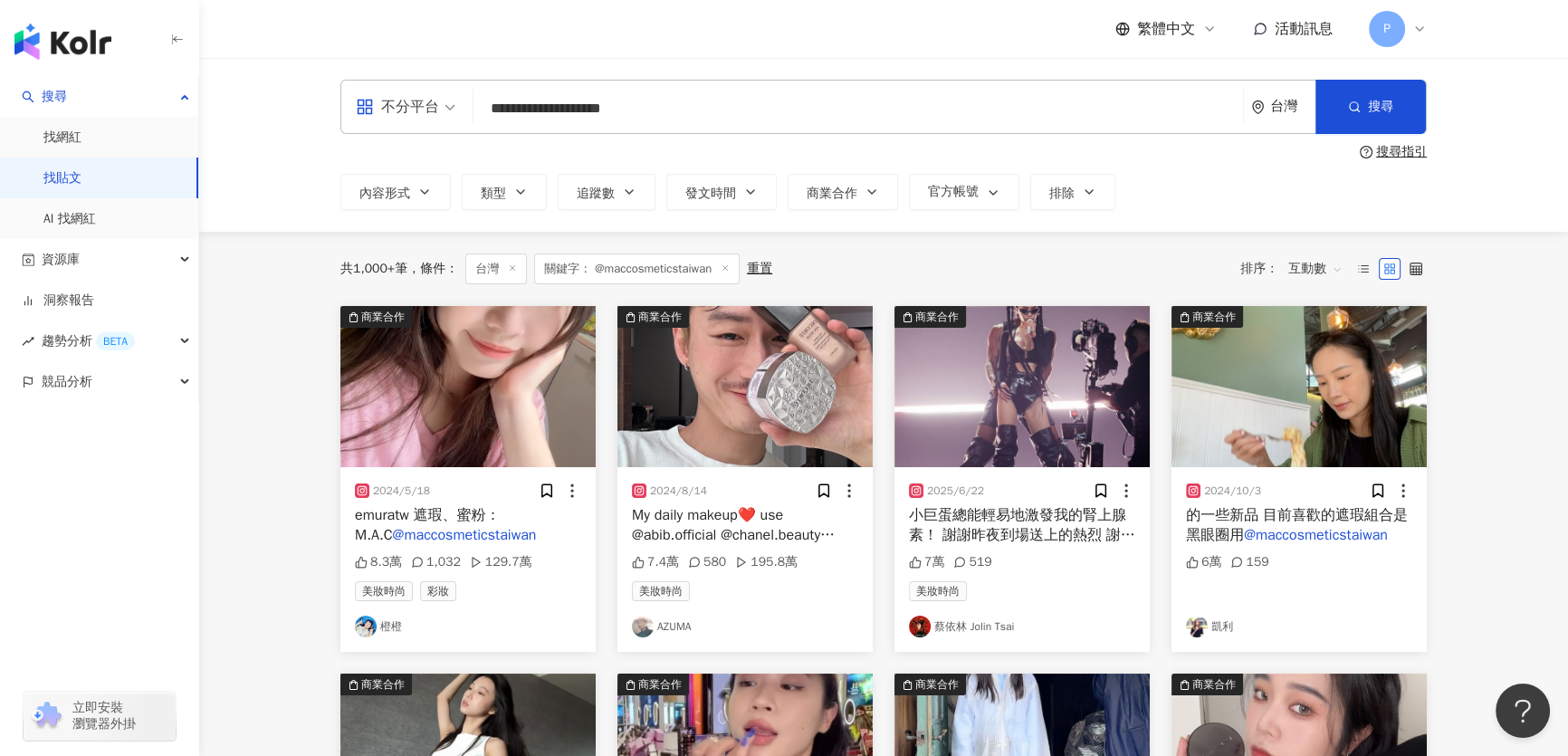 drag, startPoint x: 674, startPoint y: 121, endPoint x: 477, endPoint y: 119, distance: 197.01015 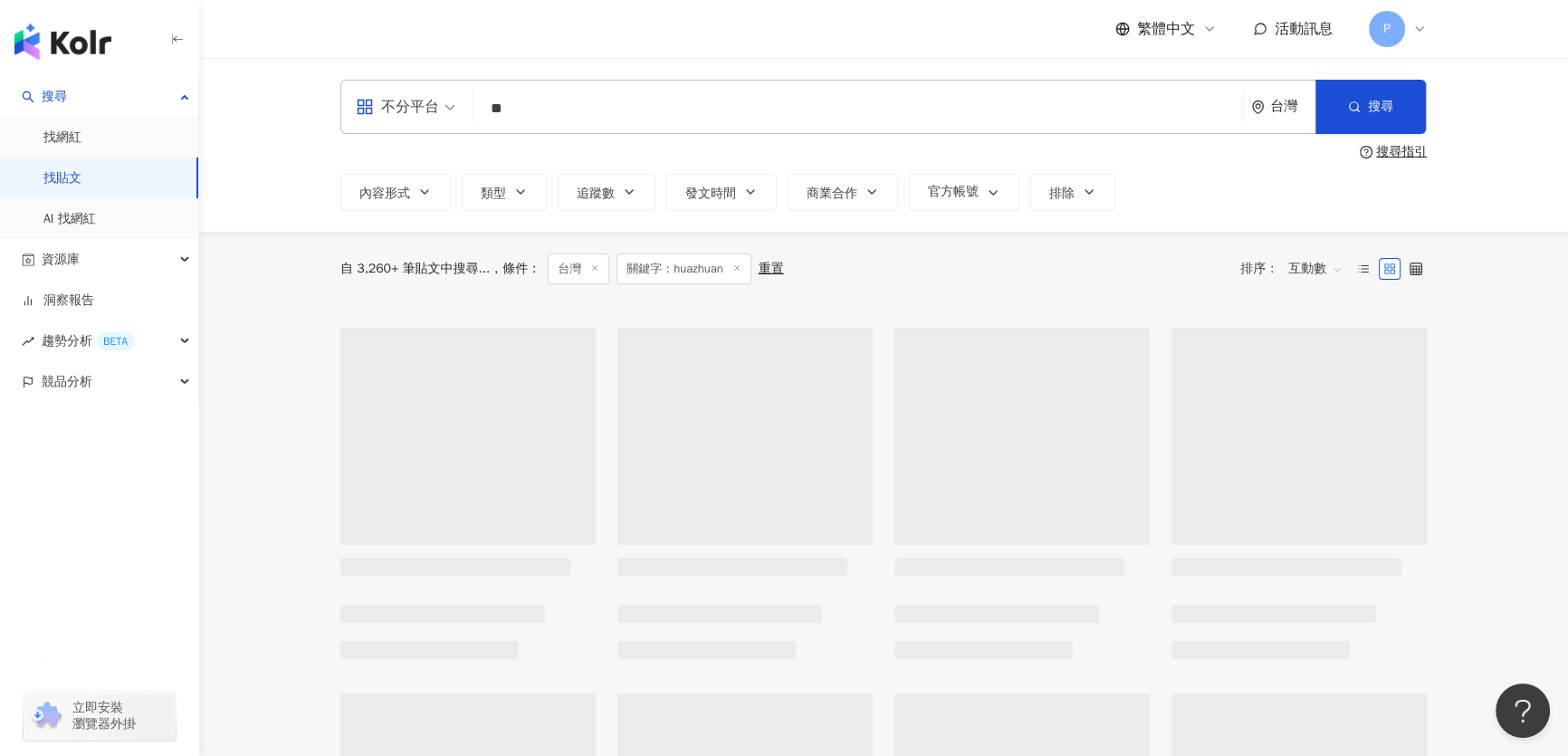 type on "*" 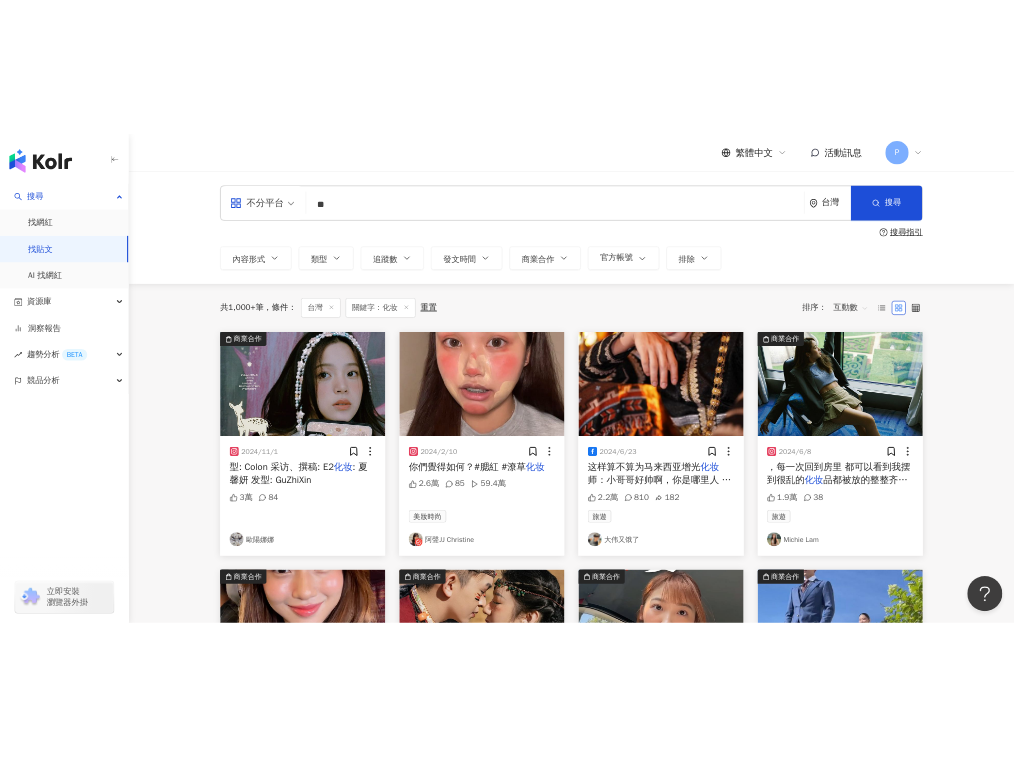 scroll, scrollTop: 363, scrollLeft: 0, axis: vertical 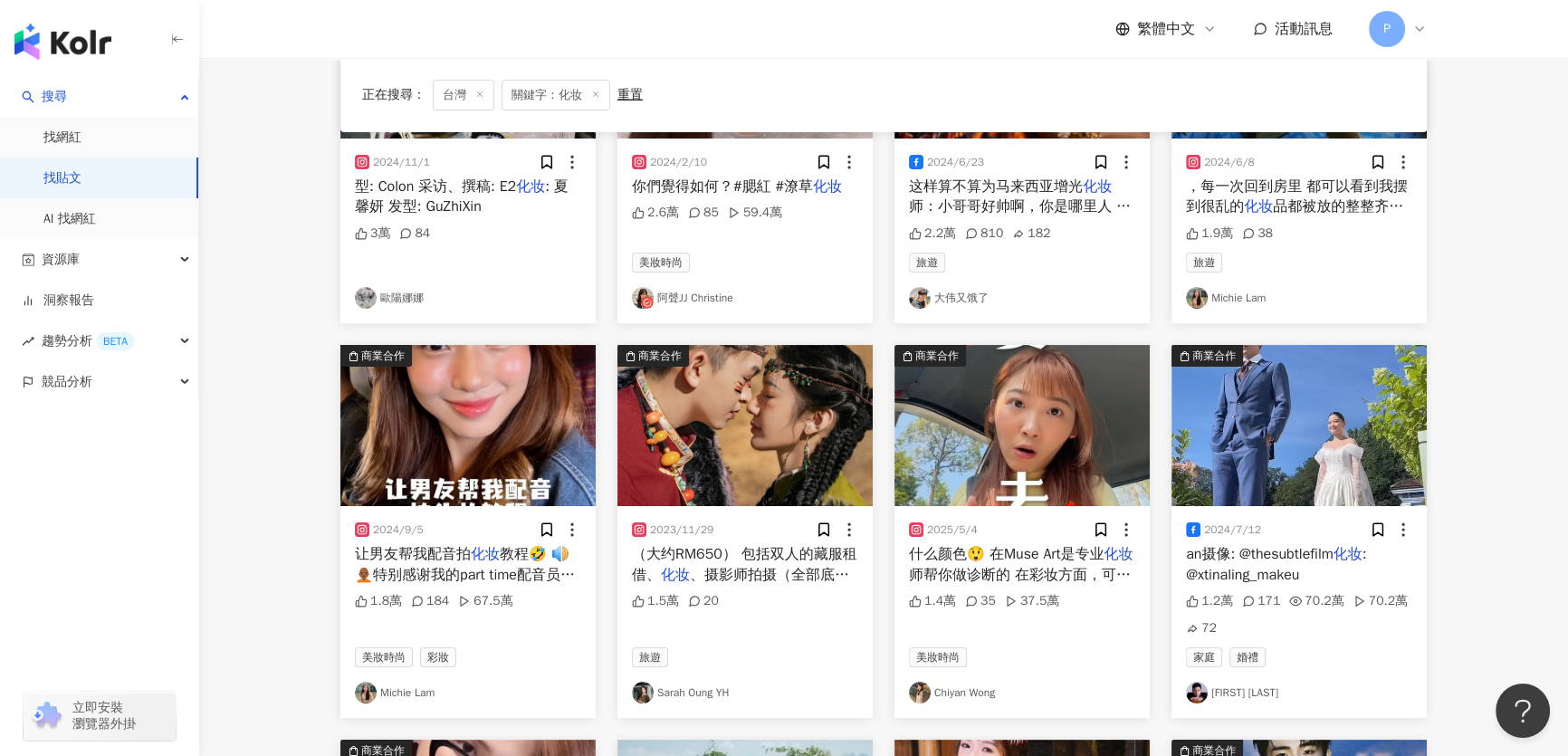 click at bounding box center (1022, 426) 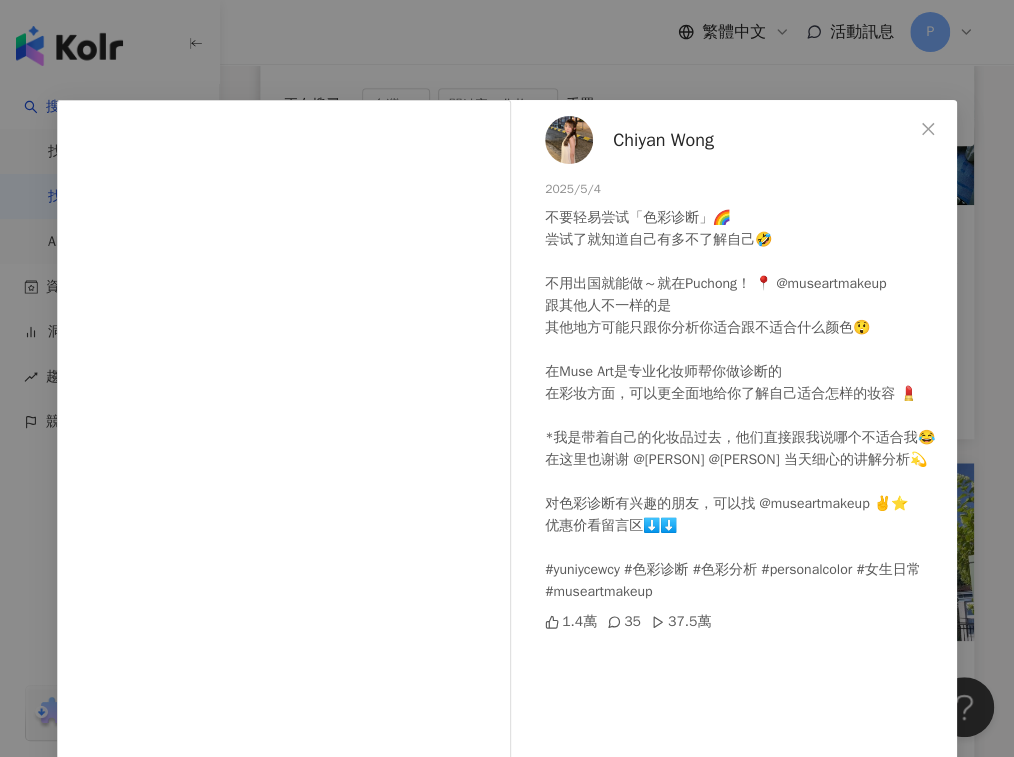 scroll, scrollTop: 140, scrollLeft: 0, axis: vertical 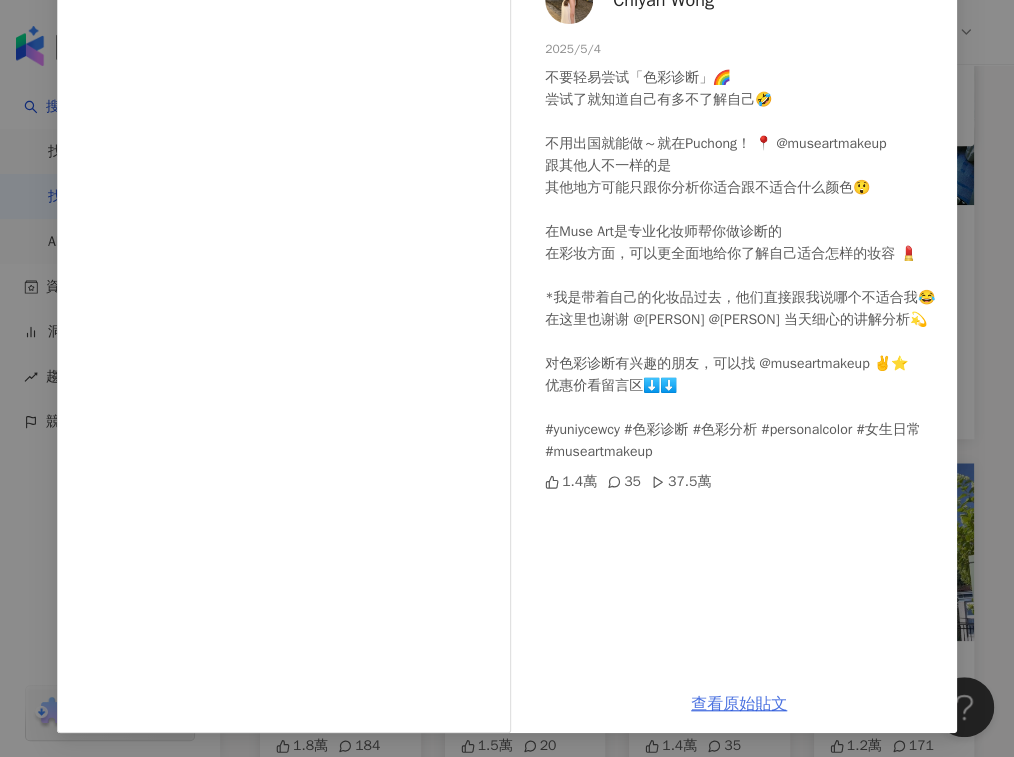 click on "查看原始貼文" at bounding box center [739, 704] 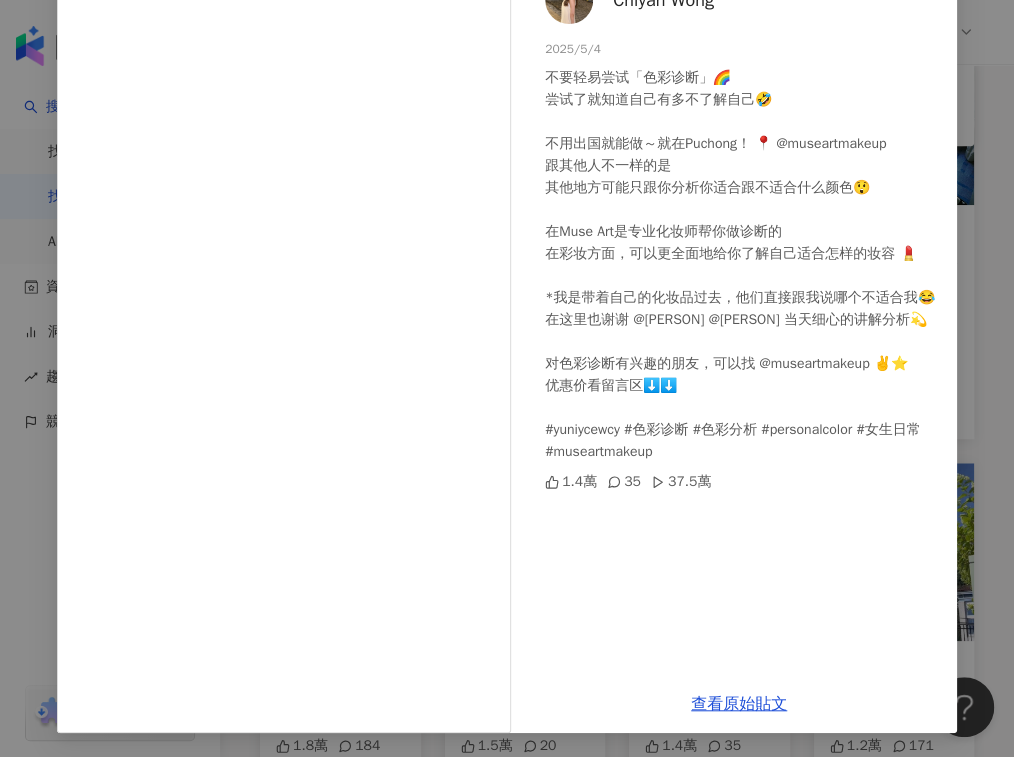 click on "[PERSON] 2025/5/4 不要轻易尝试「色彩诊断」🌈
尝试了就知道自己有多不了解自己🤣
不用出国就能做～就在Puchong！ 📍 @museartmakeup
跟其他人不一样的是
其他地方可能只跟你分析你适合跟不适合什么颜色😲
在Muse Art是专业化妆师帮你做诊断的
在彩妆方面，可以更全面地给你了解自己适合怎样的妆容 💄
*我是带着自己的化妆品过去，他们直接跟我说哪个不适合我😂
在这里也谢谢 @[PERSON] @[PERSON] 当天细心的讲解分析💫
对色彩诊断有兴趣的朋友，可以找 @museartmakeup ✌️⭐️
优惠价看留言区⬇️⬇️
#yuniycewcy #色彩诊断 #色彩分析 #personalcolor #女生日常 #museartmakeup 1.4萬 35 37.5萬 查看原始貼文" at bounding box center (507, 378) 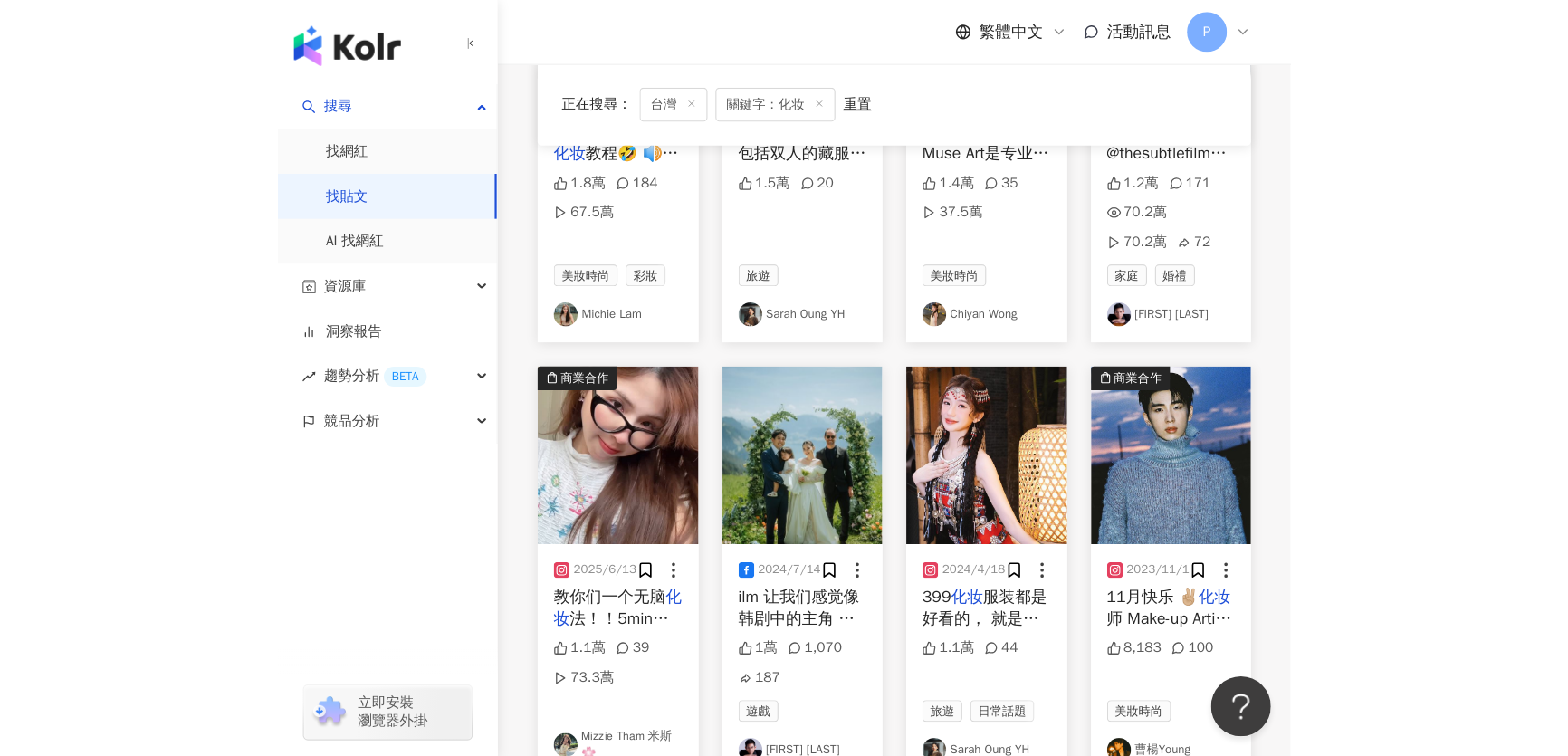 scroll, scrollTop: 905, scrollLeft: 0, axis: vertical 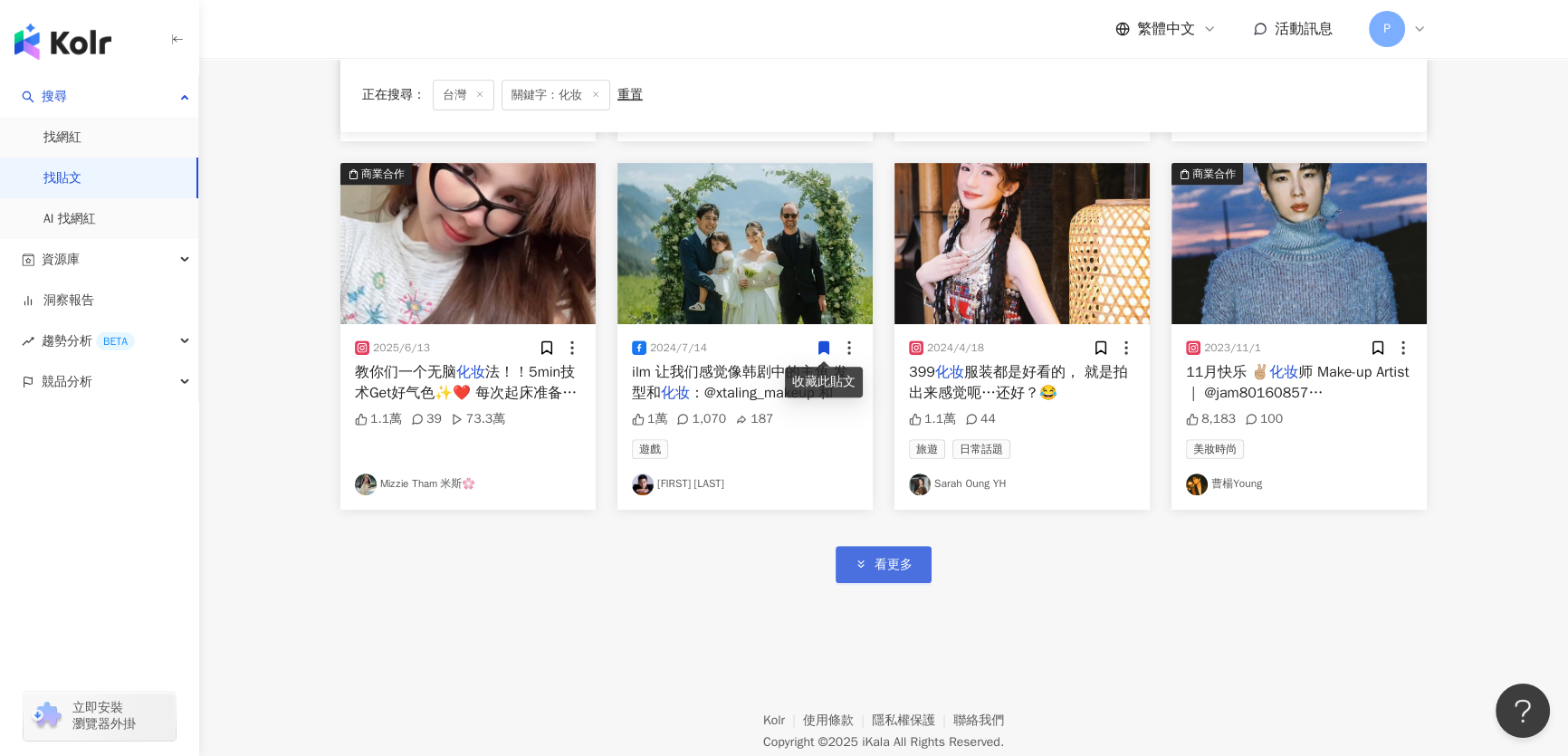 click 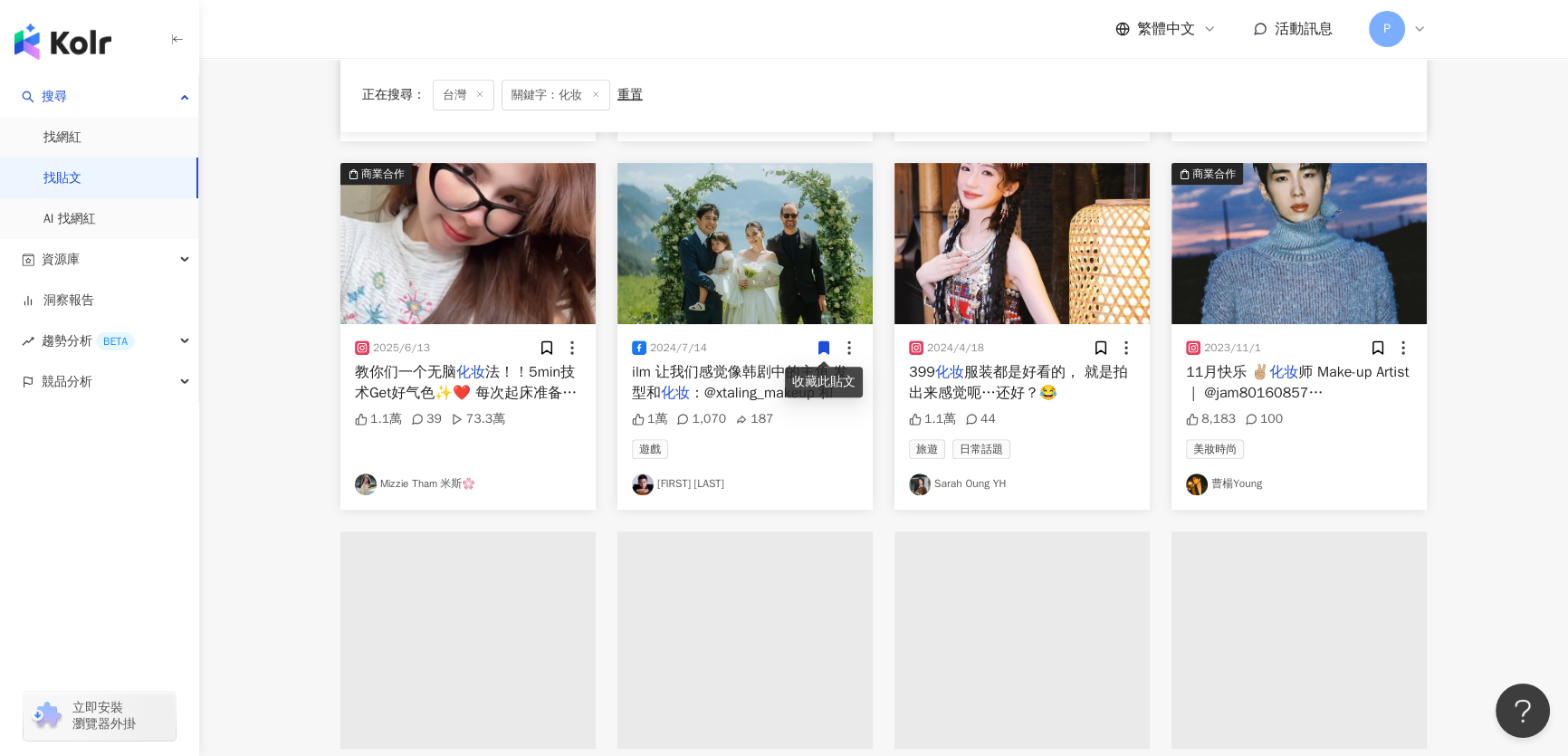 click on "商業合作 2024/11/1 型: Colon
采访、撰稿: E2
化妆 : [PERSON]
发型: [PERSON] 3萬 84 [PERSON] 2024/2/10 你們覺得如何？#腮紅 #潦草 化妆 2.6萬 810 182 旅遊 [PERSON] 商業合作 2024/6/8 ，每一次回到房里 都可以看到我摆到很乱的 化妆 品都被放的整整齐齐的。
当然这次他 1.9萬 38 旅遊 [PERSON] 商業合作 2024/9/5 让男友帮我配音拍 化妆 教程🤣
🔊🧑🏾‍🦲特别感谢我的part time配音员 @[PERSON]
💄其实我 化妆 1.8萬 184 67.5萬 美妝時尚 彩妝 [PERSON] 商業合作 2023/11/29 （大约RM650）
包括双人的藏服租借、 化妆 、摄影师拍摄（全部底片+9张 精修图 1.5萬 20 旅遊 [PERSON] 商業合作 2025/5/4 什么颜色😲
在Muse Art是专业 化妆 1.4萬 35 37.5萬 美妝時尚 [PERSON] 化妆" at bounding box center [884, 541] 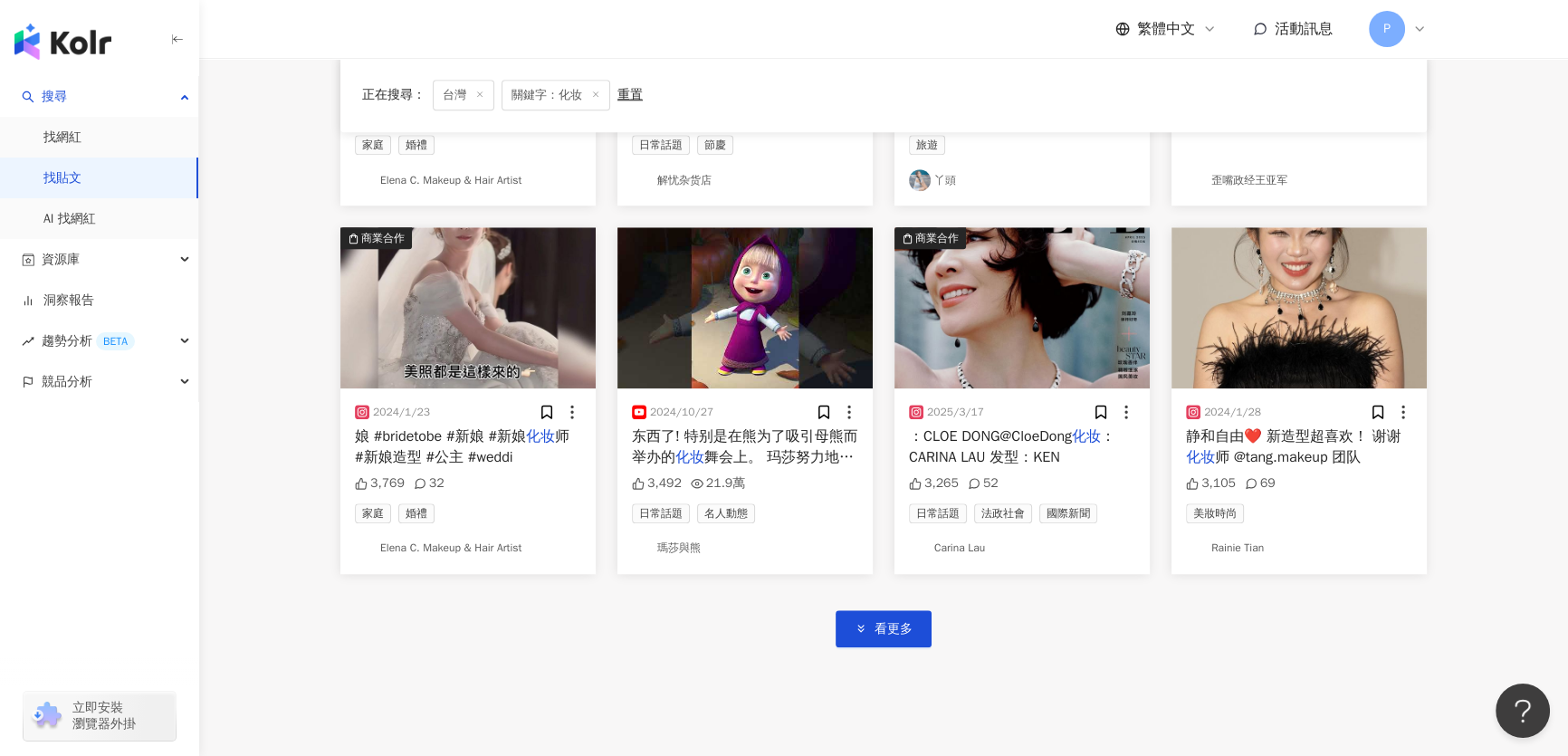 scroll, scrollTop: 1975, scrollLeft: 0, axis: vertical 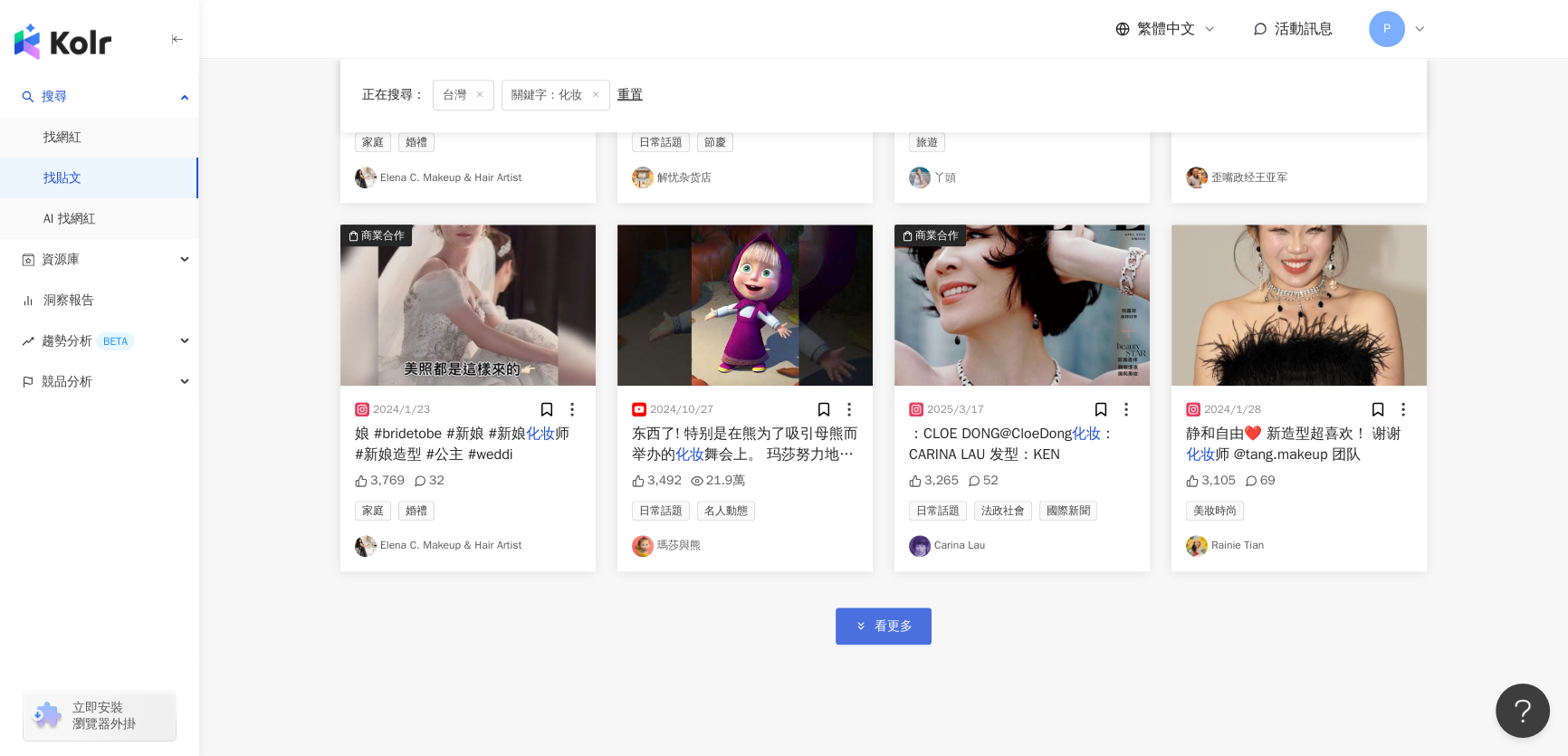 click on "看更多" at bounding box center [894, 627] 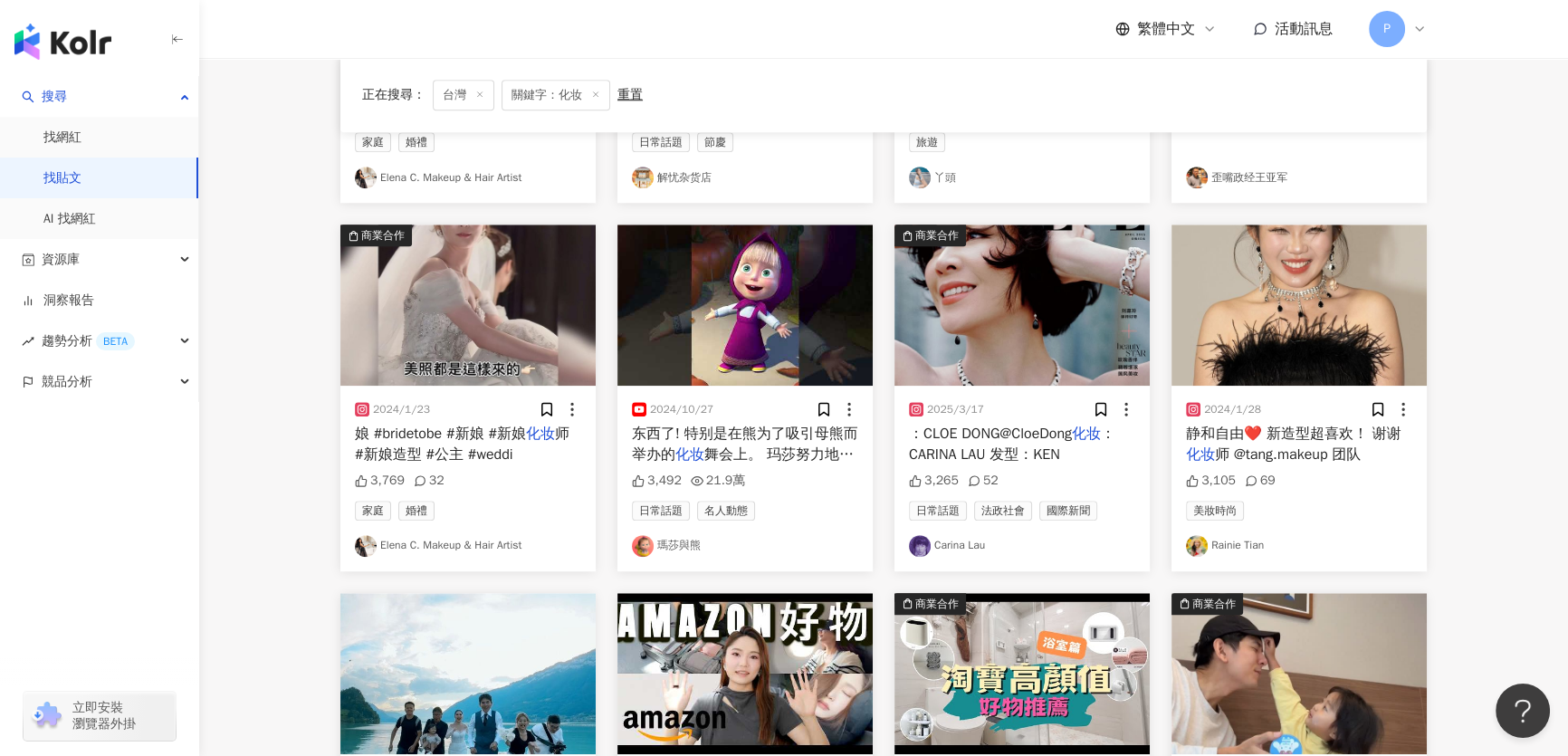 scroll, scrollTop: 2304, scrollLeft: 0, axis: vertical 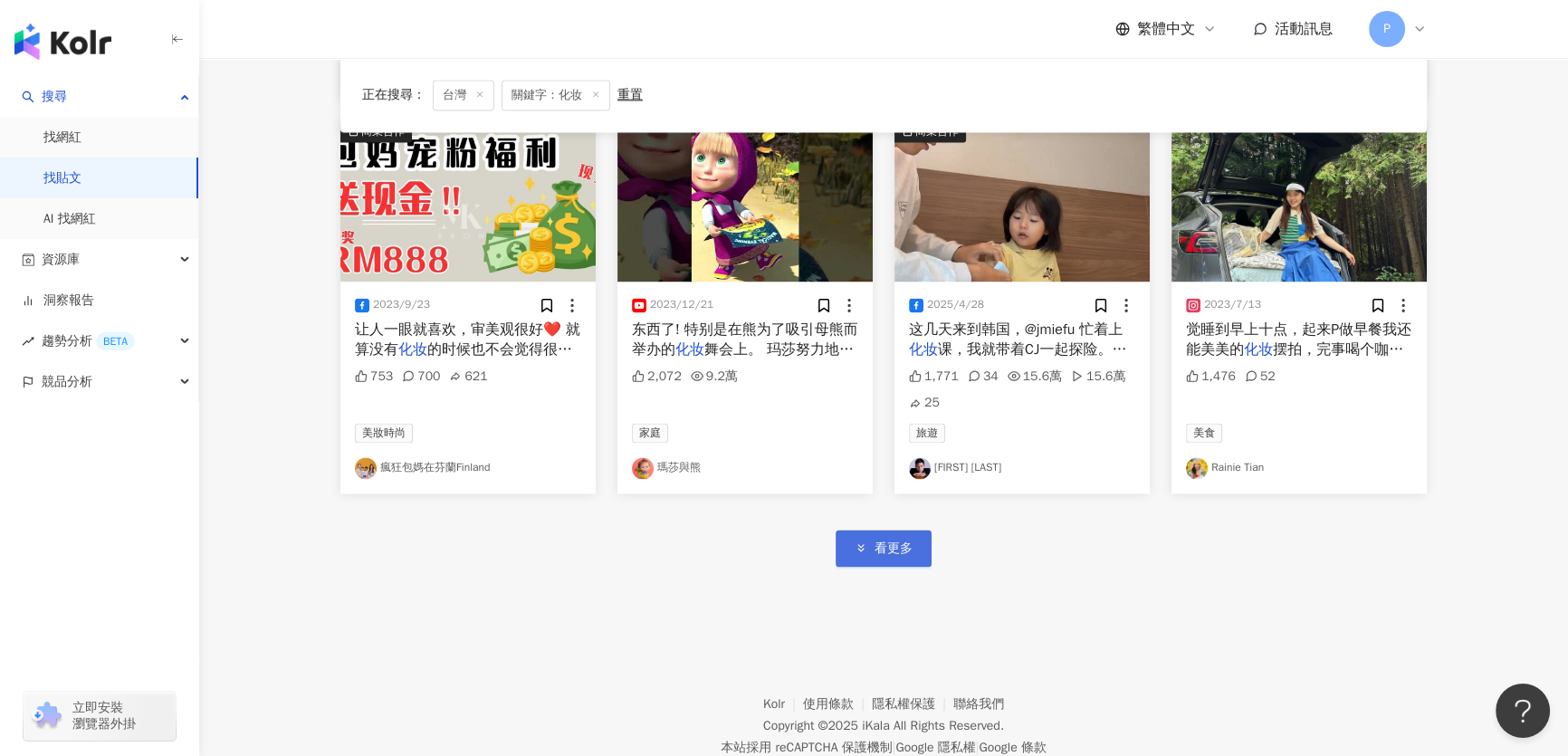 click on "看更多" at bounding box center [894, 549] 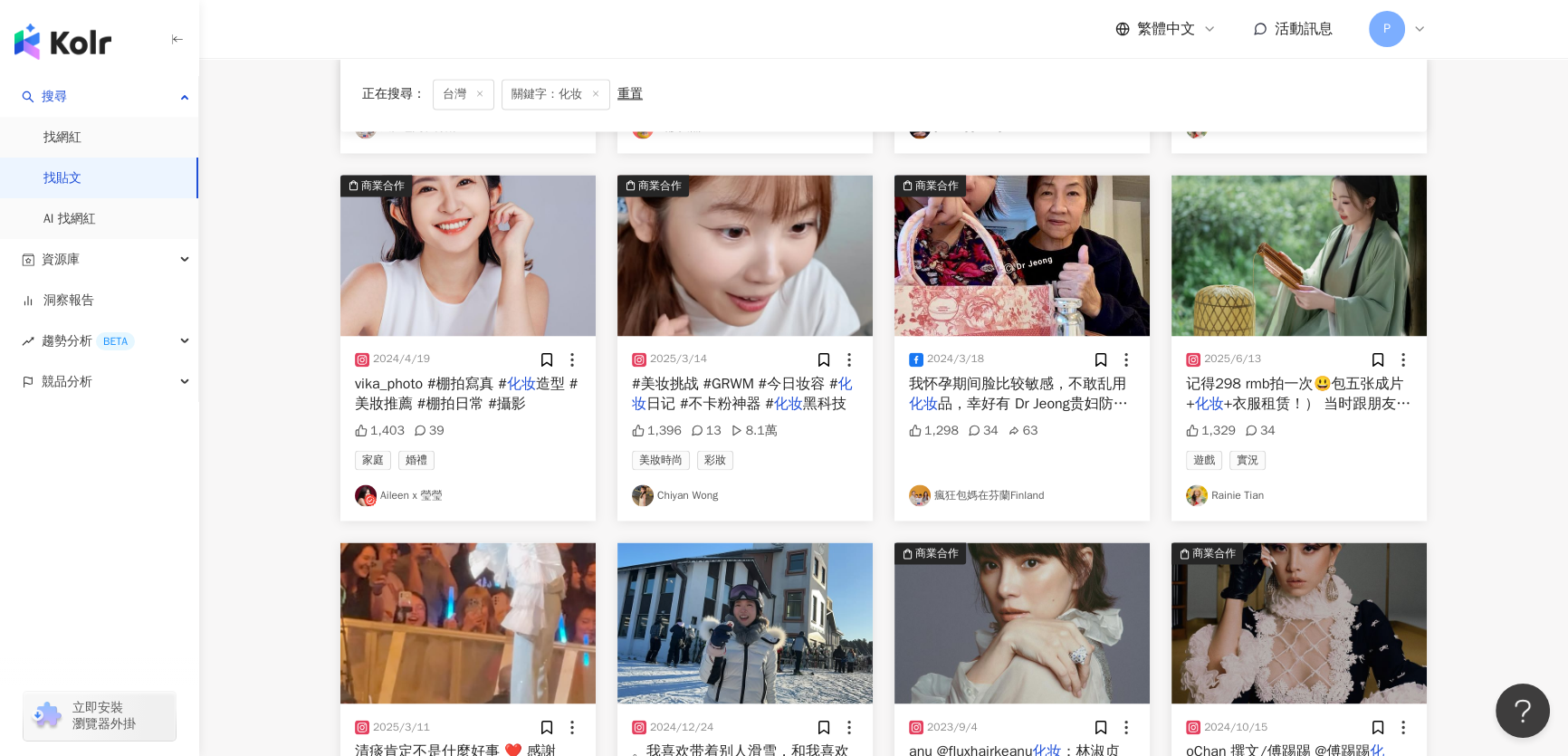 scroll, scrollTop: 3510, scrollLeft: 0, axis: vertical 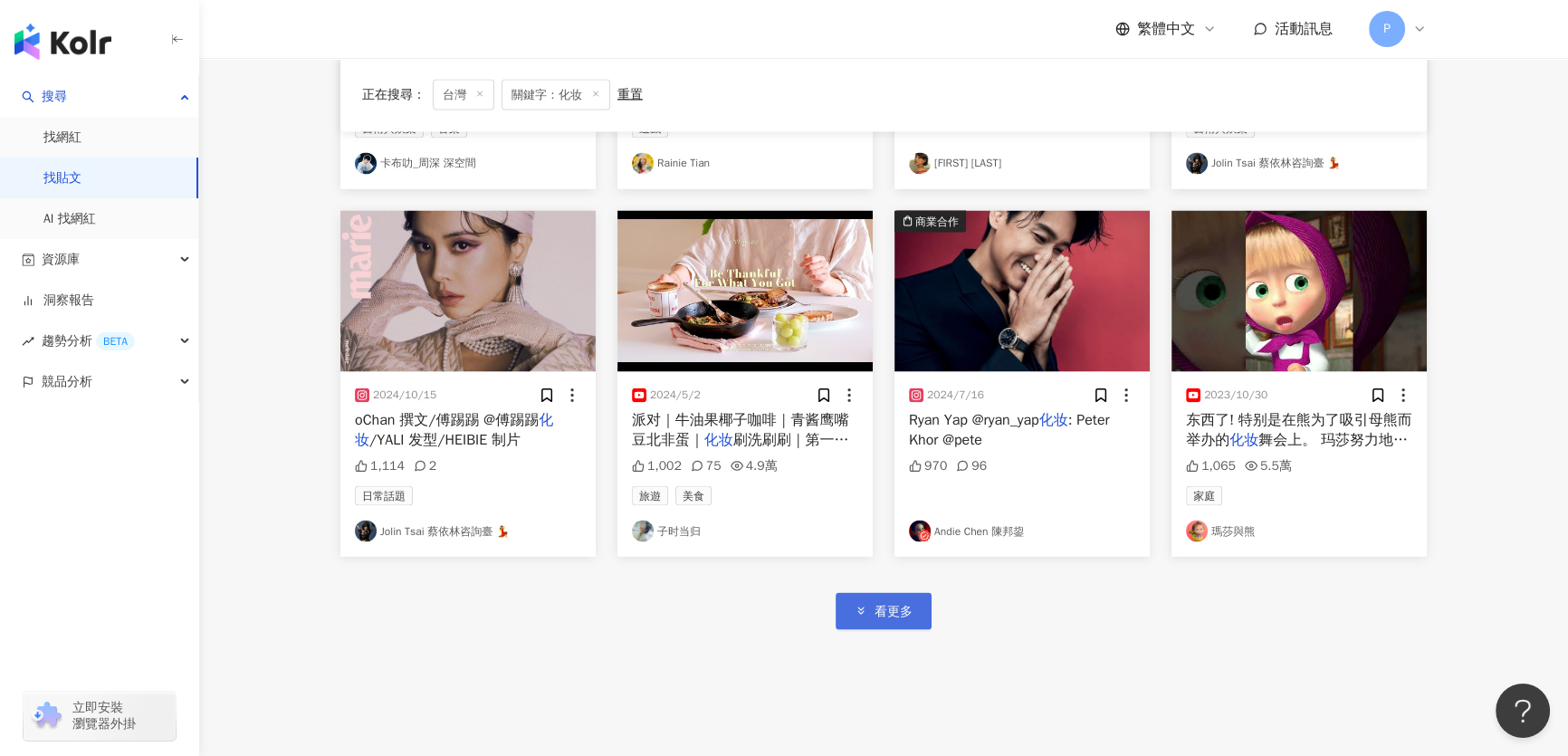 click on "看更多" at bounding box center [894, 611] 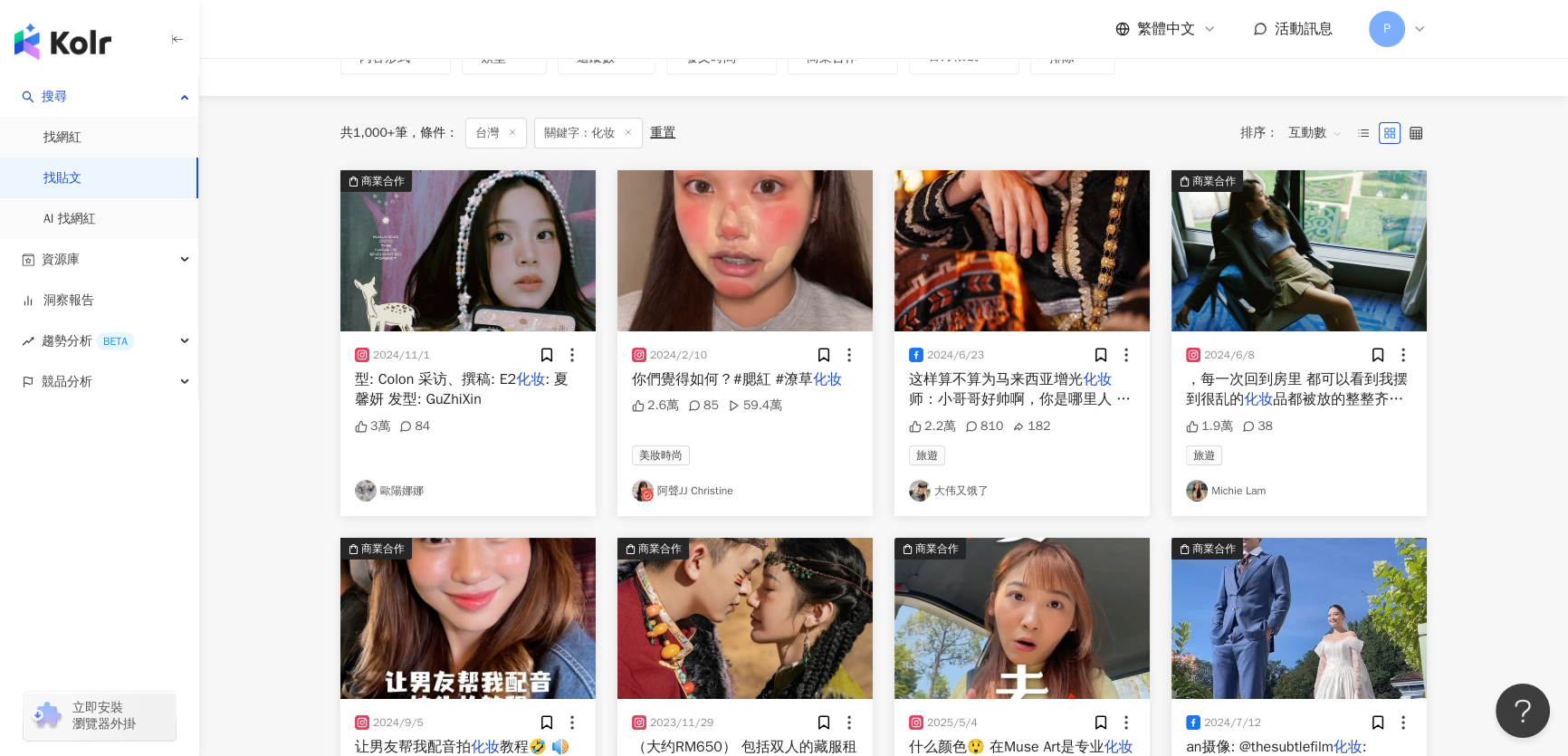 scroll, scrollTop: 0, scrollLeft: 0, axis: both 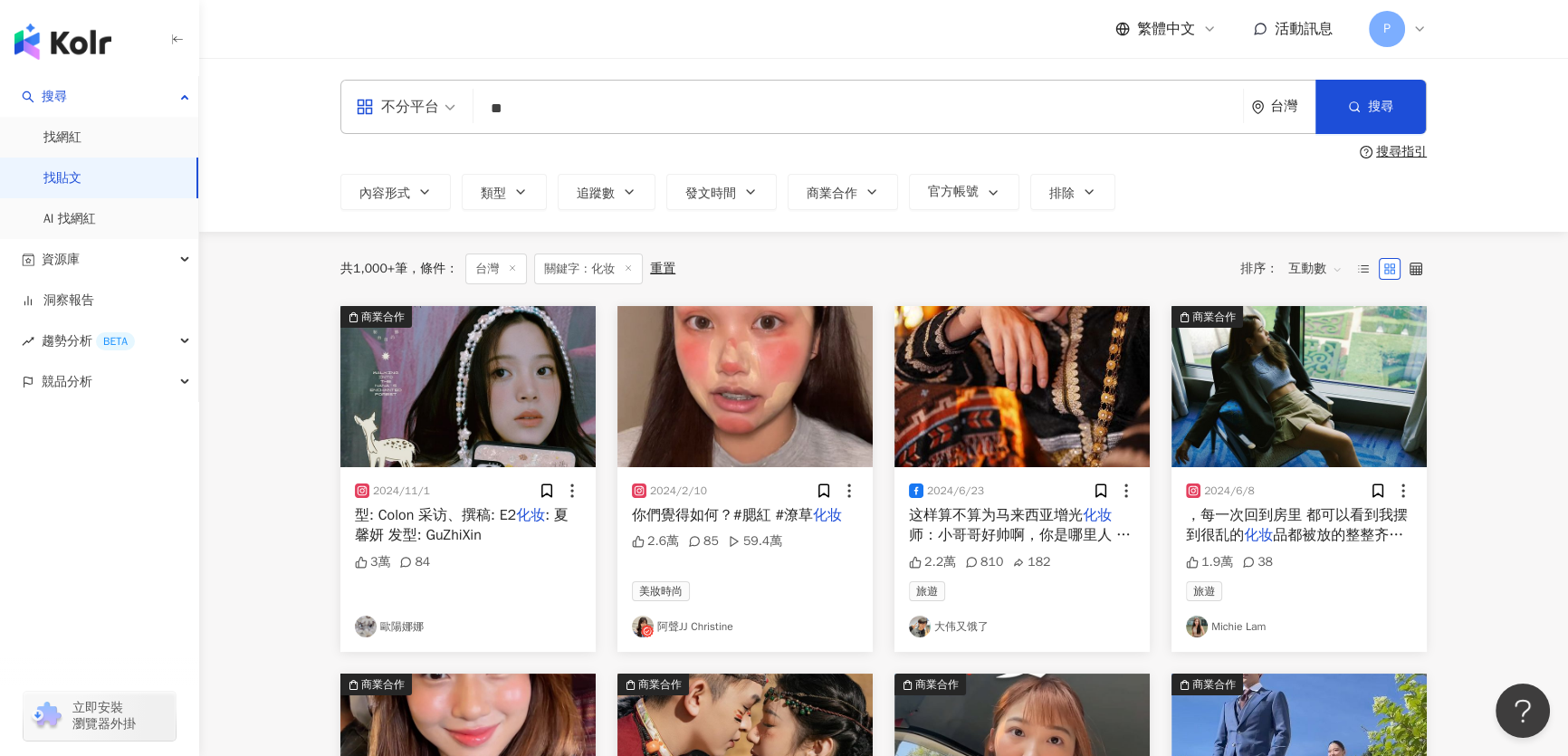 click on "互動數" at bounding box center (1315, 269) 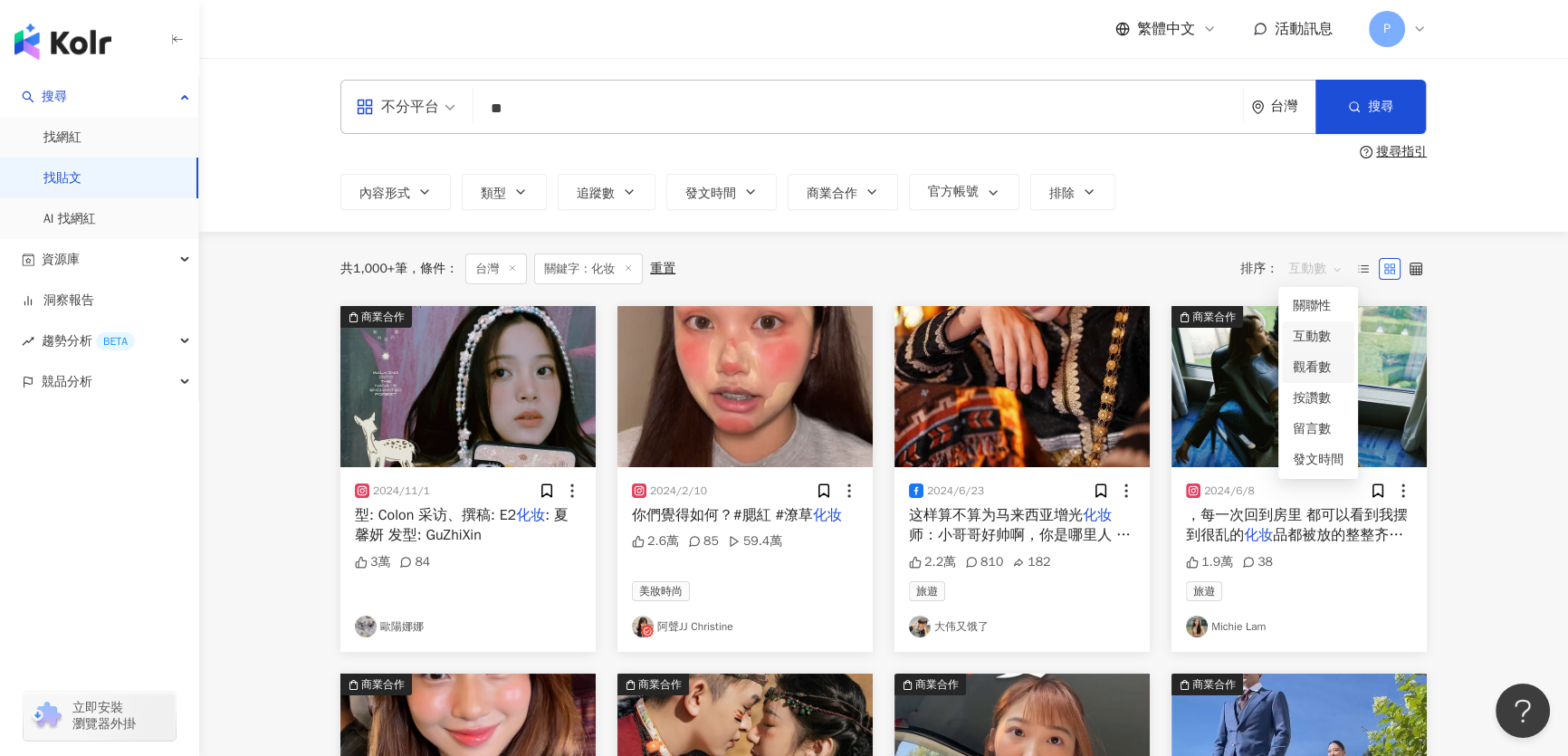 click on "觀看數" at bounding box center (1318, 368) 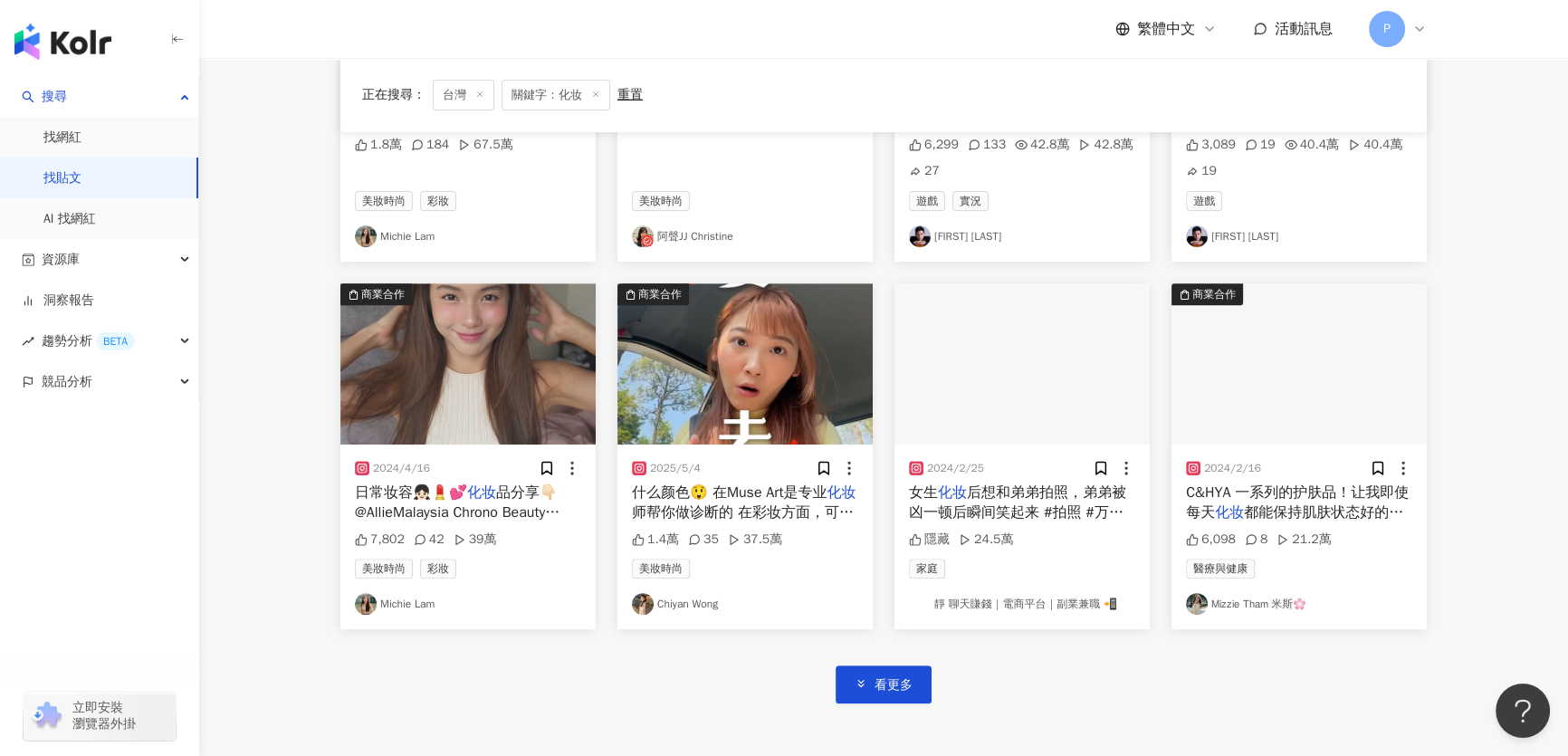 scroll, scrollTop: 823, scrollLeft: 0, axis: vertical 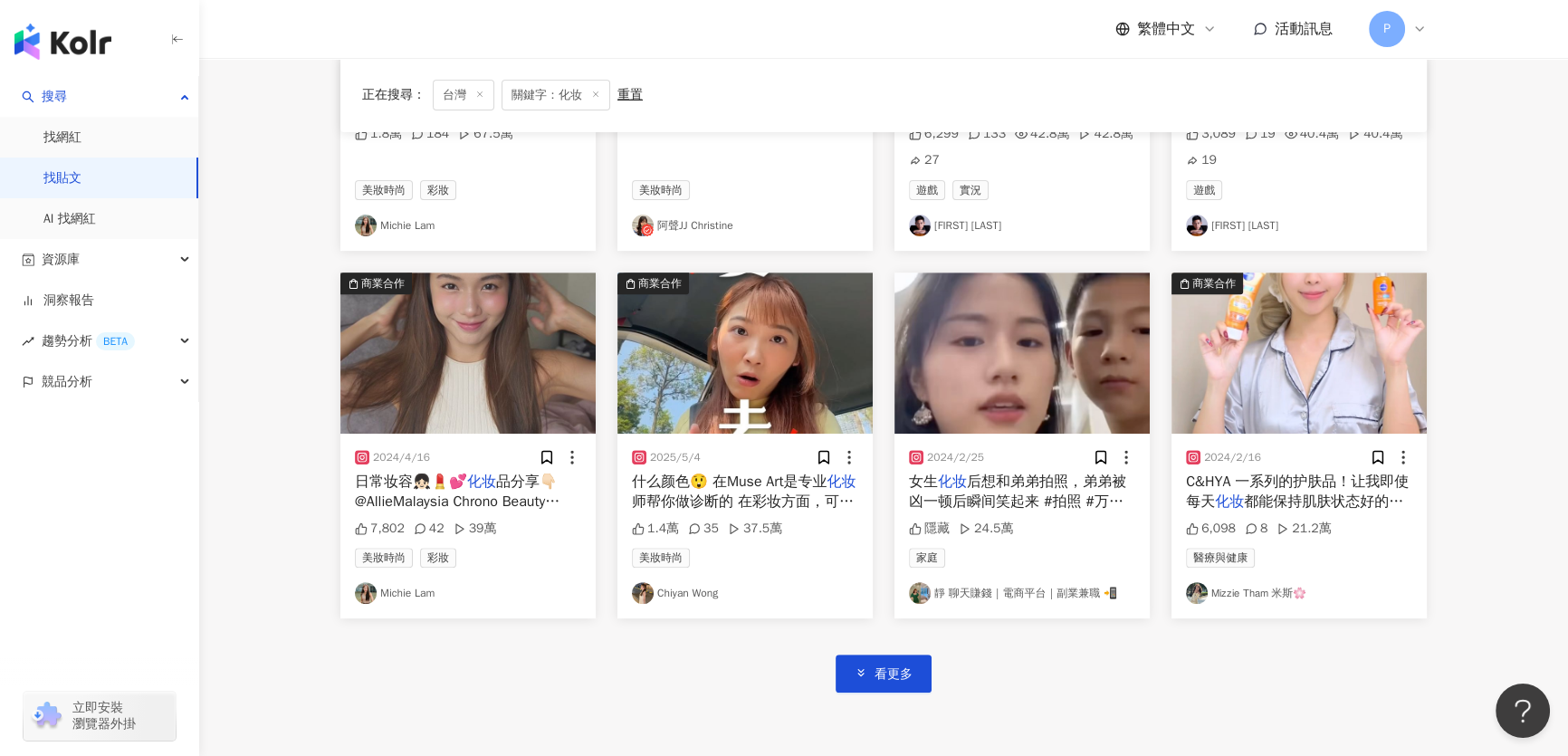 click on "2024/7/18 an 摄像：@thesubtlefilm 化妆 ：@xtinaling_makeup 7,205 34 94.2萬 94.2萬 41 遊戲 Curtis Fu (傅冠傑) 2025/3/10 t #新秘allie #婚禮造型 #新娘 化妆  #白紗造型 #新娘造型 #台北新秘 隱藏 35 81萬 家庭 婚禮 allieyangstylist 商業合作 2025/6/13 教你们一个无脑 化妆 法！！5min技术Get好气色✨❤️
每次起床准备 化妆 搞半天？👀
一支粉管，防晒＋润色一抹搞定！💄
随手一抹，出门没压力～👜
Proya粉管防晒,懒人也能精致出门！✨
@proya_official #proya #珀莱雅 #proyasunscreen 1.1萬 39 73.3萬 𝖬𝗂𝗓𝗓𝗂𝖾 𝖳𝗁𝖺𝗆 米斯🌸 商業合作 2024/7/12 an摄像: @thesubtlefilm 化妆 : @xtinaling_makeu 1.2萬 171 70.2萬 70.2萬 72 家庭 婚禮 Curtis Fu (傅冠傑) 商業合作 2024/9/5 让男友帮我配音拍 化妆 教程🤣
🔊🧑🏾‍🦲特别感谢我的part time配音员 @KlayHeng
💄其实我 化妆 1.8萬 184 67.5萬 美妝時尚 彩妝 Michie Lam 2024/2/10 化妆" at bounding box center [884, 110] 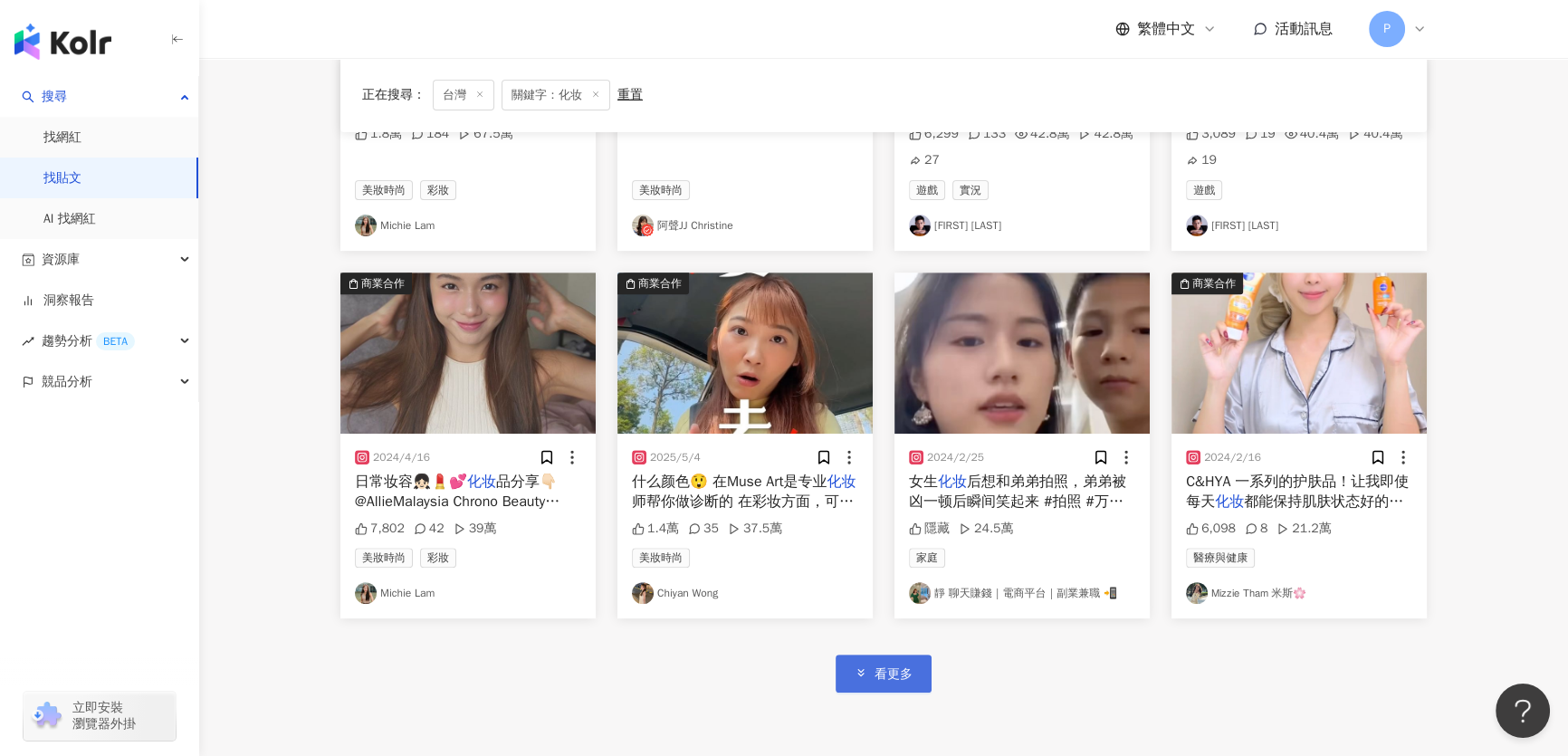 click on "看更多" at bounding box center (894, 675) 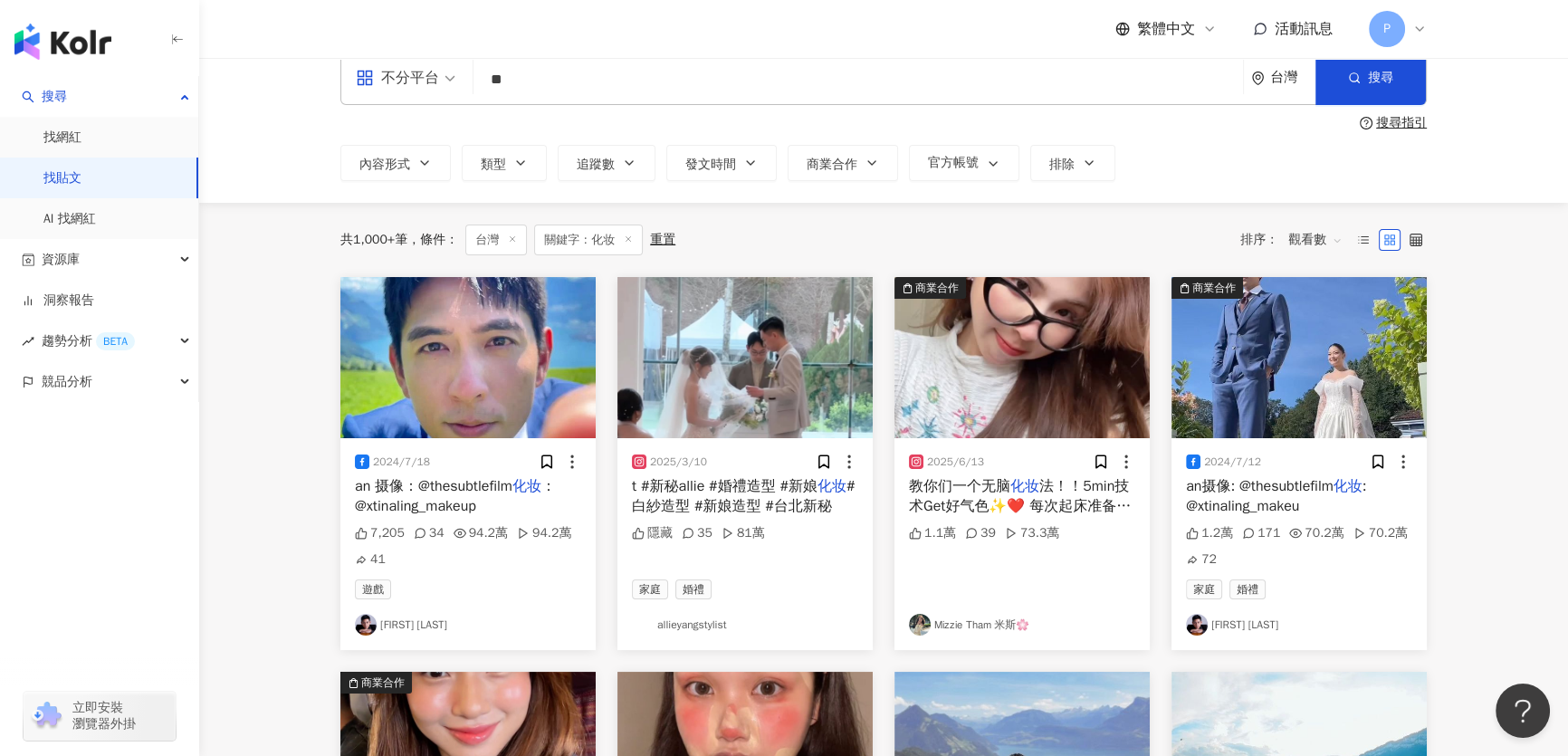scroll, scrollTop: 0, scrollLeft: 0, axis: both 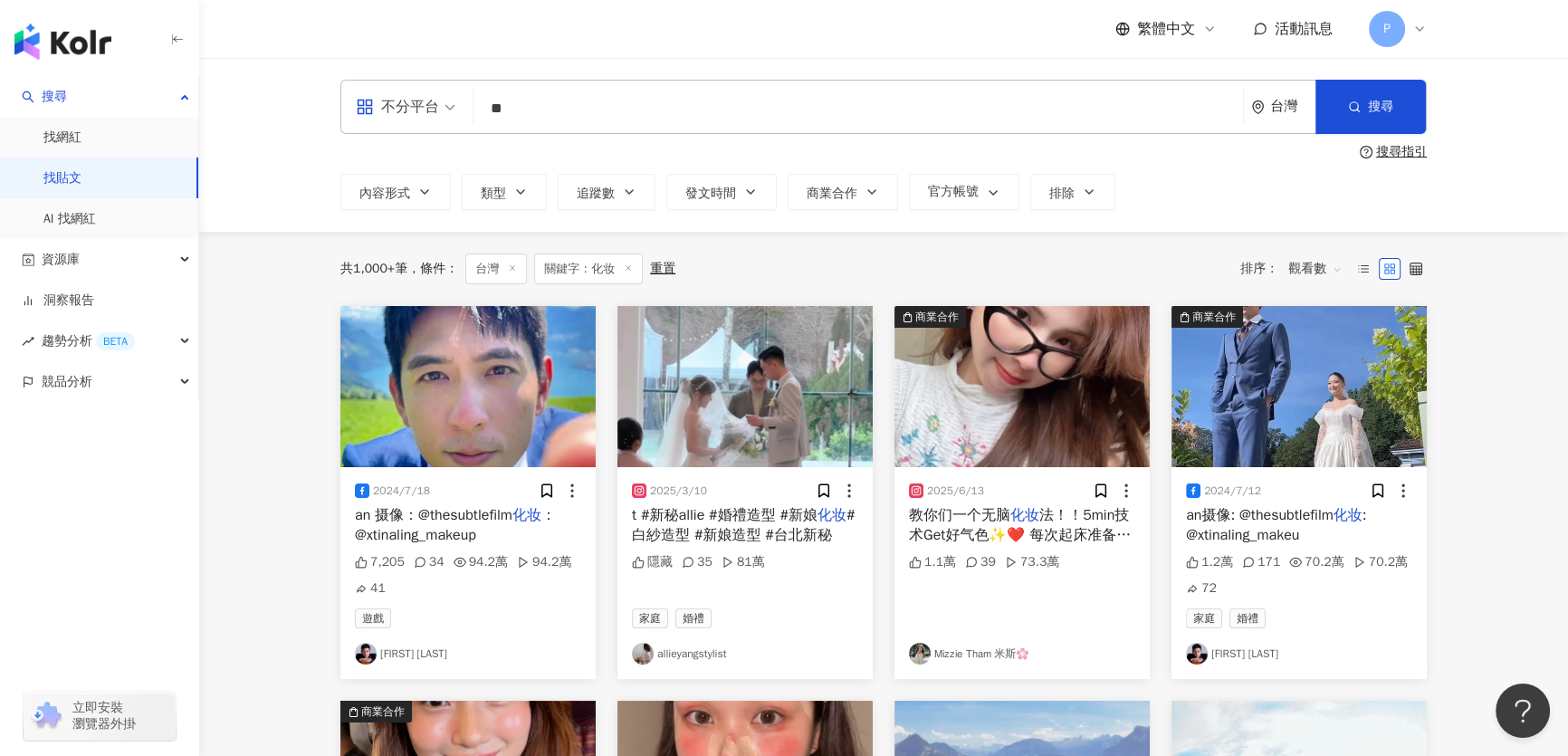 drag, startPoint x: 529, startPoint y: 113, endPoint x: 498, endPoint y: 109, distance: 31.257 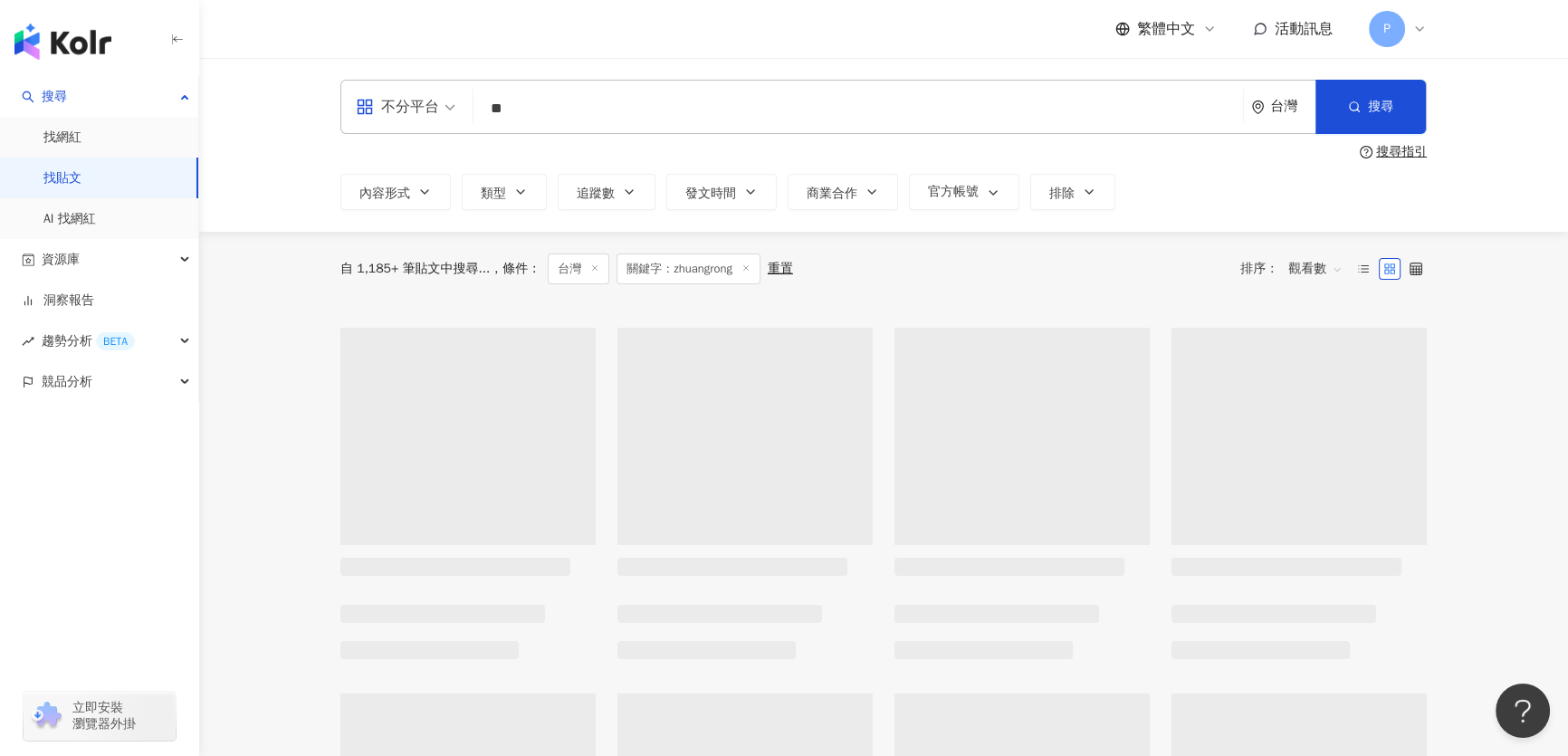 type on "*" 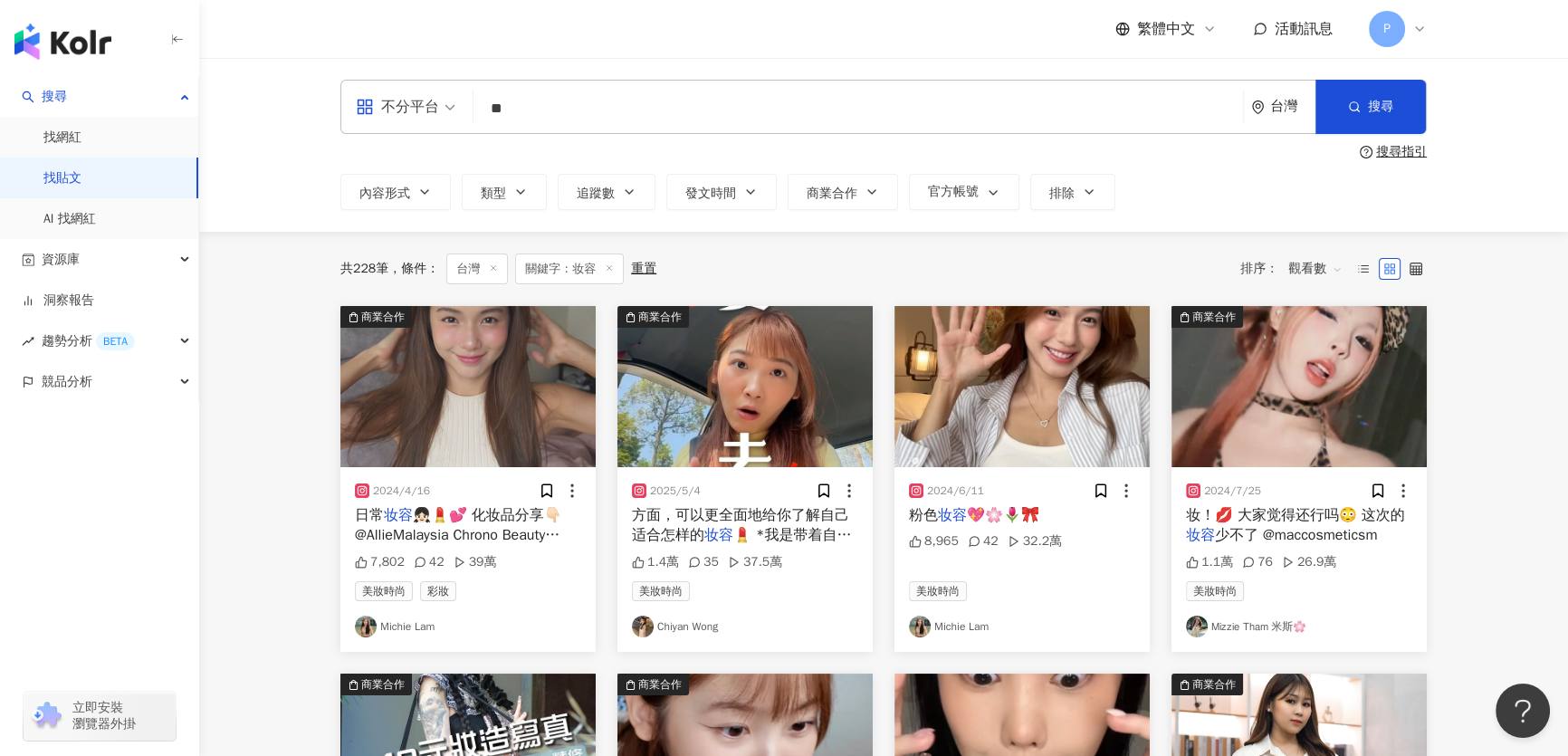 drag, startPoint x: 535, startPoint y: 108, endPoint x: 443, endPoint y: 98, distance: 92.54188 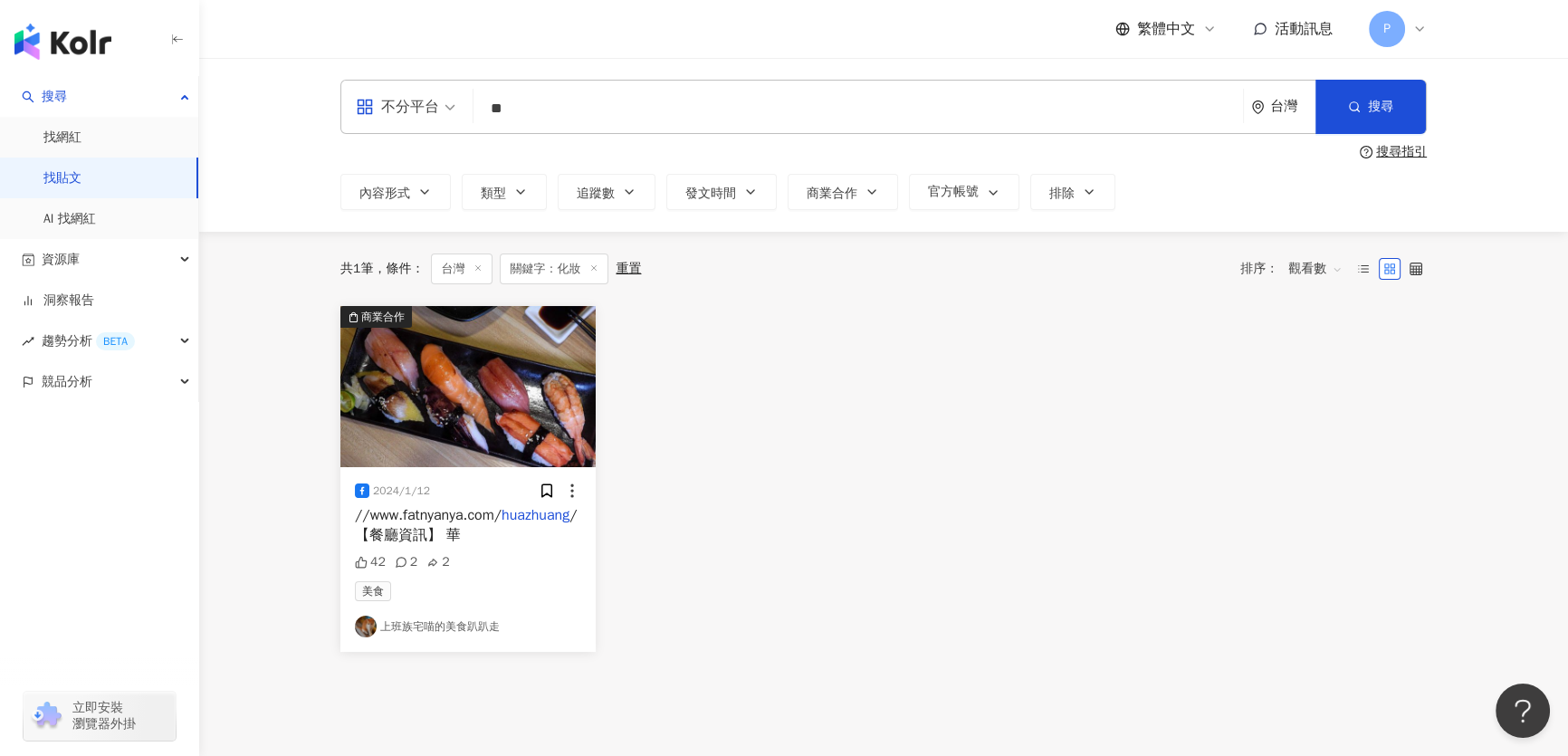 click on "觀看數" at bounding box center [1315, 269] 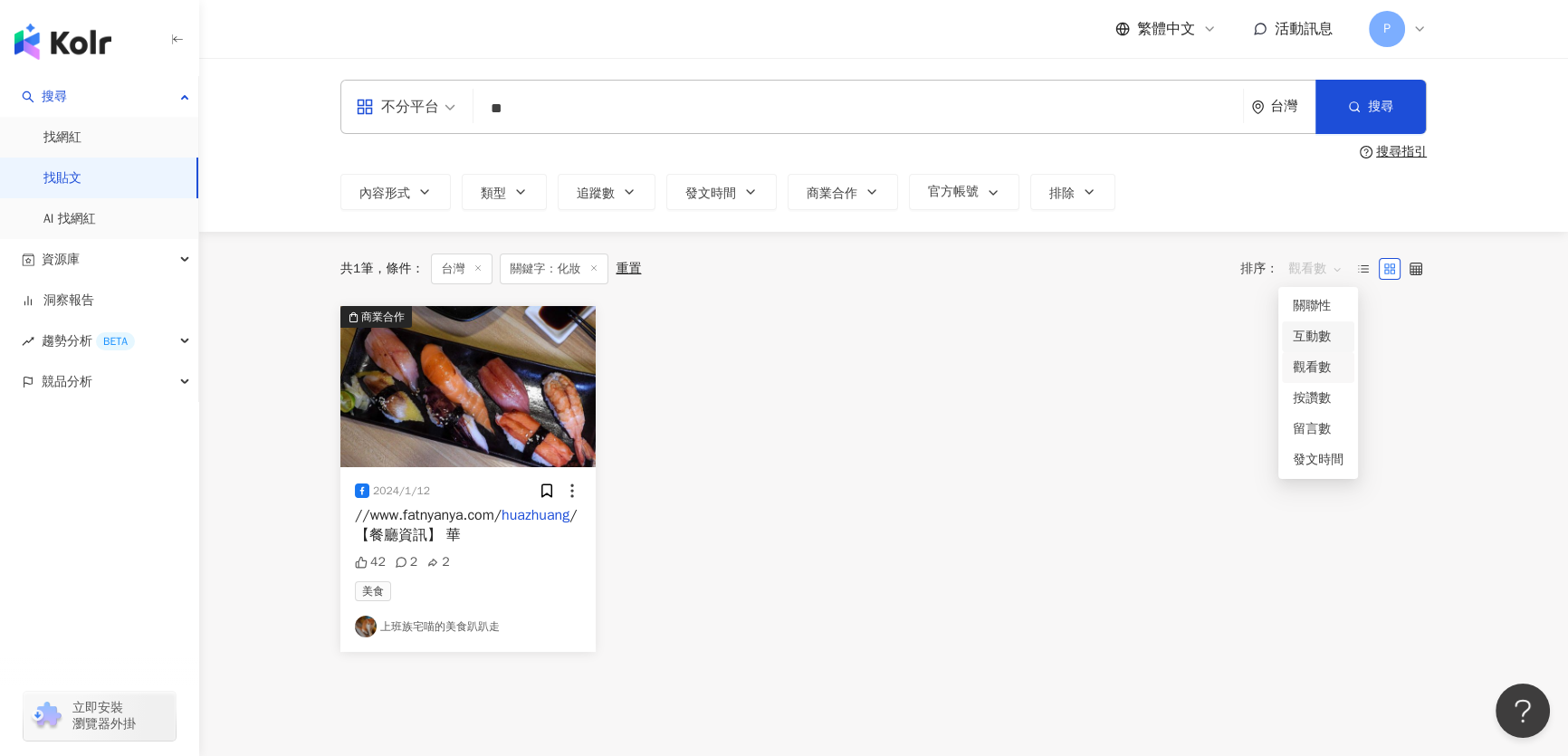click on "互動數" at bounding box center [1318, 337] 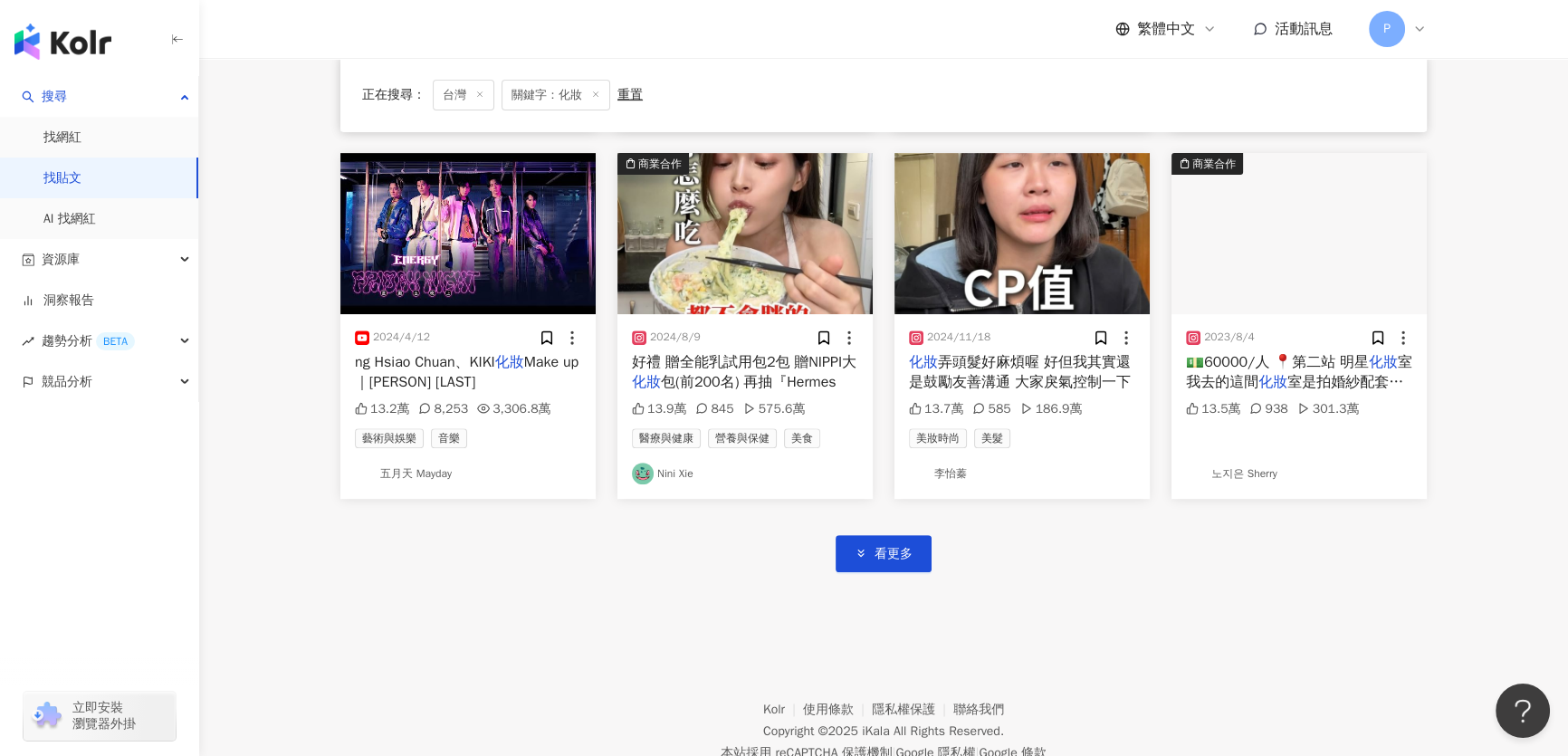 scroll, scrollTop: 959, scrollLeft: 0, axis: vertical 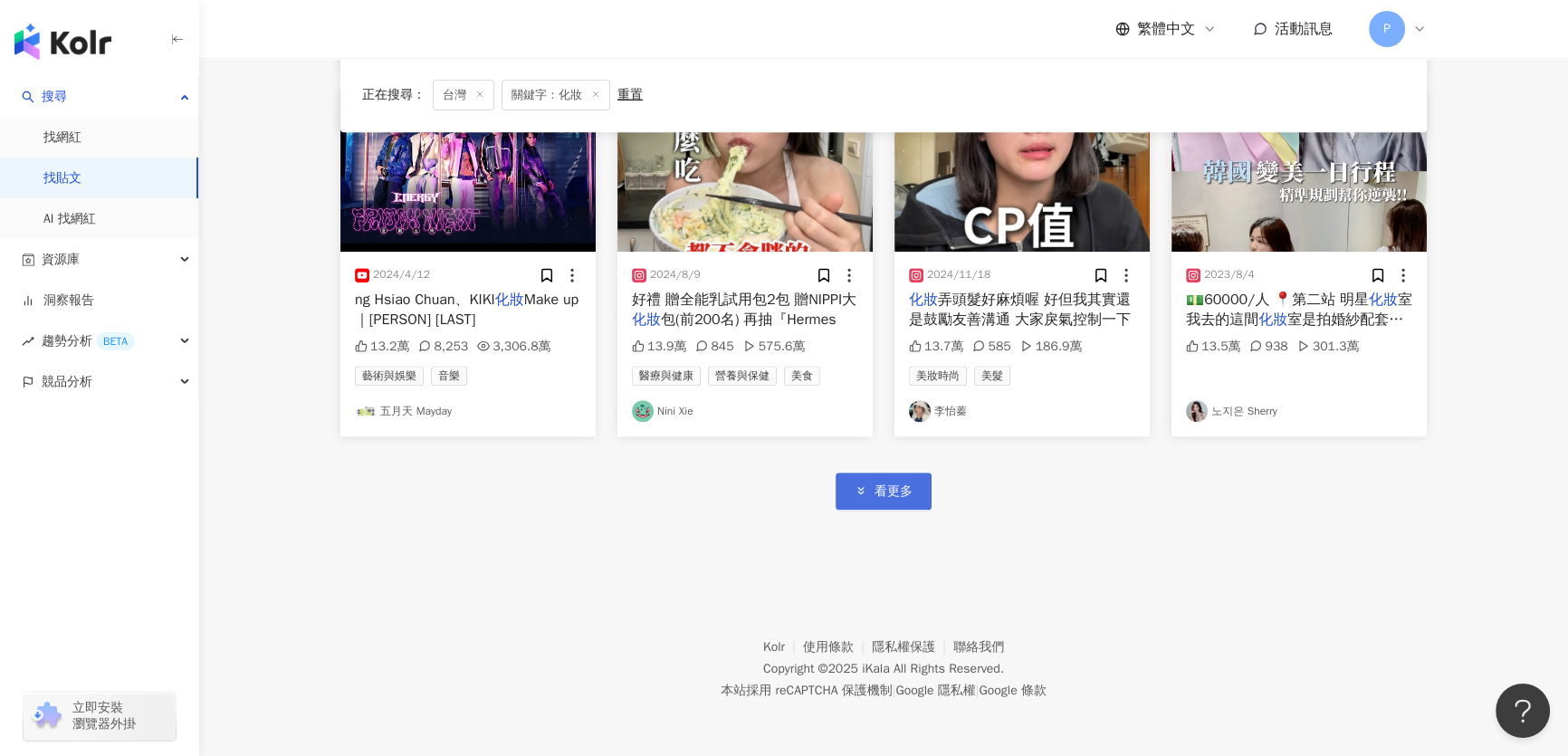 click on "看更多" at bounding box center (884, 491) 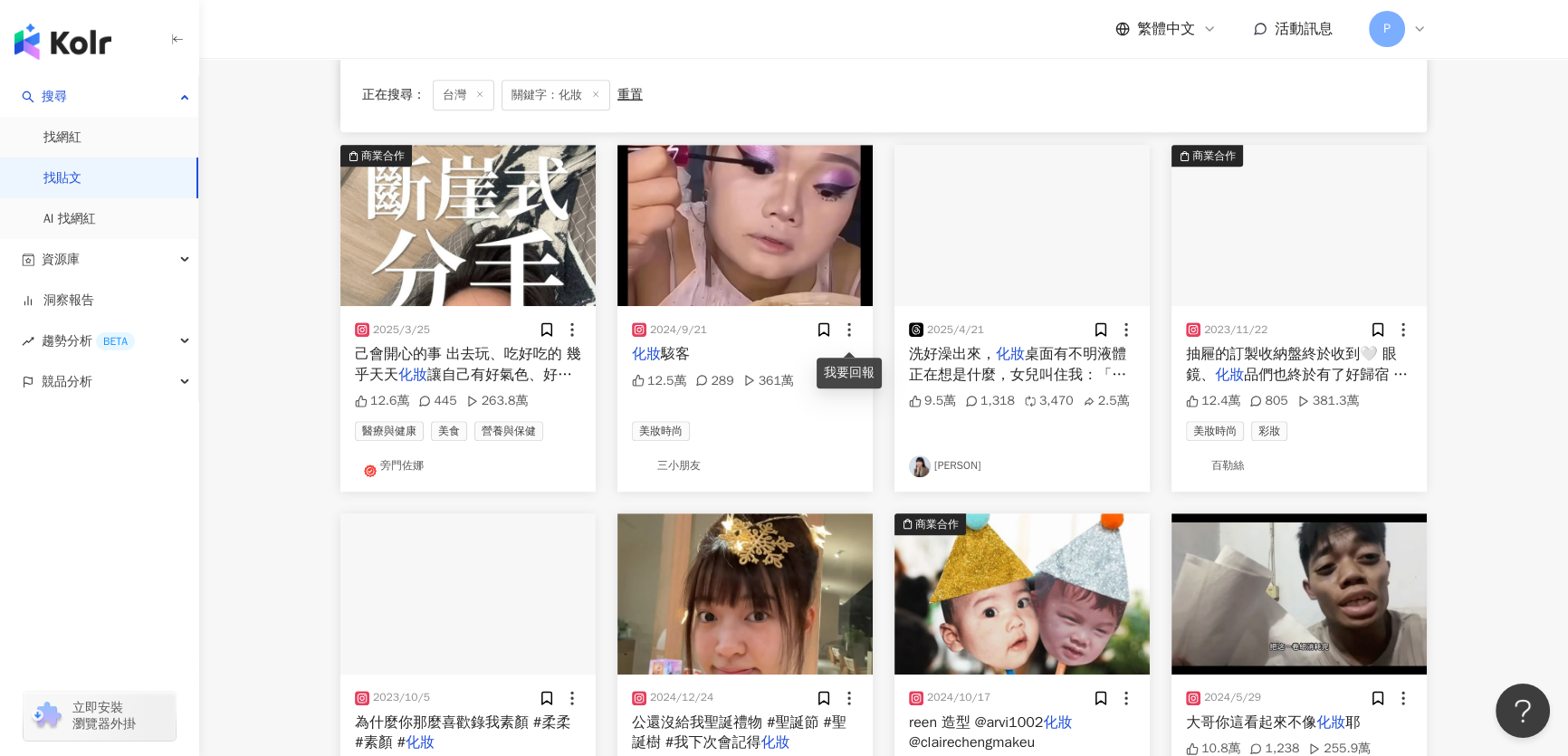 scroll, scrollTop: 1287, scrollLeft: 0, axis: vertical 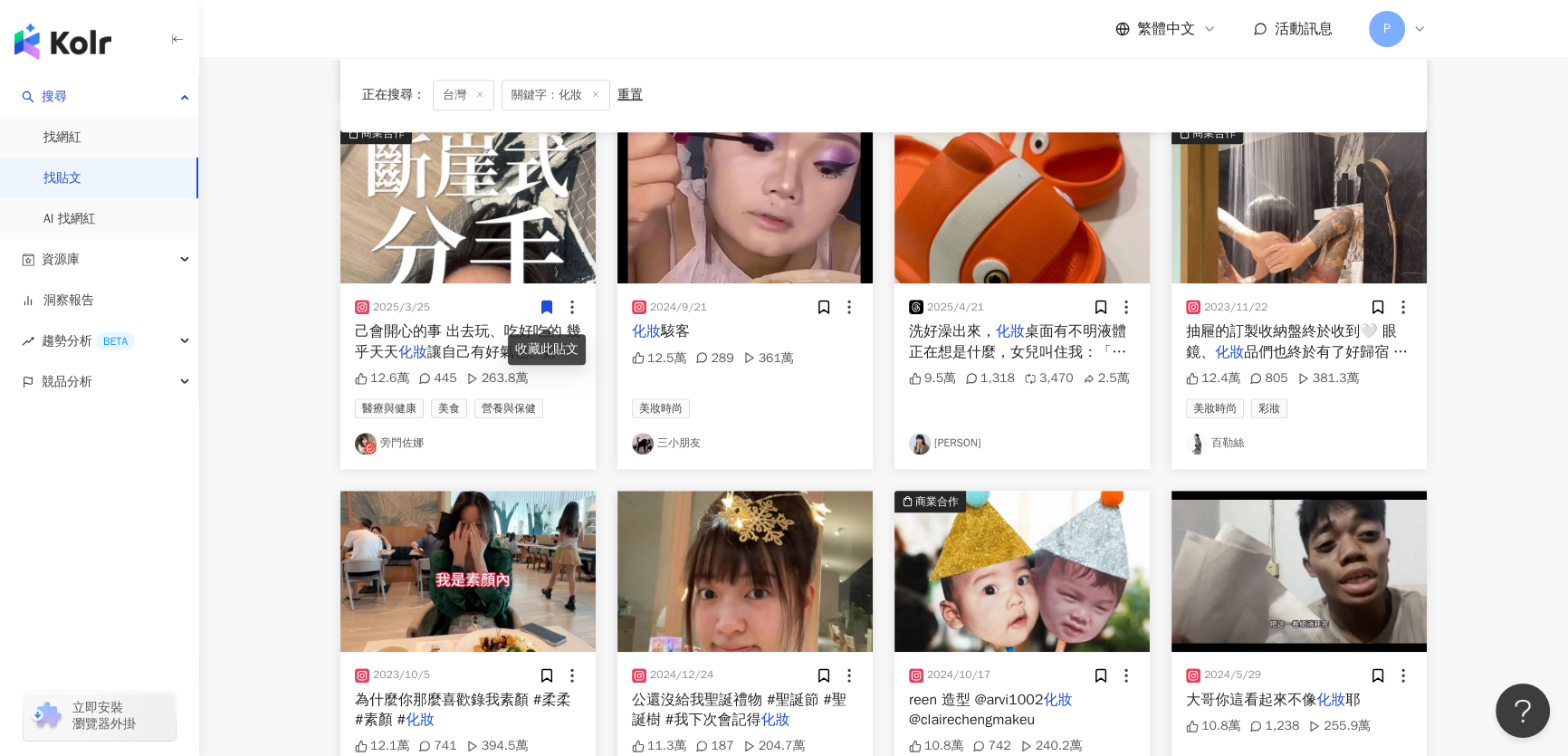 click at bounding box center (468, 203) 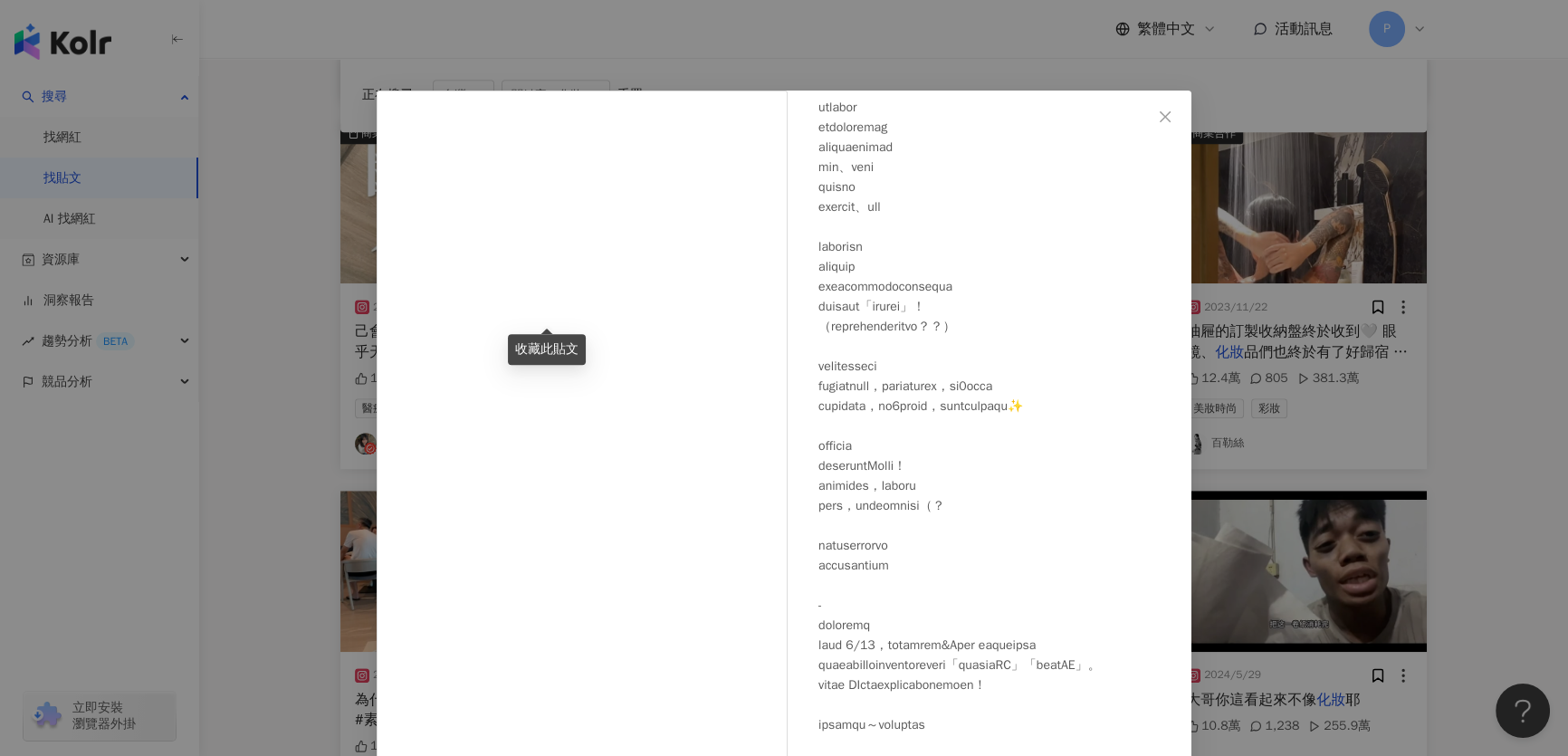 scroll, scrollTop: 329, scrollLeft: 0, axis: vertical 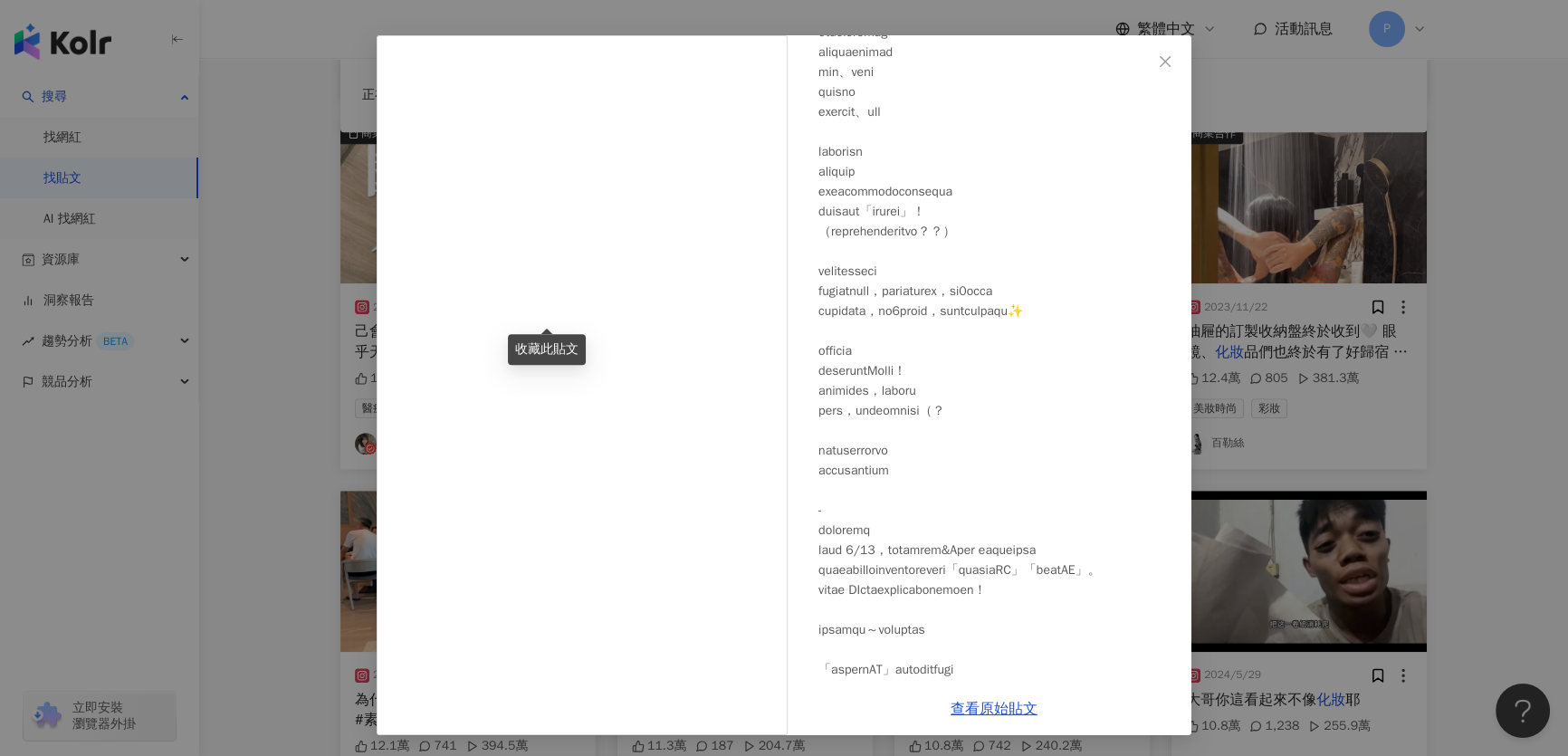 click on "旁門佐娜 2025/3/25 12.6萬 445 263.8萬 查看原始貼文" at bounding box center [784, 378] 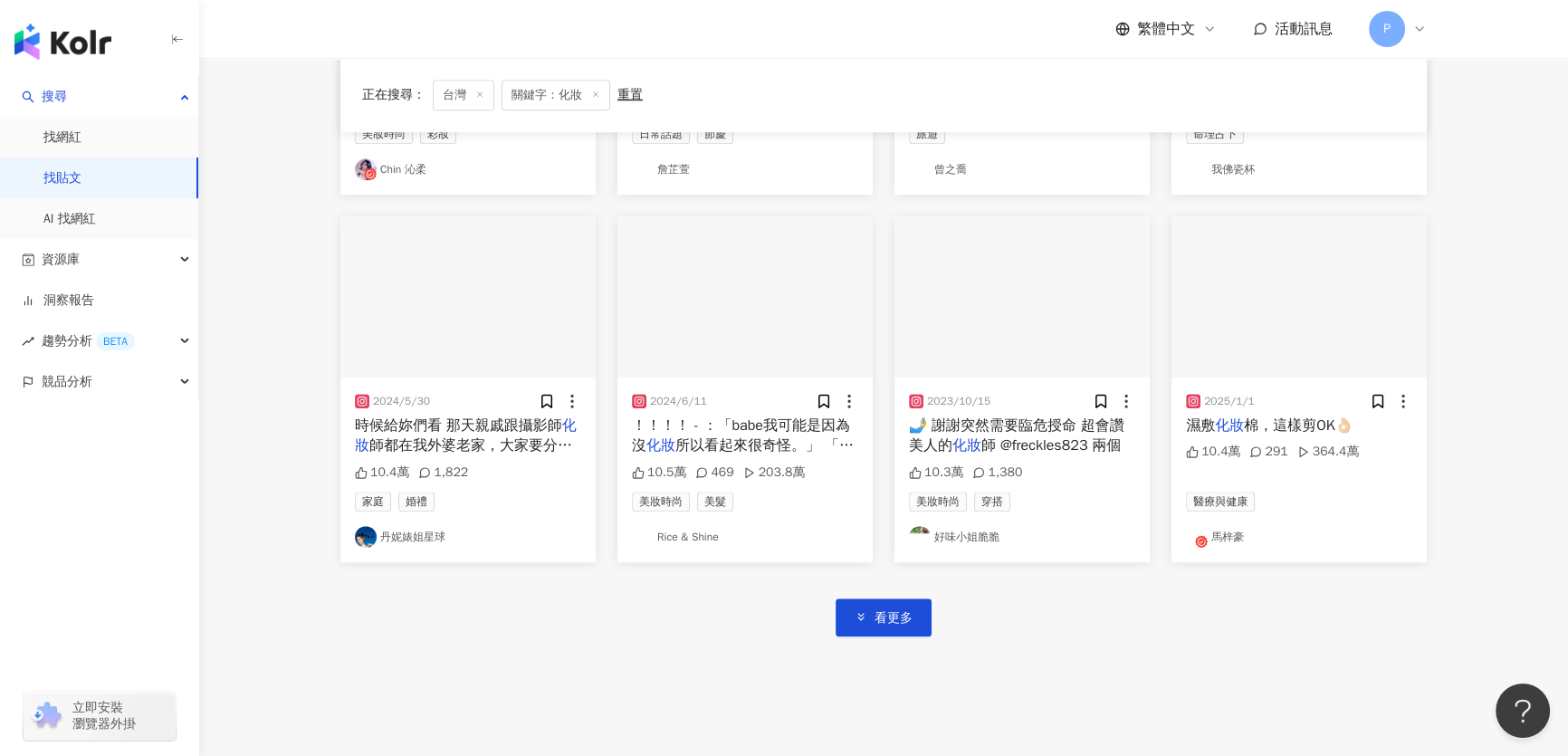 scroll, scrollTop: 1947, scrollLeft: 0, axis: vertical 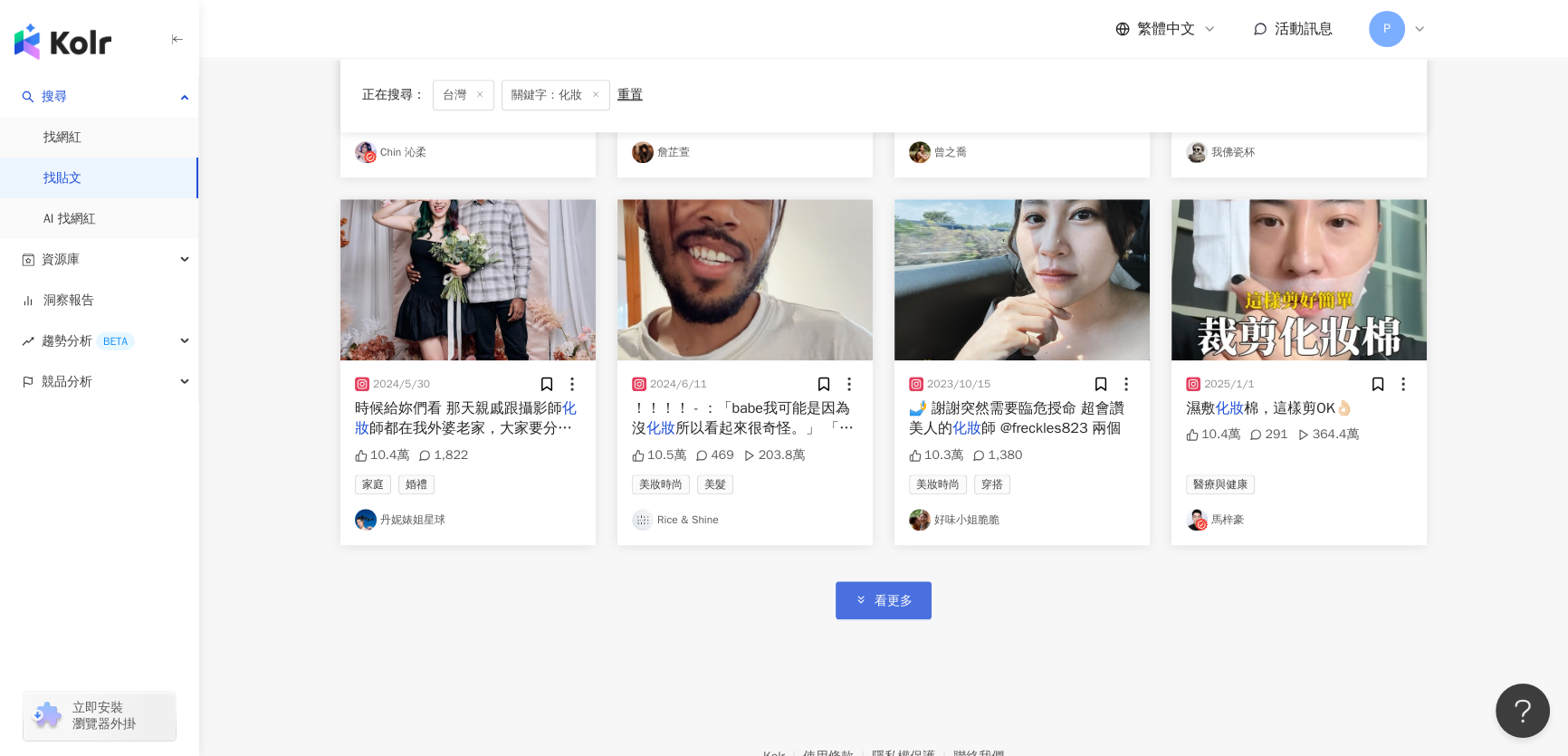 click on "看更多" at bounding box center (894, 601) 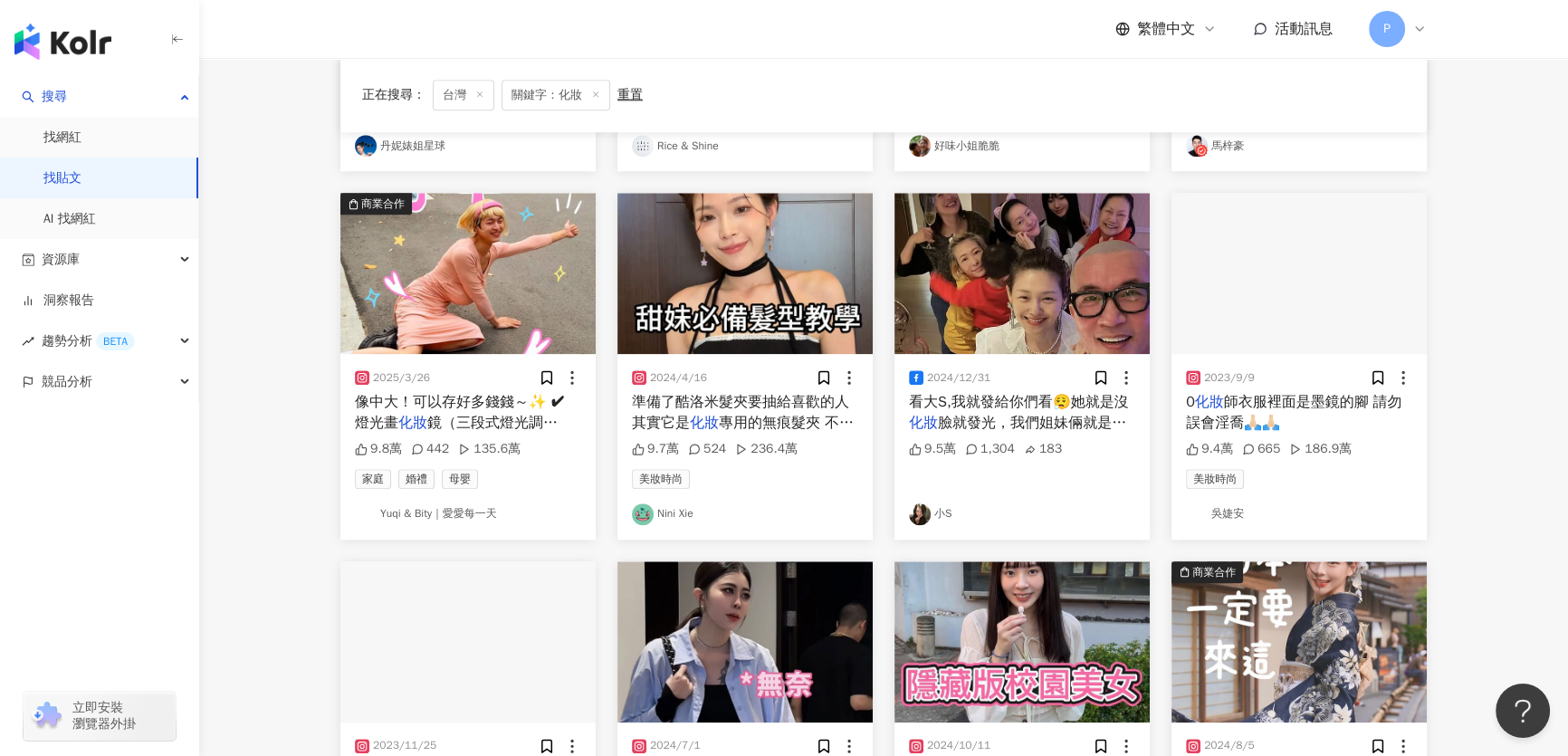 scroll, scrollTop: 2358, scrollLeft: 0, axis: vertical 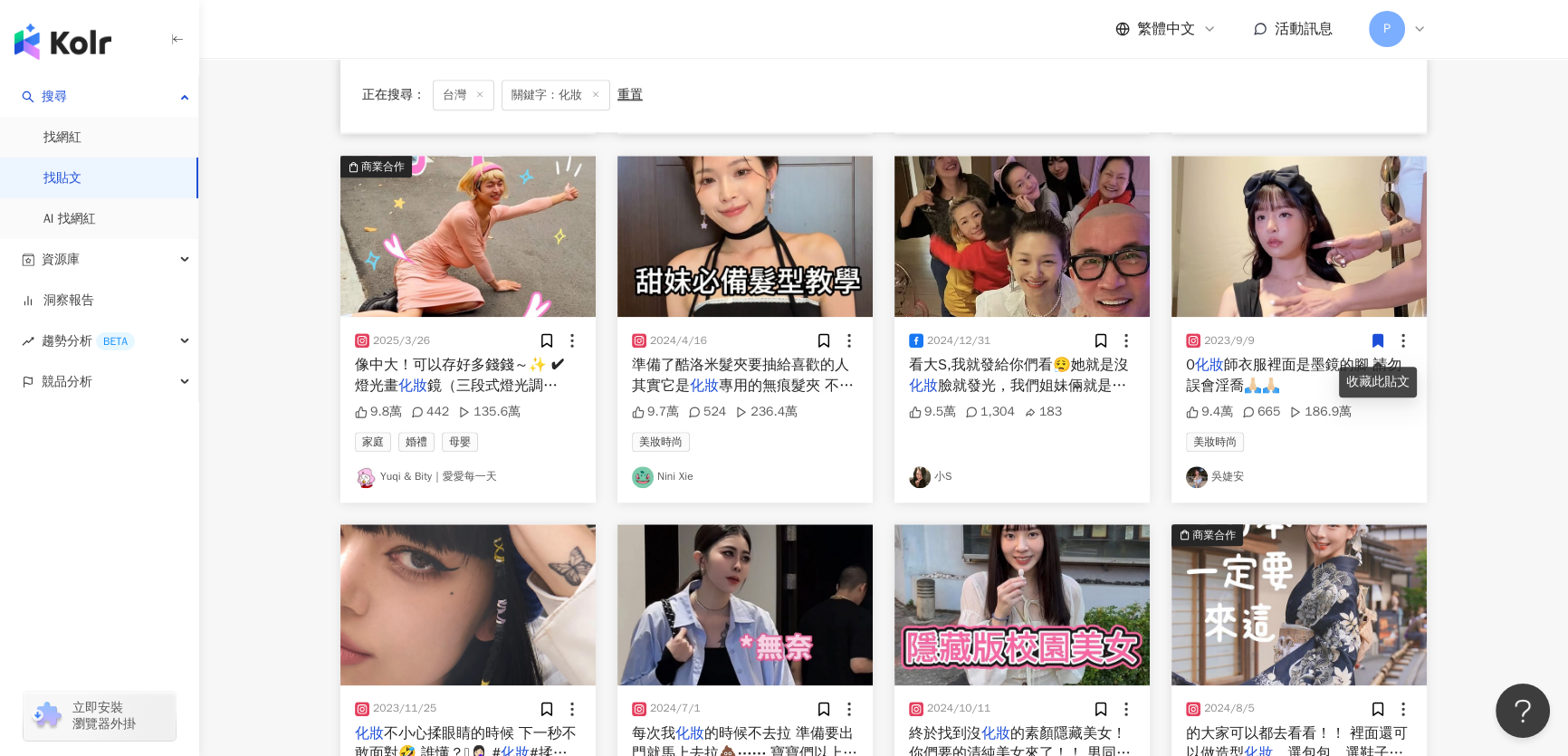 click at bounding box center [1299, 236] 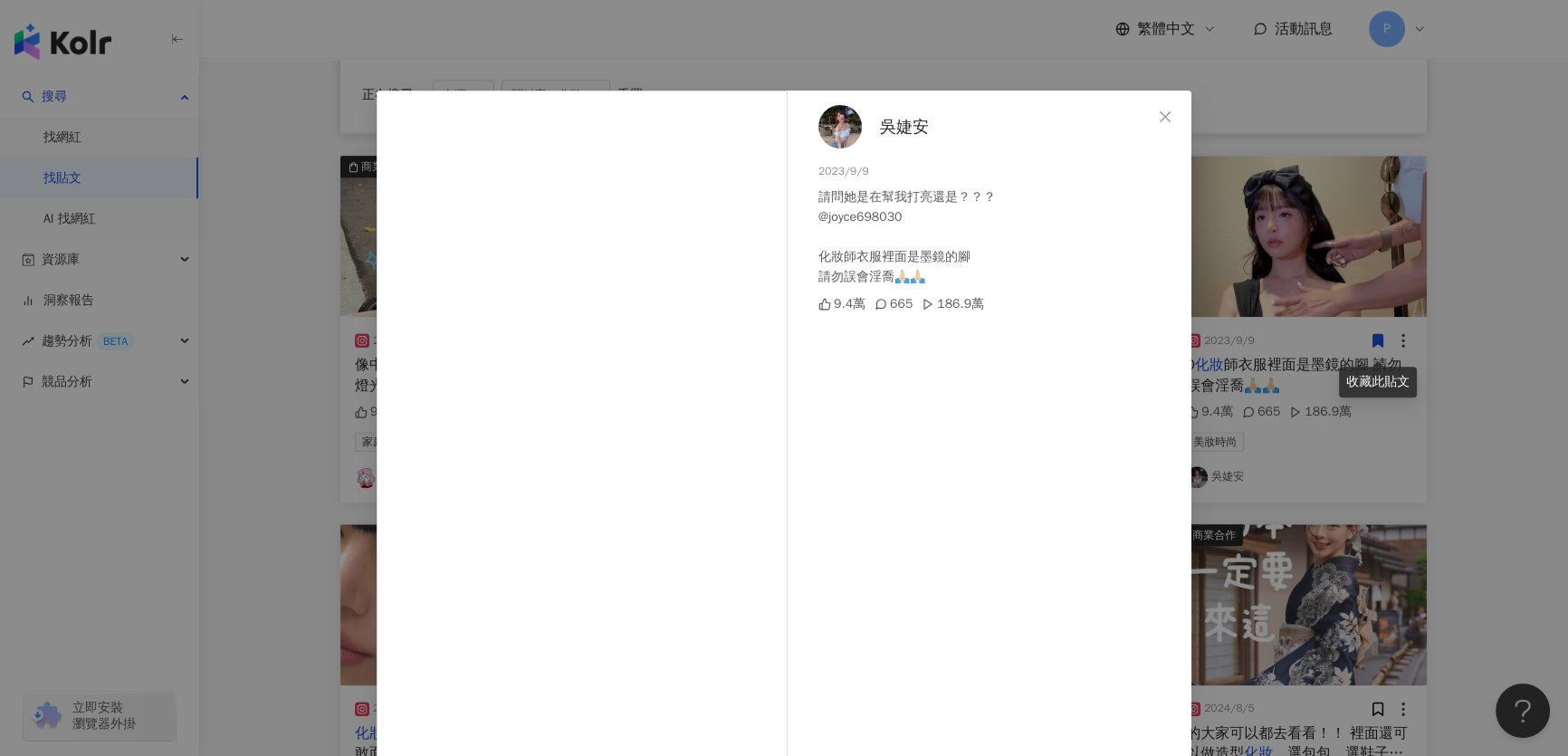 click on "吳婕安 2023/9/9 請問她是在幫我打亮還是？？？
@joyce698030
化妝師衣服裡面是墨鏡的腳
請勿誤會淫喬🙏🏻🙏🏻 9.4萬 665 186.9萬 查看原始貼文" at bounding box center (784, 378) 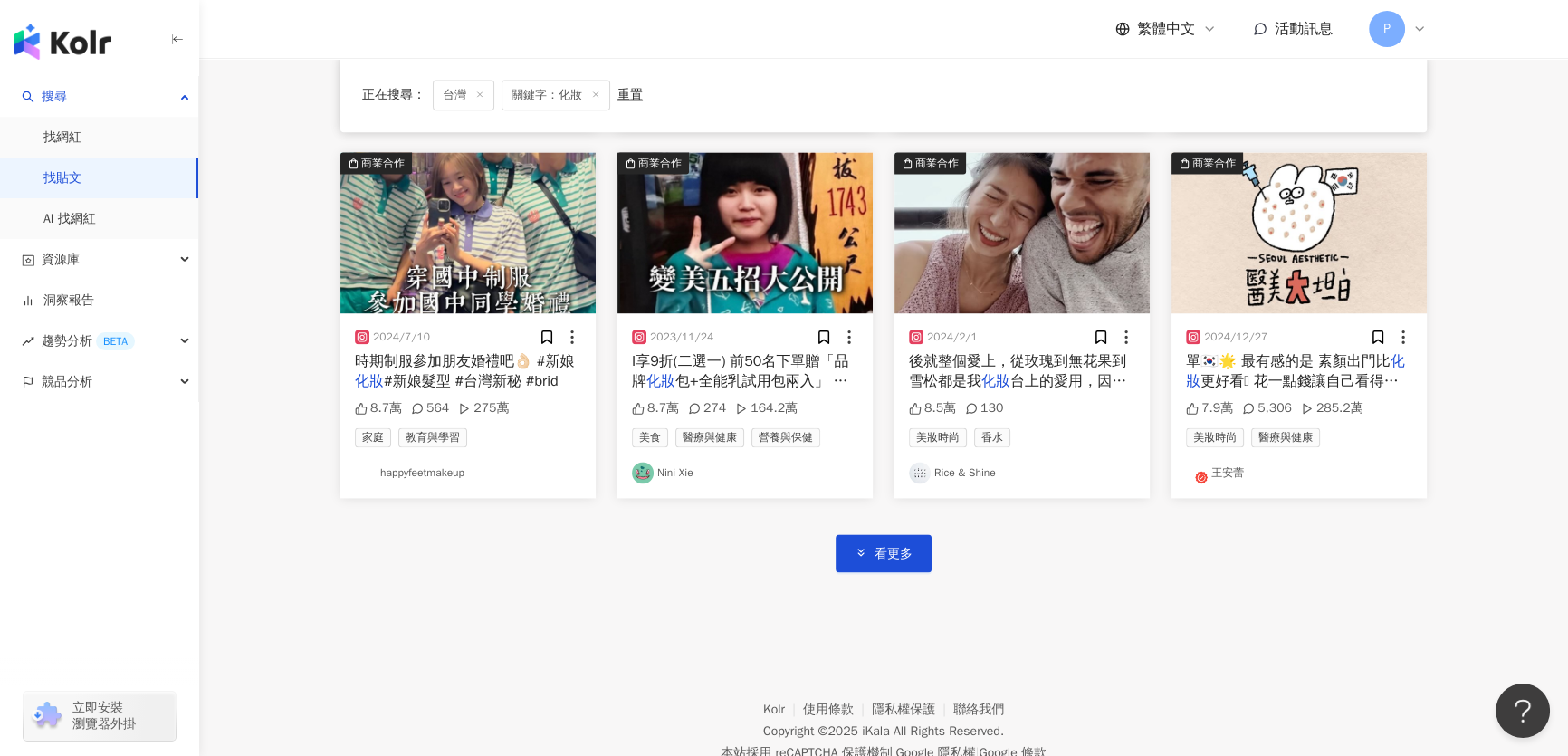 scroll, scrollTop: 3098, scrollLeft: 0, axis: vertical 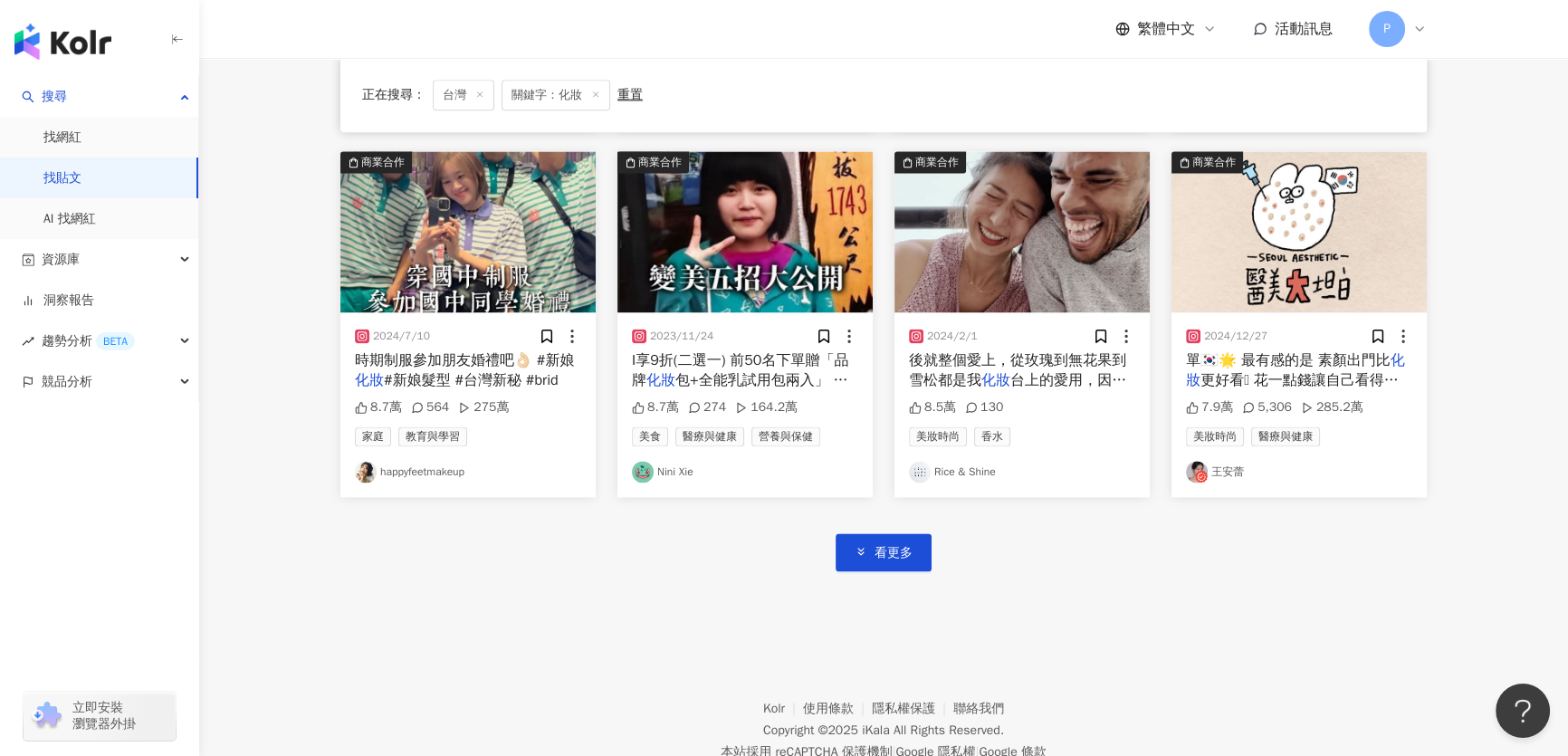 click on "2023/8/1 사랑 해주세요 💋
請多支持我的代言的 化妝 品💄
Hope you guys  68.6萬 5,385 美妝時尚 [PERSON] 商業合作 2025/1/5 #新娘 #婚禮造型 #婚禮造型師 #婚禮 化妝  #迎娶造型 #拜別 #新娘髮型 # 31.6萬 1,865 598.6萬 家庭 婚禮 💍台中新秘 [PERSON] • 新娘秘書 • 台中霧眉 2024/1/5 把地上的東西撿起來放到櫃子裡
先把一部分 化妝 品搬到台北租屋處放啦
新買的辦公室文 20.5萬 798 407.4萬 美妝時尚 彩妝 [PERSON] 2024/9/17 睫毛 #睫毛印章 #妝教 #眼線 #眼線教學 # 化妝  #眼妝 19.5萬 956 565.3萬 美妝時尚 [PERSON] 一分 2025/3/19 我學會了一個新技能🫨
# 化妝  #眼妝 #嘴巴 #張開 #想法 #壞壞 #睫毛 #beautiful 18.6萬 169 837.6萬 美妝時尚 彩妝 [PERSON] 2024/12/31 看大S,我就發給你們看😮‍💨她就是沒 化妝 臉就發光，我們姐妹倆就是基因奇好，看 16.7萬 1,239 [PERSON] 商業合作 2025/4/25 本電影等級。
#地達羅的嘴巴手 #特效 1,968" at bounding box center [884, -1088] 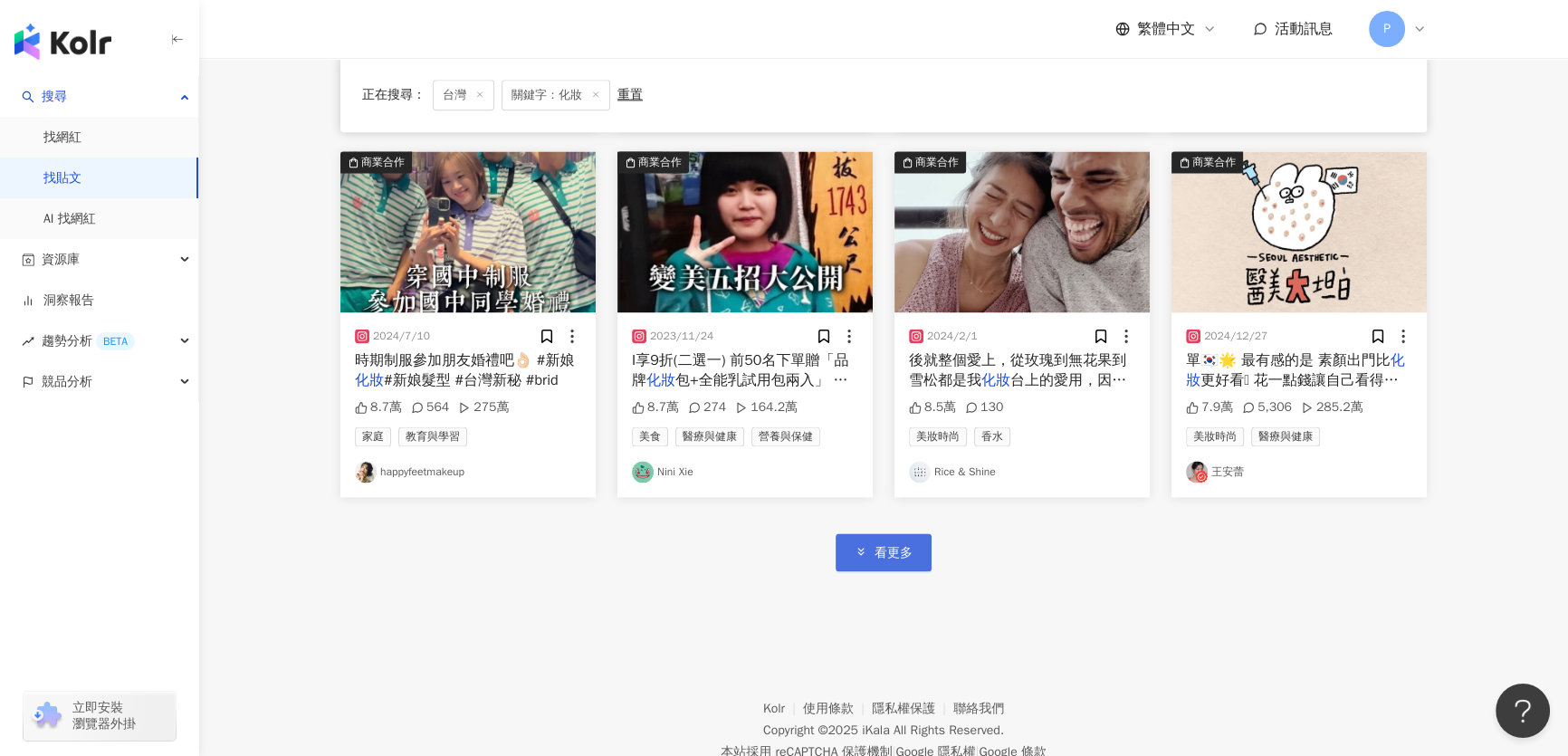 click 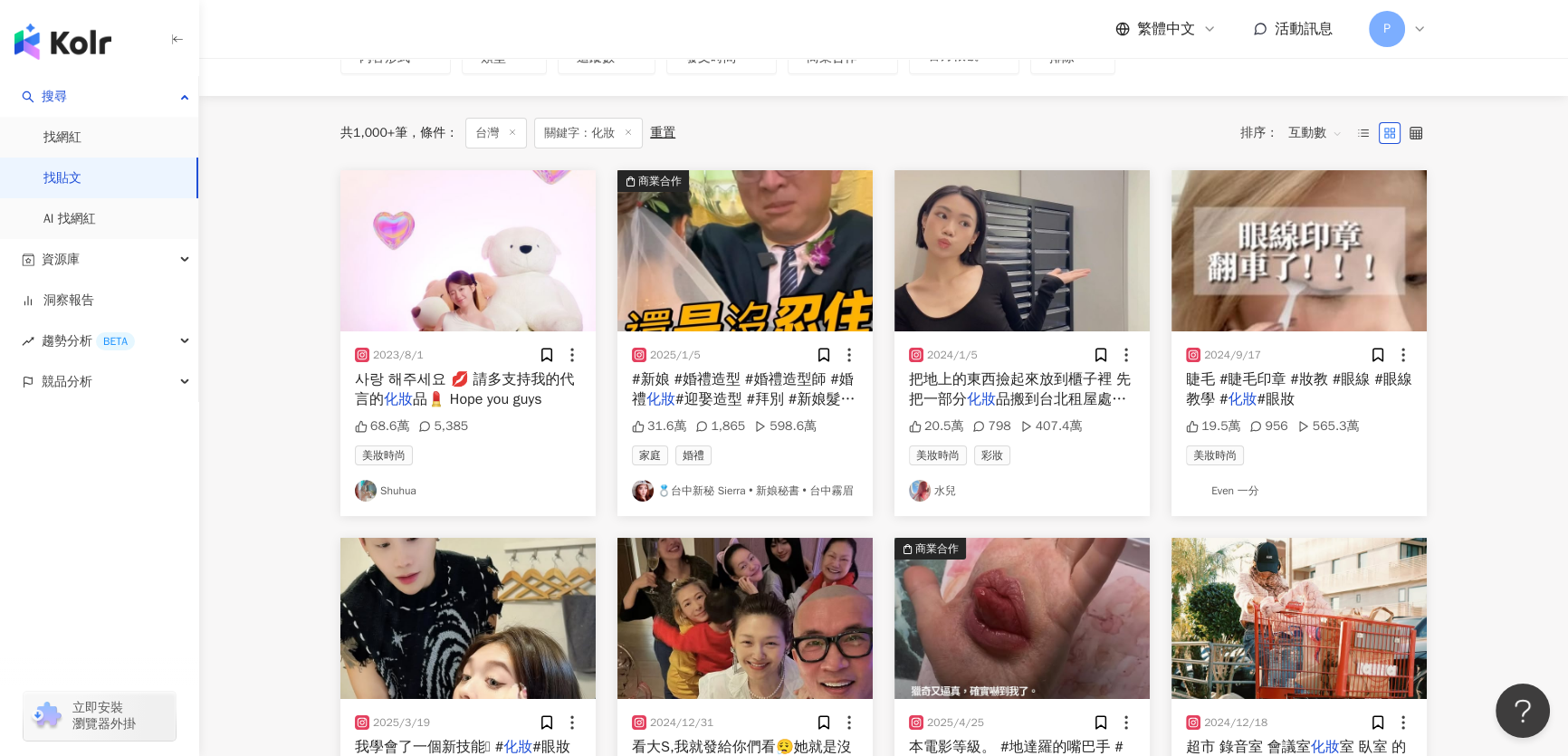 scroll, scrollTop: 0, scrollLeft: 0, axis: both 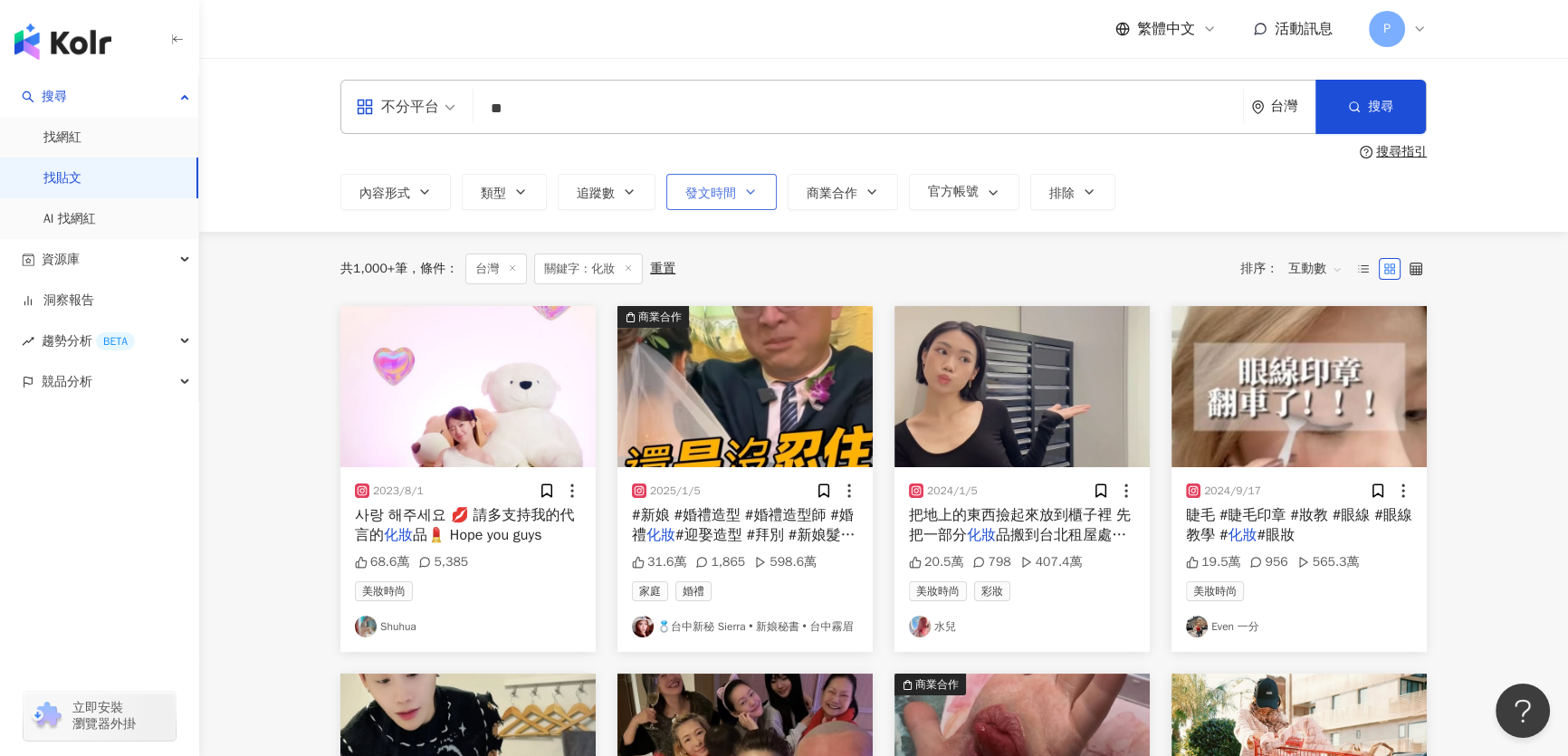 click on "發文時間" at bounding box center [722, 192] 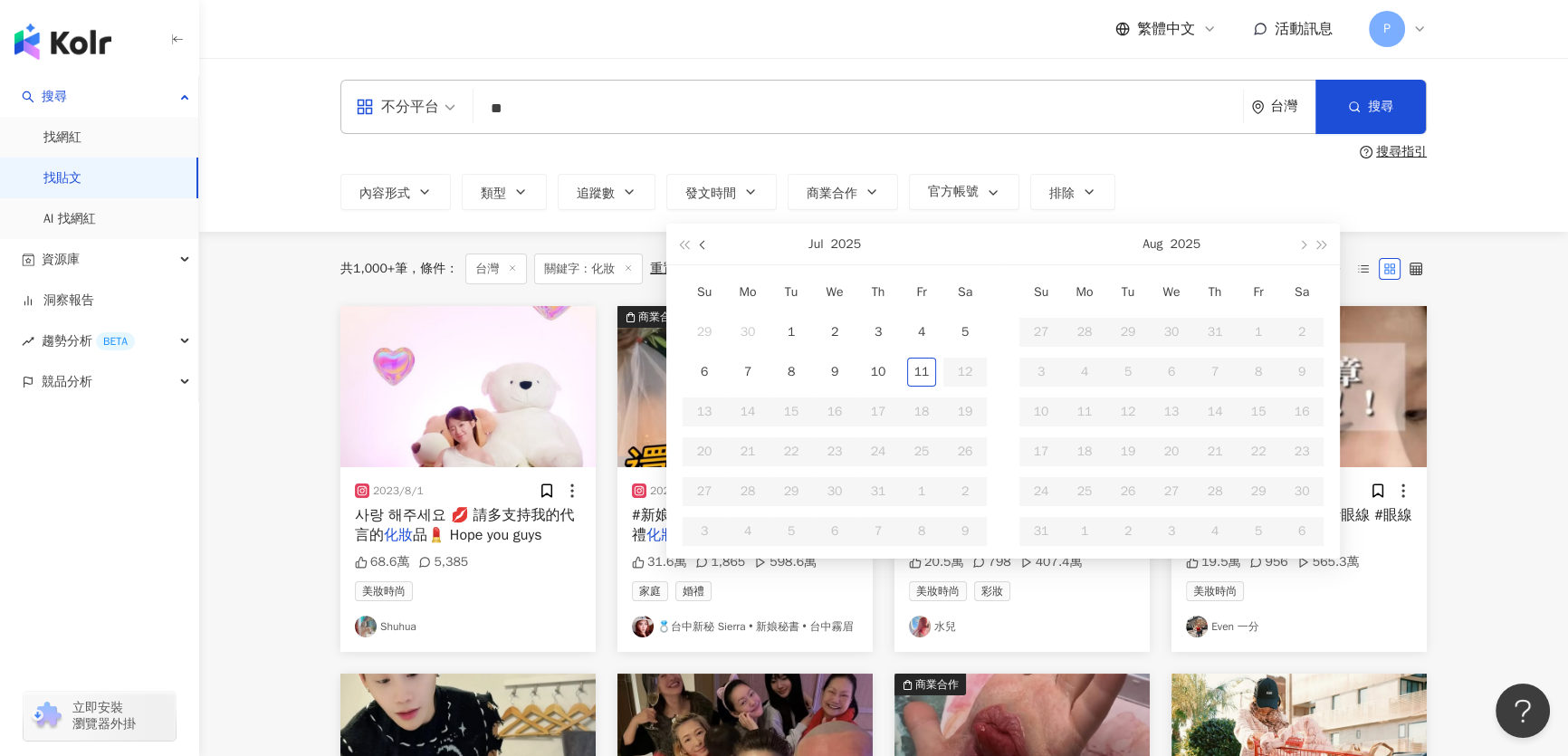 click at bounding box center (703, 244) 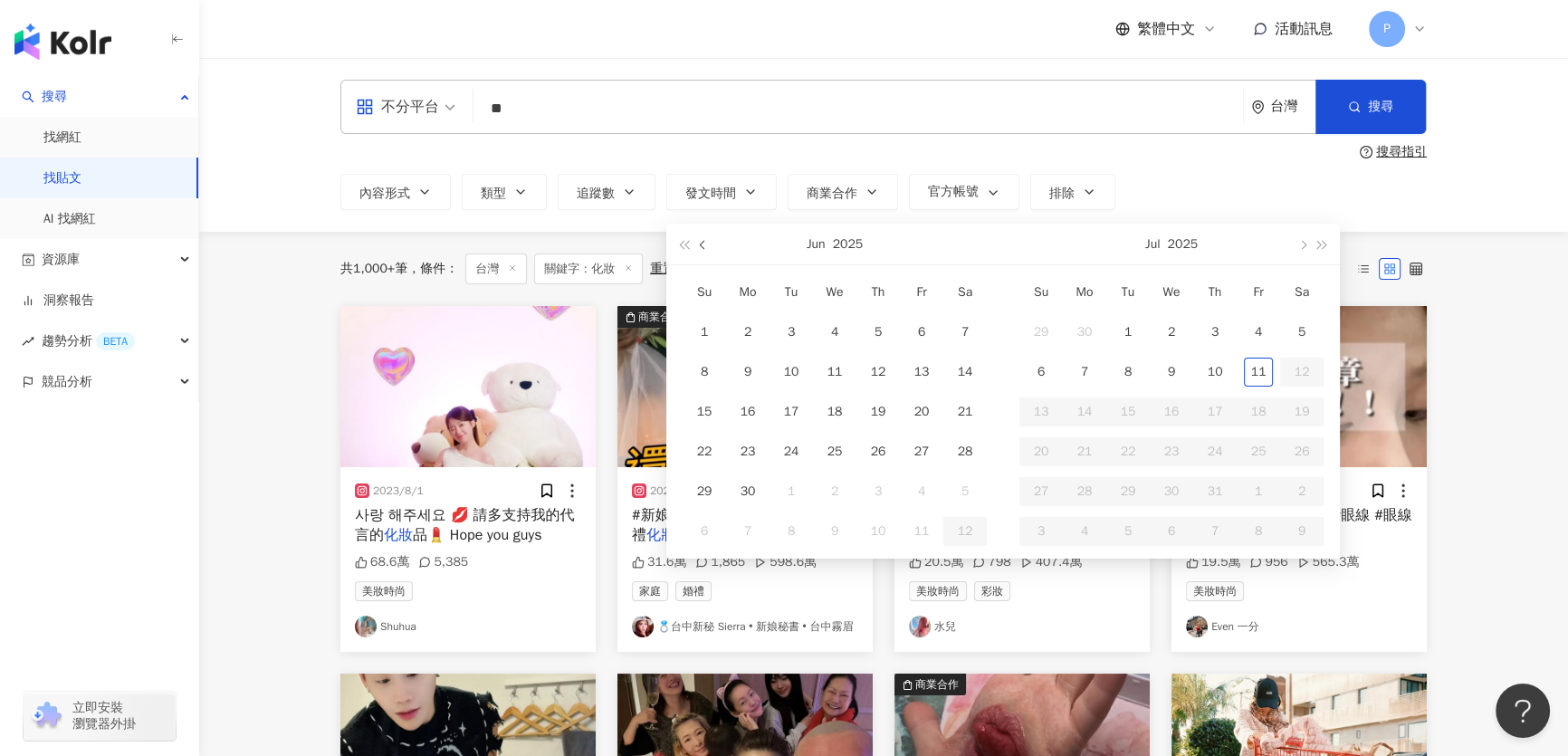 click at bounding box center [703, 244] 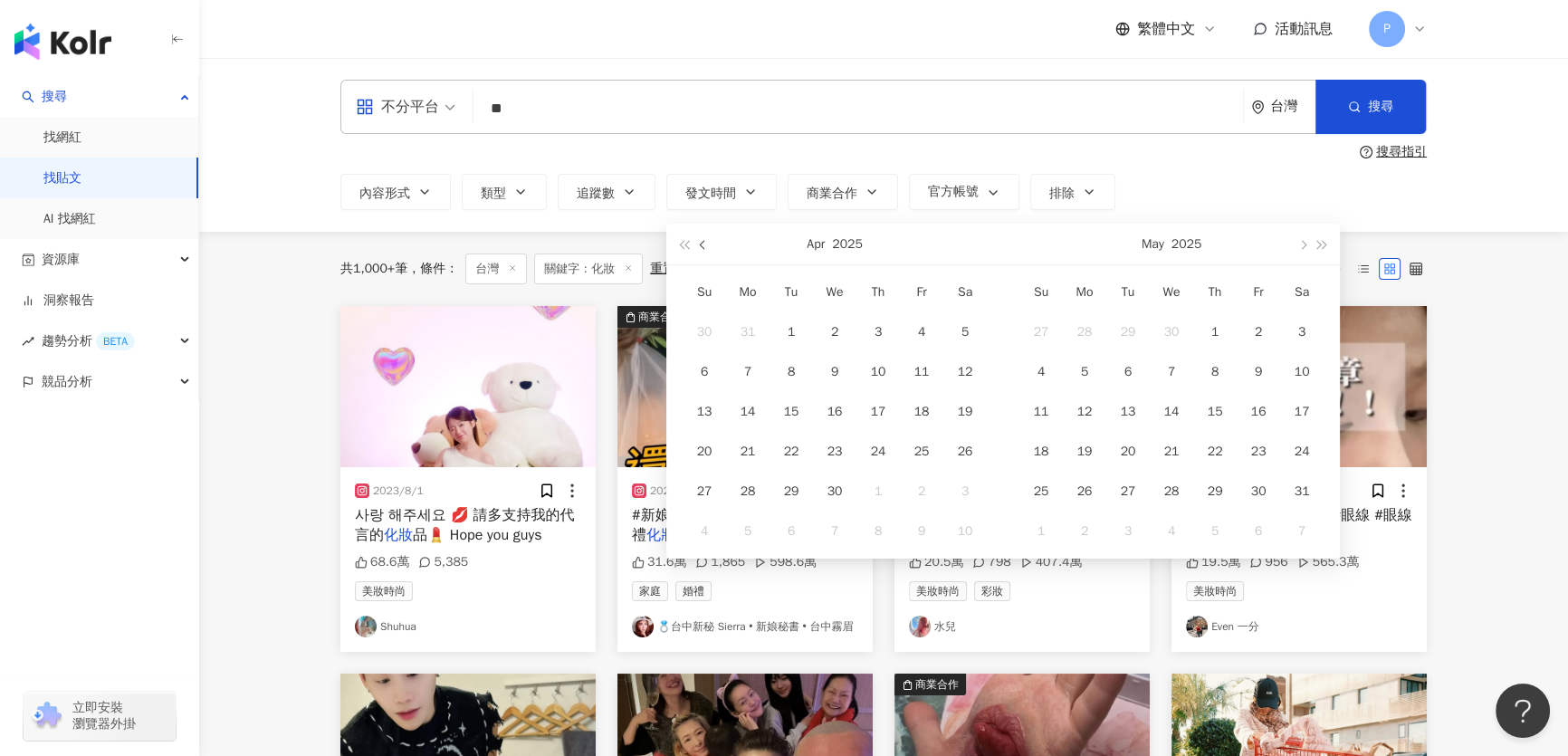 click at bounding box center (703, 244) 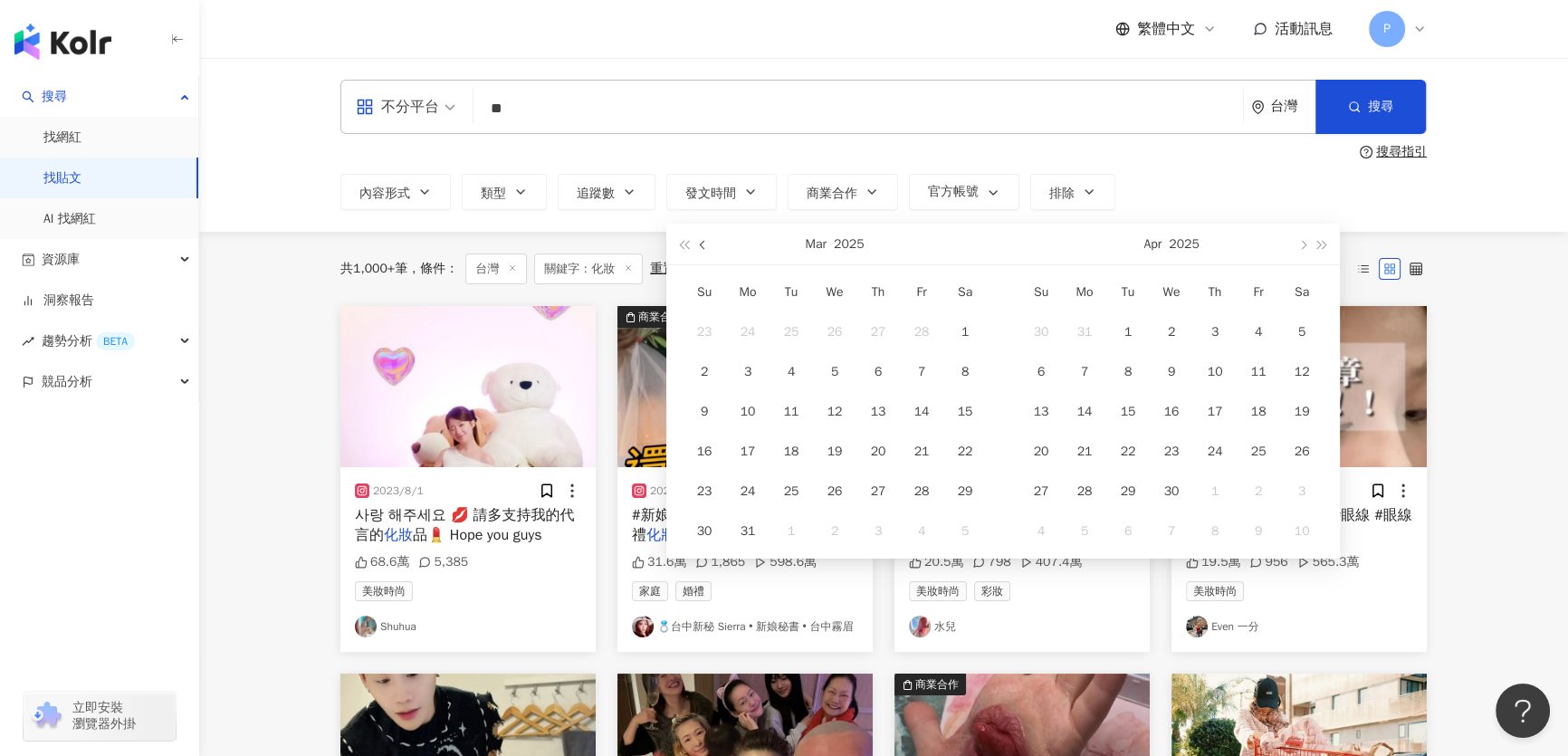 click at bounding box center [703, 244] 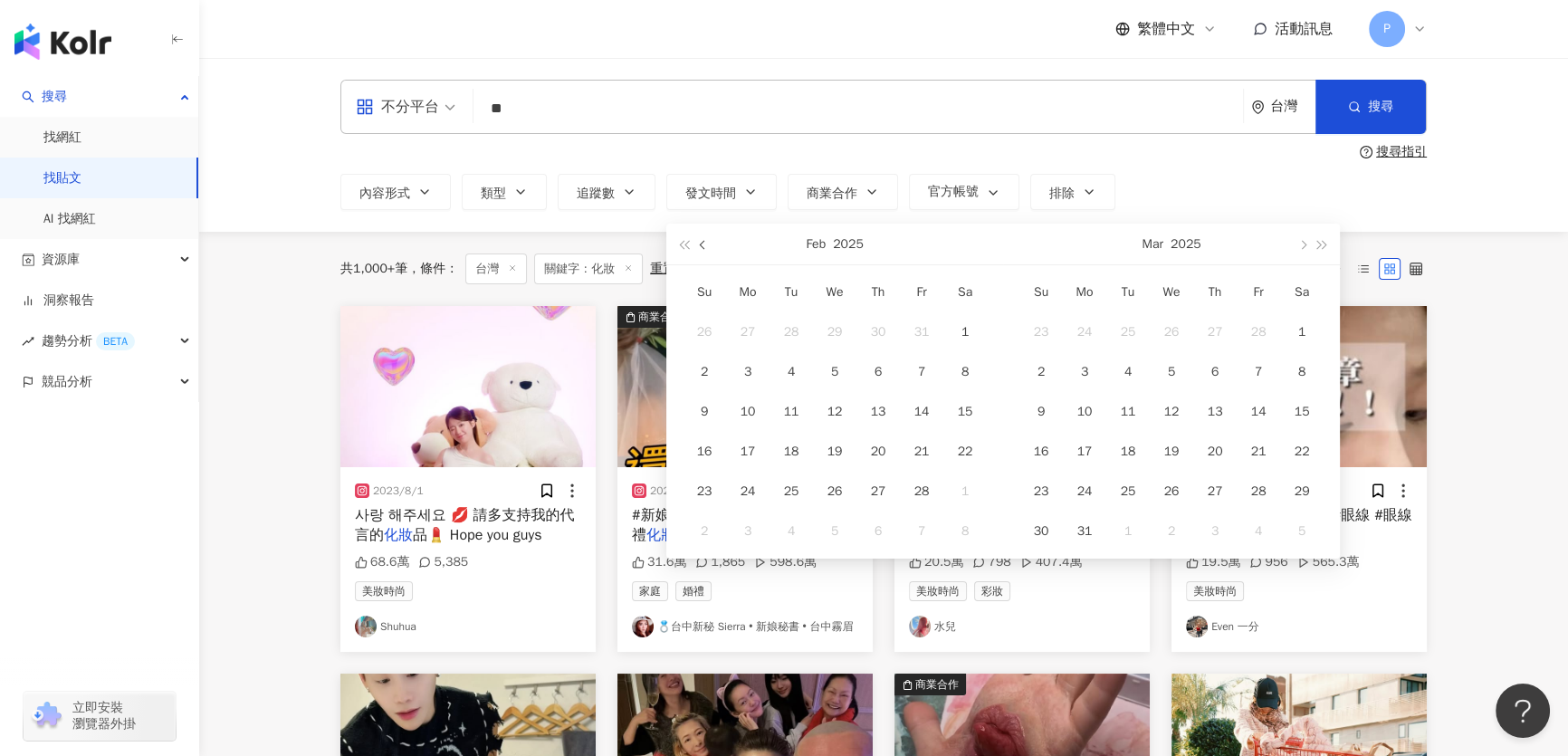 click at bounding box center [703, 244] 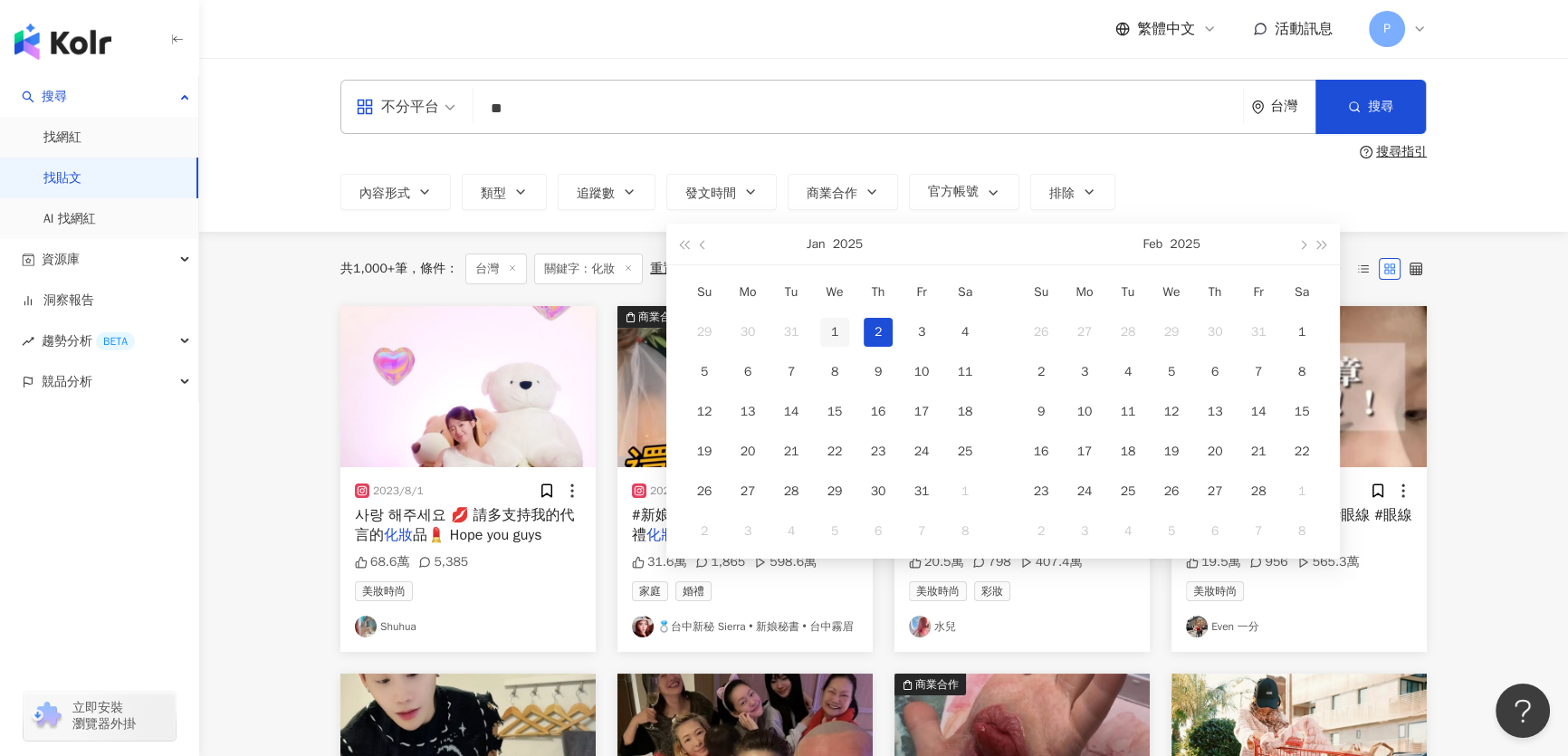 type on "**********" 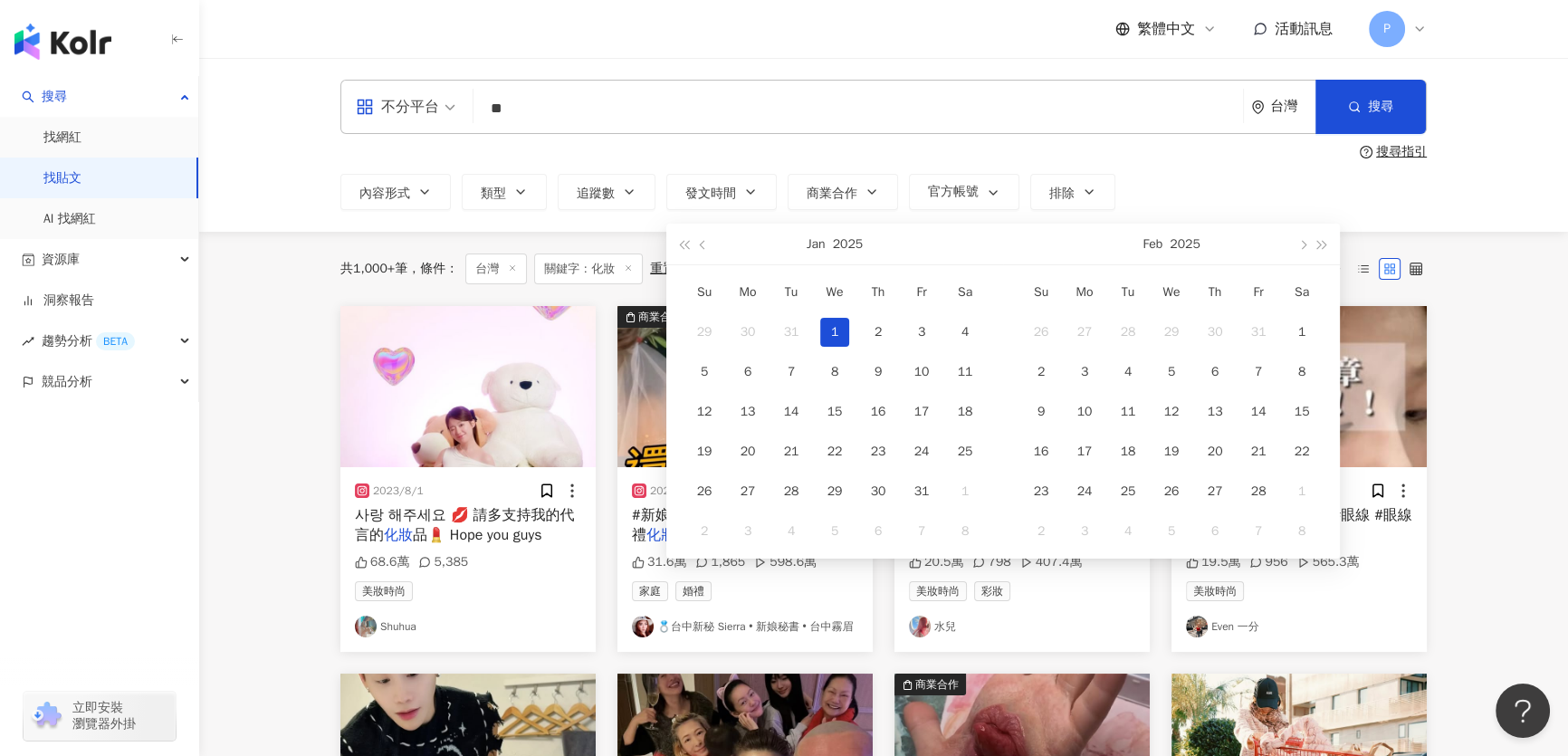 click on "1" at bounding box center (835, 332) 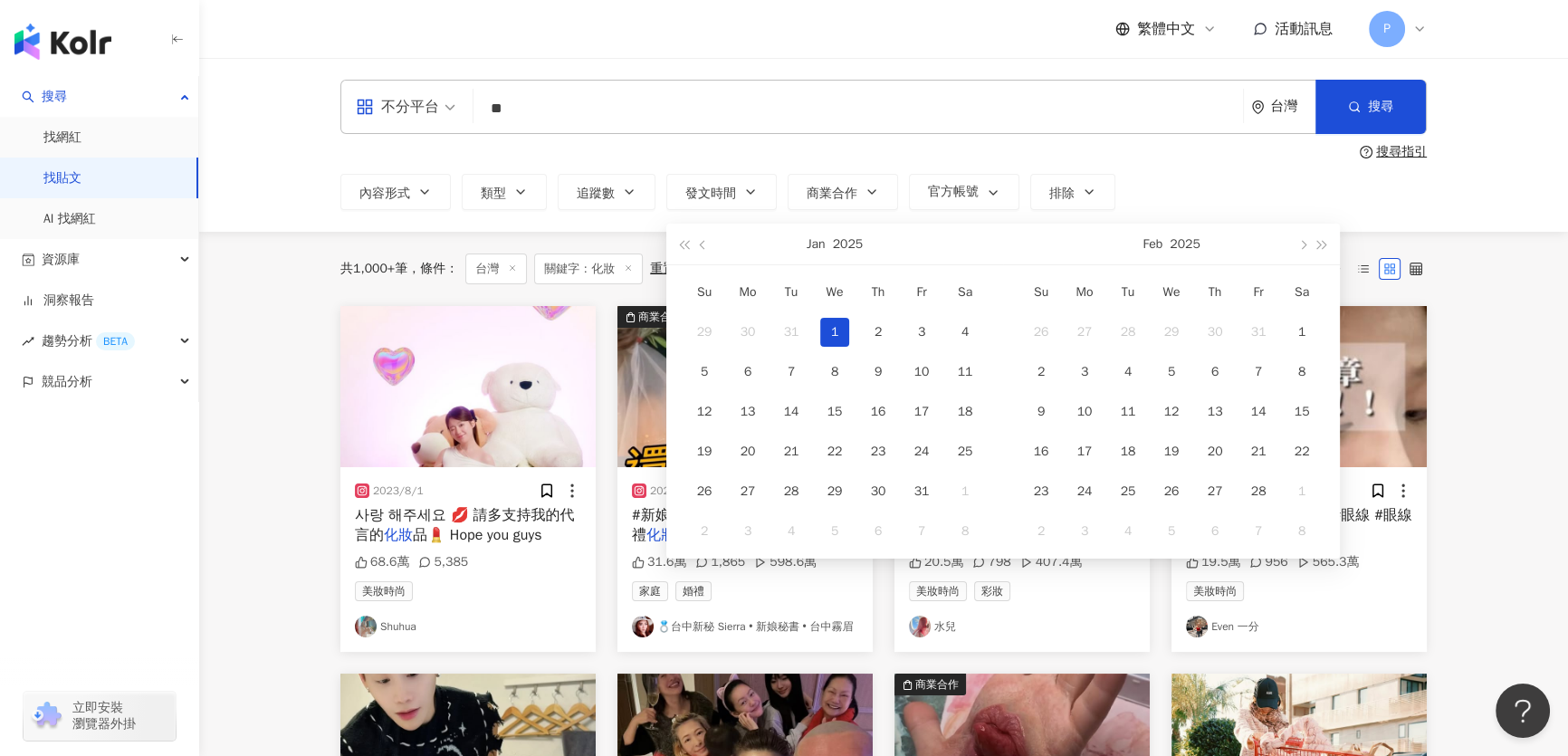 type on "**********" 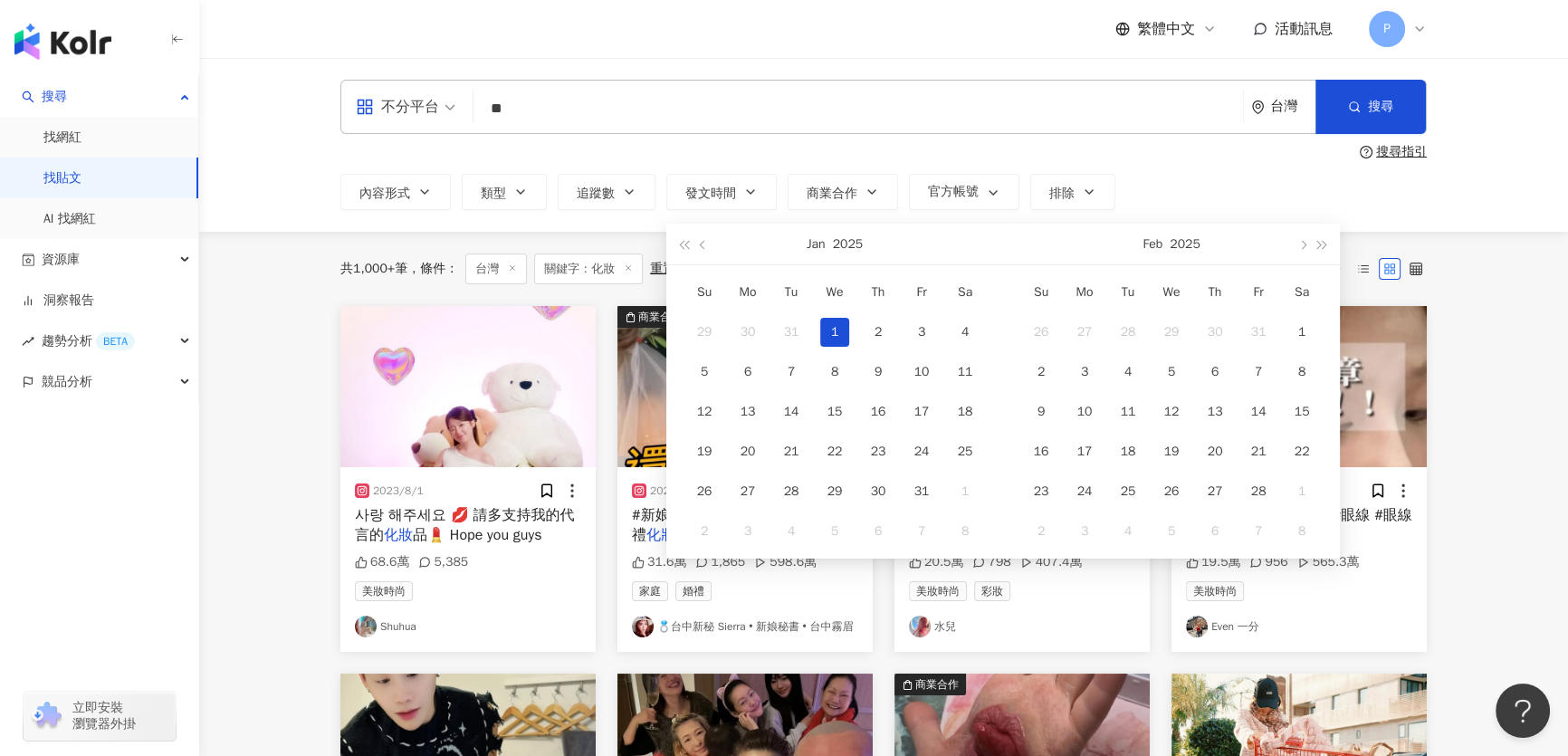 type 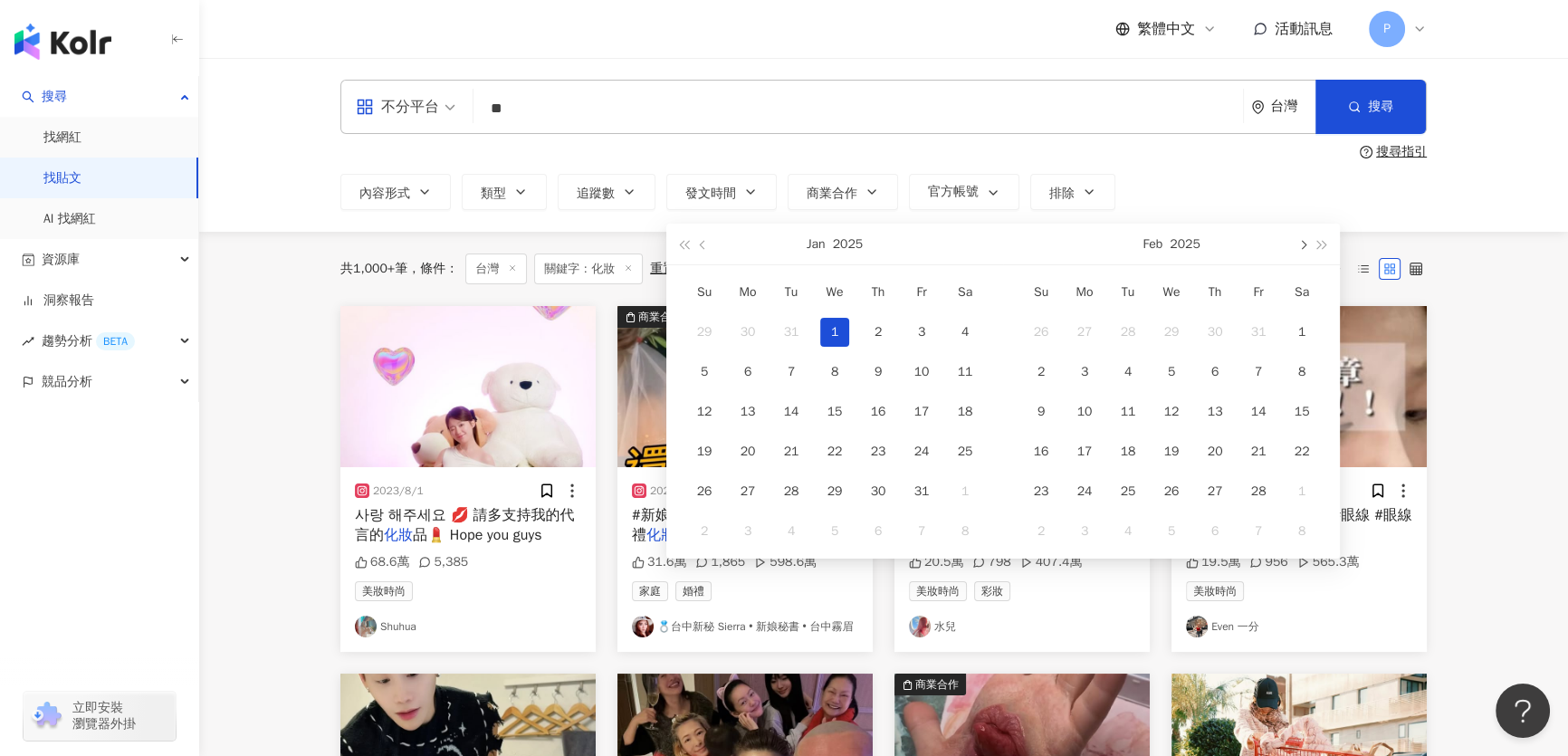 click at bounding box center [1302, 244] 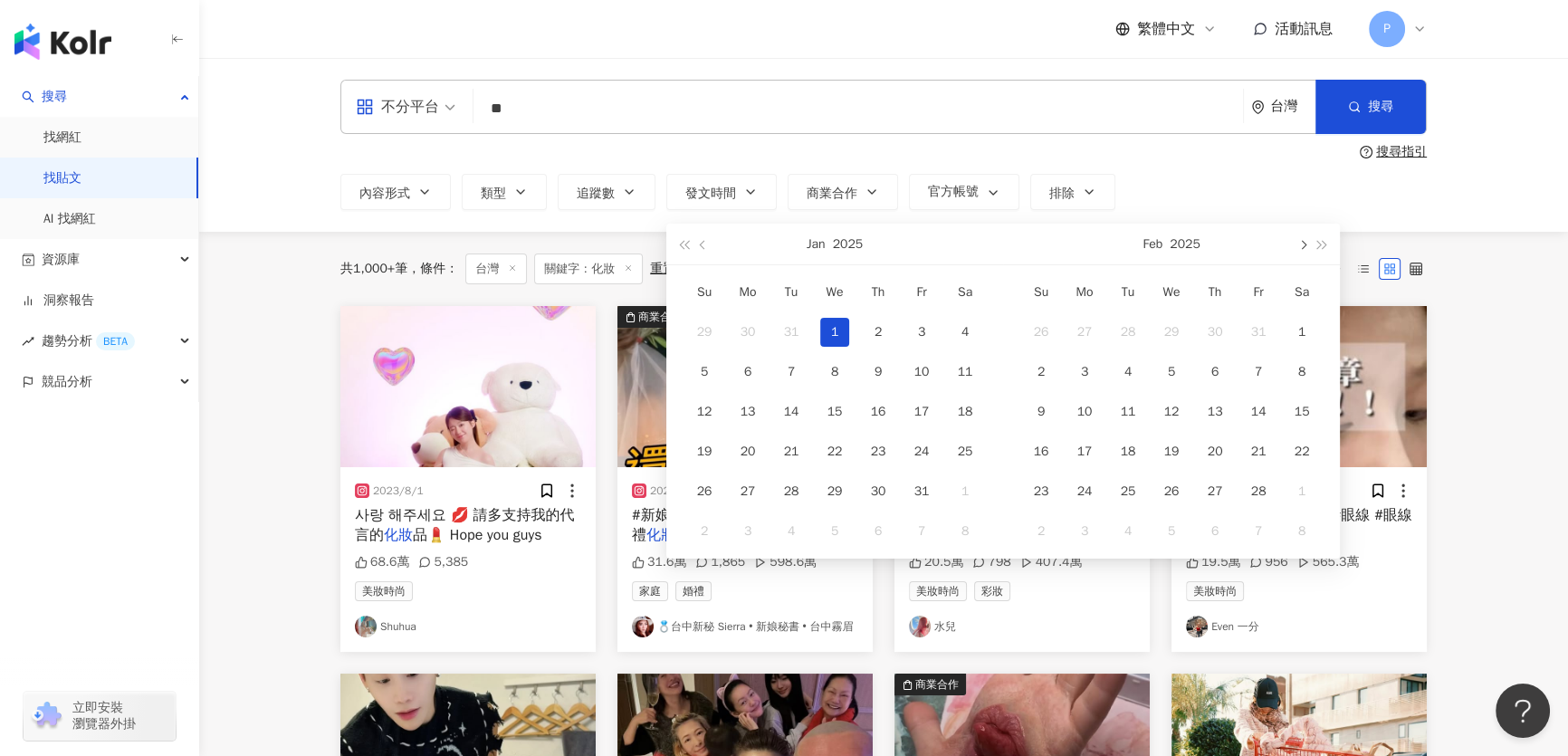 click at bounding box center [1302, 244] 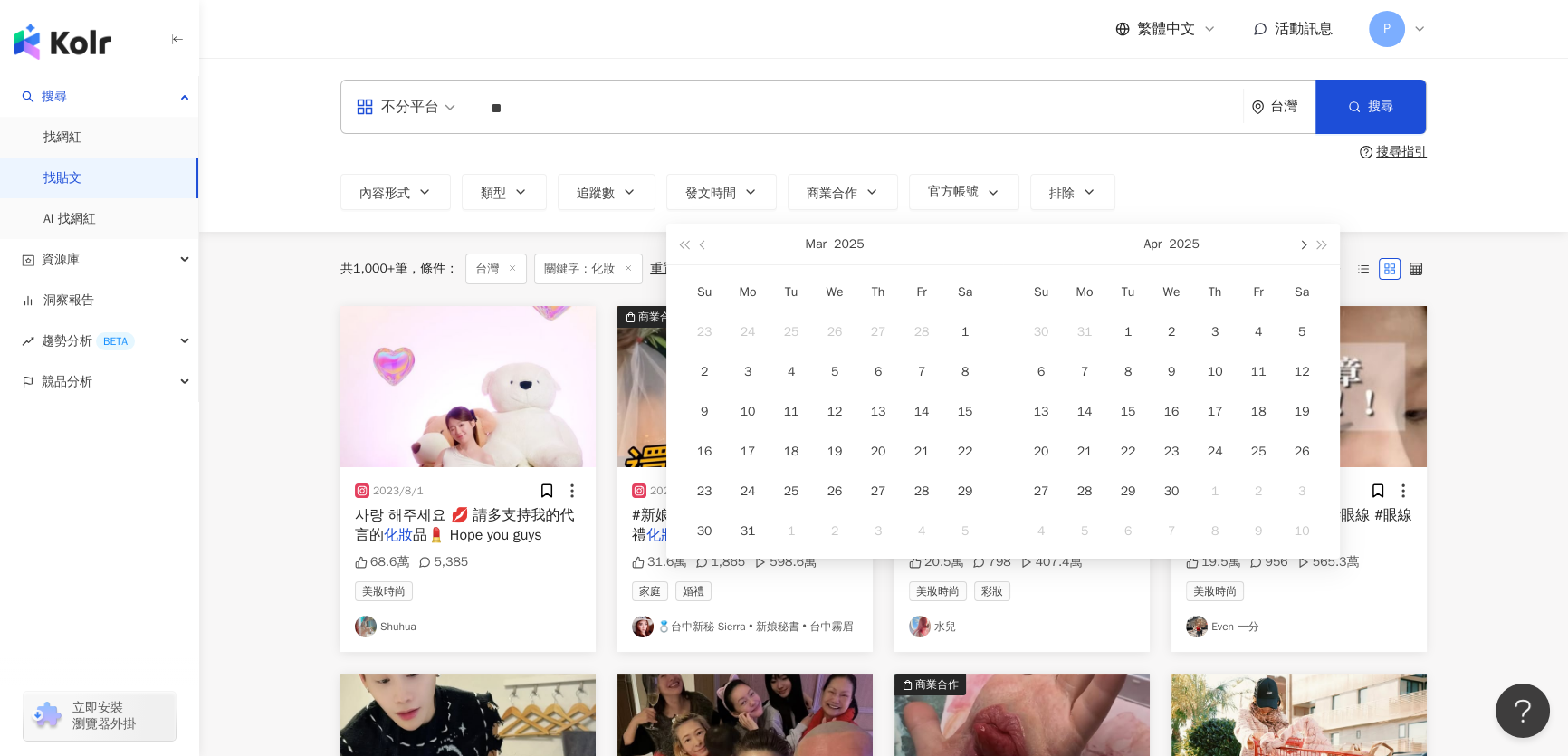type 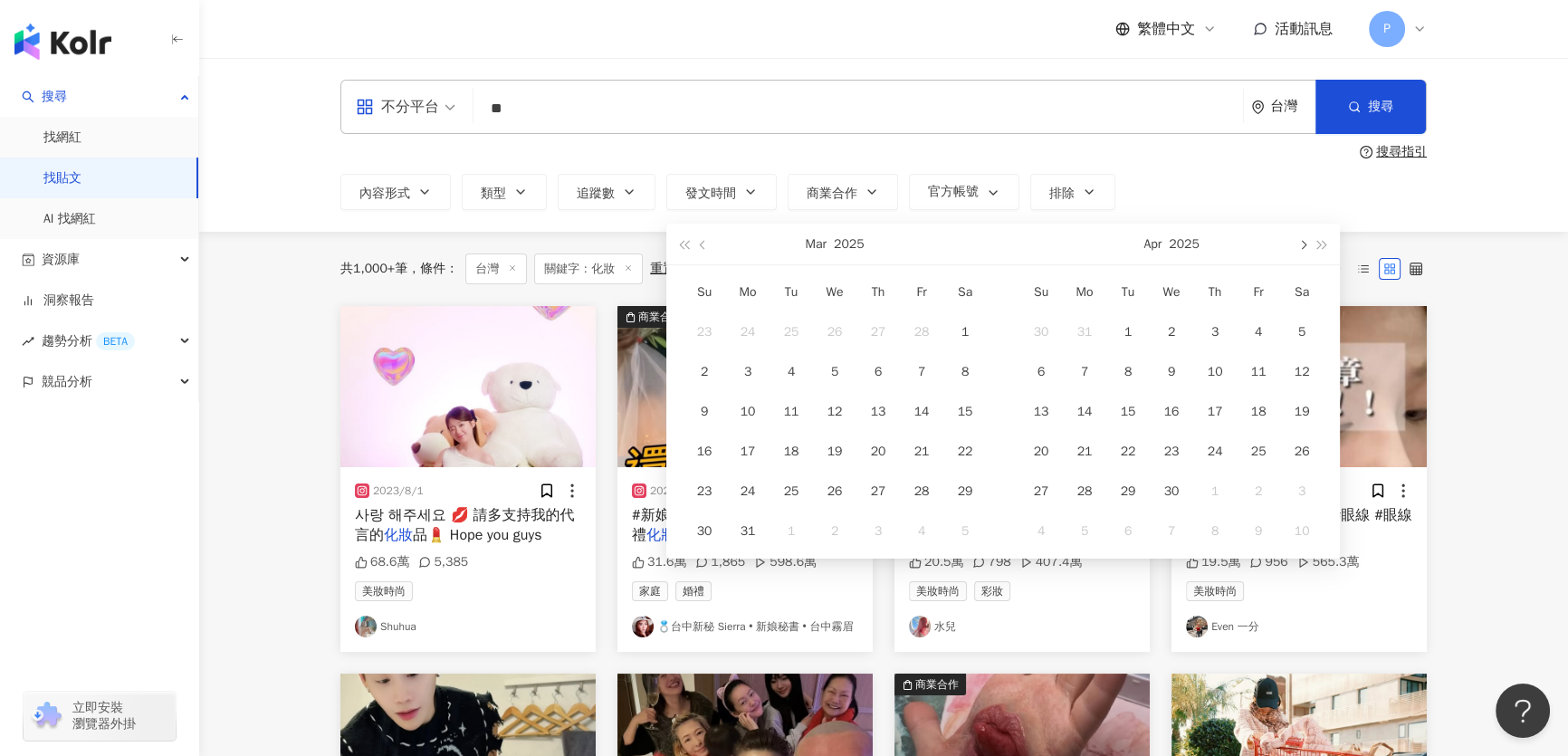 click at bounding box center [1302, 244] 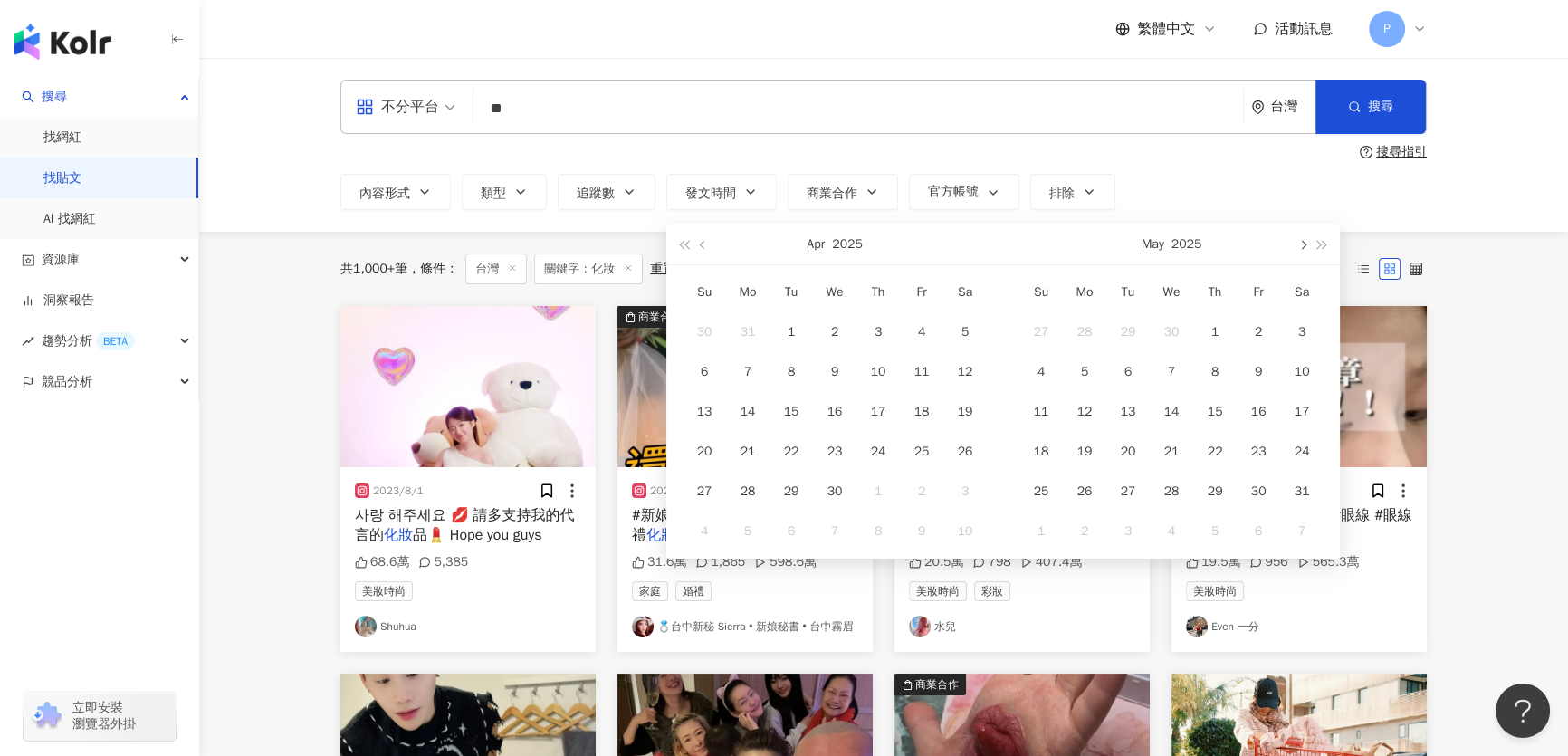 click at bounding box center [1302, 244] 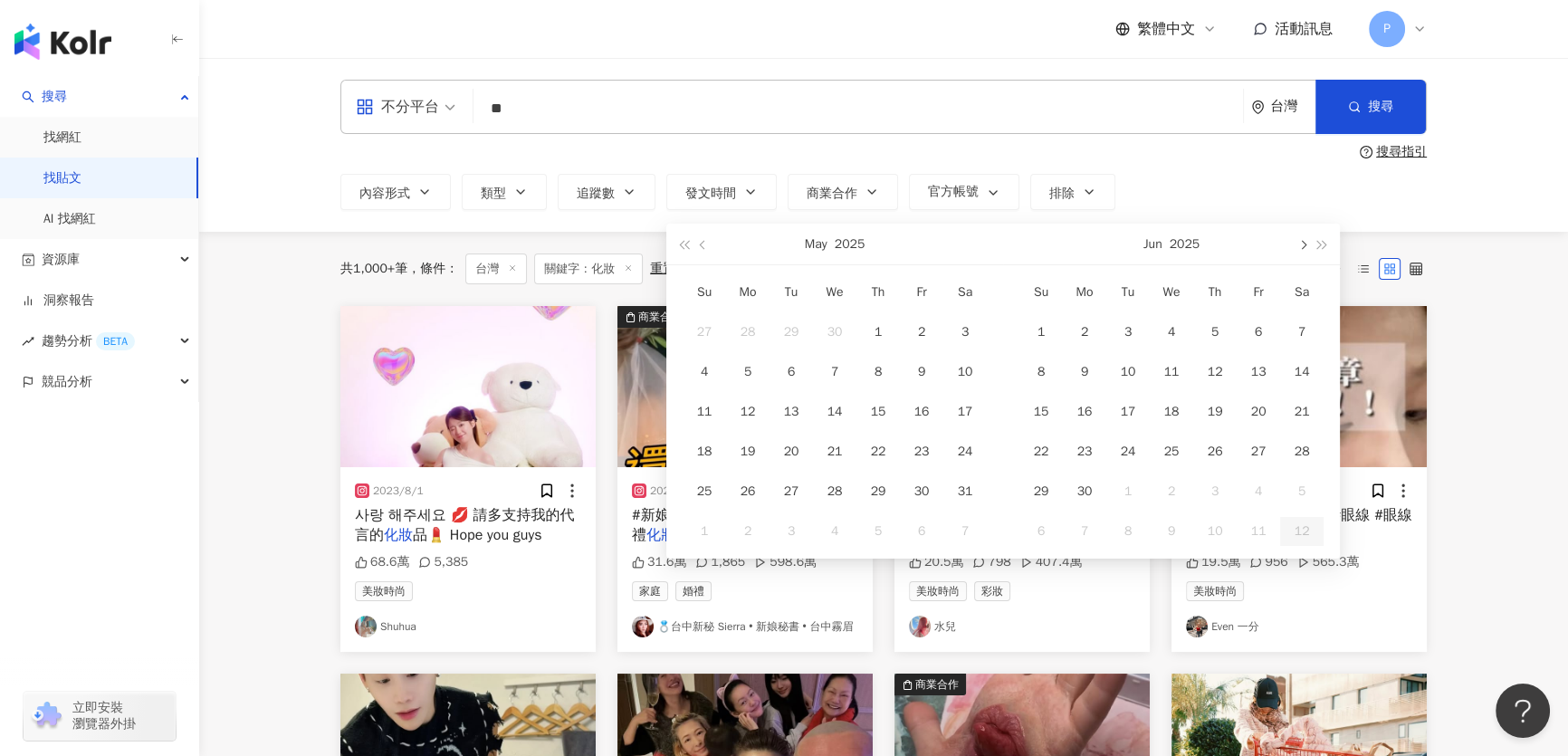 click at bounding box center (1302, 244) 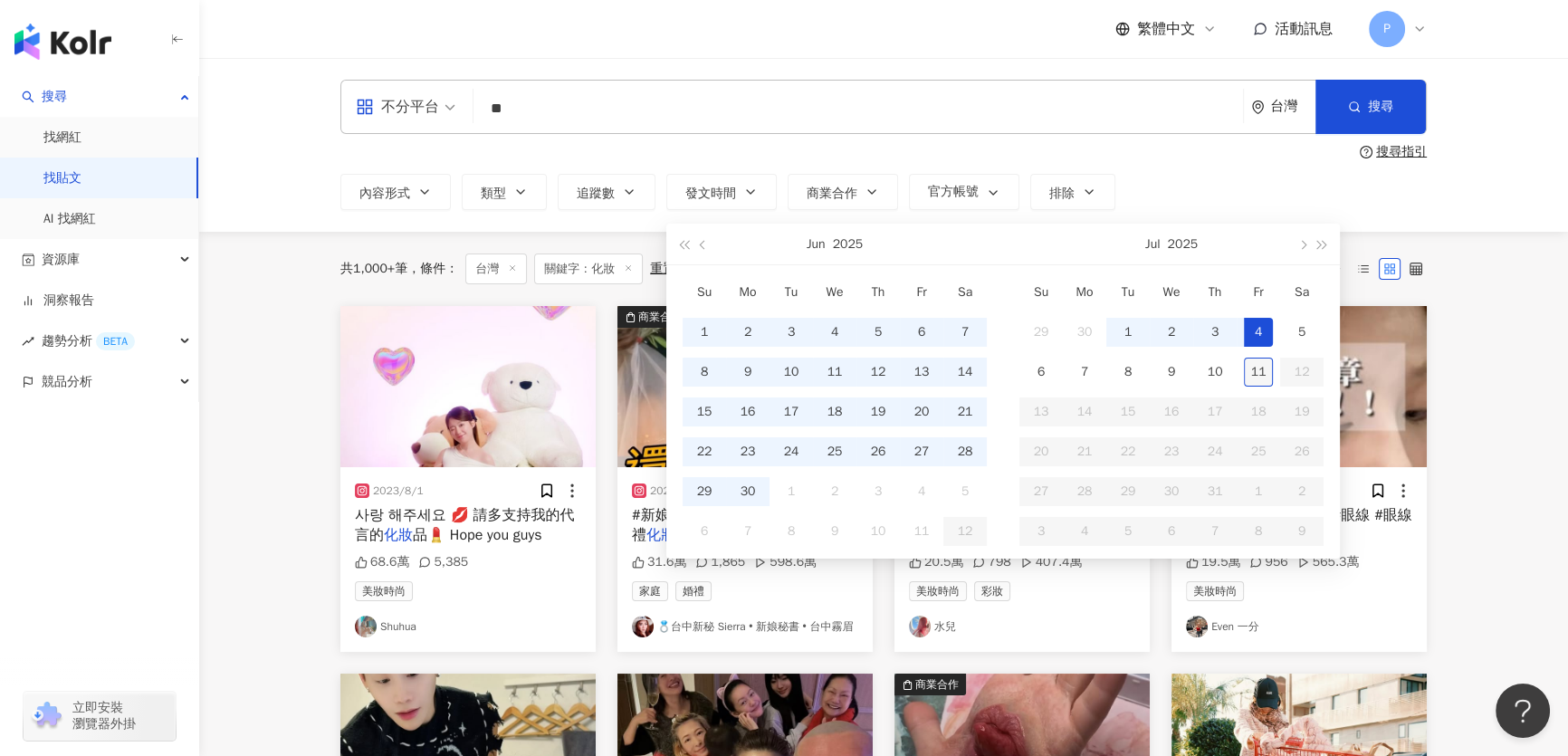 type on "**********" 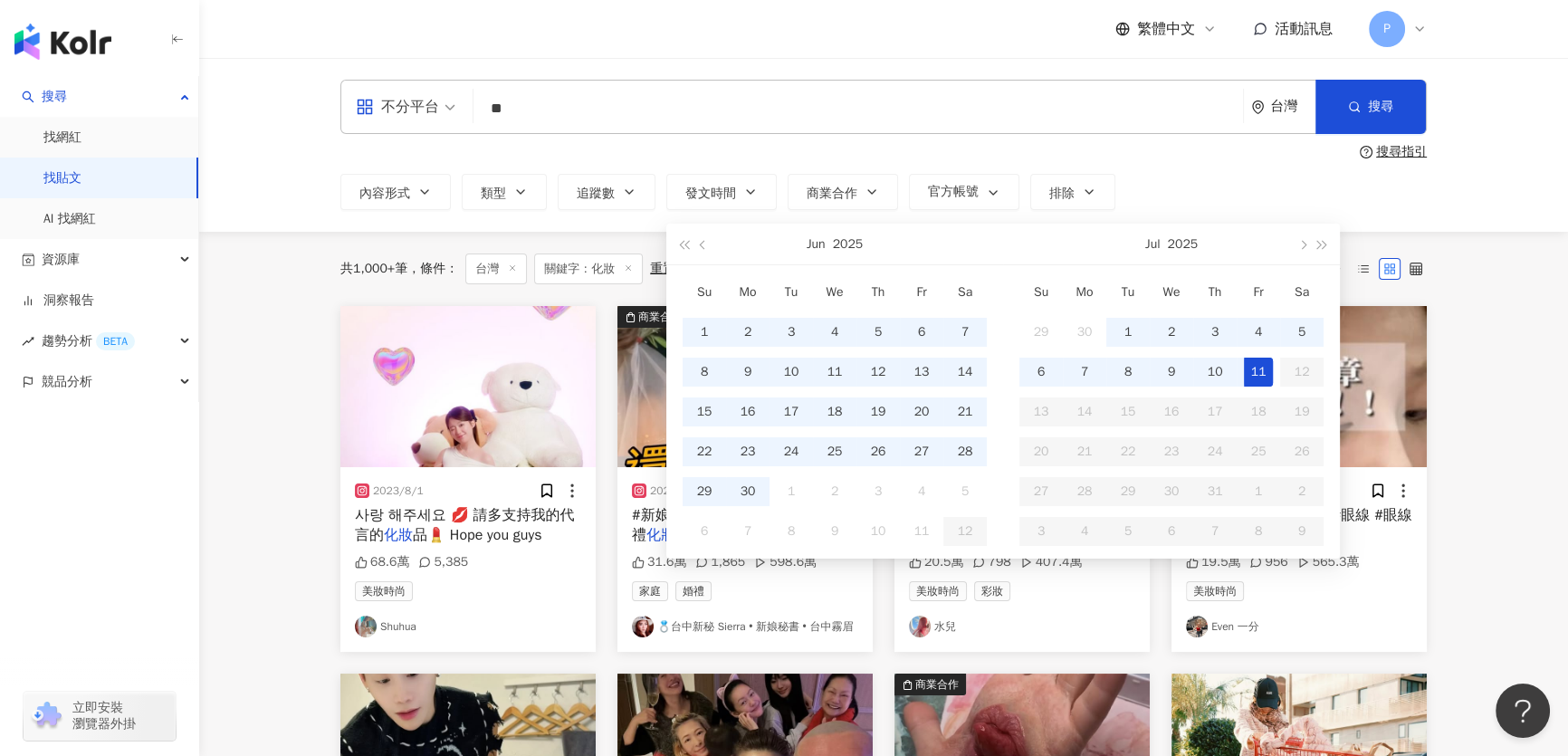 click on "11" at bounding box center [1258, 372] 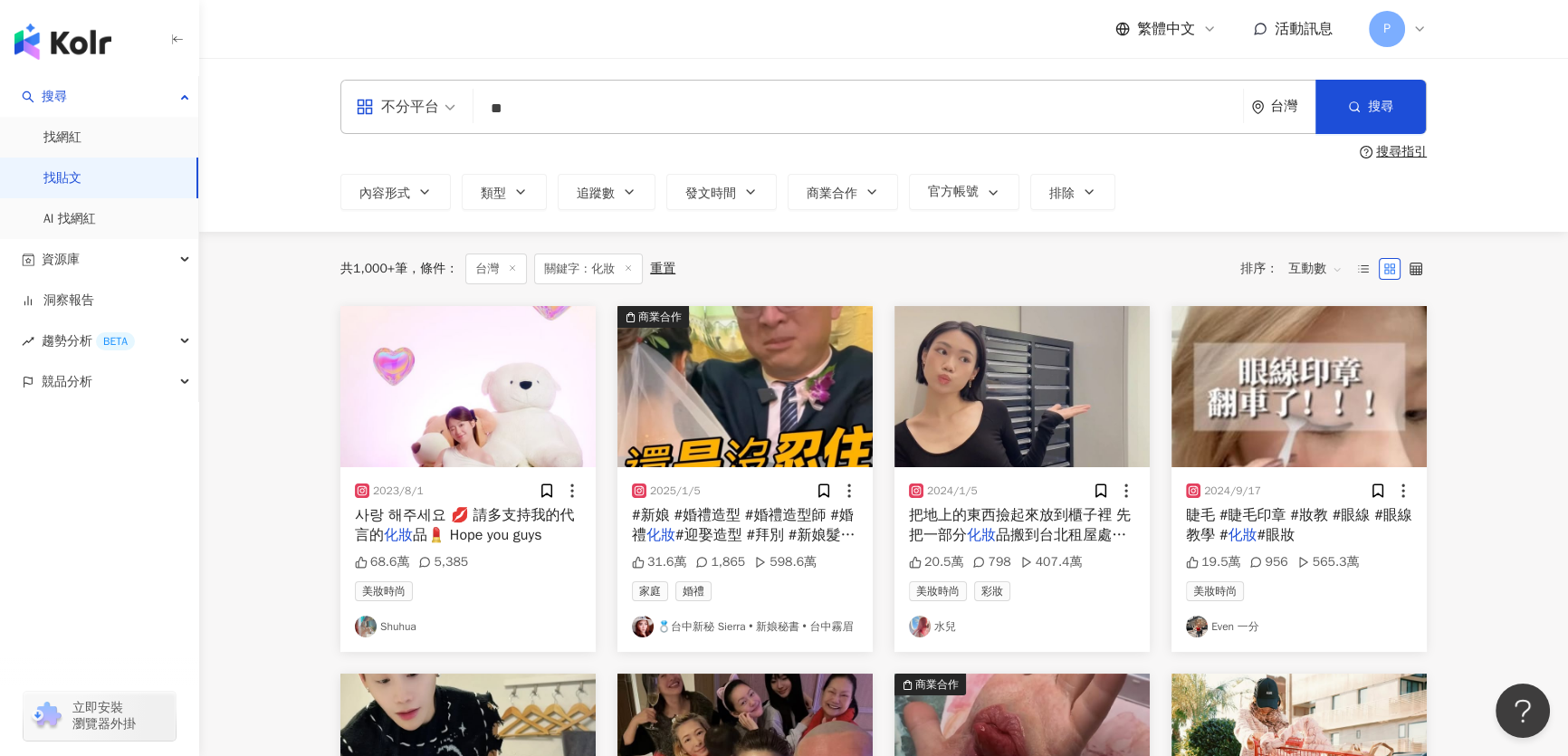 type 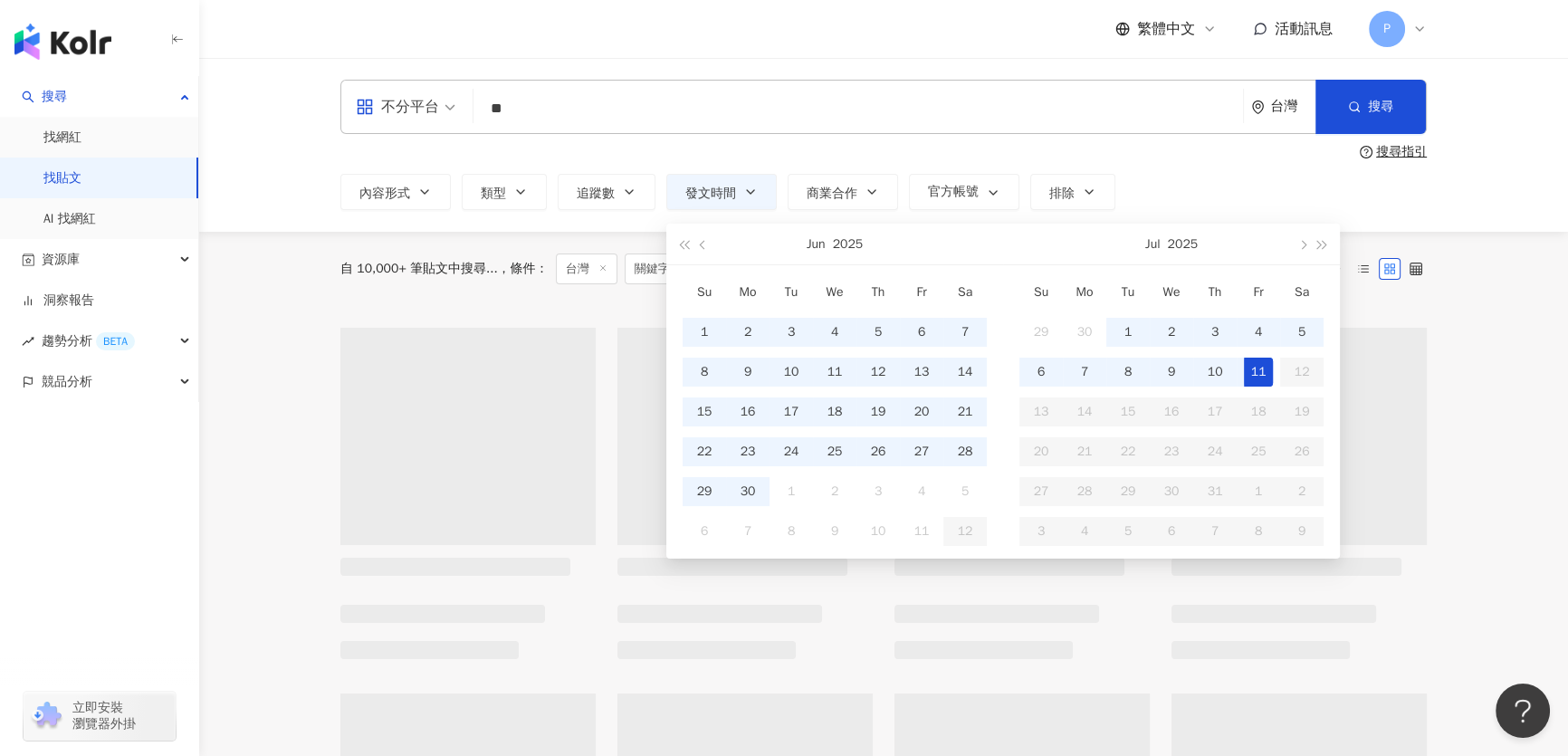 type on "**********" 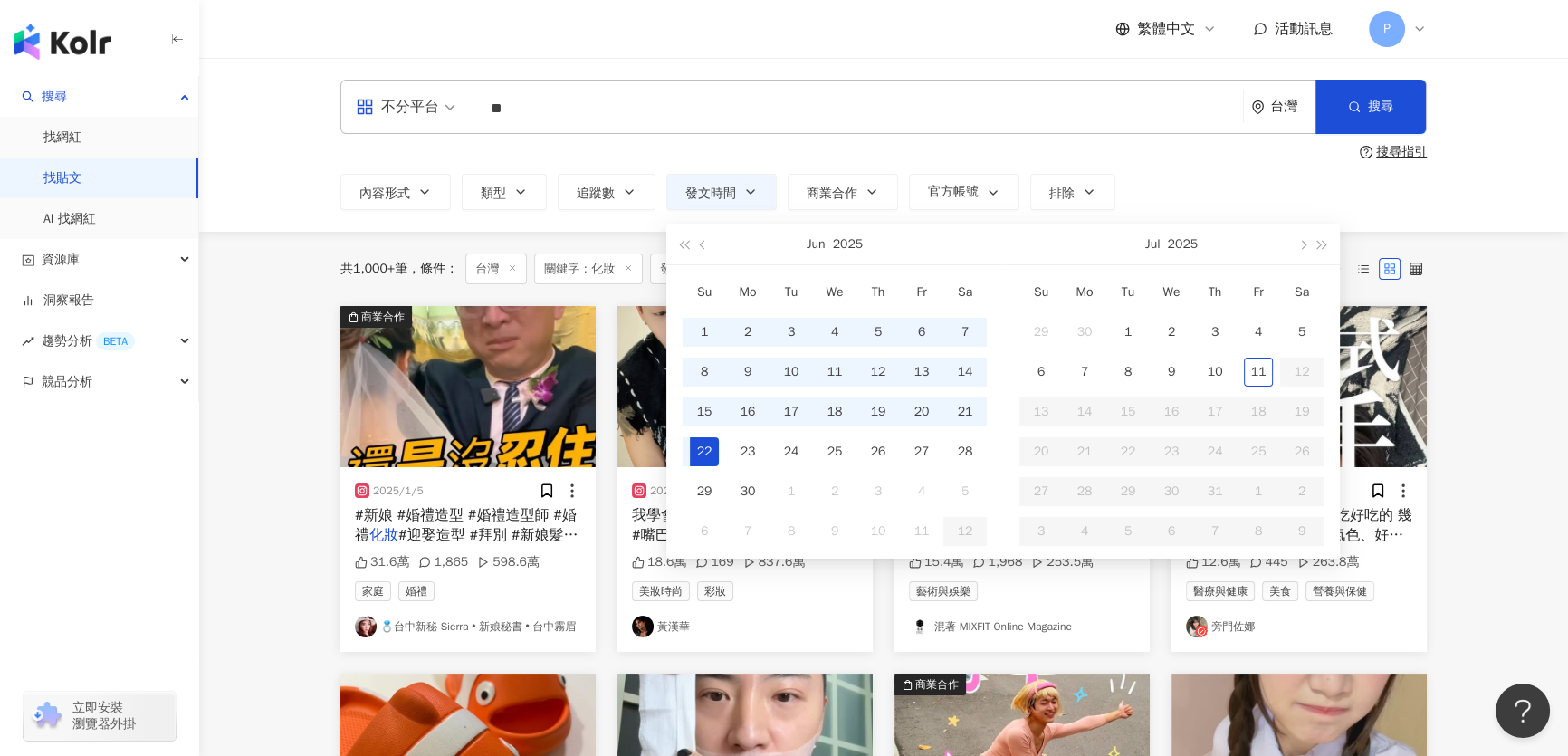 type on "**********" 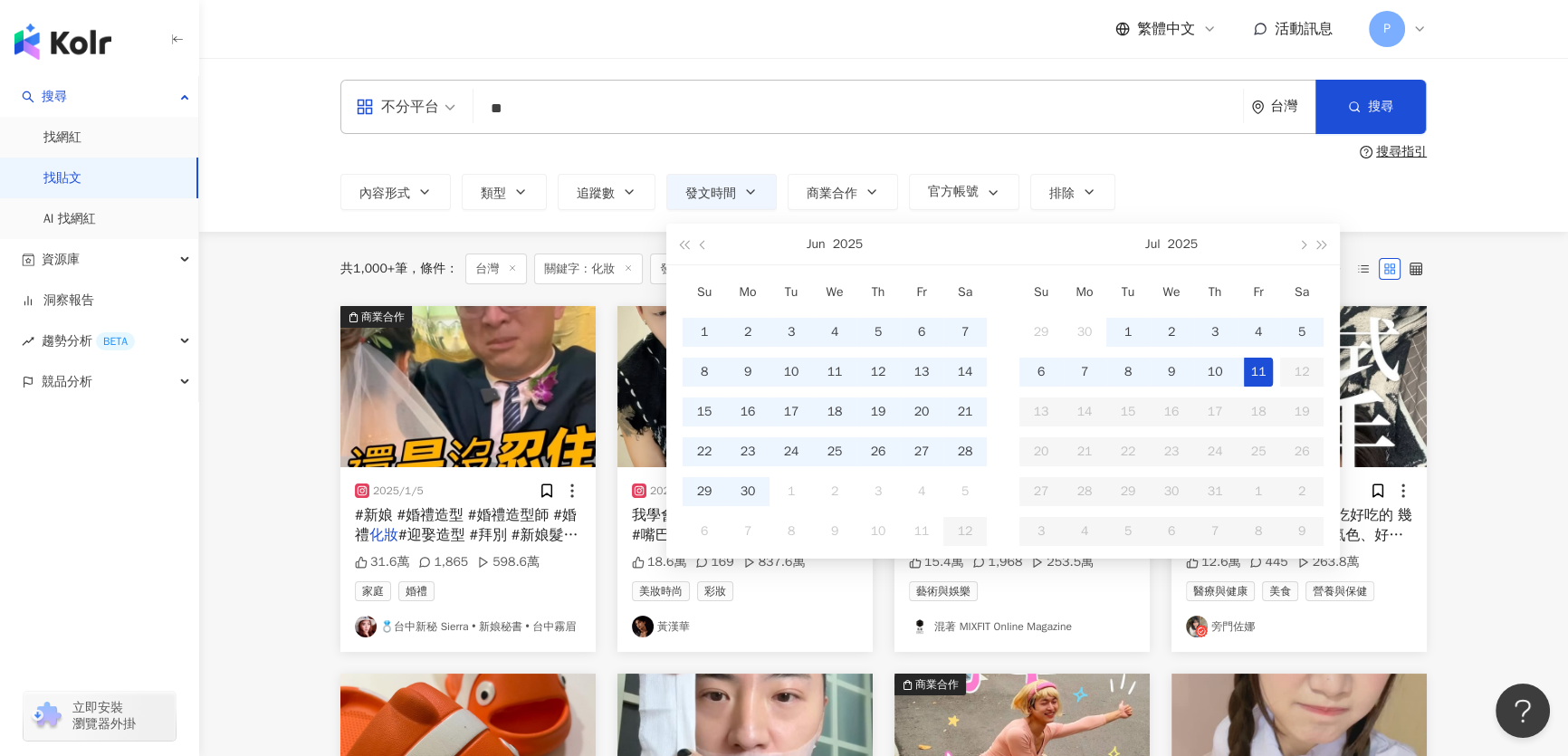 click on "**********" at bounding box center (884, 782) 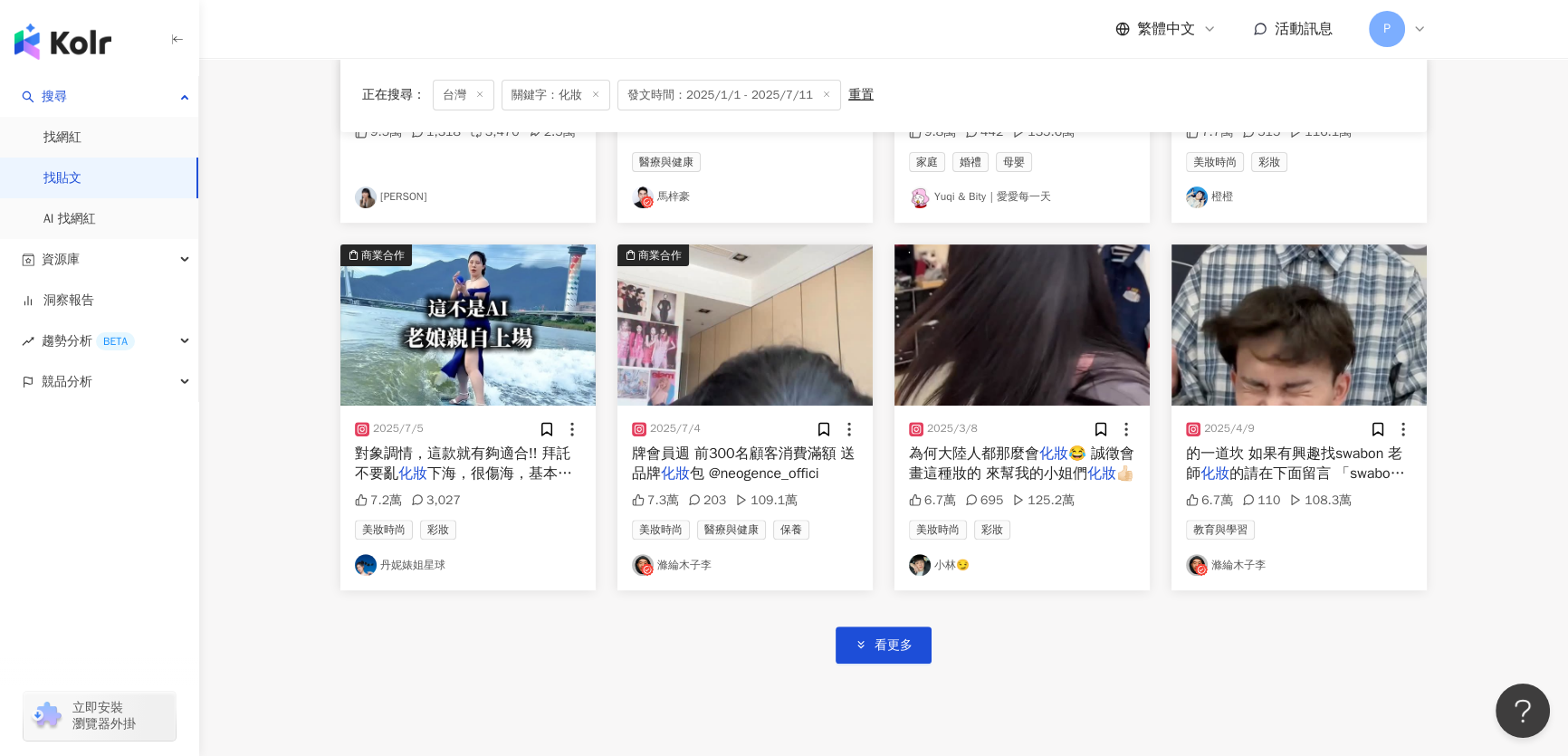 scroll, scrollTop: 823, scrollLeft: 0, axis: vertical 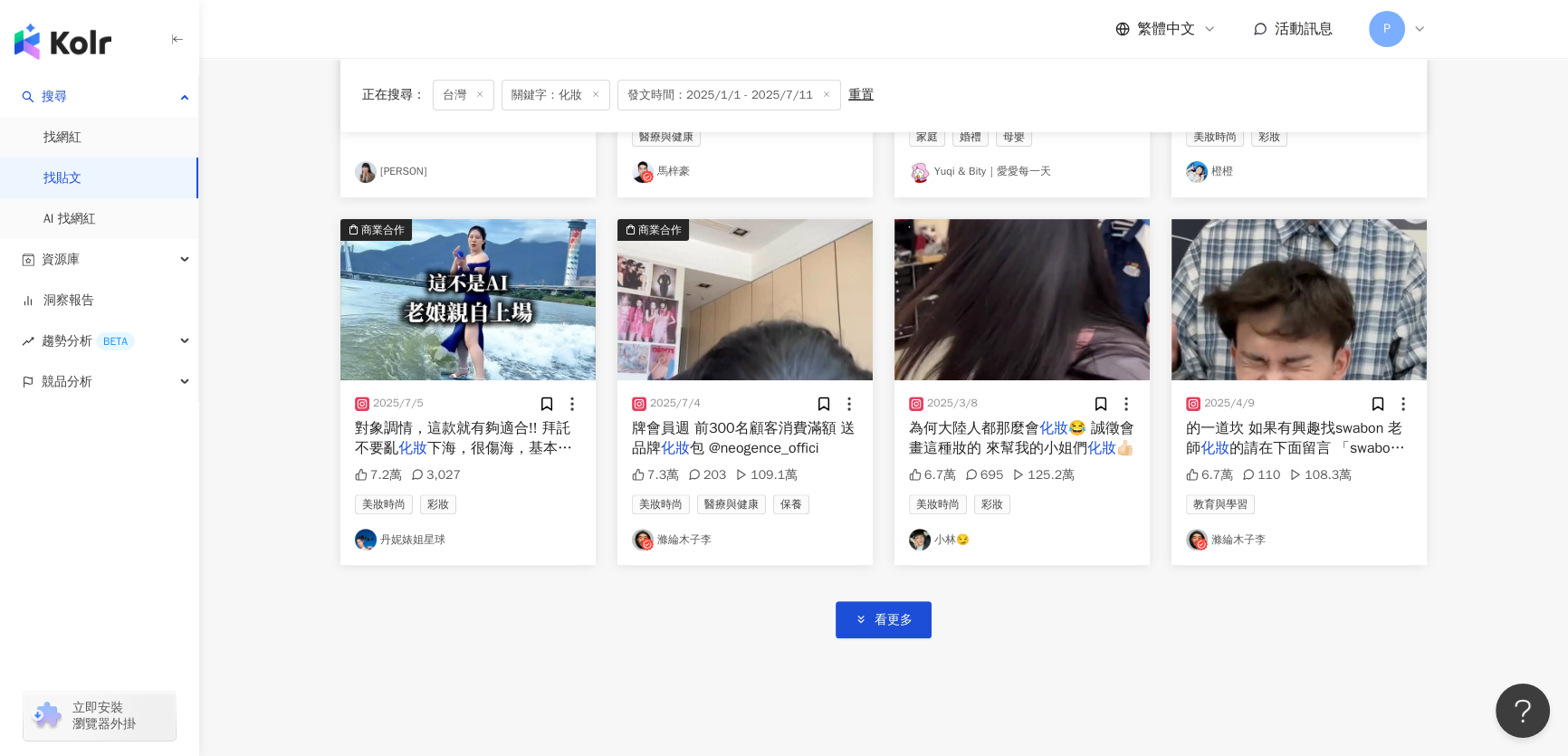 click on "商業合作 2025/1/5 #新娘 #婚禮造型 #婚禮造型師 #婚禮 化妝  #迎娶造型 #拜別 #新娘髮型 # 31.6萬 1,865 598.6萬 家庭 婚禮 💍台中新秘 [PERSON] 2025/3/19 我學會了一個新技能🫨
# 化妝  #眼妝 #嘴巴 #張開 #想法 #壞壞 #睫毛 #beautiful 18.6萬 169 837.6萬 美妝時尚 彩妝 [PERSON] 商業合作 2025/4/25 本電影等級。
#地達羅的嘴巴手 #特效 化妝  #SFX #Ecoflex #MI 15.4萬 1,968 253.5萬 藝術與娛樂 混著 MIXFIT Online Magazine 商業合作 2025/3/25 己會開心的事
出去玩、吃好吃的
幾乎天天 化妝
讓自己有好氣色、好心情
而為了讓 12.6萬 445 263.8萬 醫療與健康 美食 營養與保健 旁門佐娜 2025/4/21 洗好澡出來， 化妝 9.5萬 1,318 3,470 2.5萬 [PERSON] 2025/1/1 濕敷 化妝 棉，這樣剪OK👌🏻 10.4萬 291 364.4萬 醫療與健康 [PERSON] 商業合作 2025/3/26 像中大！可以存好多錢錢～✨
✔ 燈光畫 化妝 9.8萬 442 135.6萬" at bounding box center [884, 83] 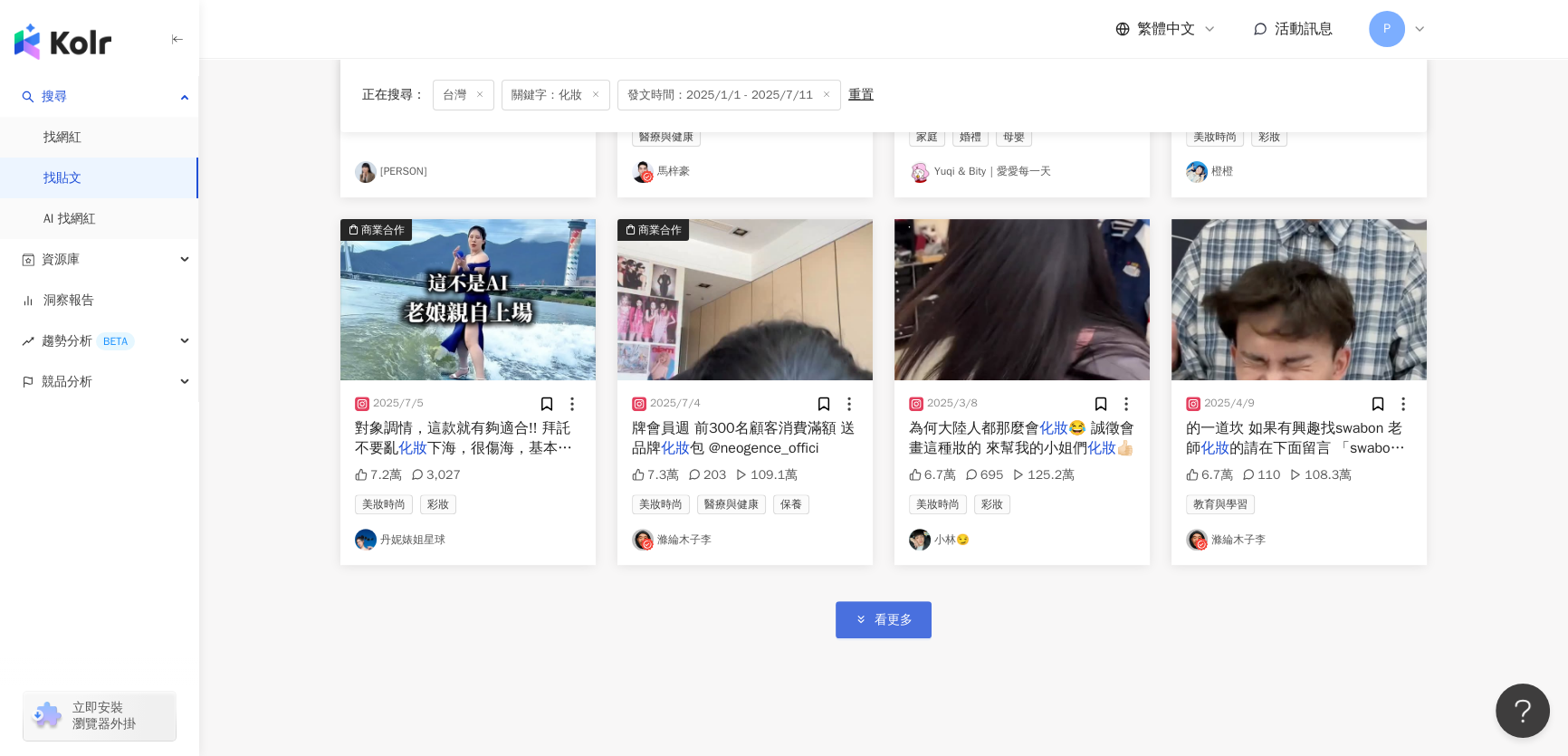 click on "看更多" at bounding box center [884, 619] 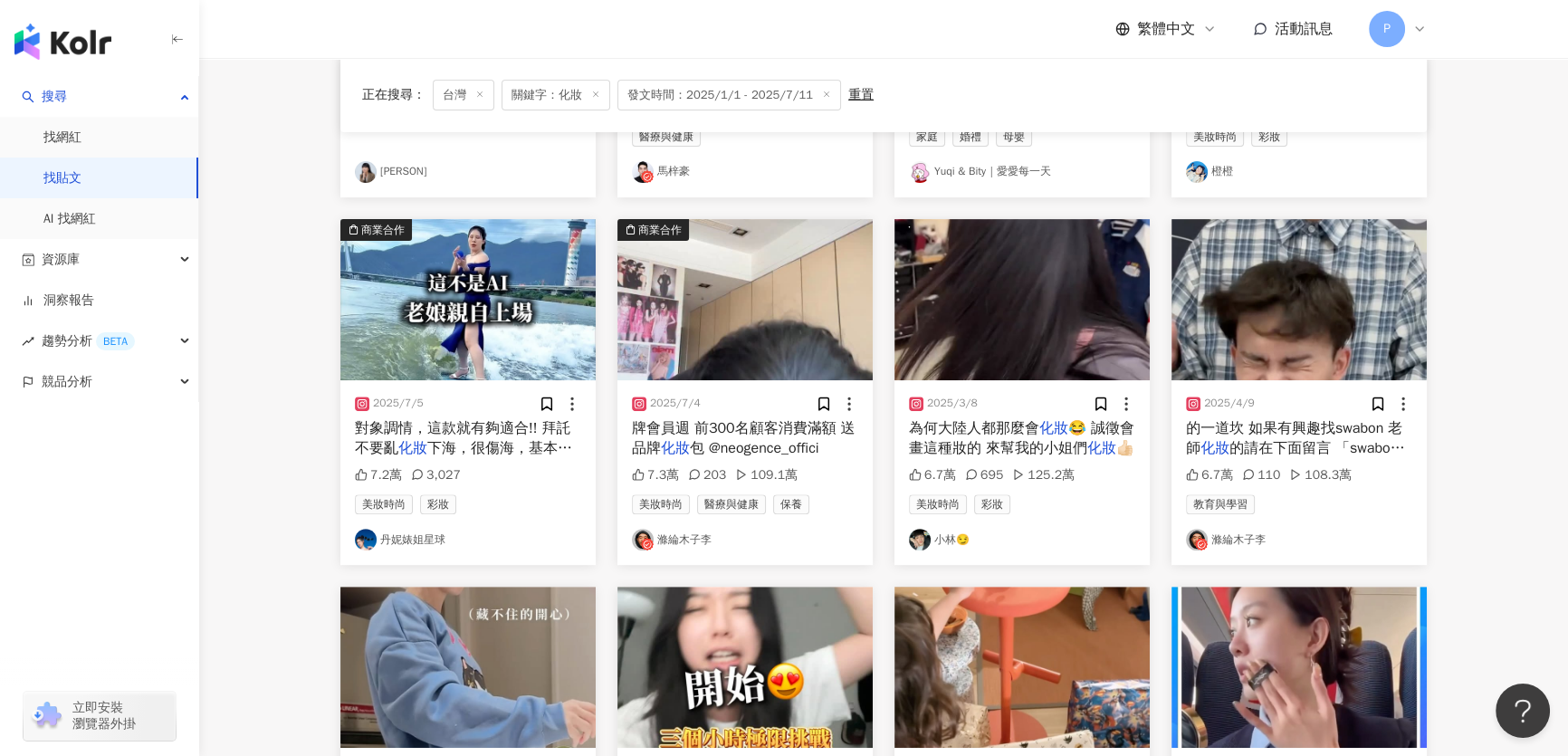 click at bounding box center [745, 300] 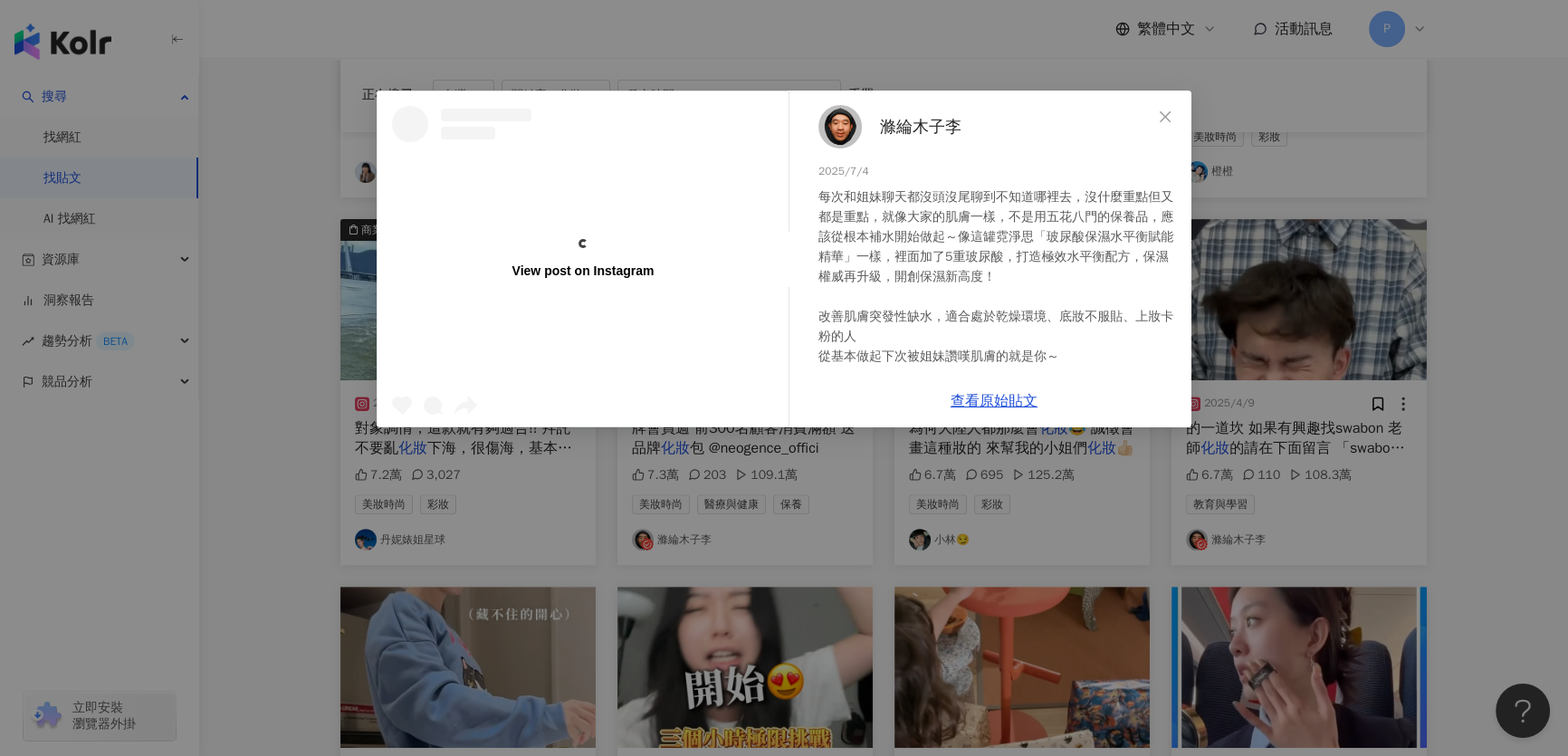click on "View post on Instagram   滌綸木子李 2025/7/4 每次和姐妹聊天都沒頭沒尾聊到不知道哪裡去，沒什麼重點但又都是重點，就像大家的肌膚一樣，不是用五花八門的保養品，應該從根本補水開始做起～像這罐霓淨思「玻尿酸保濕水平衡賦能精華」一樣，裡面加了5重玻尿酸，打造極效水平衡配方，保濕權威再升級，開創保濕新高度！
改善肌膚突發性缺水，適合處於乾燥環境、底妝不服貼、上妝卡粉的人
從基本做起下次被姐妹讚嘆肌膚的就是你～
＼官網獨家！／
HA水平衡禮盒限量販售中
7/4-7/11品牌會員週 前300名顧客消費滿額 送品牌化妝包
@[PERSON]
#霓淨思 #保濕權威再升級 #極效水平衡配方 #5重玻尿酸 #林柏宏代言 7.3萬 203 109.1萬 查看原始貼文" at bounding box center (784, 378) 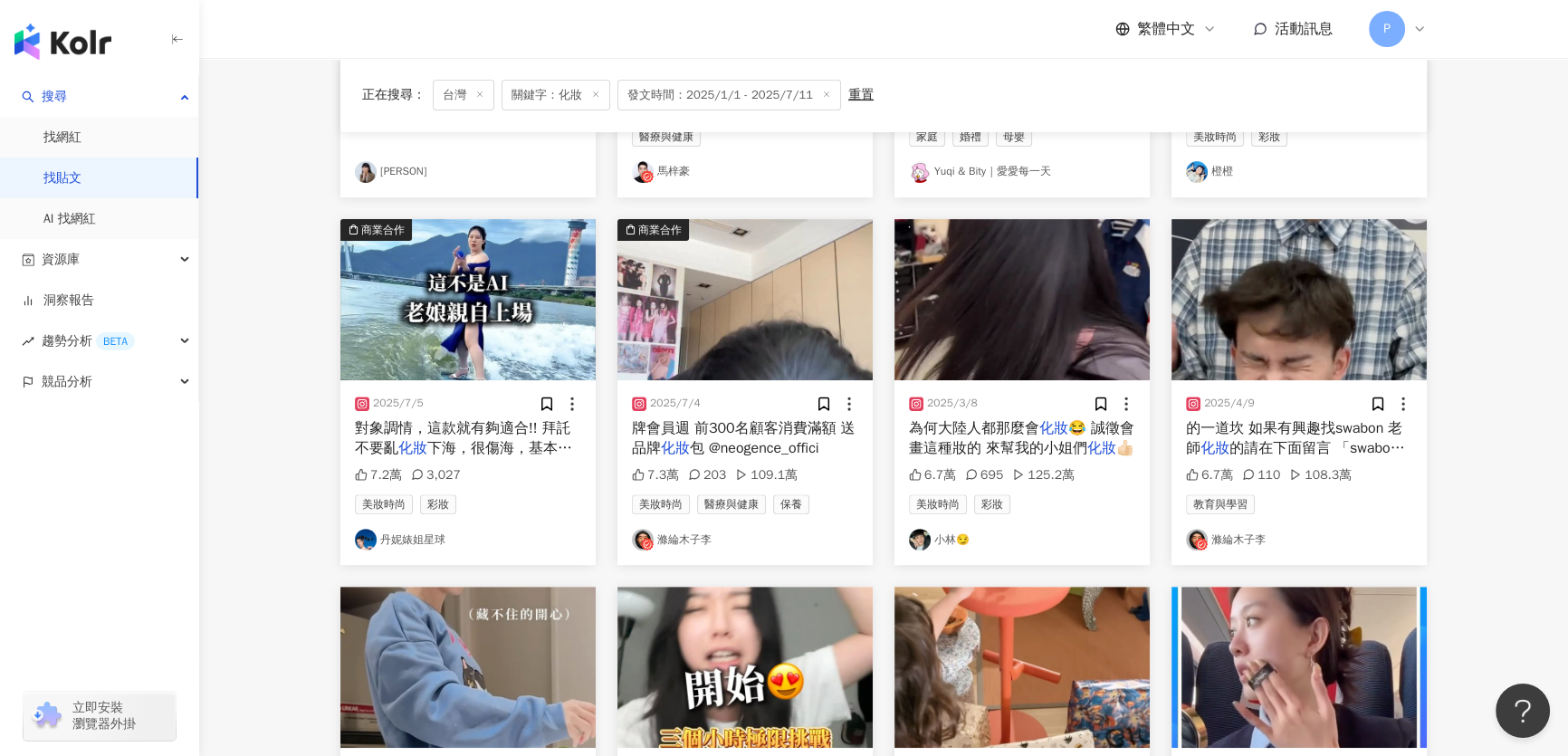 click at bounding box center [1022, 300] 